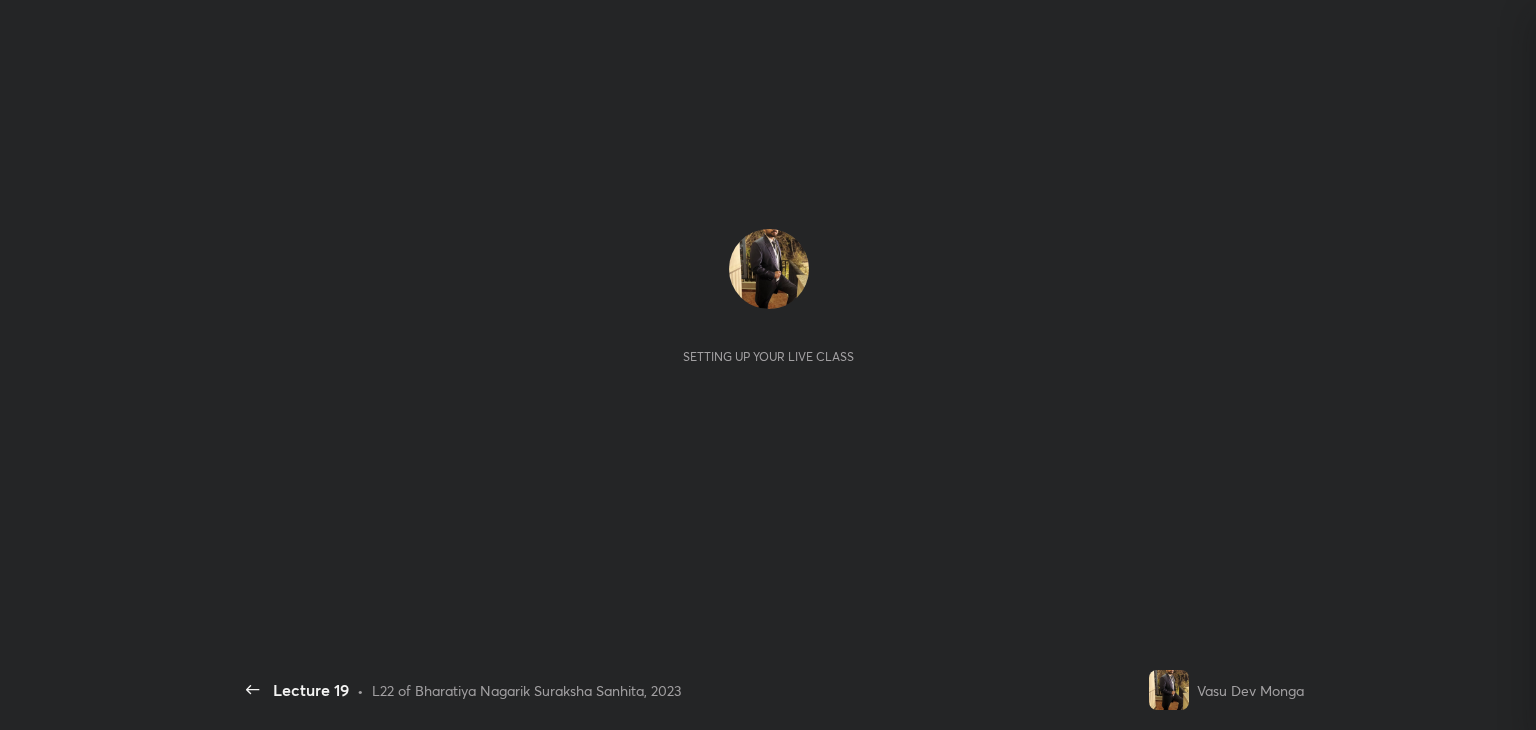 scroll, scrollTop: 0, scrollLeft: 0, axis: both 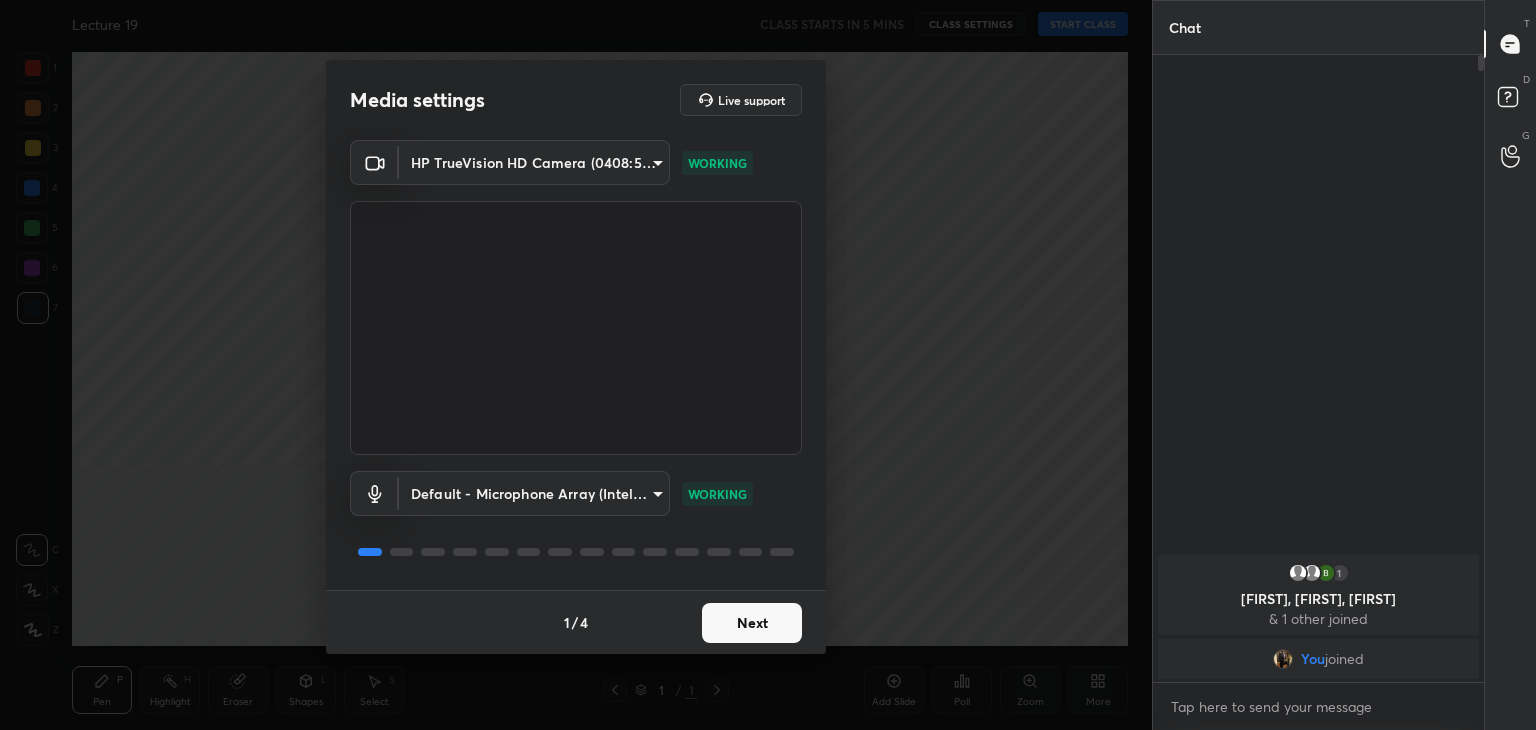 click on "Next" at bounding box center (752, 623) 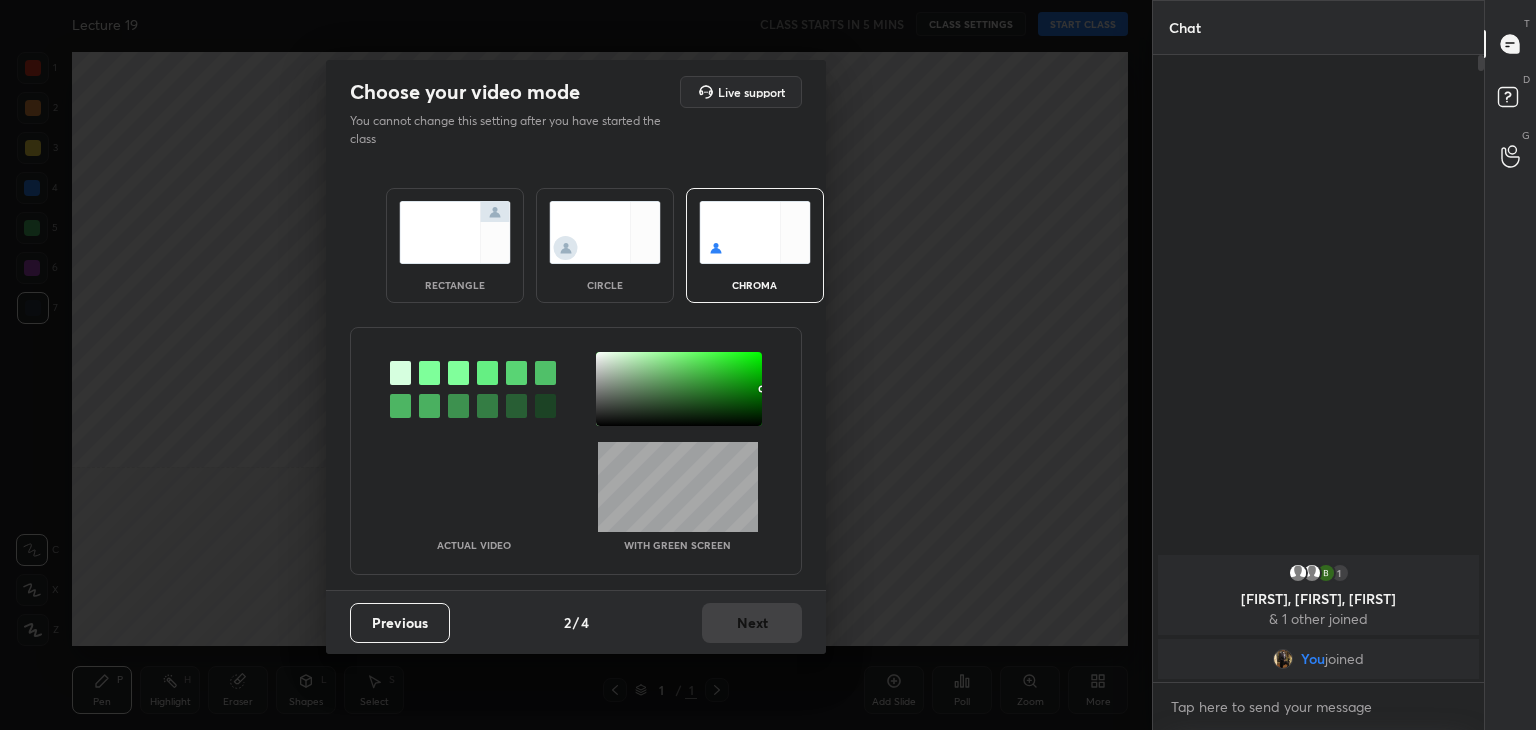 click at bounding box center (455, 232) 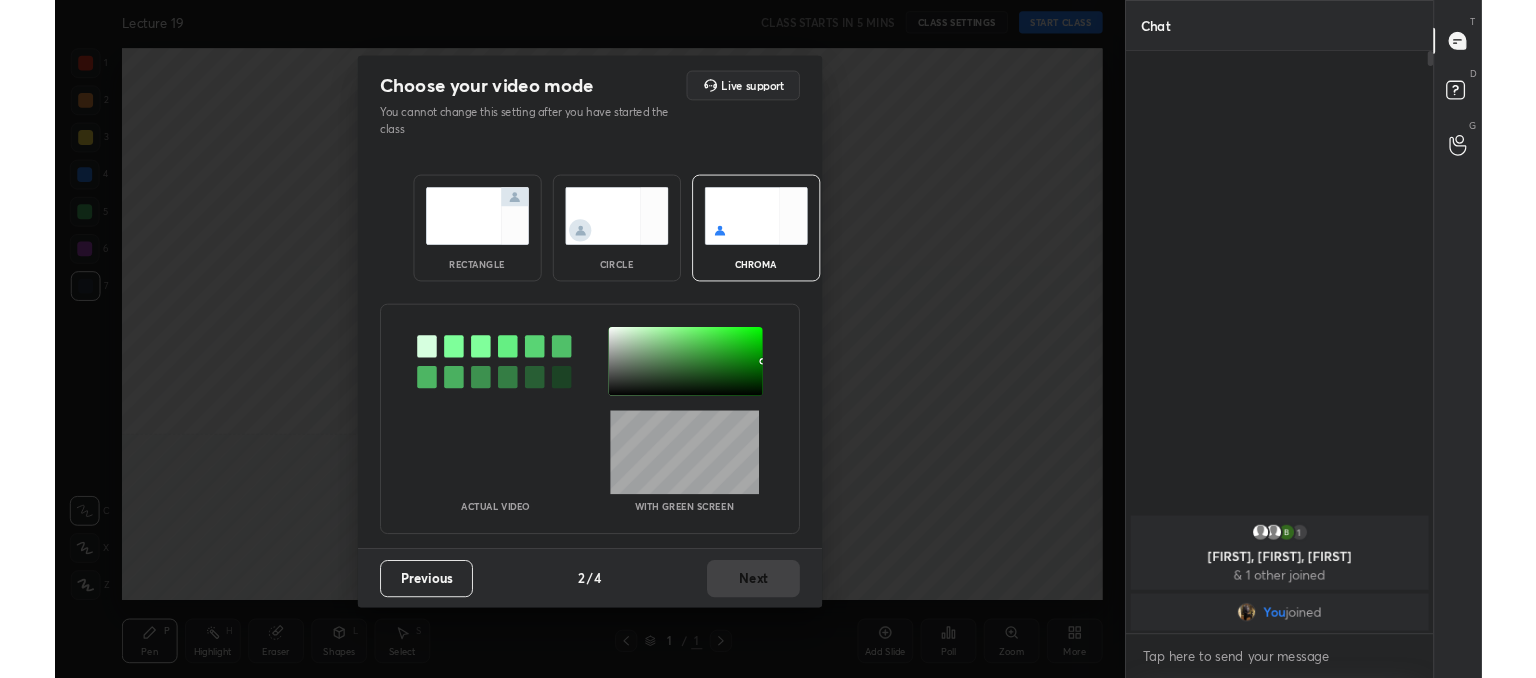 scroll, scrollTop: 453, scrollLeft: 325, axis: both 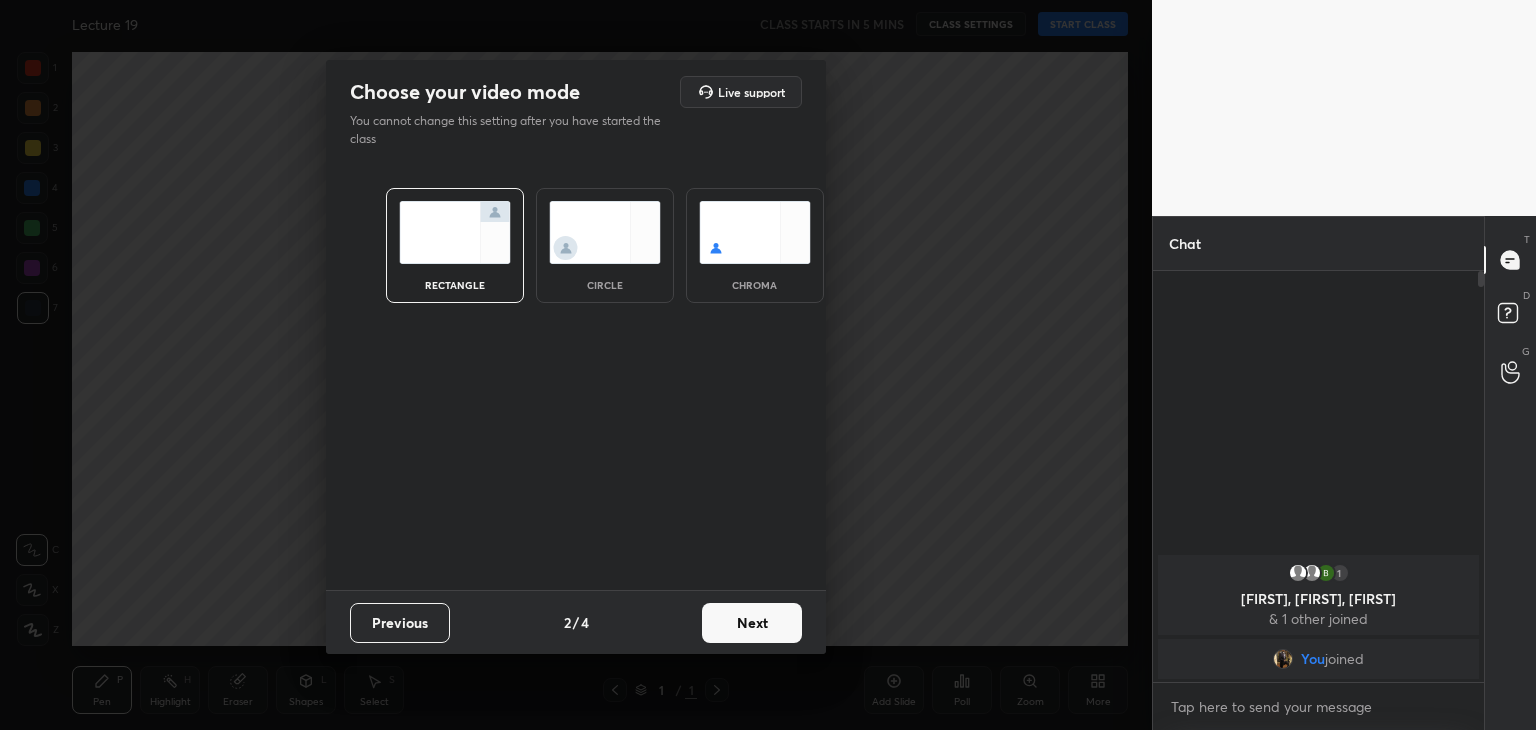 click on "Next" at bounding box center [752, 623] 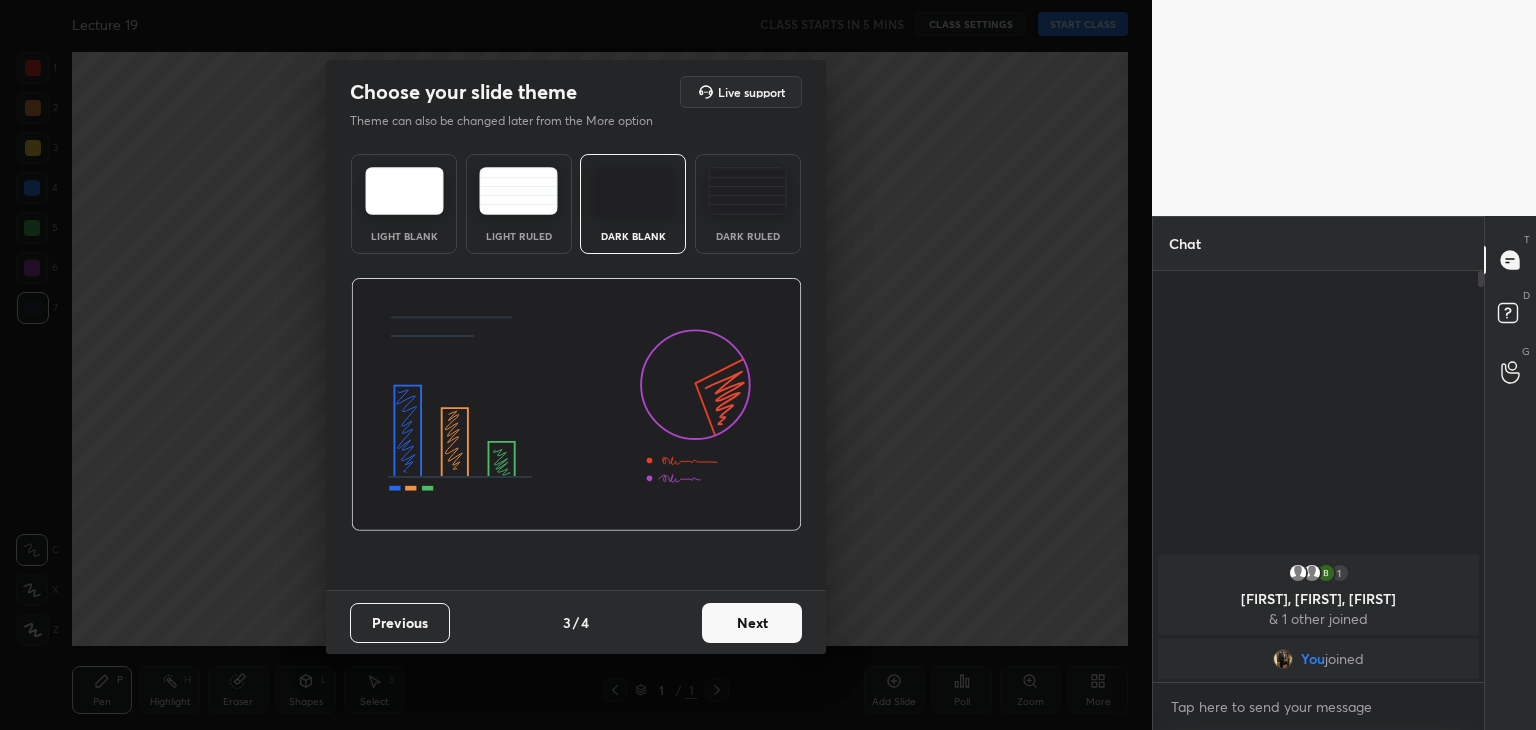 click on "Next" at bounding box center (752, 623) 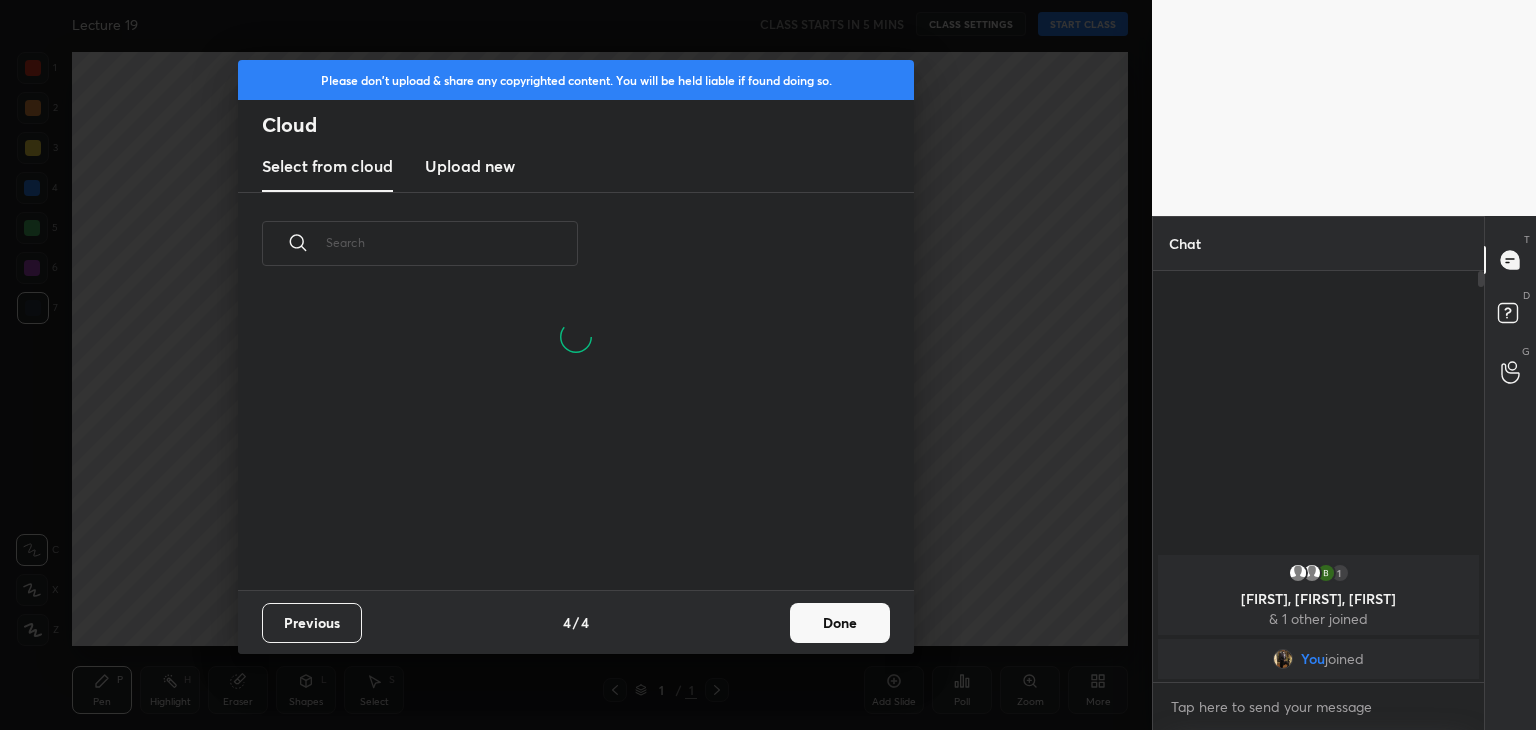 click on "Done" at bounding box center [840, 623] 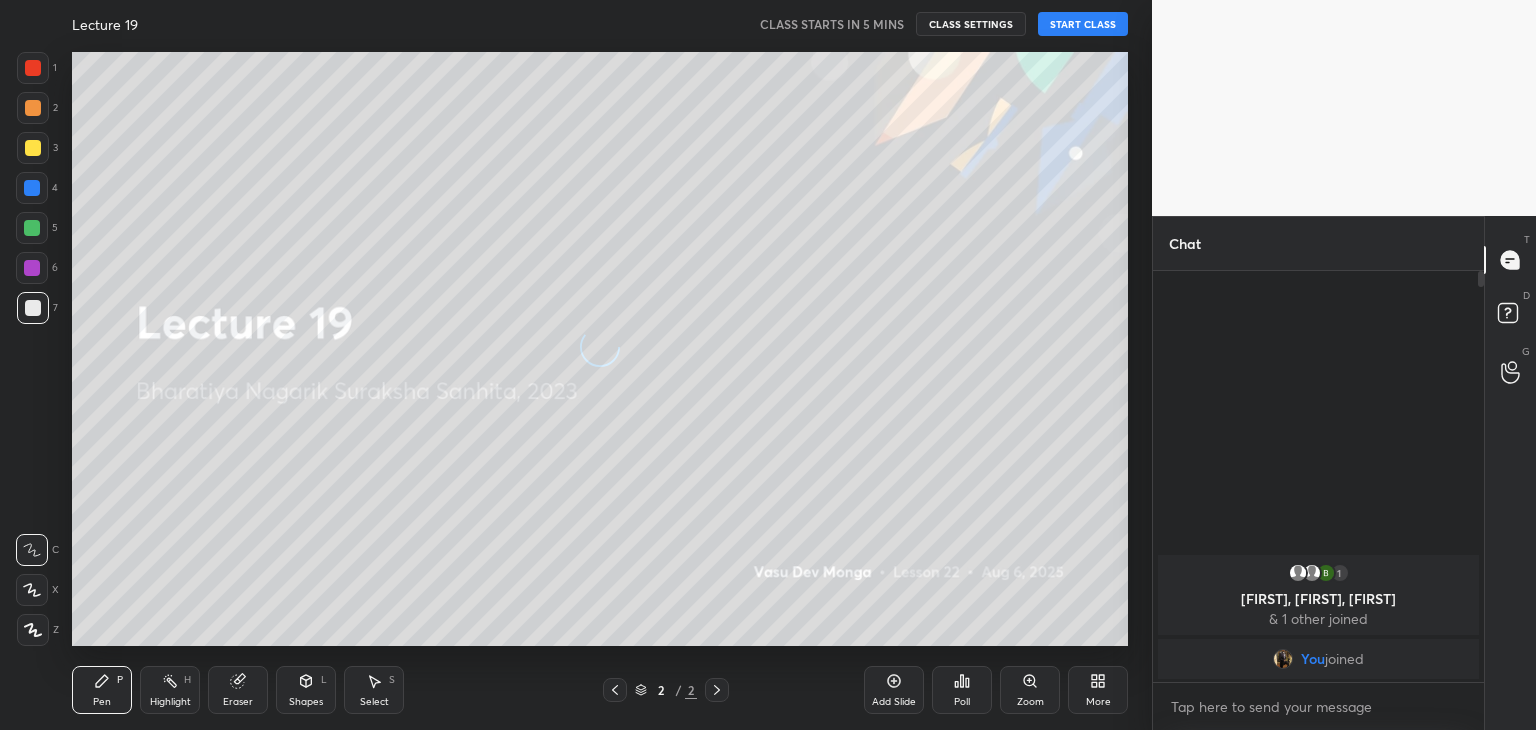 click on "START CLASS" at bounding box center [1083, 24] 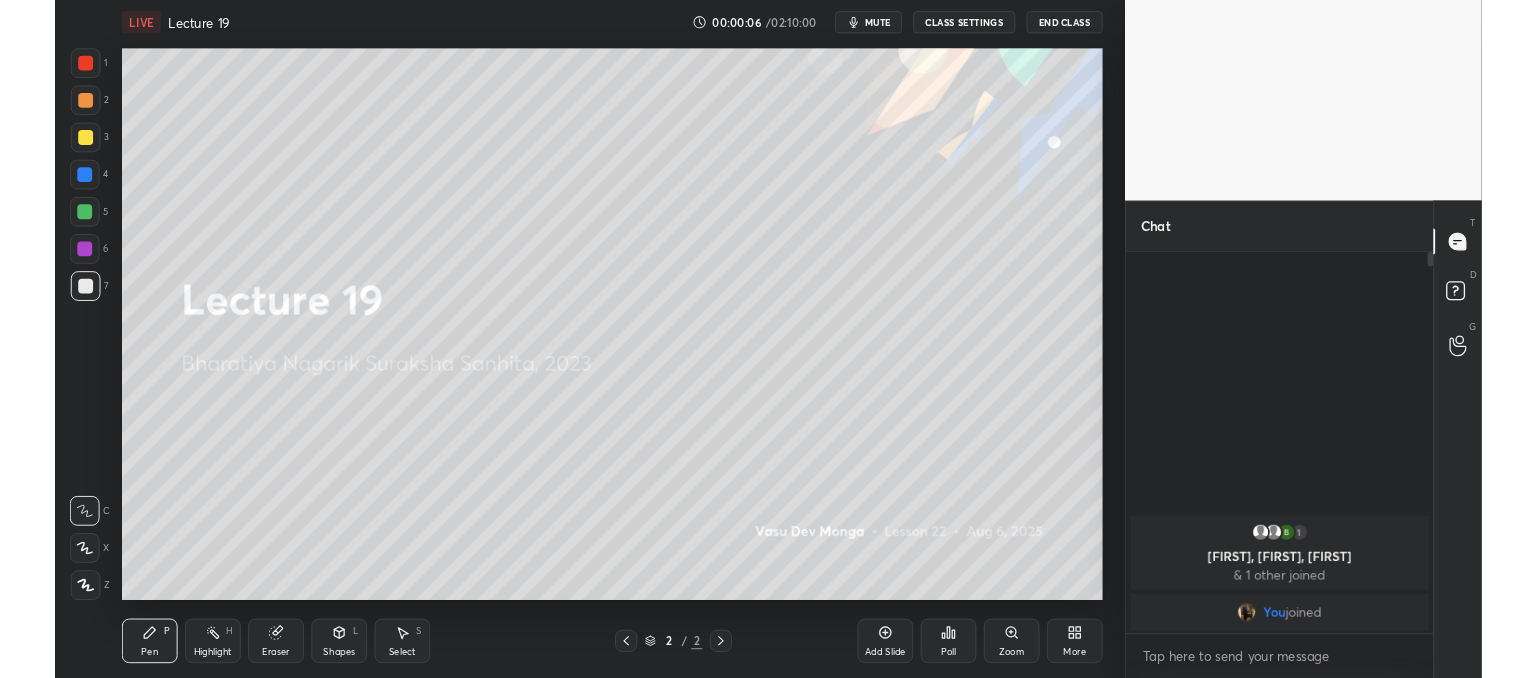 scroll, scrollTop: 550, scrollLeft: 1072, axis: both 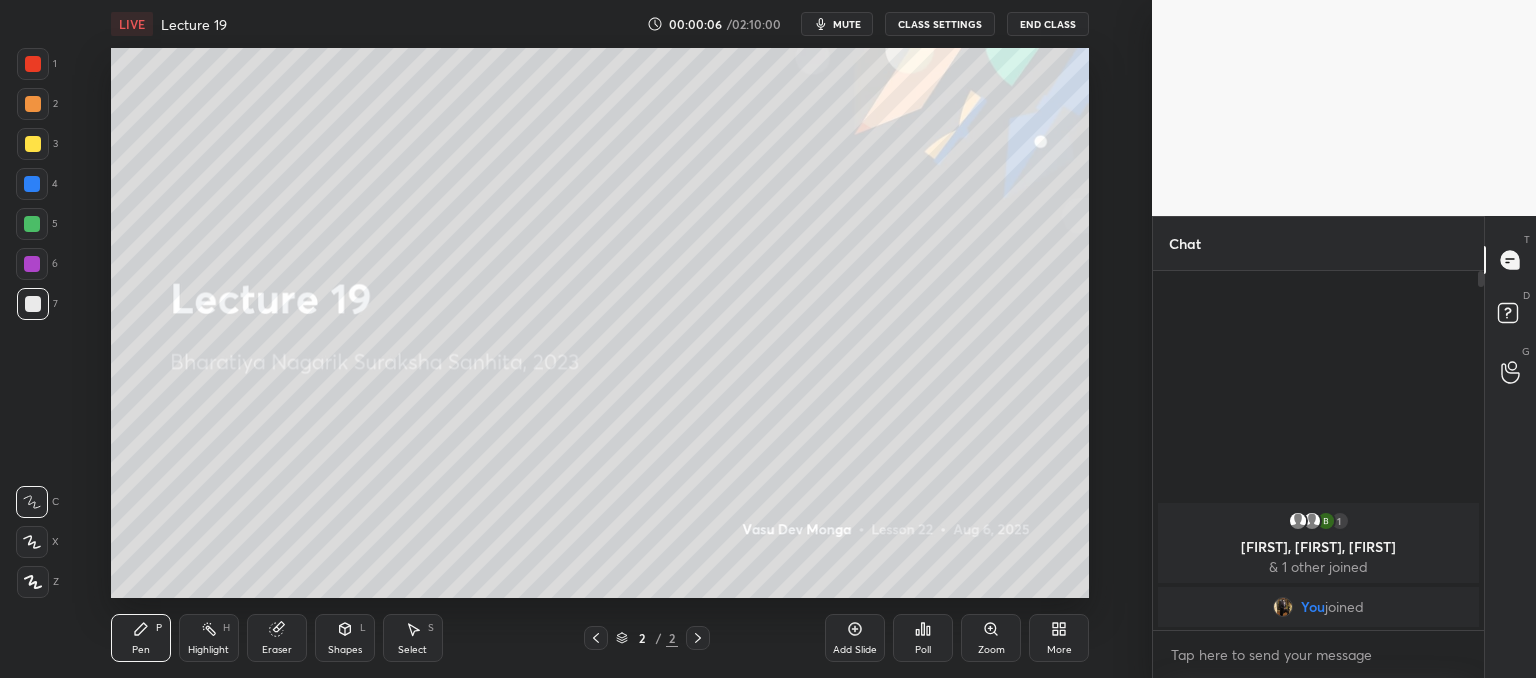 type on "x" 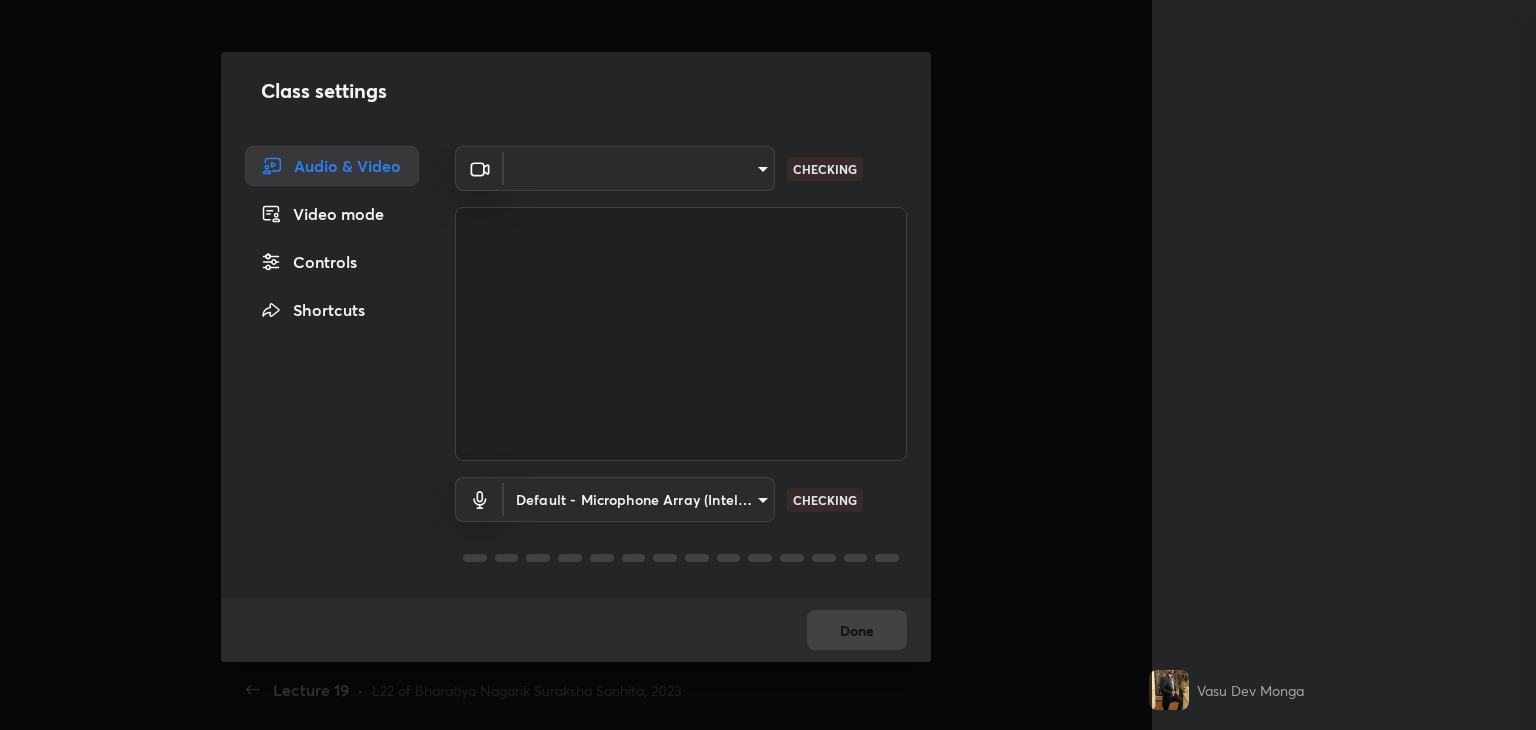 scroll, scrollTop: 0, scrollLeft: 0, axis: both 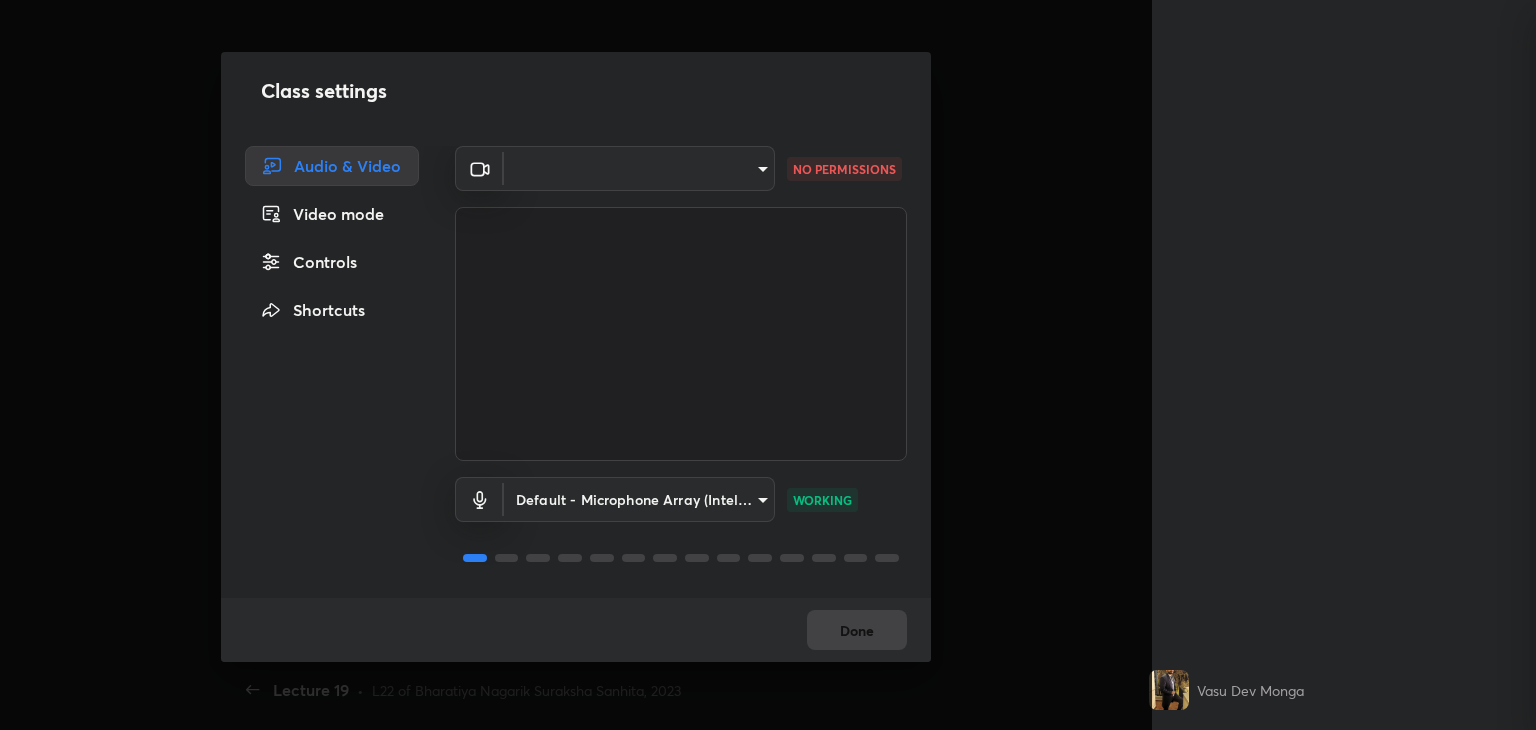 click on "Class settings Audio & Video Video mode Controls Shortcuts ​ NO PERMISSIONS Default - Microphone Array (Intel® Smart Sound Technology for Digital Microphones) default WORKING Done" at bounding box center (576, 365) 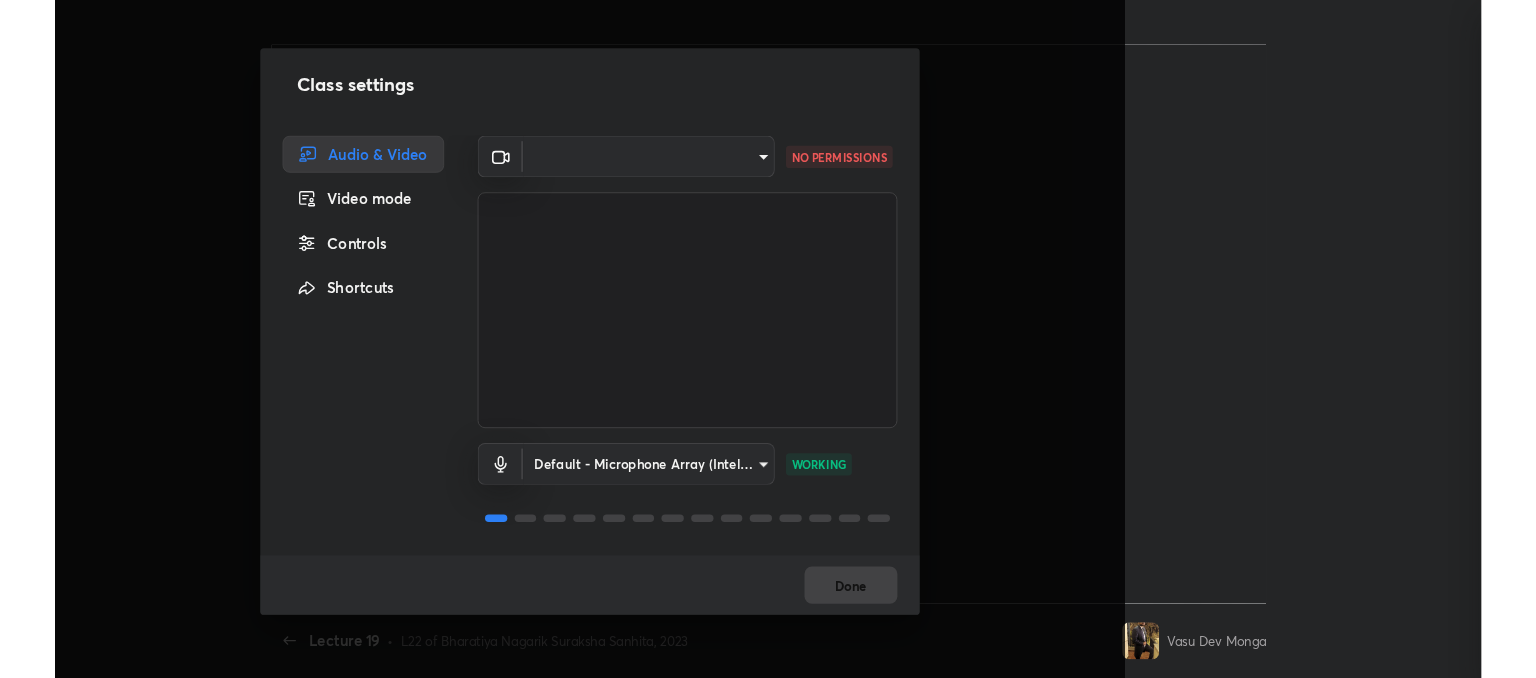 scroll, scrollTop: 550, scrollLeft: 1410, axis: both 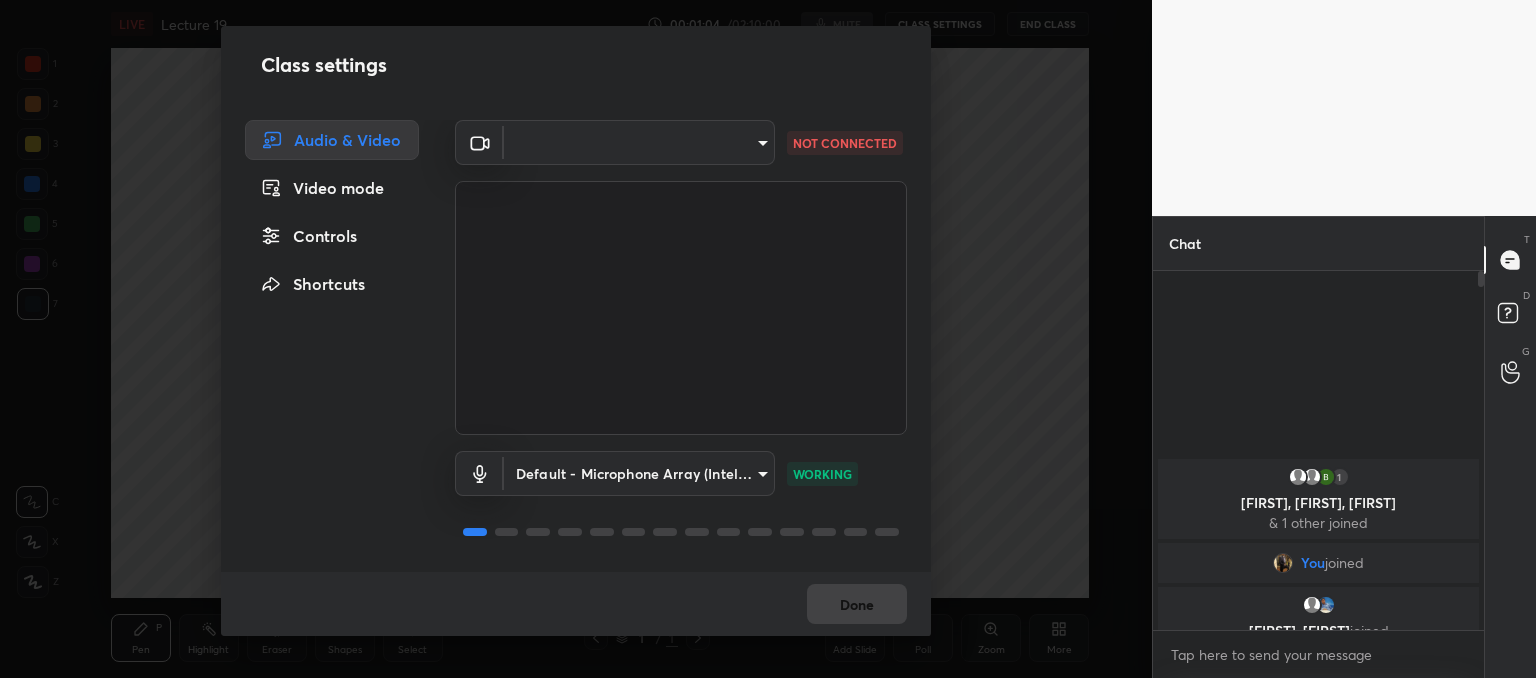 click on "Video mode" at bounding box center [332, 188] 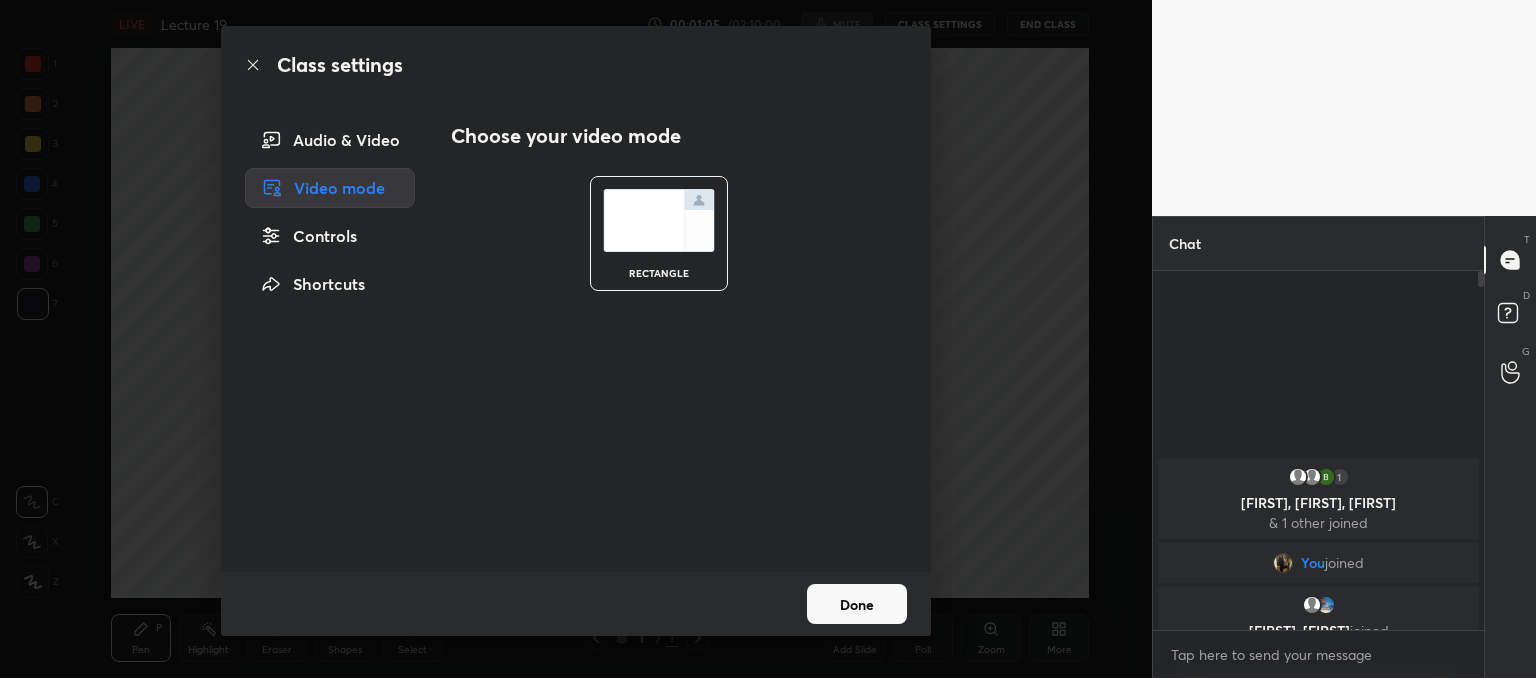 click on "Audio & Video" at bounding box center [330, 140] 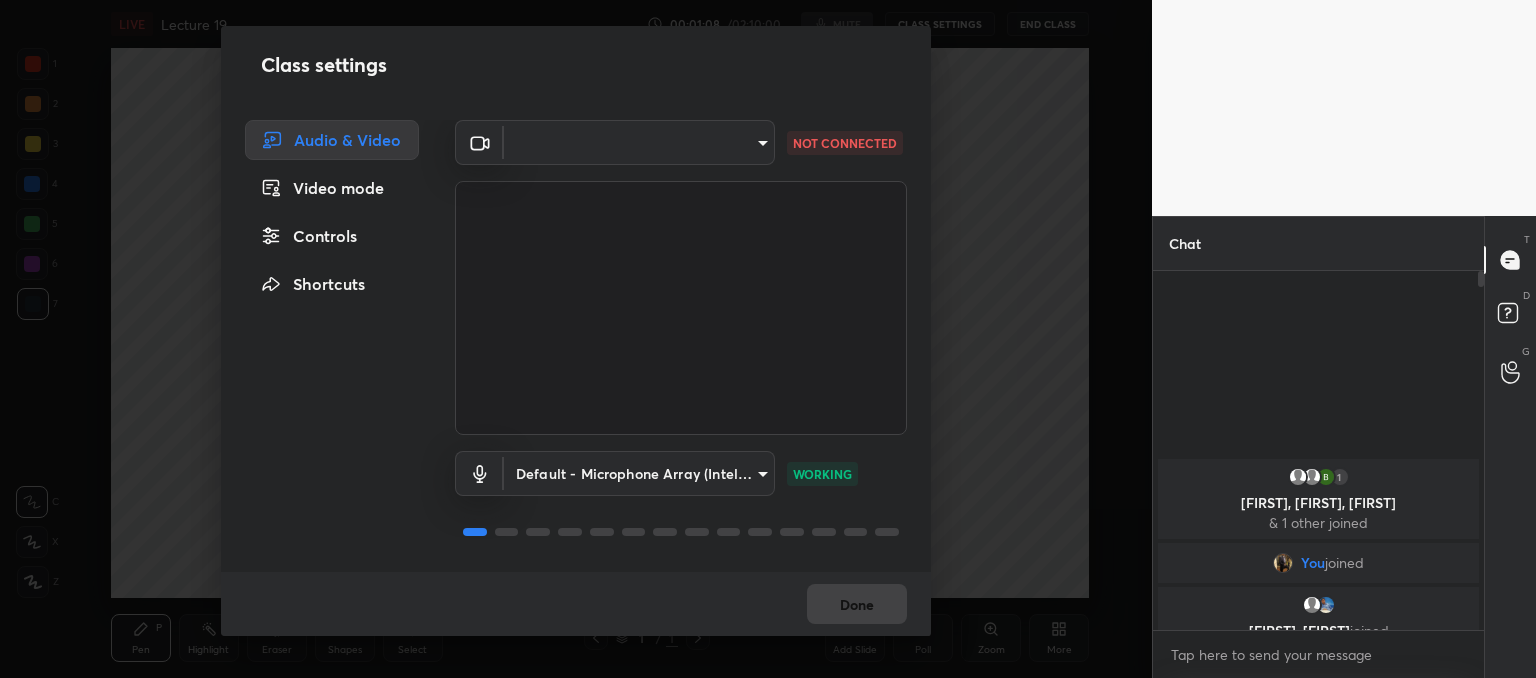 click on "Class settings Audio & Video Video mode Controls Shortcuts ​ NOT CONNECTED Default - Microphone Array (Intel® Smart Sound Technology for Digital Microphones) default WORKING Done" at bounding box center (576, 339) 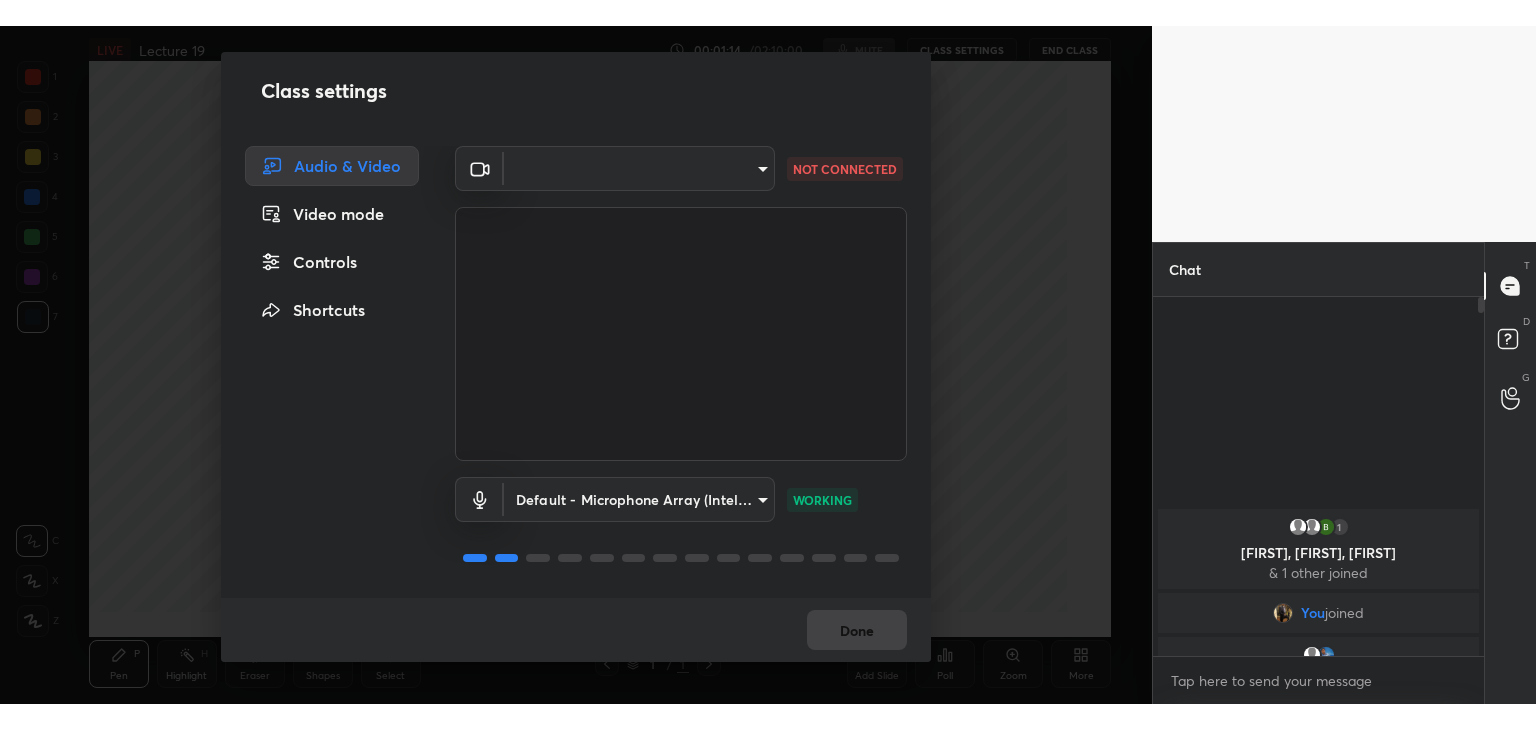 scroll, scrollTop: 99397, scrollLeft: 98928, axis: both 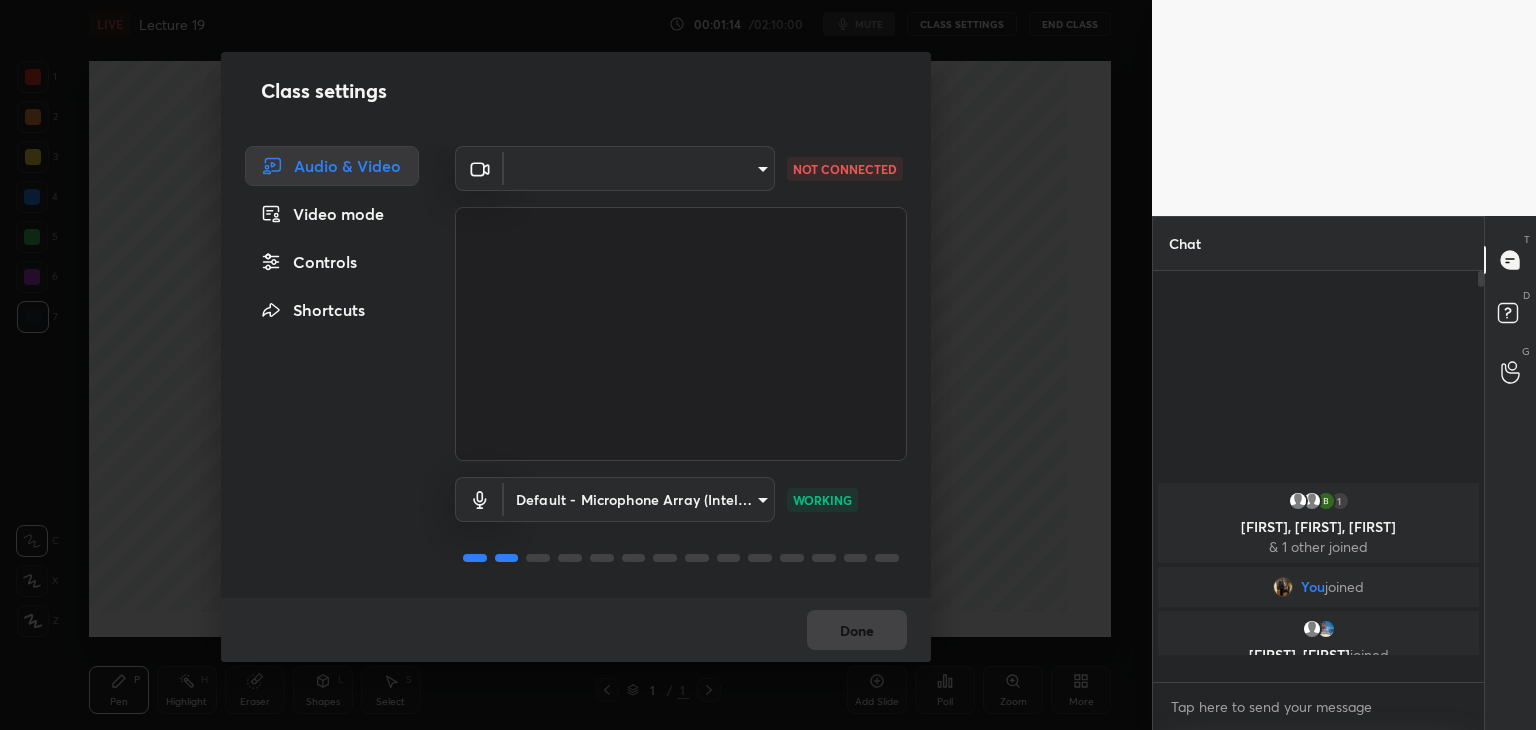 type on "x" 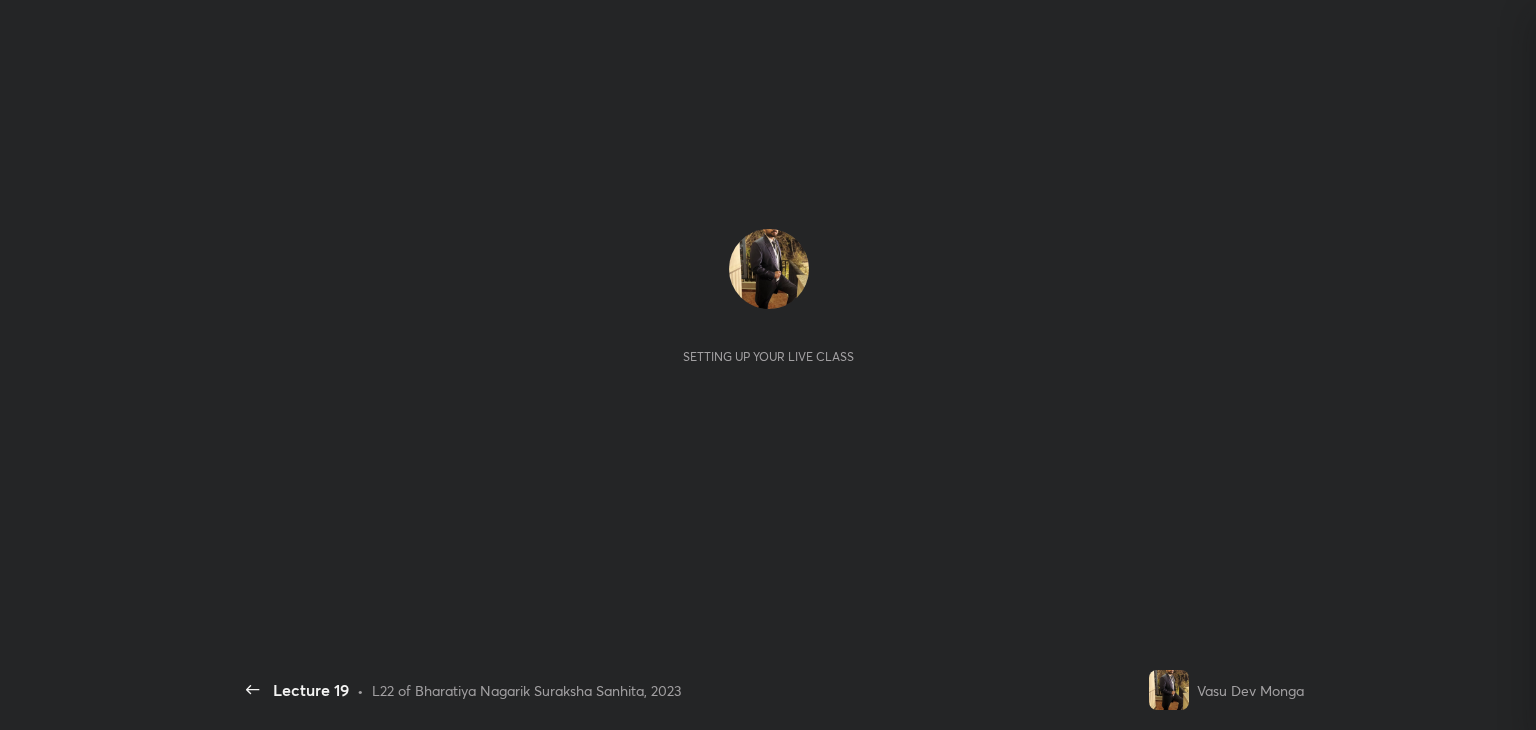 scroll, scrollTop: 0, scrollLeft: 0, axis: both 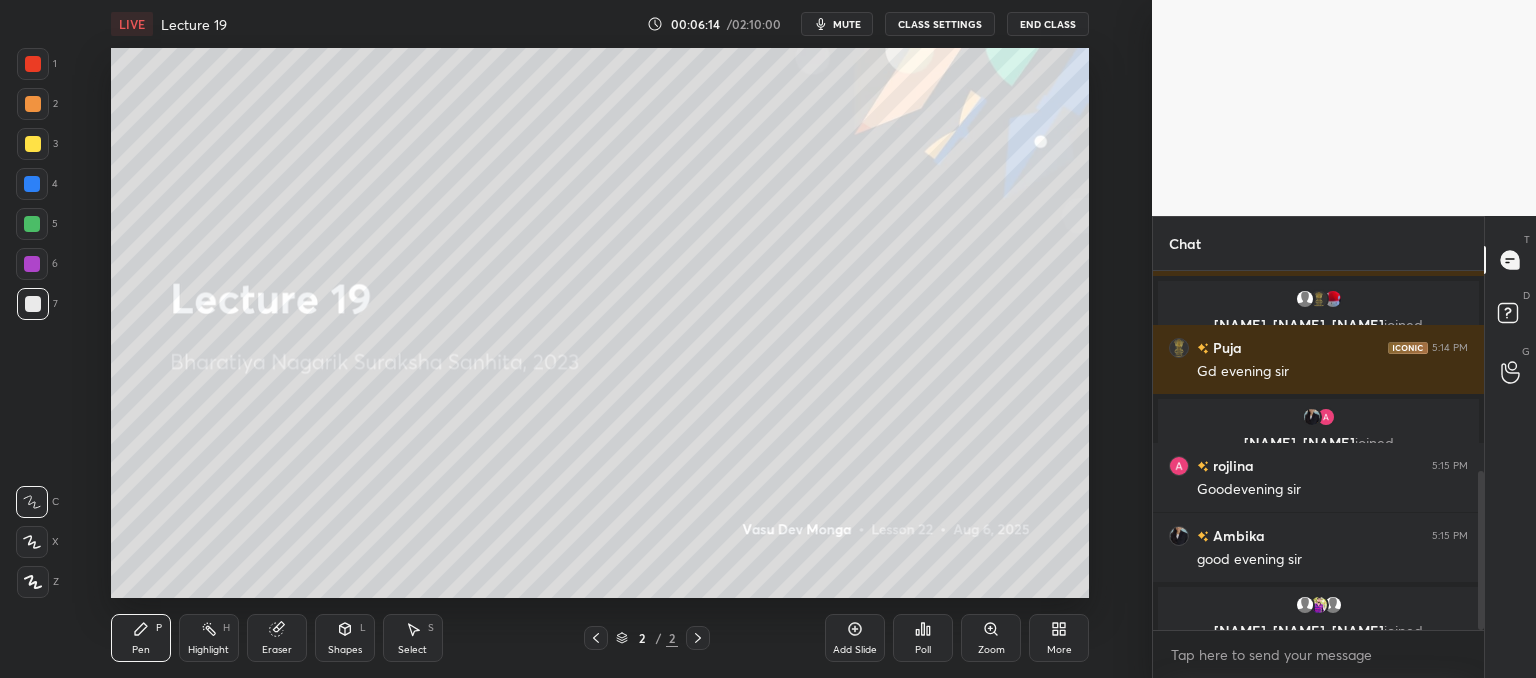 drag, startPoint x: 1483, startPoint y: 407, endPoint x: 1484, endPoint y: 607, distance: 200.0025 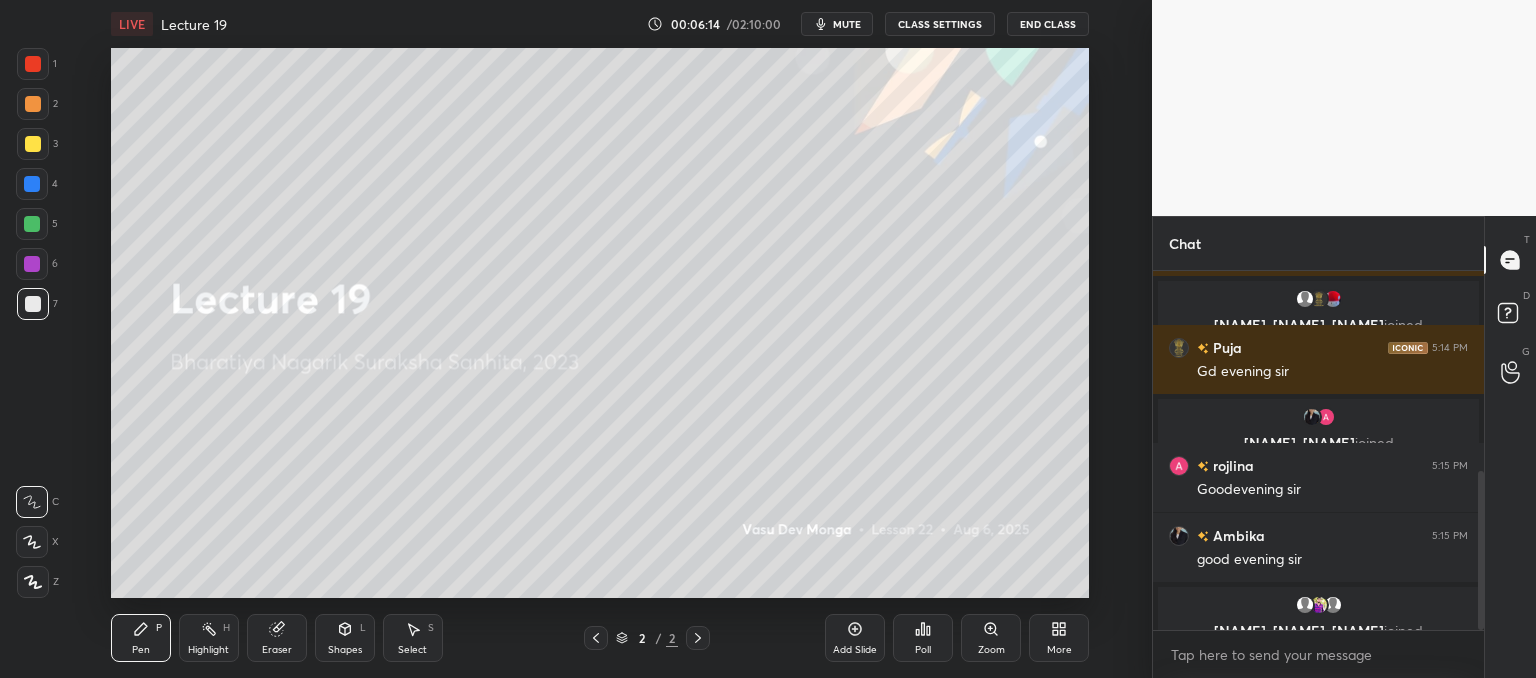 click on "Chat [NAME]  joined [NAME] 5:12 PM Good evening sir [NAME], [NAME], [NAME]  joined [NAME] 5:14 PM Gd evening sir [NAME], [NAME]  joined [NAME] 5:15 PM Goodevening sir [NAME] 5:15 PM good evening sir [NAME], [NAME], [NAME]  joined JUMP TO LATEST Enable hand raising Enable raise hand to speak to learners. Once enabled, chat will be turned off temporarily. Enable x   Doubts asked by learners will show up here NEW DOUBTS ASKED No one has raised a hand yet Can't raise hand Looks like educator just invited you to speak. Please wait before you can raise your hand again. Got it T Messages (T) D Doubts (D) G Raise Hand (G)" at bounding box center [1344, 447] 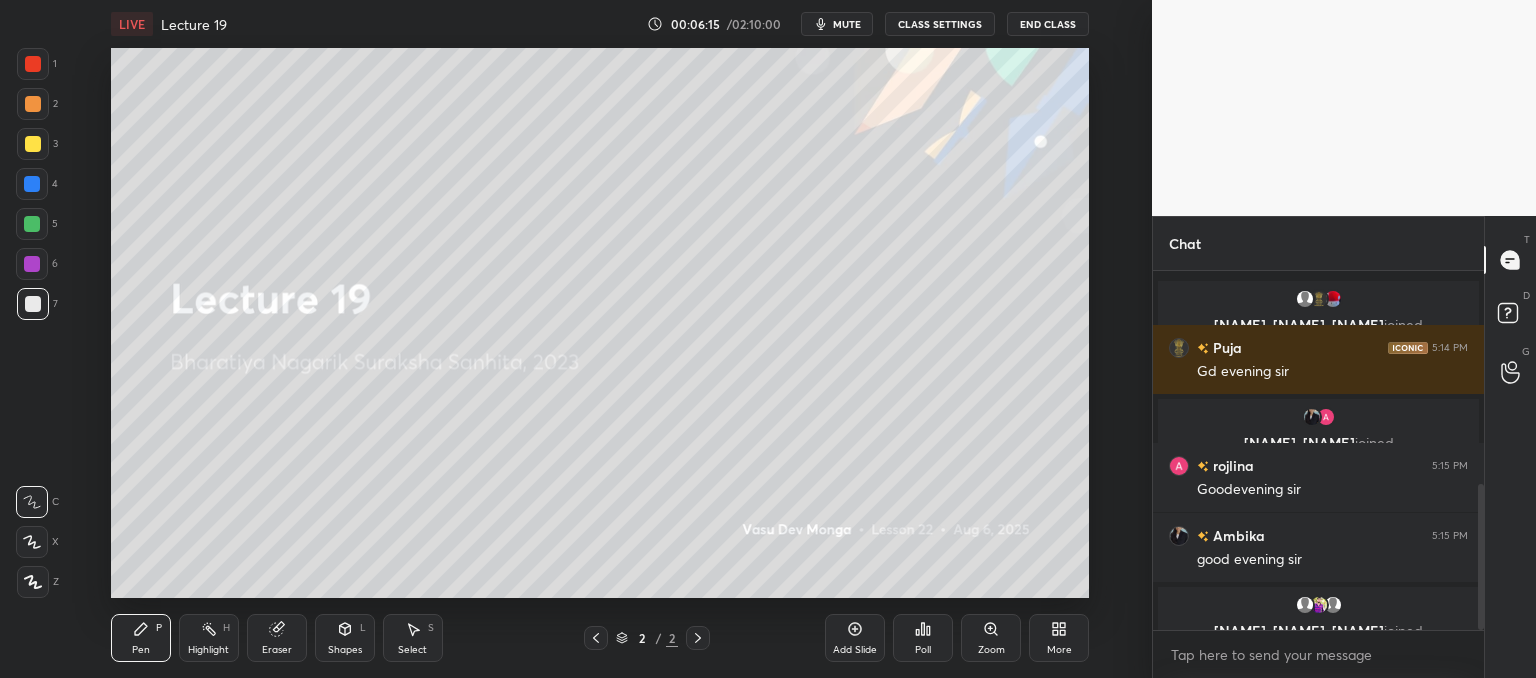 scroll, scrollTop: 522, scrollLeft: 0, axis: vertical 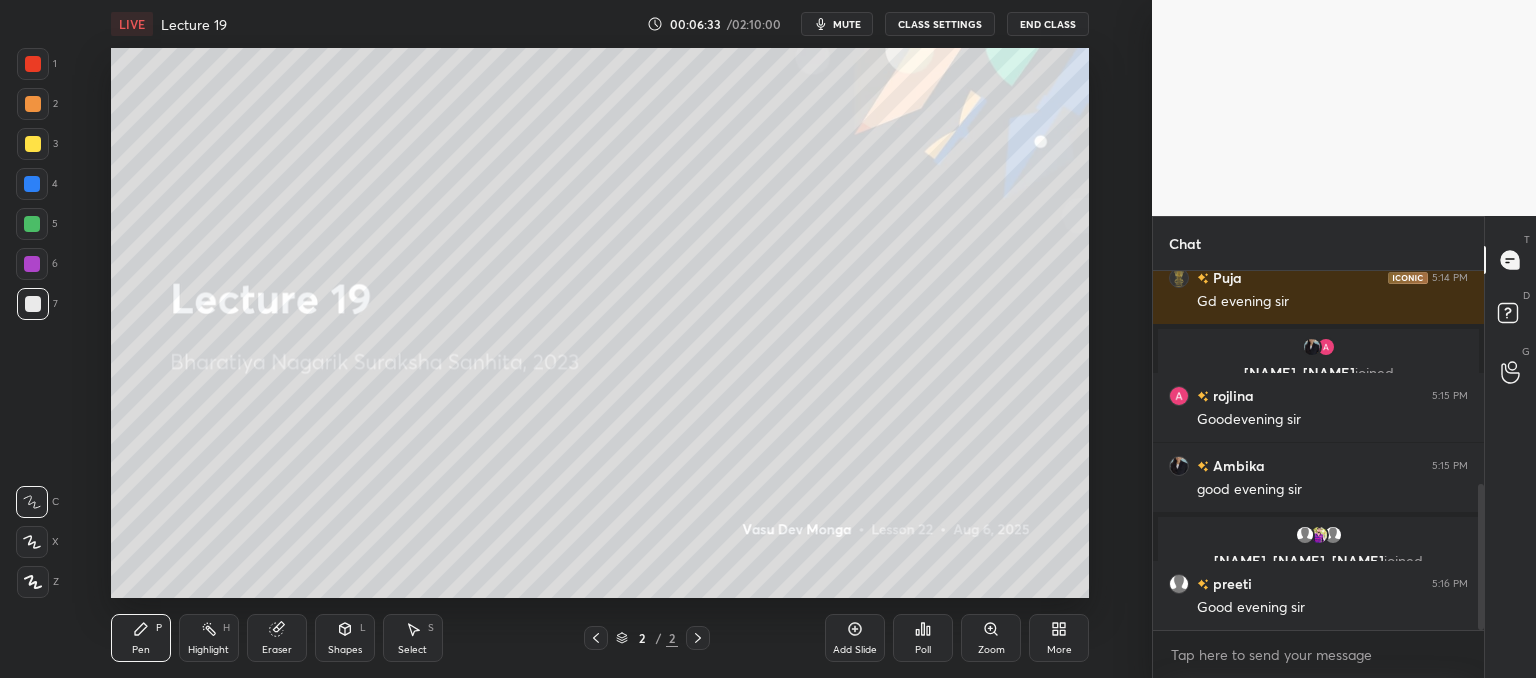 click at bounding box center [32, 224] 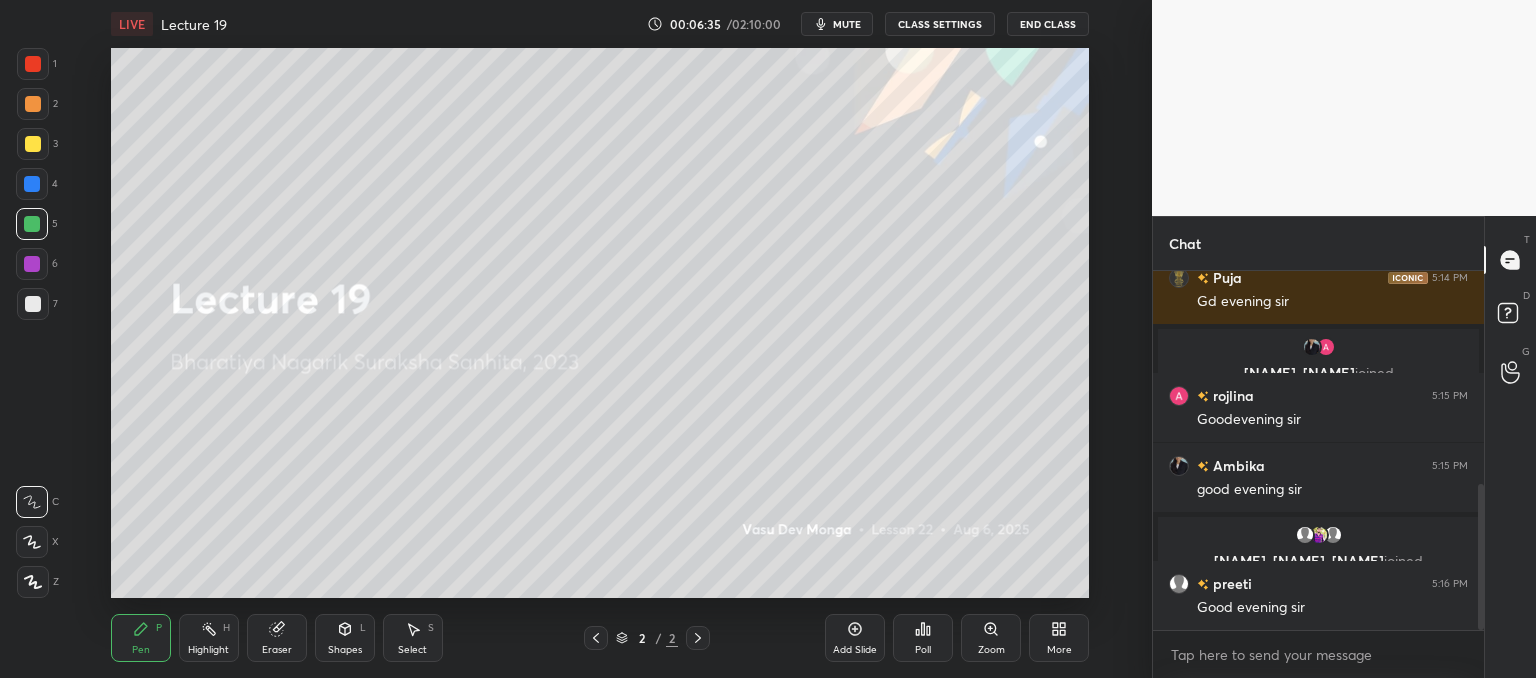 click on "Z" at bounding box center [38, 582] 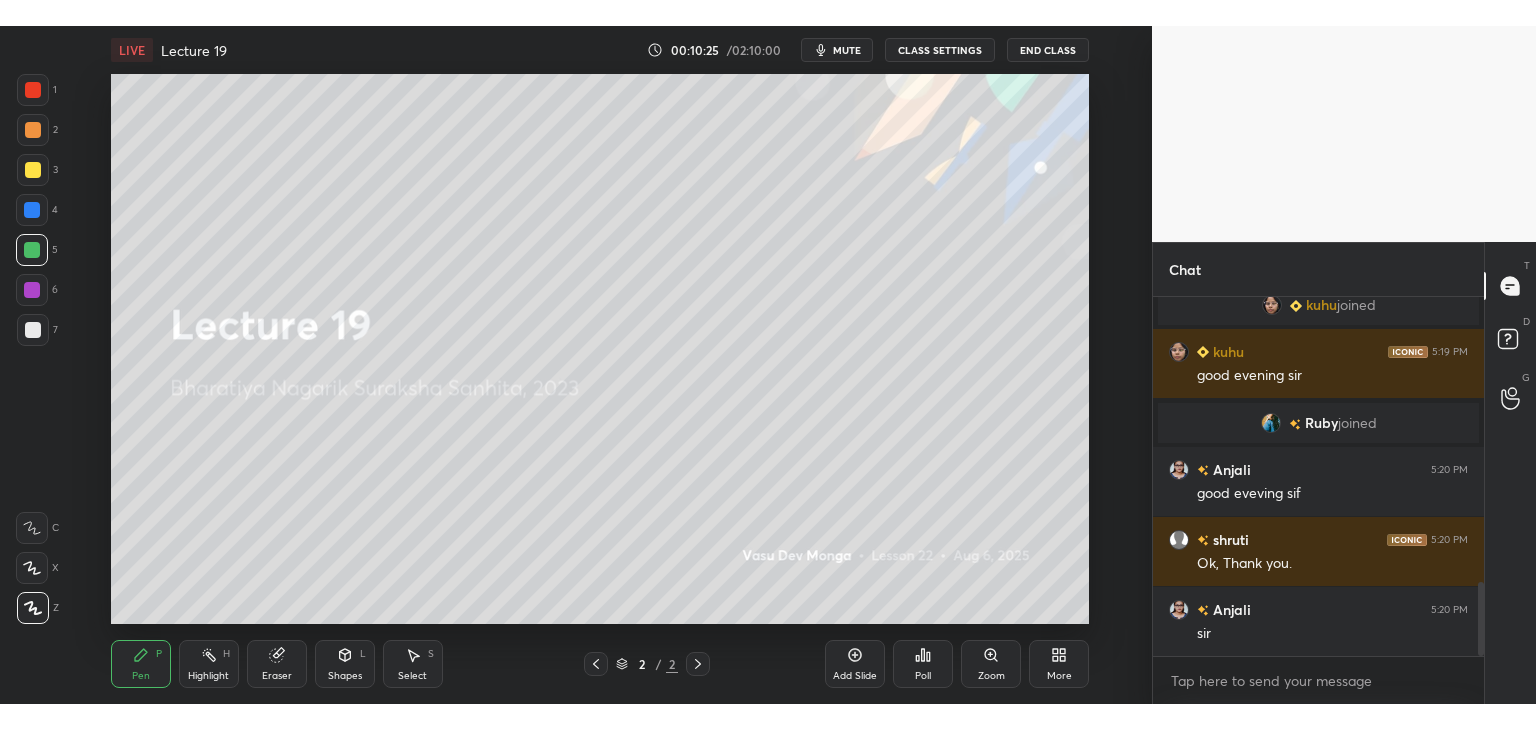 scroll, scrollTop: 1394, scrollLeft: 0, axis: vertical 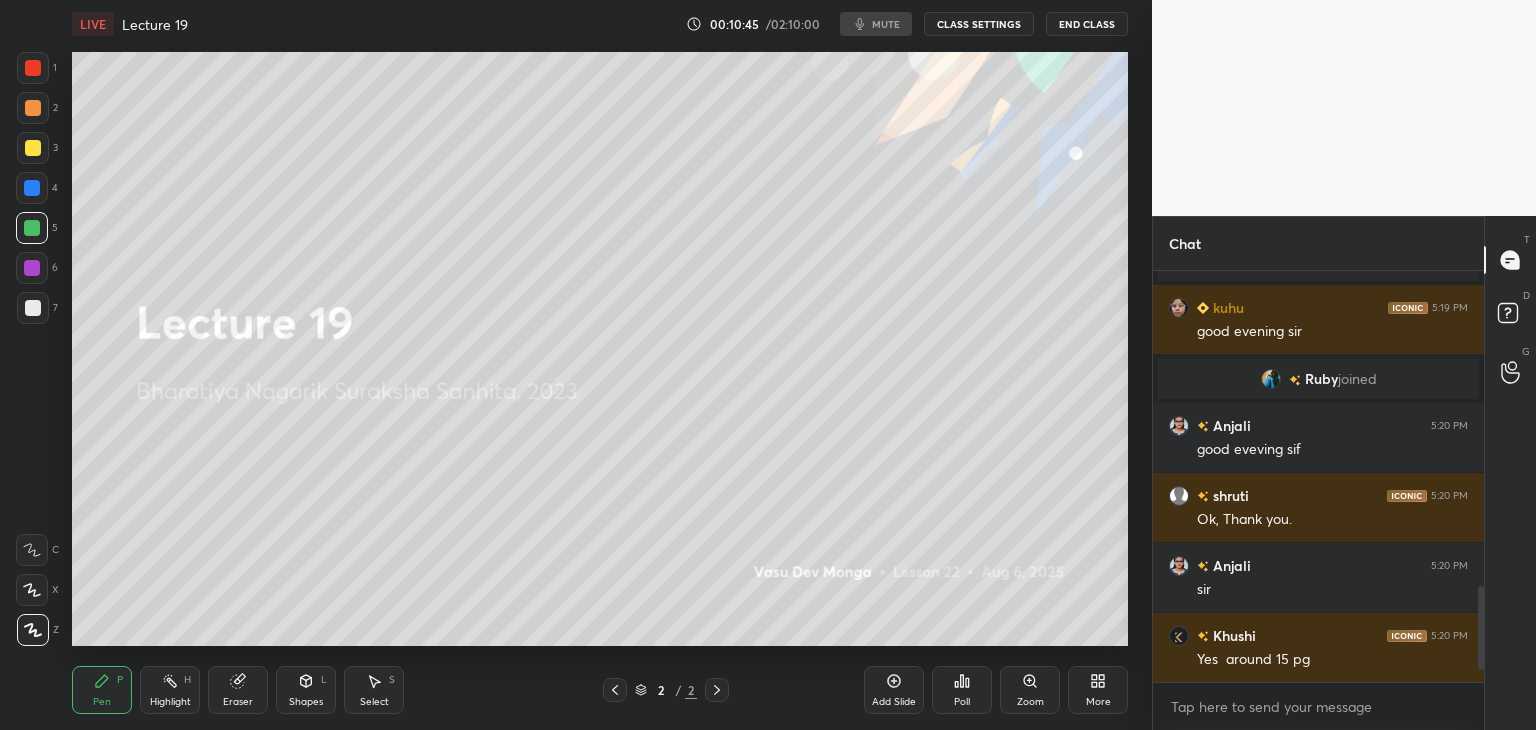 type on "x" 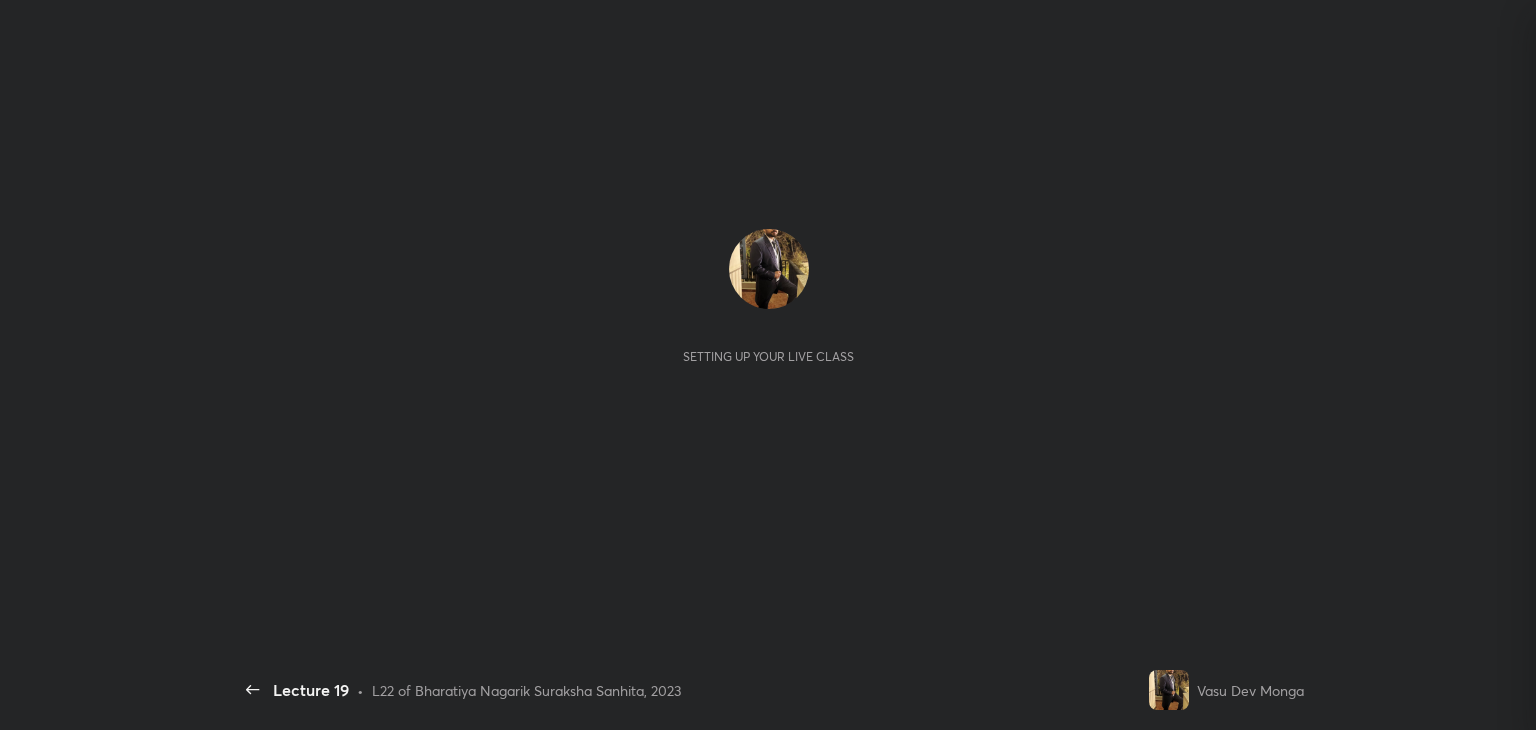scroll, scrollTop: 0, scrollLeft: 0, axis: both 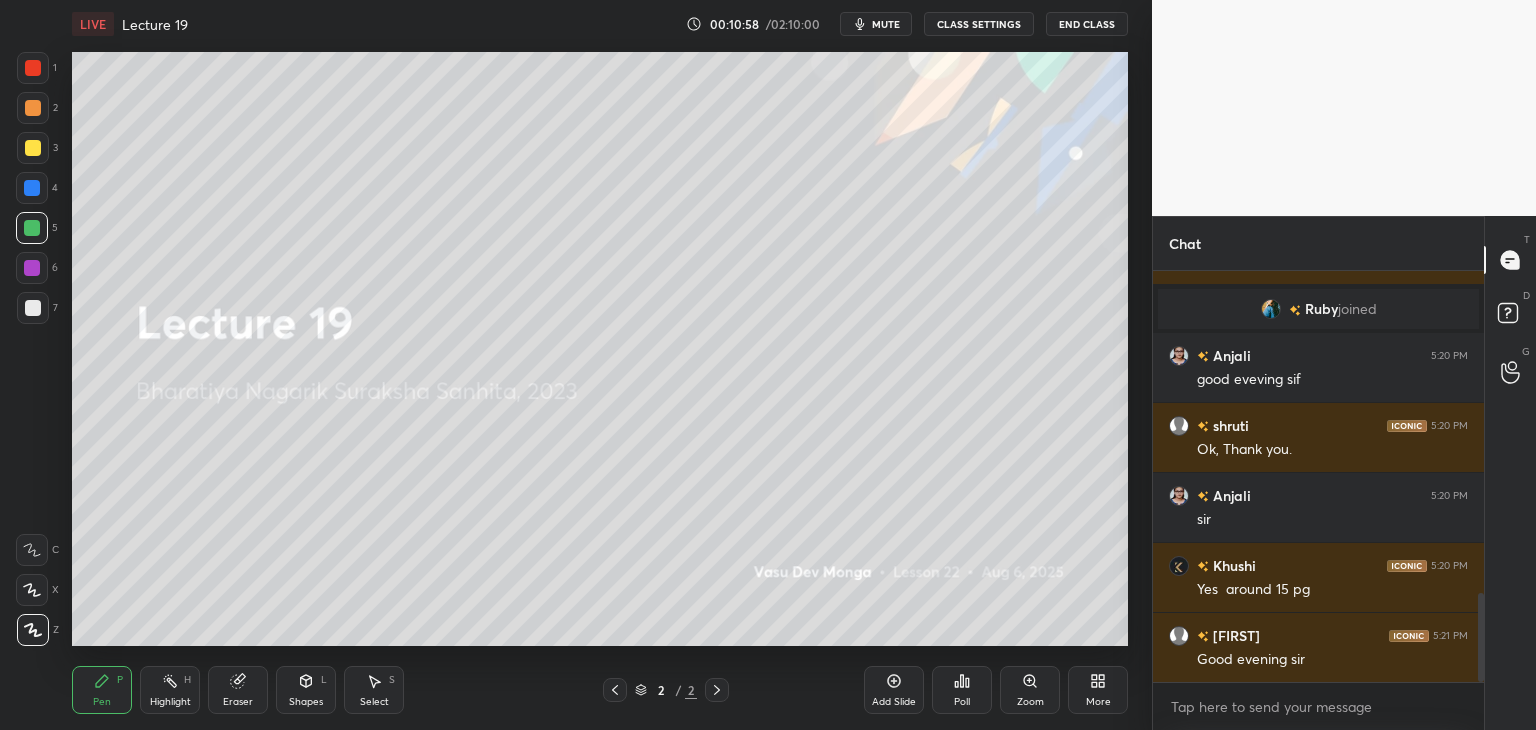 click at bounding box center (33, 68) 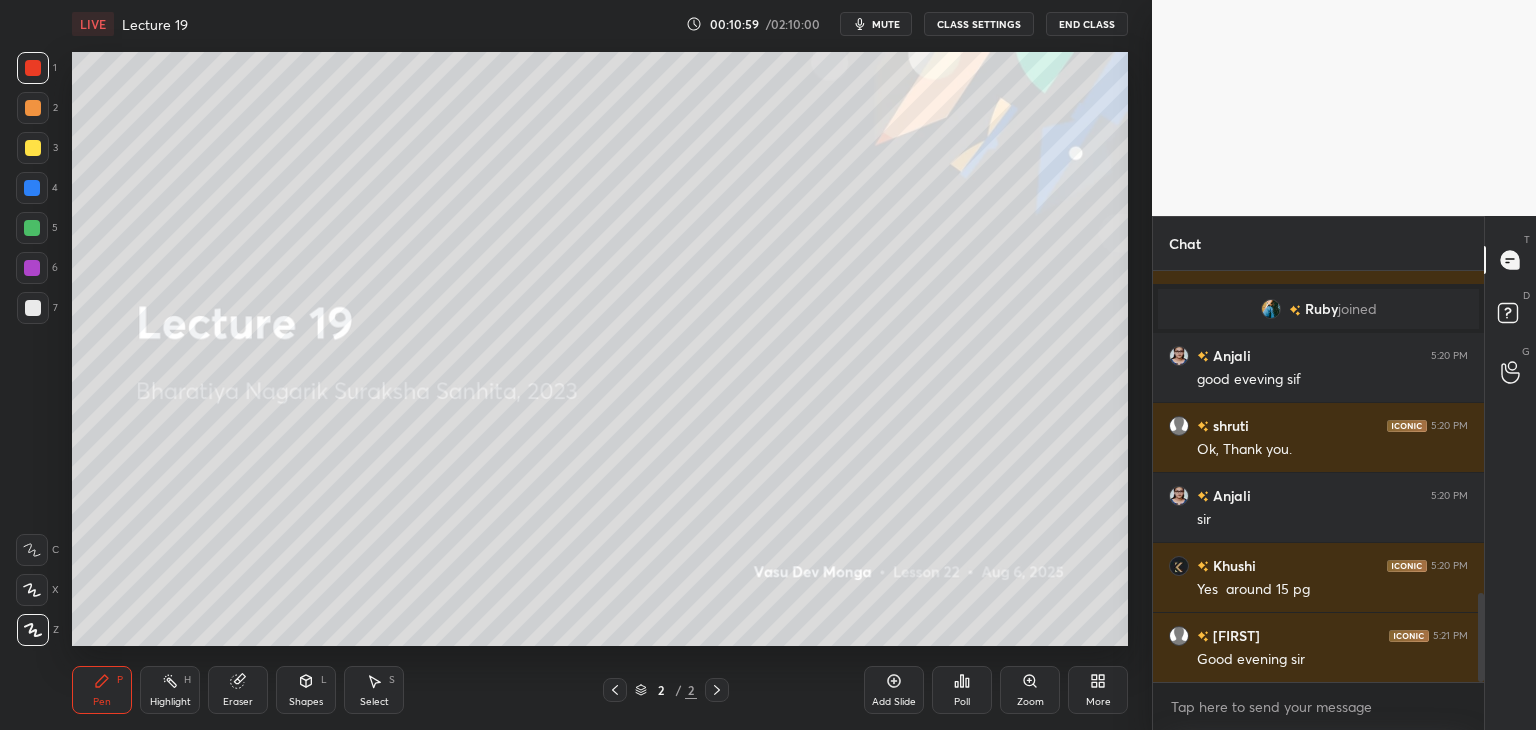 click on "Add Slide" at bounding box center (894, 690) 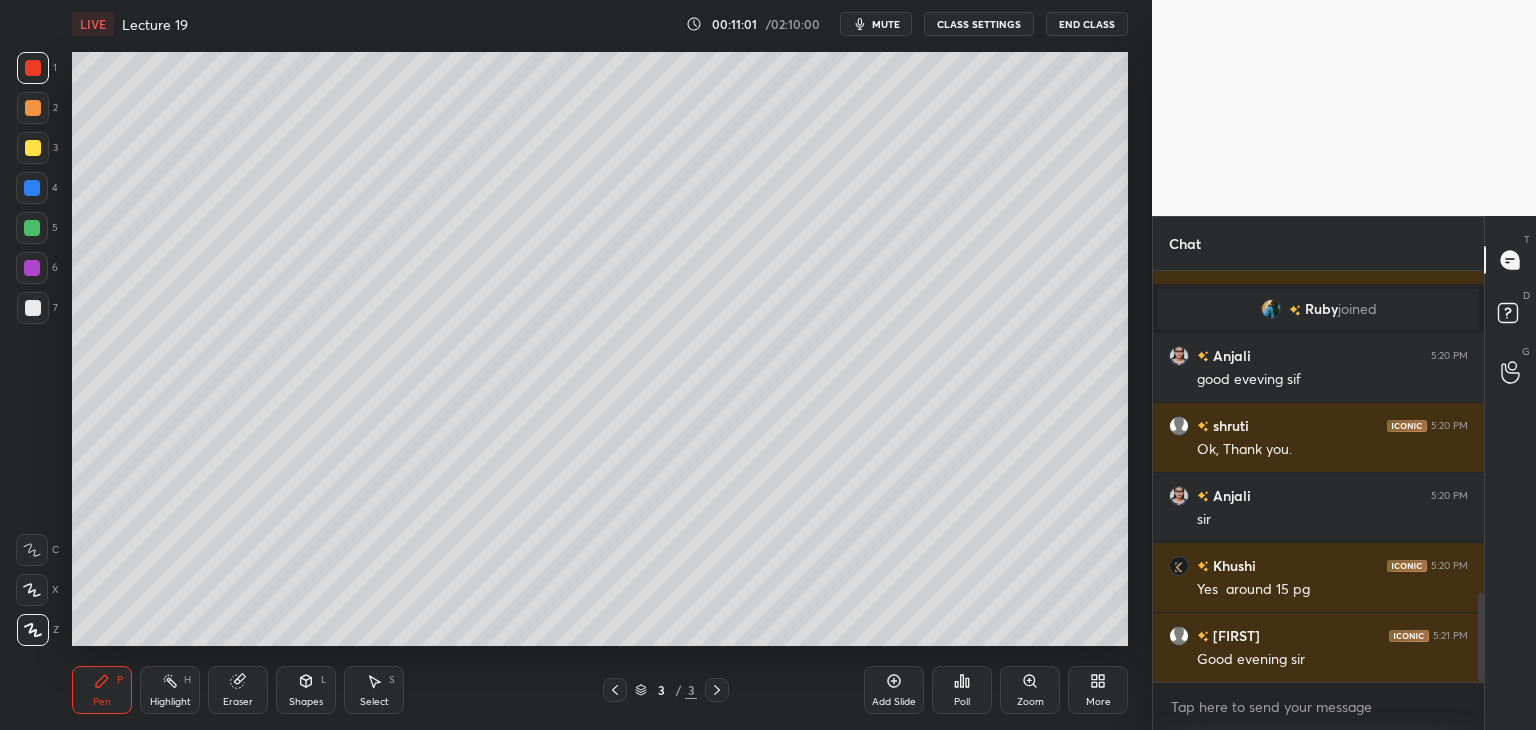 click at bounding box center [33, 148] 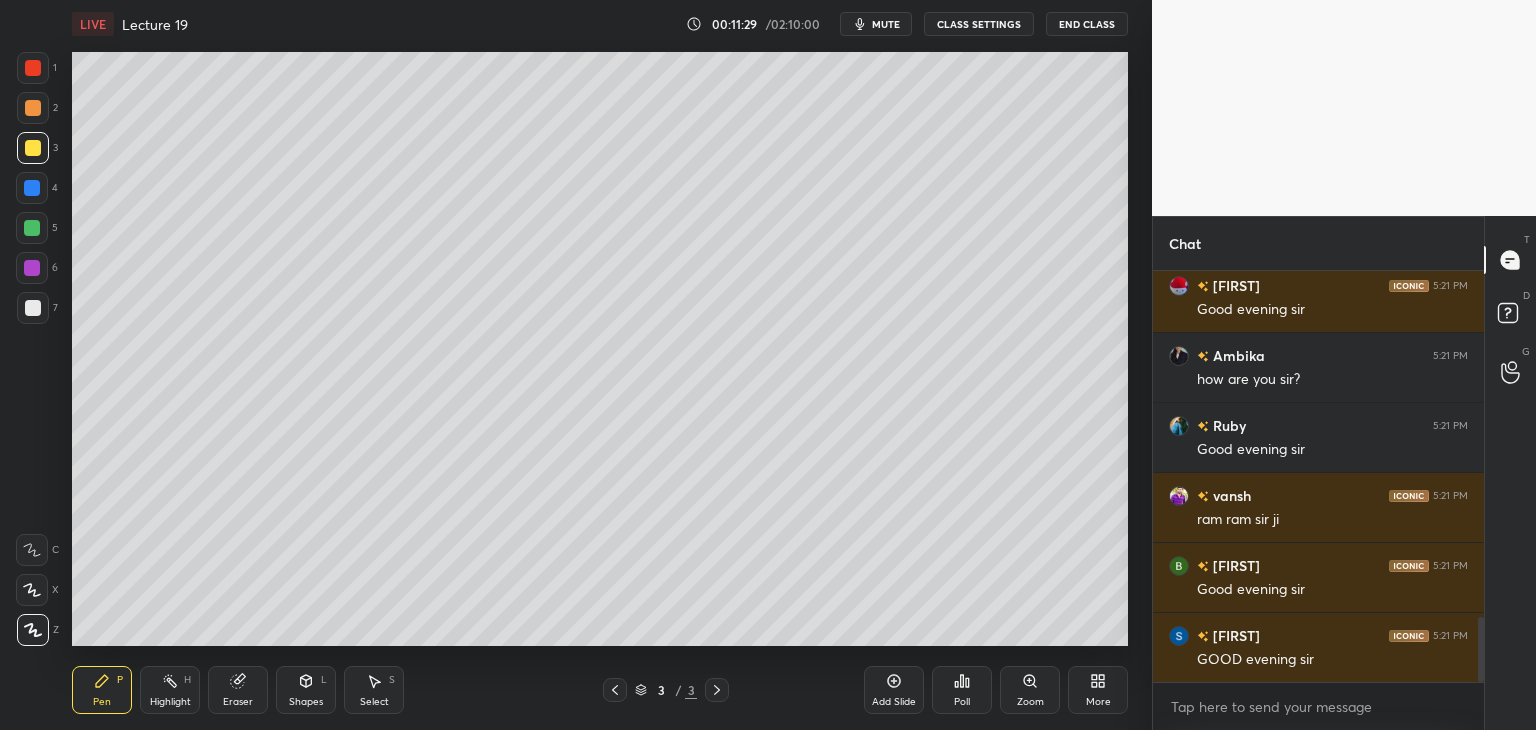 scroll, scrollTop: 2200, scrollLeft: 0, axis: vertical 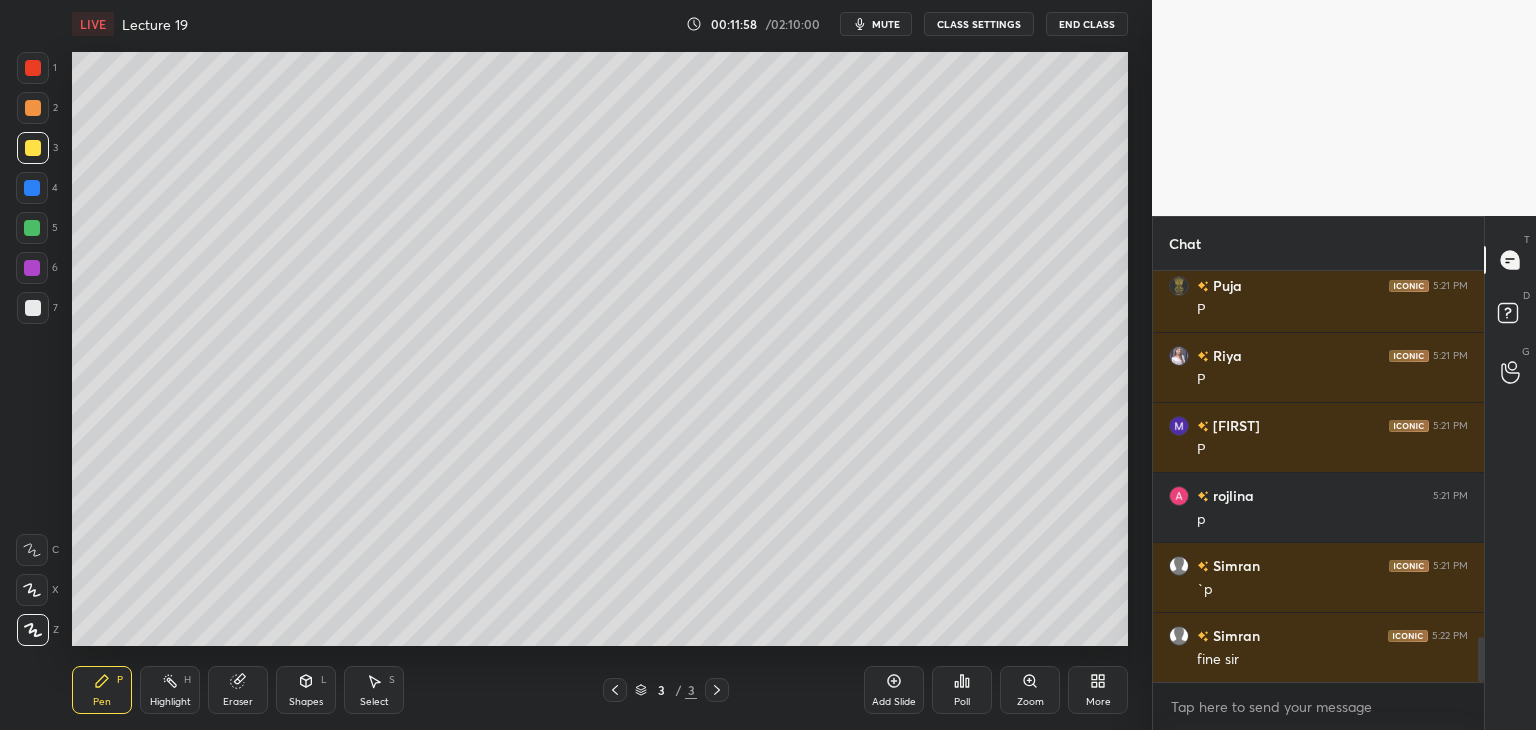 click at bounding box center [33, 308] 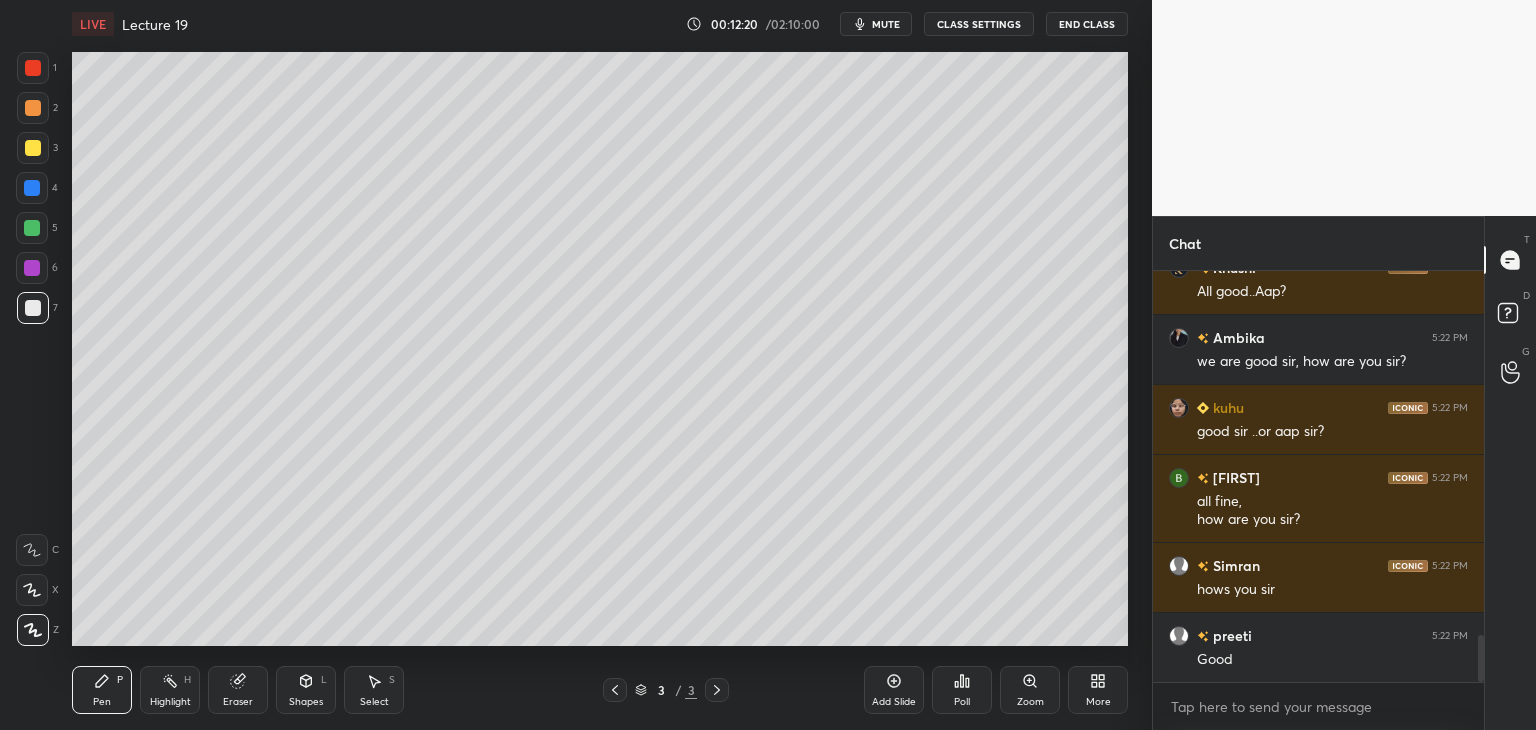 scroll, scrollTop: 3254, scrollLeft: 0, axis: vertical 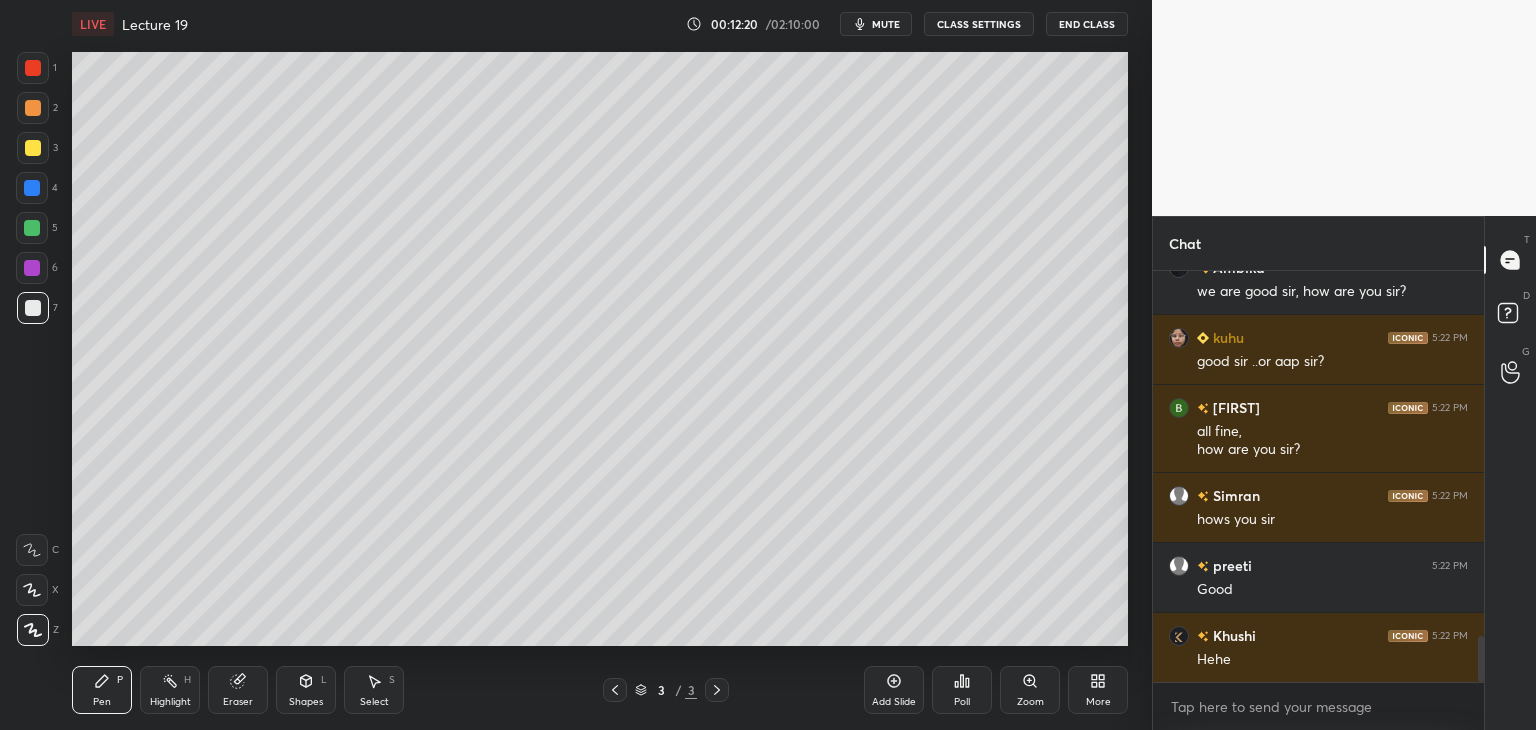 click at bounding box center (32, 268) 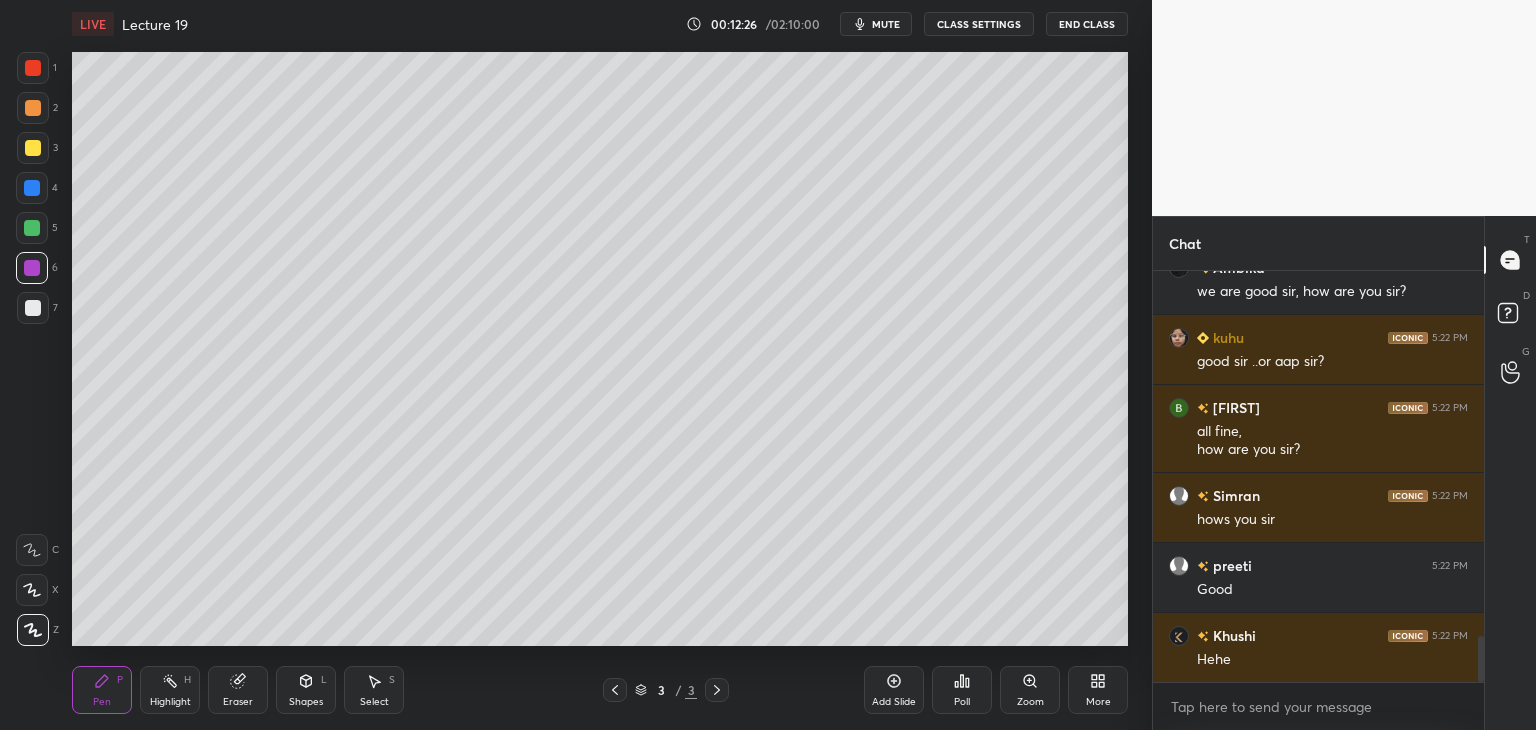 scroll, scrollTop: 3324, scrollLeft: 0, axis: vertical 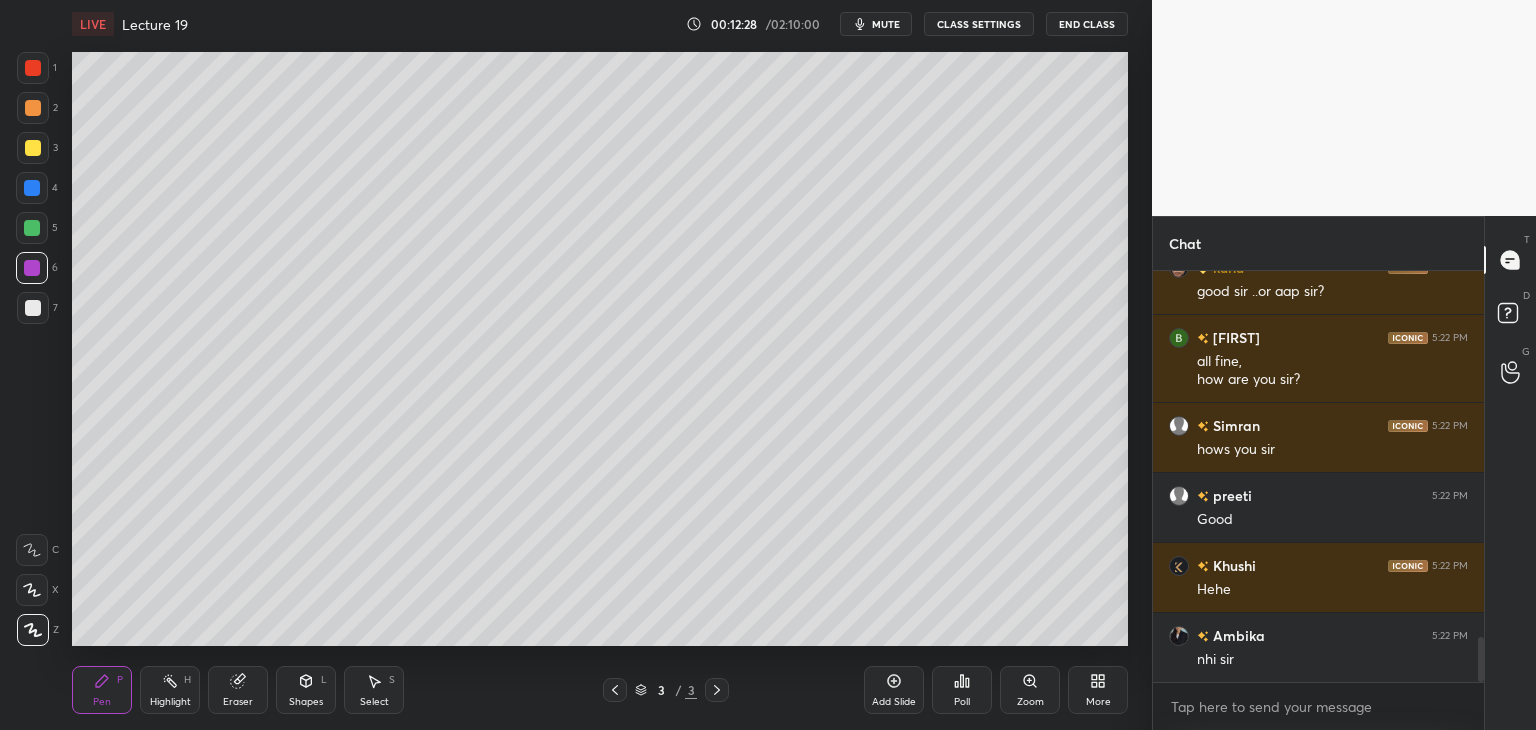 click on "Add Slide" at bounding box center (894, 690) 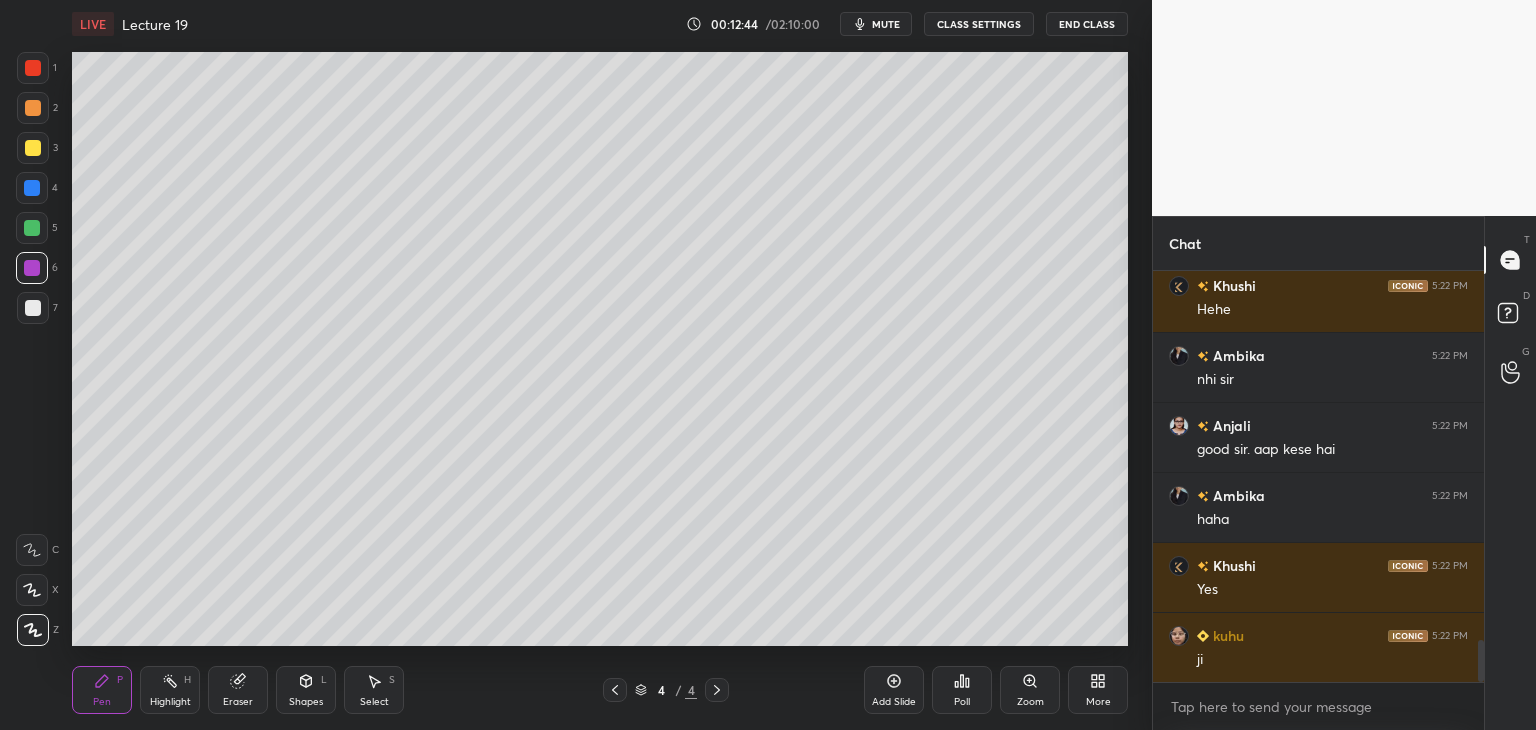scroll, scrollTop: 3674, scrollLeft: 0, axis: vertical 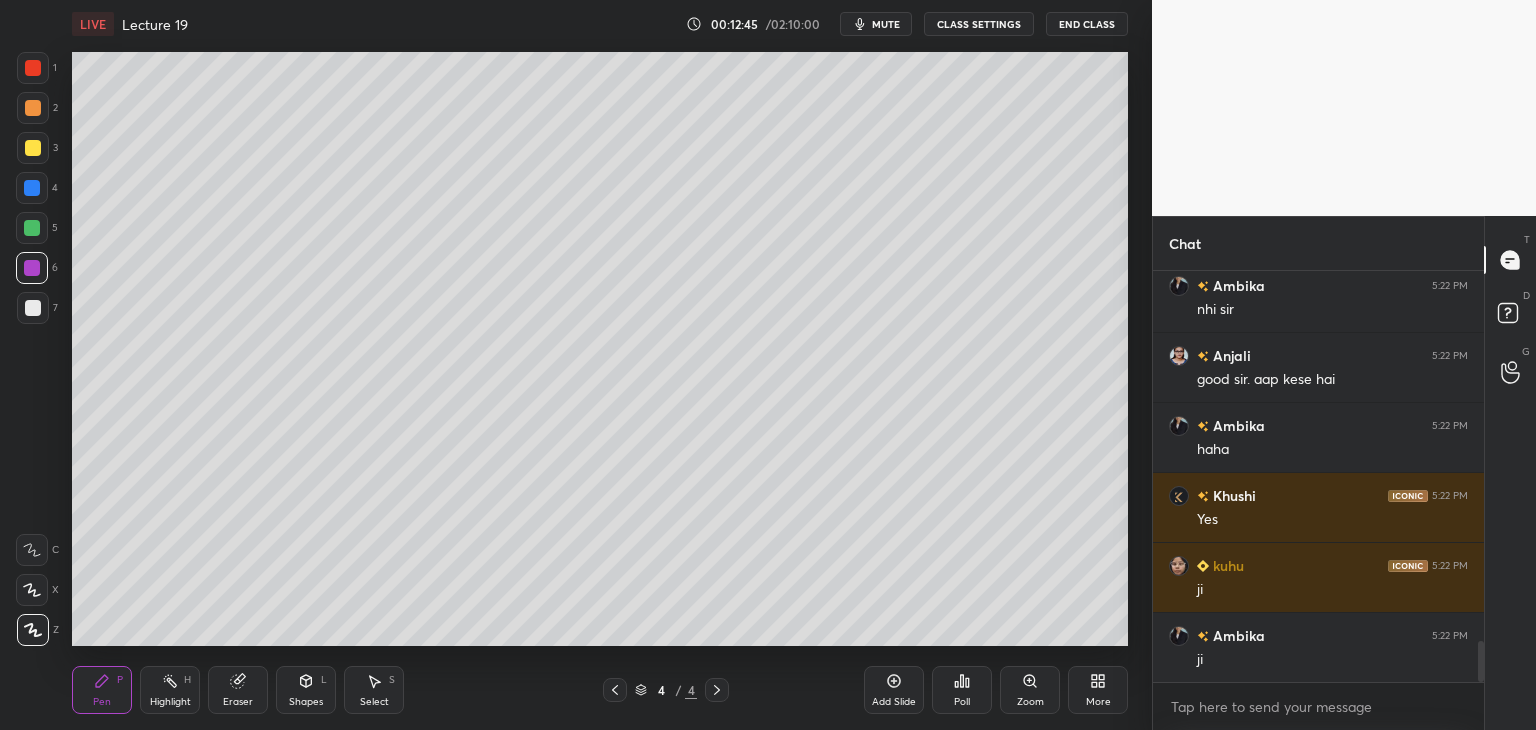 click on "Add Slide" at bounding box center (894, 690) 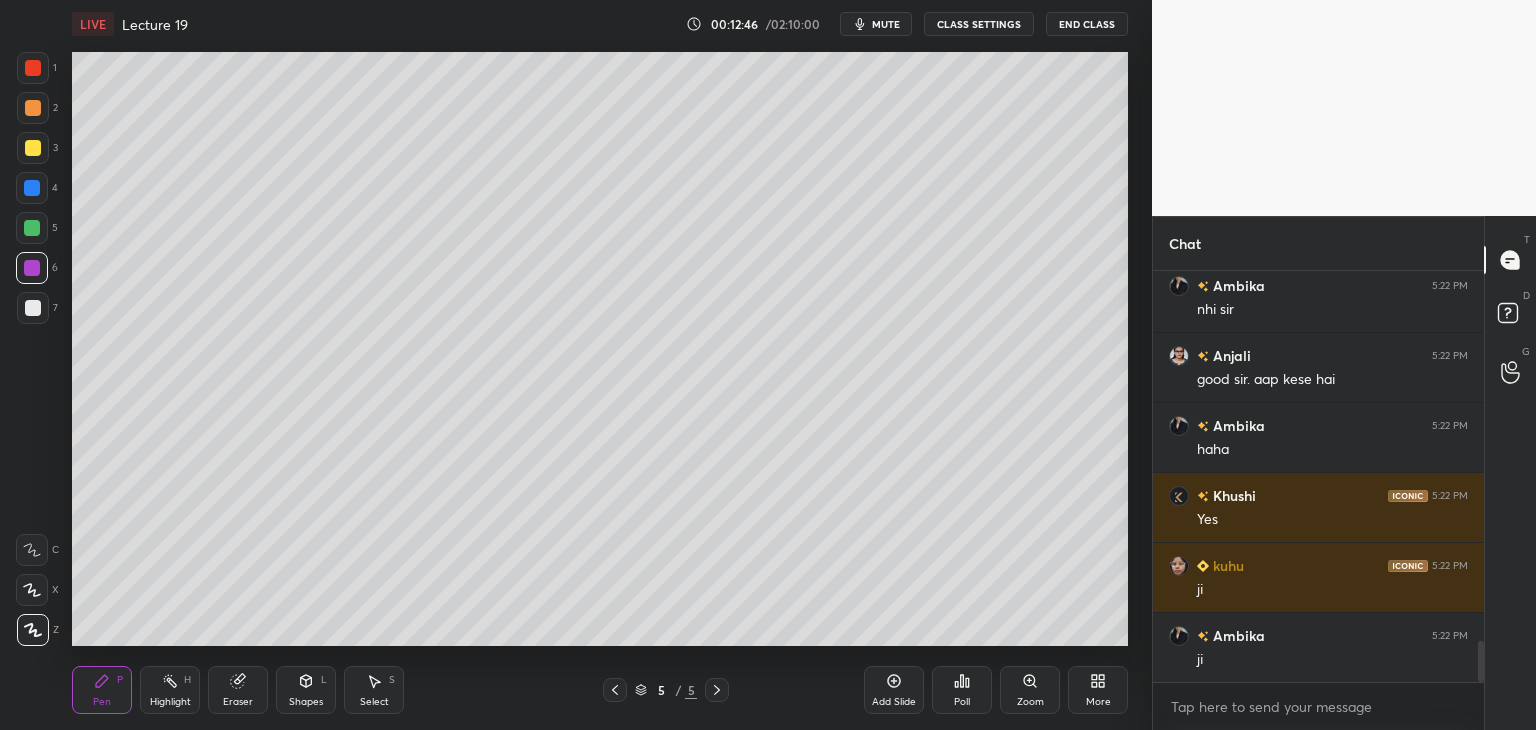 scroll, scrollTop: 3744, scrollLeft: 0, axis: vertical 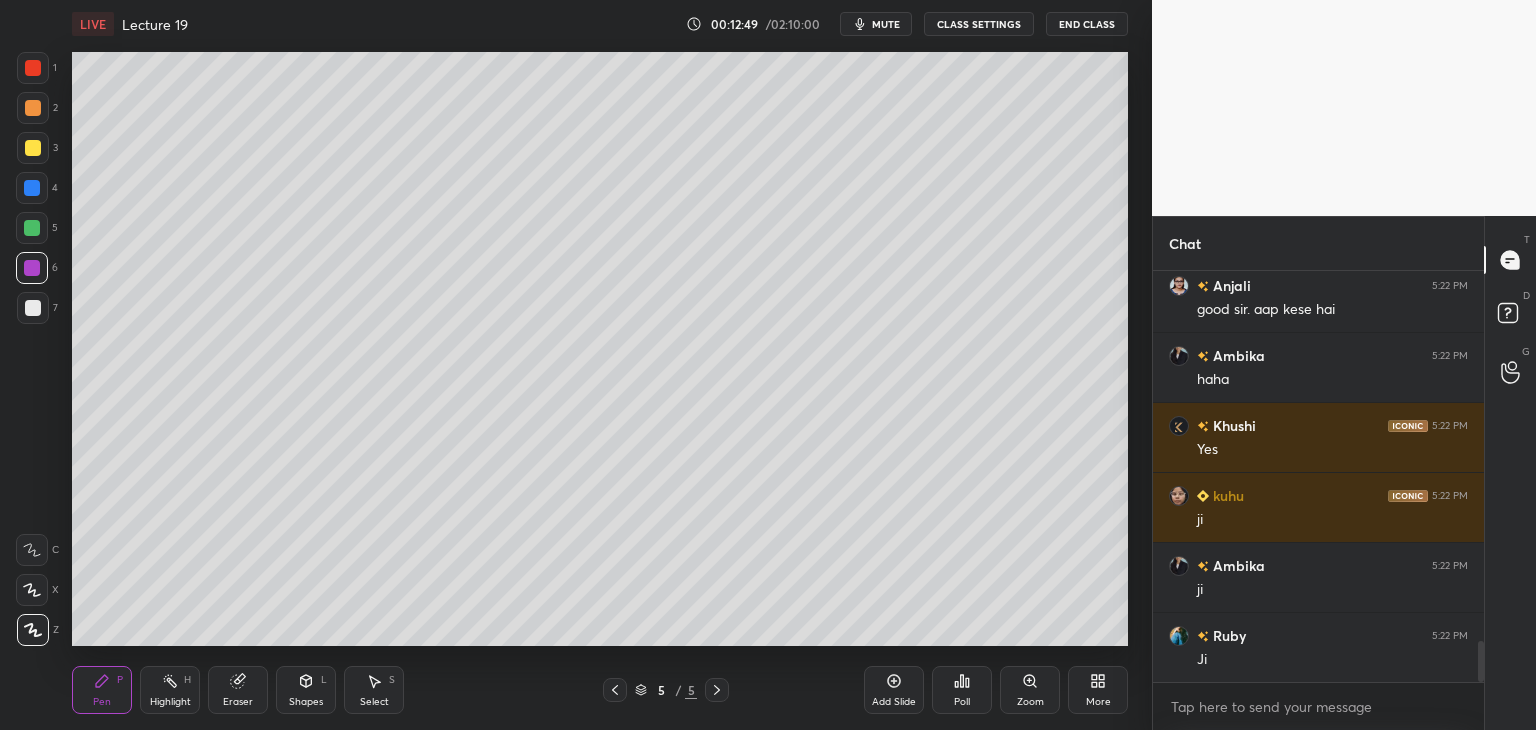 click on "Setting up your live class Poll for   secs No correct answer Start poll" at bounding box center [600, 349] 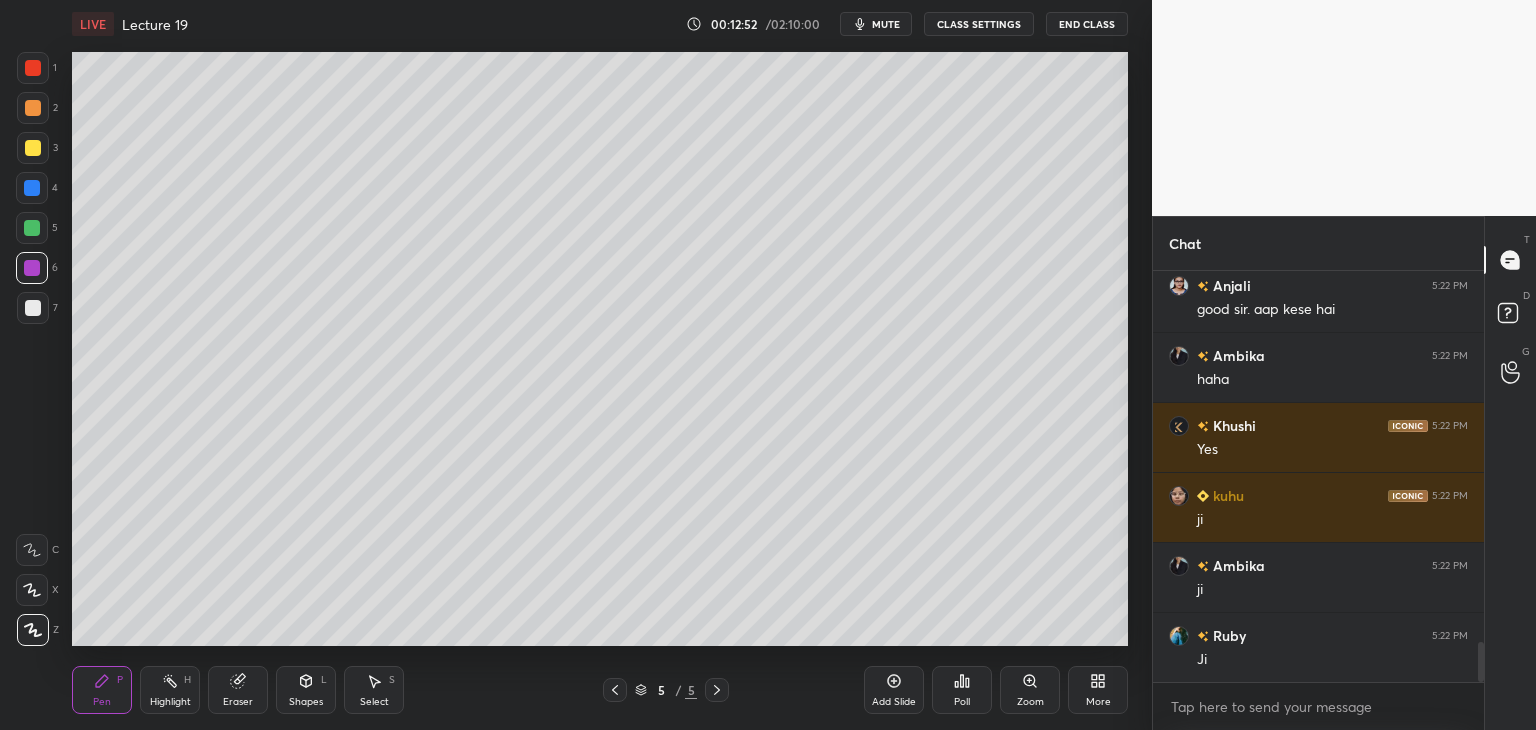 scroll, scrollTop: 3814, scrollLeft: 0, axis: vertical 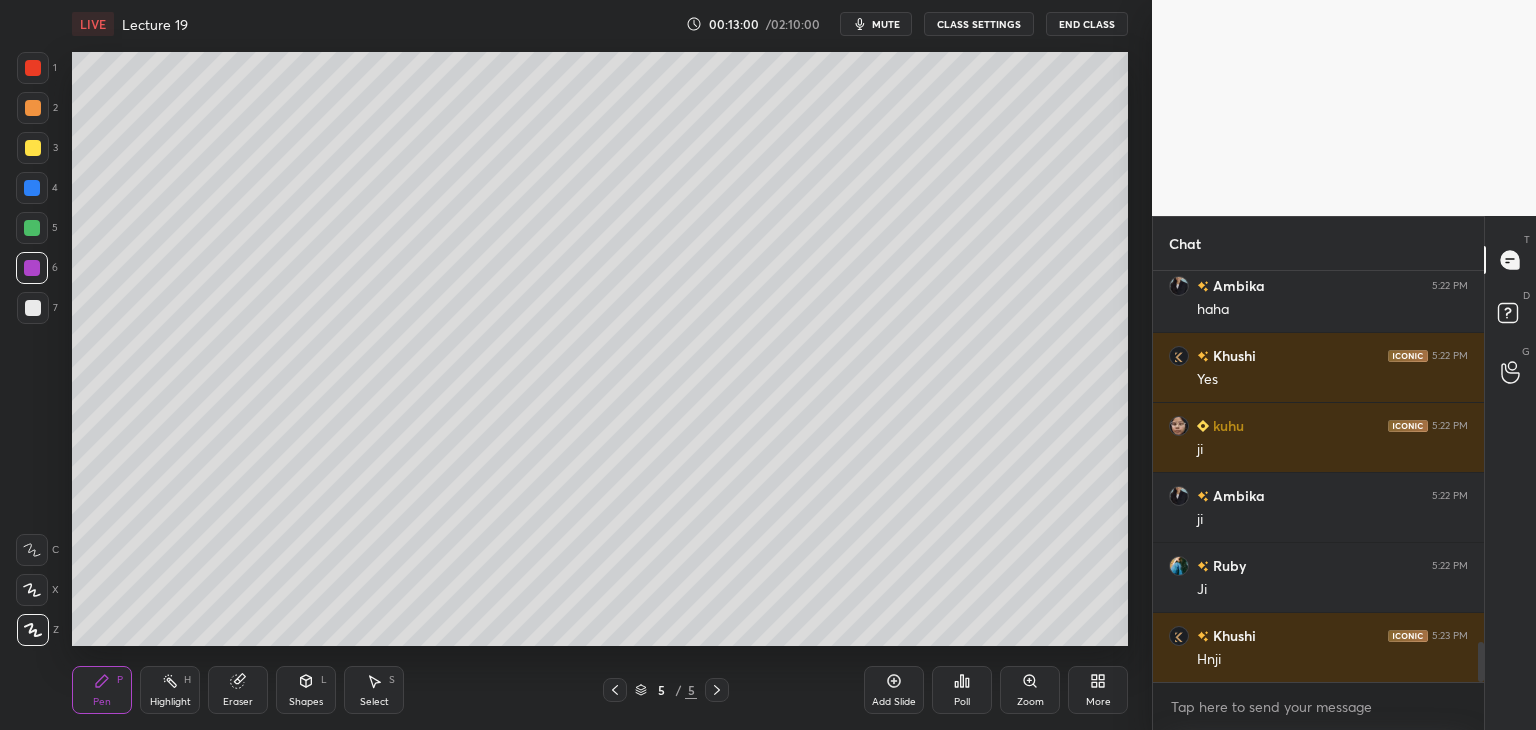 click at bounding box center (32, 228) 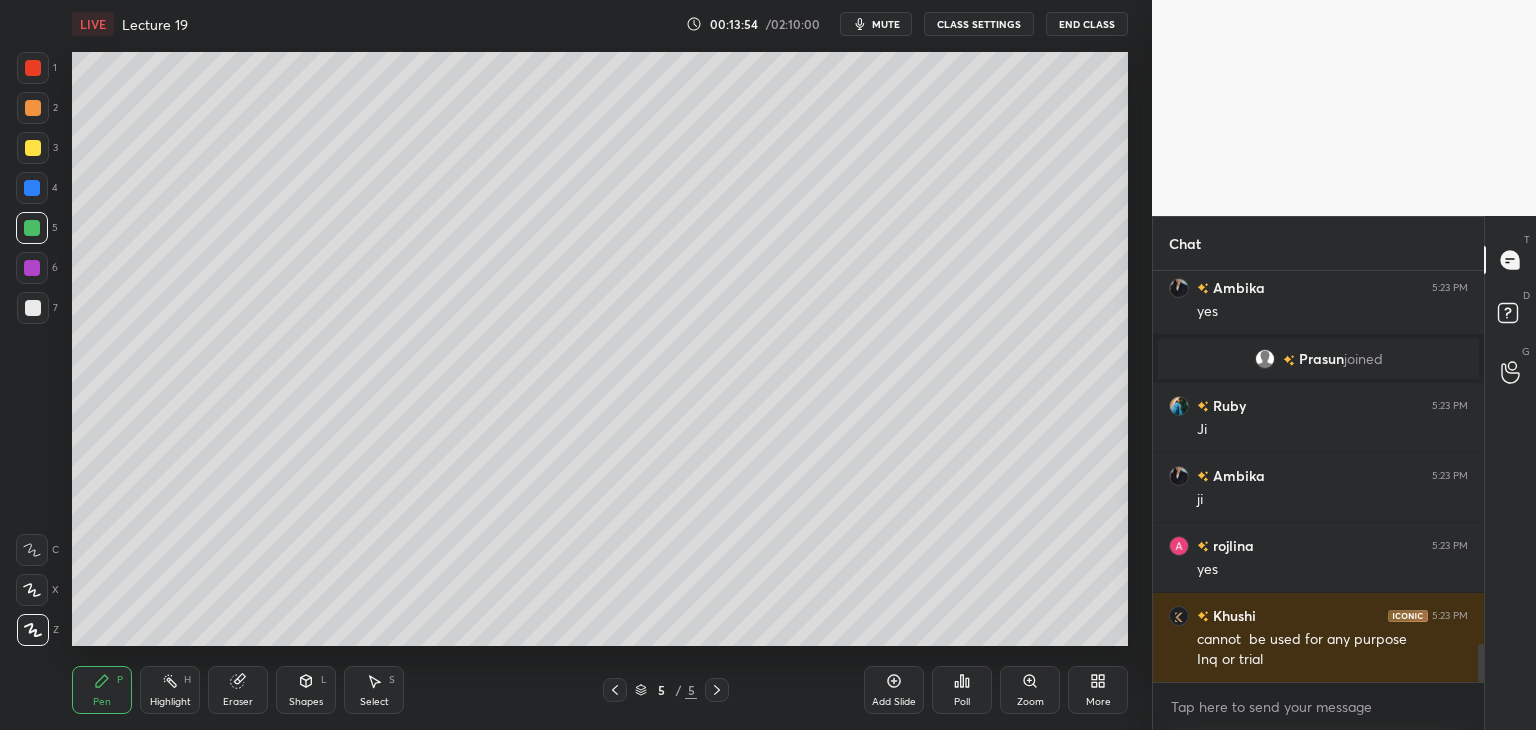 scroll, scrollTop: 4084, scrollLeft: 0, axis: vertical 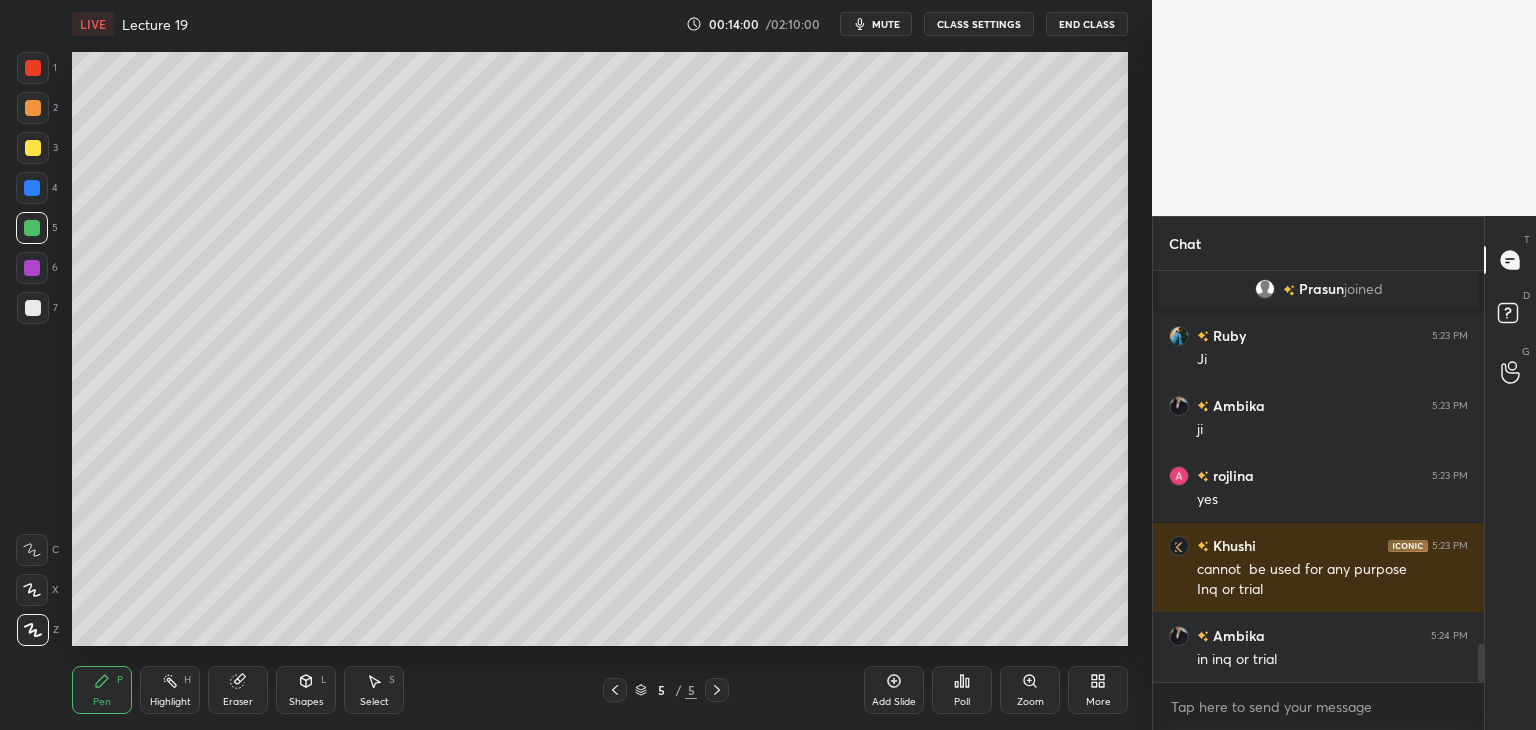 click at bounding box center (33, 148) 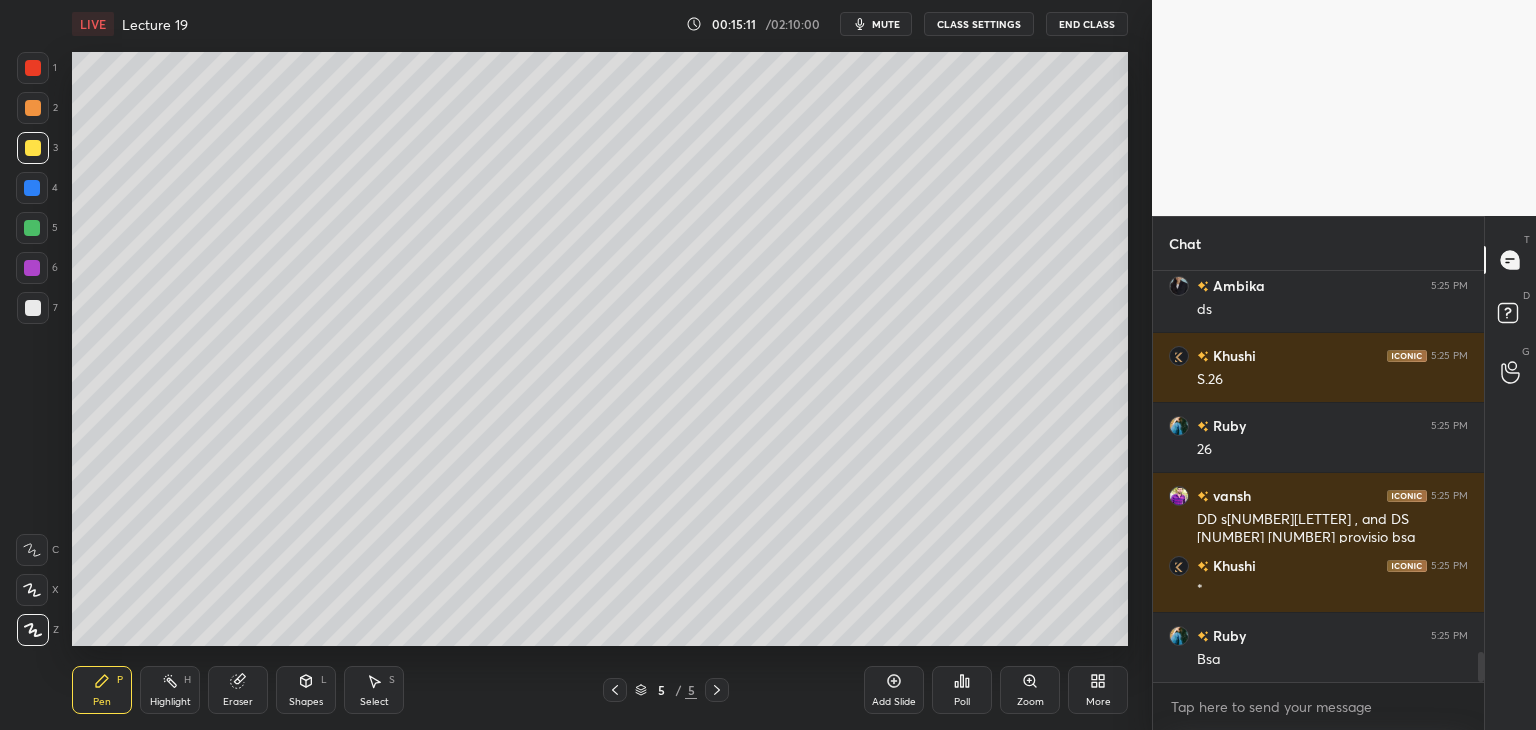 scroll, scrollTop: 5244, scrollLeft: 0, axis: vertical 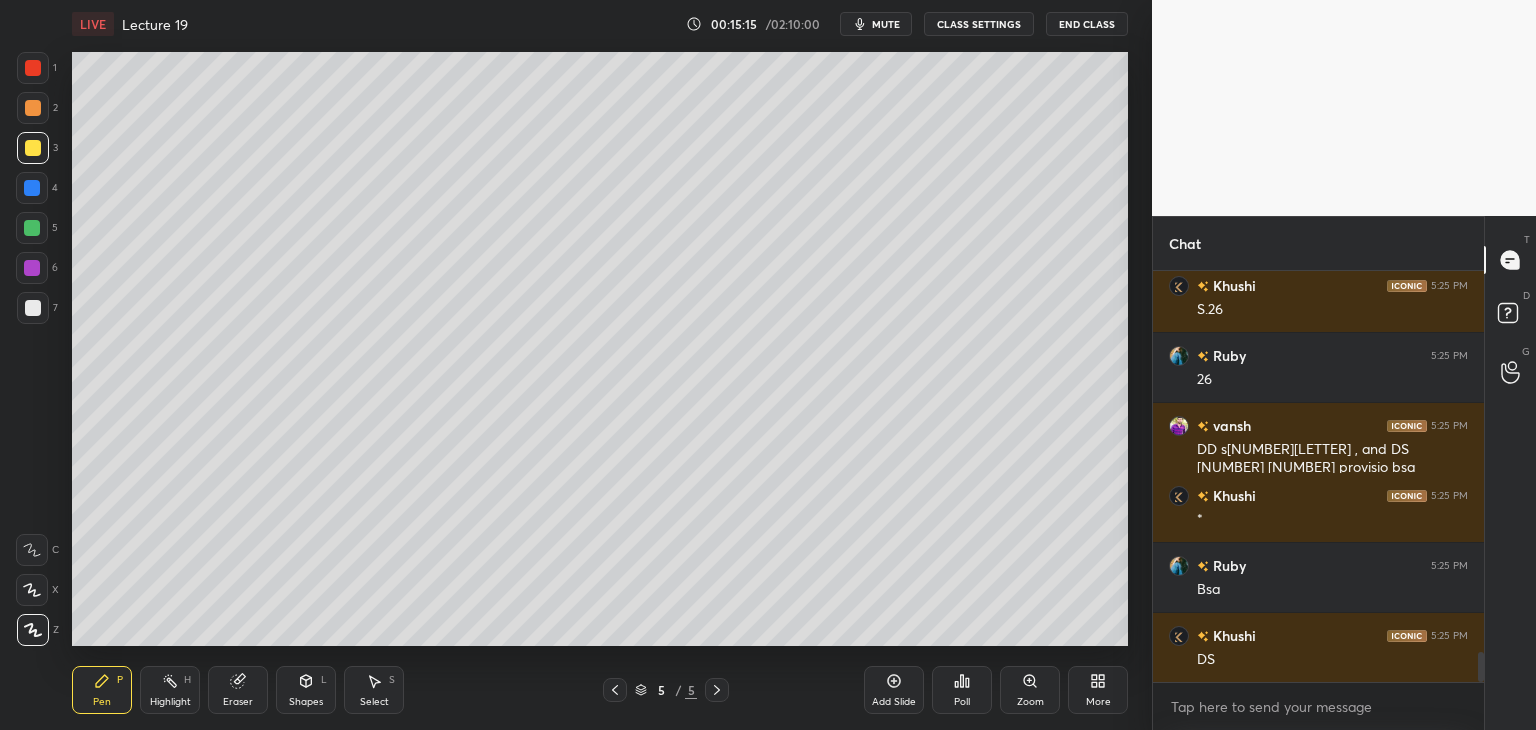 click on "1 2 3 4 5 6 7 C X Z C X Z E E Erase all   H H LIVE Lecture 19 00:15:15 /  02:10:00 mute CLASS SETTINGS End Class Setting up your live class Poll for   secs No correct answer Start poll Back Lecture 19 • L22 of Bharatiya Nagarik Suraksha Sanhita, 2023 Vasu Dev Monga Pen P Highlight H Eraser Shapes L Select S 5 / 5 Add Slide Poll Zoom More" at bounding box center (576, 365) 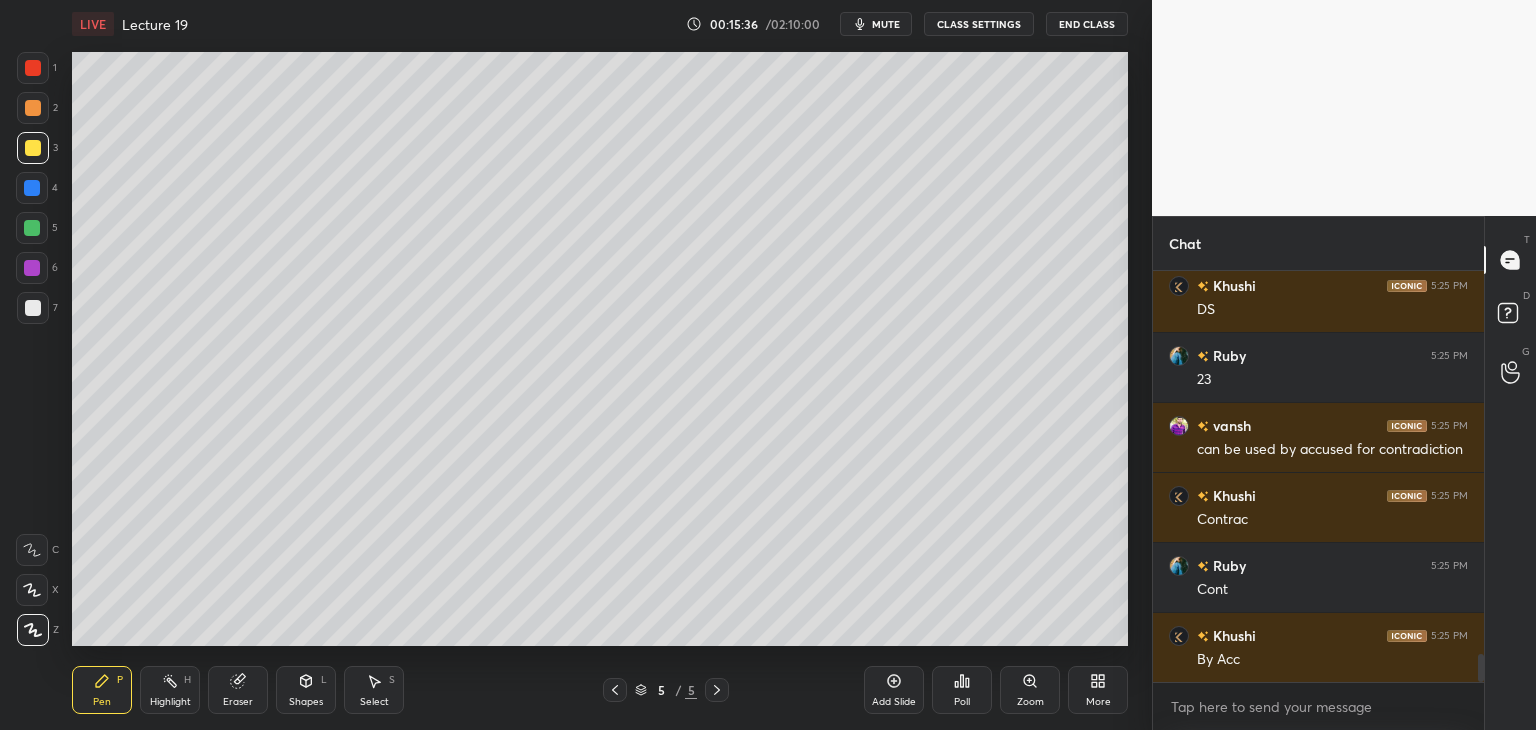 scroll, scrollTop: 5664, scrollLeft: 0, axis: vertical 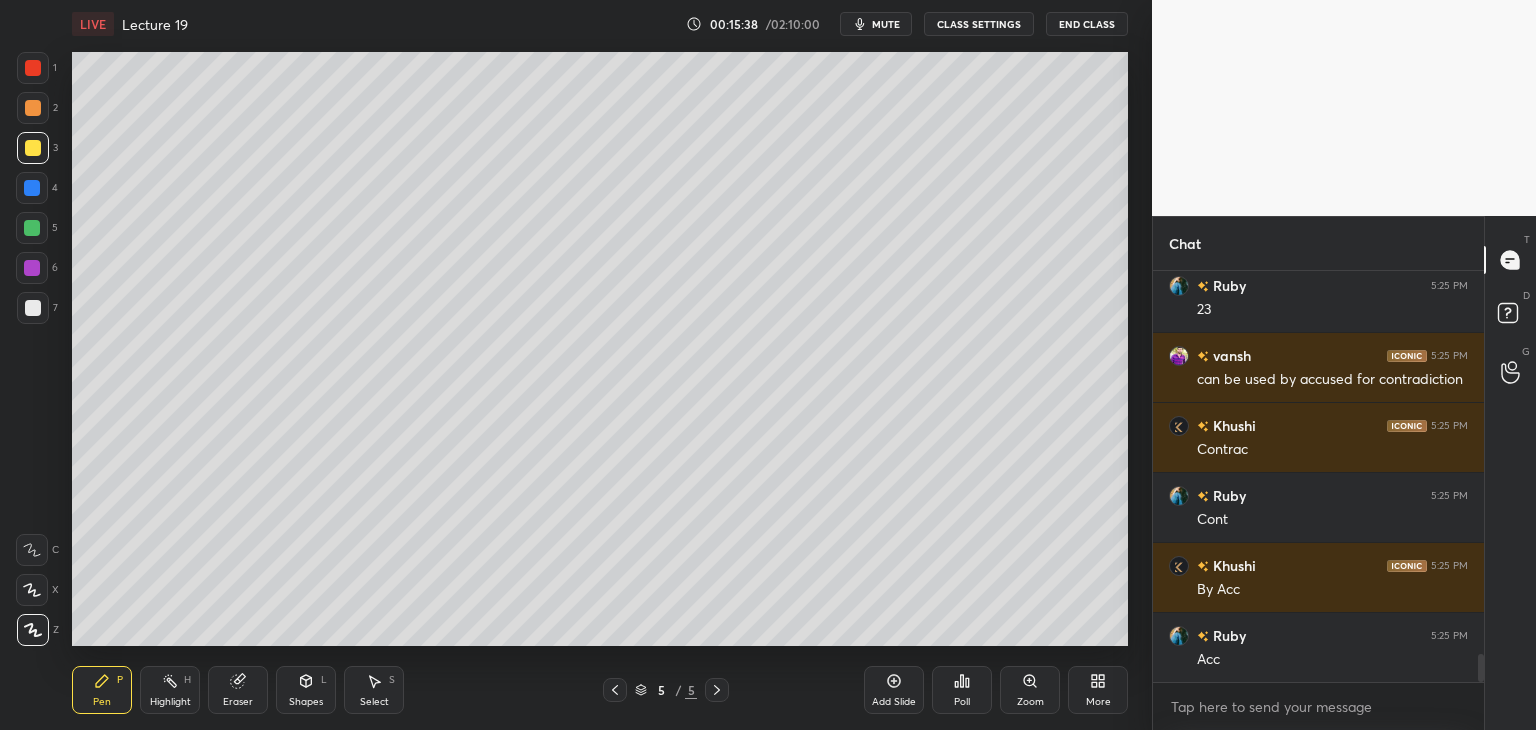 click on "Setting up your live class Poll for   secs No correct answer Start poll" at bounding box center (600, 349) 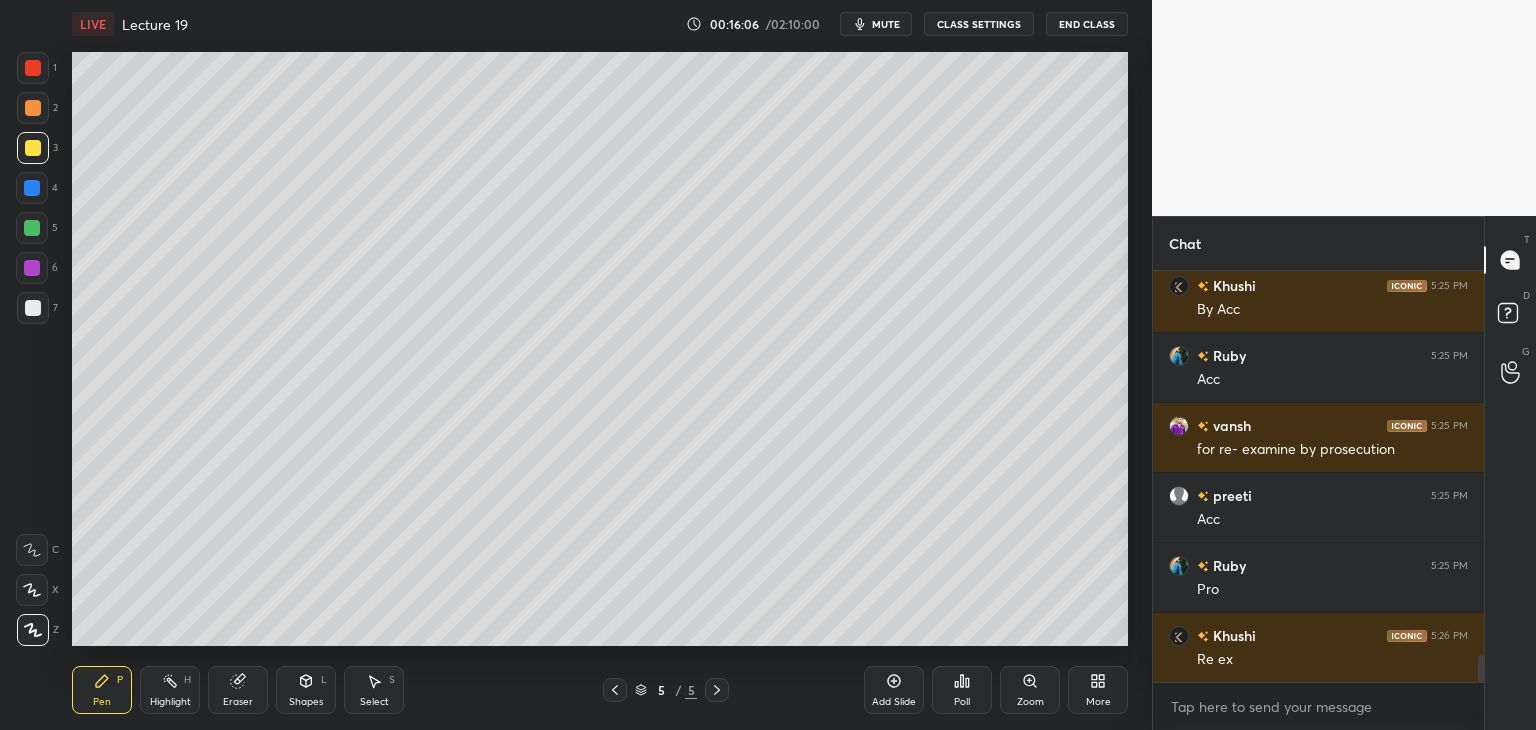scroll, scrollTop: 6014, scrollLeft: 0, axis: vertical 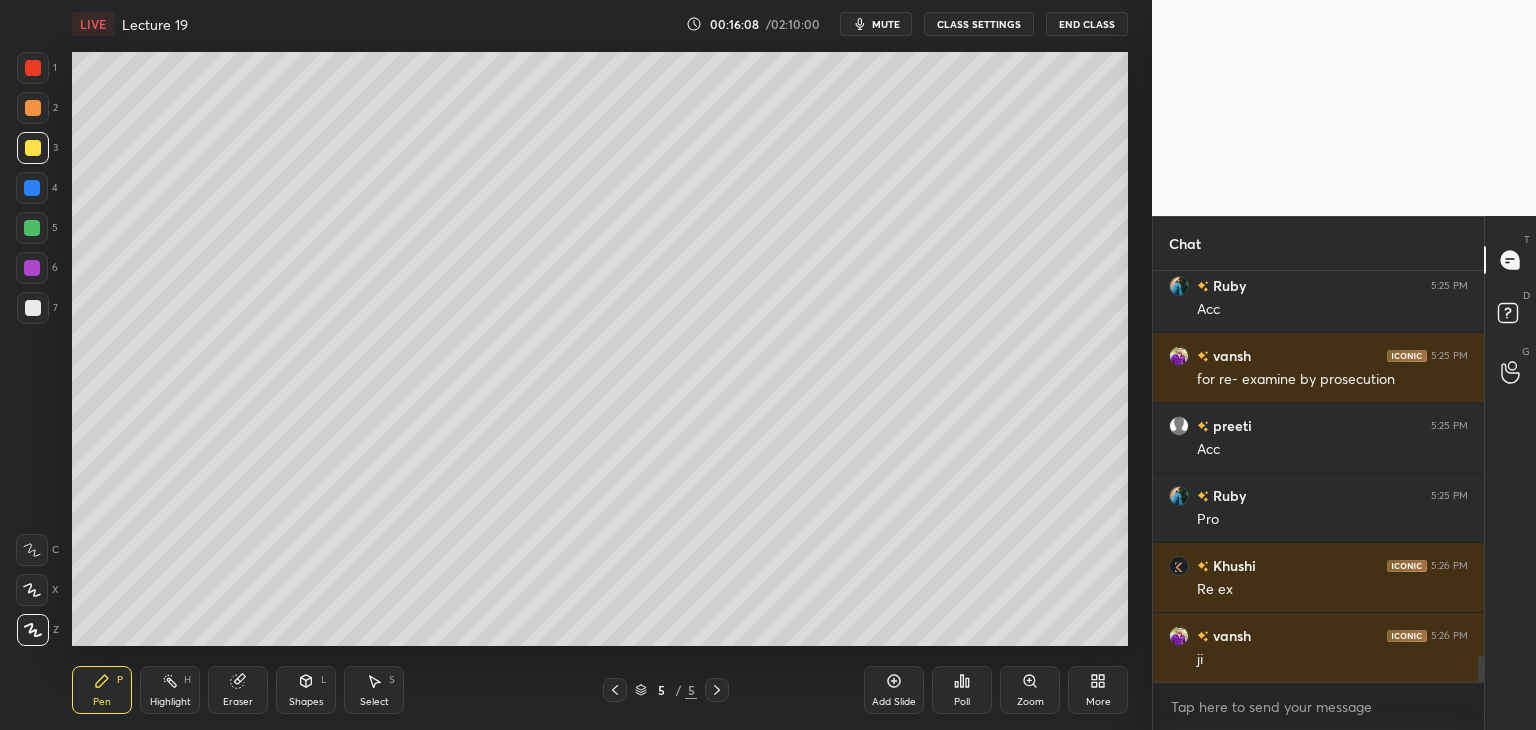 click at bounding box center (32, 188) 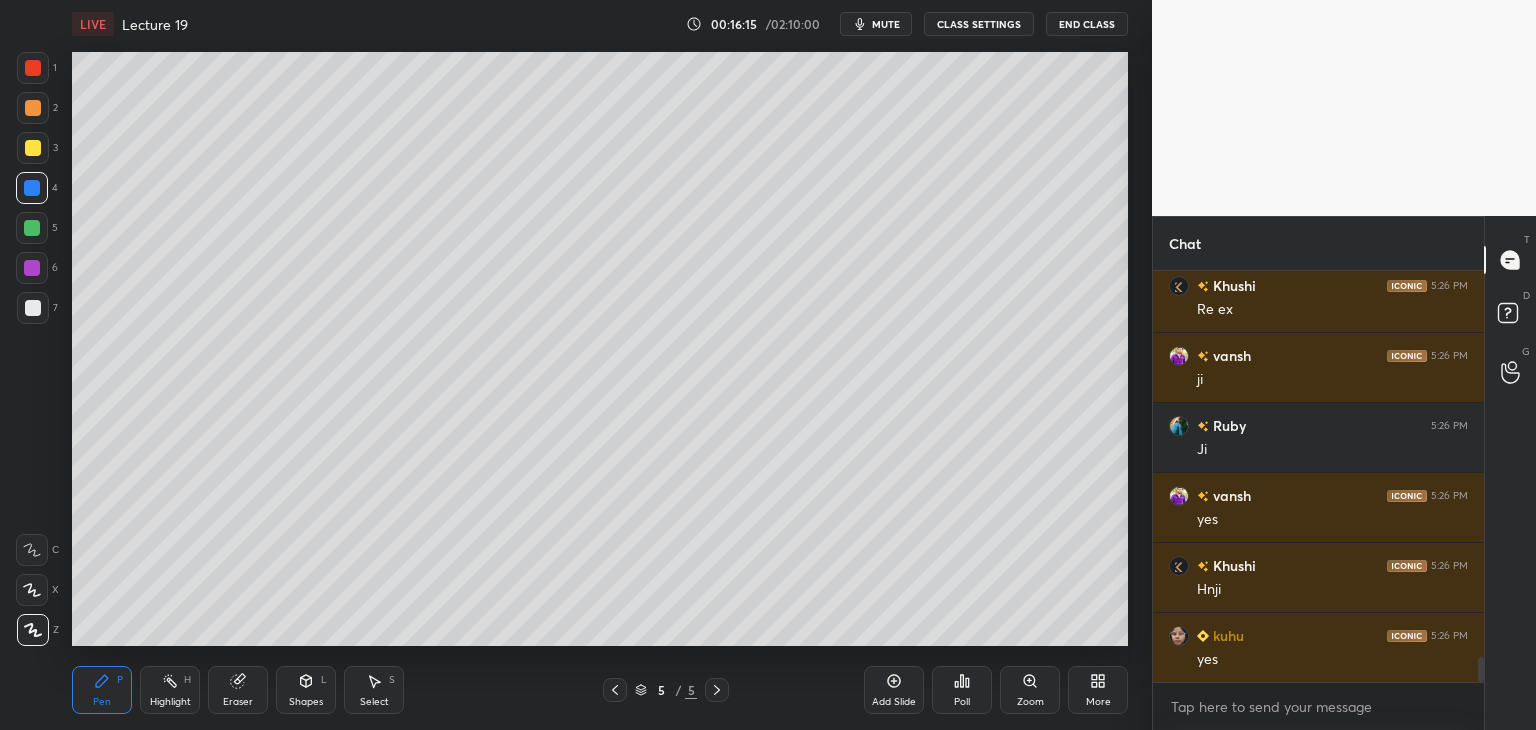 scroll, scrollTop: 6364, scrollLeft: 0, axis: vertical 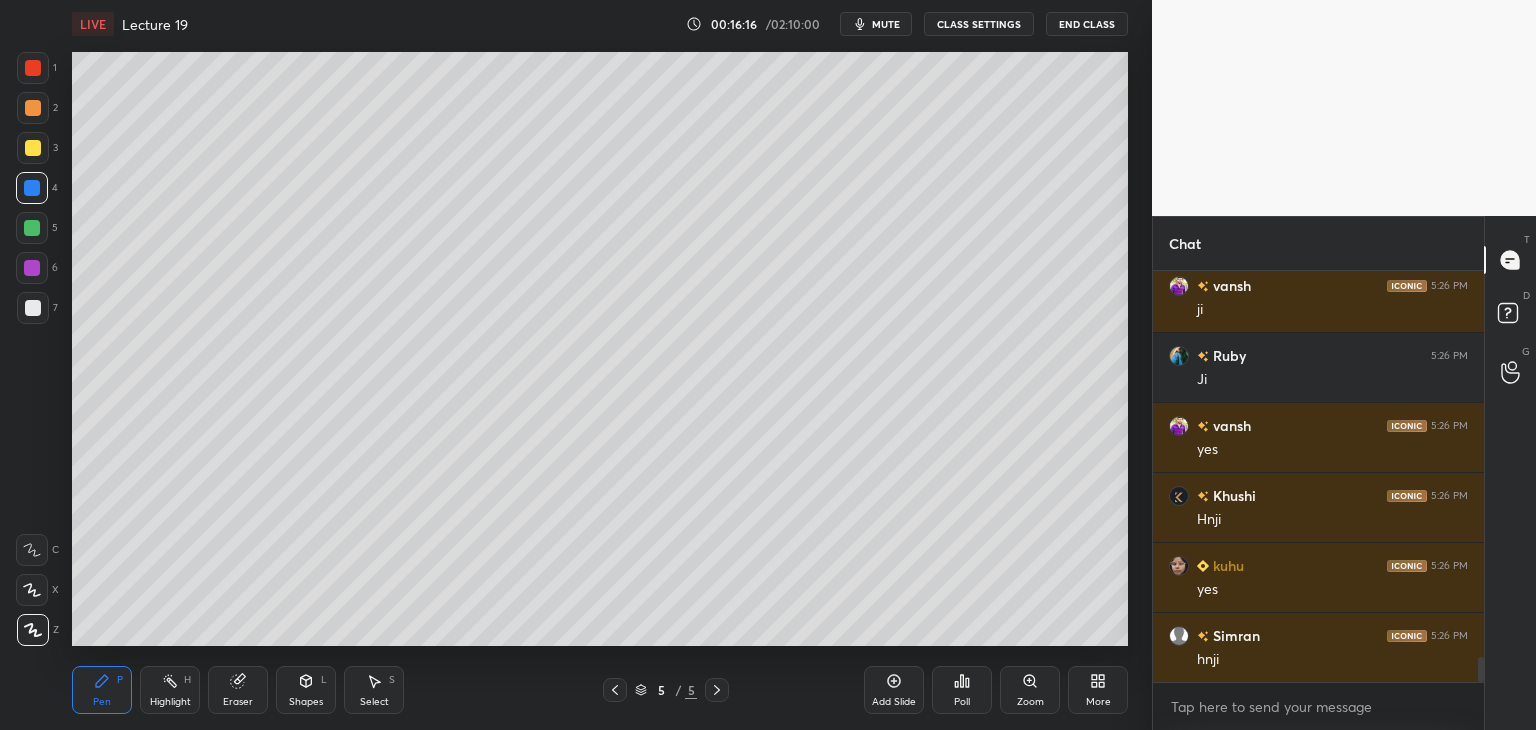 click on "Add Slide" at bounding box center [894, 702] 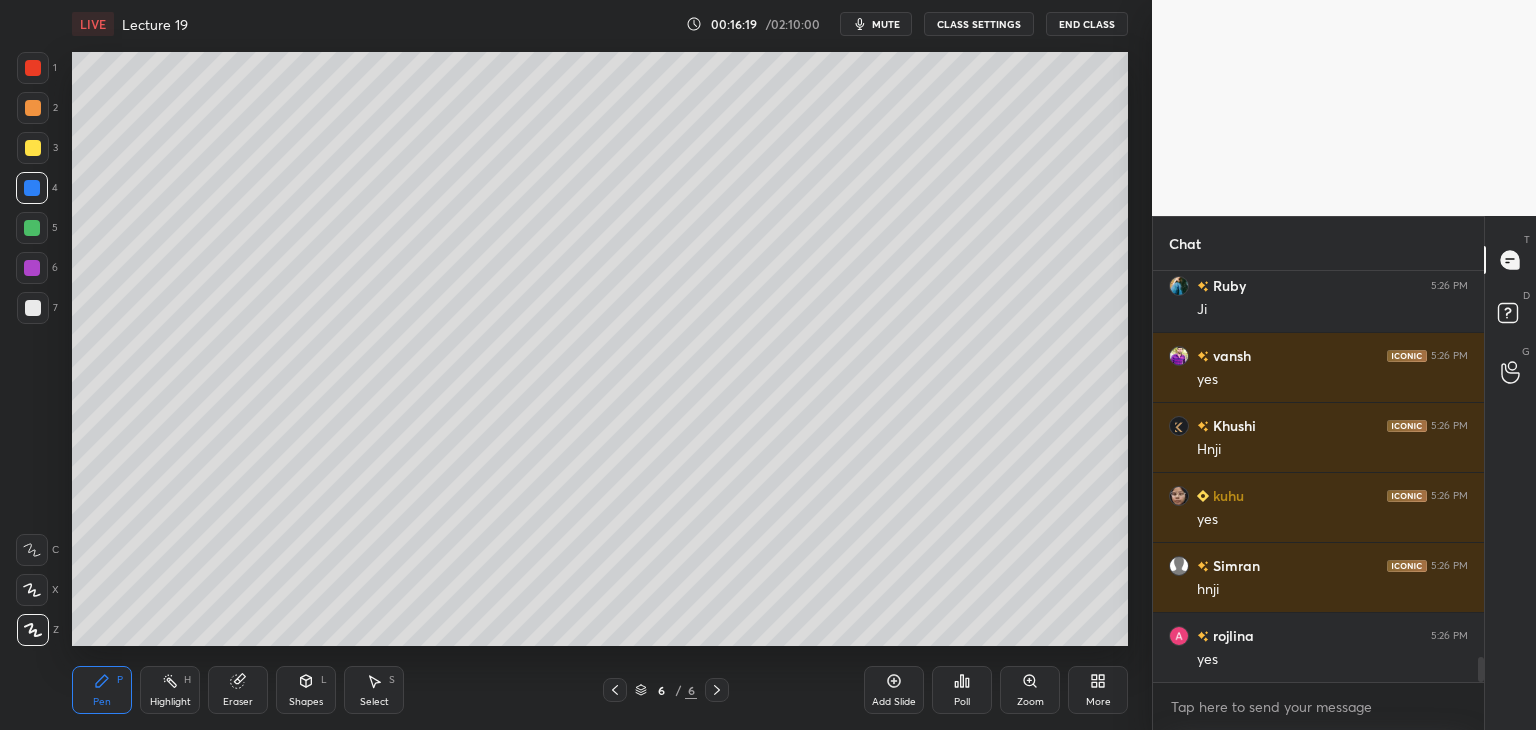 scroll, scrollTop: 6504, scrollLeft: 0, axis: vertical 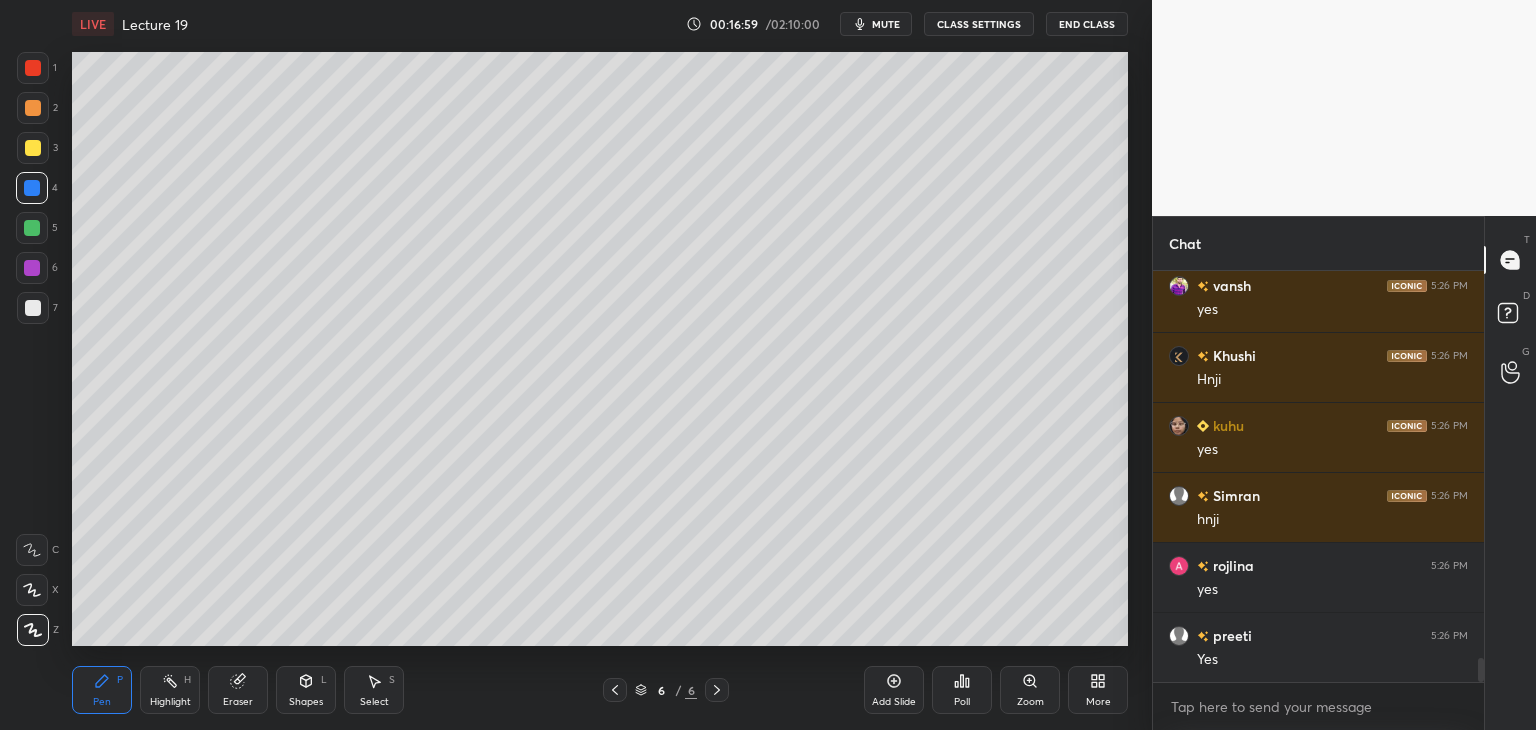 click at bounding box center (32, 228) 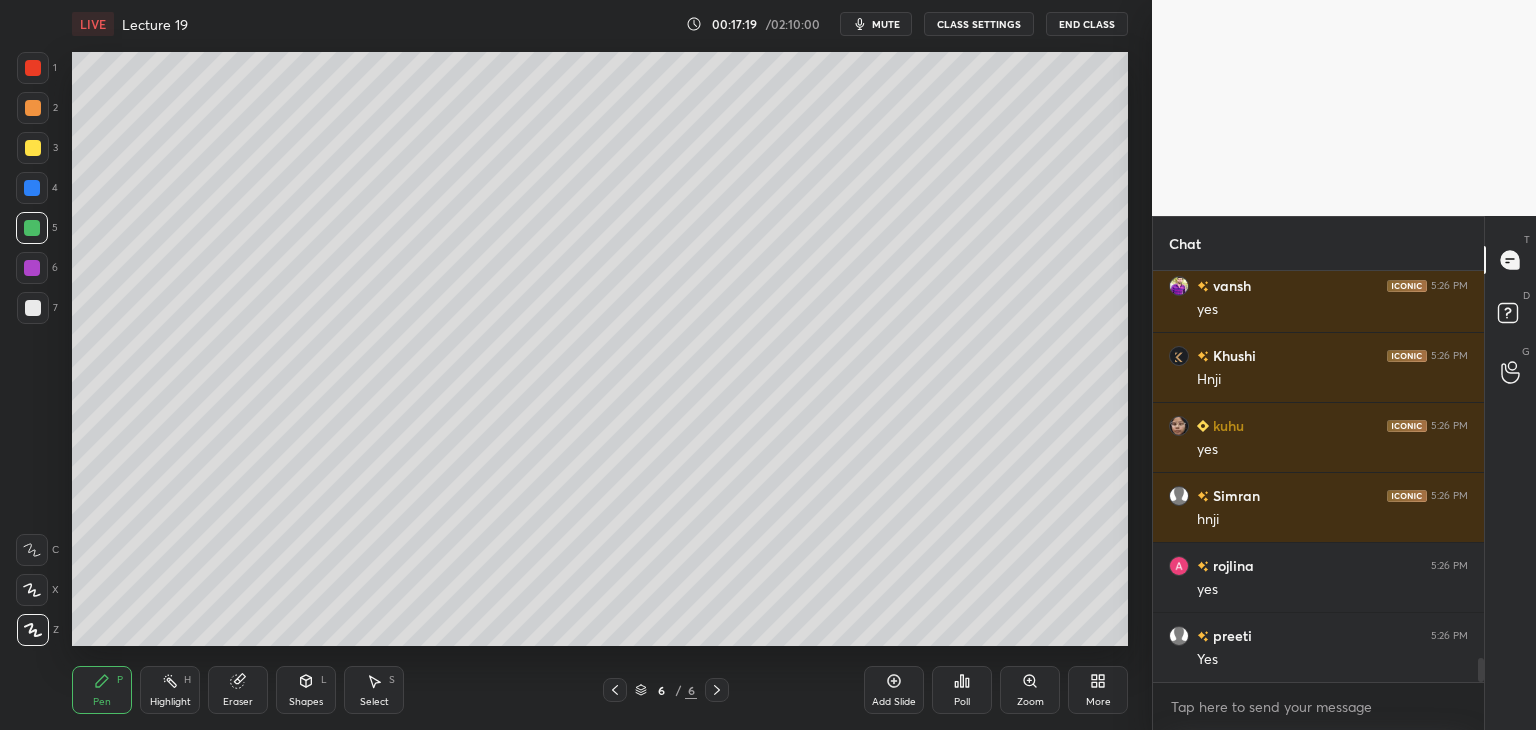 click on "6" at bounding box center [37, 268] 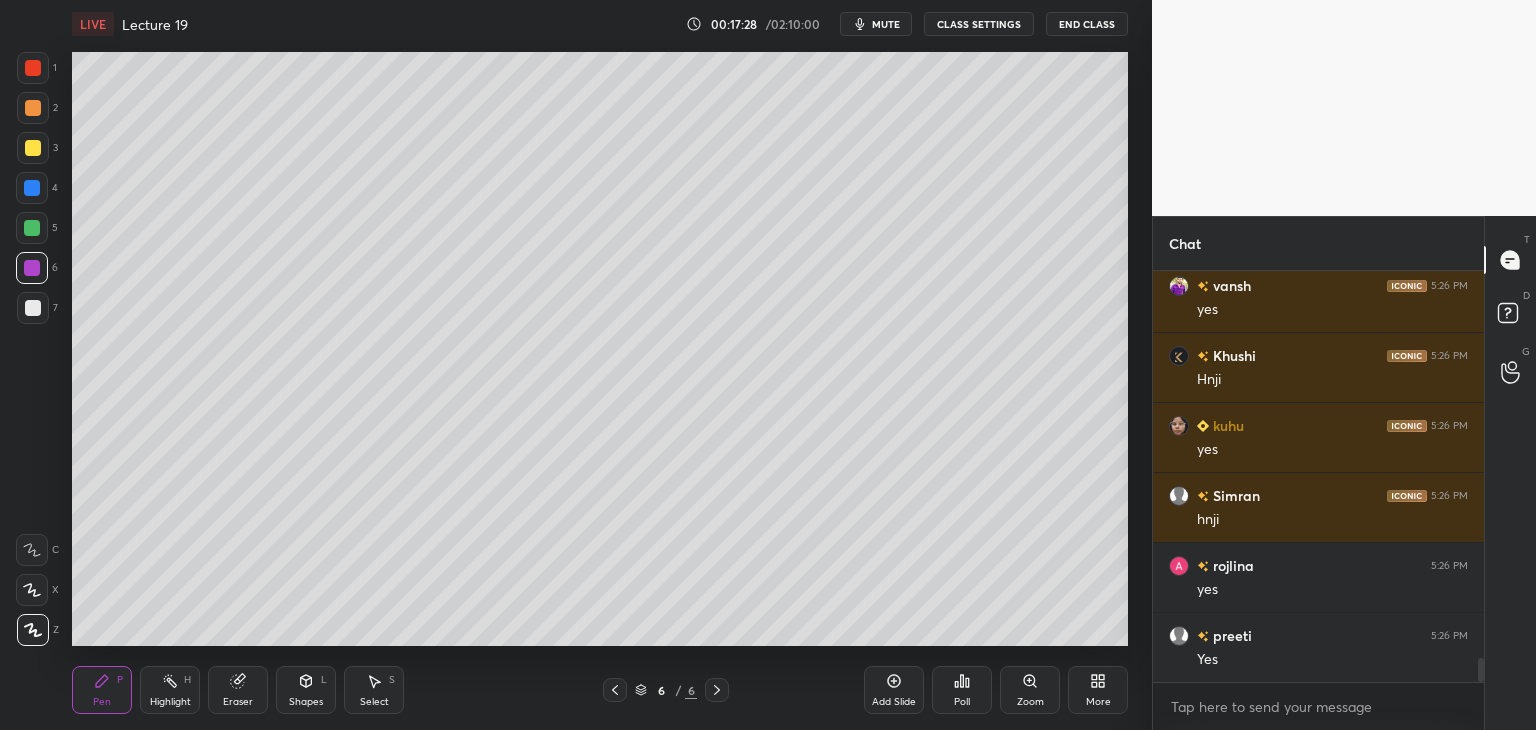 click at bounding box center (32, 268) 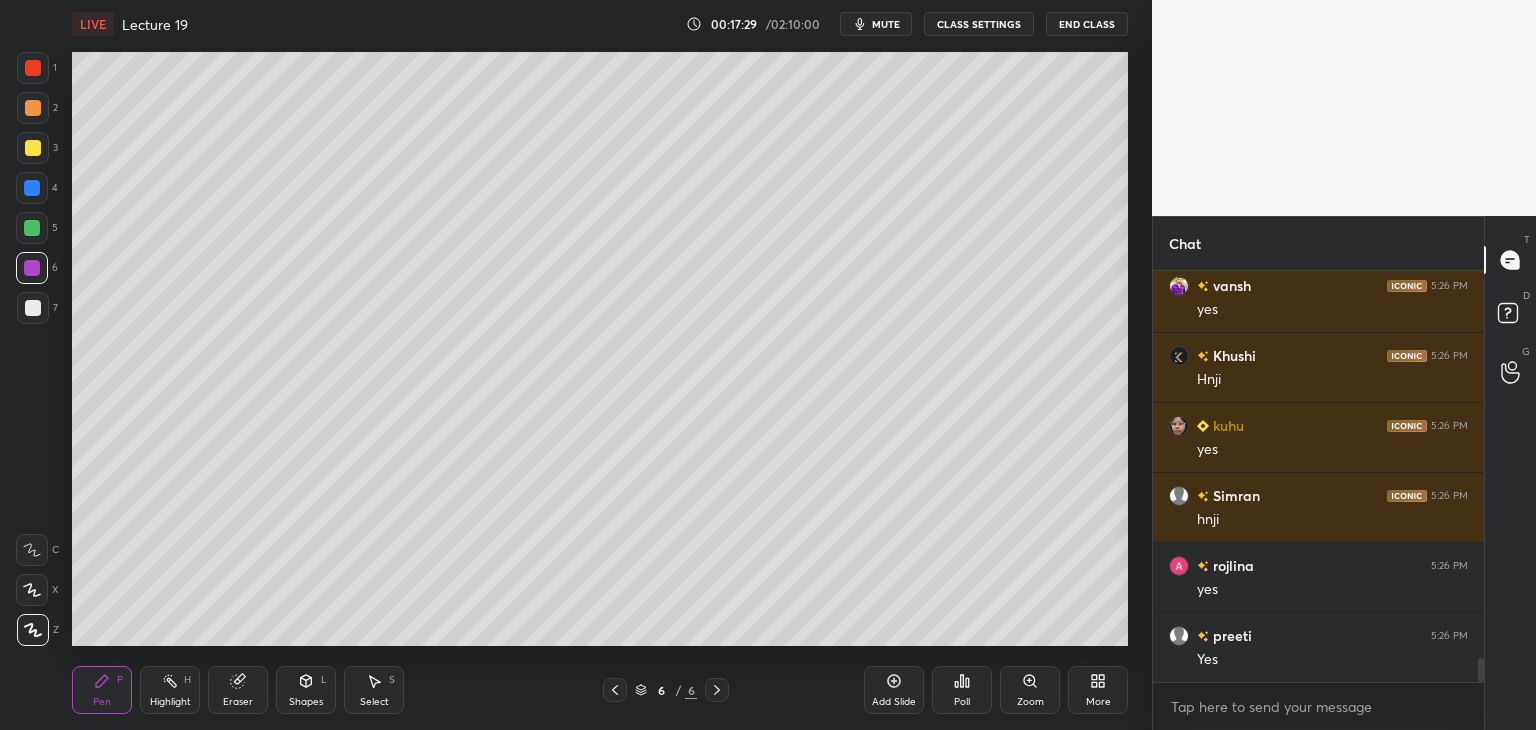 click at bounding box center [32, 228] 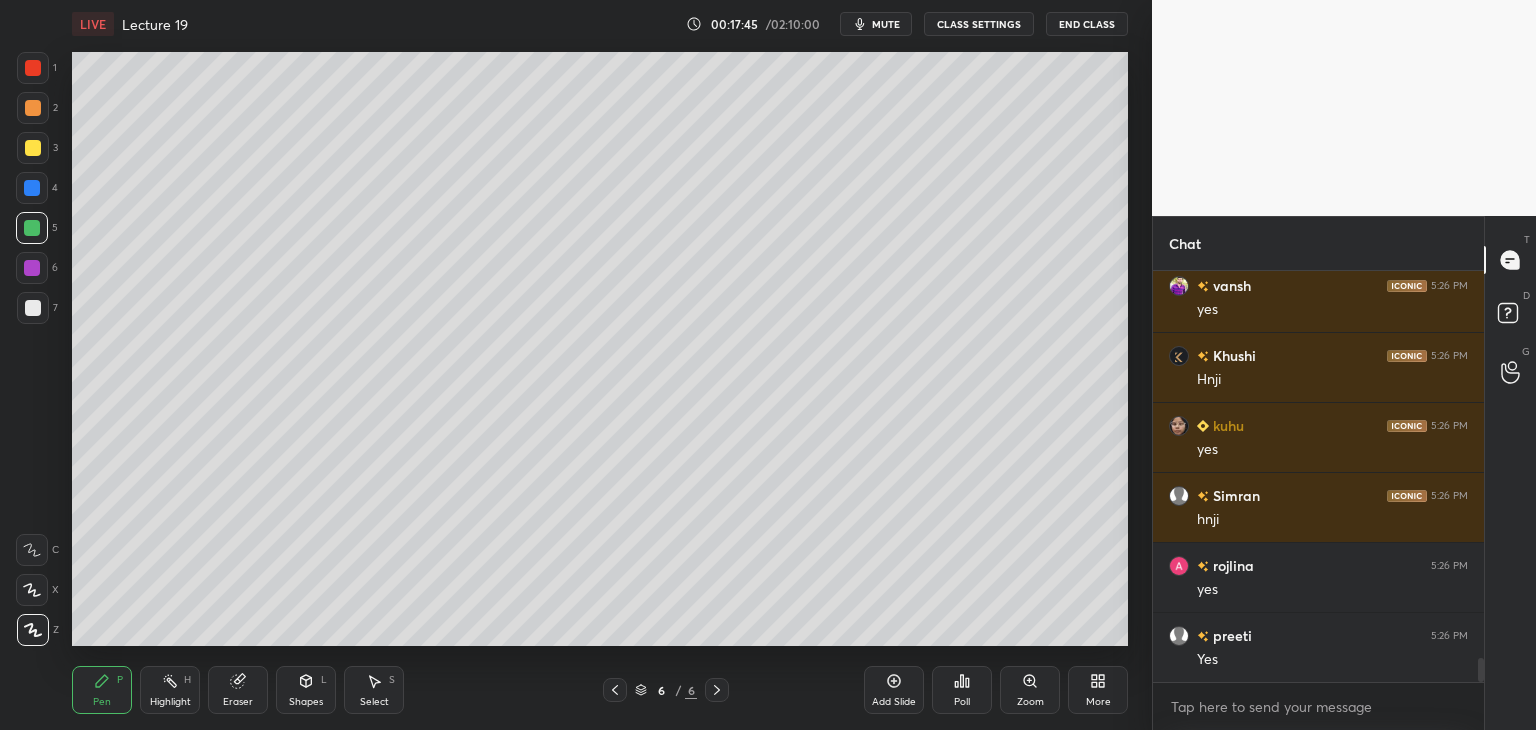 click on "Poll" at bounding box center (962, 702) 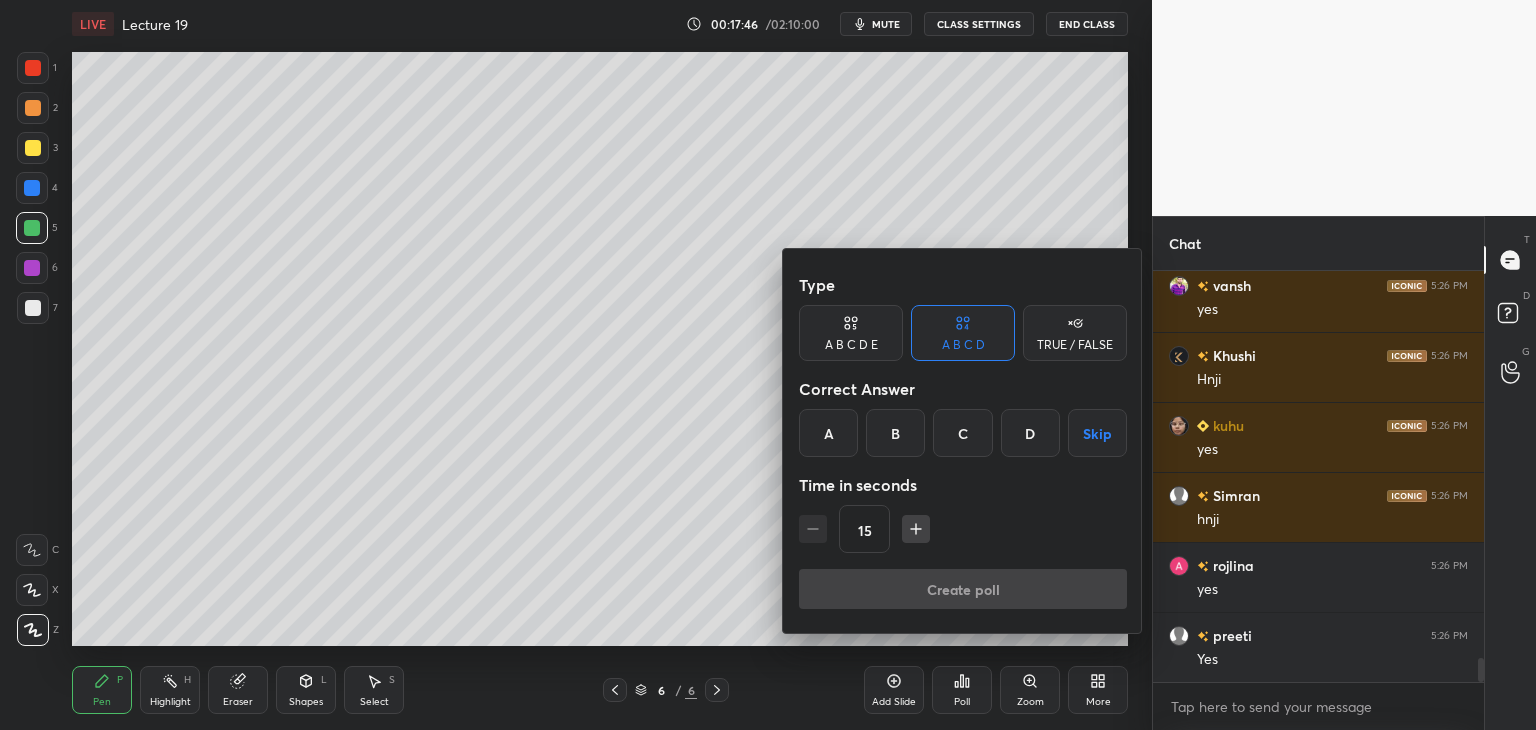 click 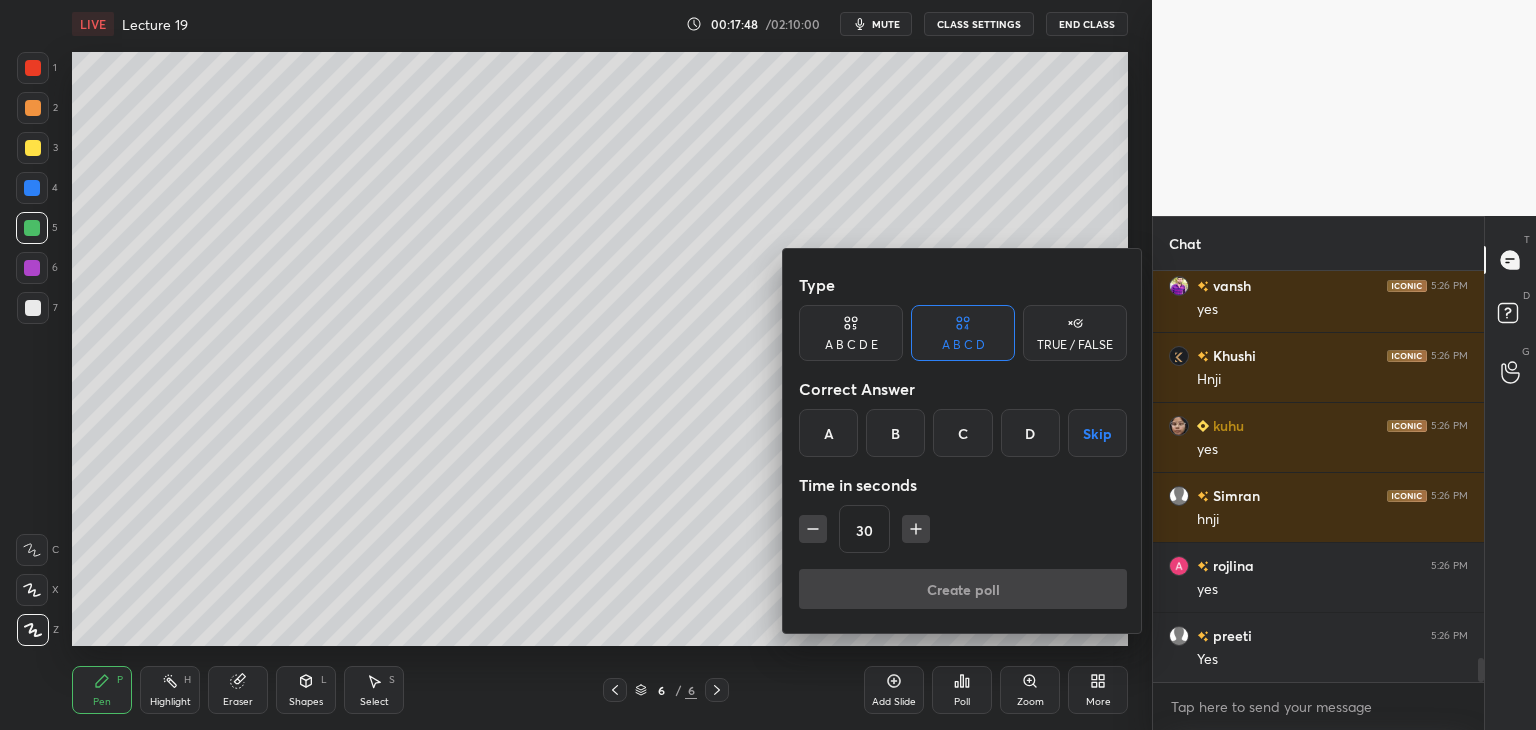 click on "B" at bounding box center (895, 433) 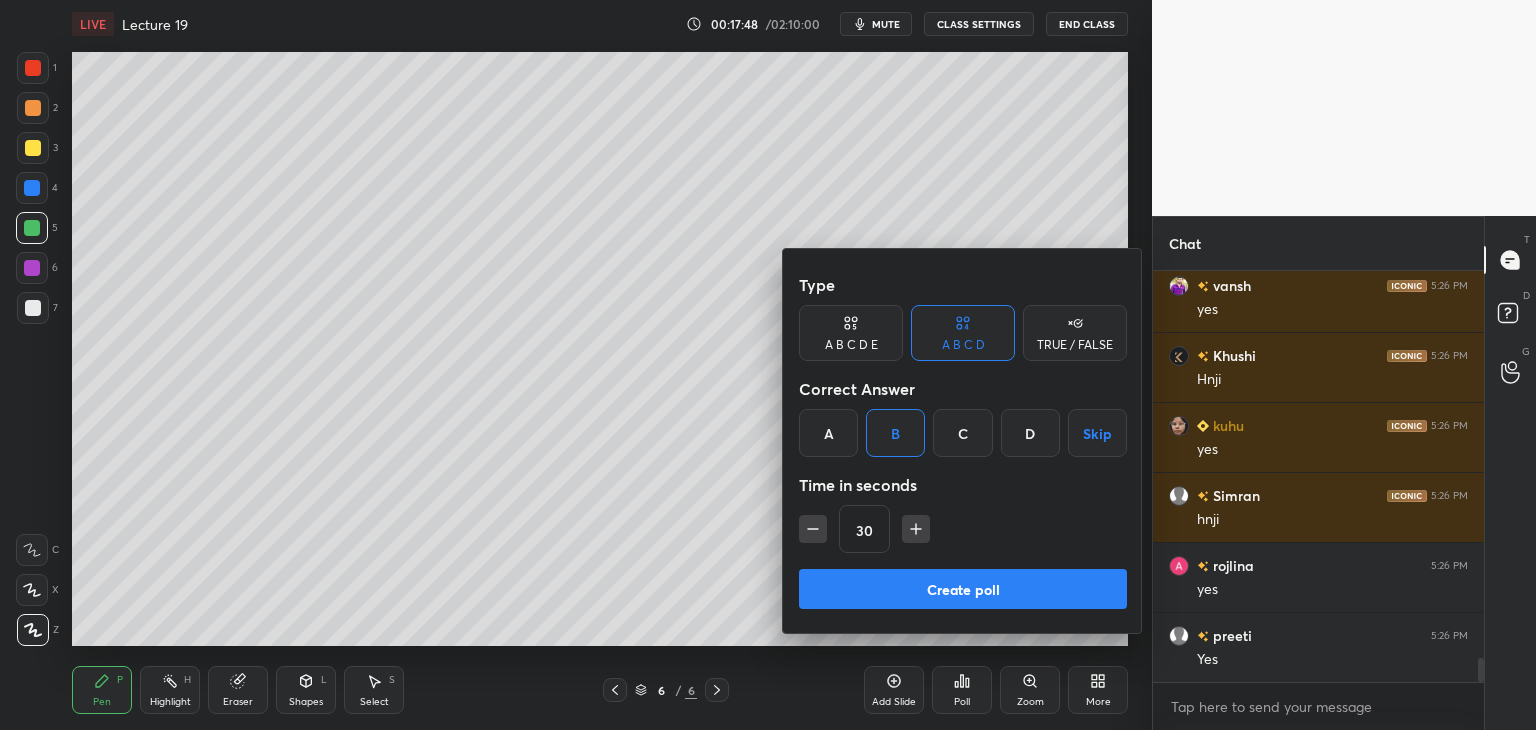 click on "Create poll" at bounding box center (963, 589) 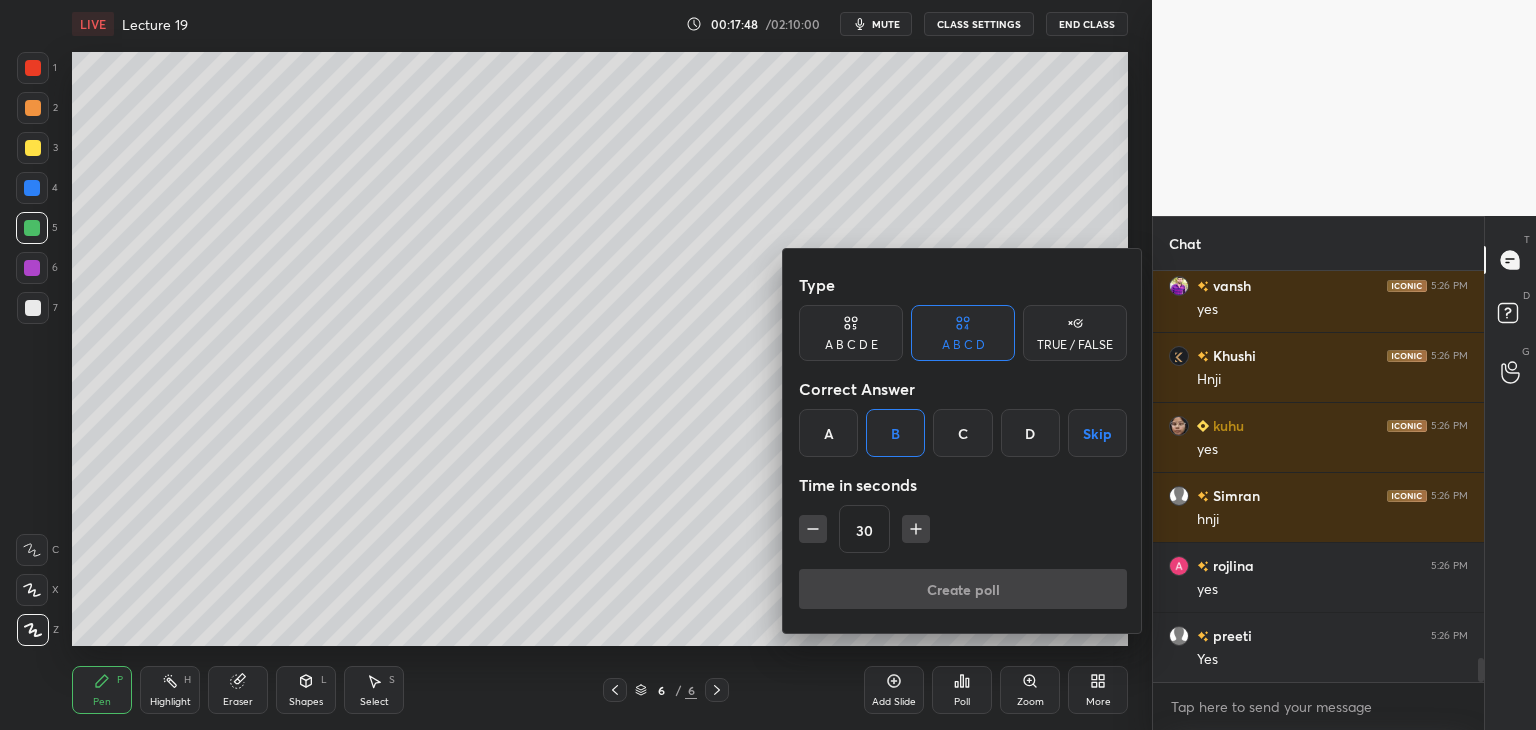 scroll, scrollTop: 363, scrollLeft: 325, axis: both 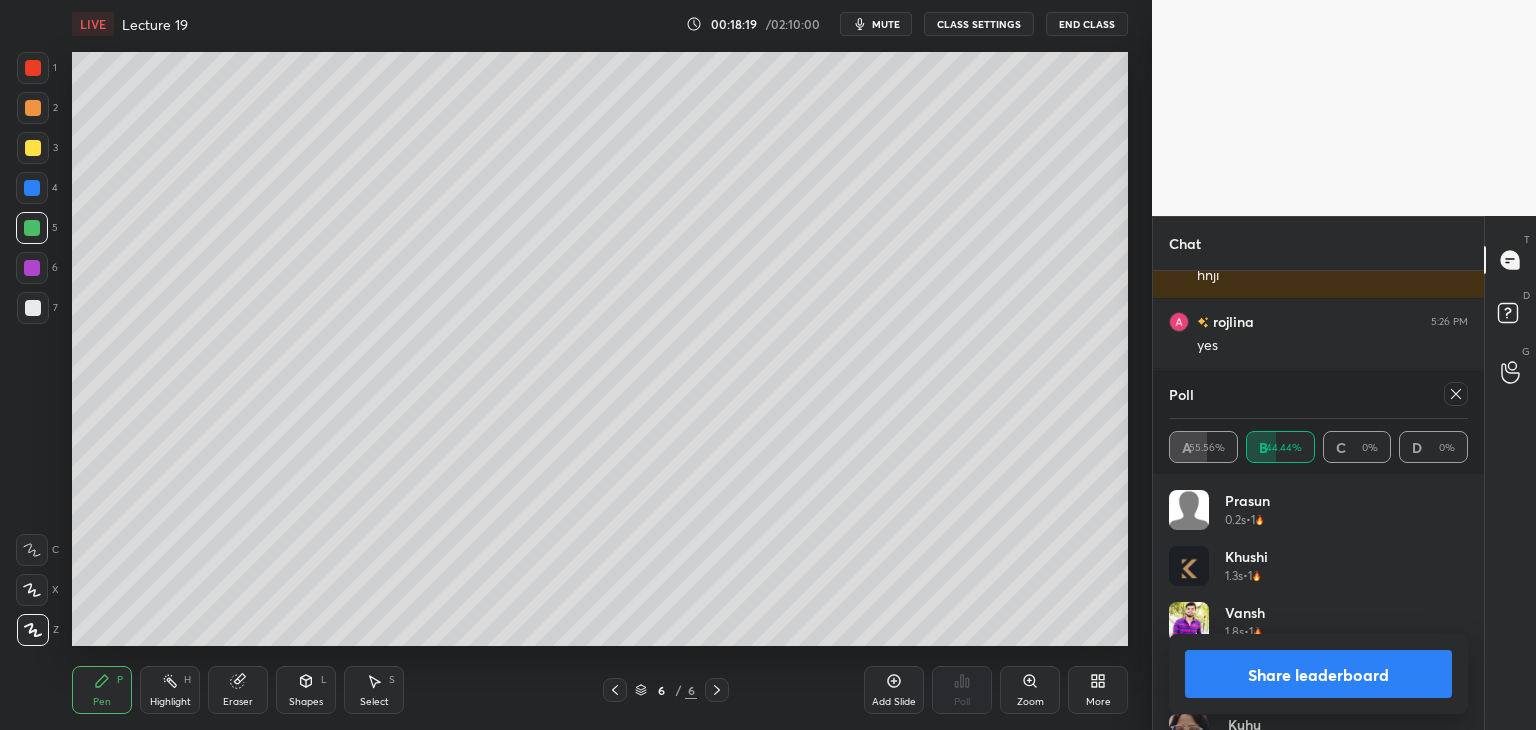 click on "Share leaderboard" at bounding box center (1318, 674) 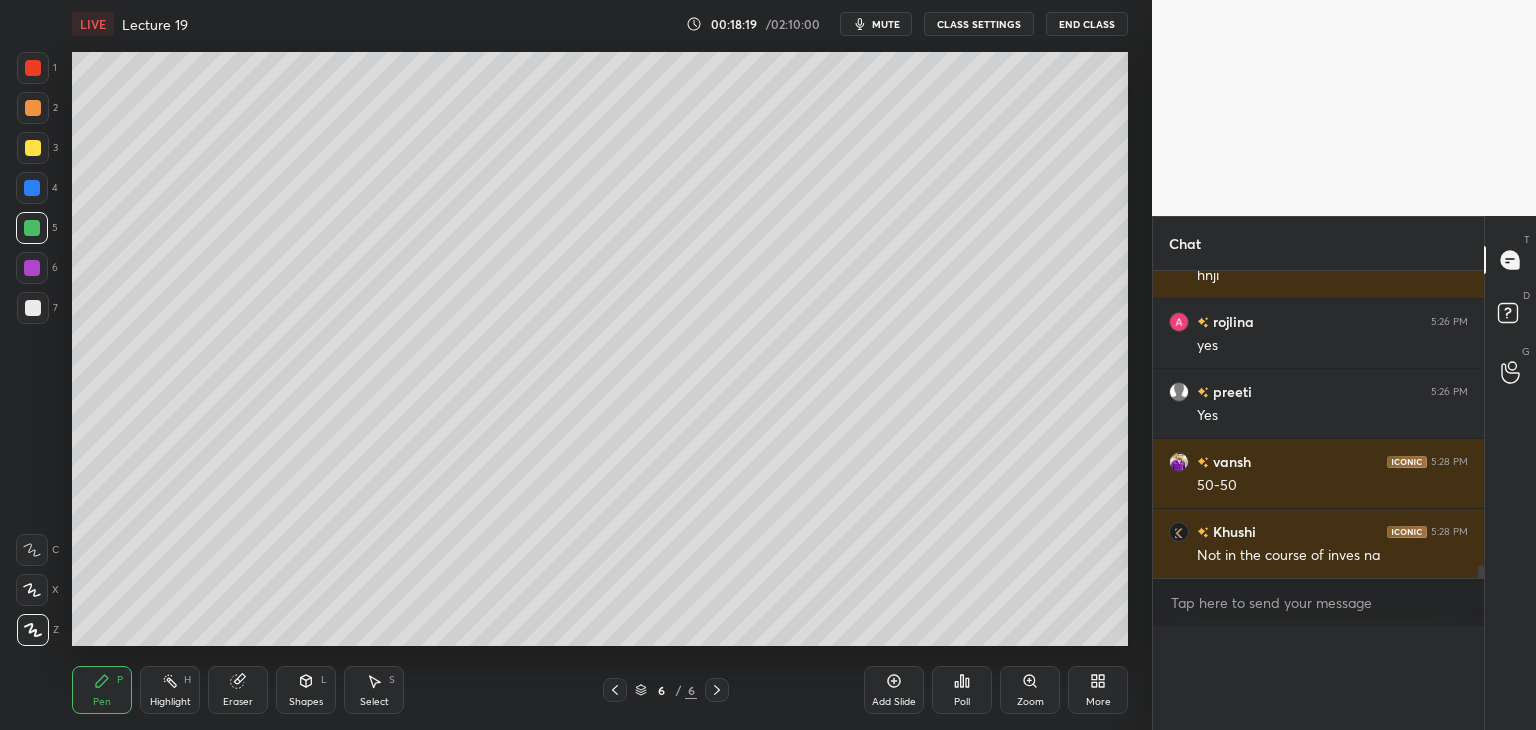 scroll, scrollTop: 88, scrollLeft: 293, axis: both 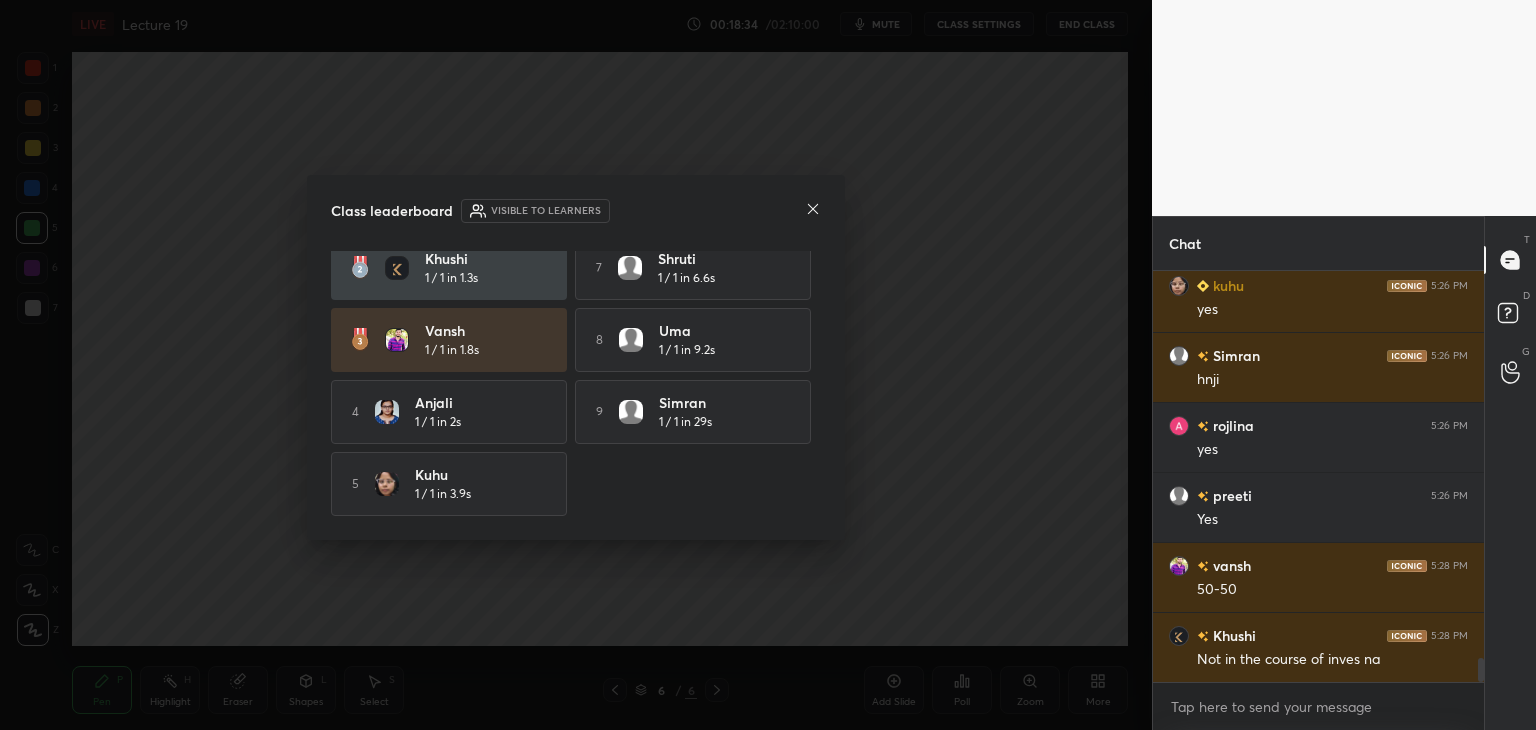 click 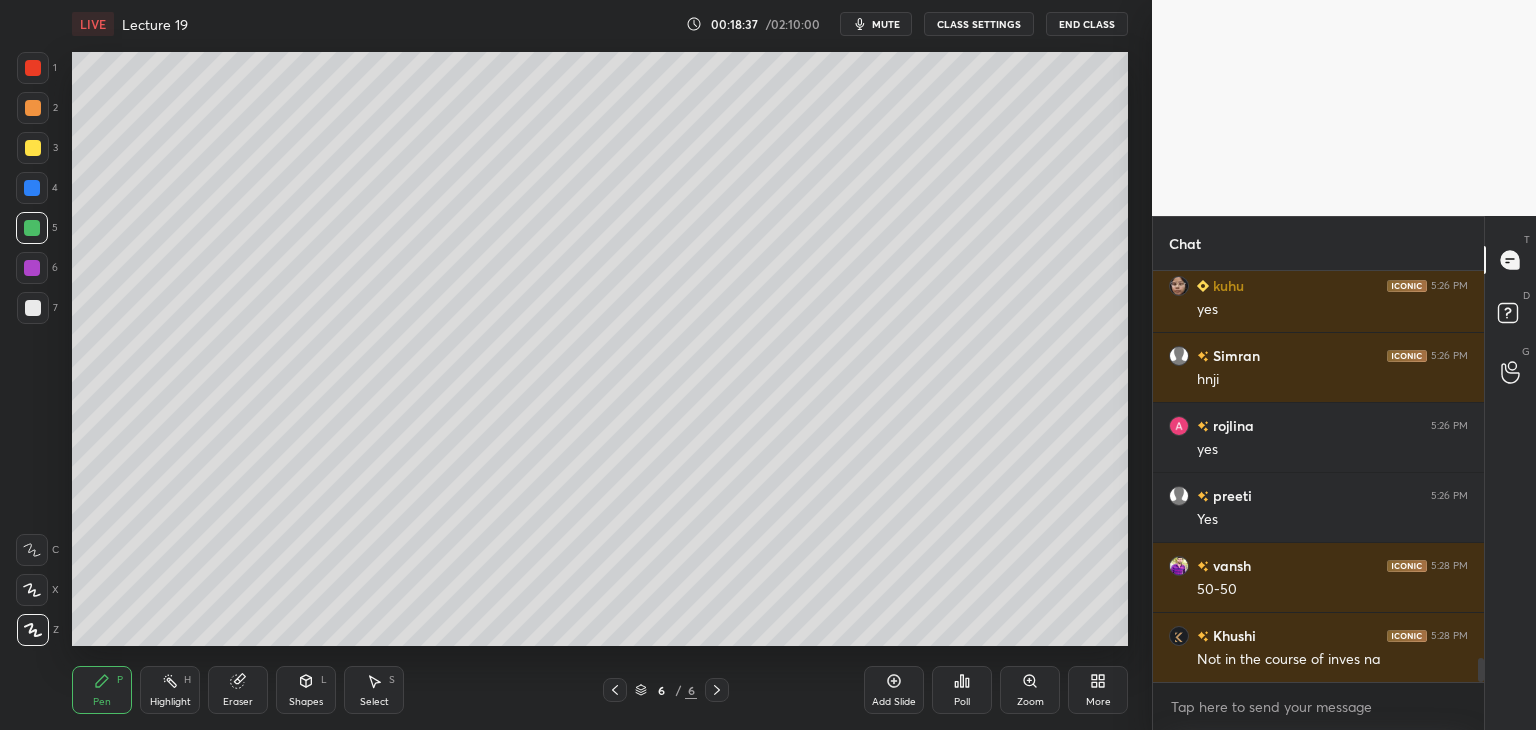 click at bounding box center (32, 228) 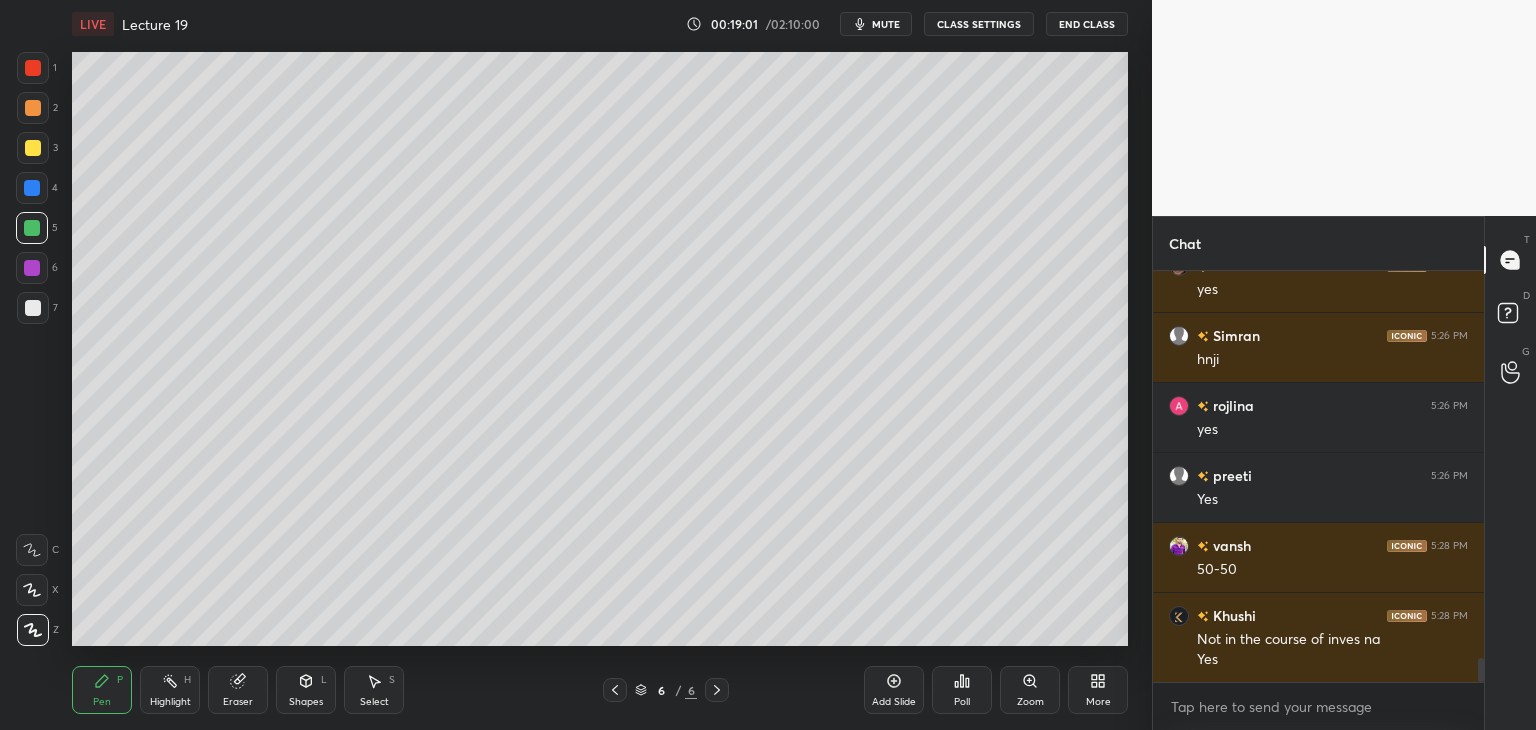 scroll, scrollTop: 6734, scrollLeft: 0, axis: vertical 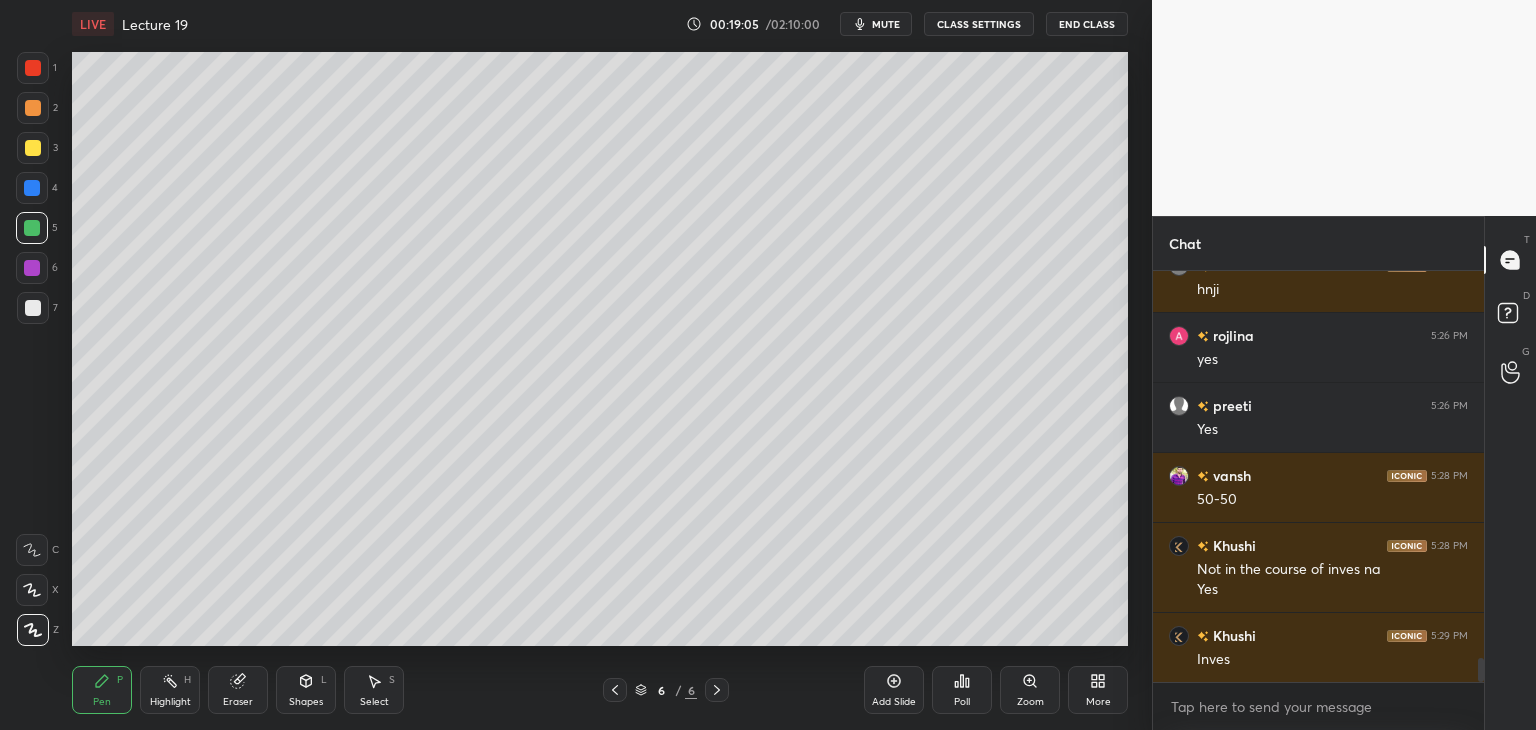 click at bounding box center [33, 308] 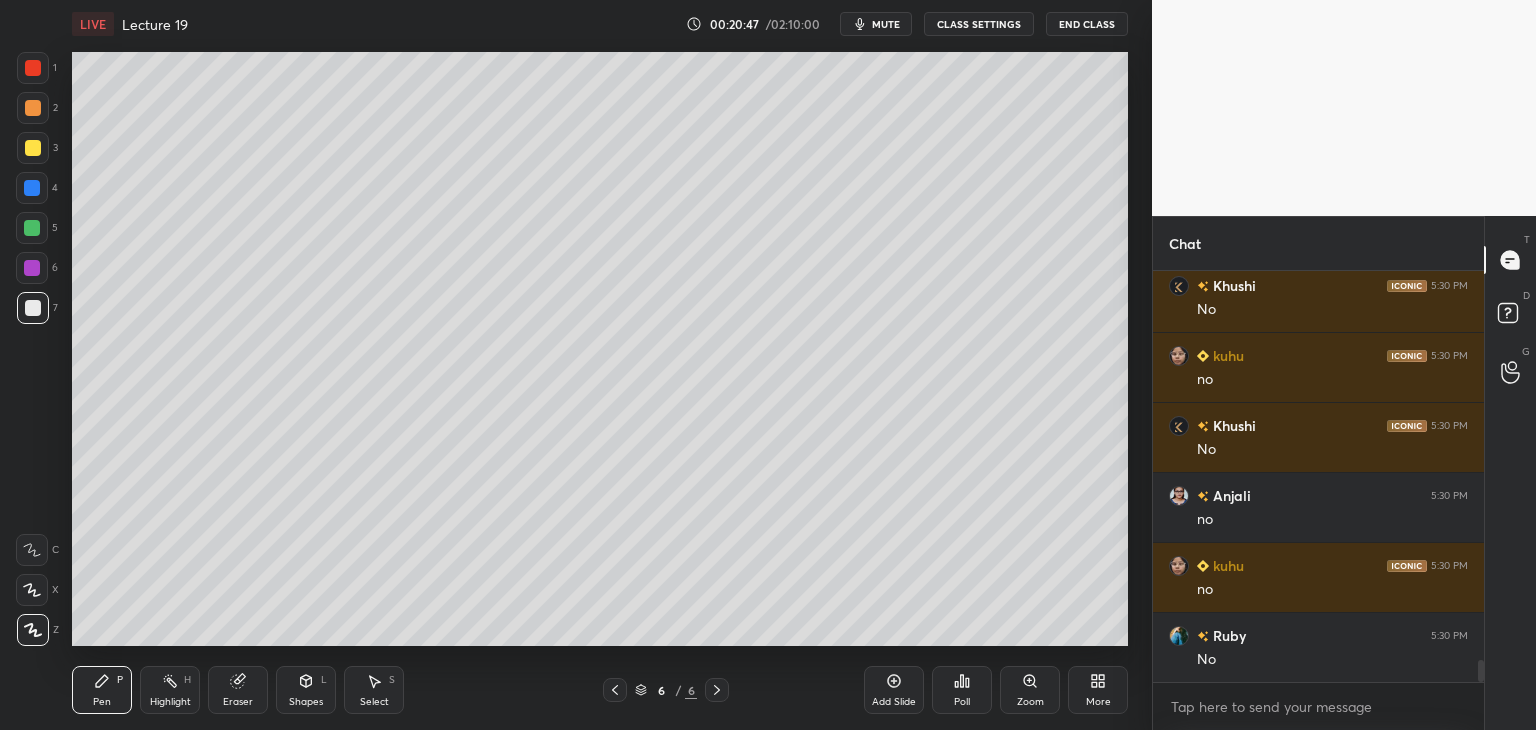 scroll, scrollTop: 7326, scrollLeft: 0, axis: vertical 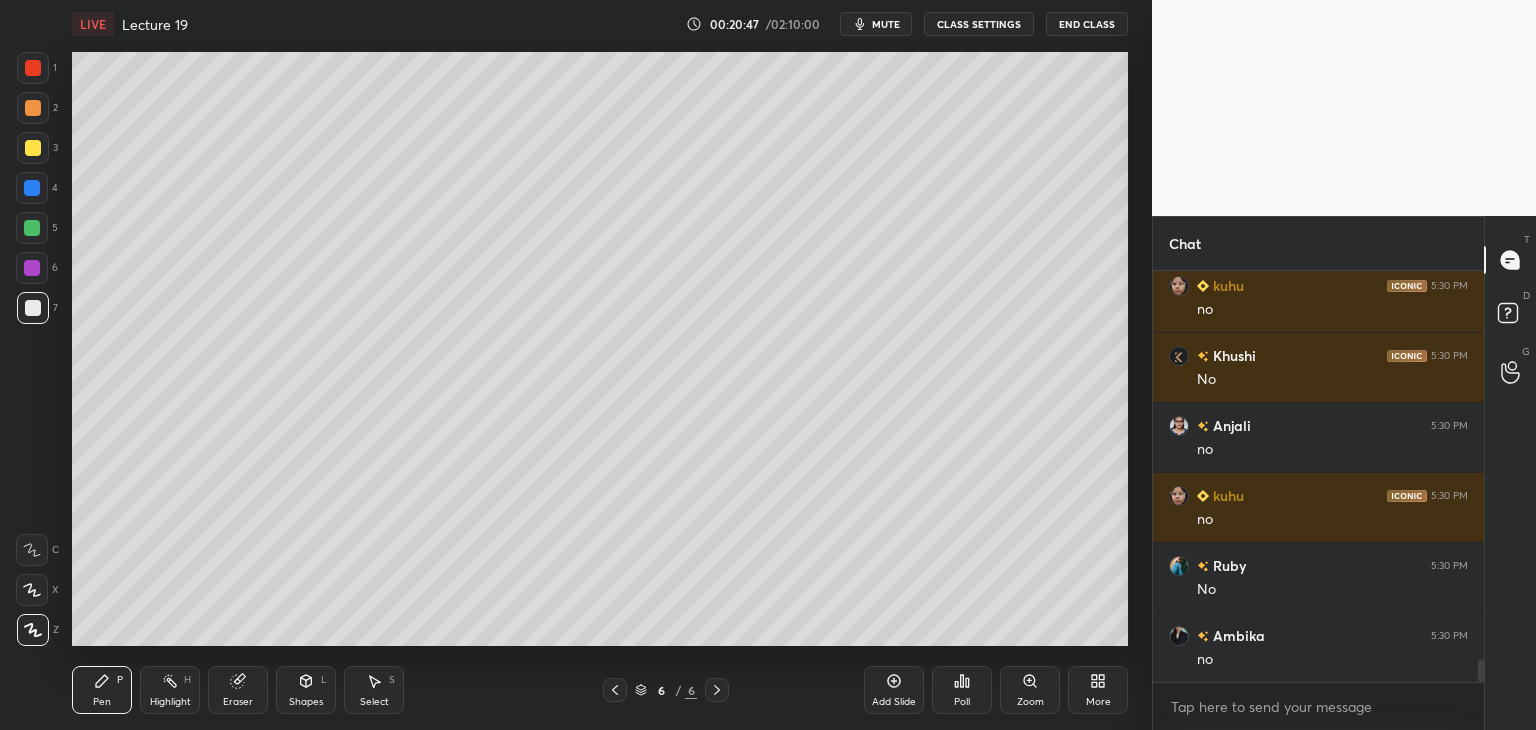 click on "Add Slide" at bounding box center (894, 690) 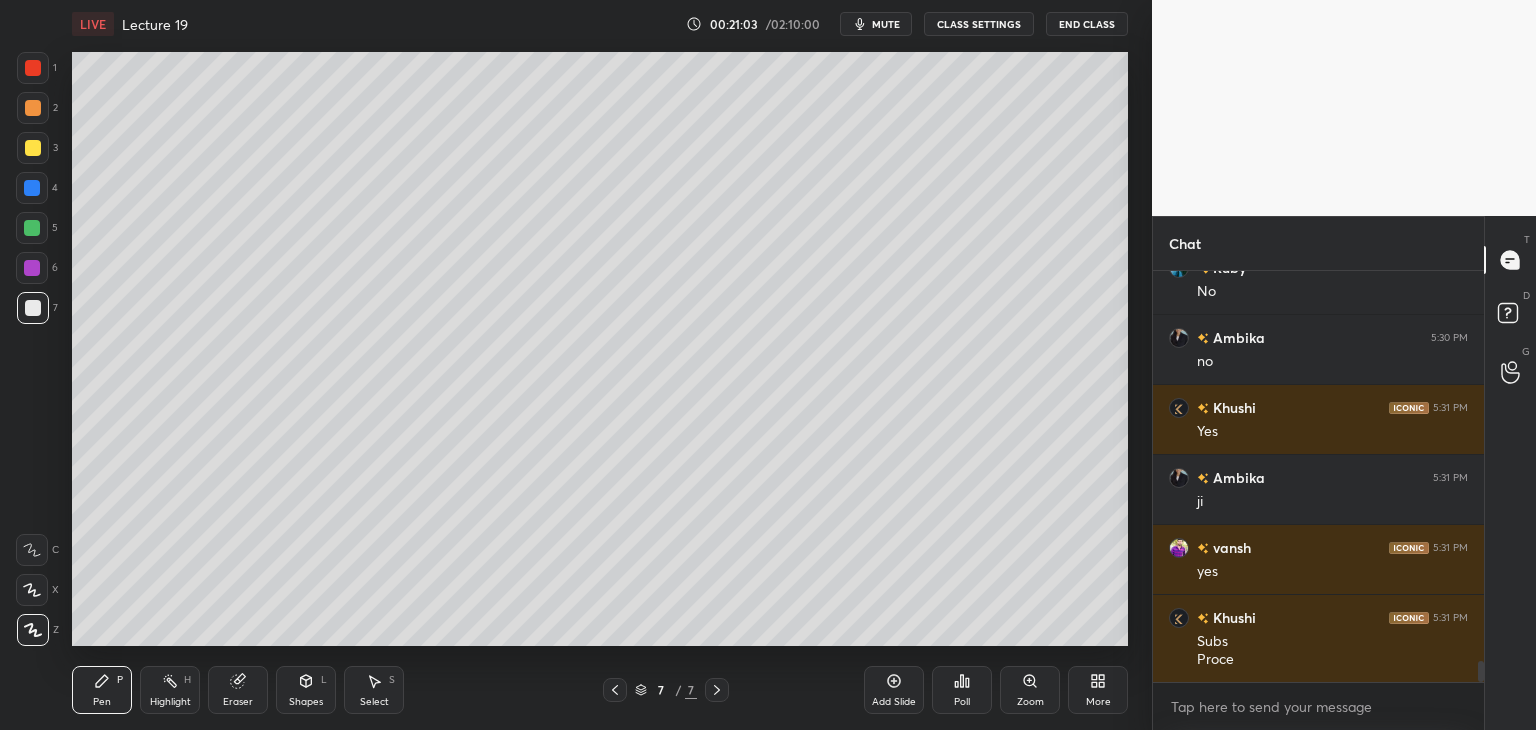 scroll, scrollTop: 7694, scrollLeft: 0, axis: vertical 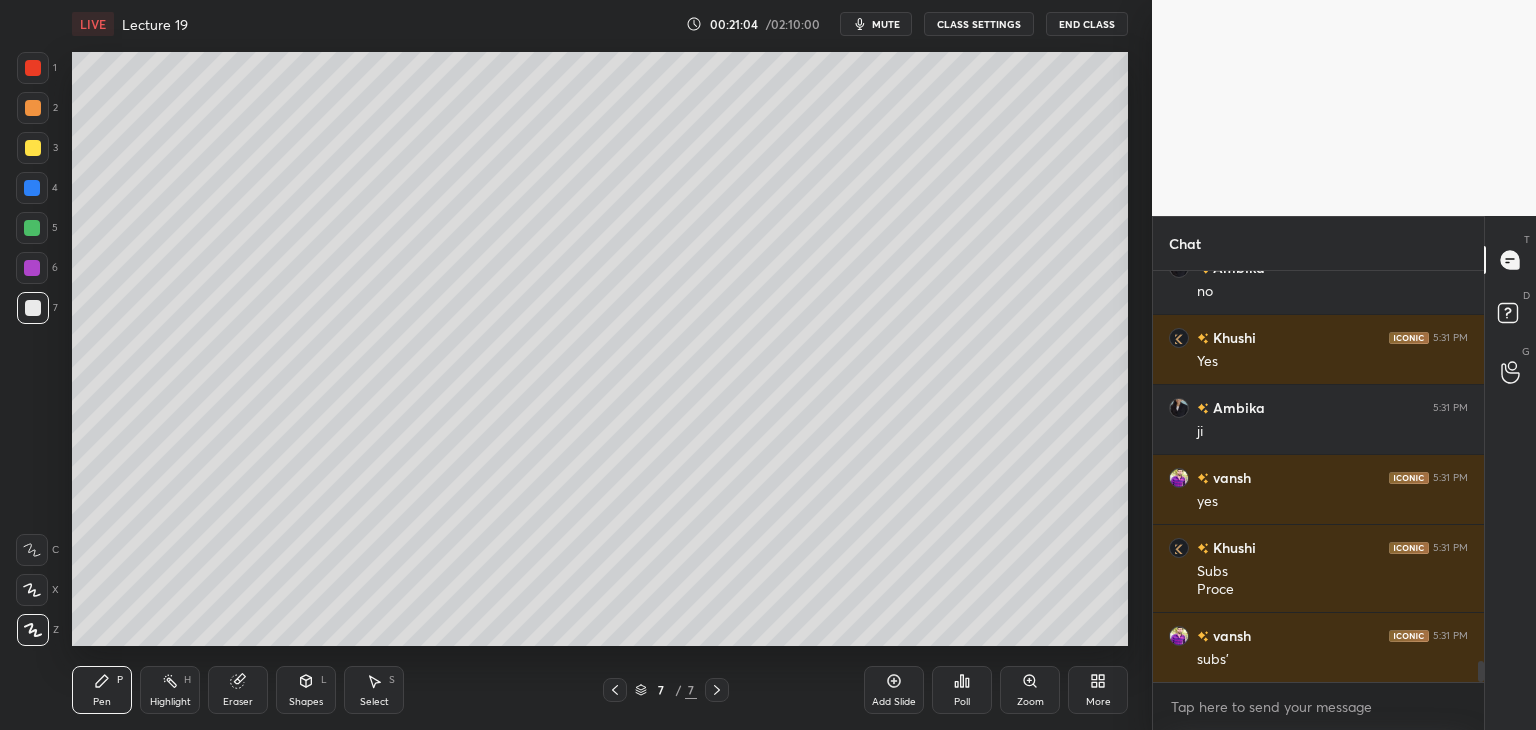 click at bounding box center (32, 228) 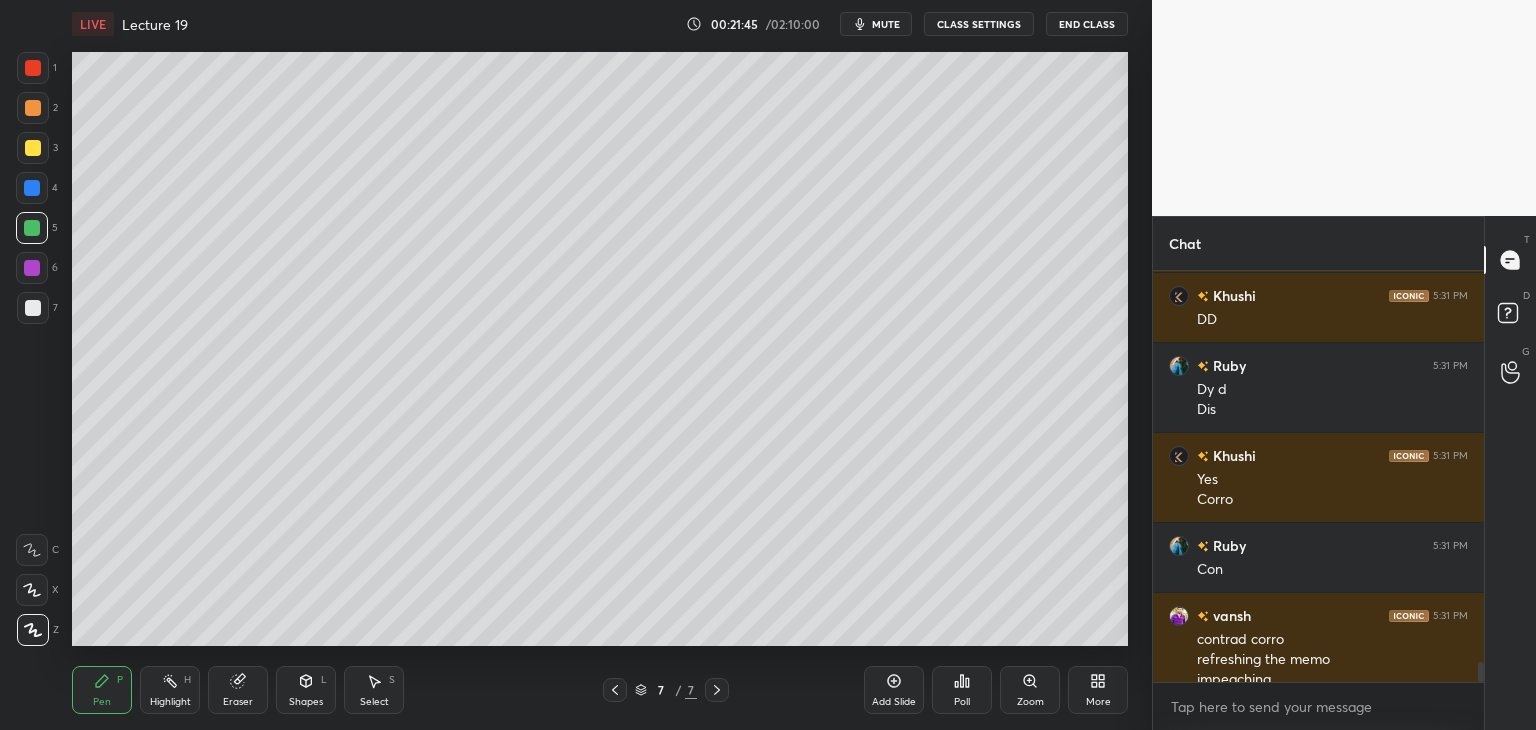 scroll, scrollTop: 8264, scrollLeft: 0, axis: vertical 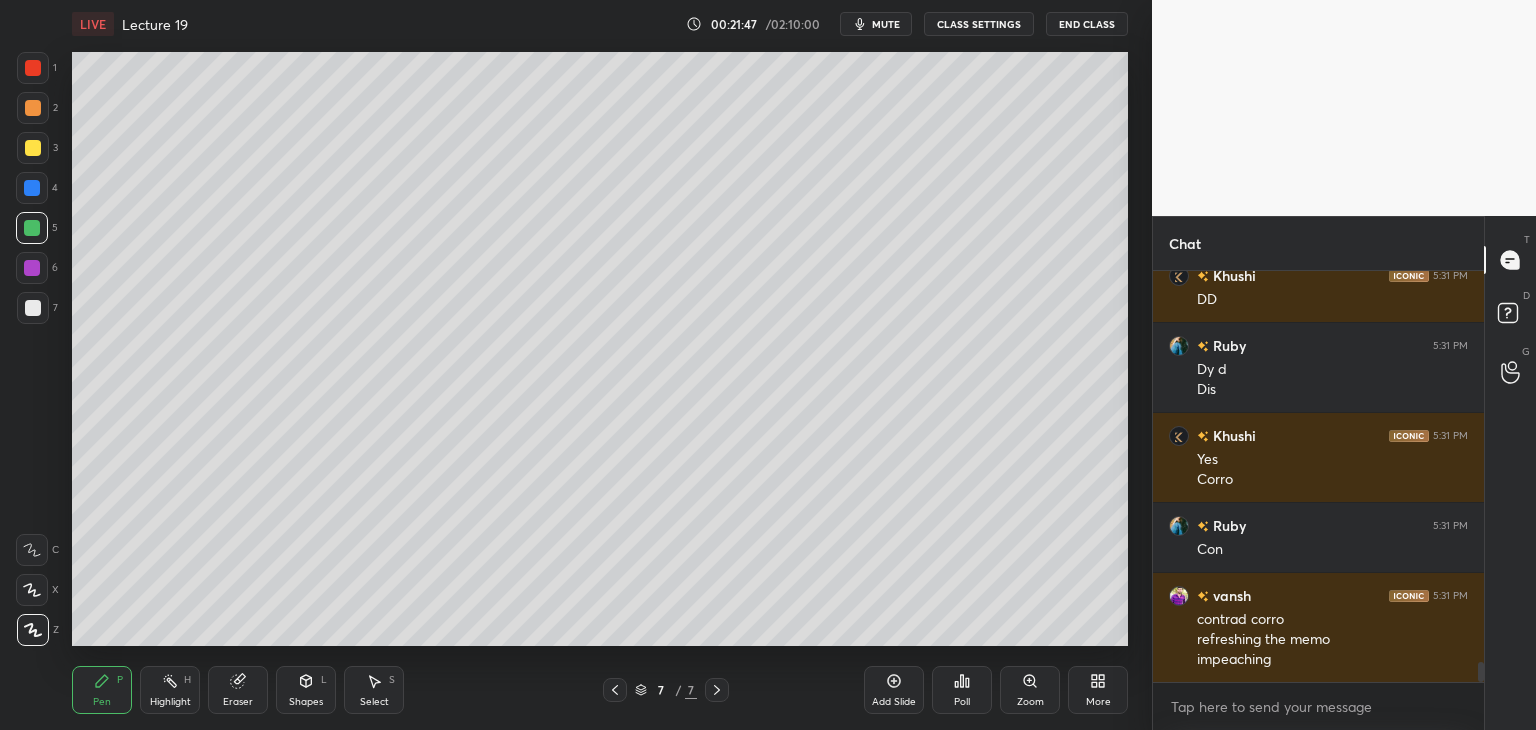 click at bounding box center (32, 188) 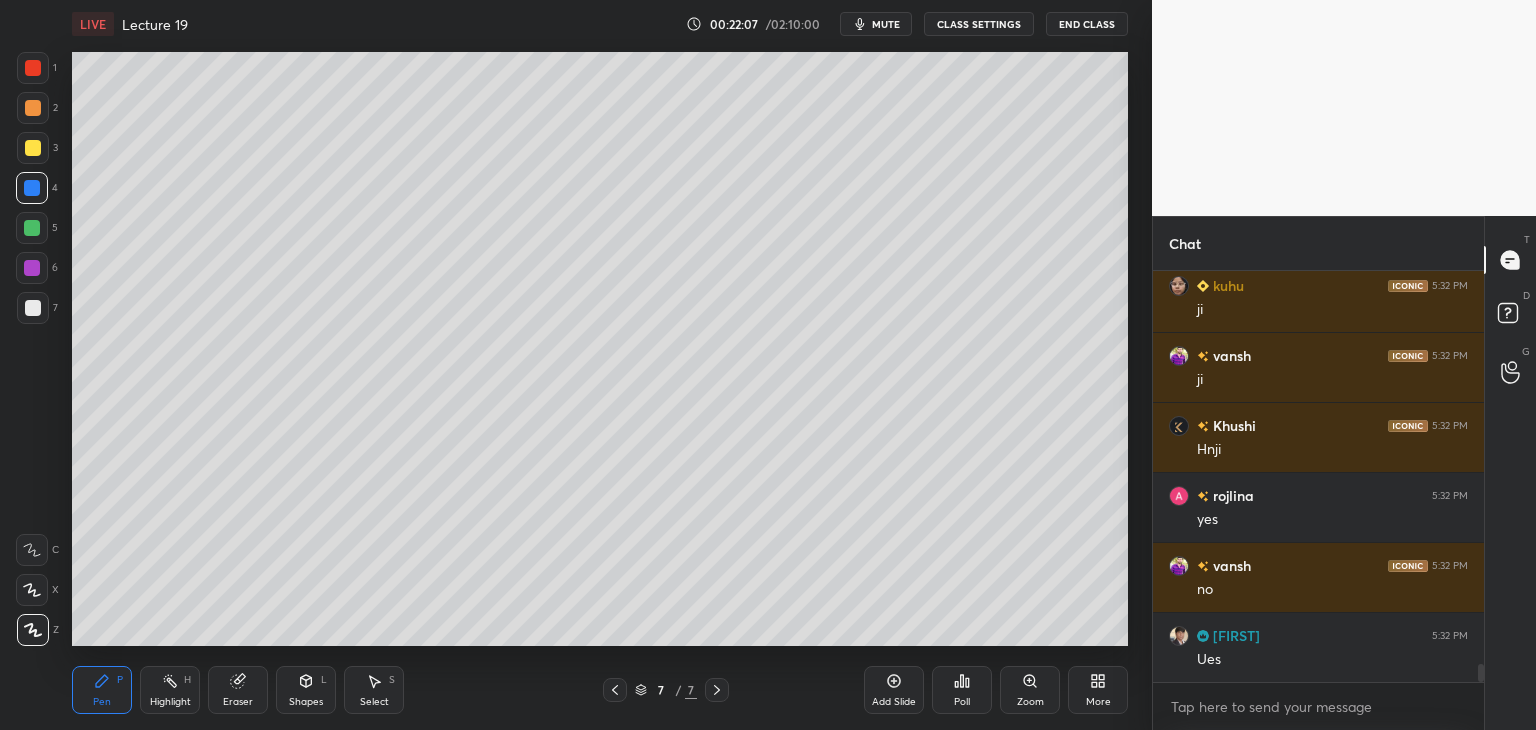 scroll, scrollTop: 8844, scrollLeft: 0, axis: vertical 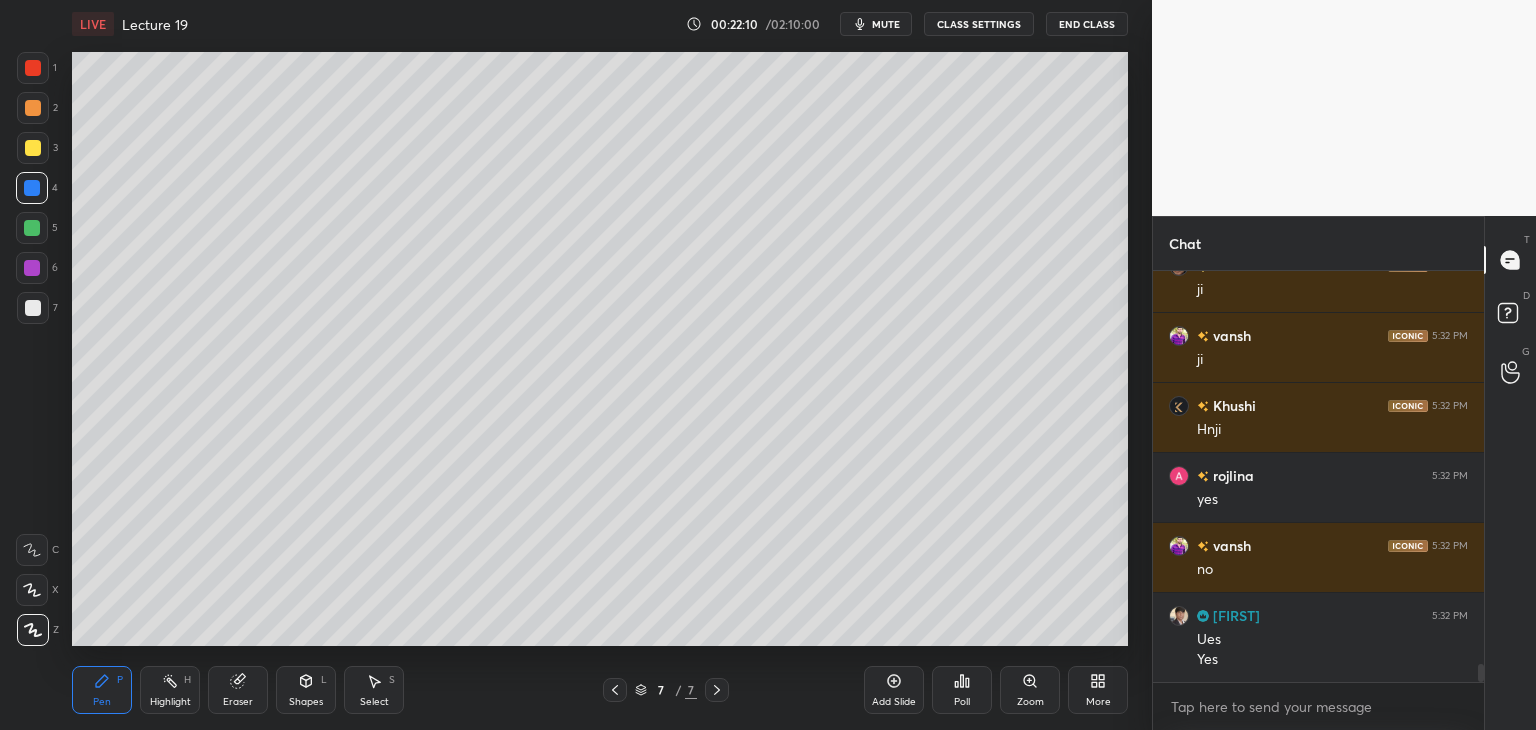 click 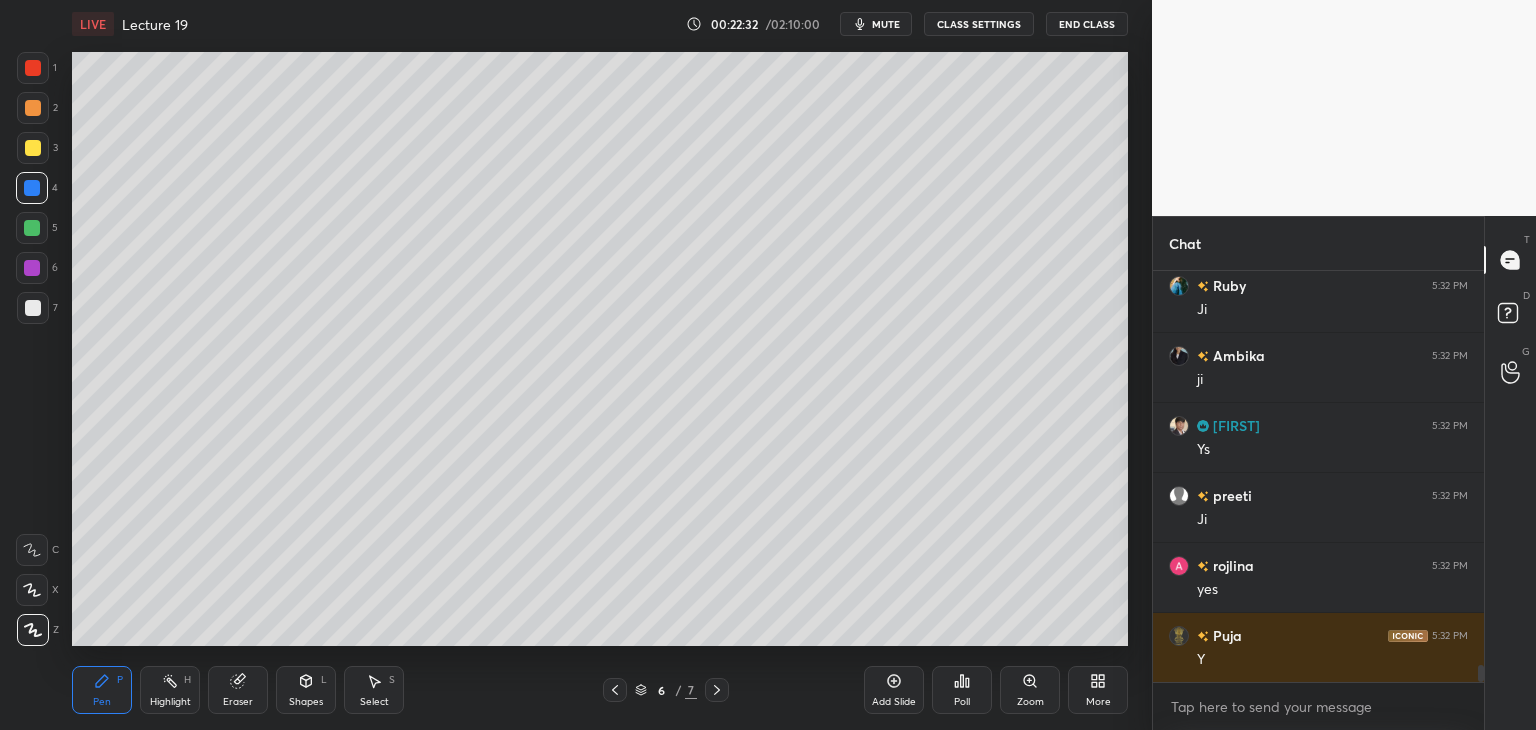scroll, scrollTop: 9614, scrollLeft: 0, axis: vertical 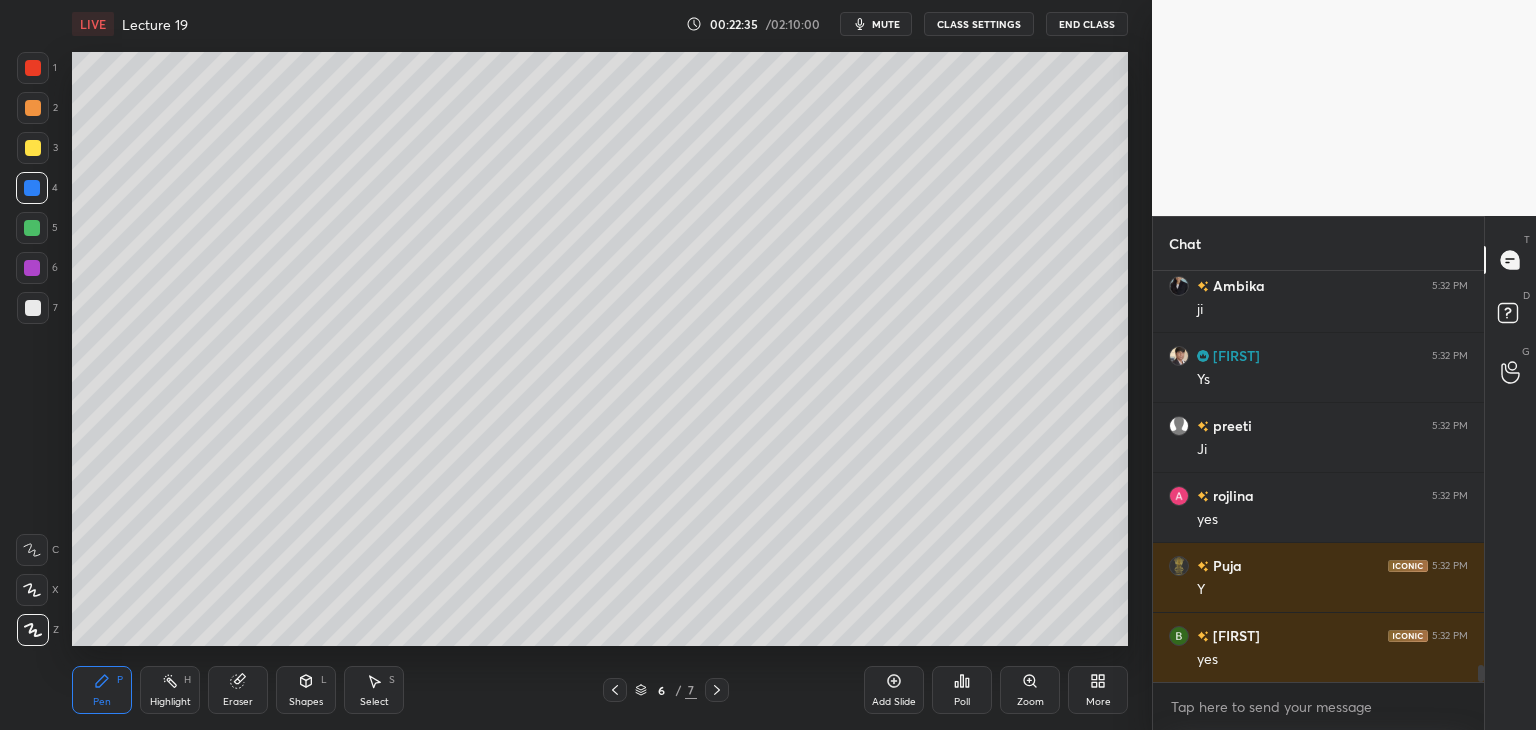 click on "Add Slide" at bounding box center [894, 702] 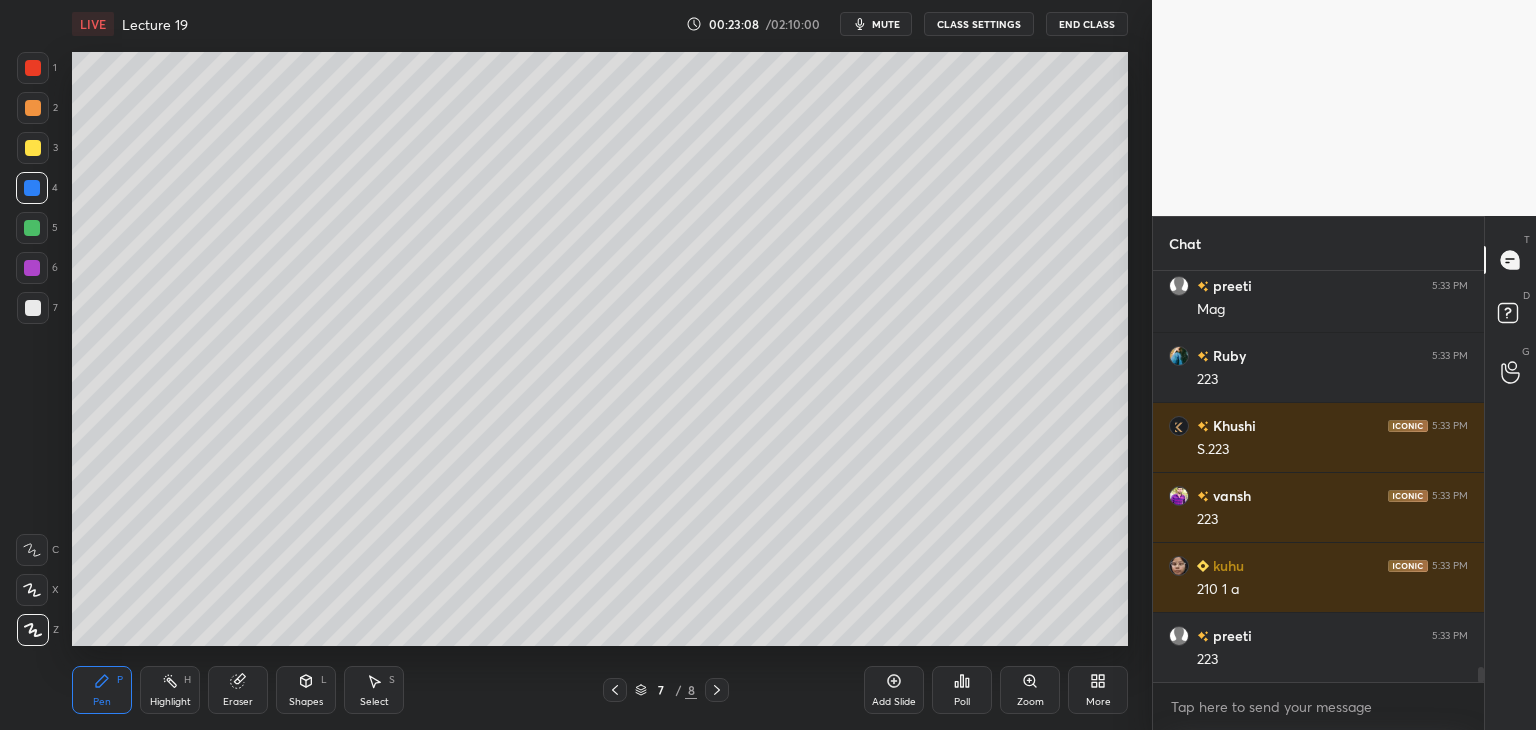 scroll, scrollTop: 10822, scrollLeft: 0, axis: vertical 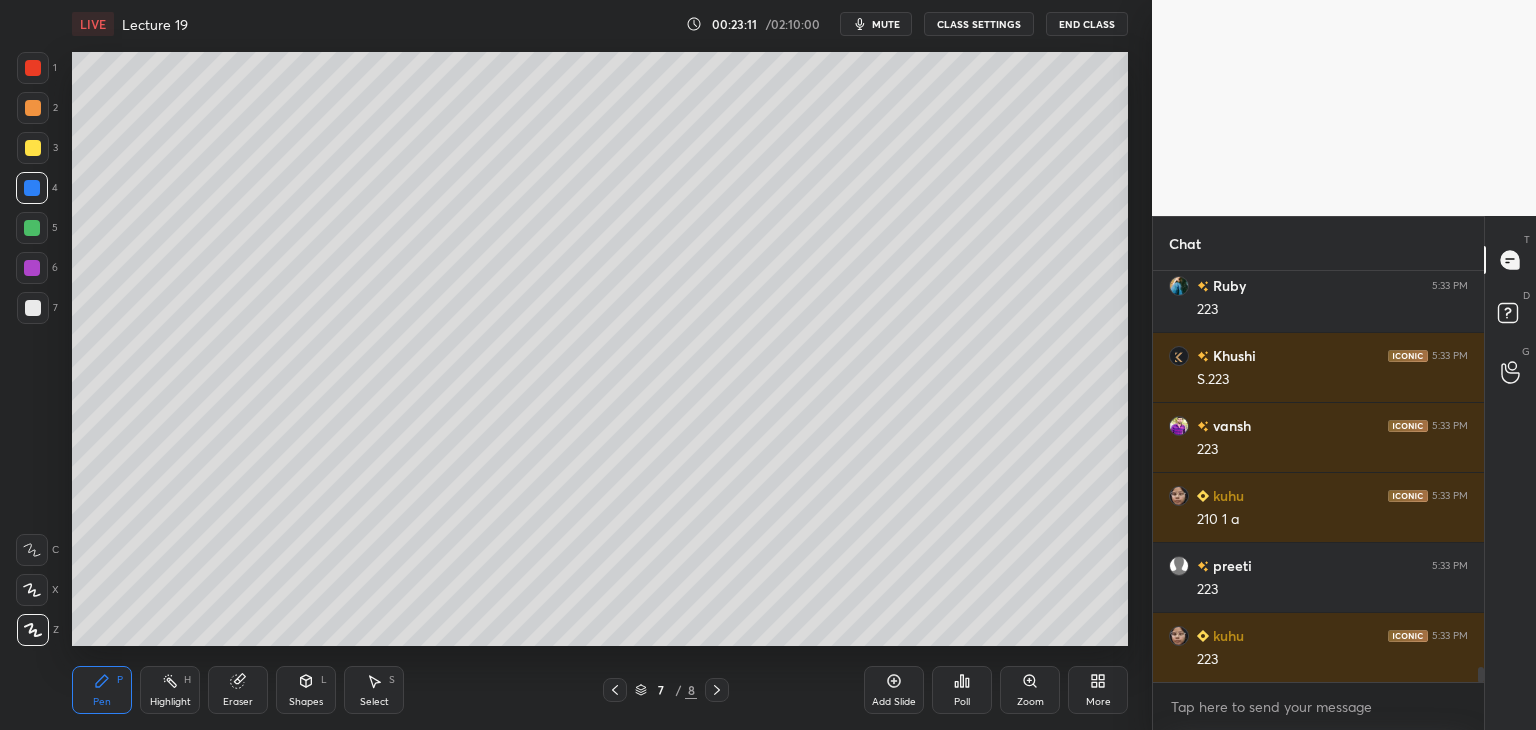 click at bounding box center [32, 228] 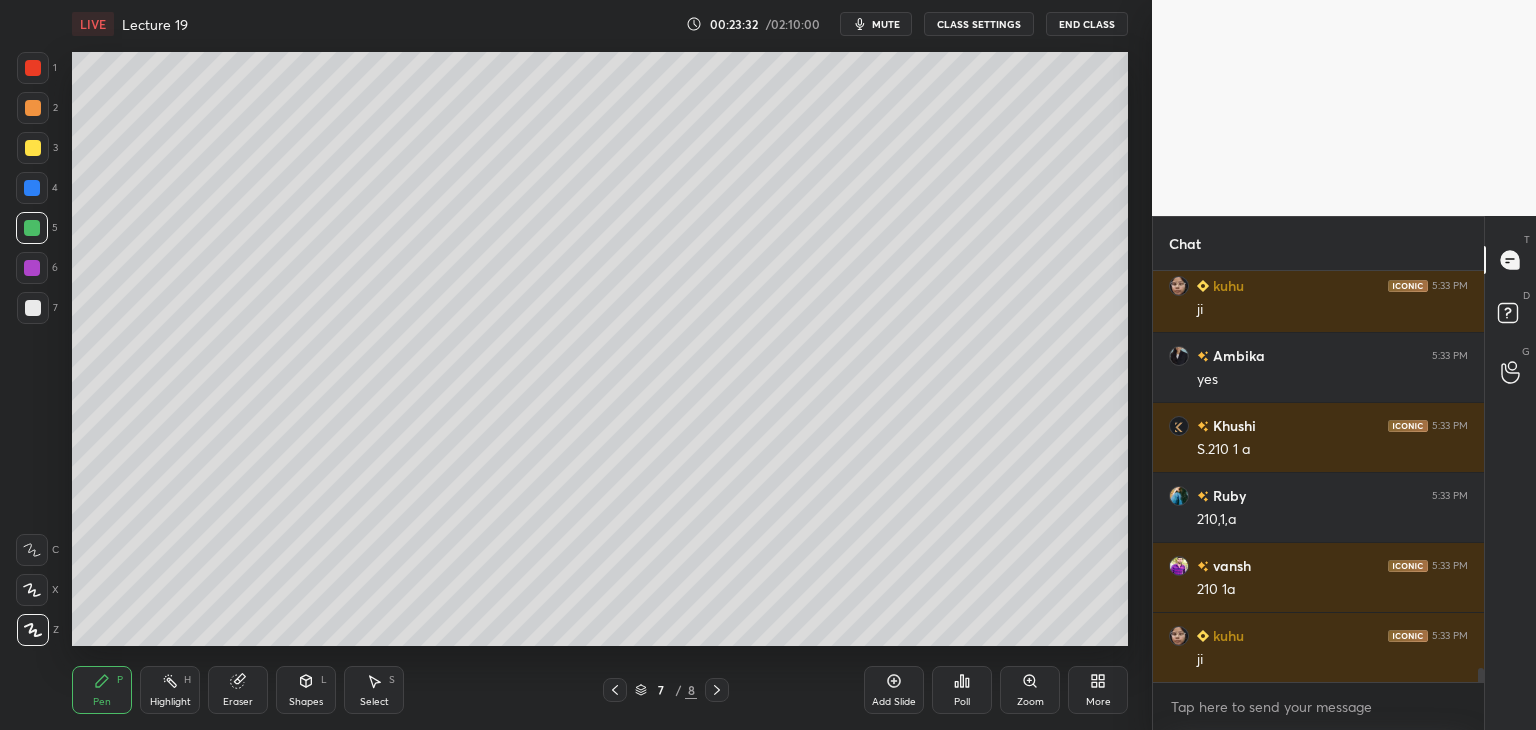 scroll, scrollTop: 11452, scrollLeft: 0, axis: vertical 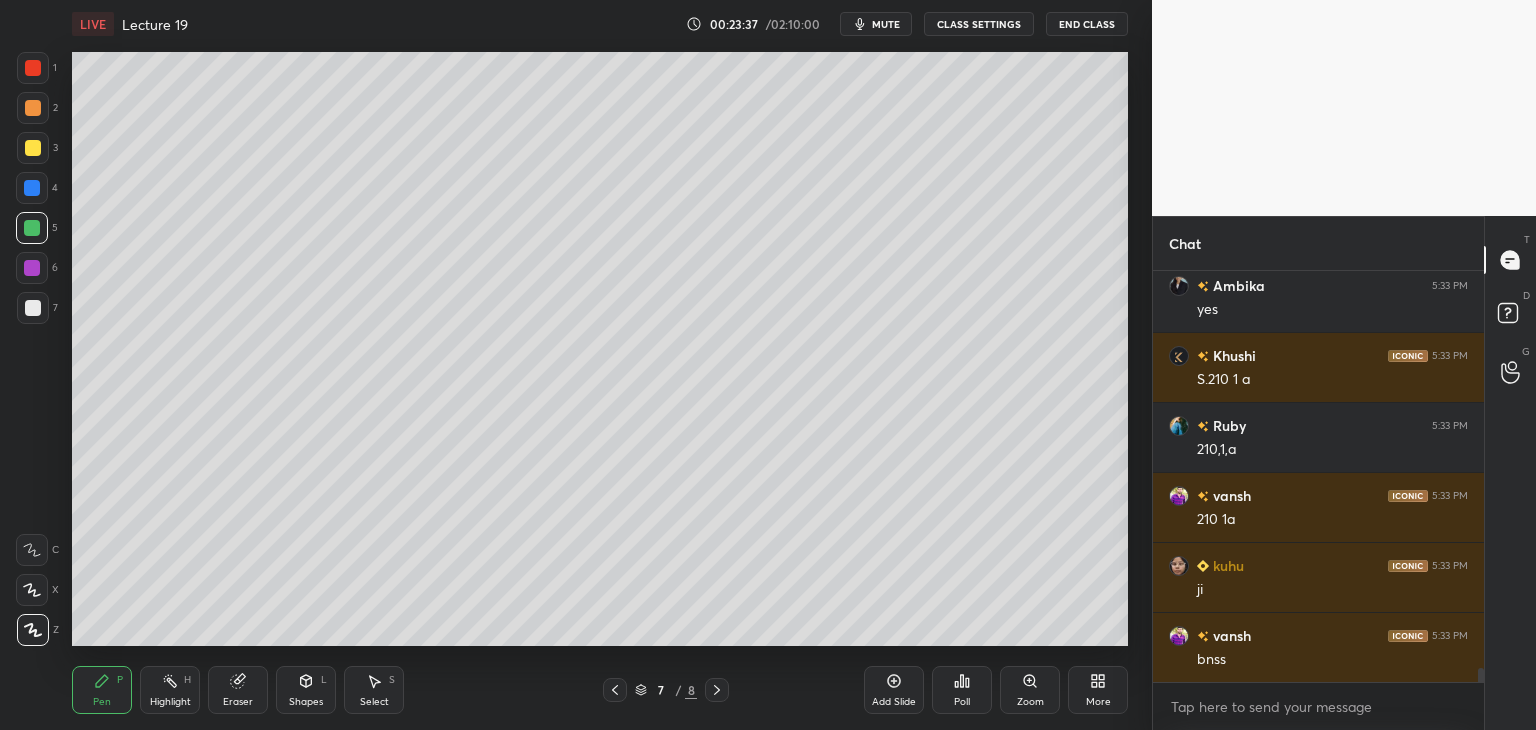 click at bounding box center [32, 268] 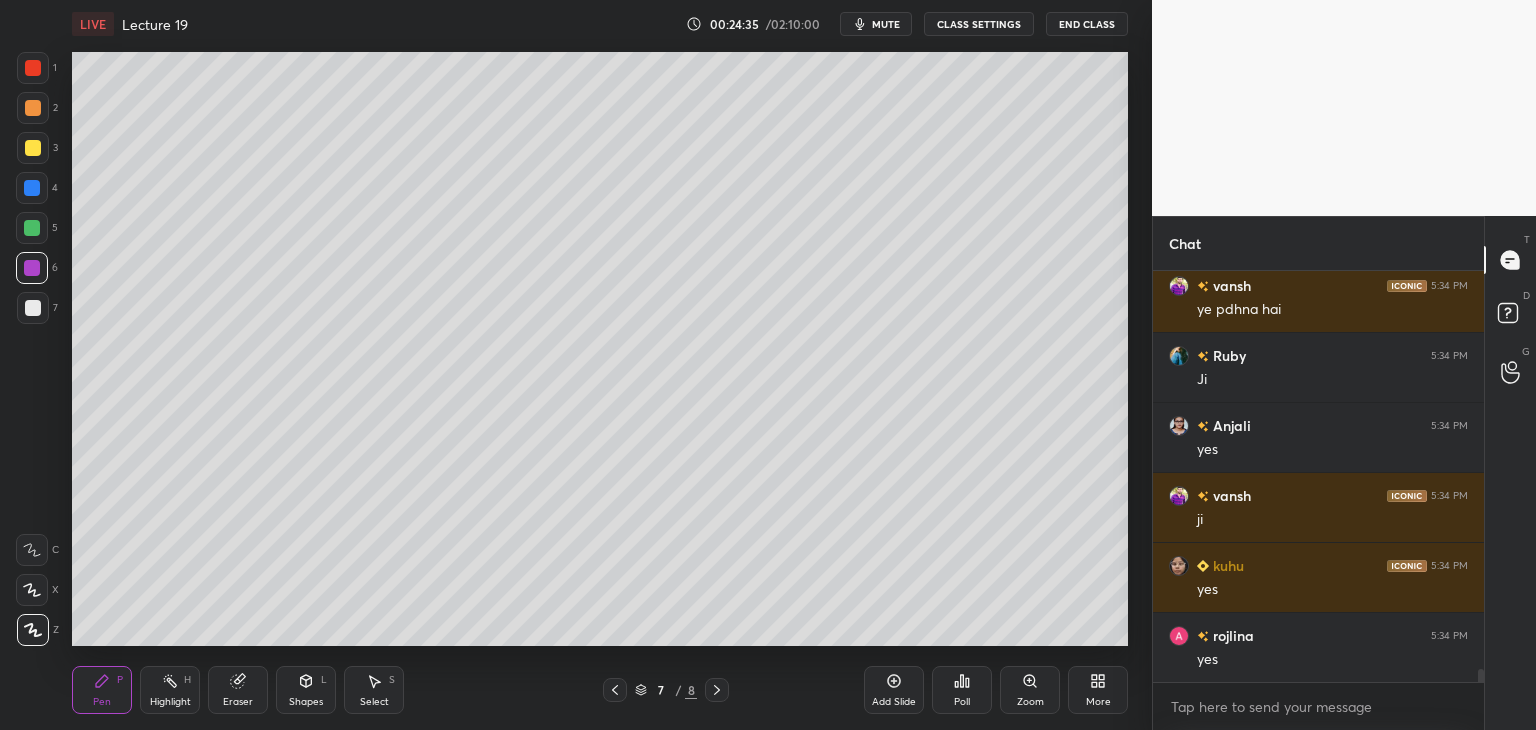 scroll, scrollTop: 12712, scrollLeft: 0, axis: vertical 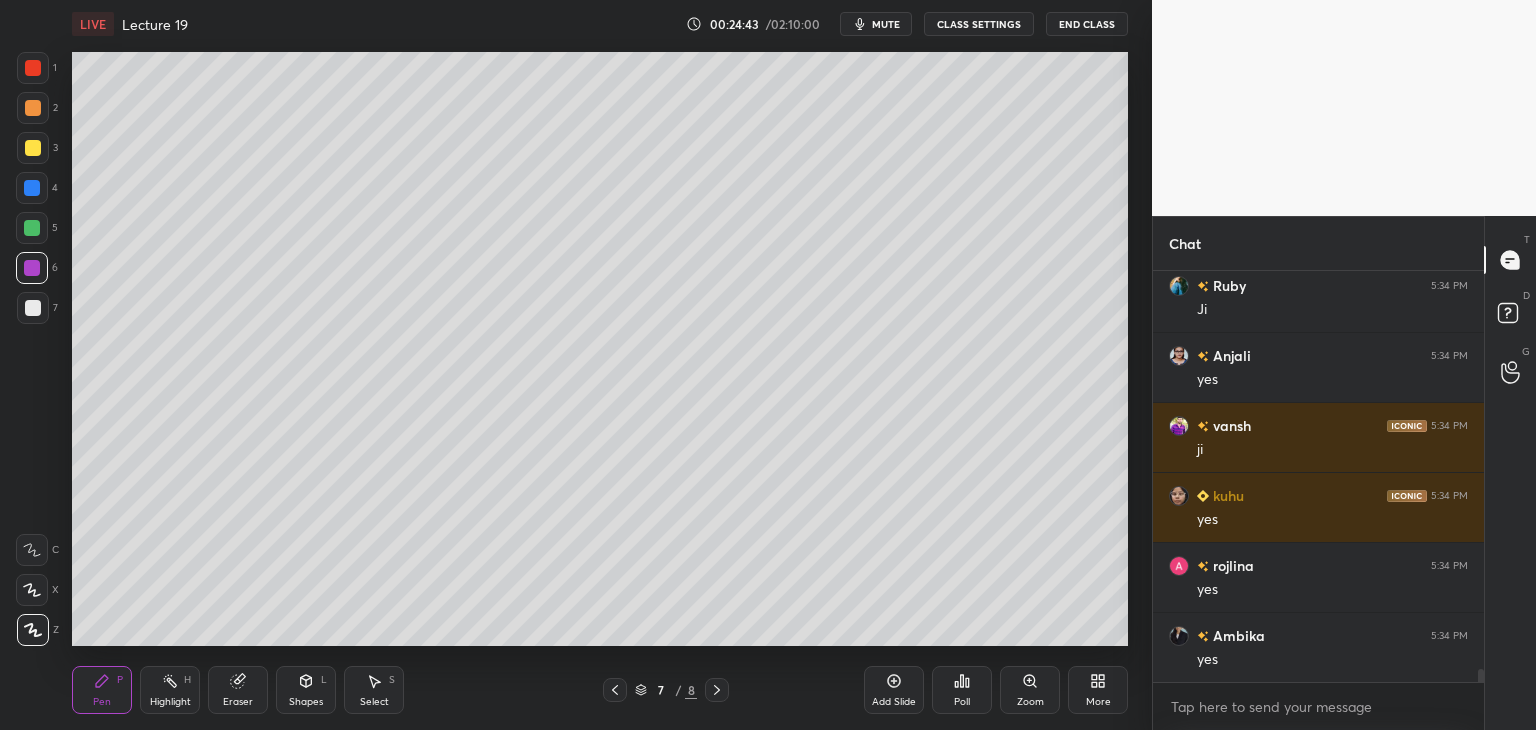 click at bounding box center (33, 308) 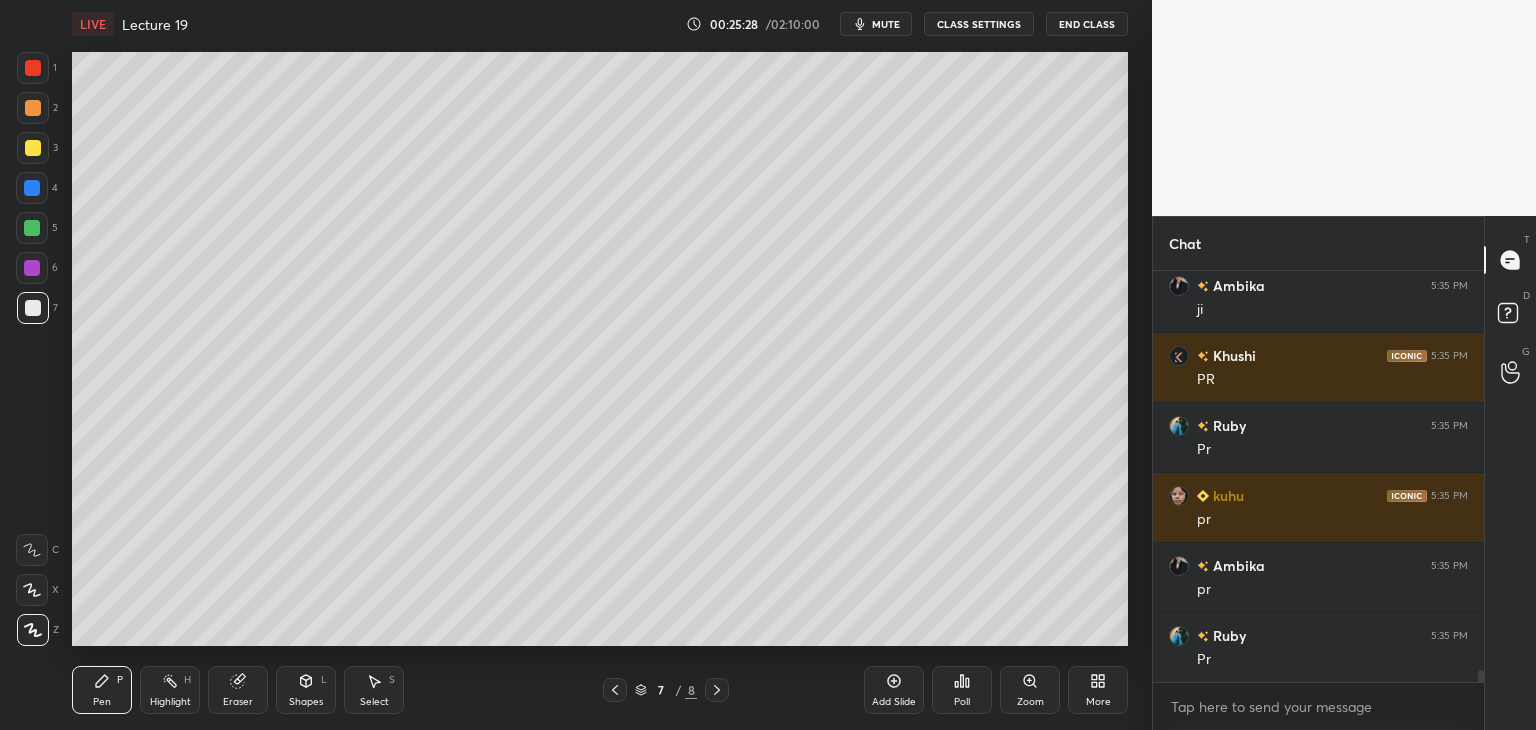 scroll, scrollTop: 13590, scrollLeft: 0, axis: vertical 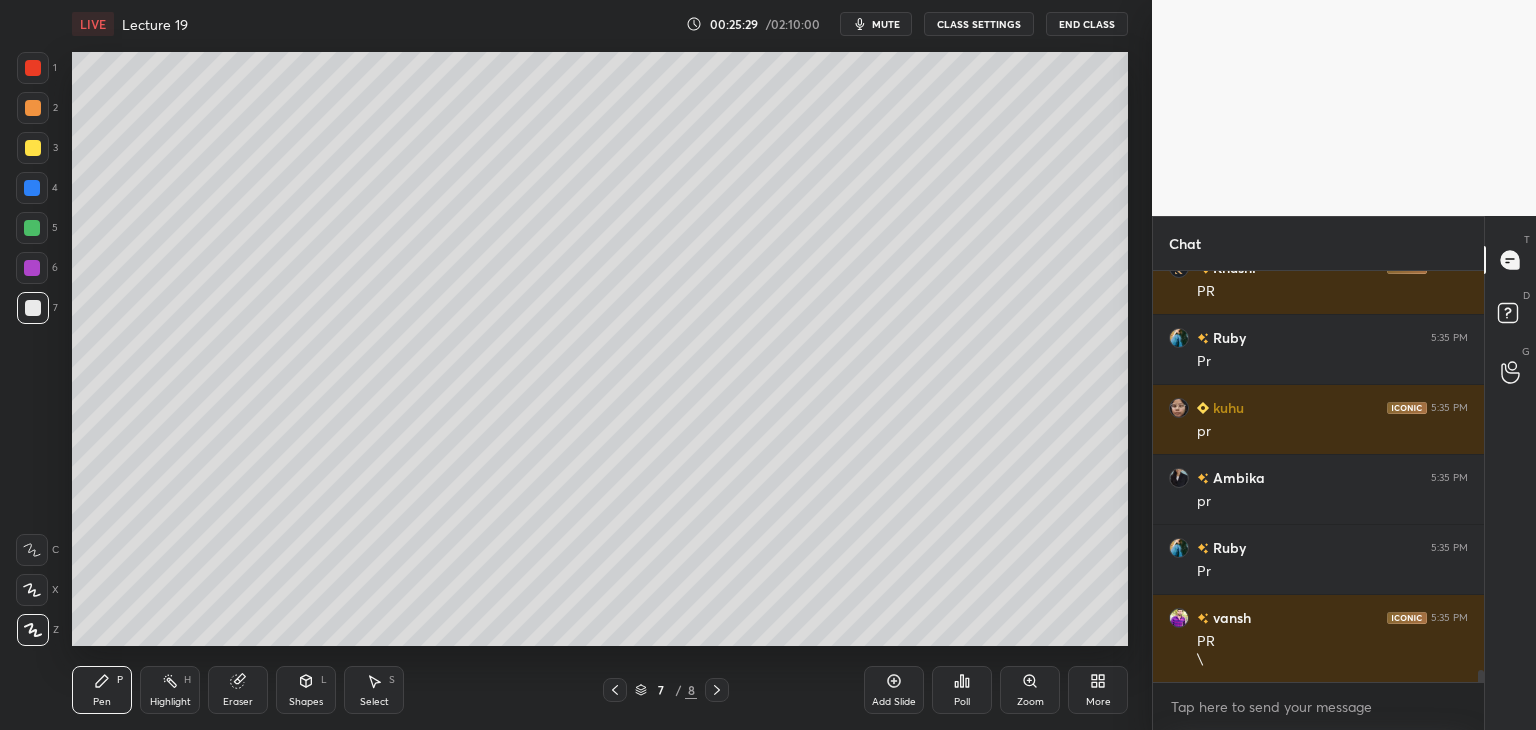 click at bounding box center [32, 228] 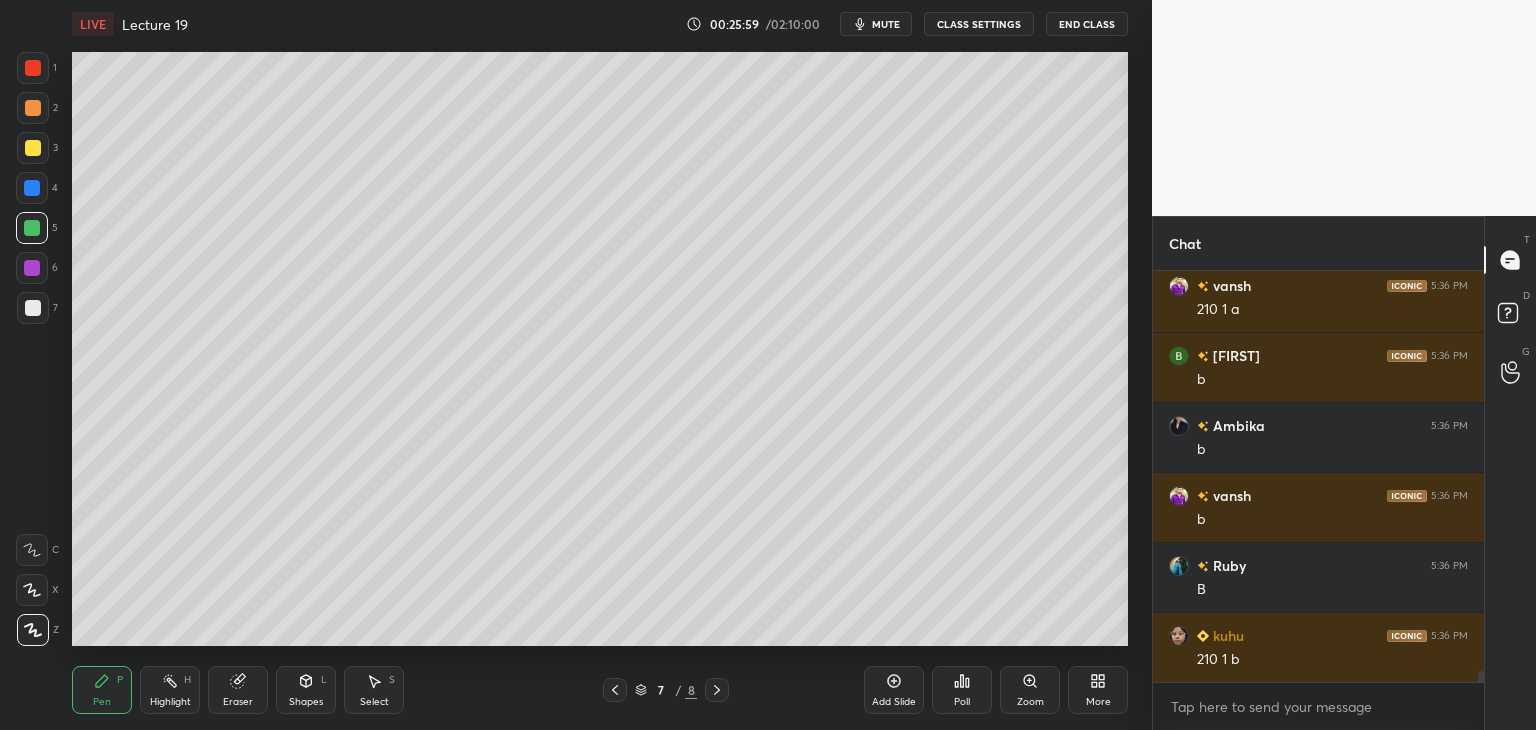 scroll, scrollTop: 14430, scrollLeft: 0, axis: vertical 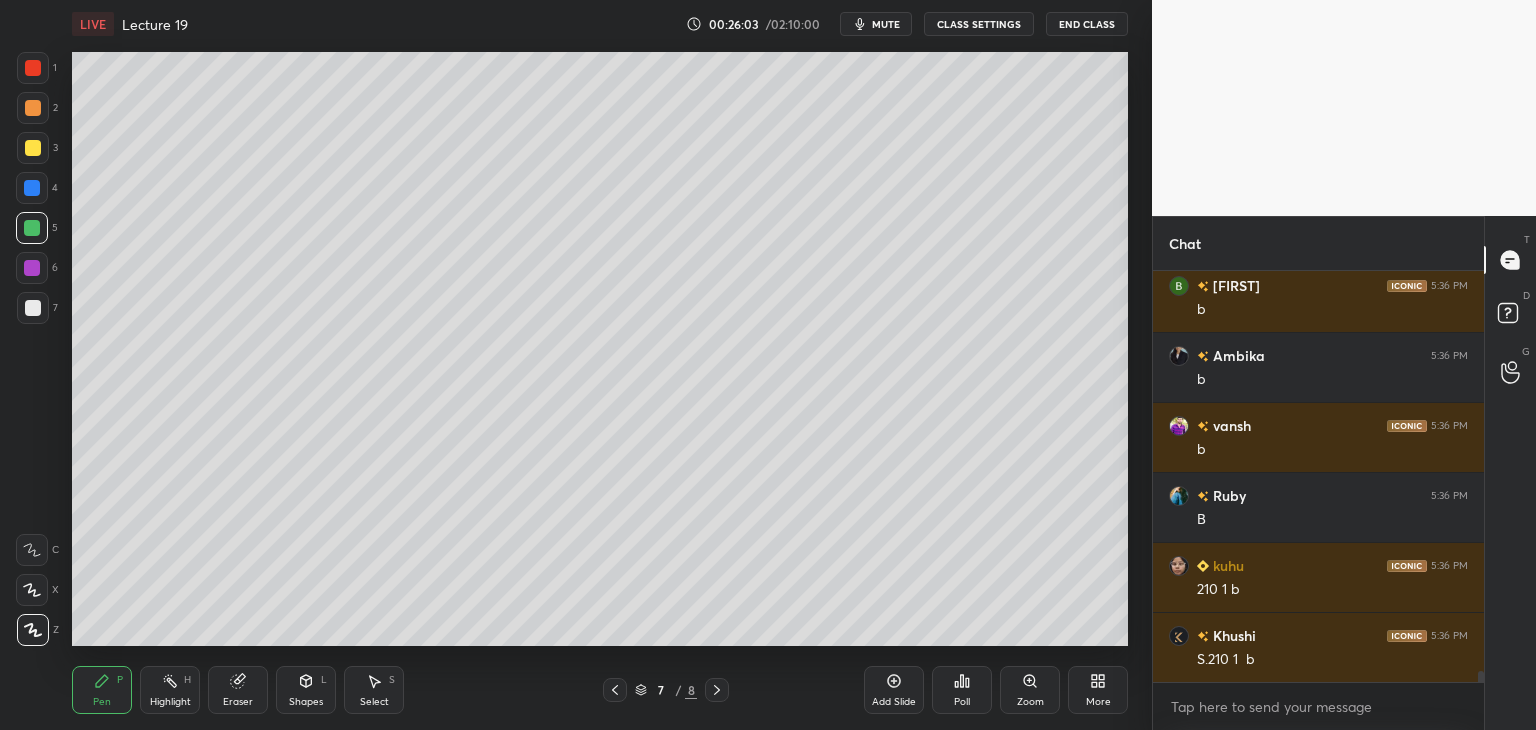 click at bounding box center [32, 268] 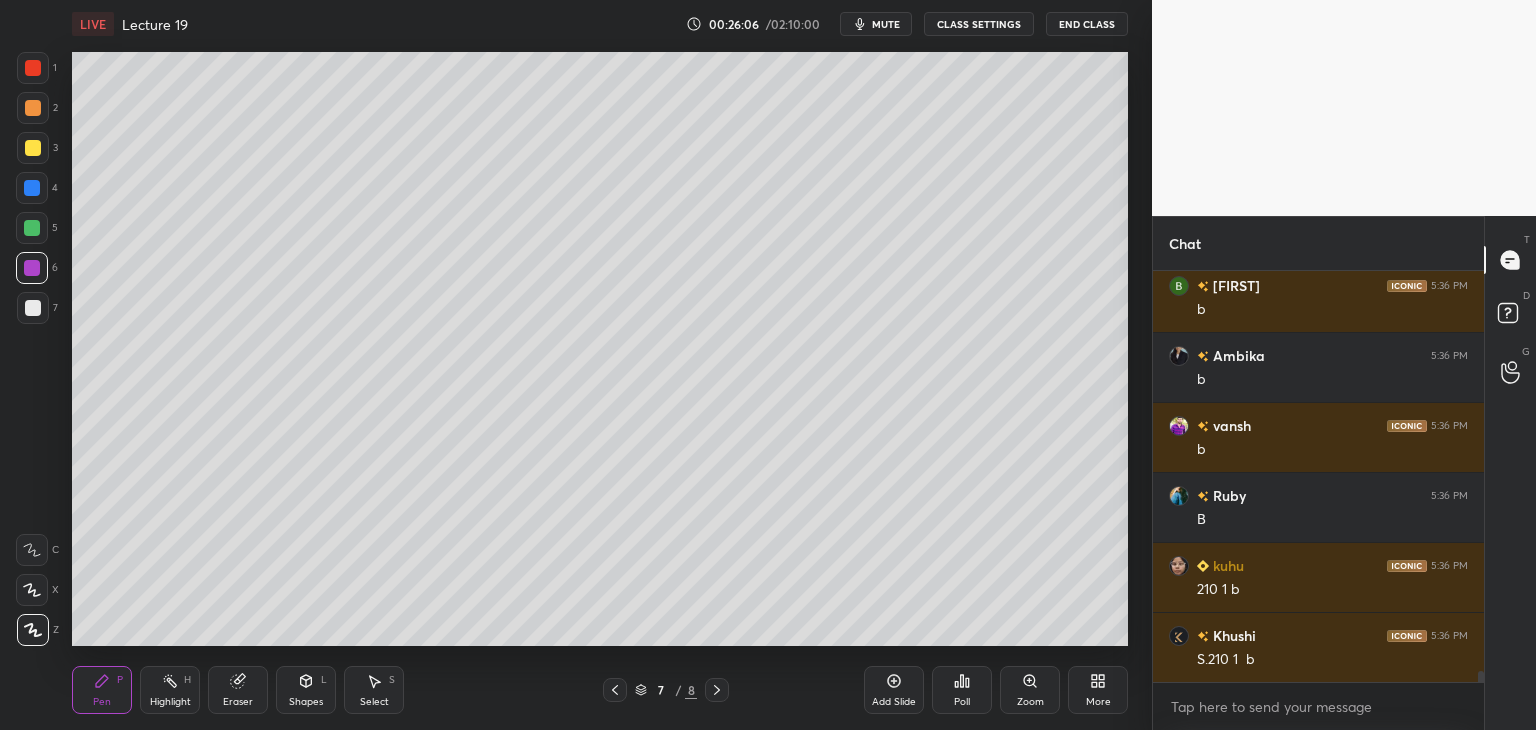 click at bounding box center [33, 148] 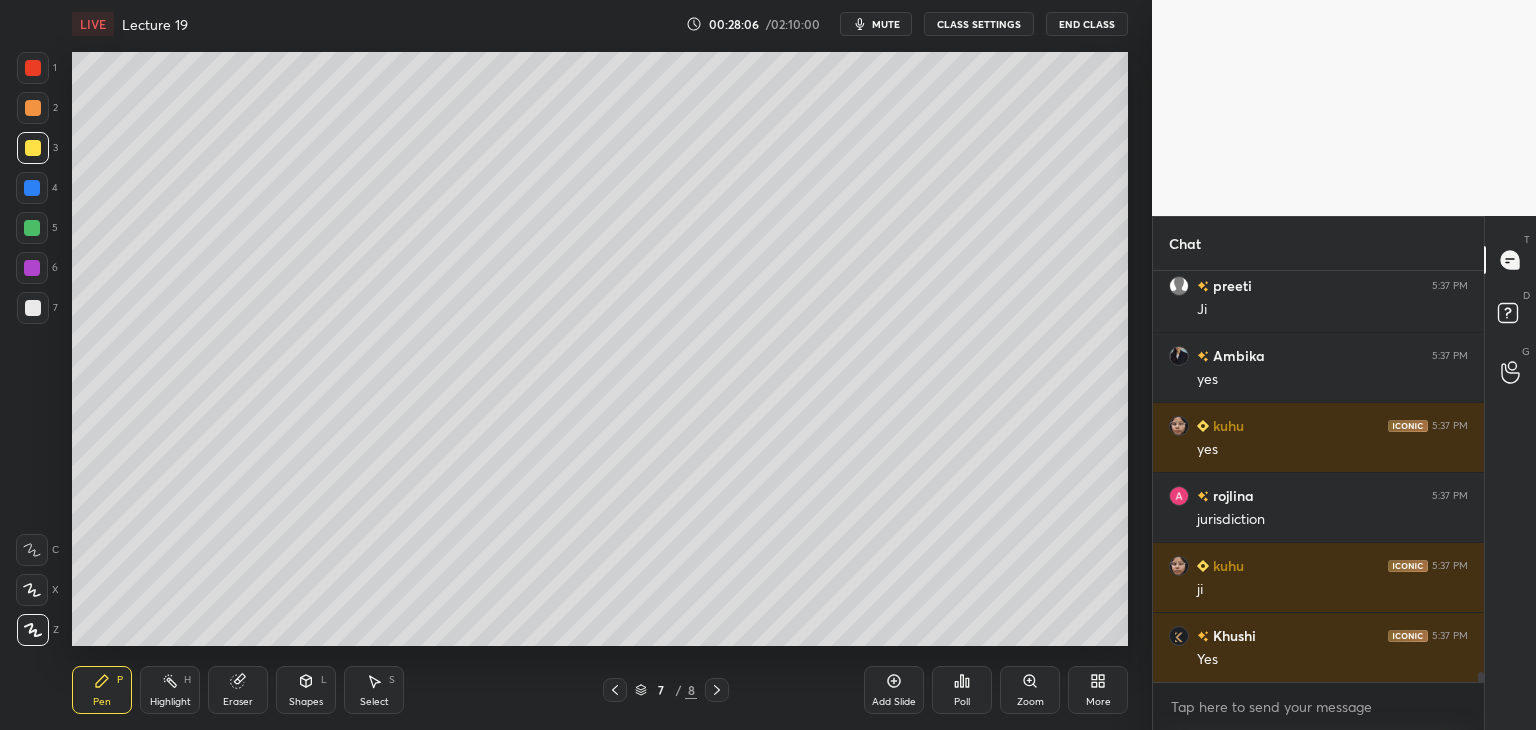 scroll, scrollTop: 15780, scrollLeft: 0, axis: vertical 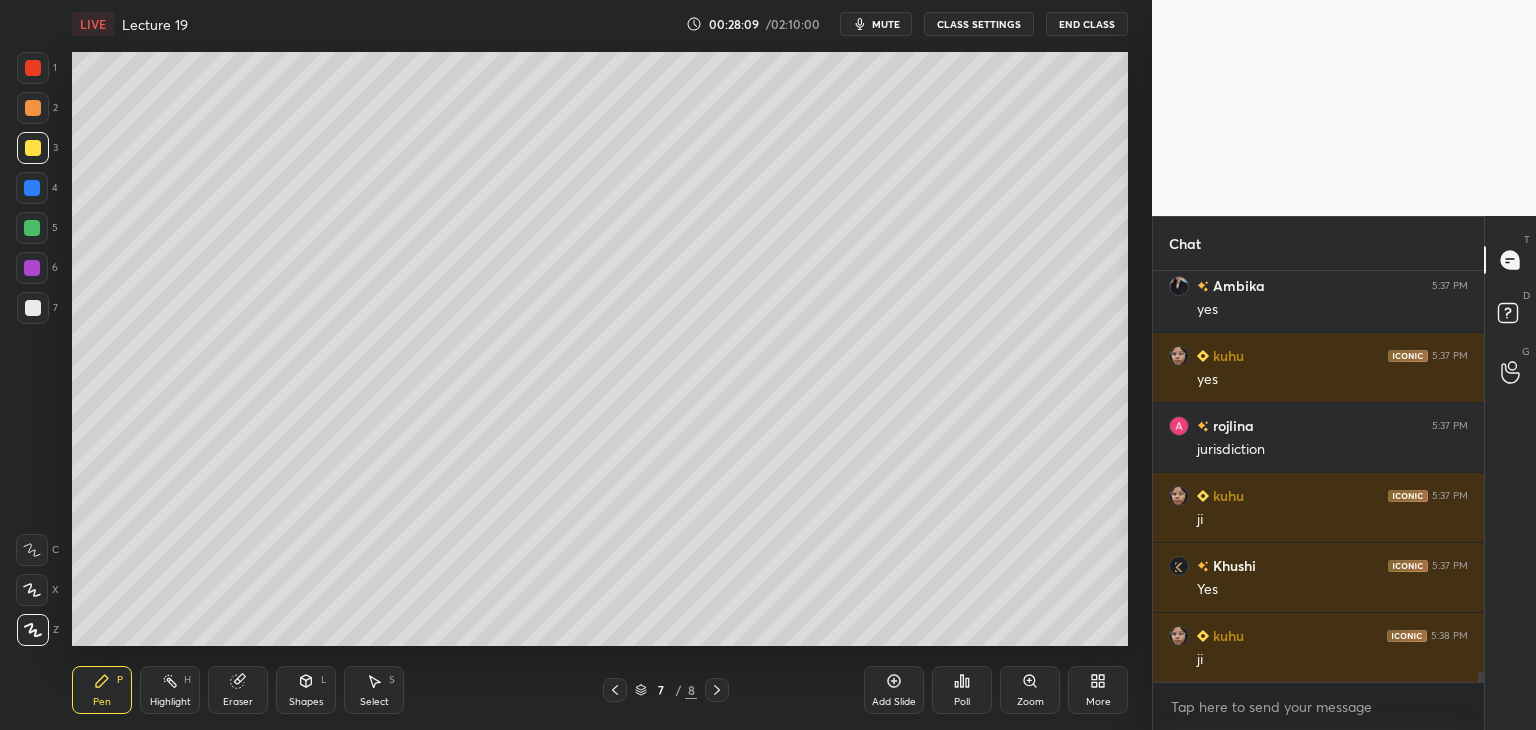 click at bounding box center [32, 228] 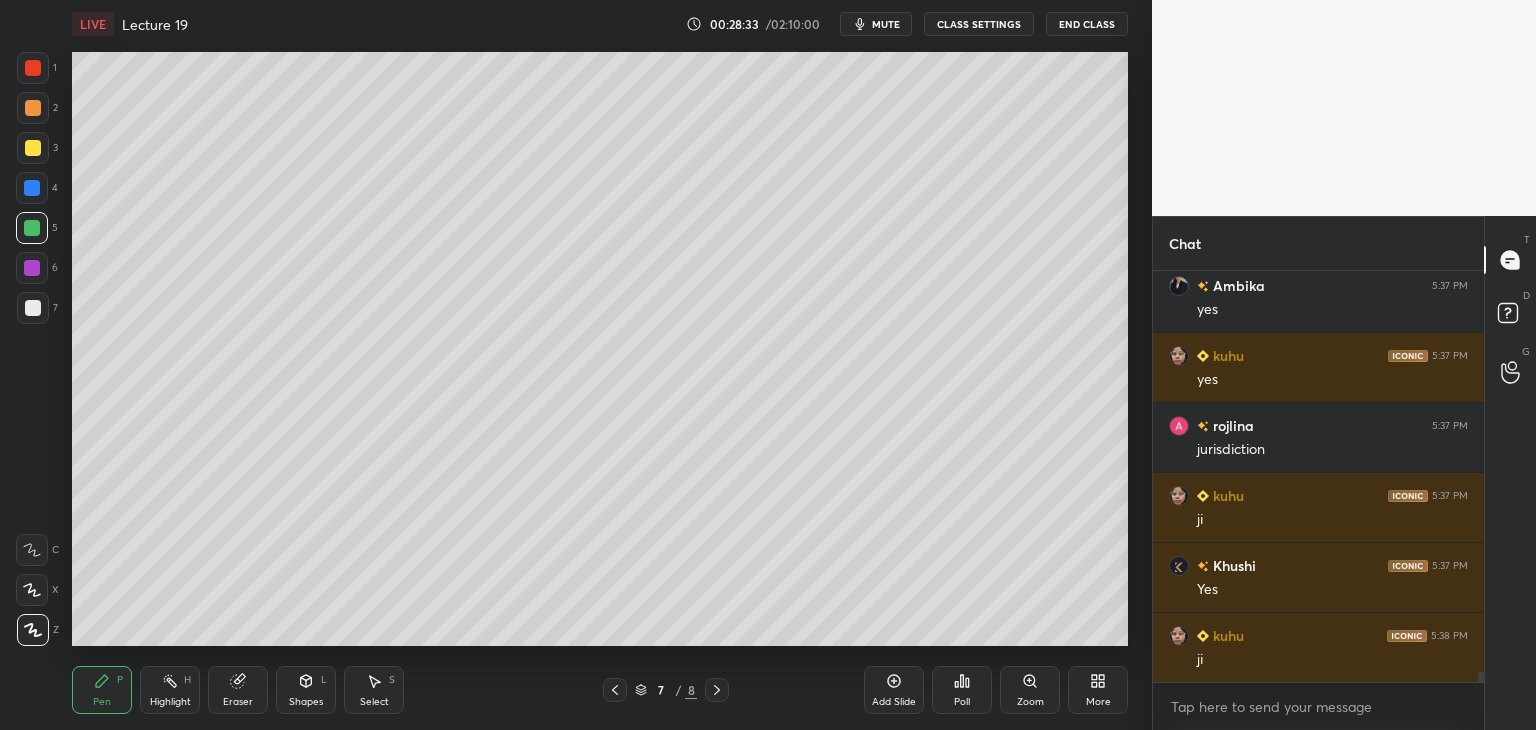 click 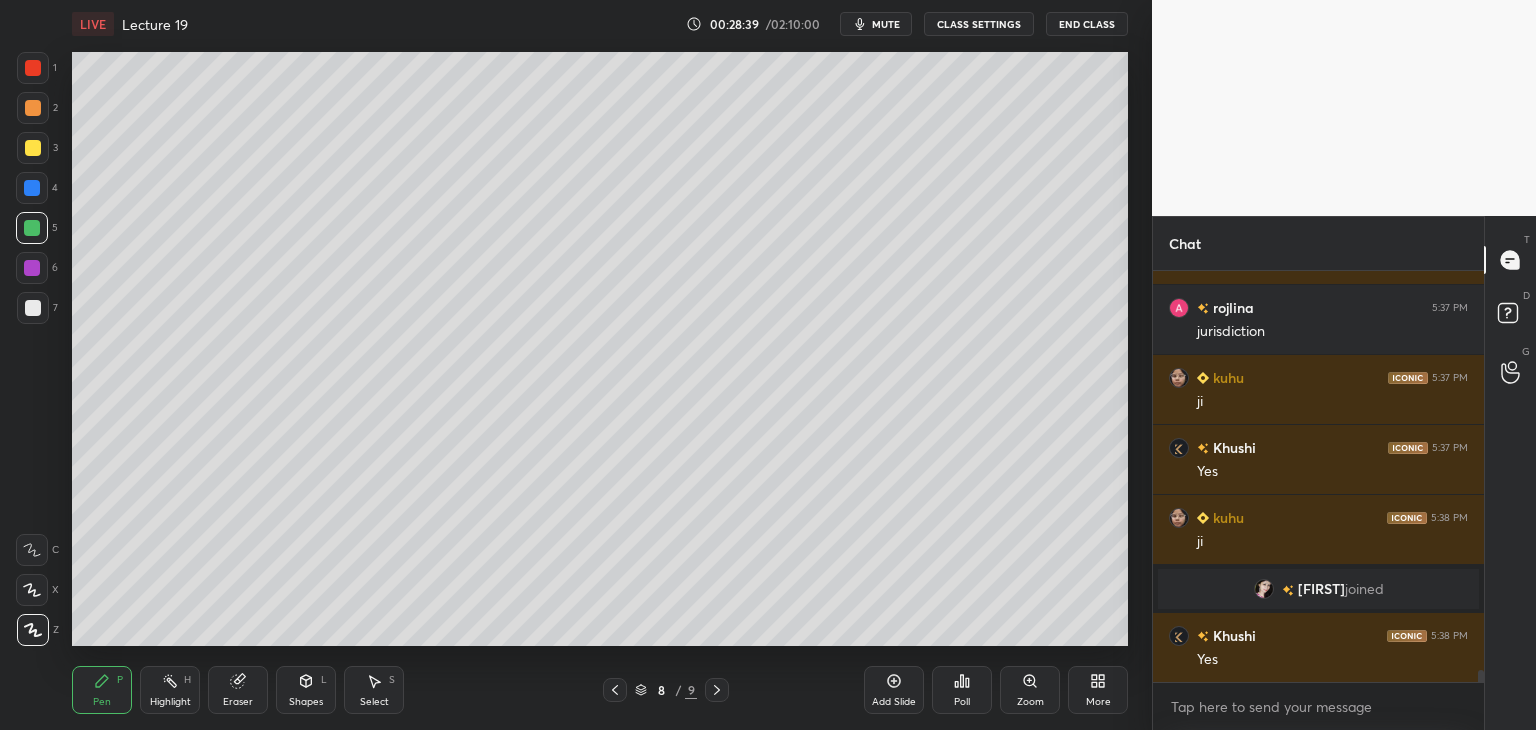 scroll, scrollTop: 13166, scrollLeft: 0, axis: vertical 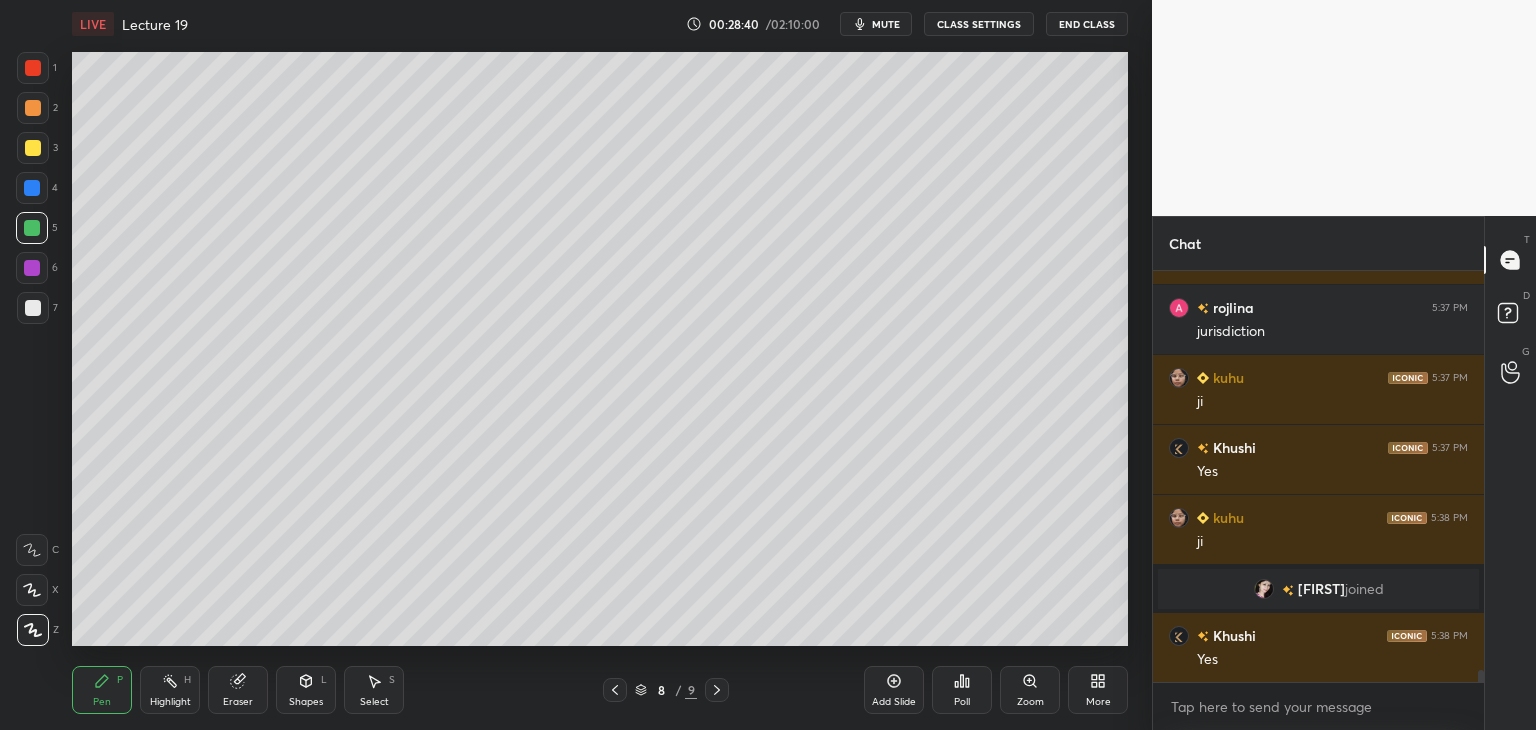 click at bounding box center [32, 268] 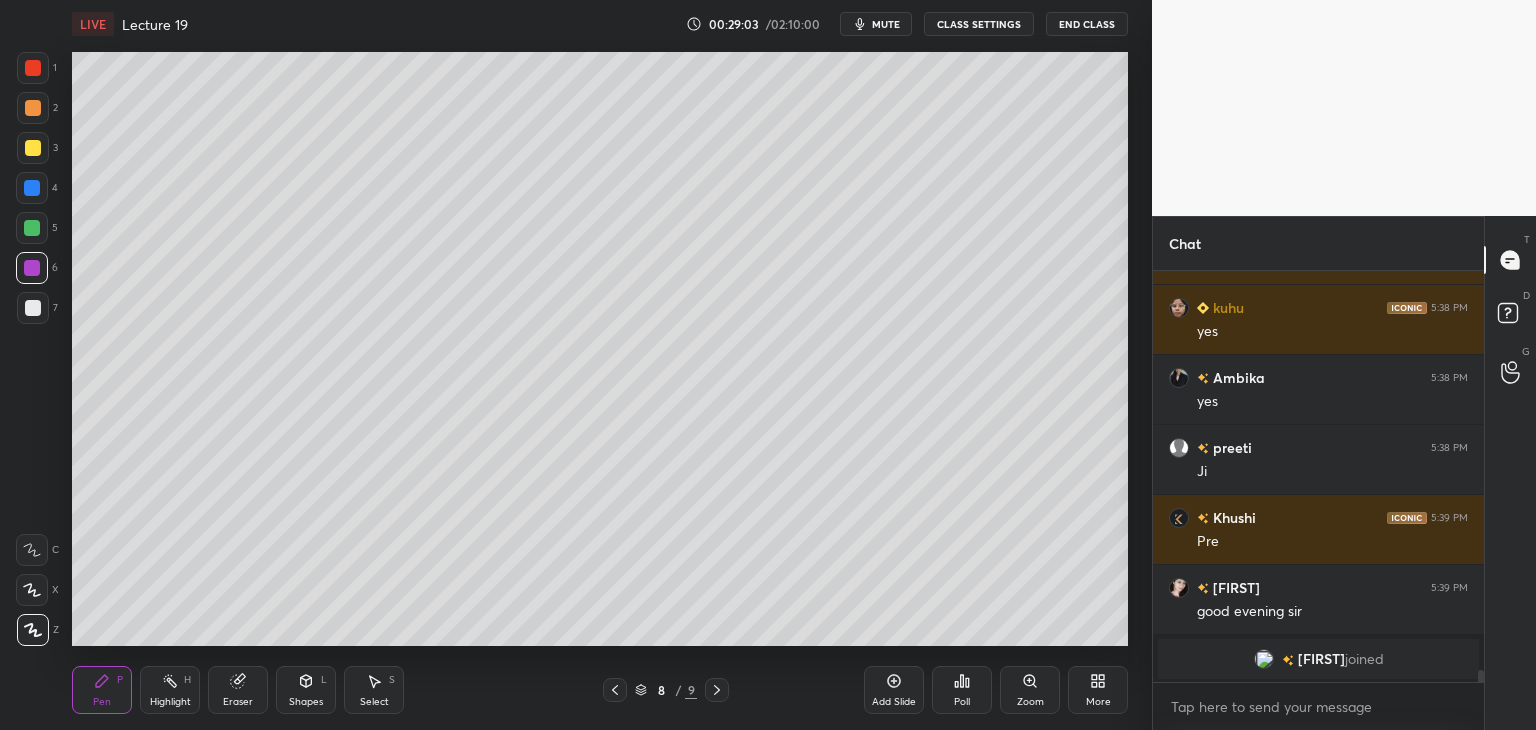 scroll, scrollTop: 13524, scrollLeft: 0, axis: vertical 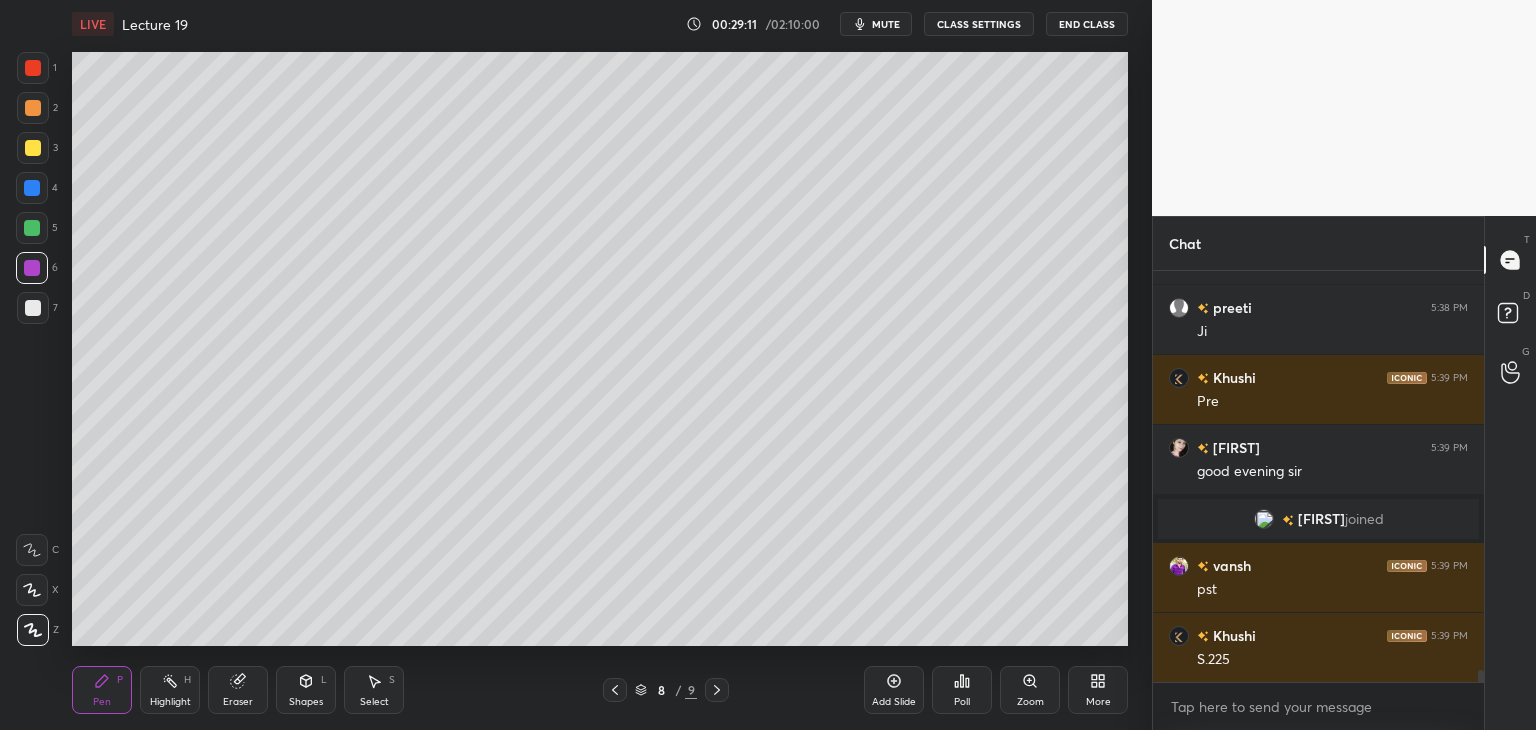 click on "5" at bounding box center [37, 228] 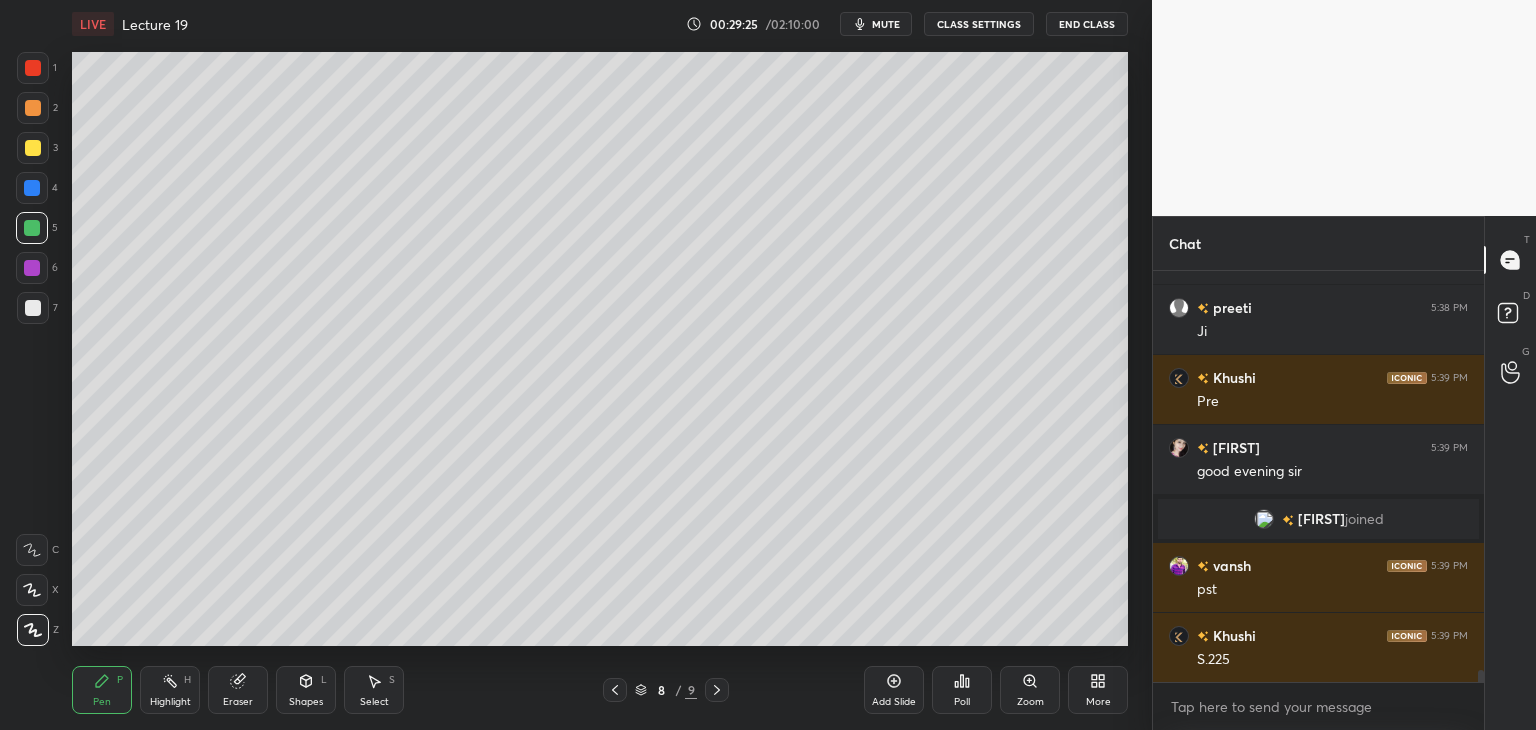 click at bounding box center [32, 188] 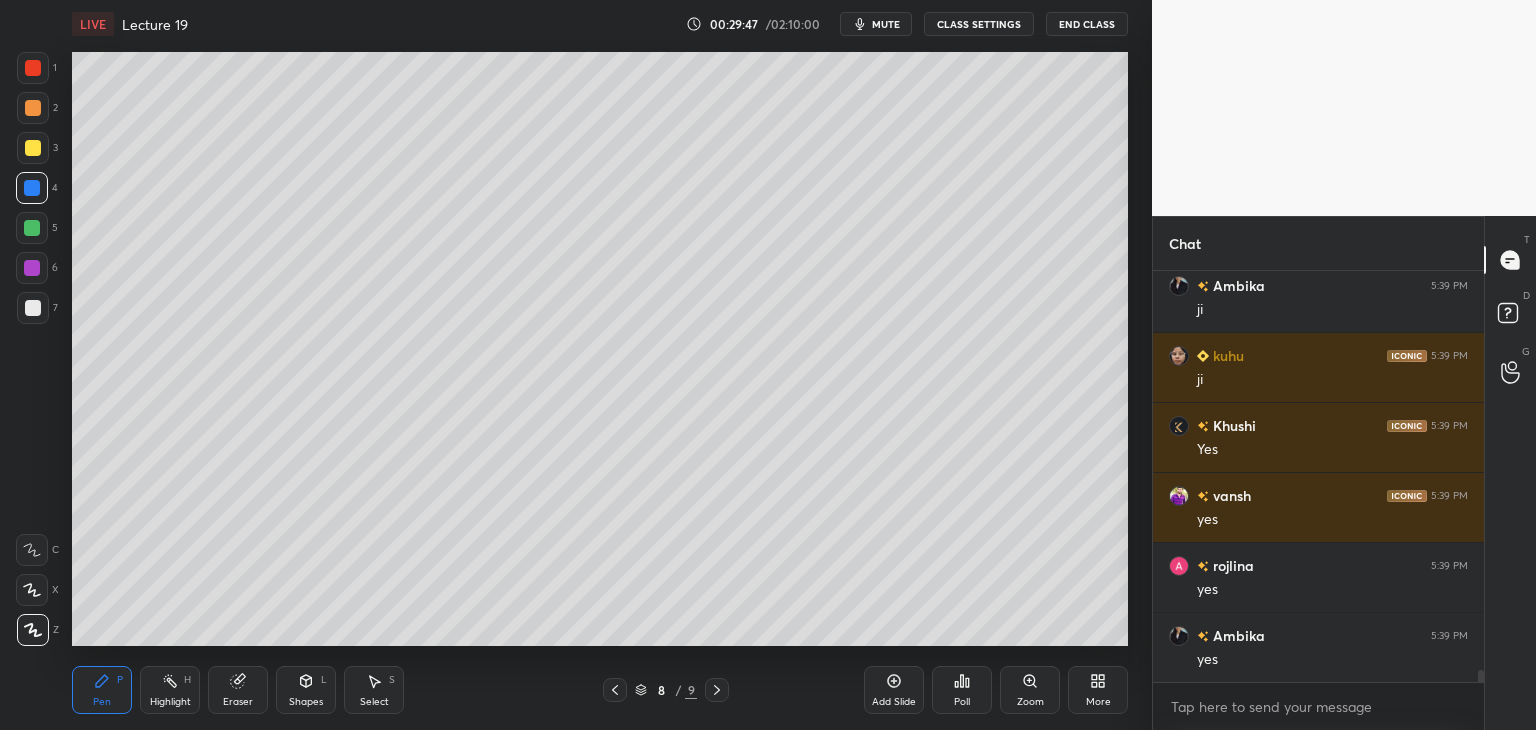 scroll, scrollTop: 14104, scrollLeft: 0, axis: vertical 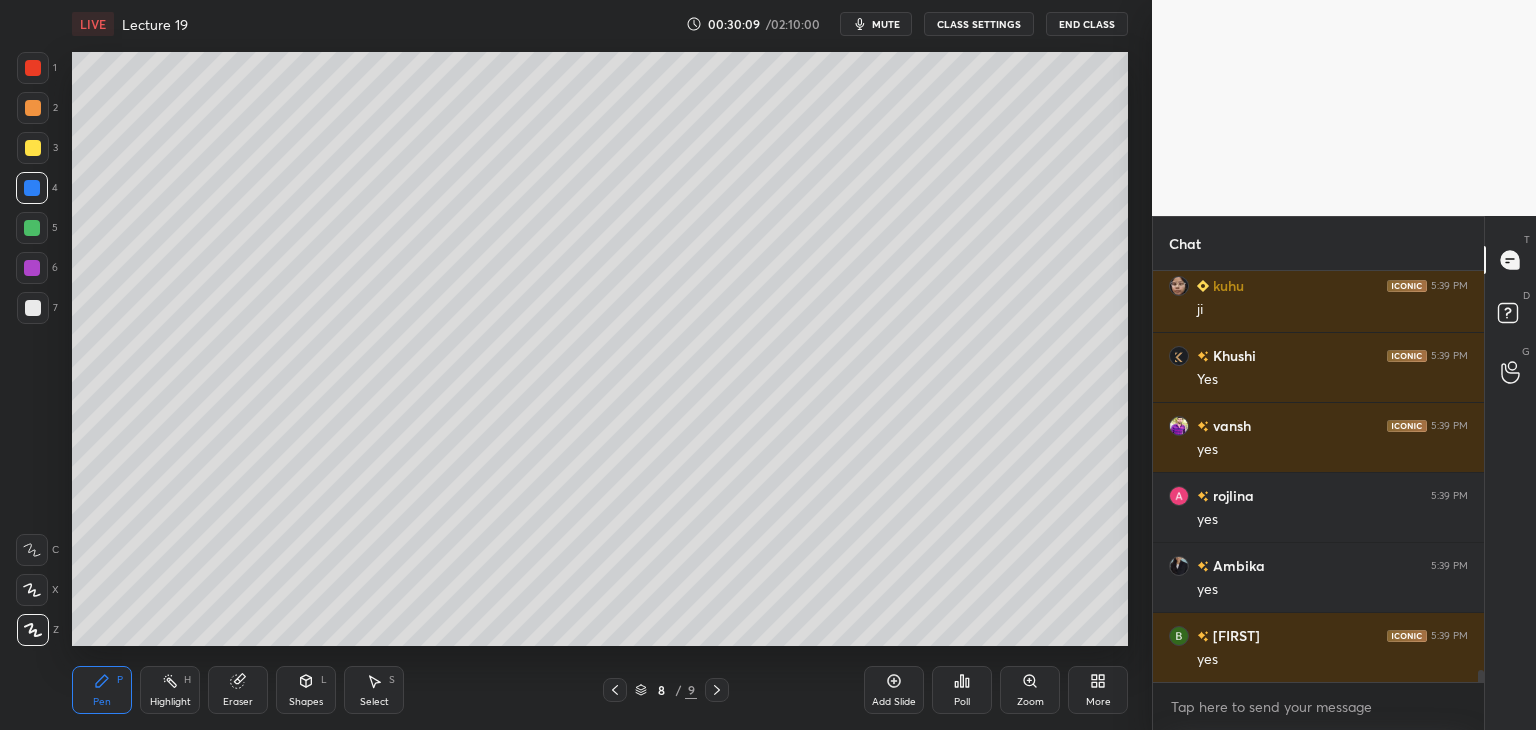 click 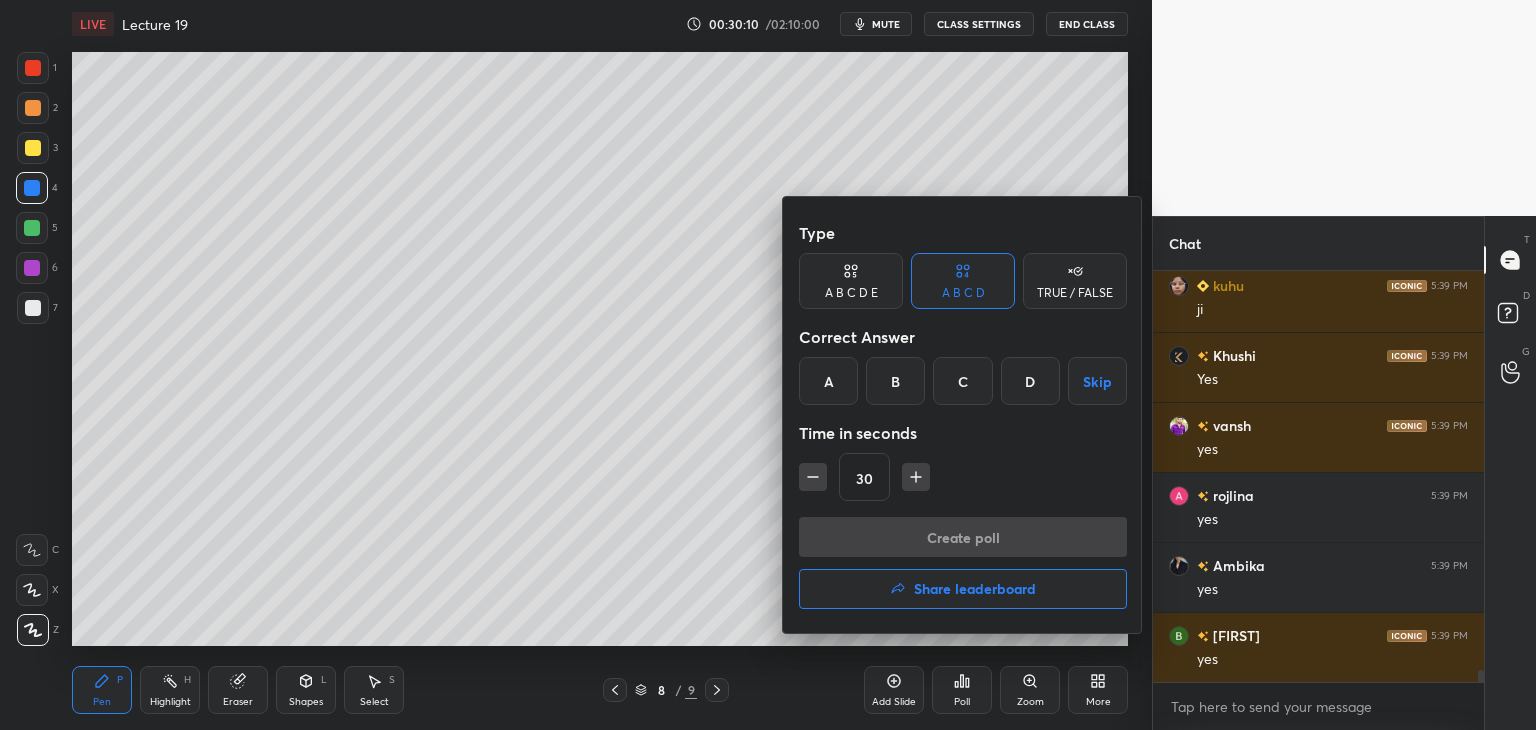 click on "A" at bounding box center (828, 381) 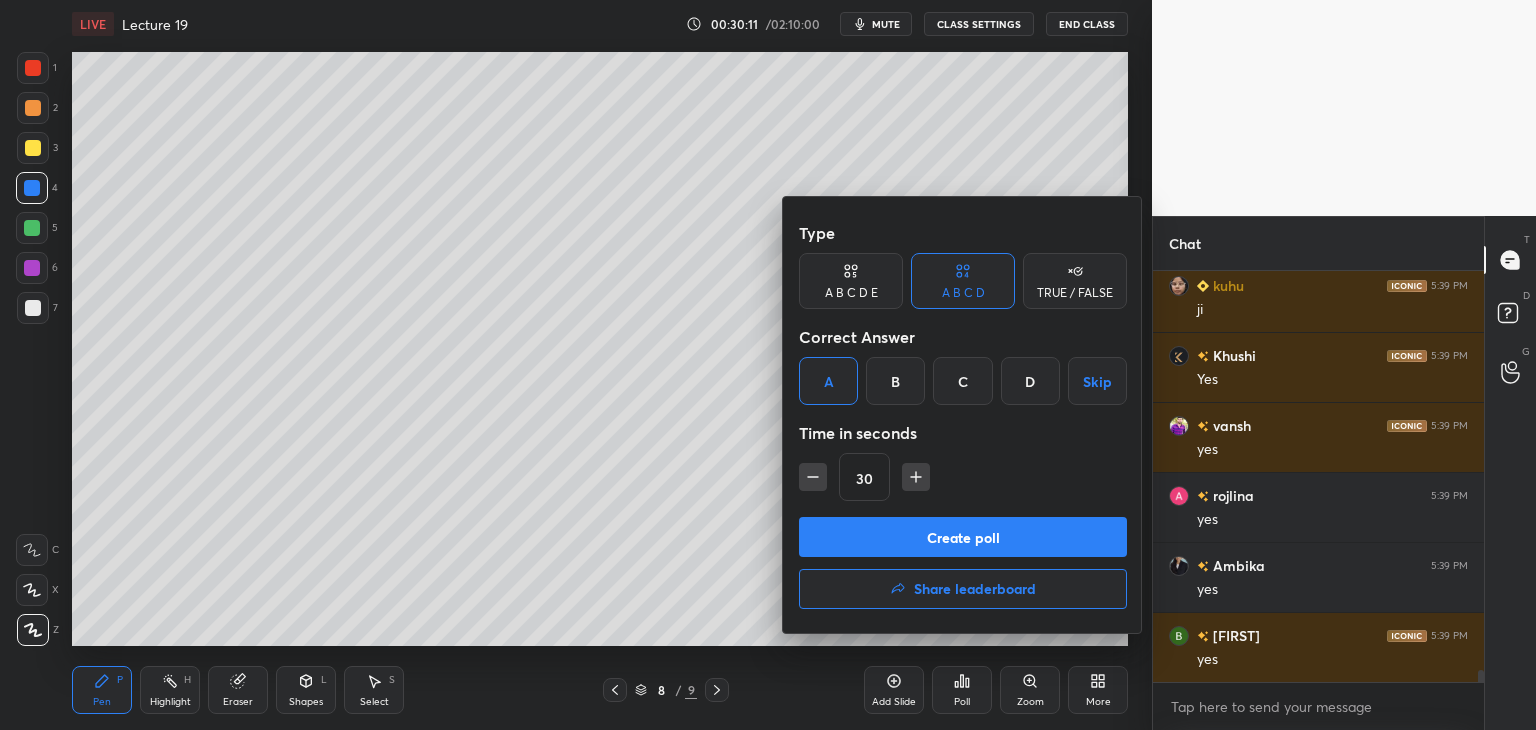 click on "Create poll" at bounding box center [963, 537] 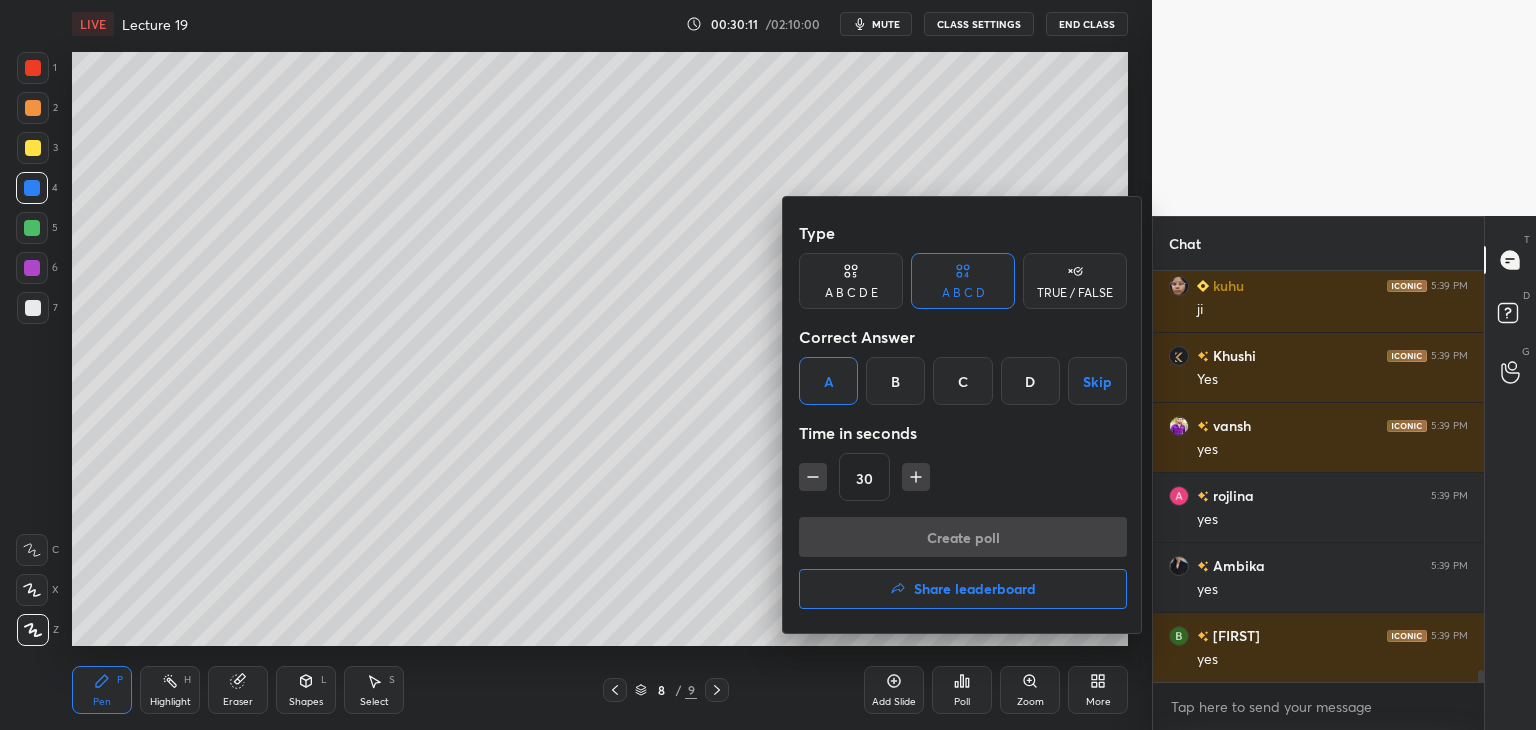 scroll, scrollTop: 363, scrollLeft: 325, axis: both 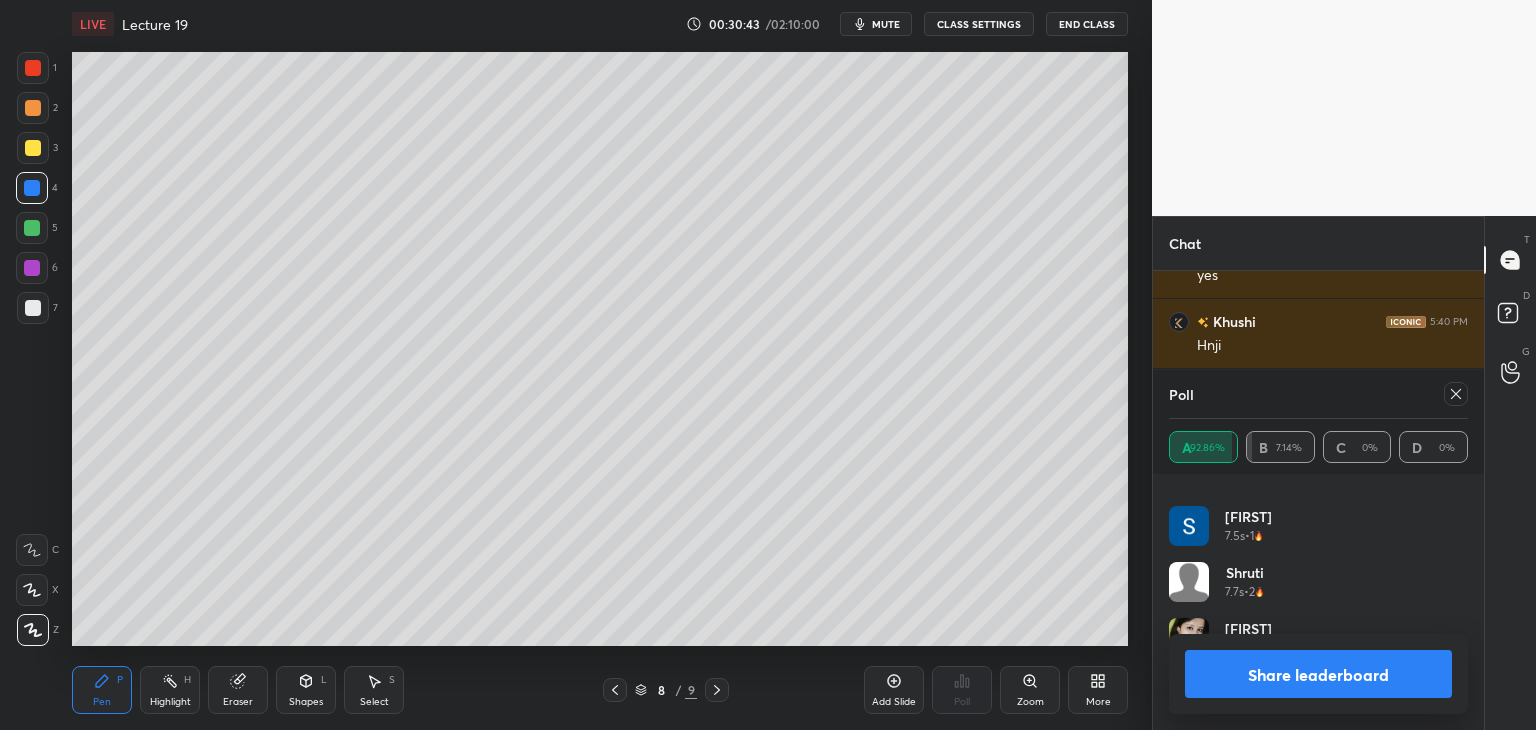 click on "Share leaderboard" at bounding box center [1318, 674] 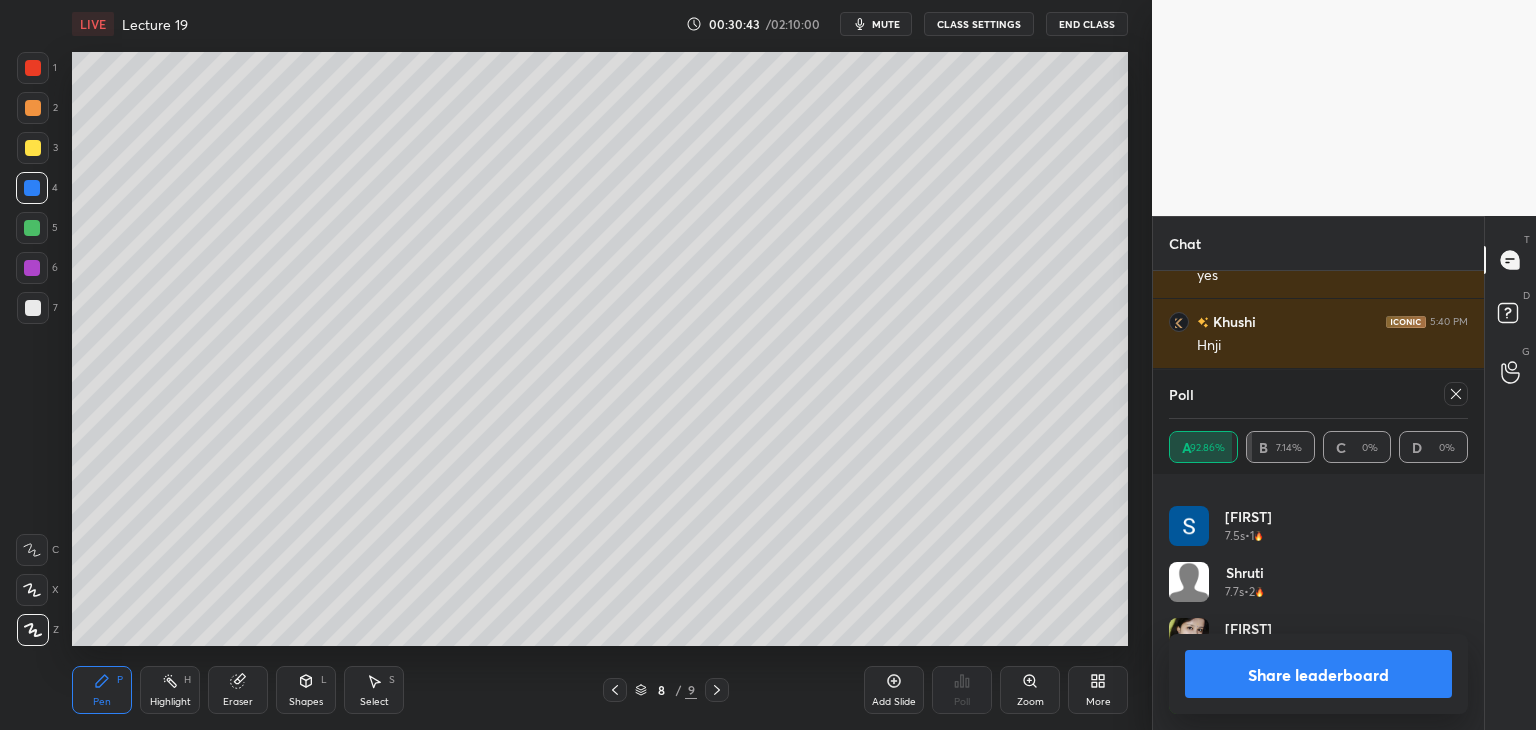 scroll, scrollTop: 88, scrollLeft: 293, axis: both 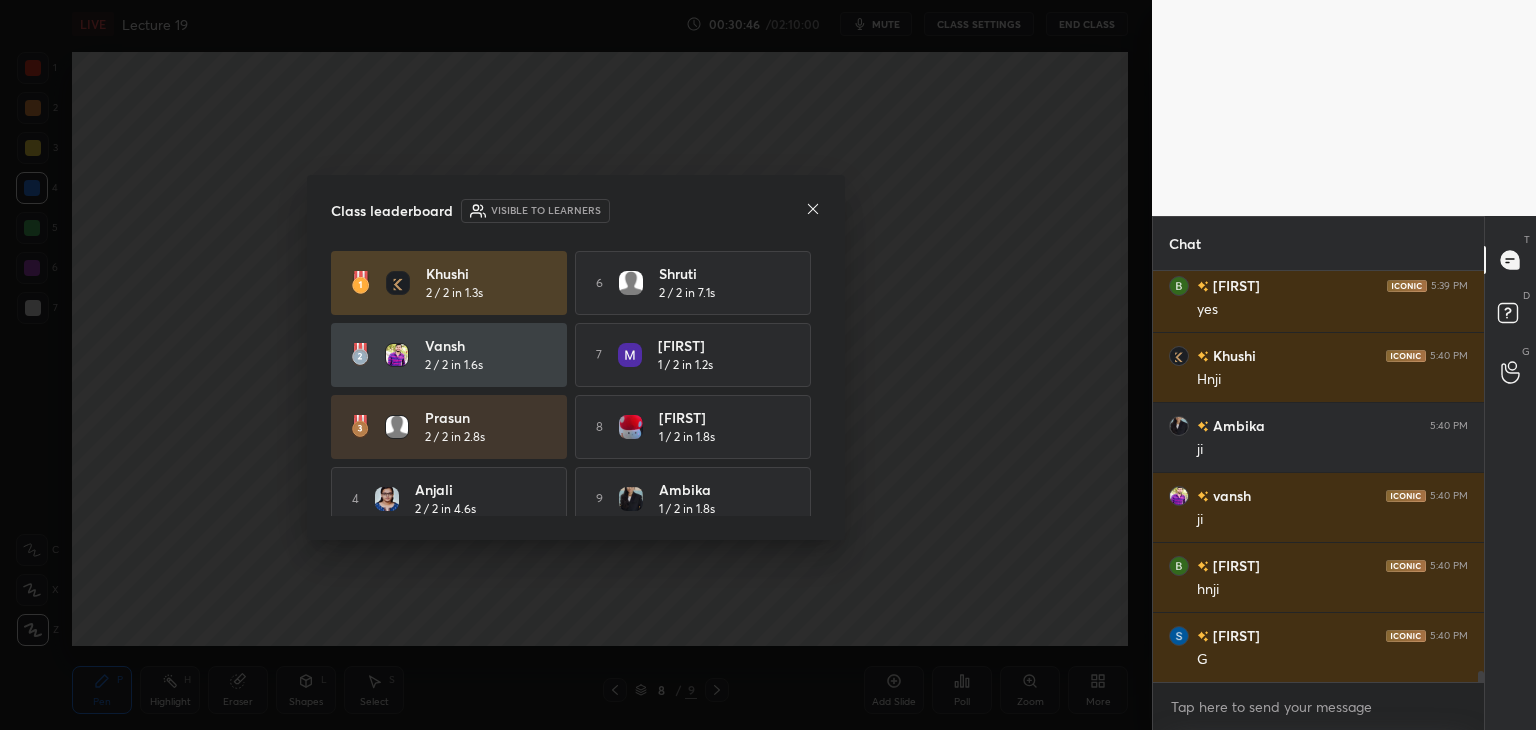 click 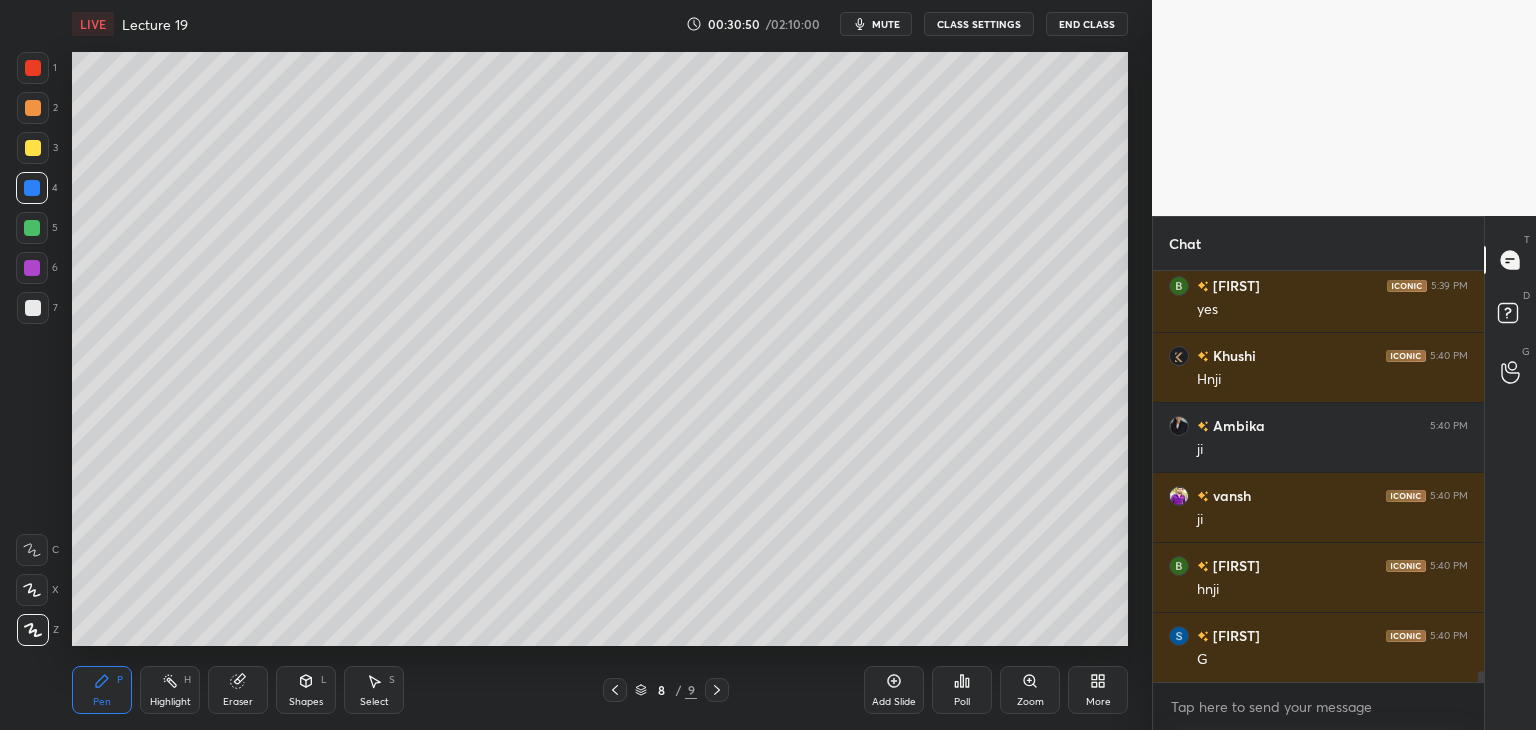 click at bounding box center (32, 228) 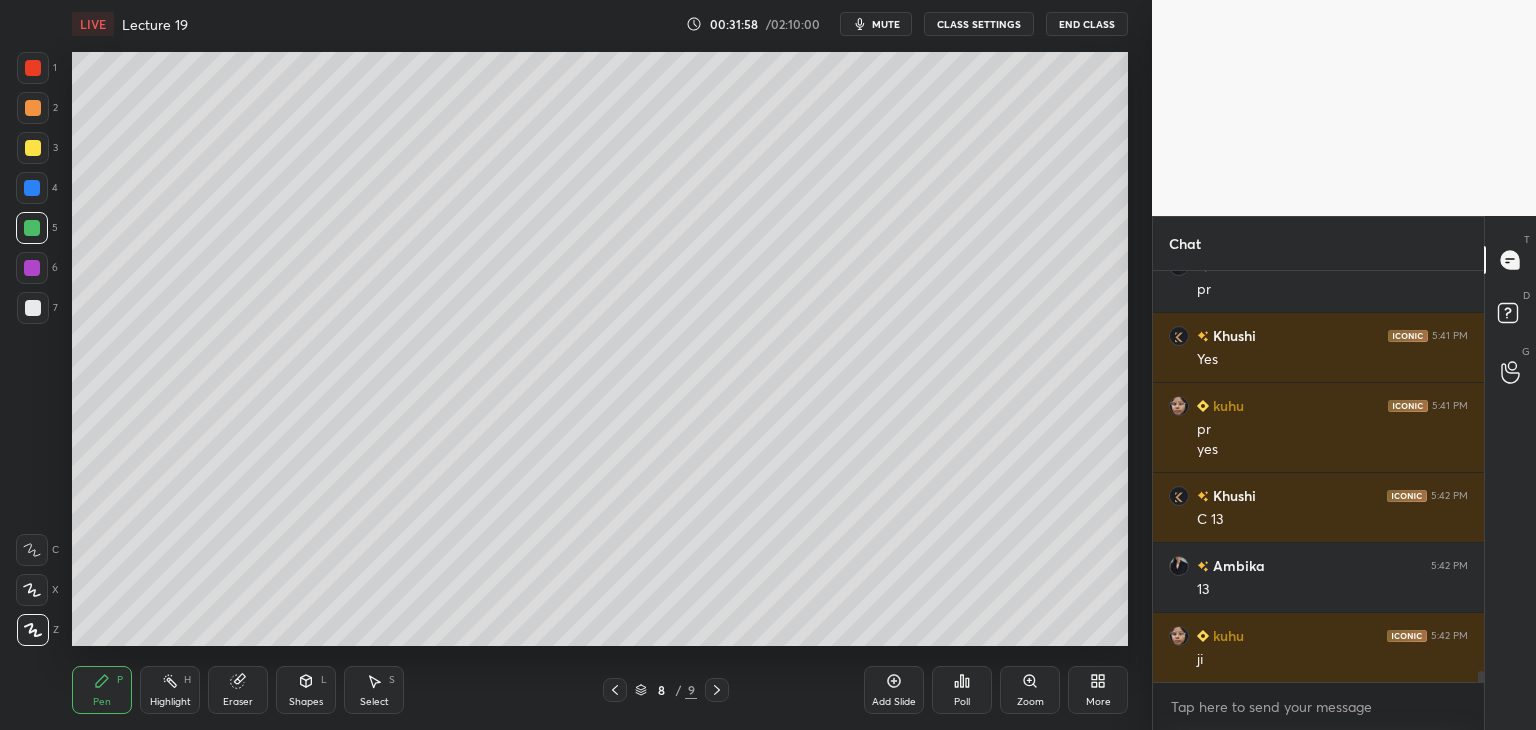 scroll, scrollTop: 15244, scrollLeft: 0, axis: vertical 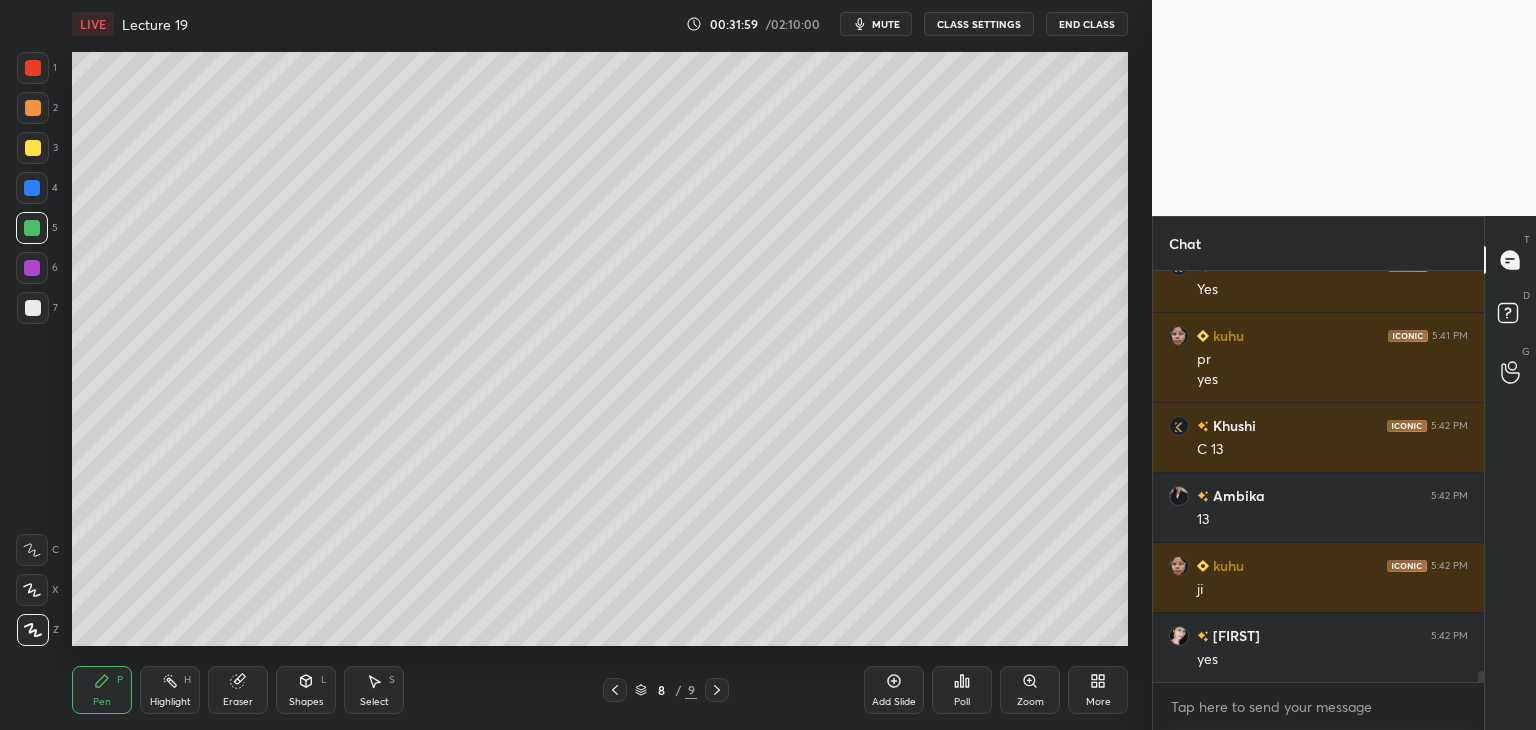 click at bounding box center (32, 268) 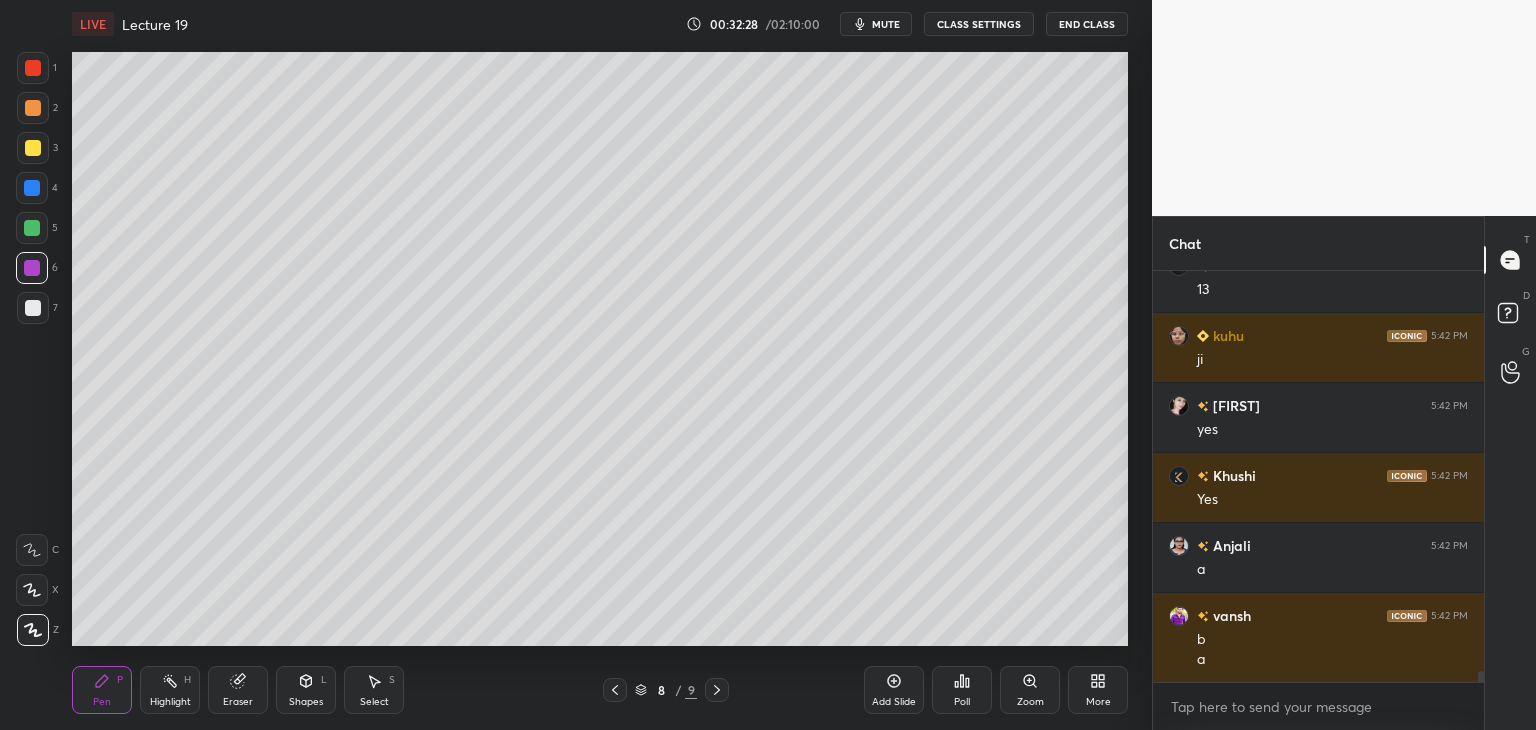 scroll, scrollTop: 15544, scrollLeft: 0, axis: vertical 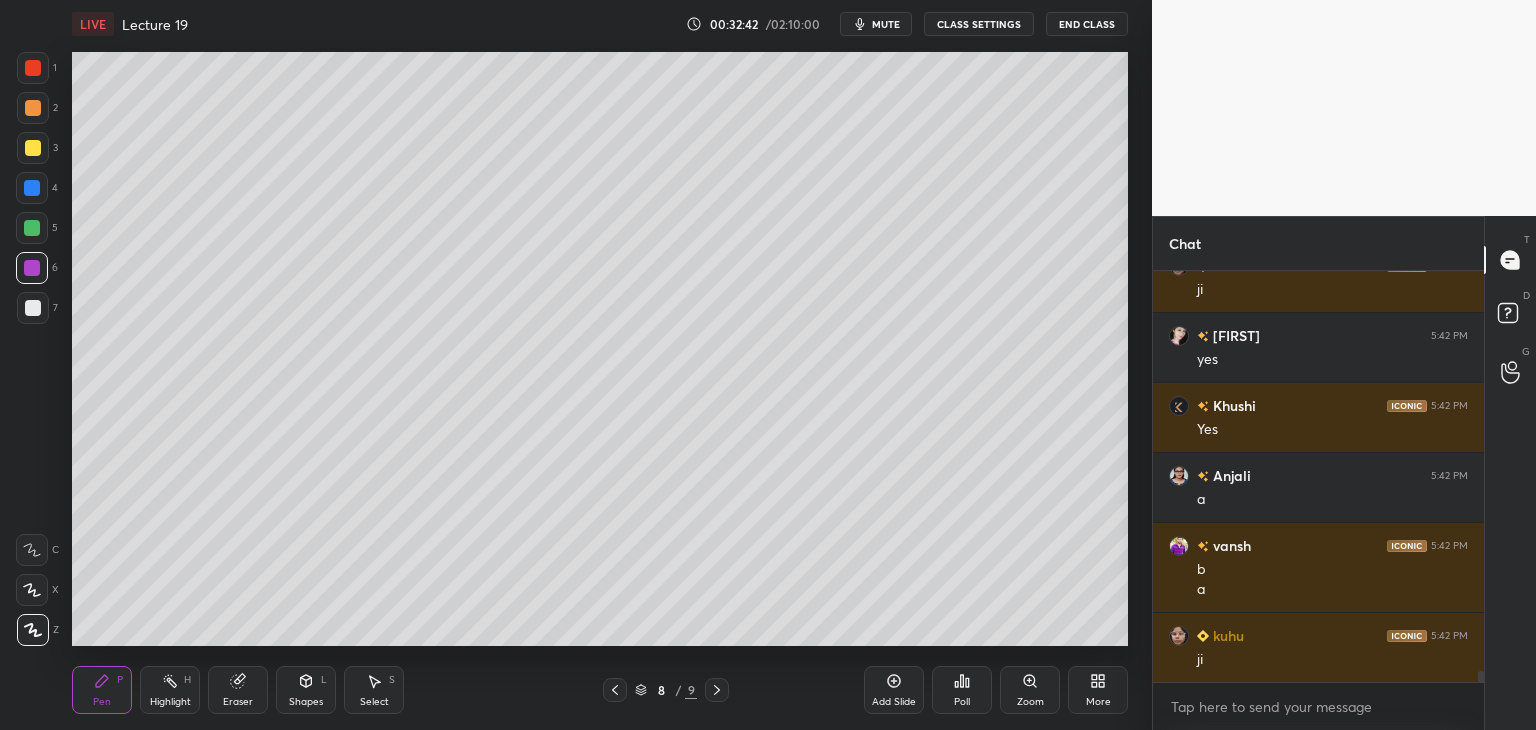 click at bounding box center [33, 308] 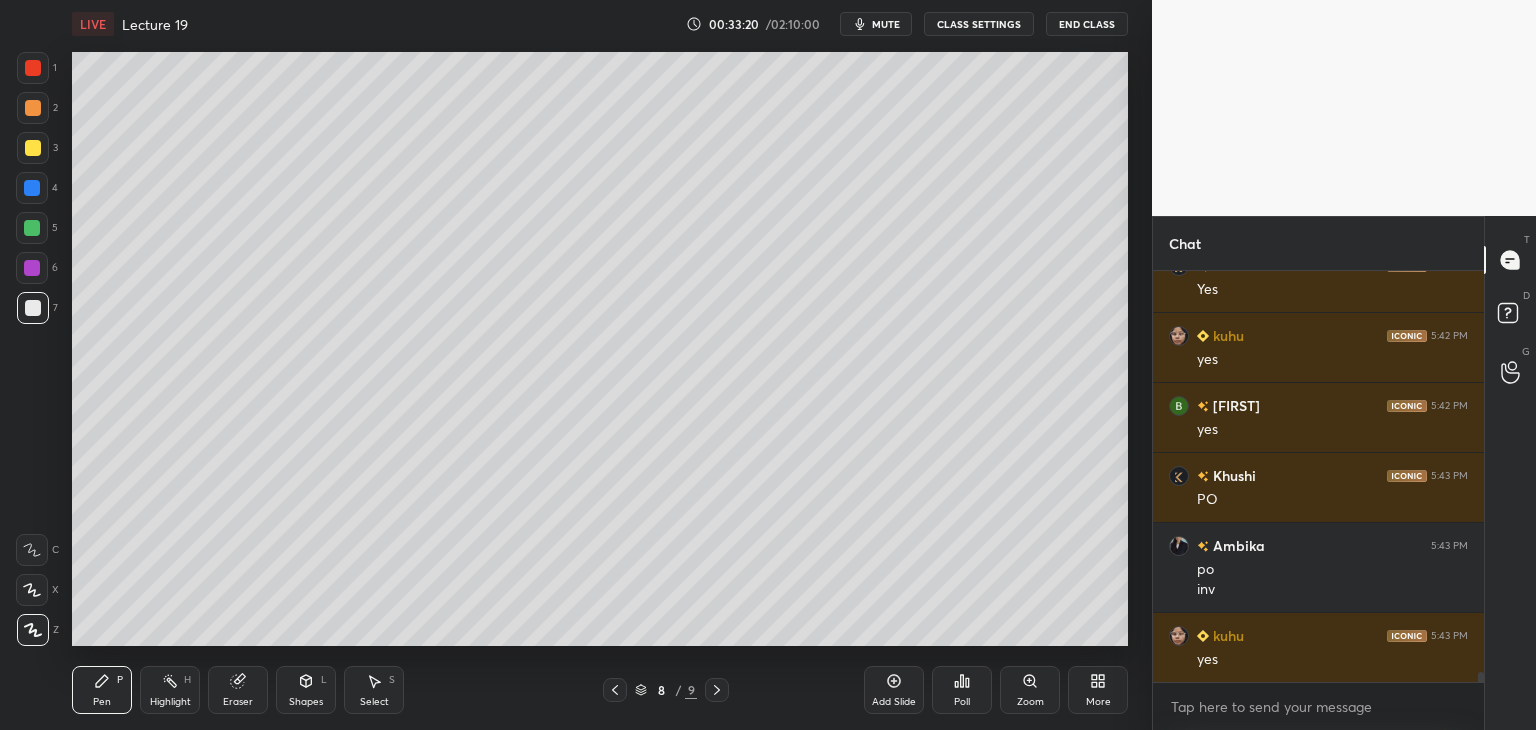 scroll, scrollTop: 16054, scrollLeft: 0, axis: vertical 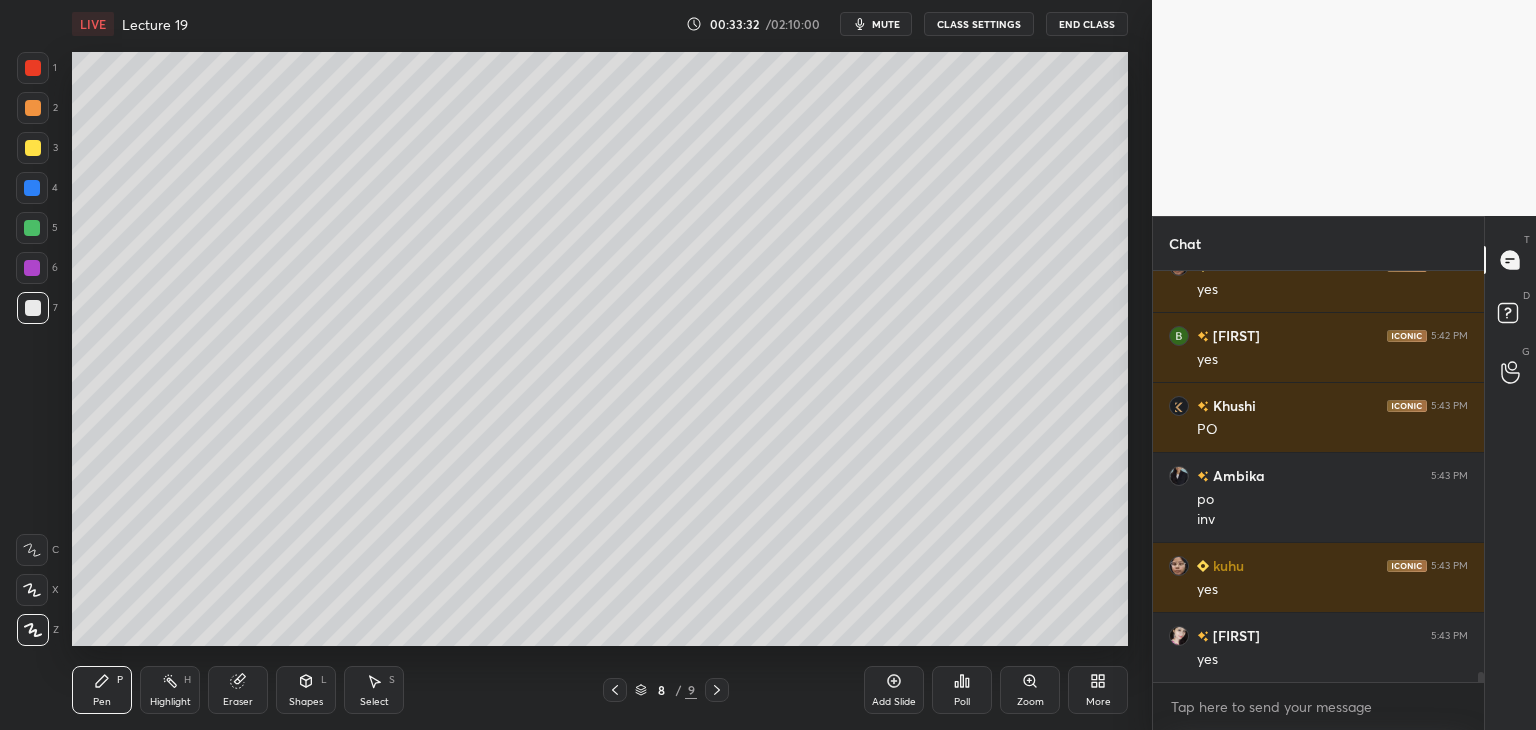 click on "Poll" at bounding box center [962, 690] 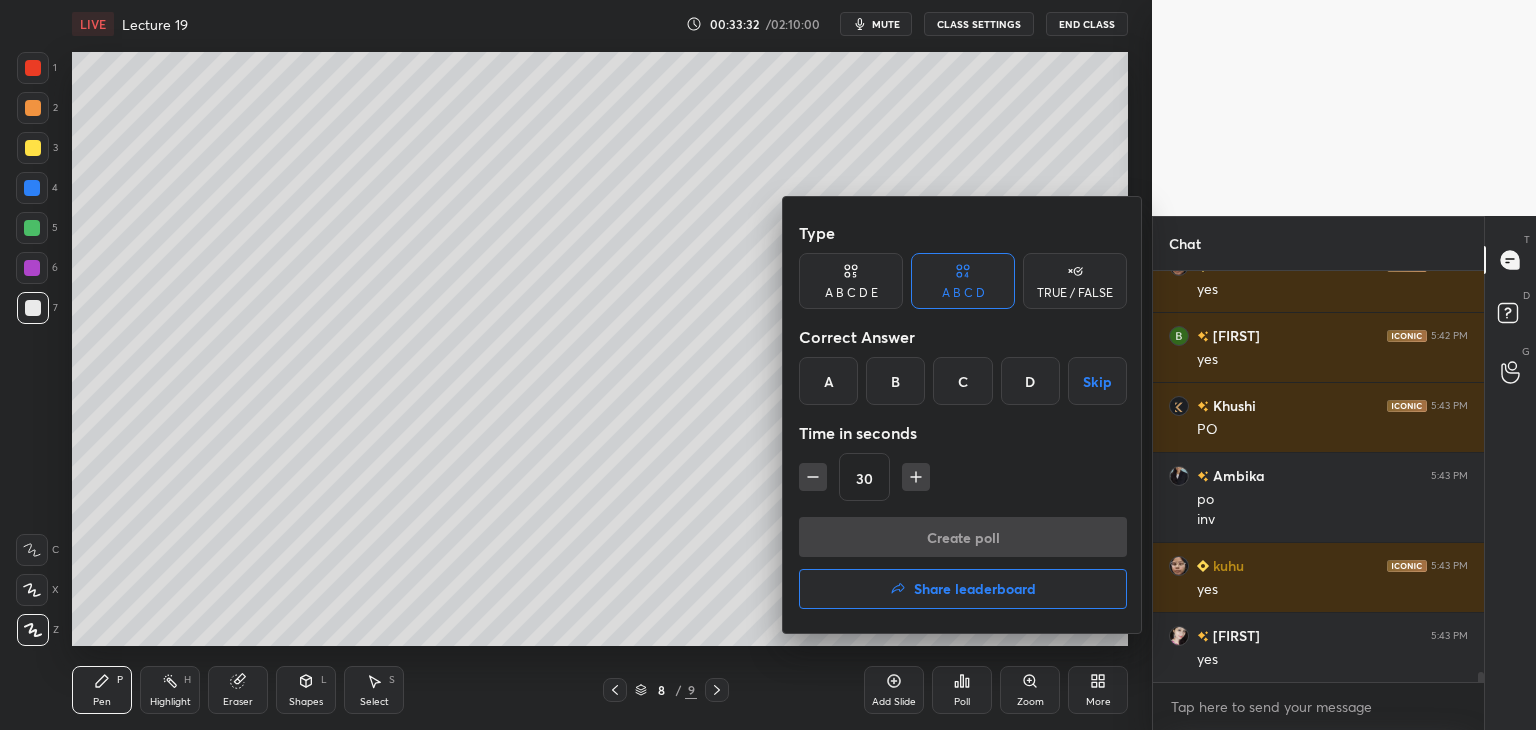 click on "B" at bounding box center (895, 381) 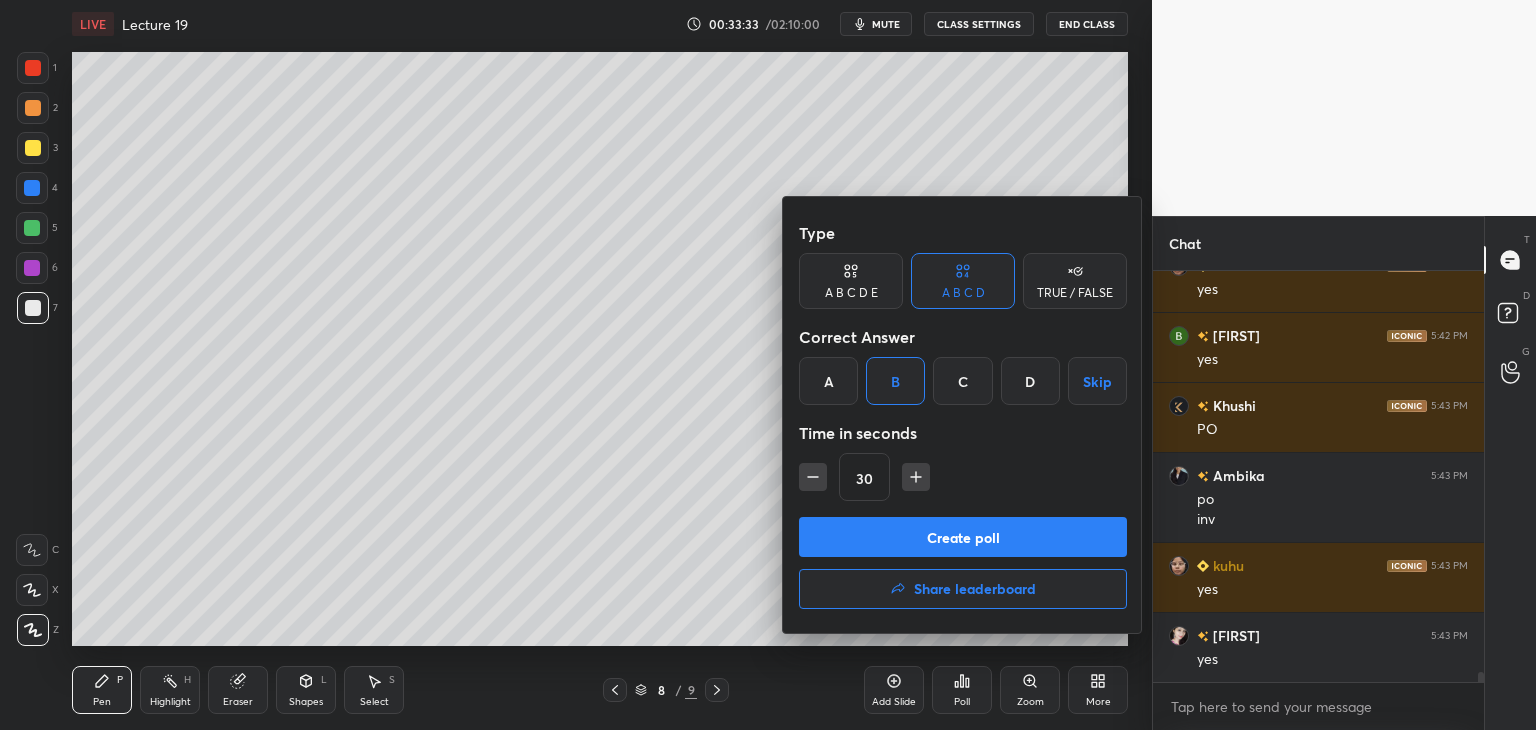 click on "Create poll" at bounding box center [963, 537] 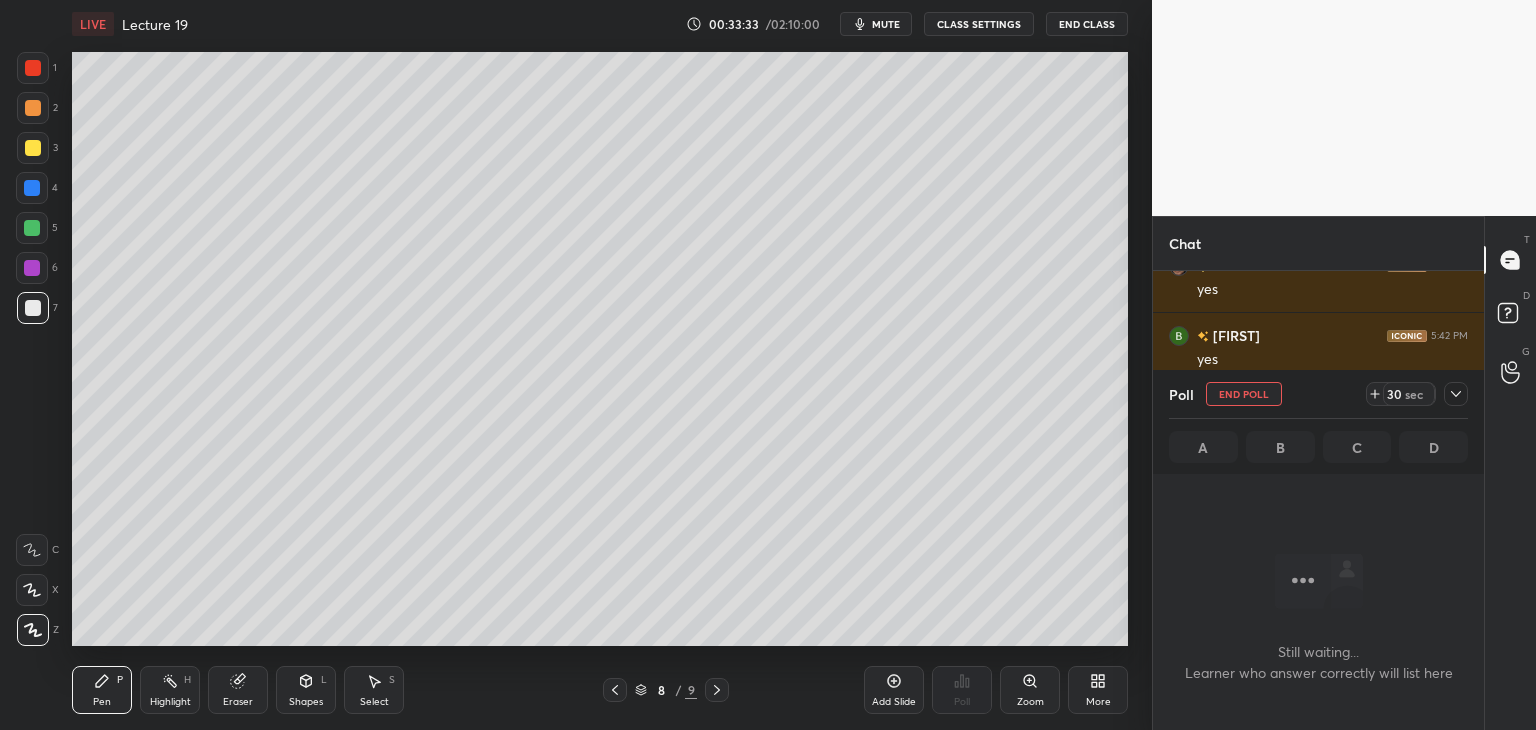 scroll, scrollTop: 363, scrollLeft: 325, axis: both 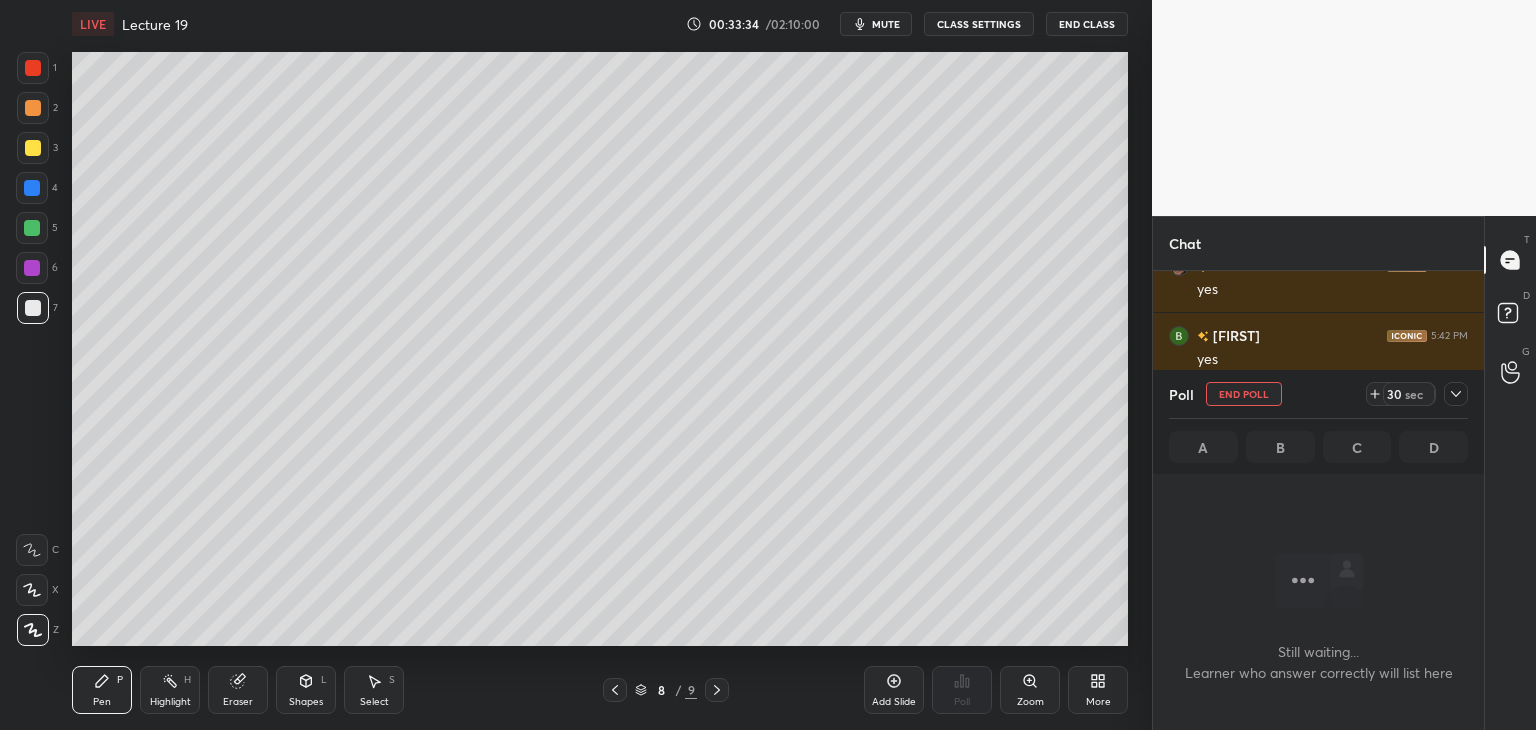 click at bounding box center [32, 268] 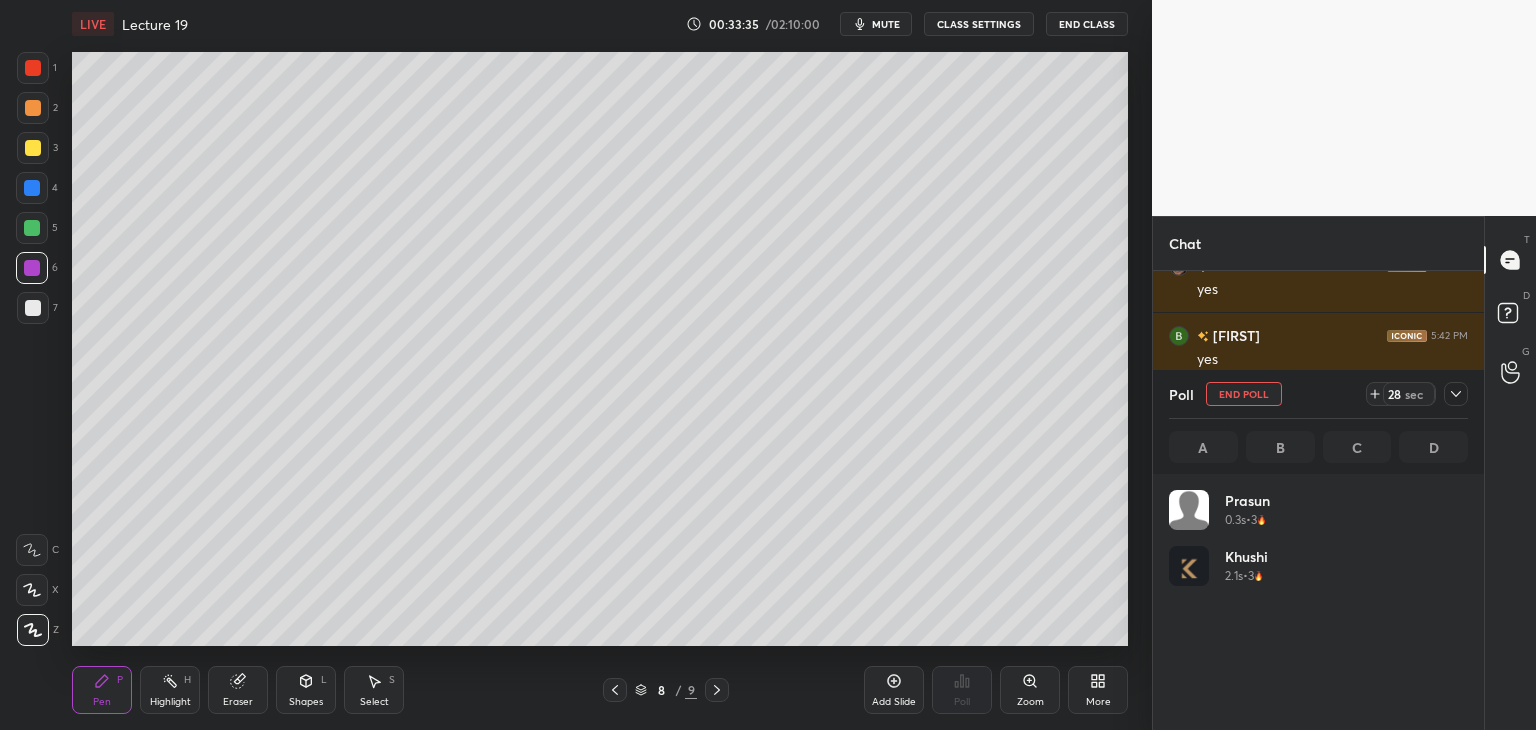 scroll, scrollTop: 6, scrollLeft: 6, axis: both 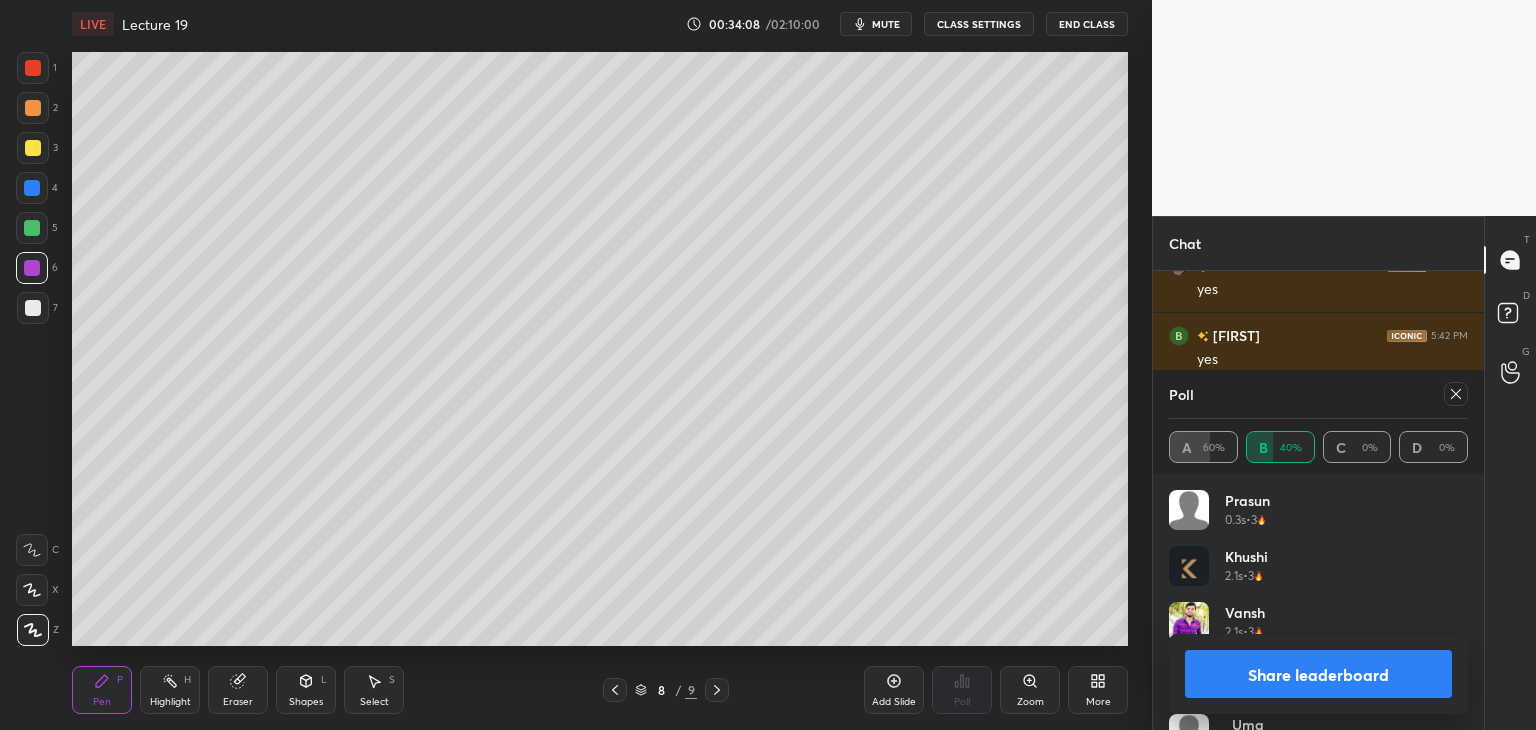 click 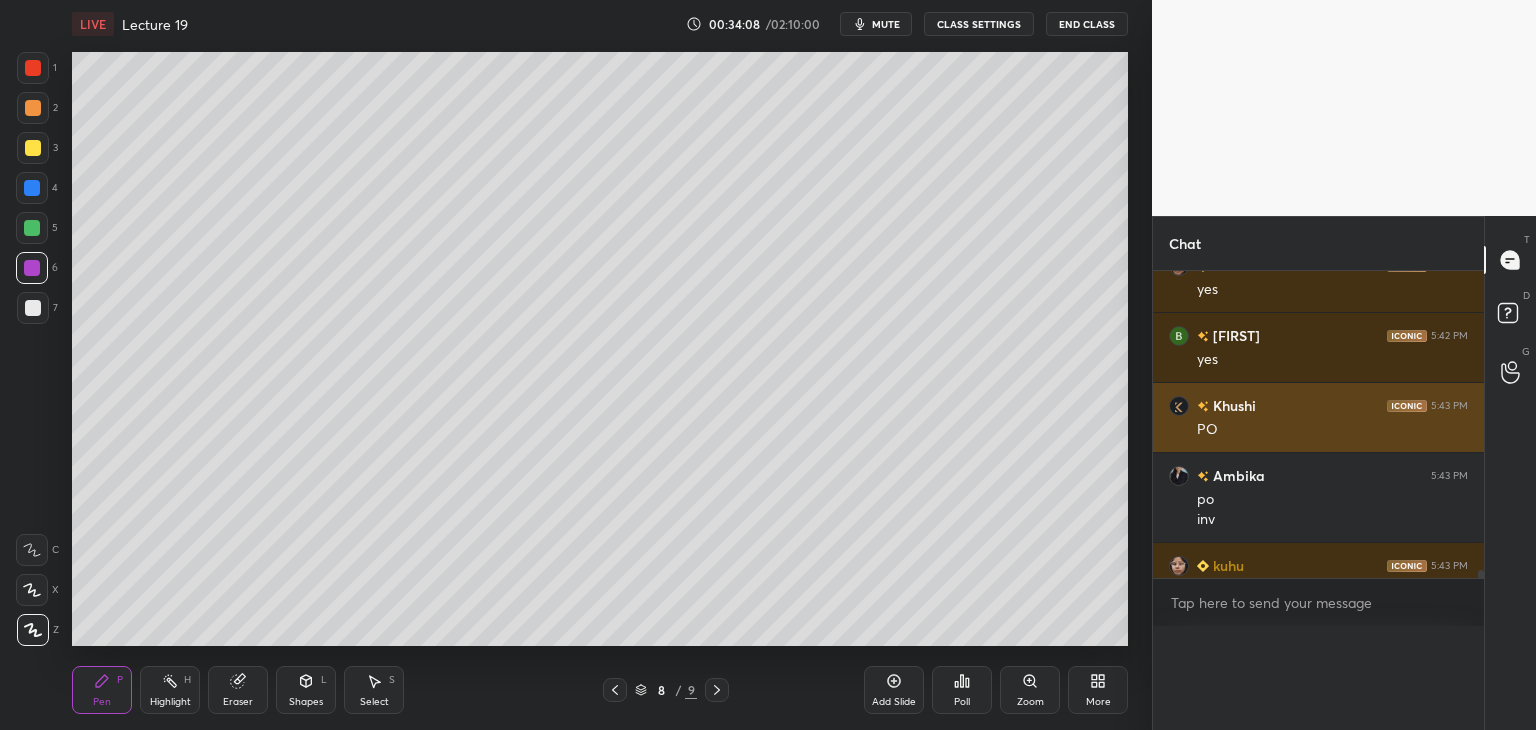 scroll, scrollTop: 88, scrollLeft: 293, axis: both 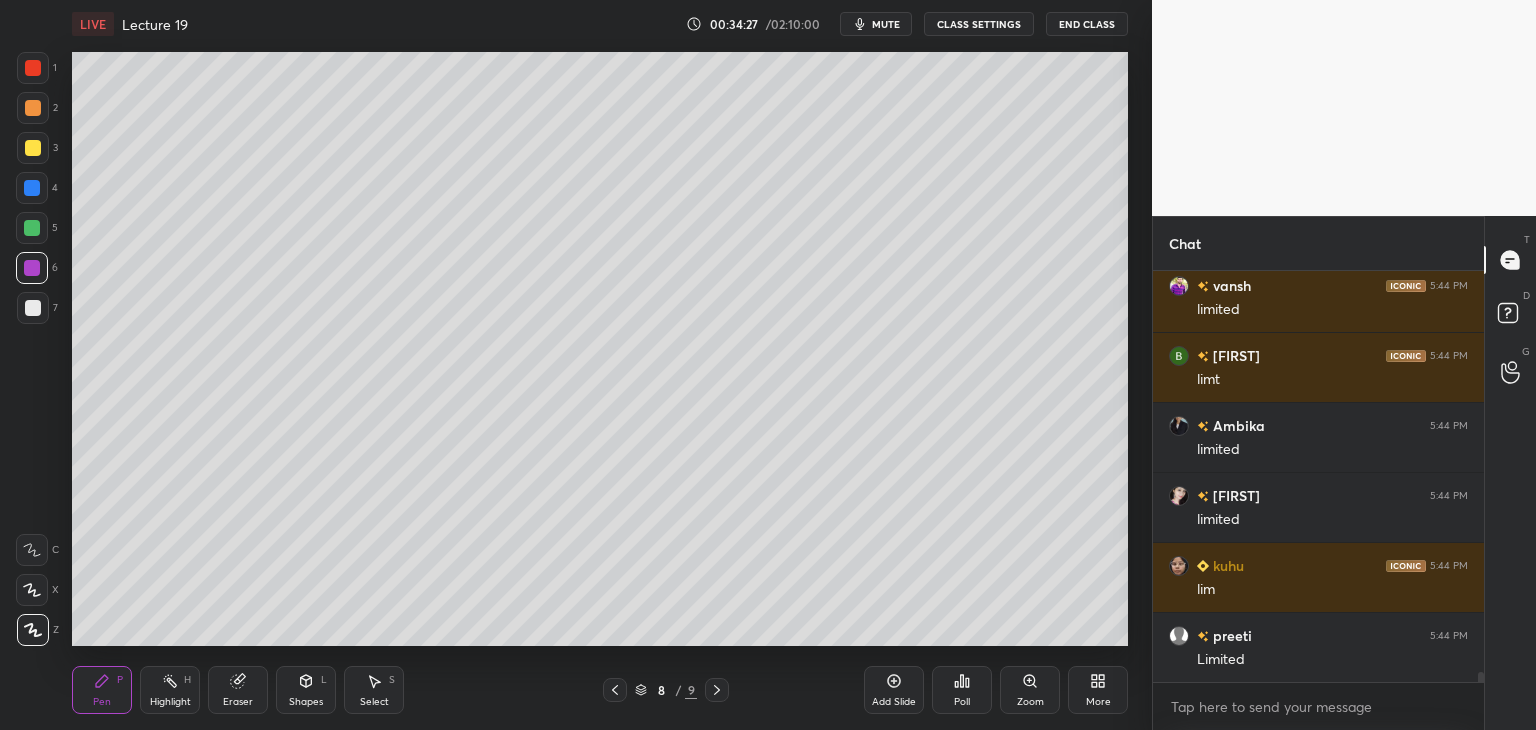 click at bounding box center [33, 308] 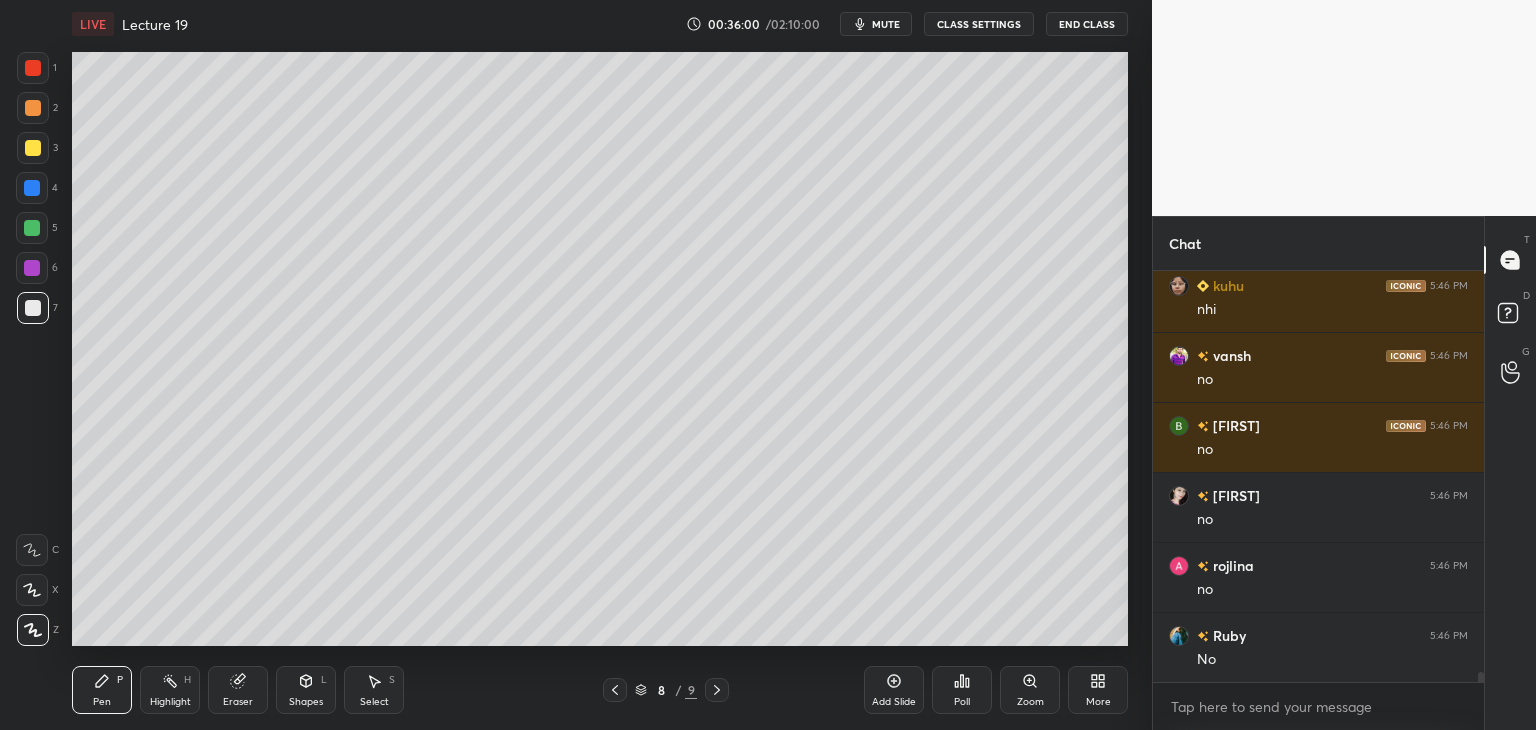 scroll, scrollTop: 17396, scrollLeft: 0, axis: vertical 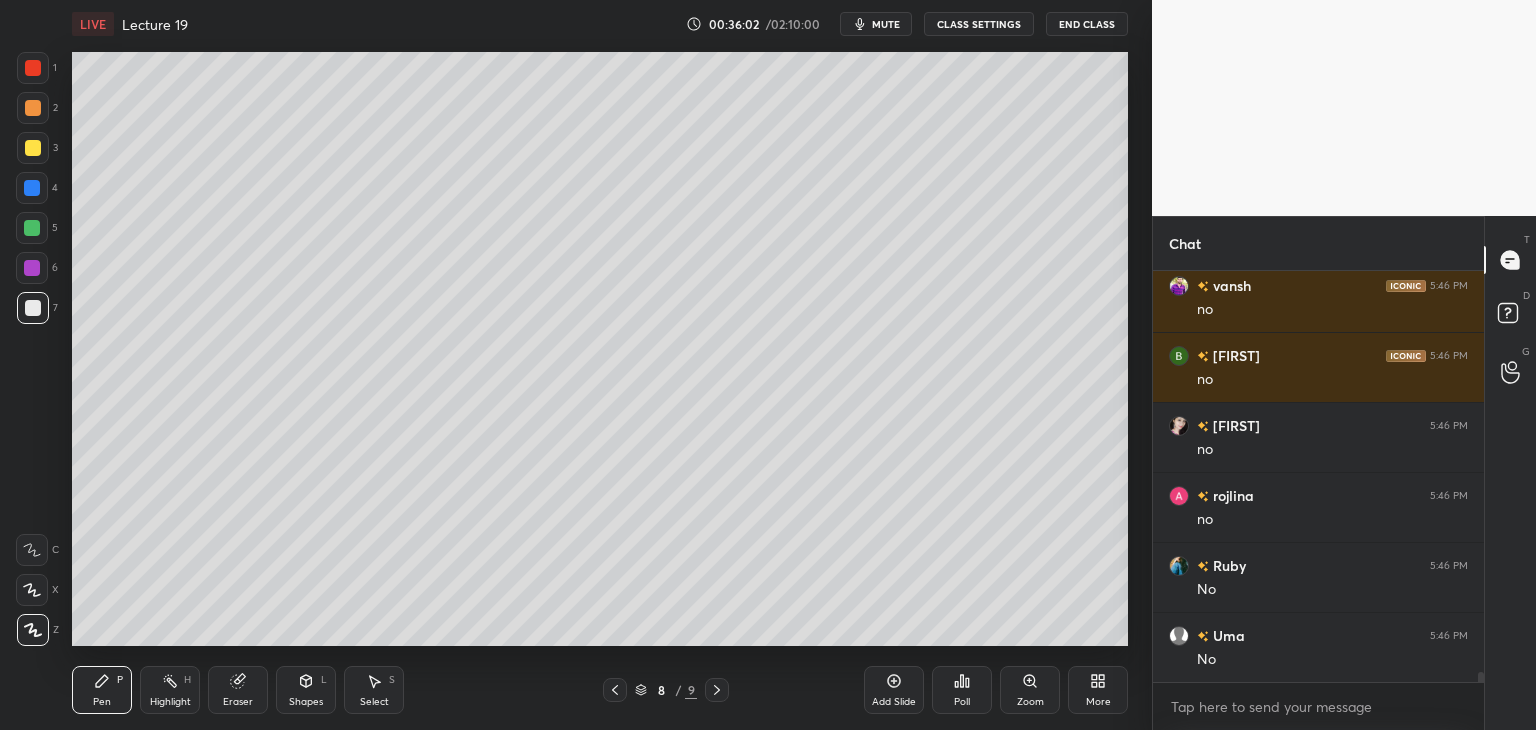 click on "Add Slide" at bounding box center (894, 690) 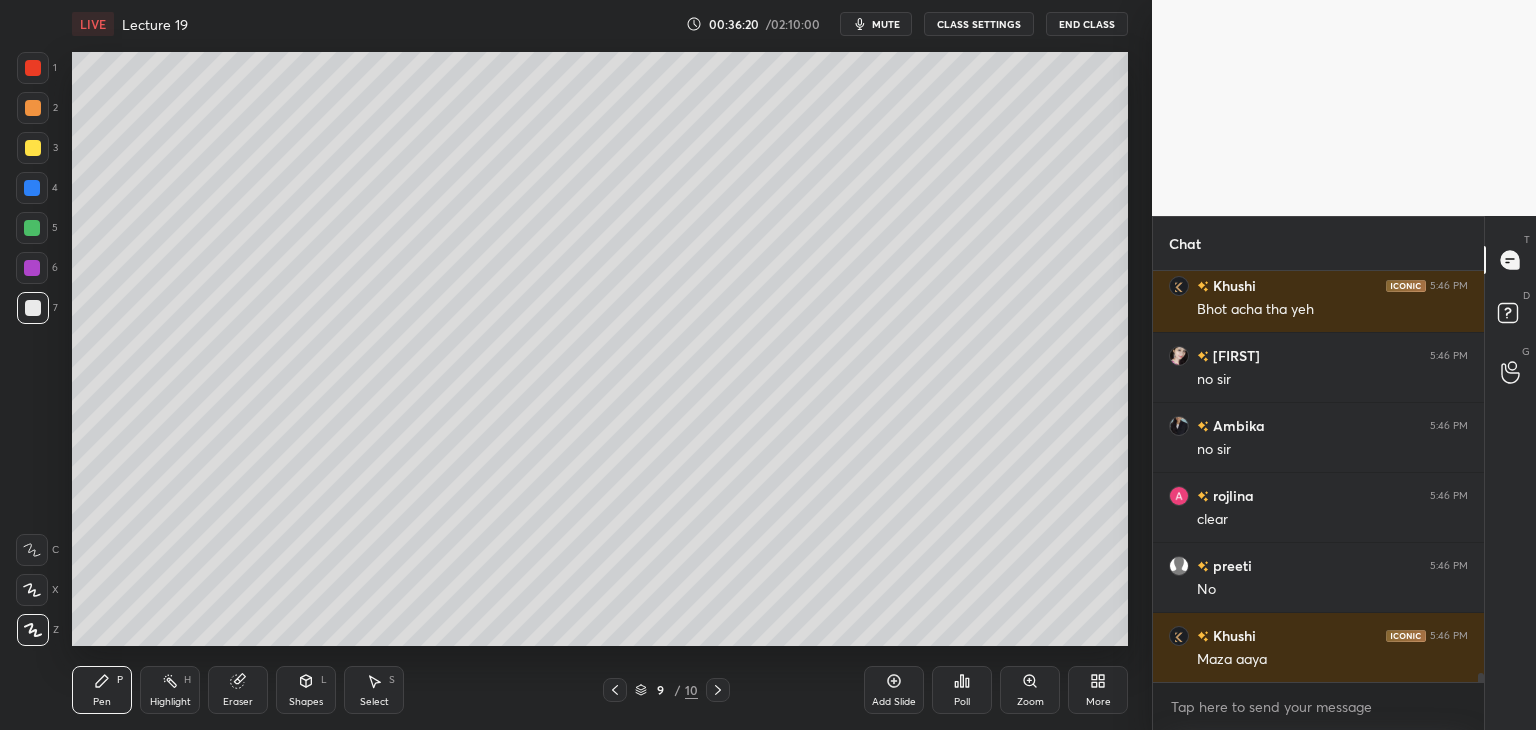 scroll, scrollTop: 18026, scrollLeft: 0, axis: vertical 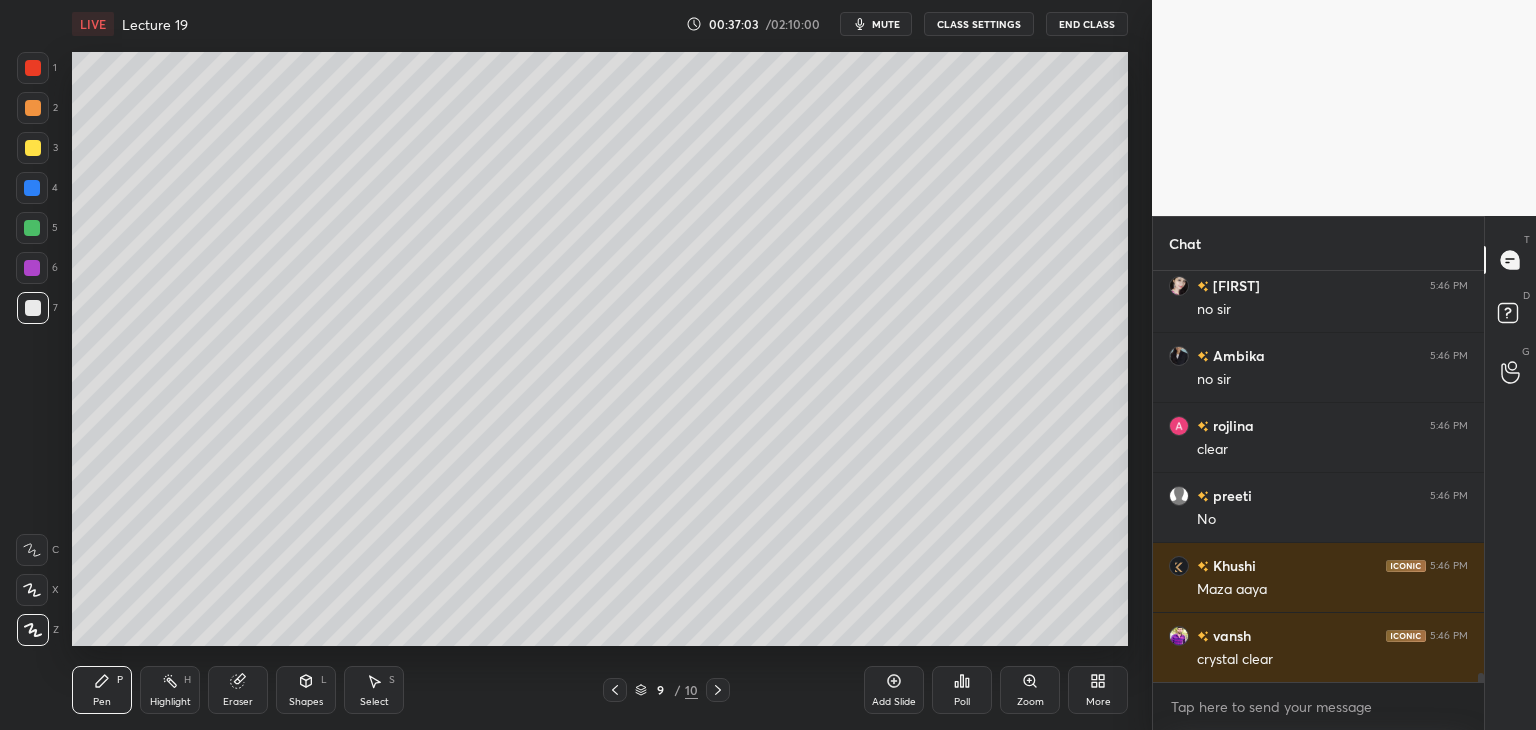 click at bounding box center (32, 228) 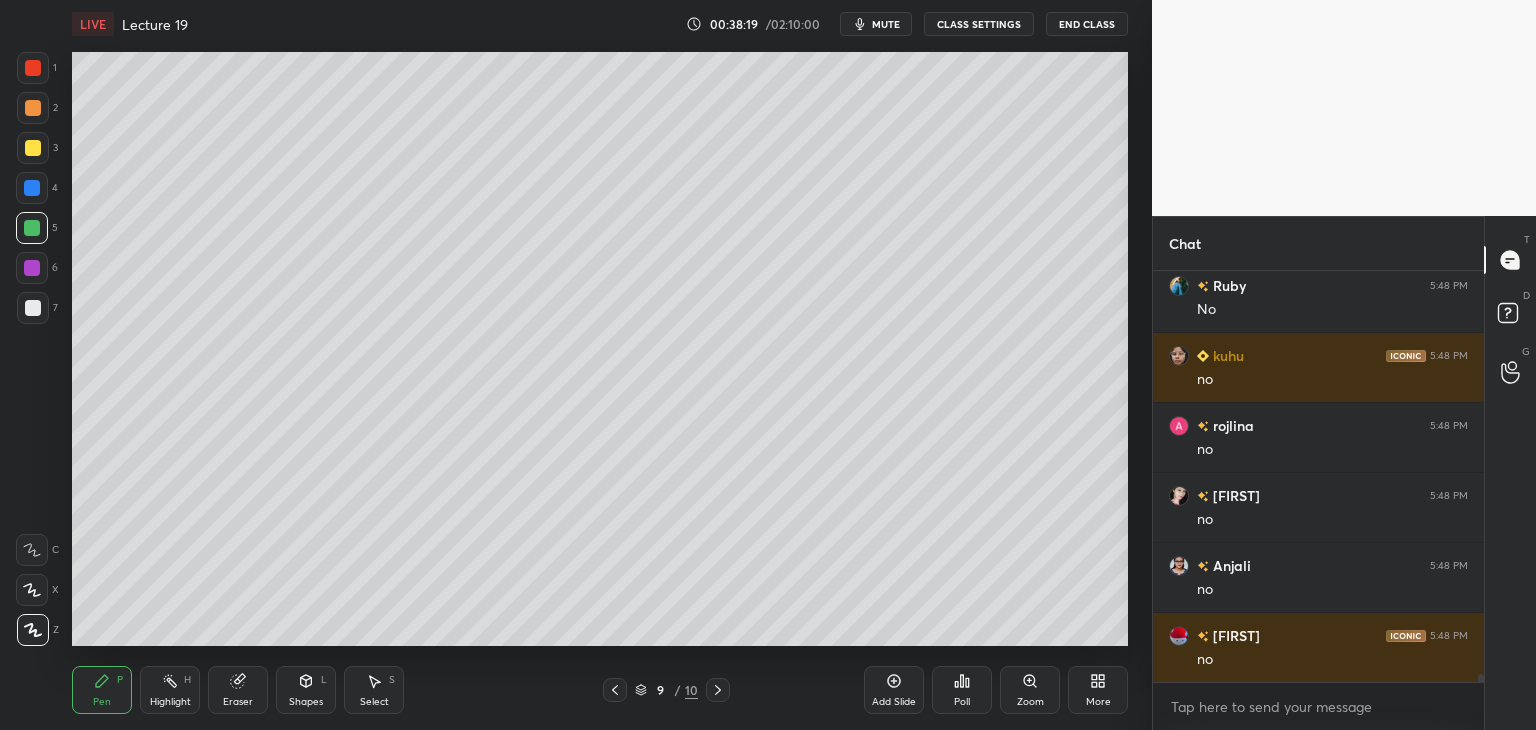 scroll, scrollTop: 20406, scrollLeft: 0, axis: vertical 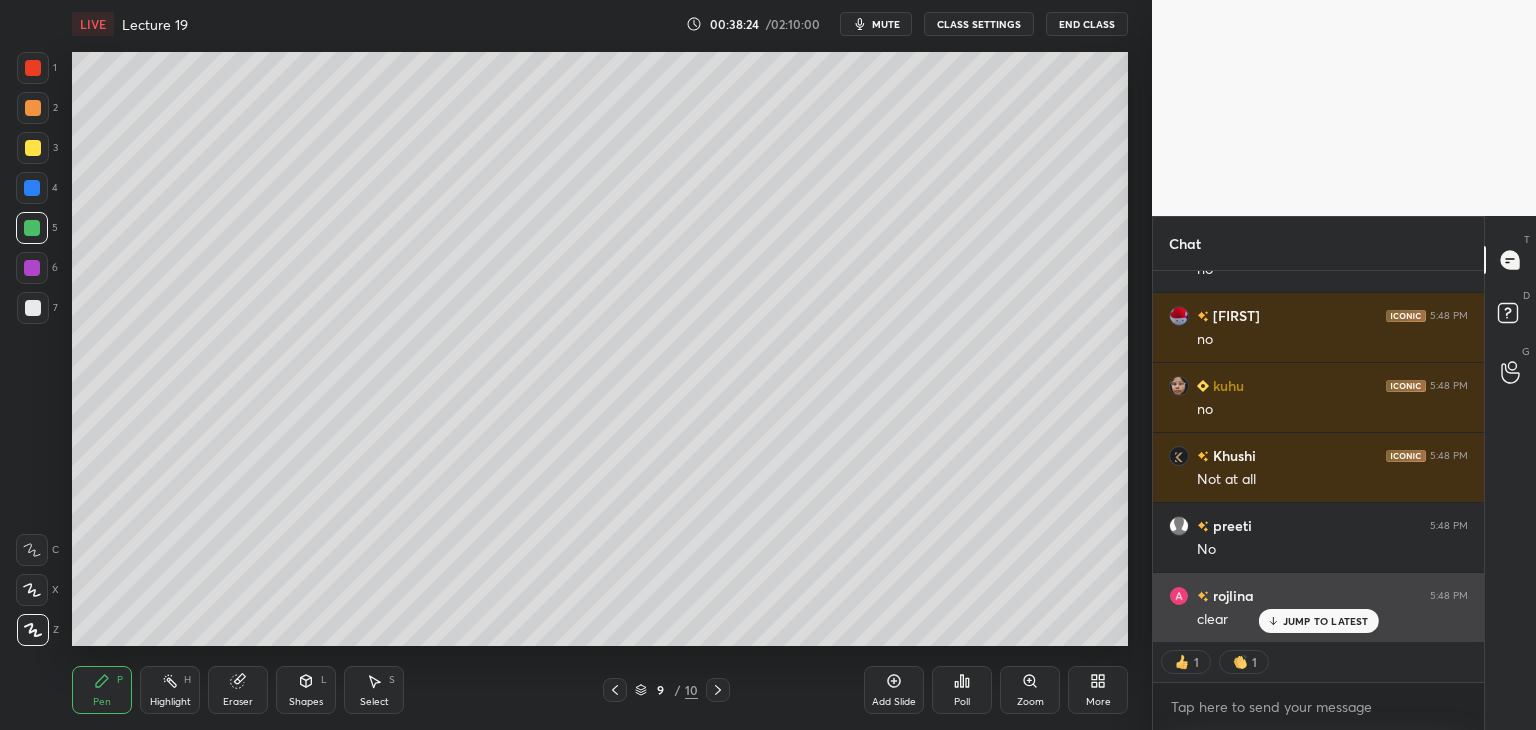 click on "rojlina 5:48 PM clear" at bounding box center (1318, 607) 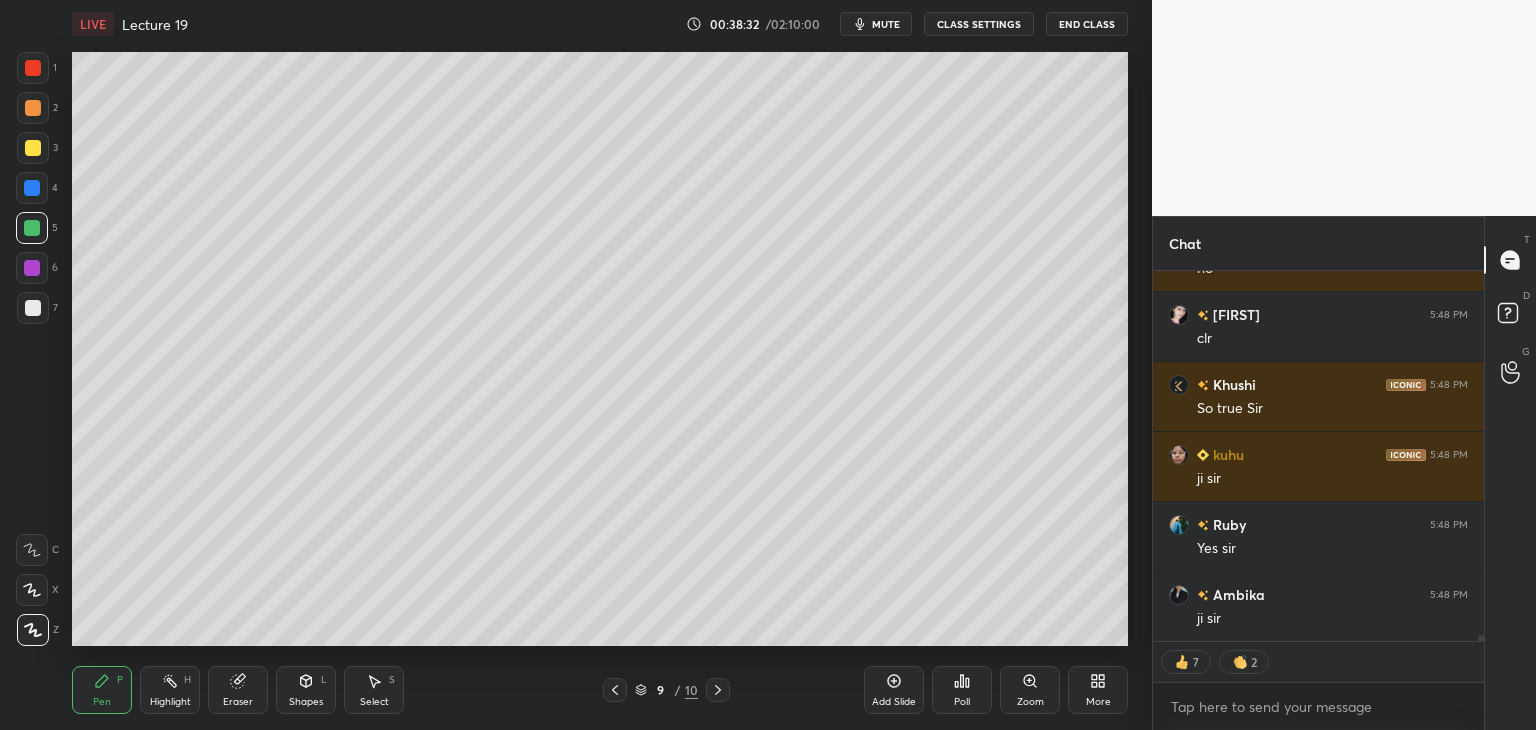 scroll, scrollTop: 21356, scrollLeft: 0, axis: vertical 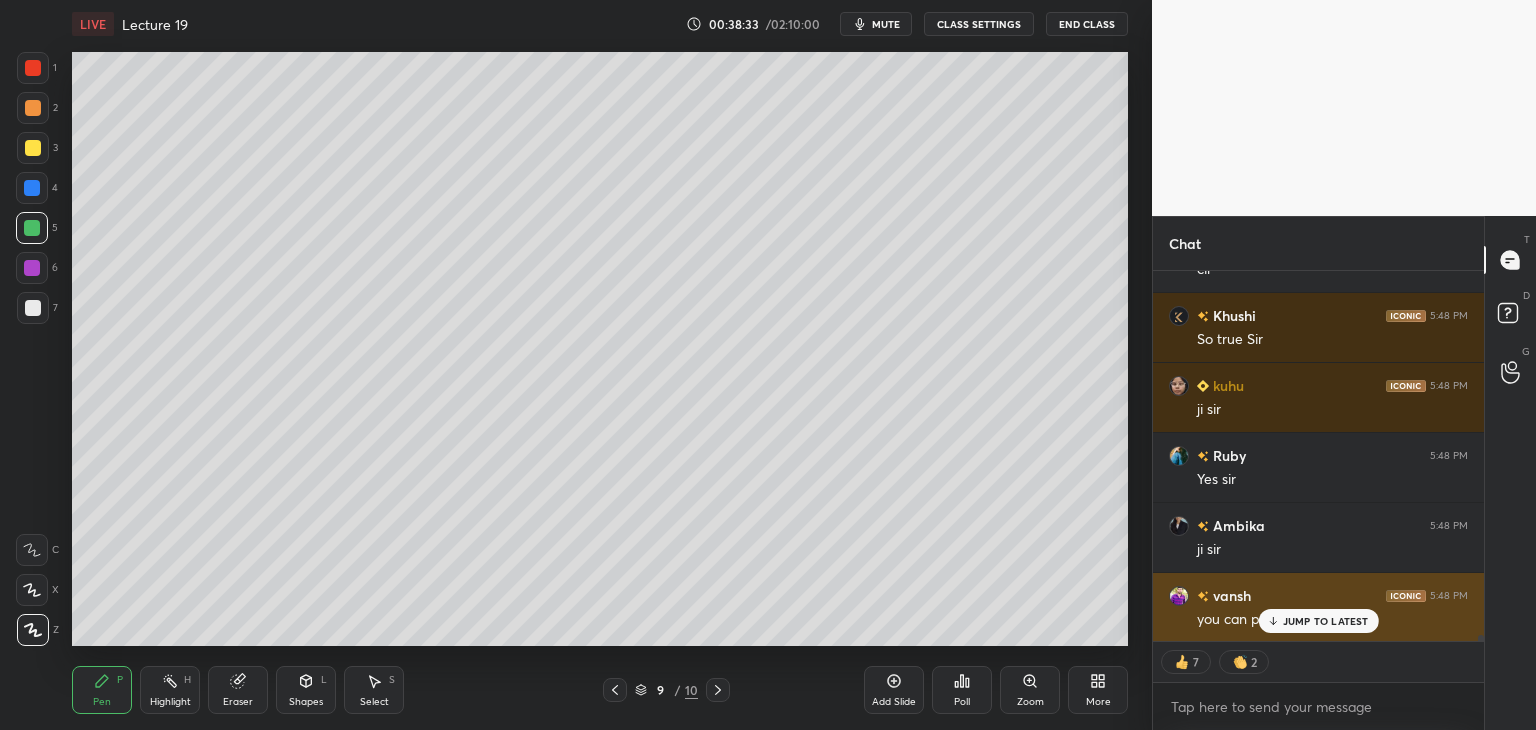 click on "JUMP TO LATEST" at bounding box center [1326, 621] 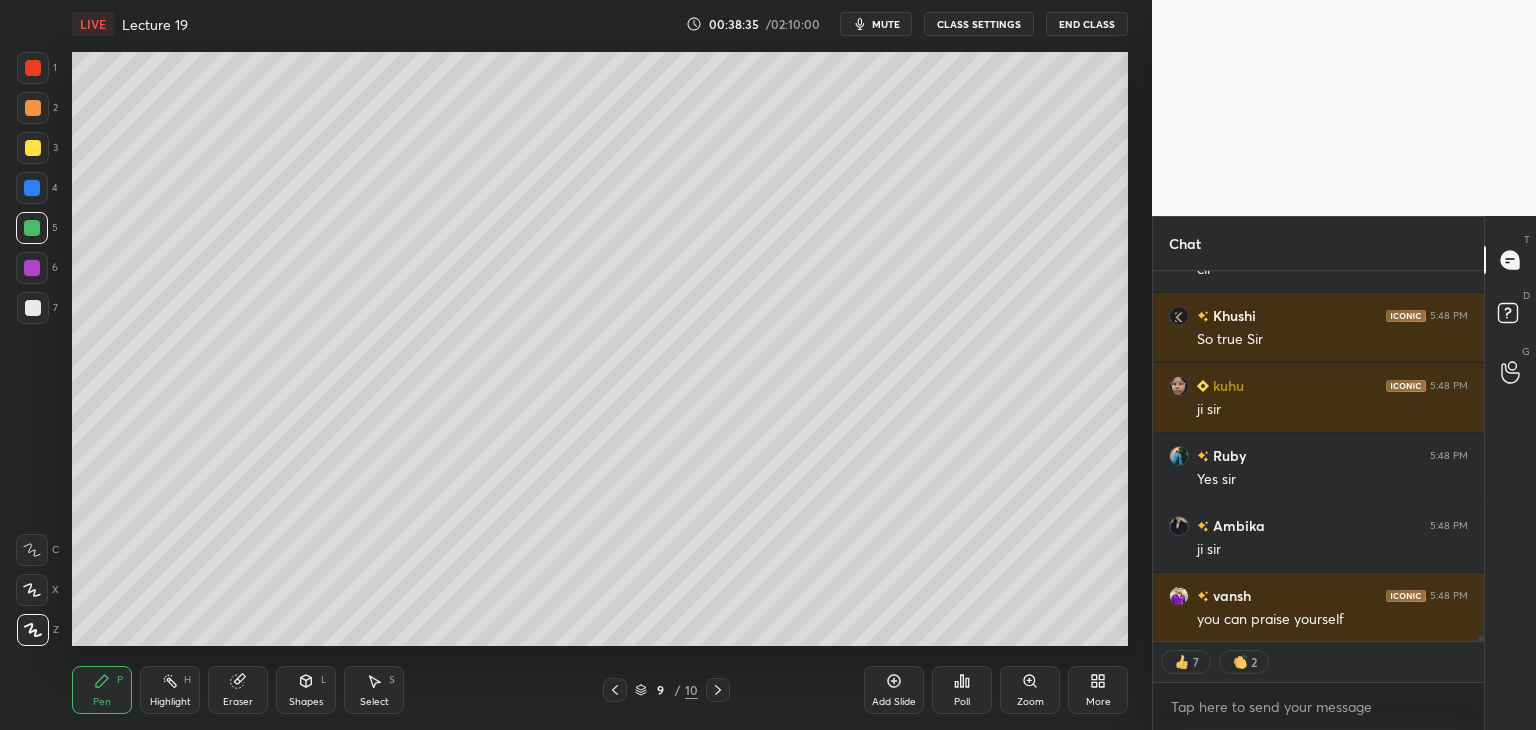 click 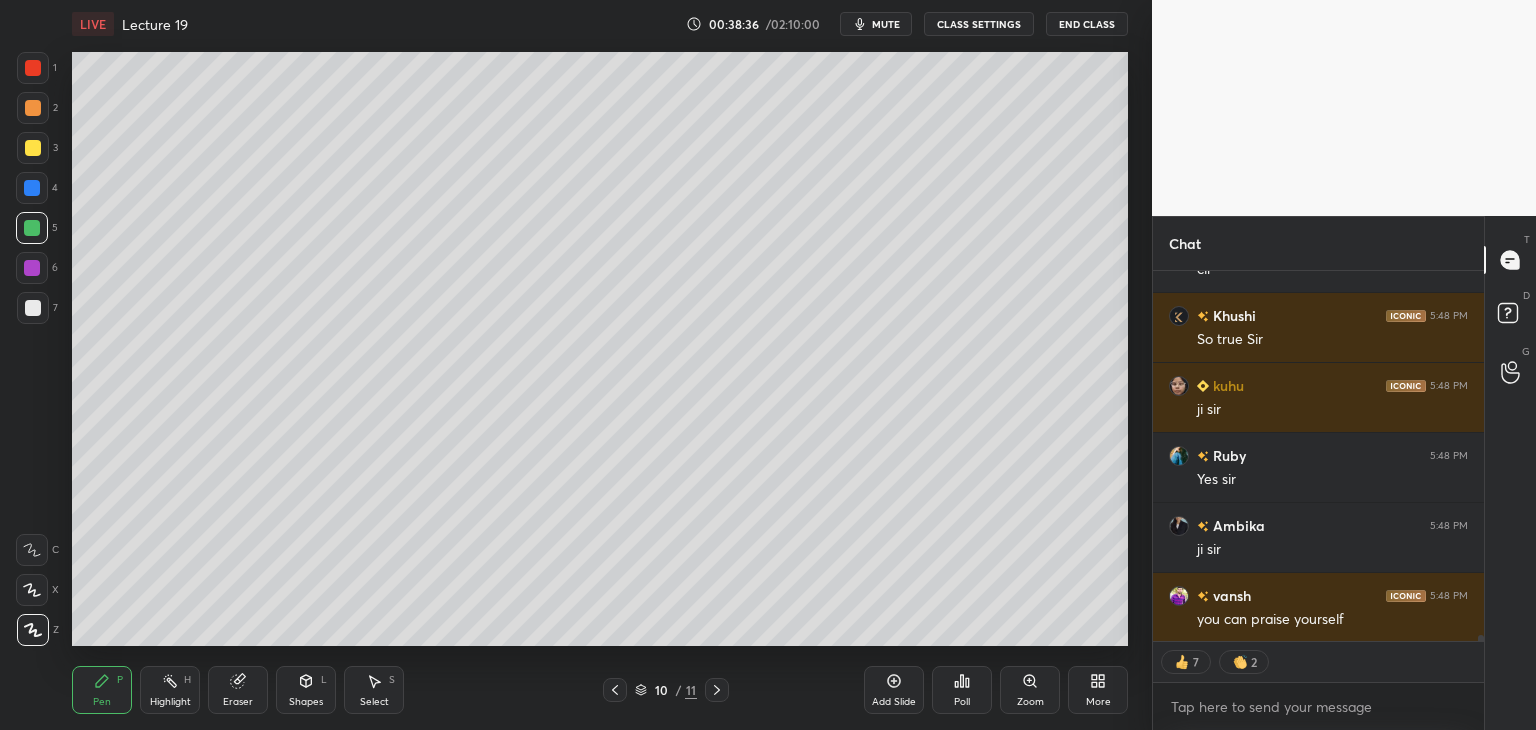 click at bounding box center (33, 108) 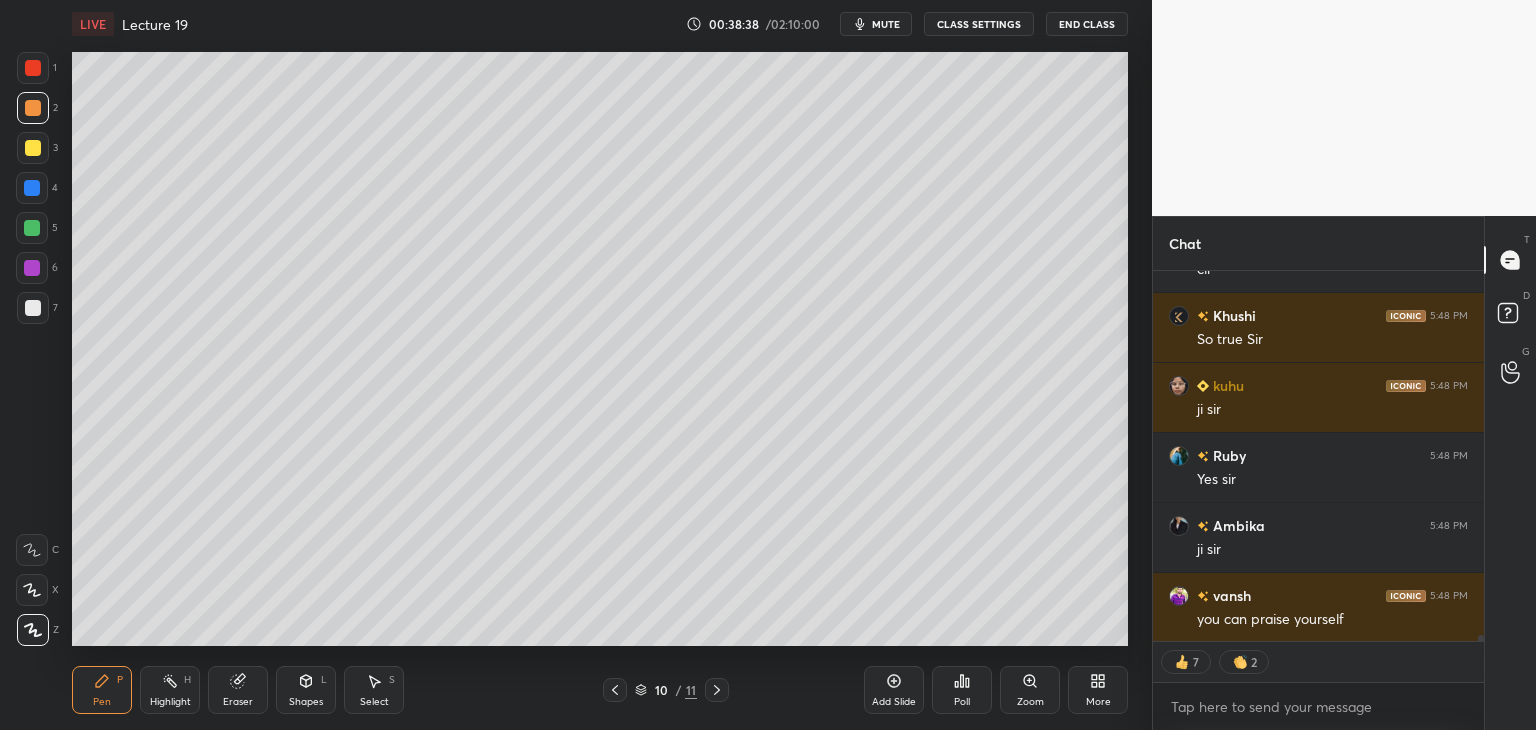 scroll, scrollTop: 21427, scrollLeft: 0, axis: vertical 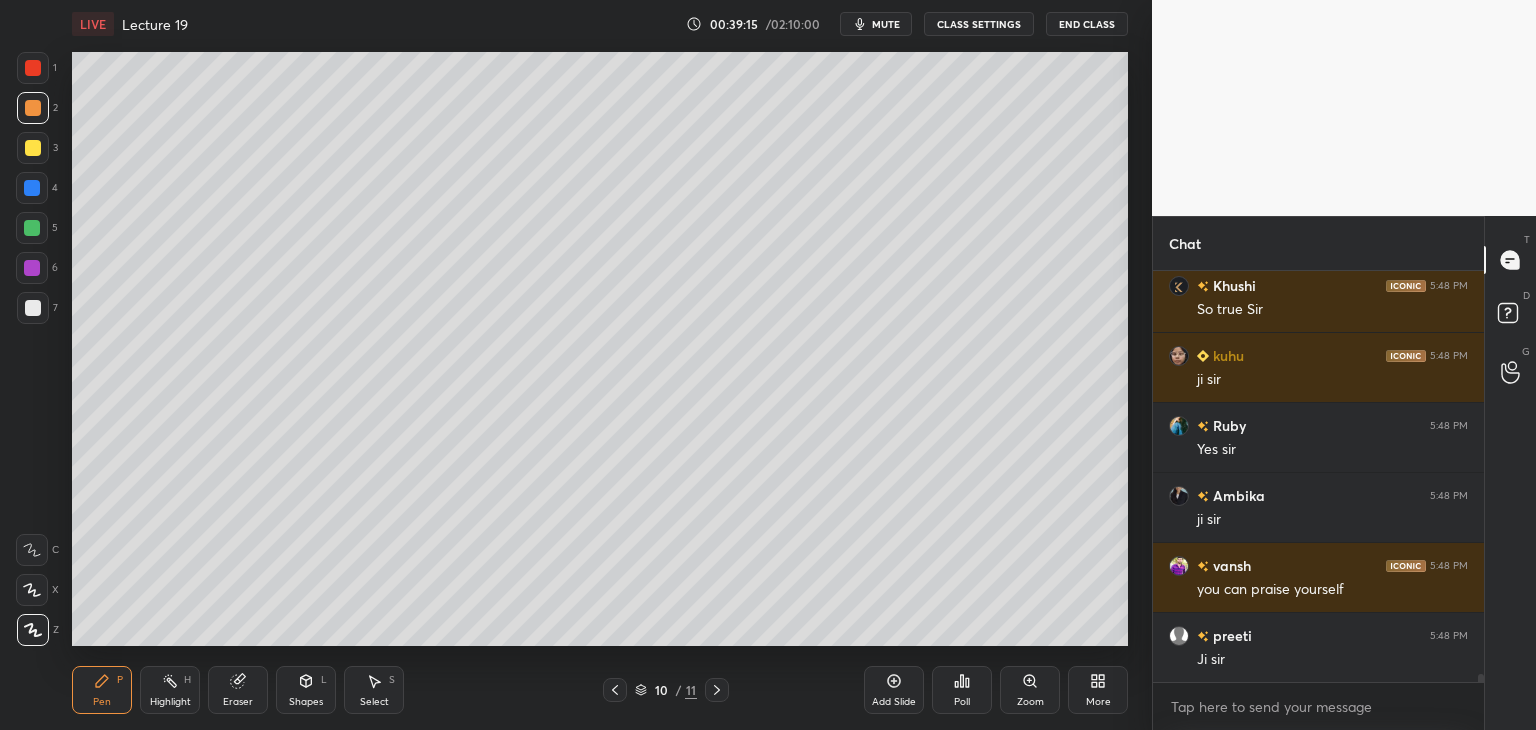 click at bounding box center [32, 268] 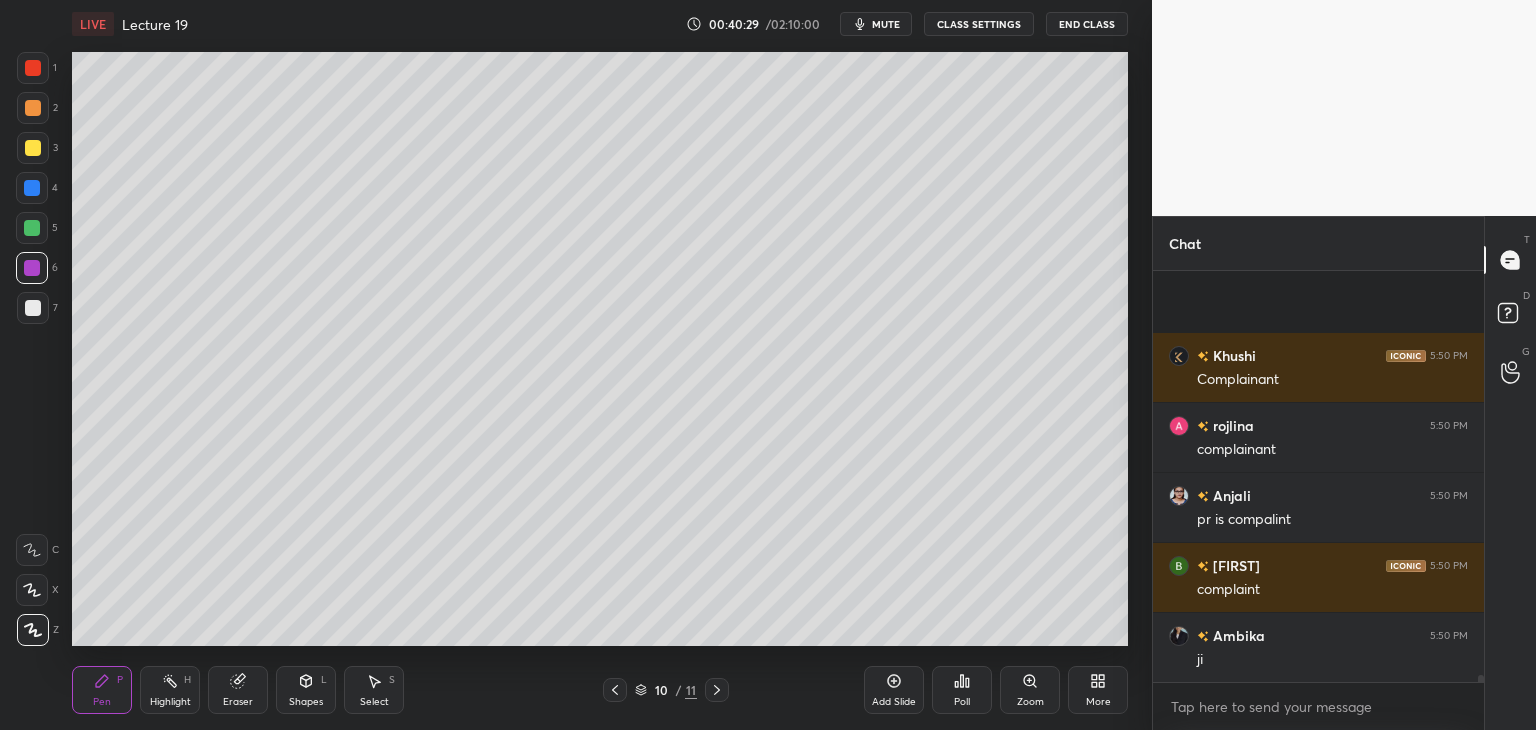 scroll, scrollTop: 22996, scrollLeft: 0, axis: vertical 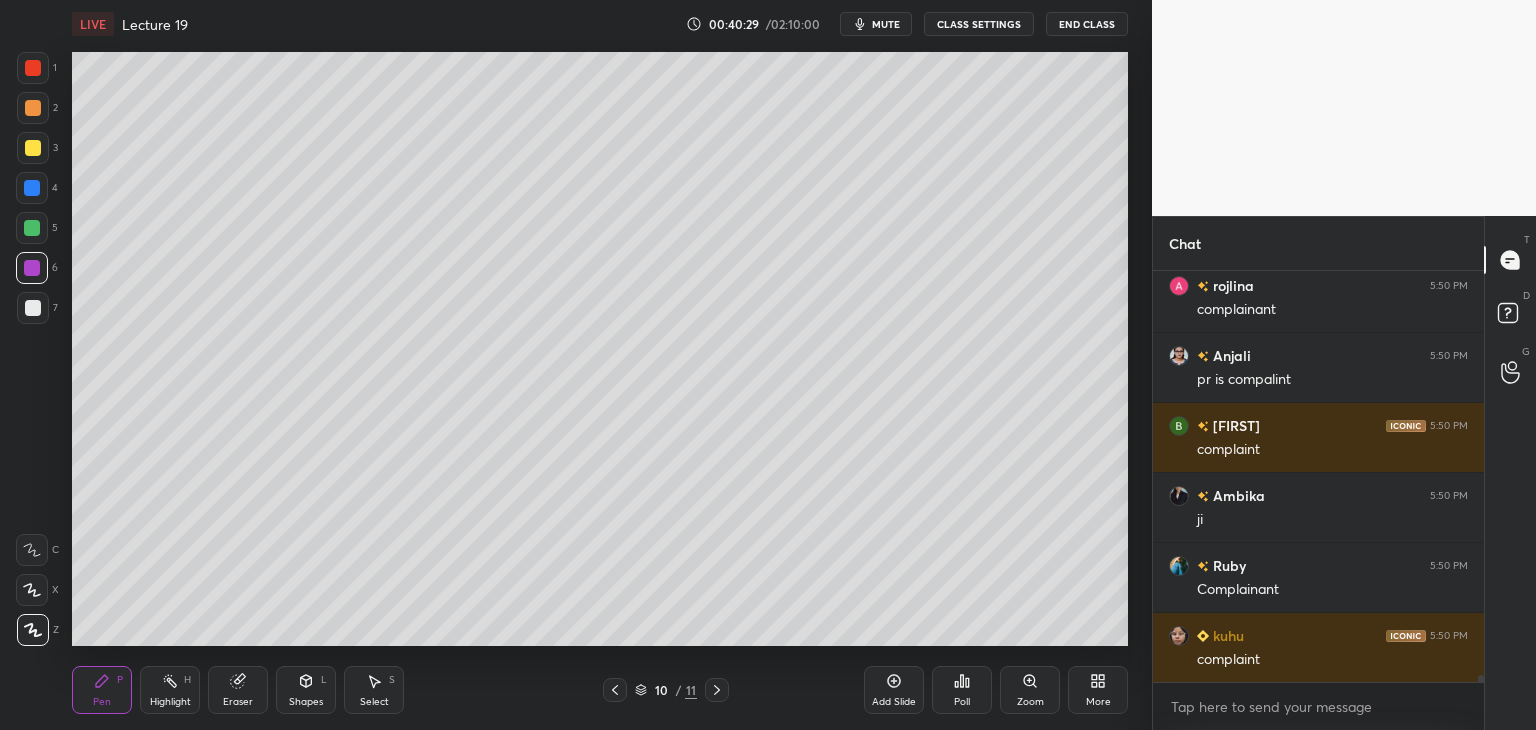 click at bounding box center (32, 228) 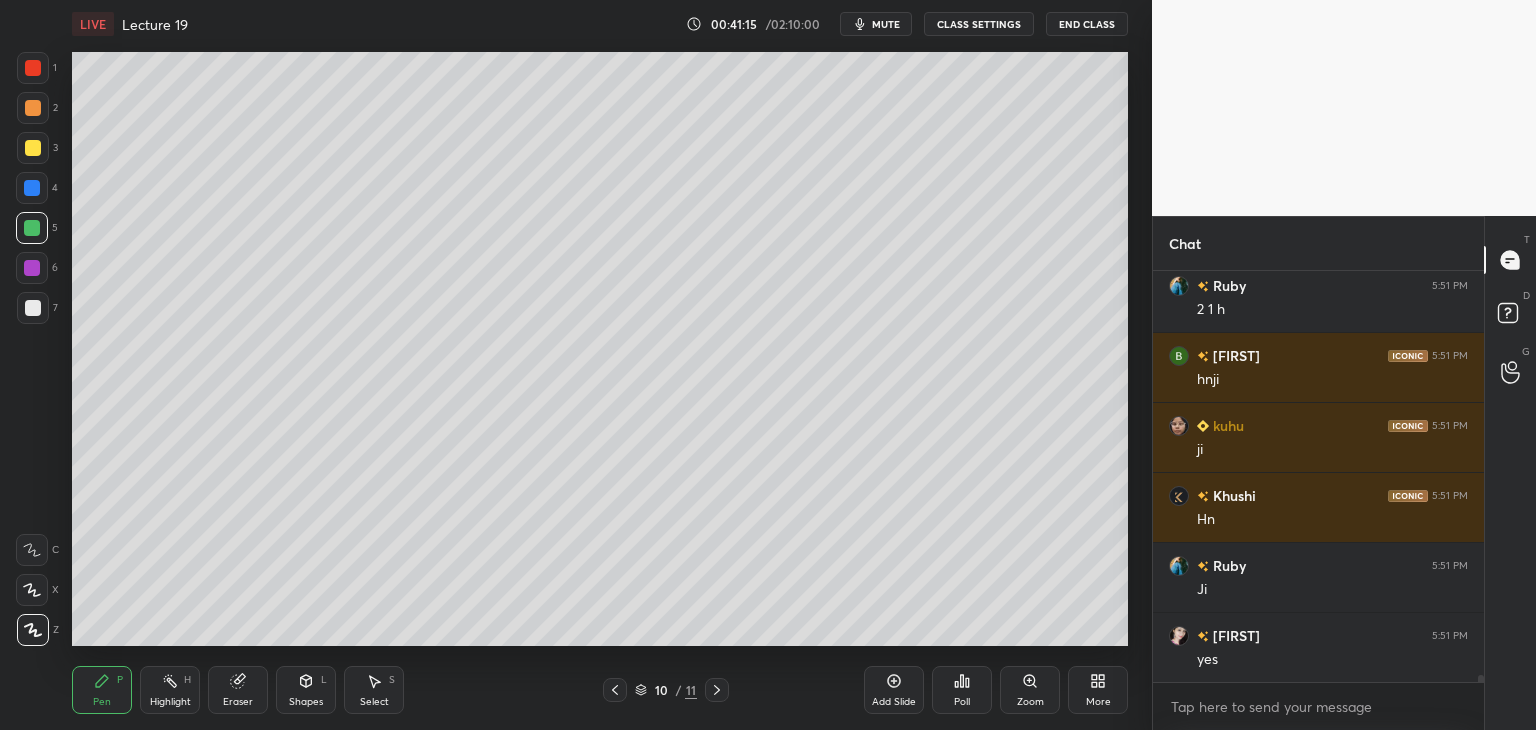 scroll, scrollTop: 24276, scrollLeft: 0, axis: vertical 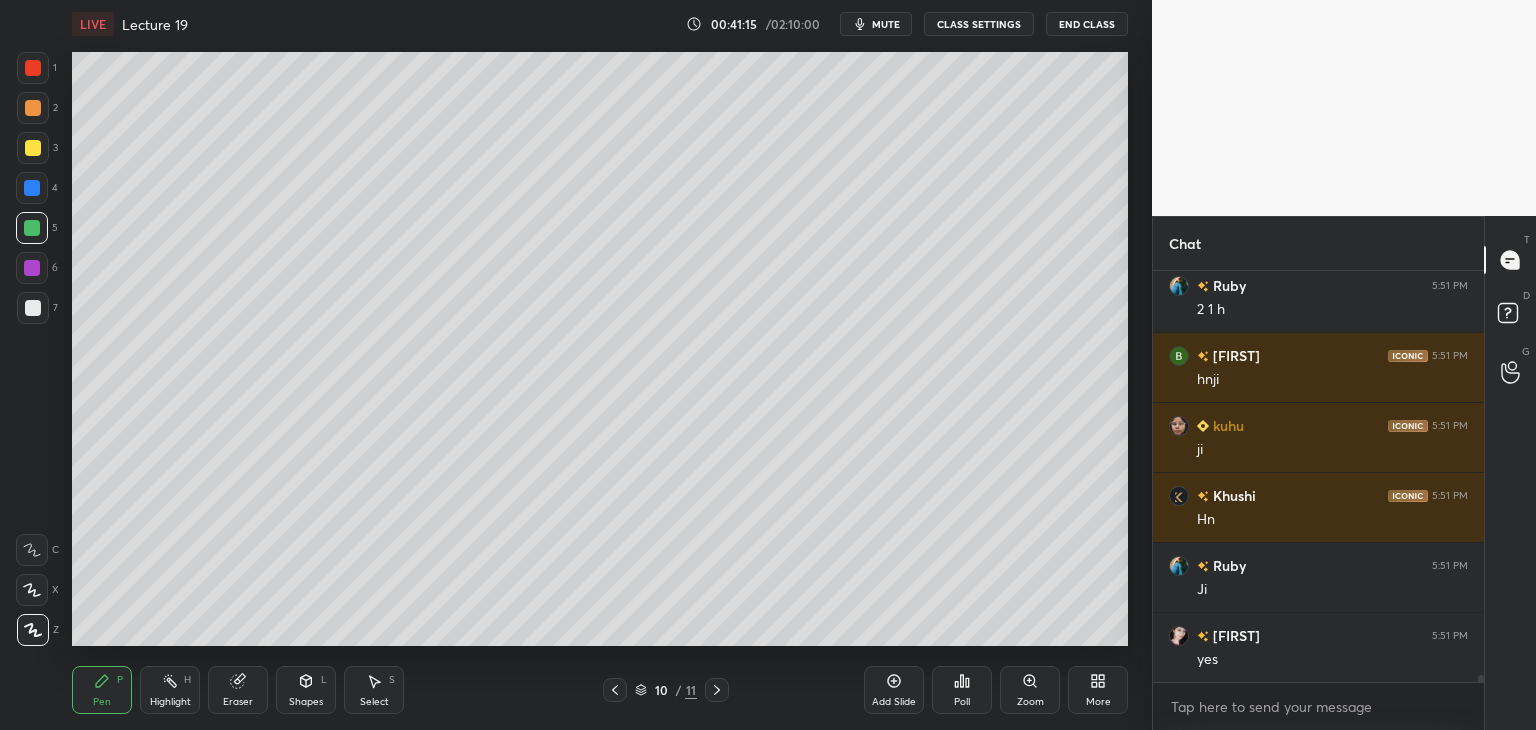 click on "Add Slide" at bounding box center (894, 690) 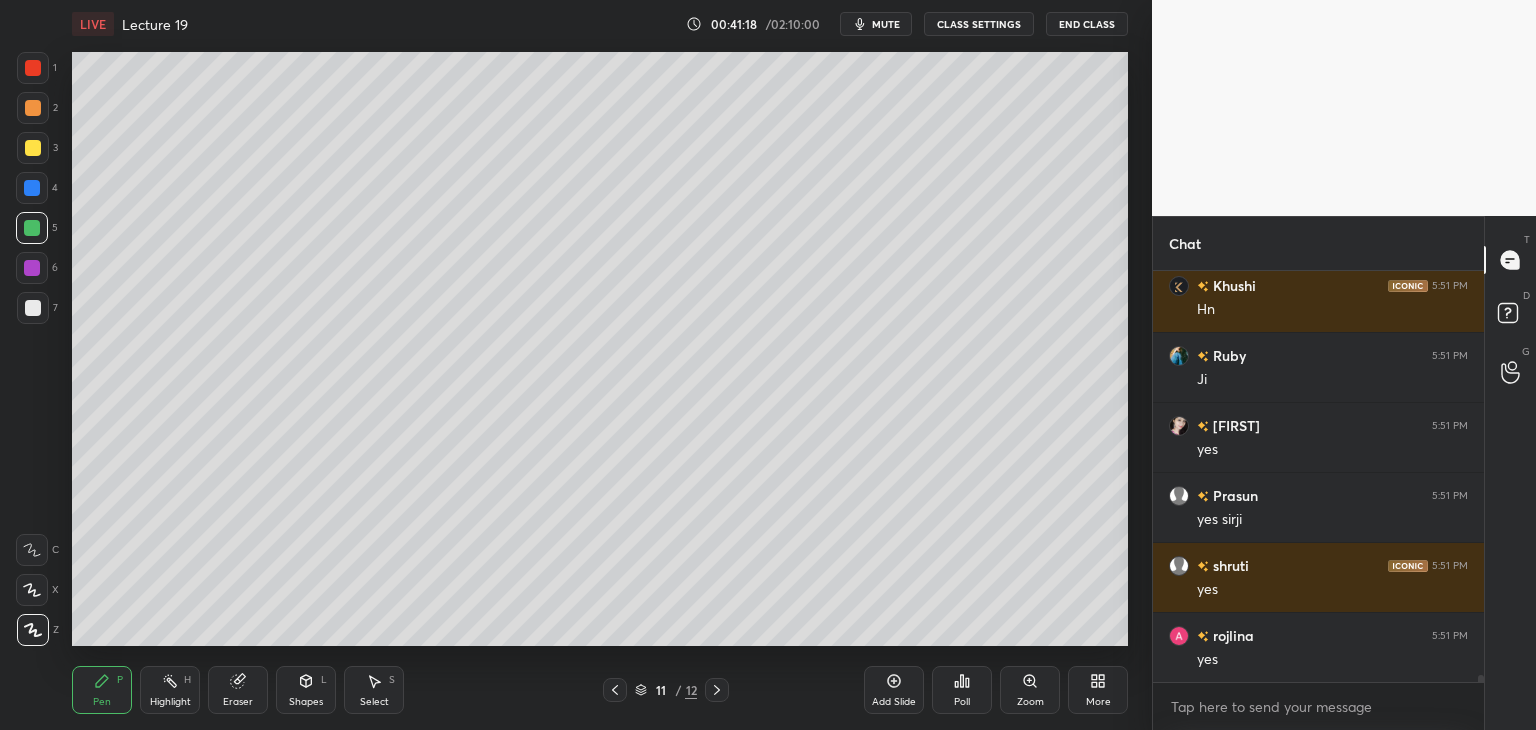 scroll, scrollTop: 24486, scrollLeft: 0, axis: vertical 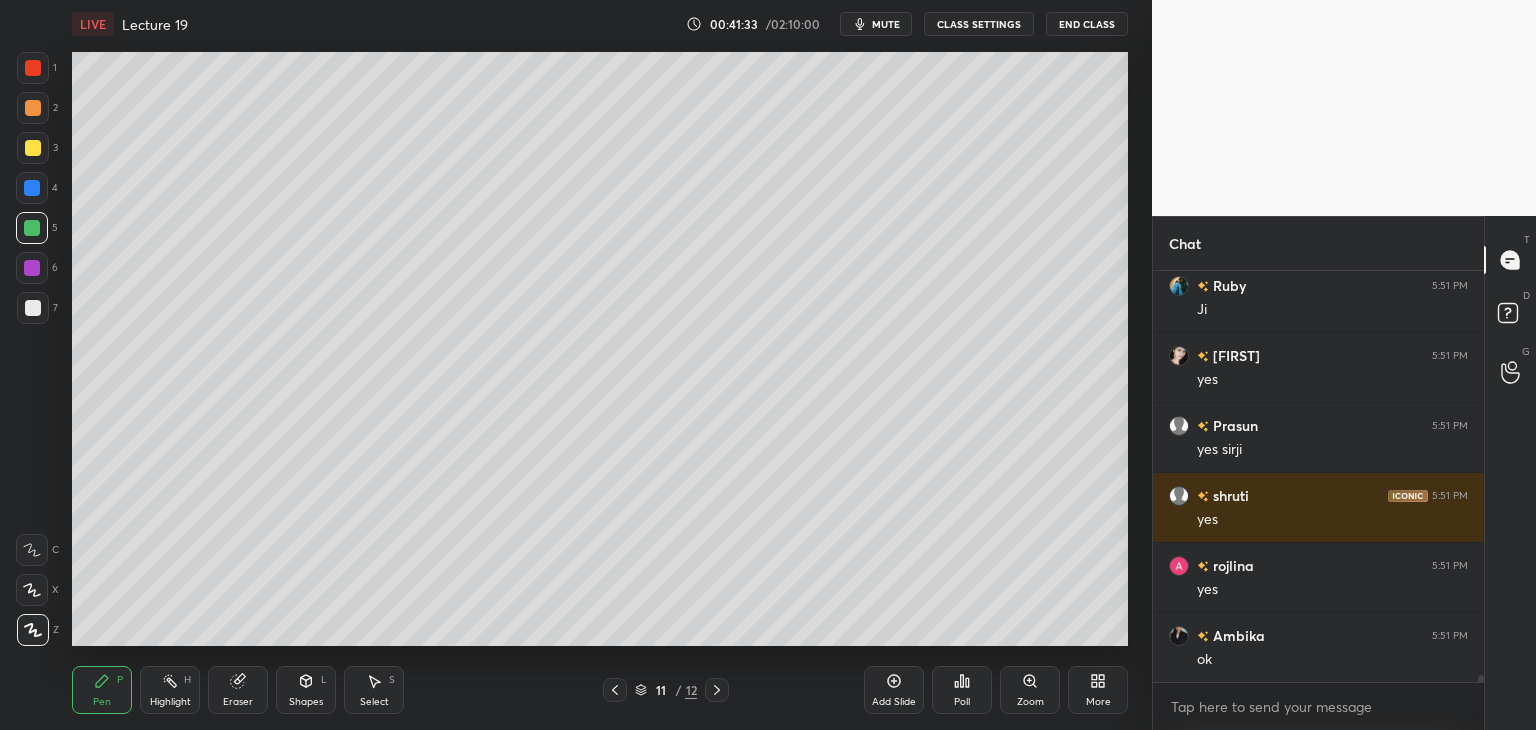 click at bounding box center (32, 268) 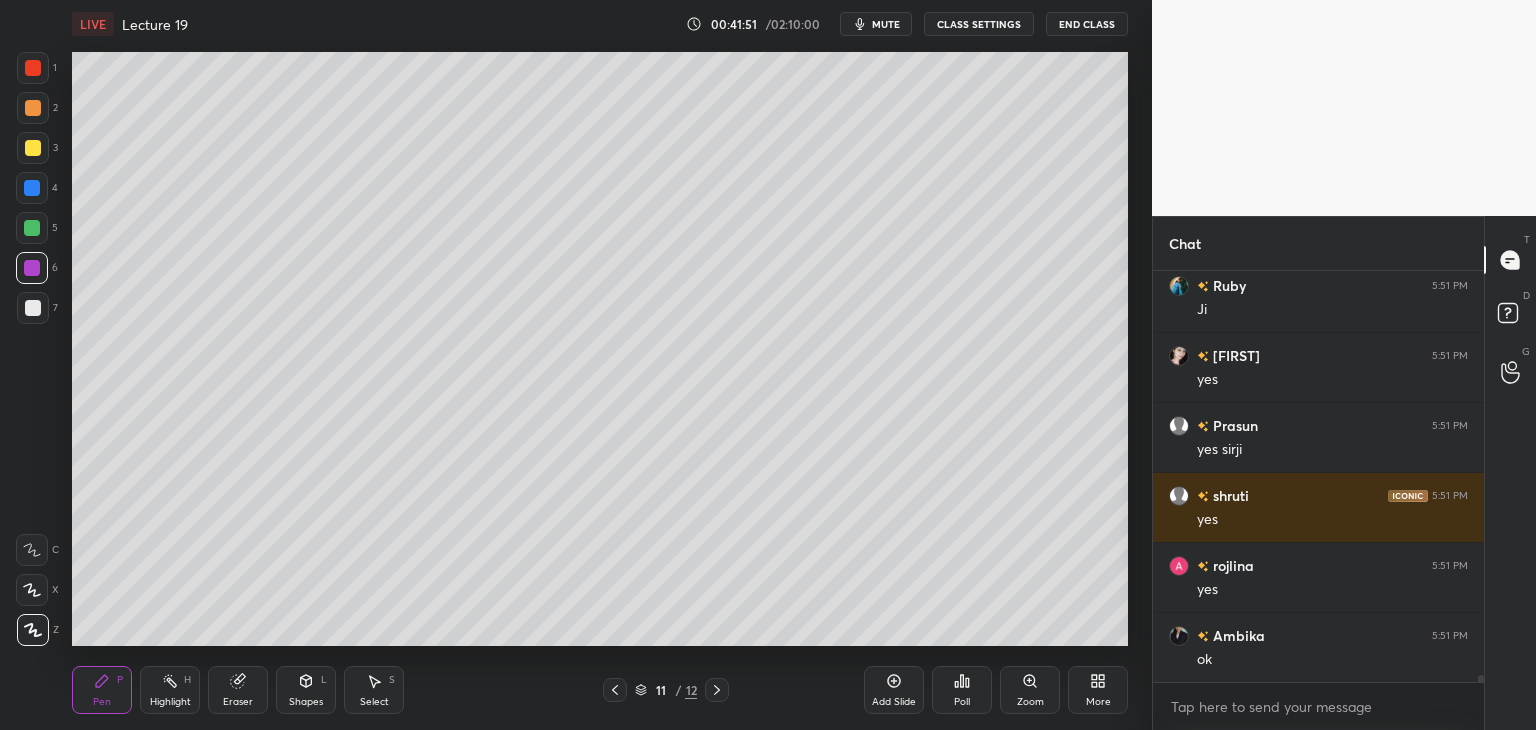 click at bounding box center [32, 228] 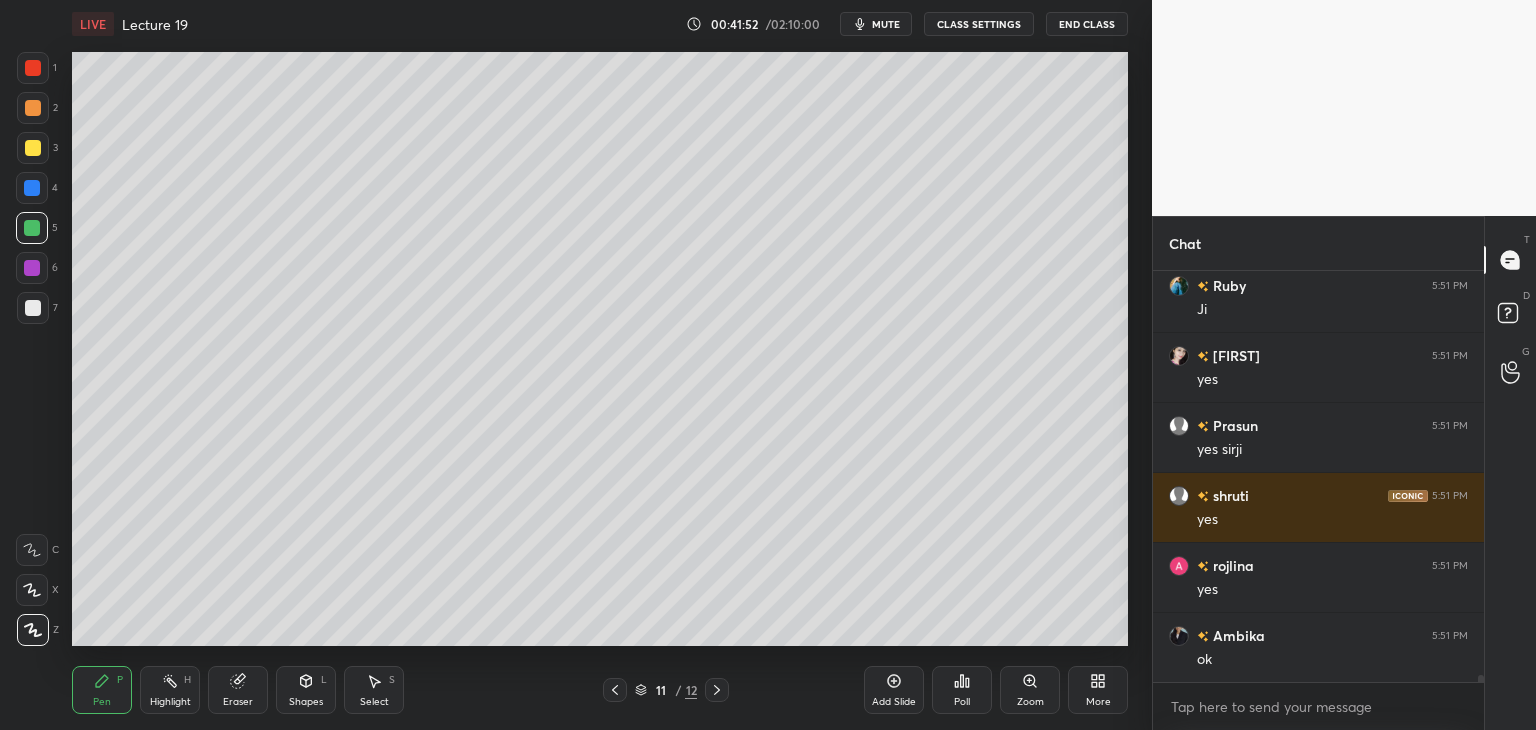 scroll, scrollTop: 24556, scrollLeft: 0, axis: vertical 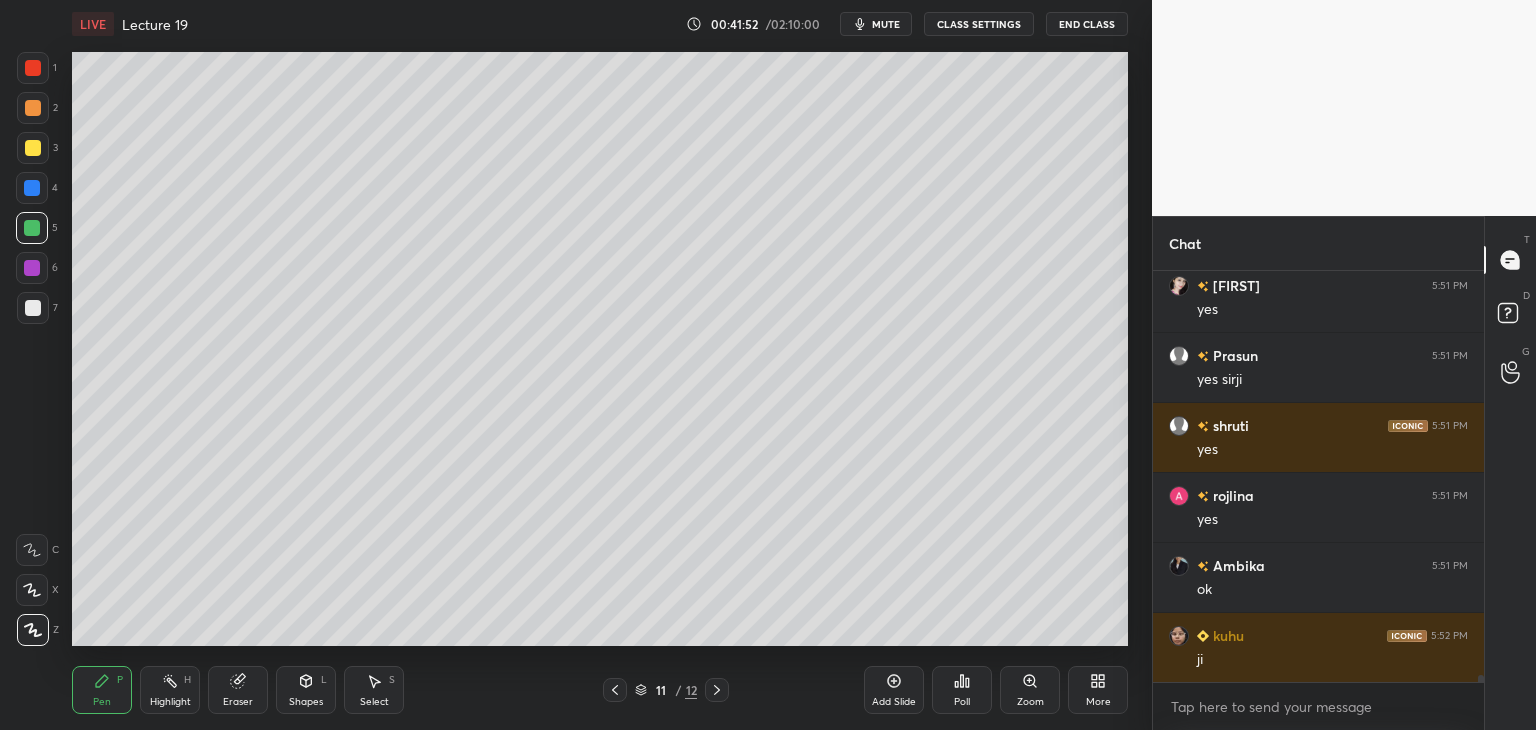 click on "4" at bounding box center (37, 188) 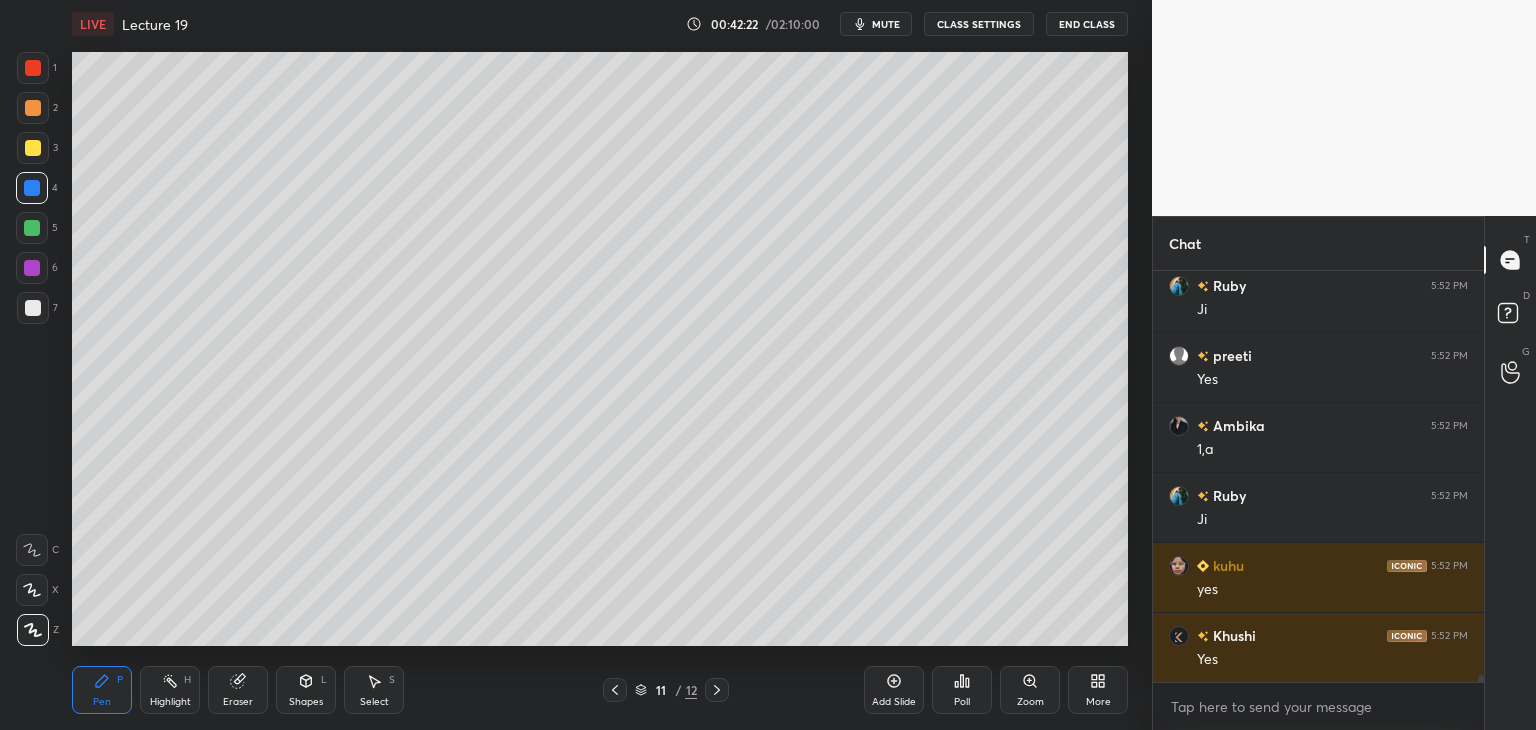 scroll, scrollTop: 25466, scrollLeft: 0, axis: vertical 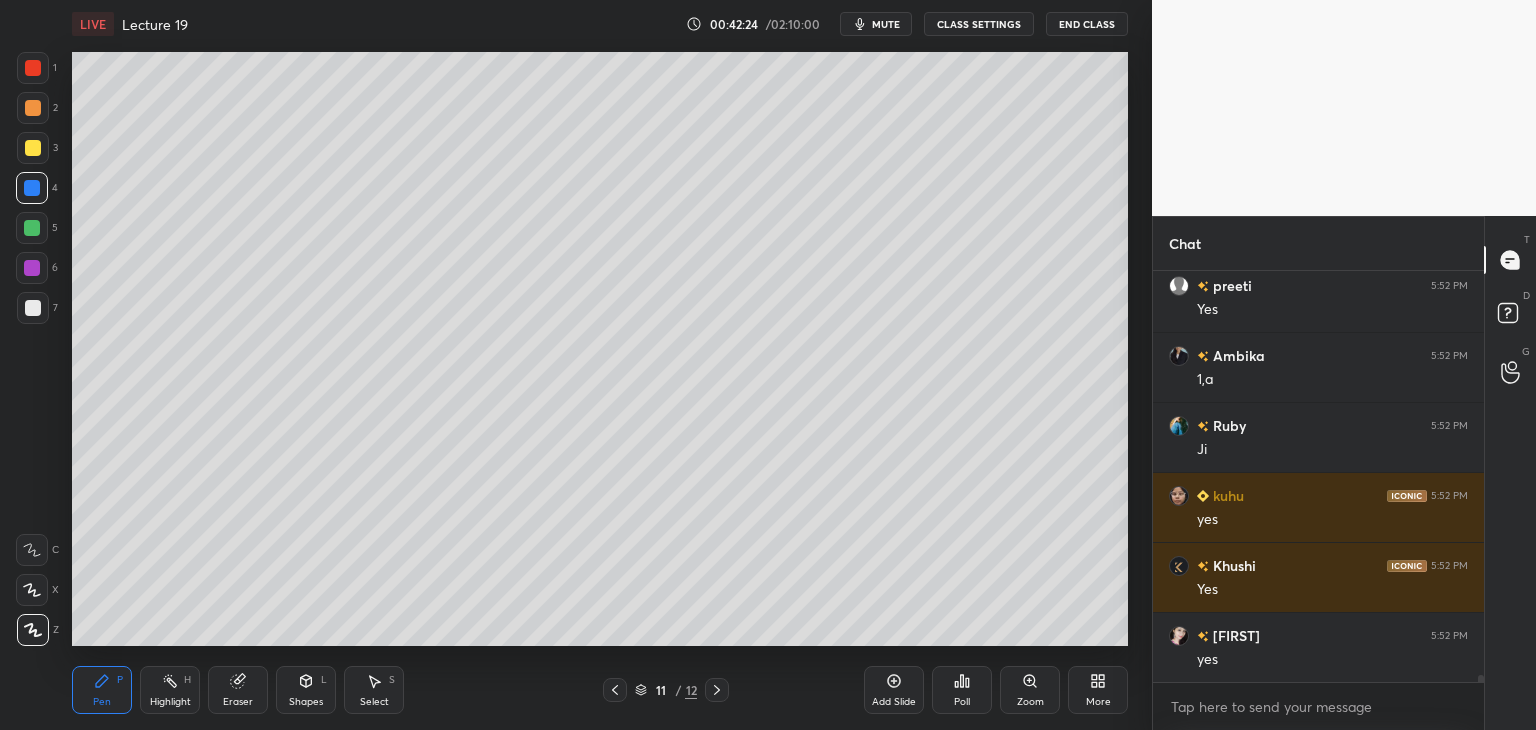 click at bounding box center [32, 268] 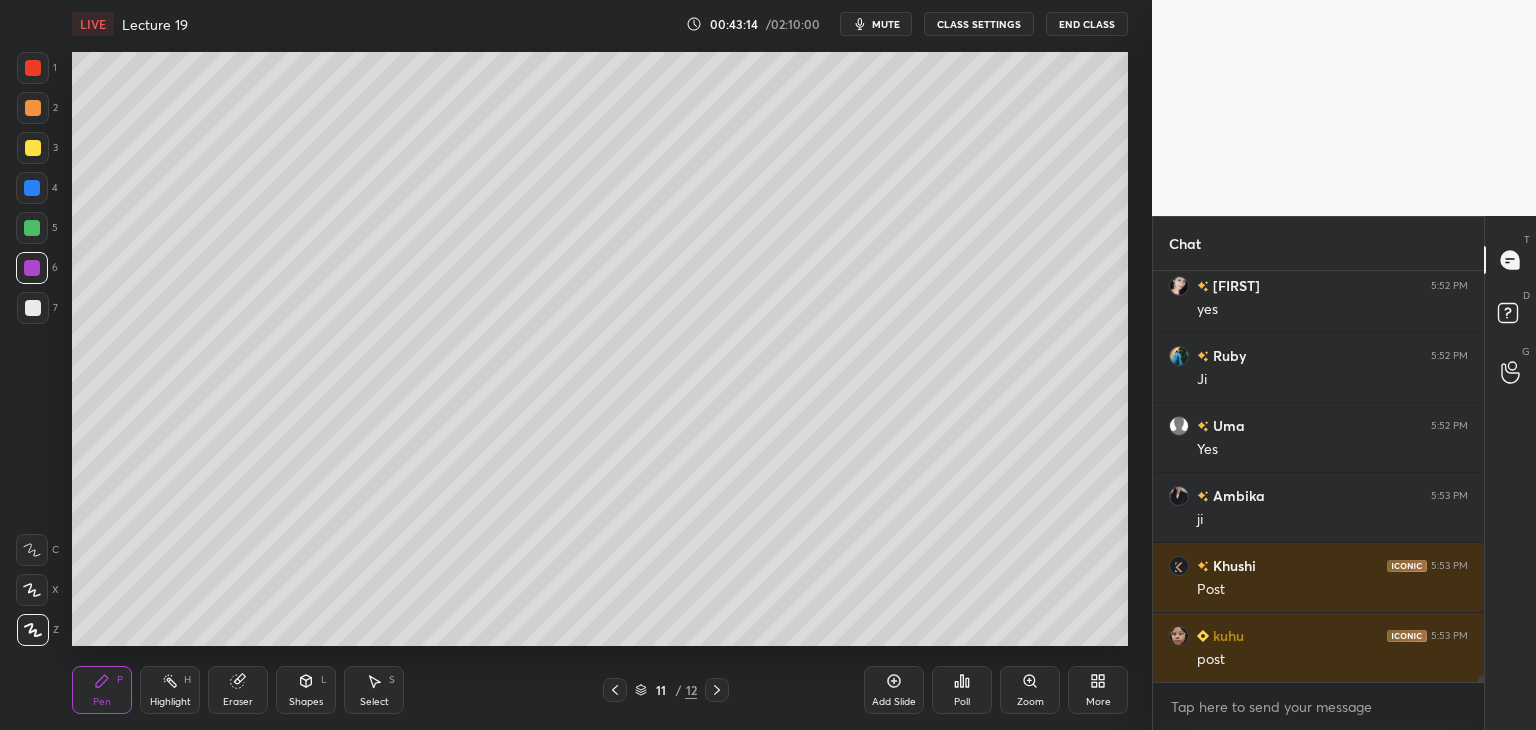 scroll, scrollTop: 26096, scrollLeft: 0, axis: vertical 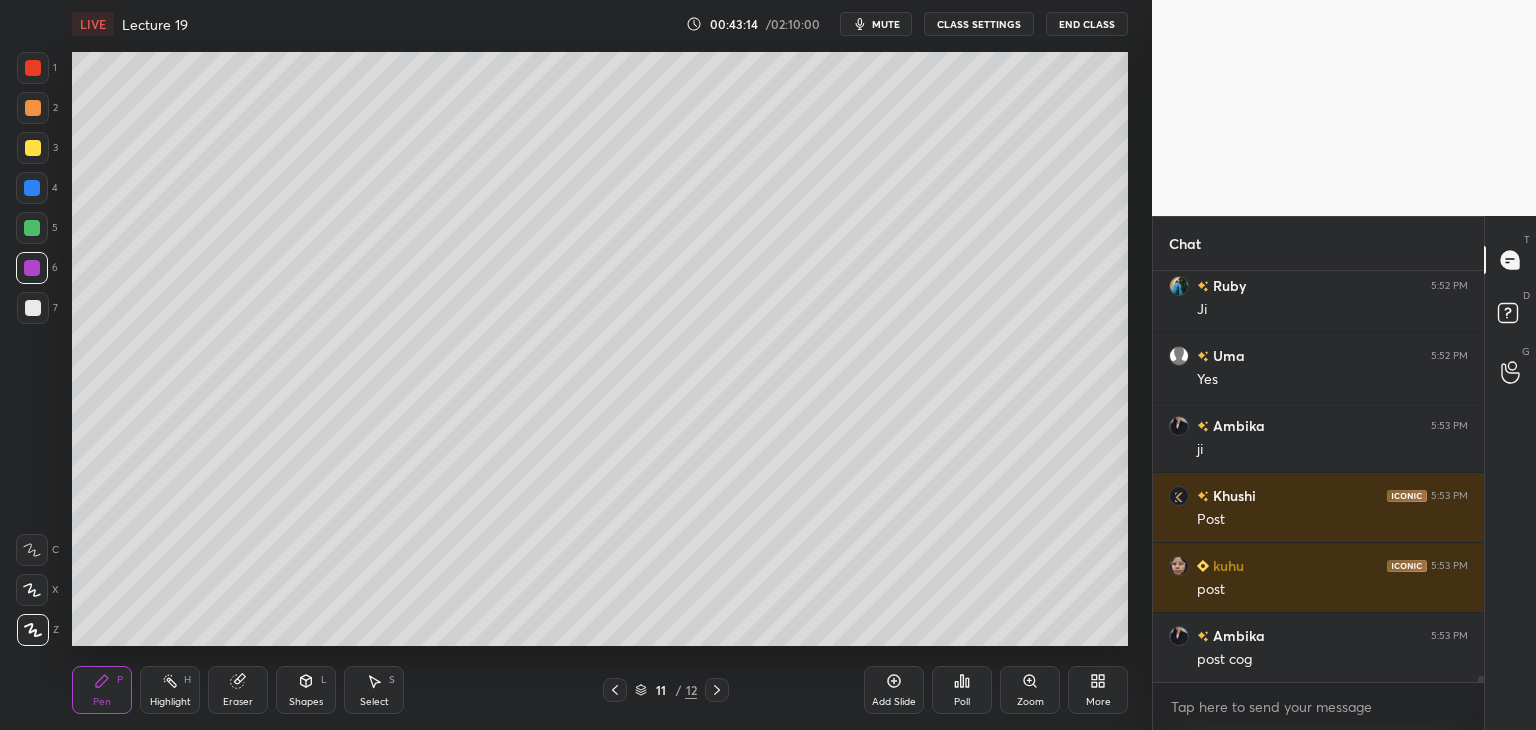 click at bounding box center (33, 308) 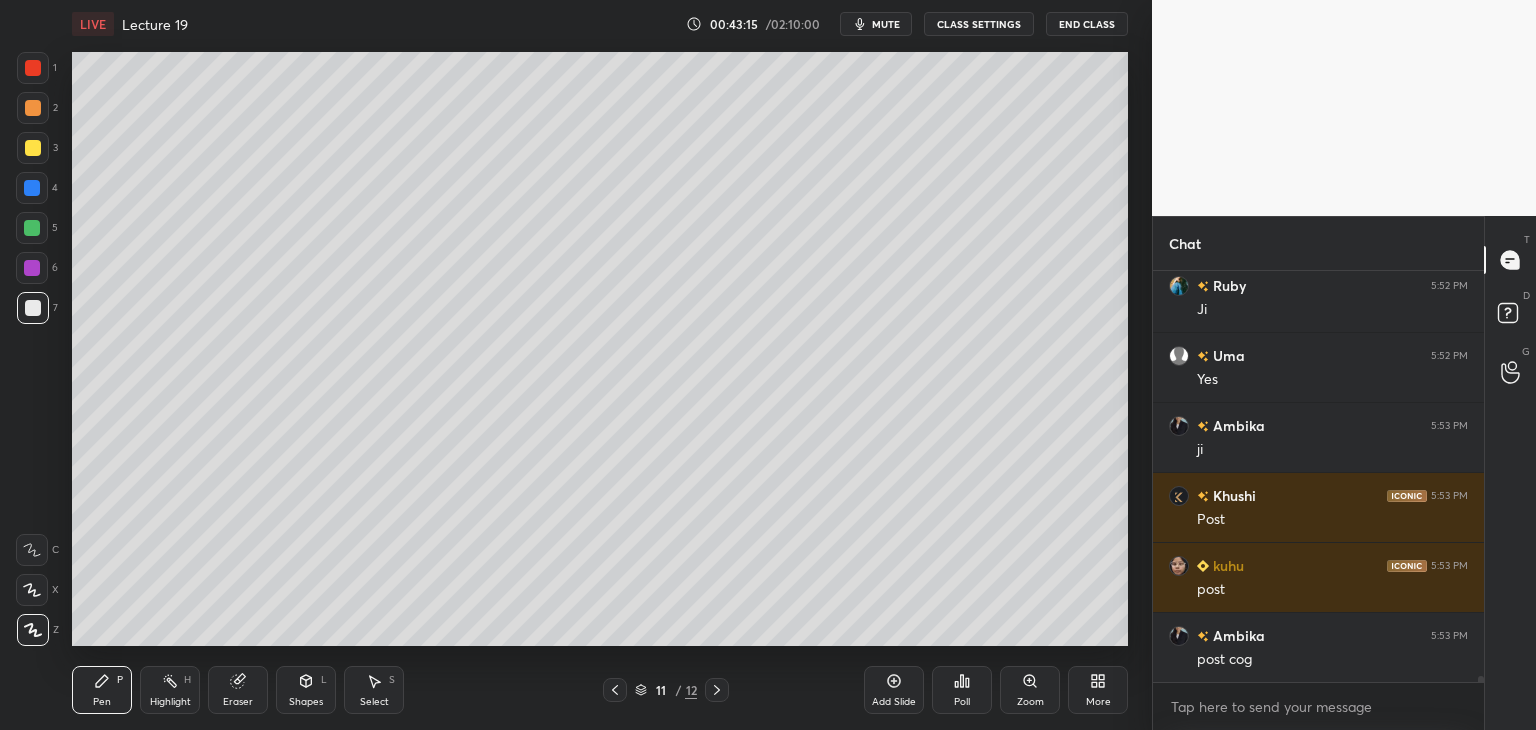 scroll, scrollTop: 26166, scrollLeft: 0, axis: vertical 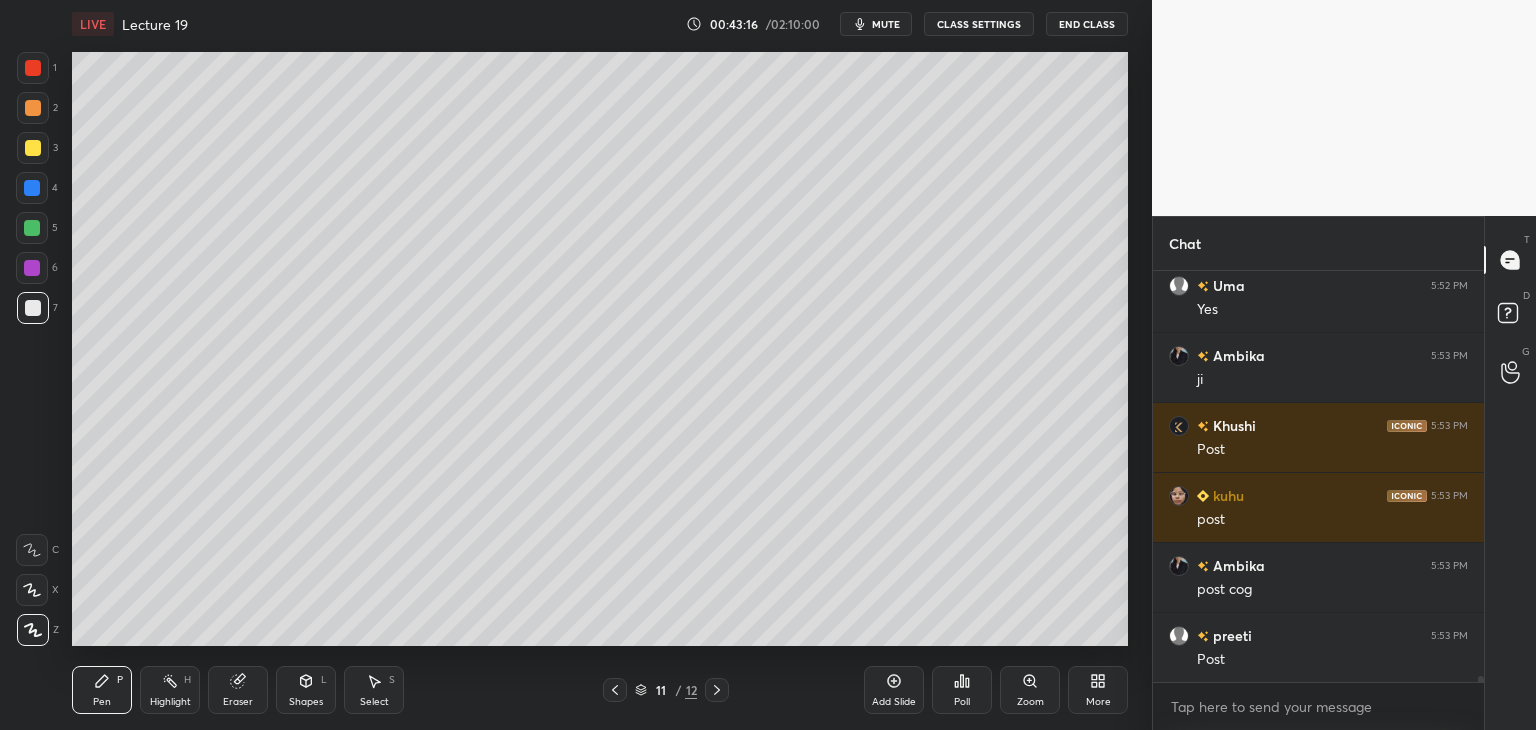 click on "Add Slide" at bounding box center [894, 690] 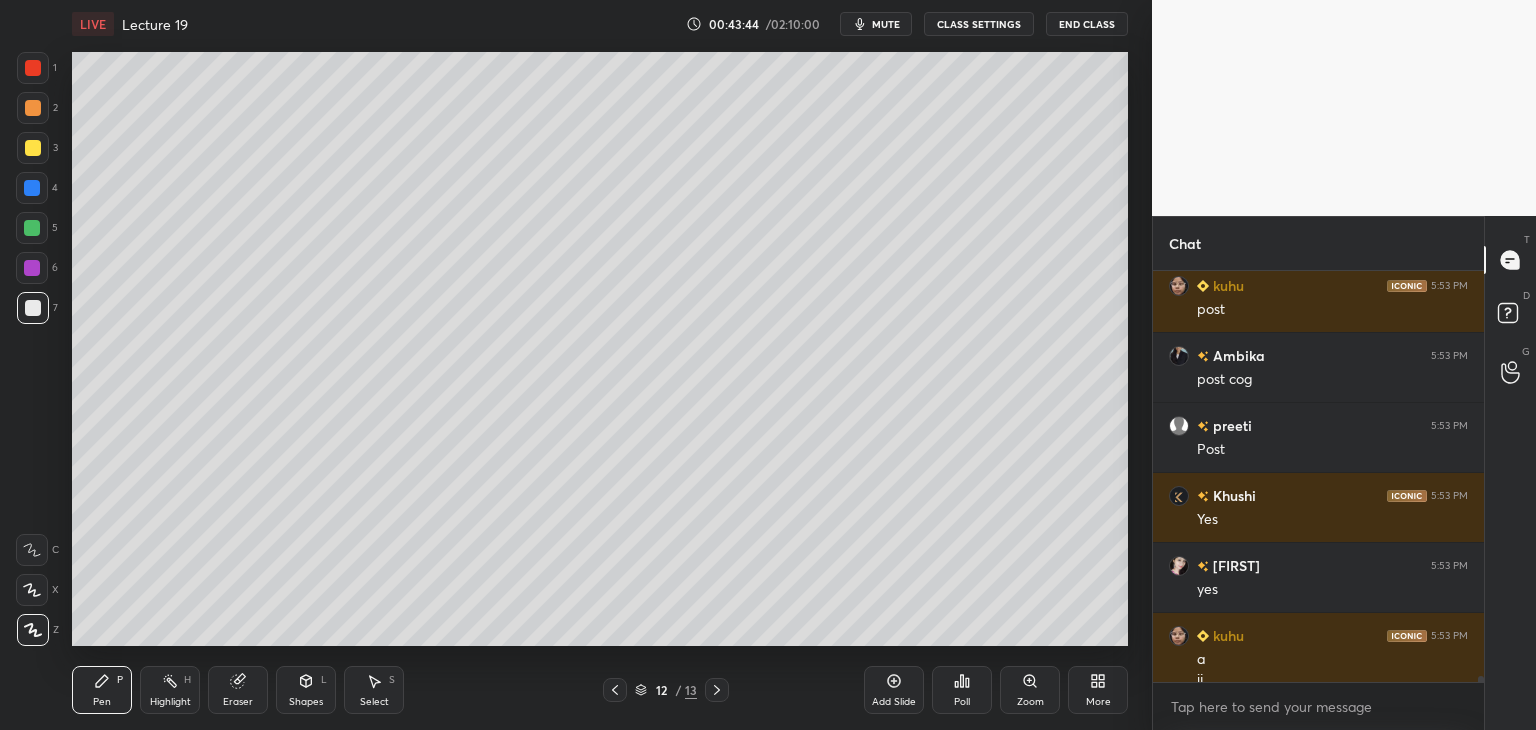 scroll, scrollTop: 26396, scrollLeft: 0, axis: vertical 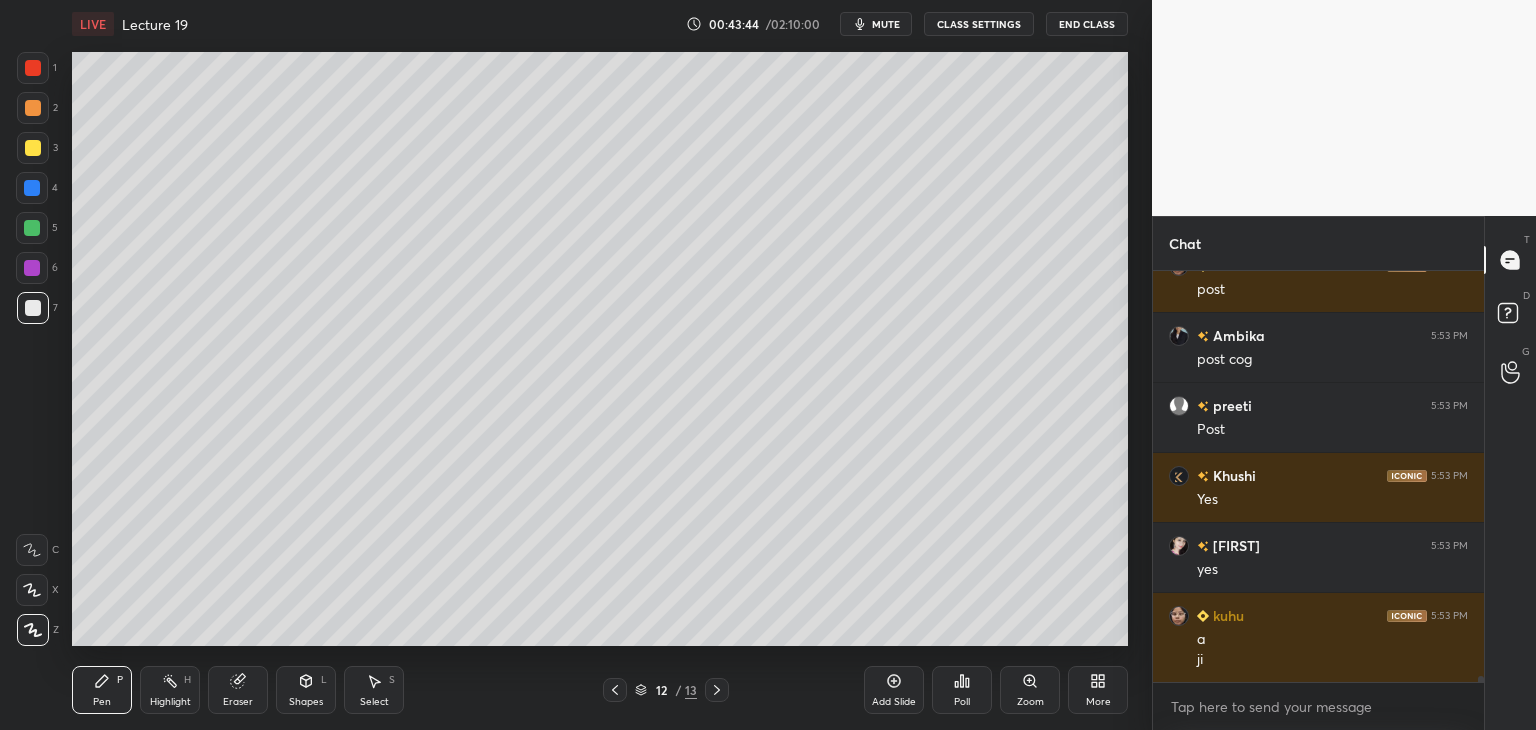 click on "5" at bounding box center [37, 228] 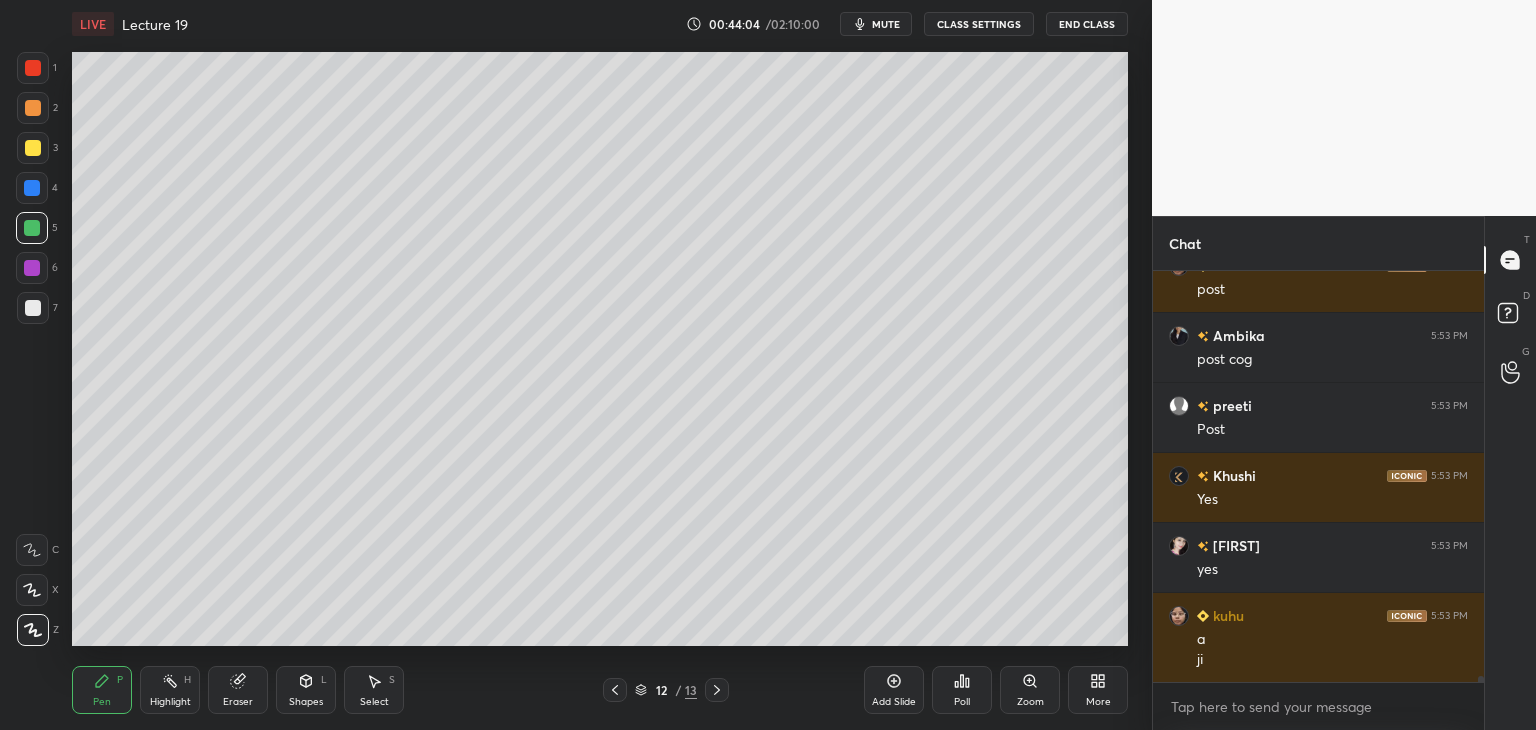 click at bounding box center (32, 268) 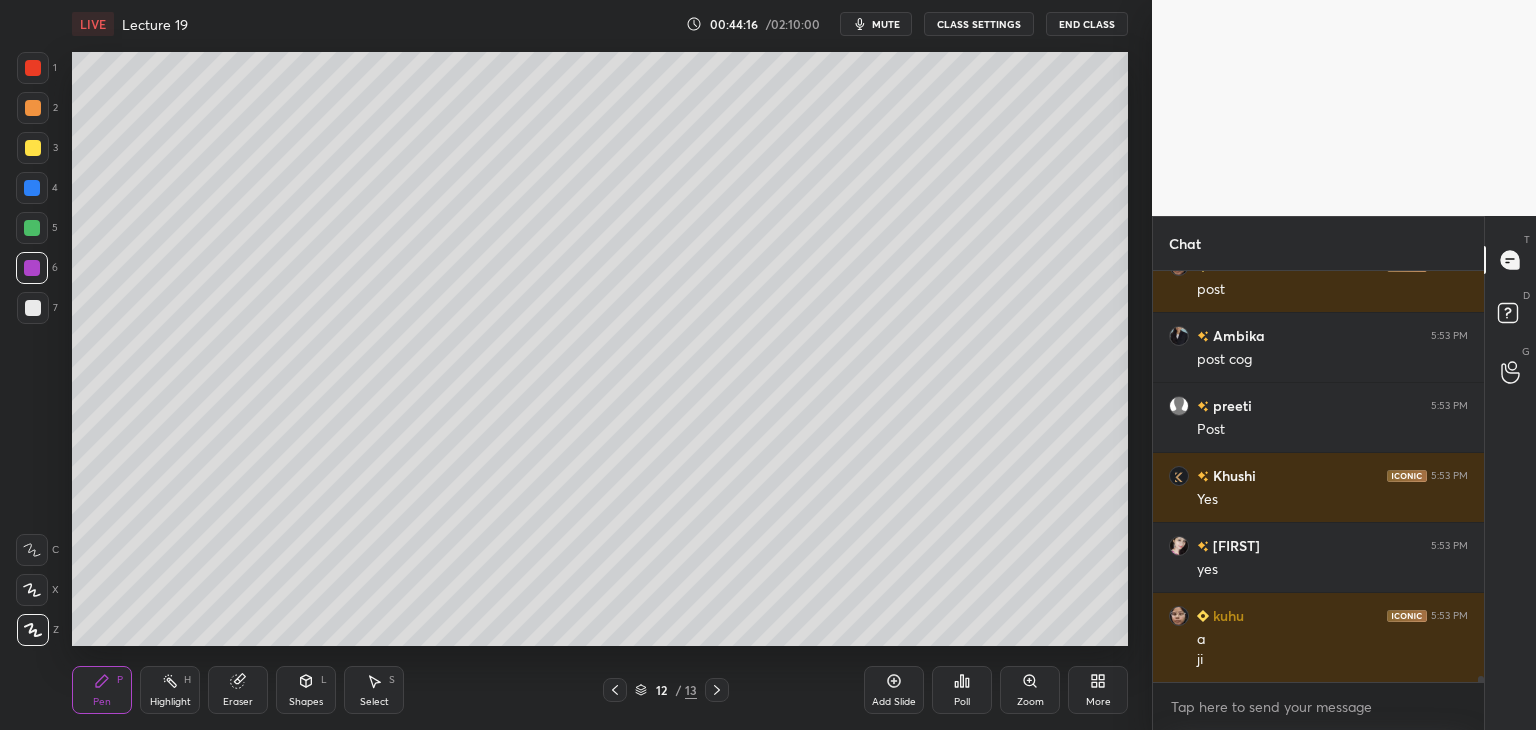click on "Poll" at bounding box center (962, 690) 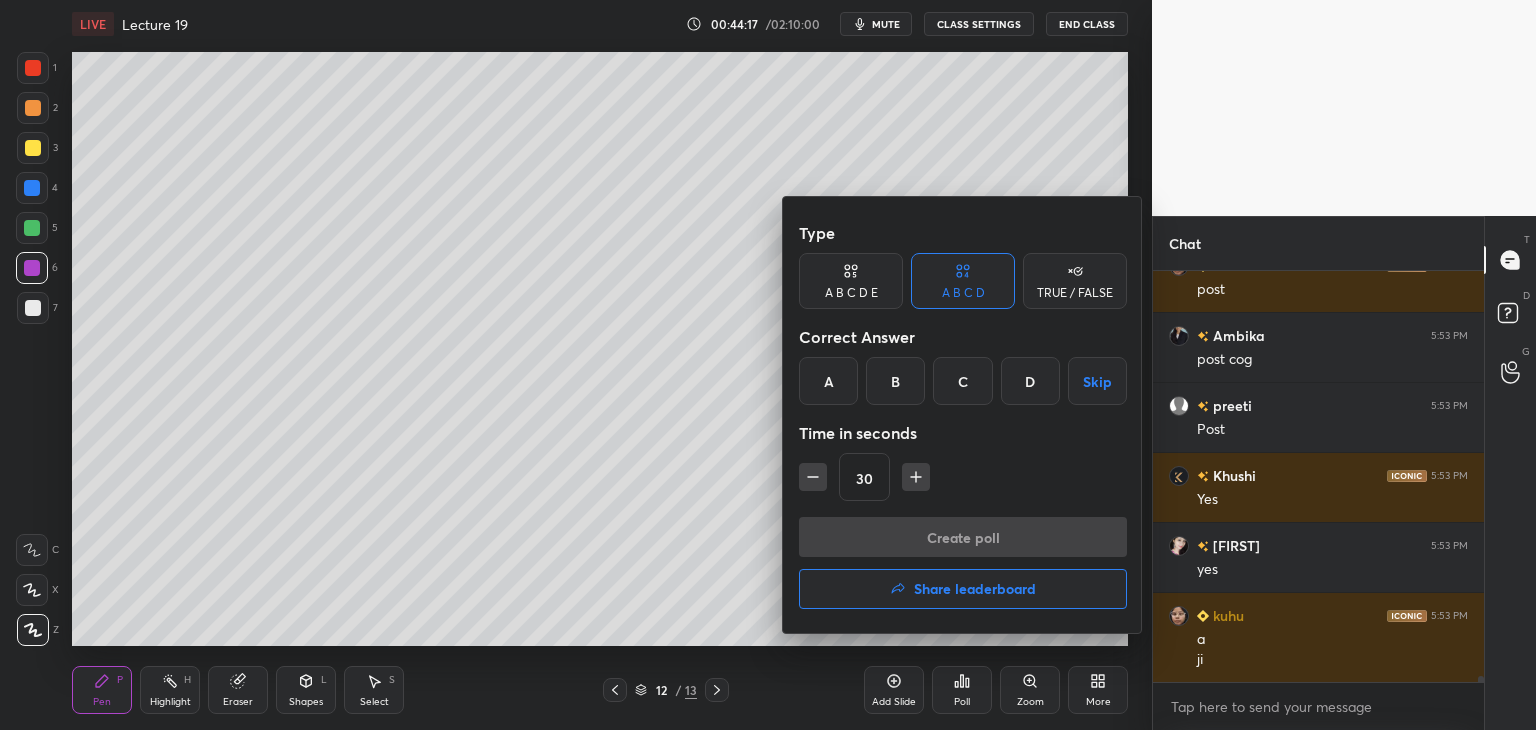 click on "A" at bounding box center (828, 381) 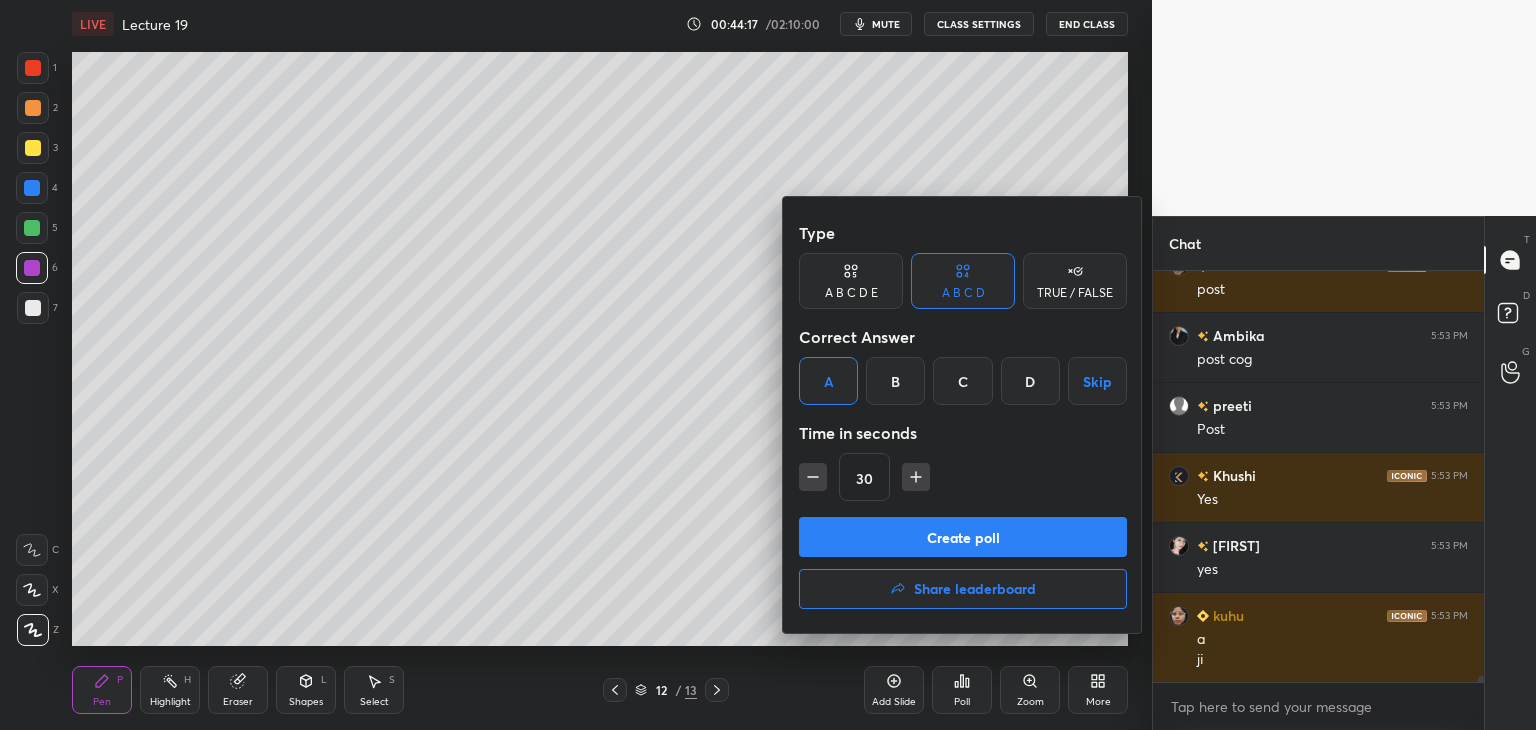 click on "Create poll" at bounding box center (963, 537) 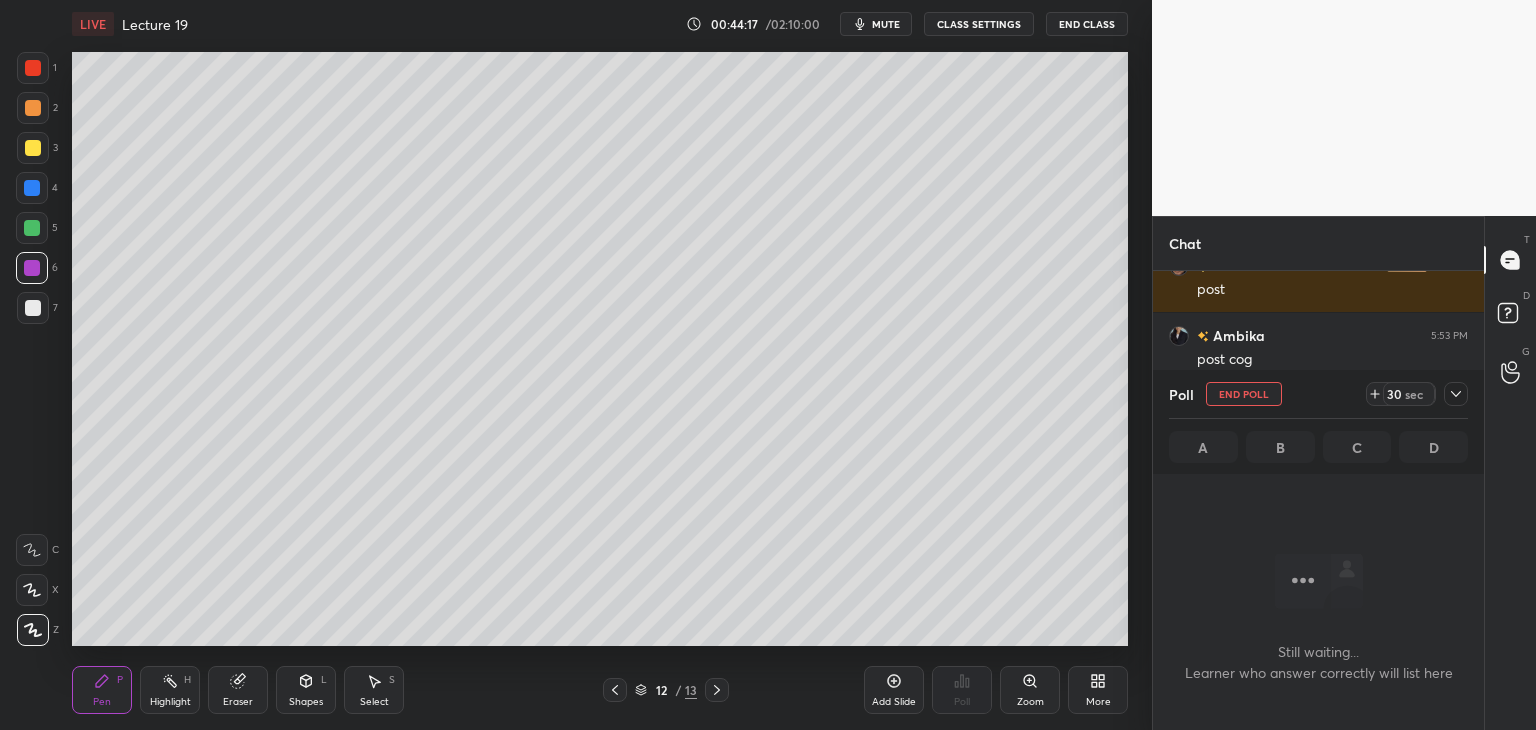 scroll, scrollTop: 308, scrollLeft: 325, axis: both 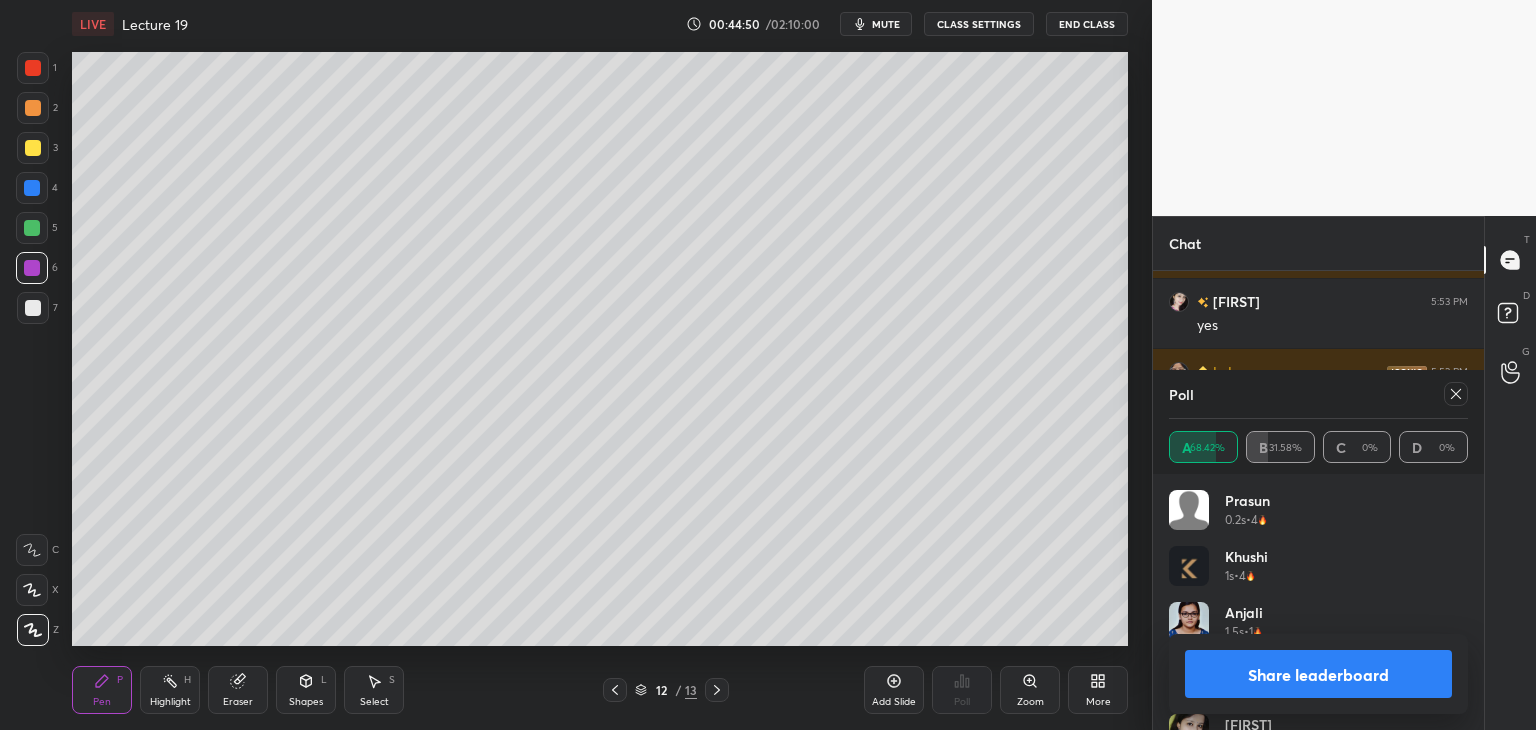 click on "Share leaderboard" at bounding box center [1318, 674] 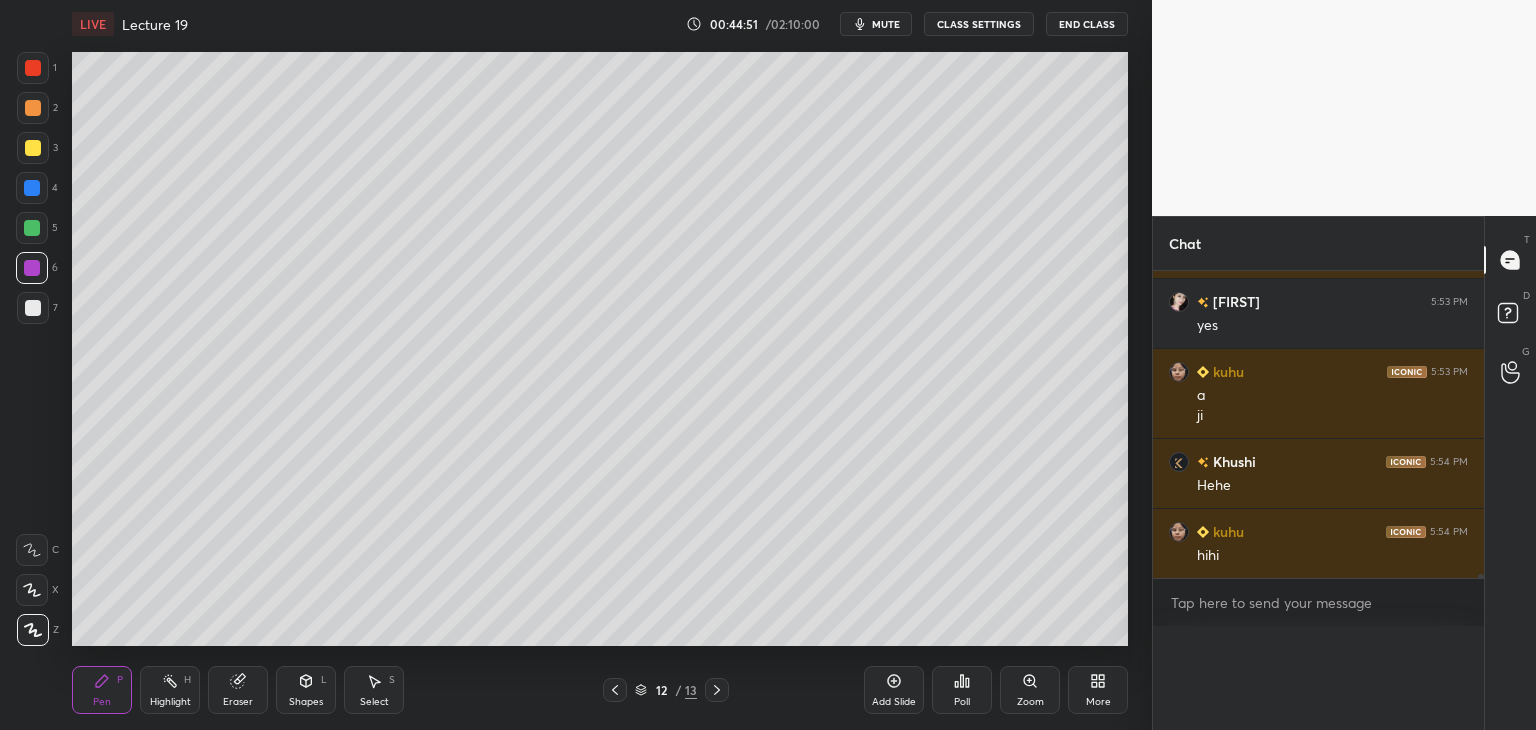 scroll, scrollTop: 0, scrollLeft: 0, axis: both 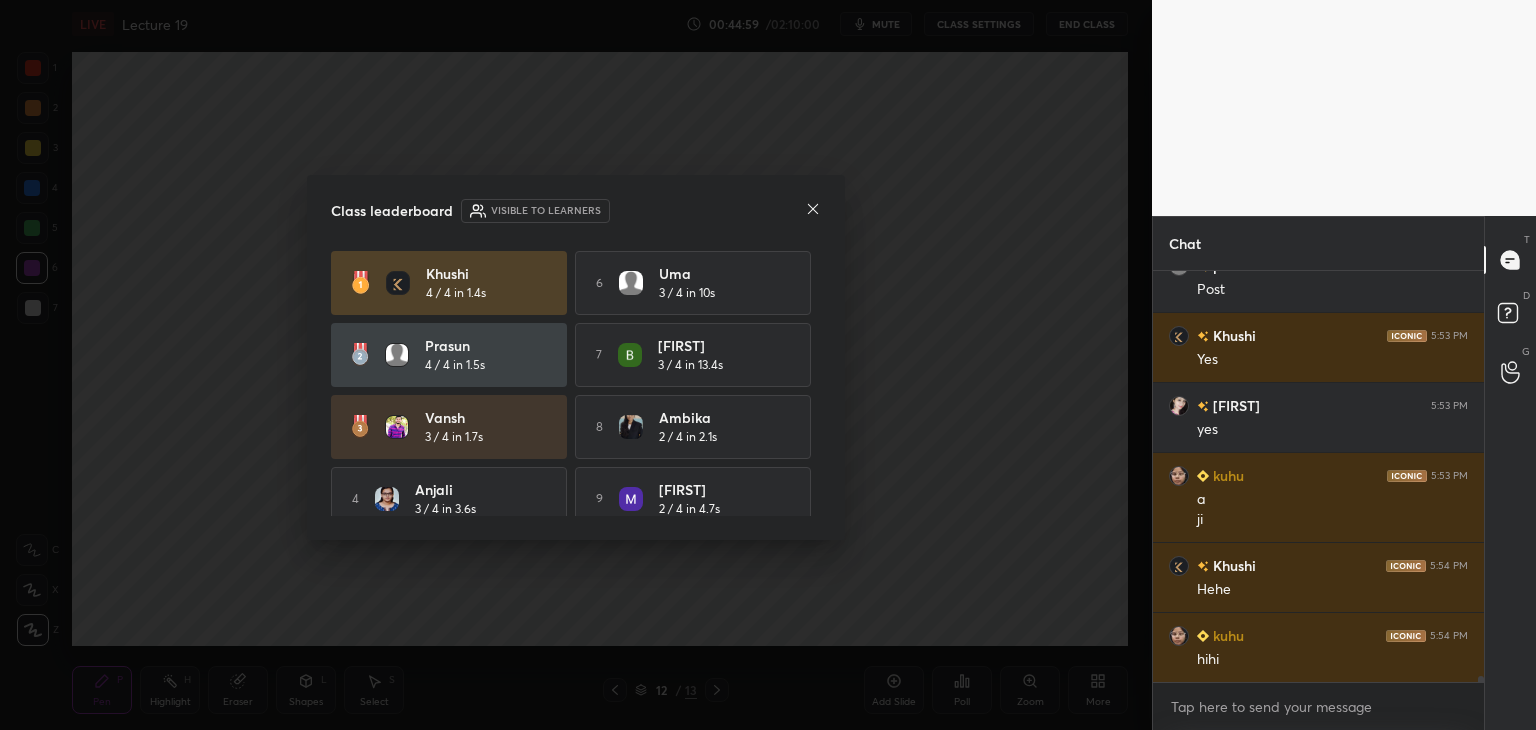 click 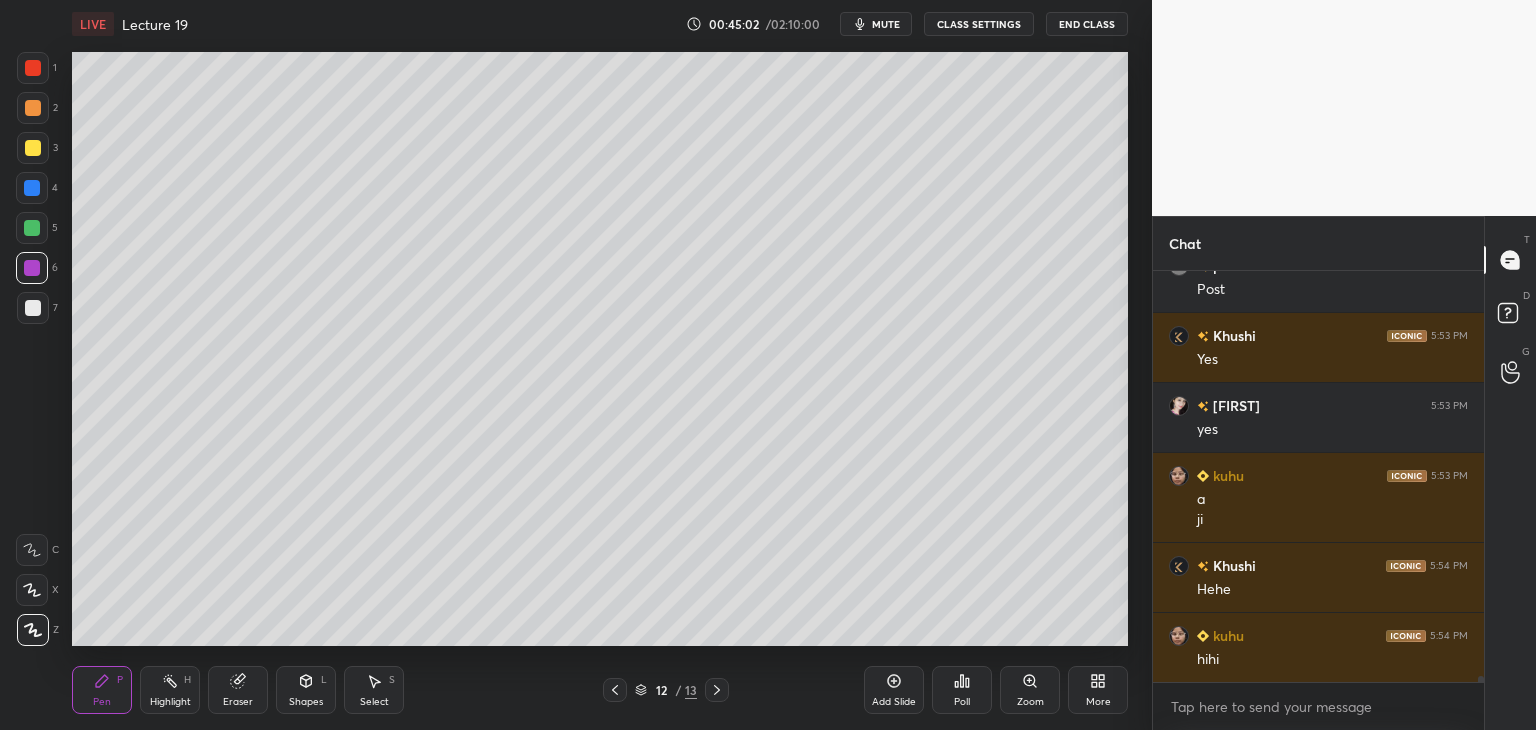 click on "5" at bounding box center [37, 228] 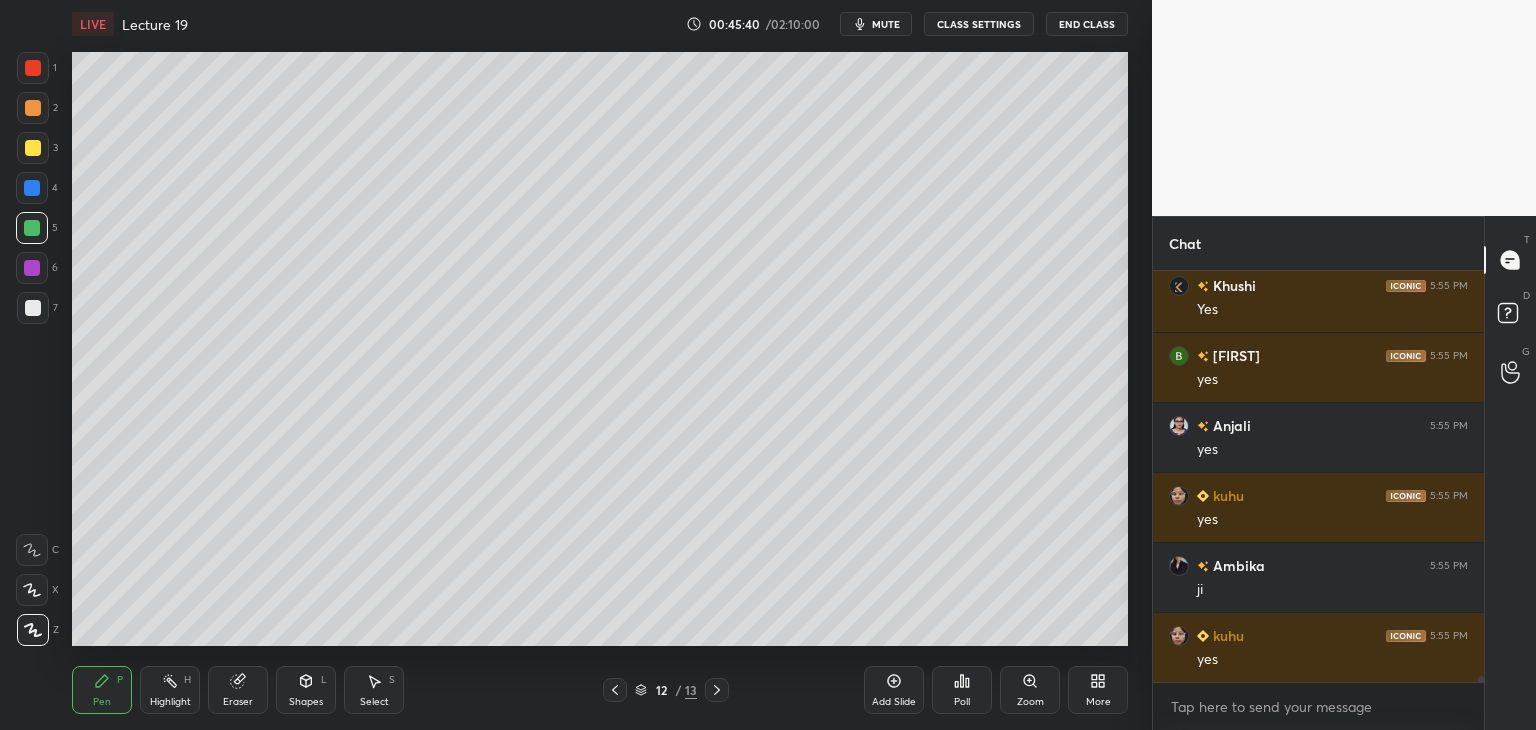 scroll, scrollTop: 27236, scrollLeft: 0, axis: vertical 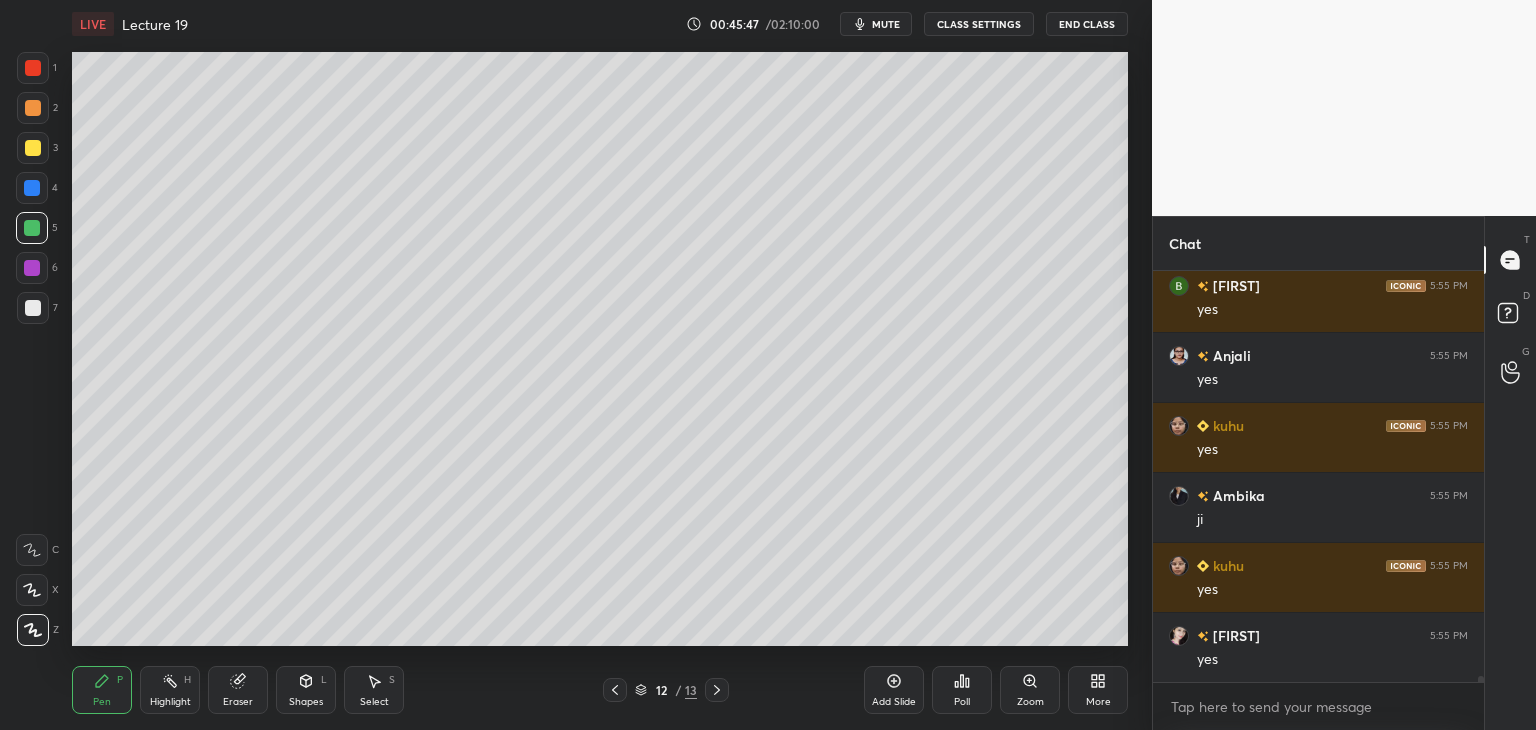 click on "Poll" at bounding box center [962, 690] 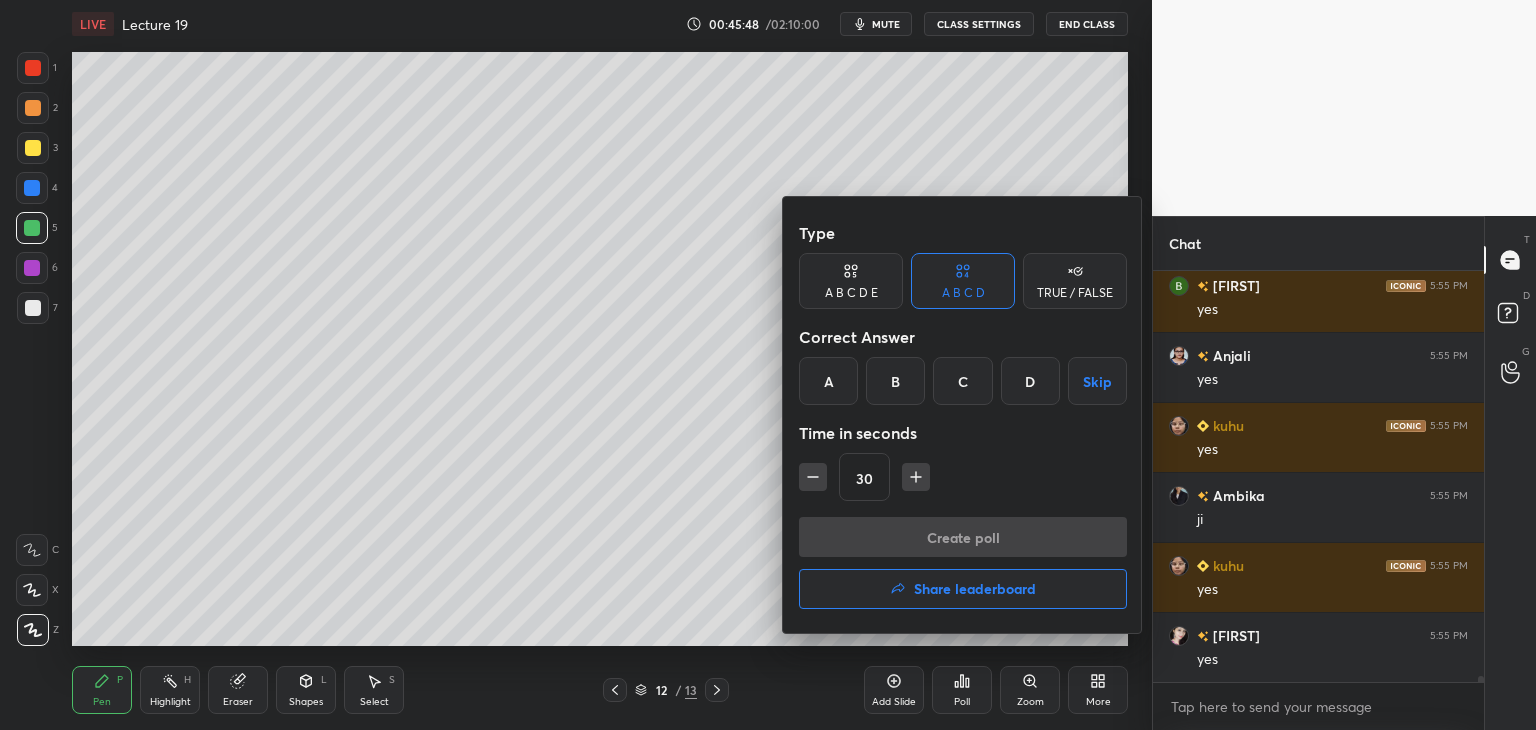 click on "B" at bounding box center [895, 381] 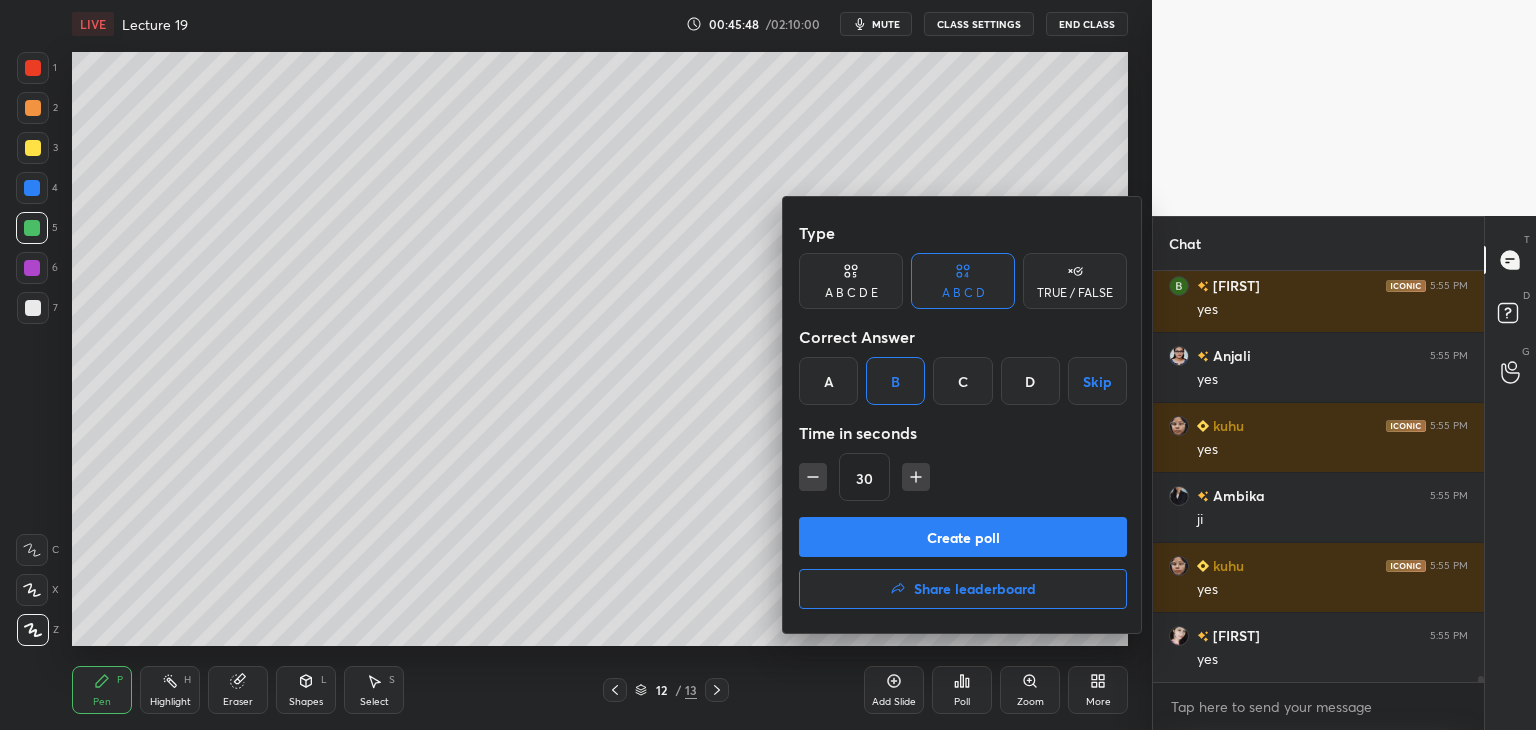 click on "Create poll" at bounding box center (963, 537) 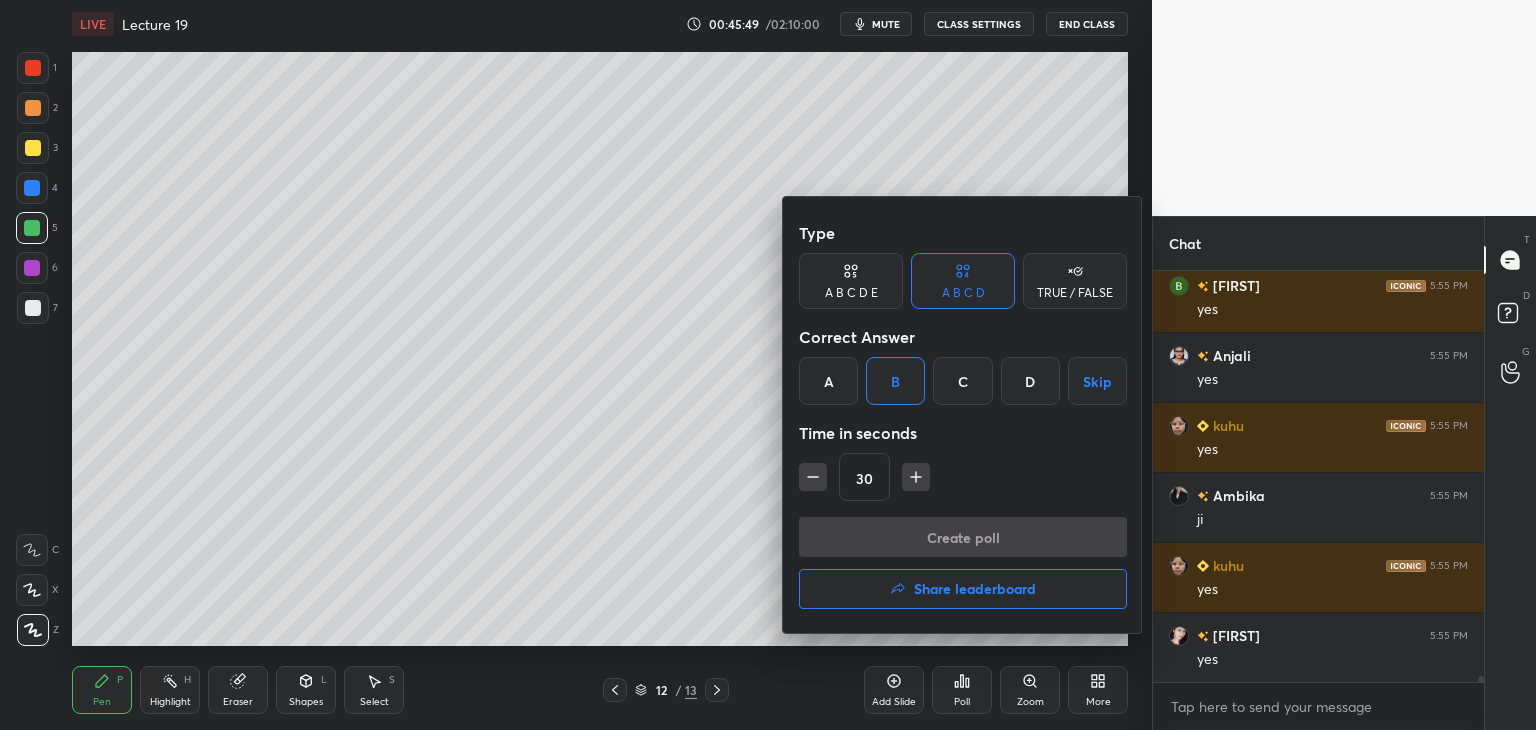 scroll, scrollTop: 363, scrollLeft: 325, axis: both 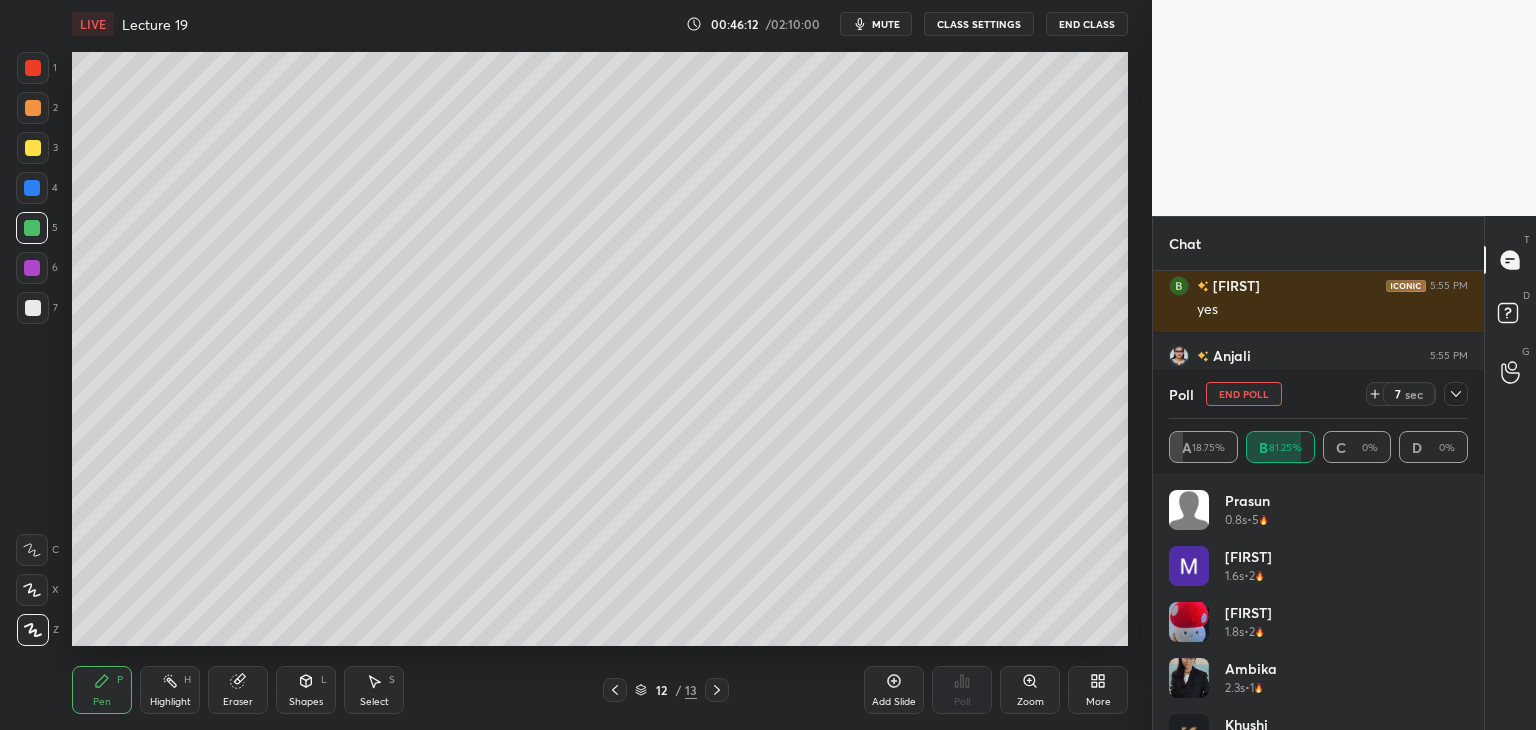 click on "6" at bounding box center (37, 268) 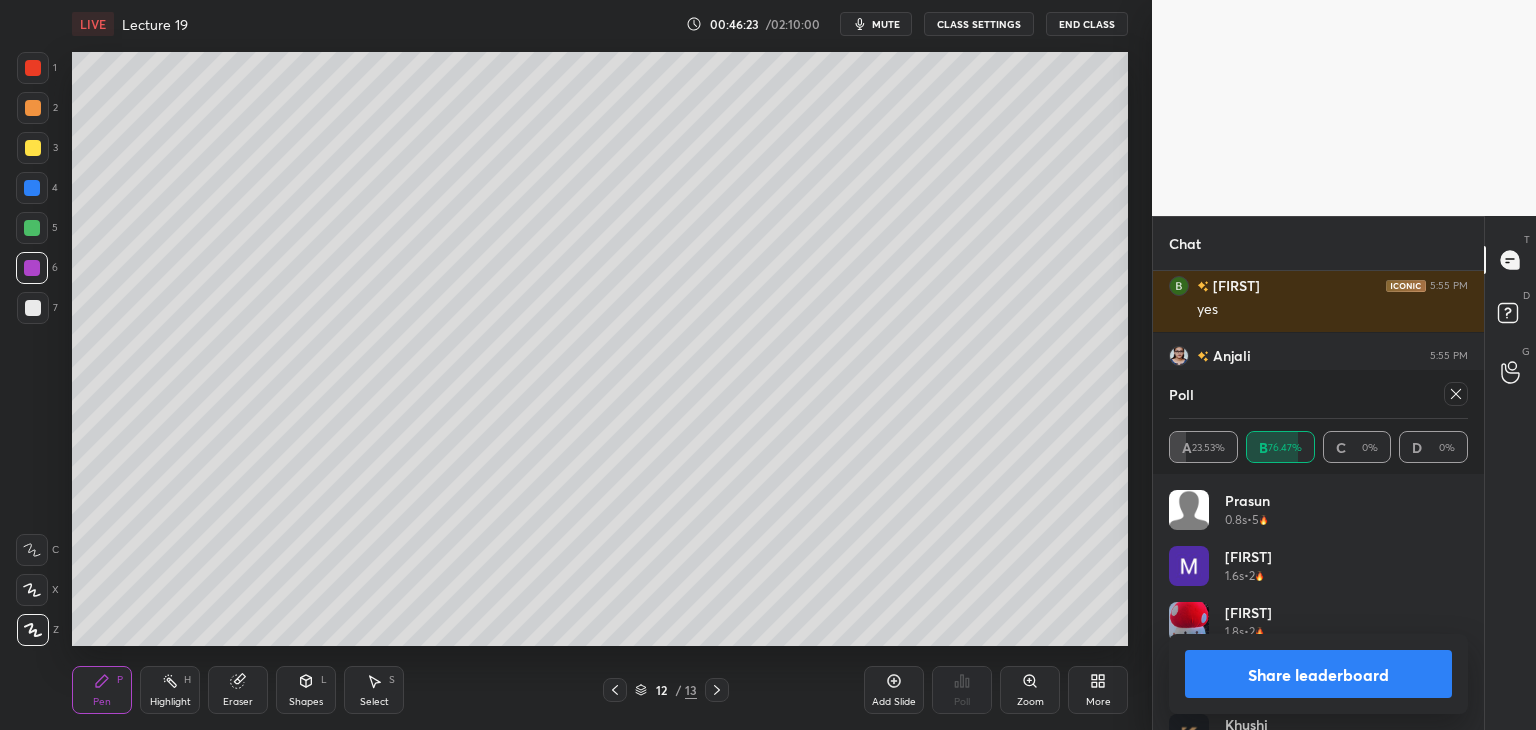 click 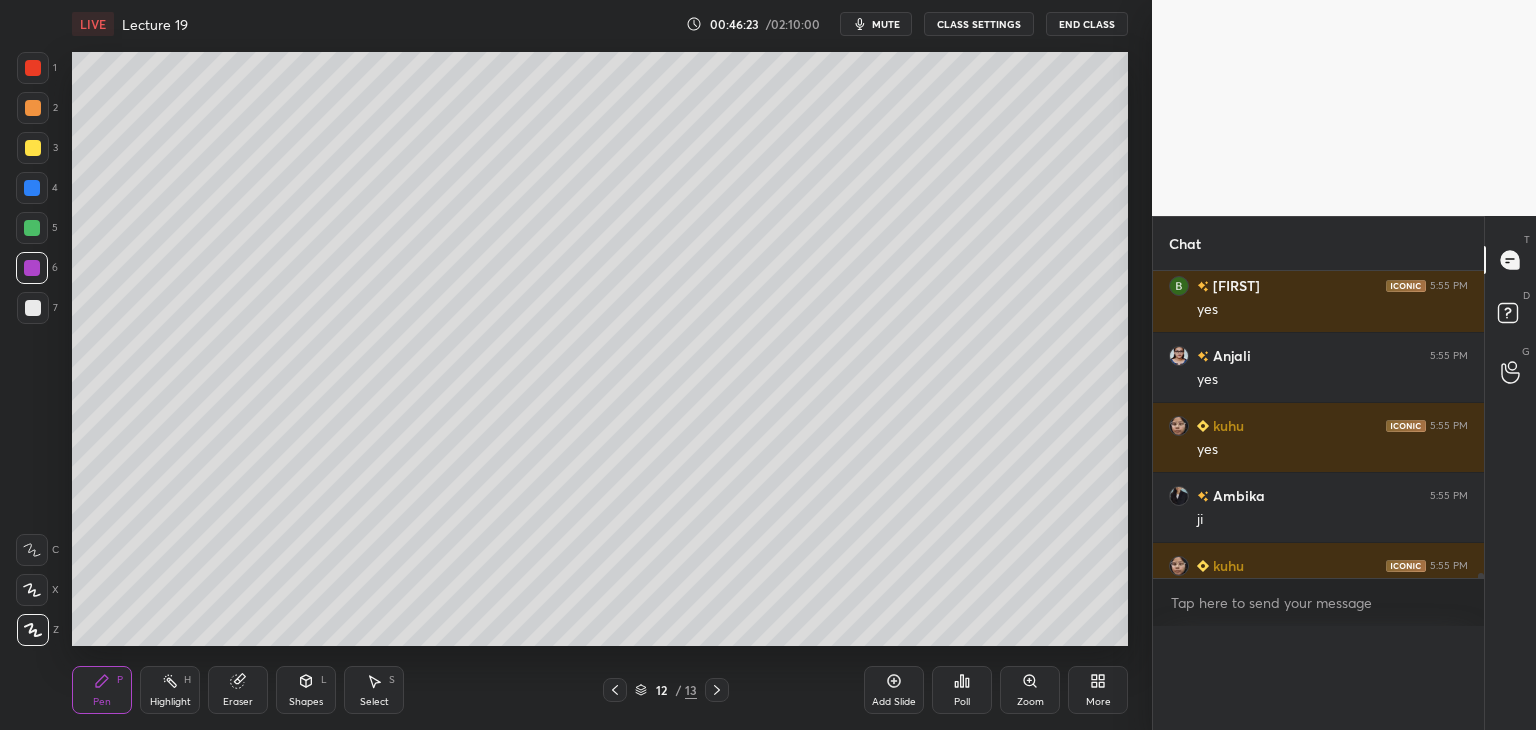 scroll, scrollTop: 0, scrollLeft: 0, axis: both 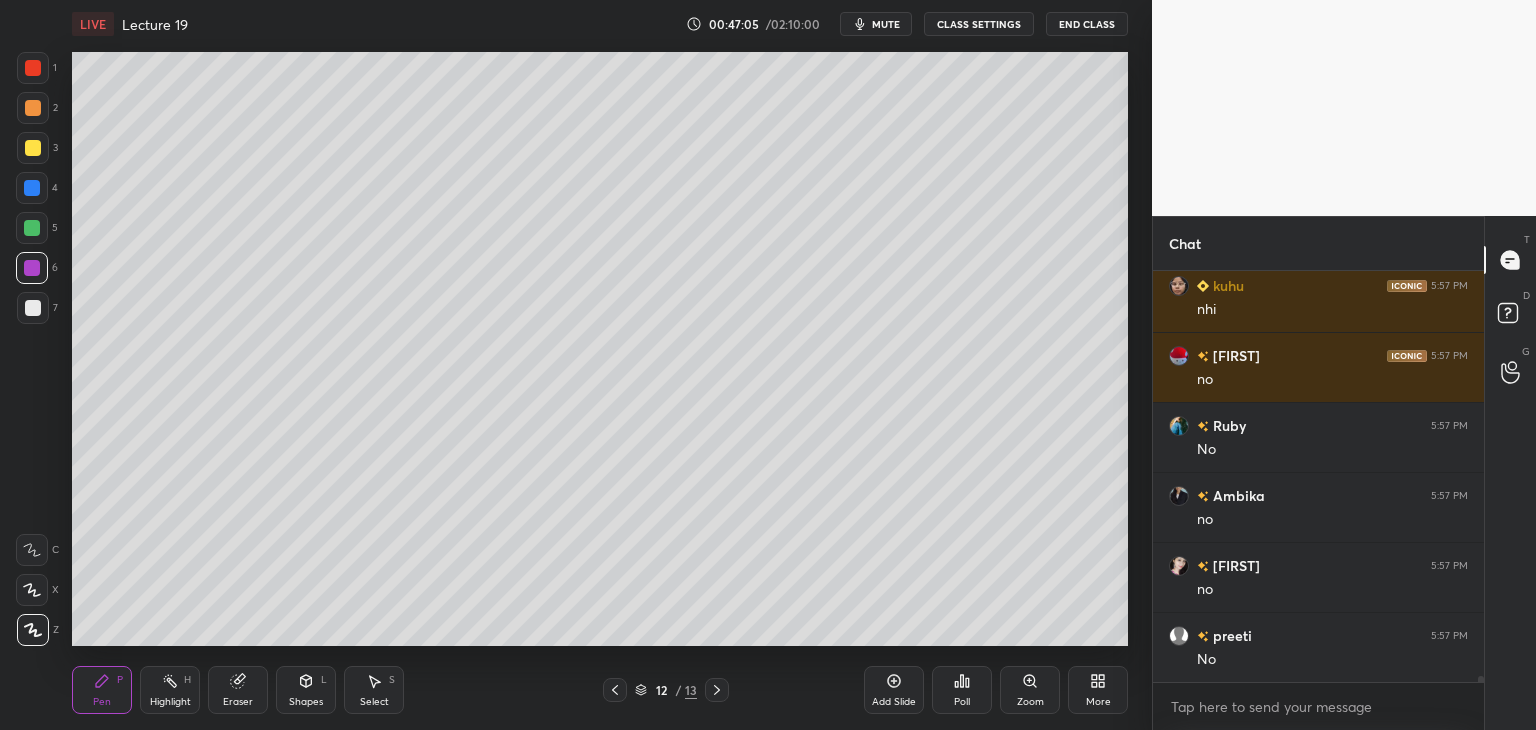 click 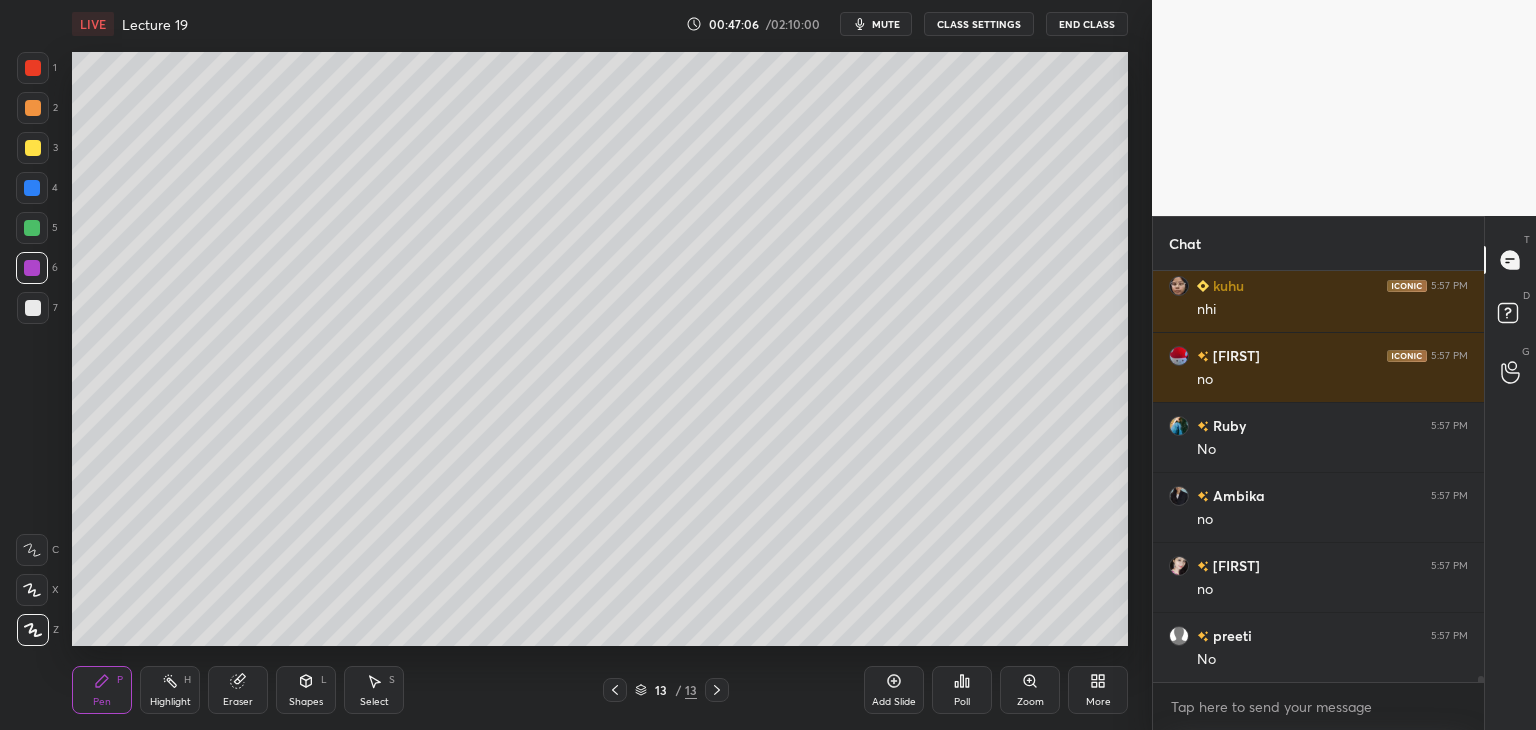 scroll, scrollTop: 28636, scrollLeft: 0, axis: vertical 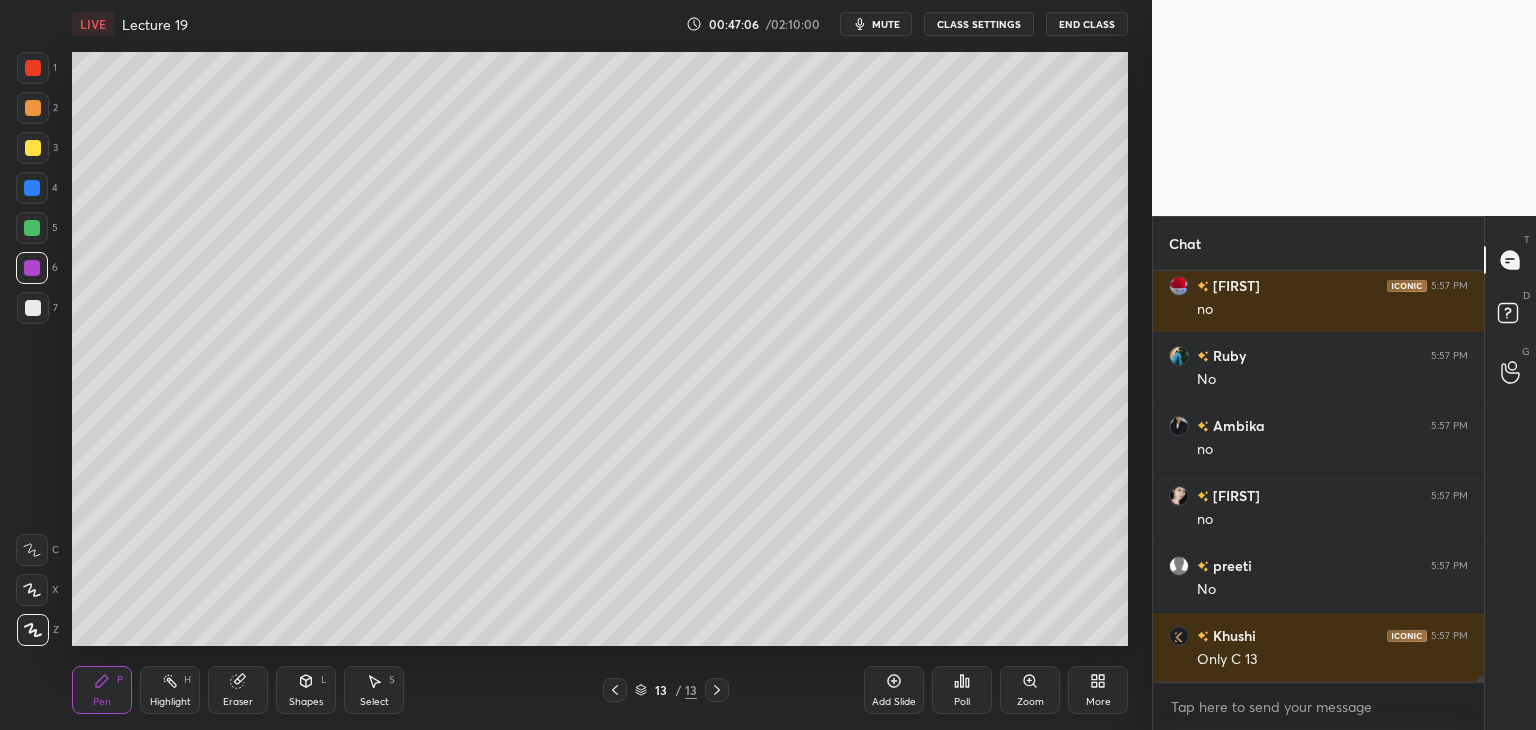 click on "More" at bounding box center (1098, 690) 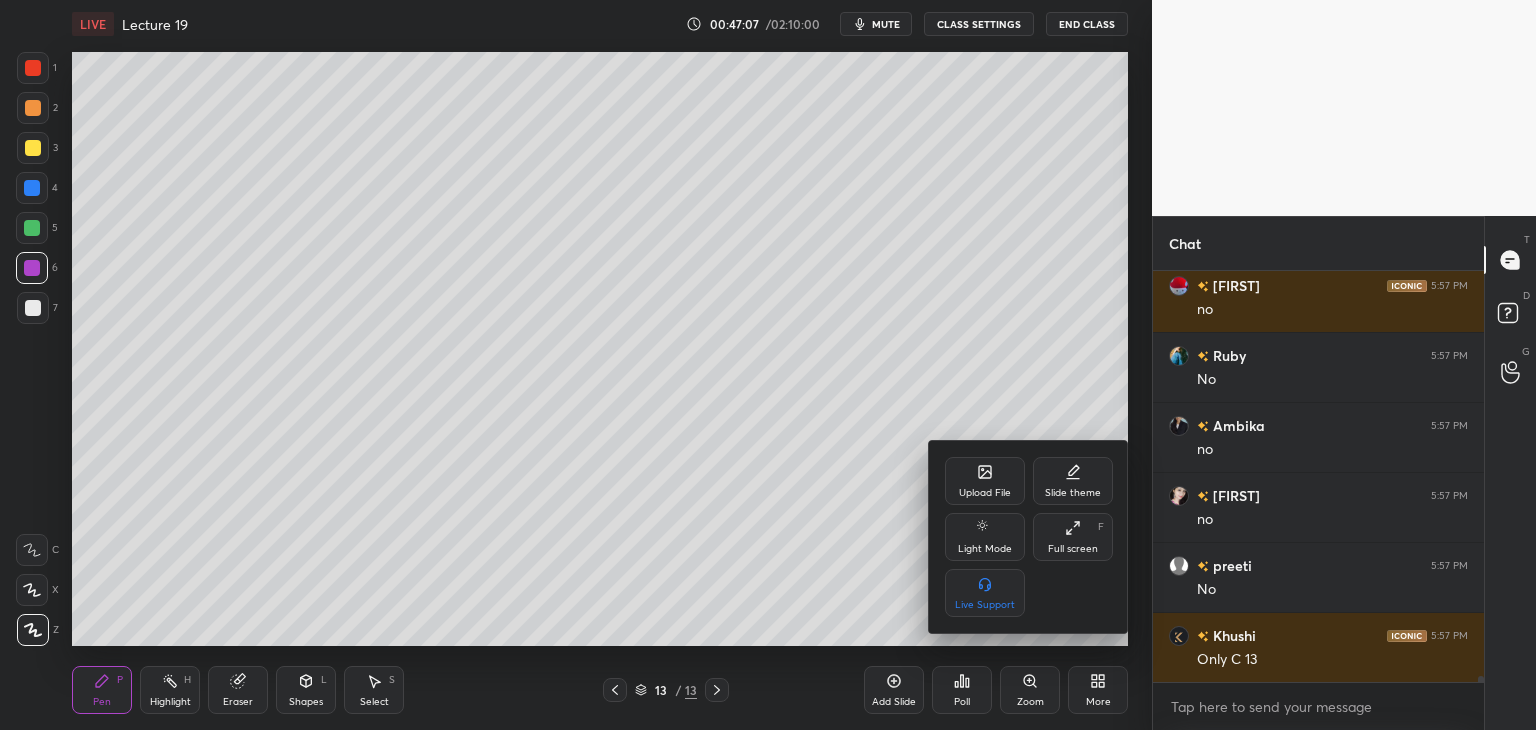 click 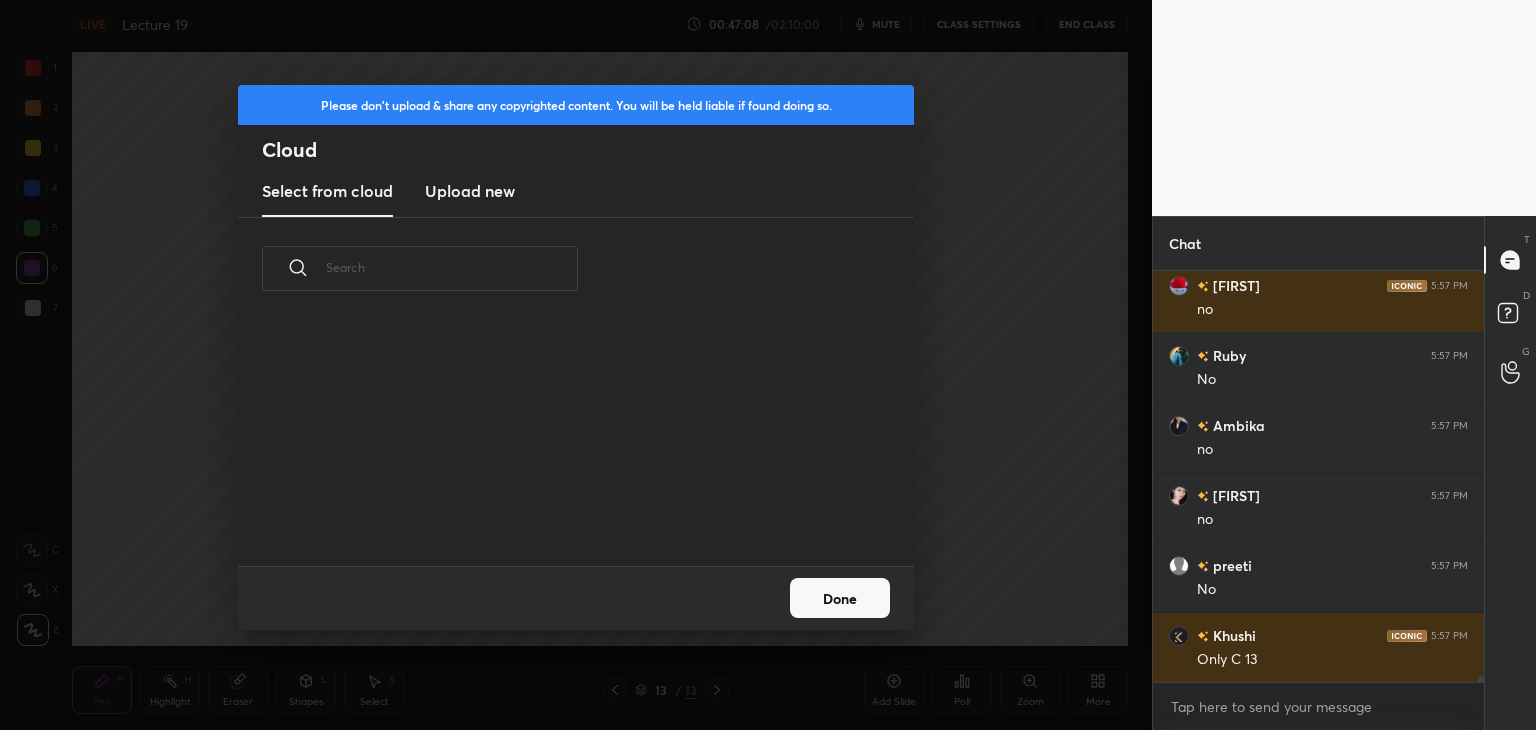 scroll, scrollTop: 5, scrollLeft: 10, axis: both 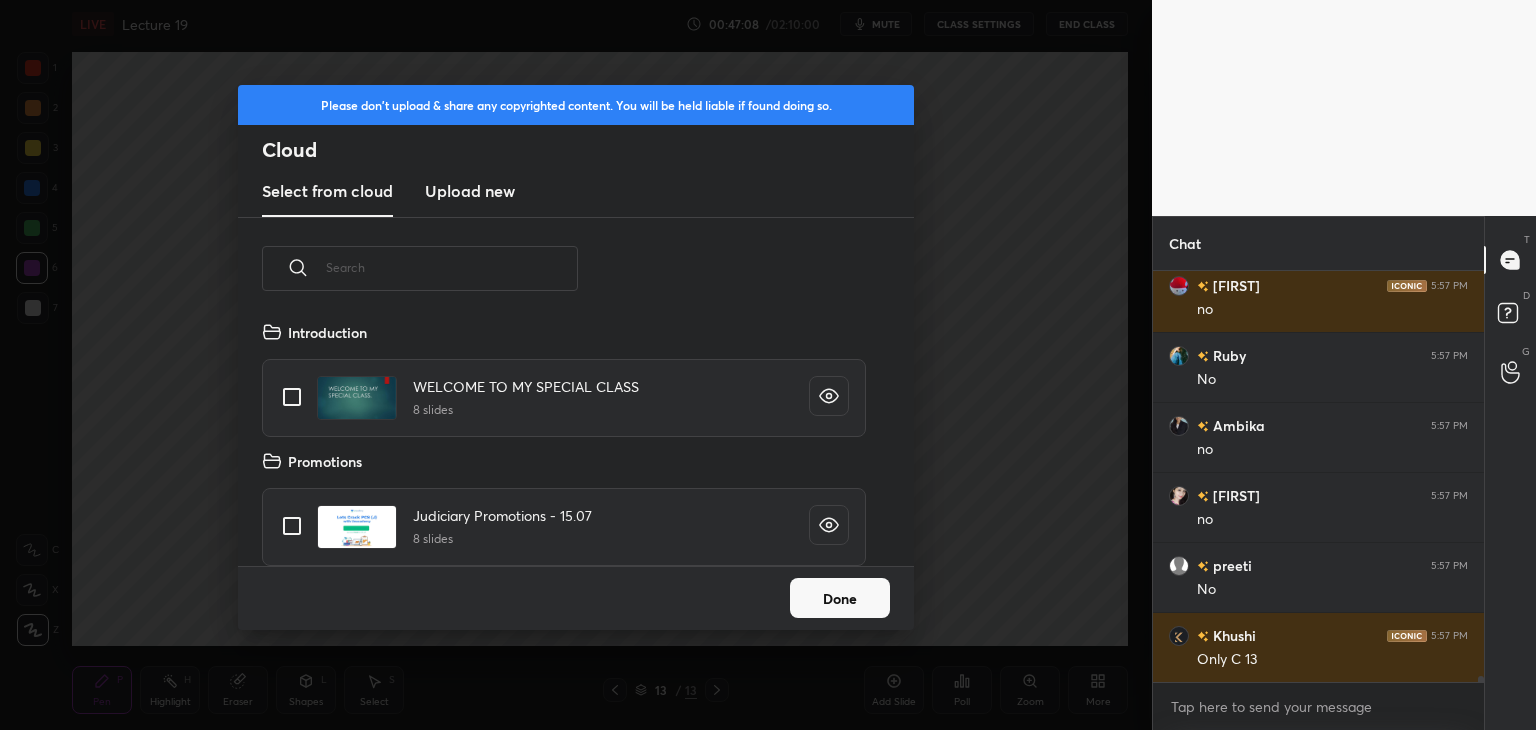 click on "Upload new" at bounding box center (470, 191) 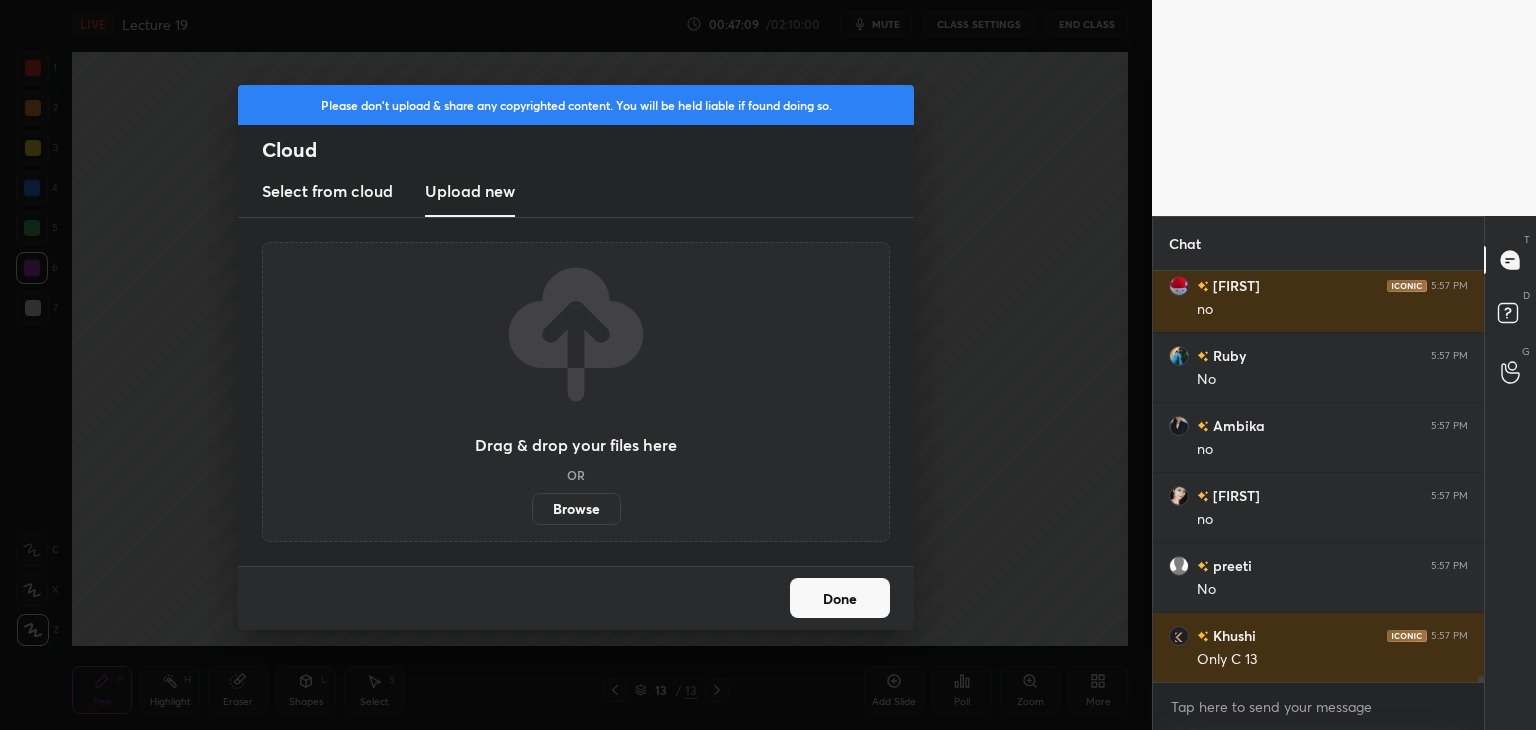 click on "Browse" at bounding box center [576, 509] 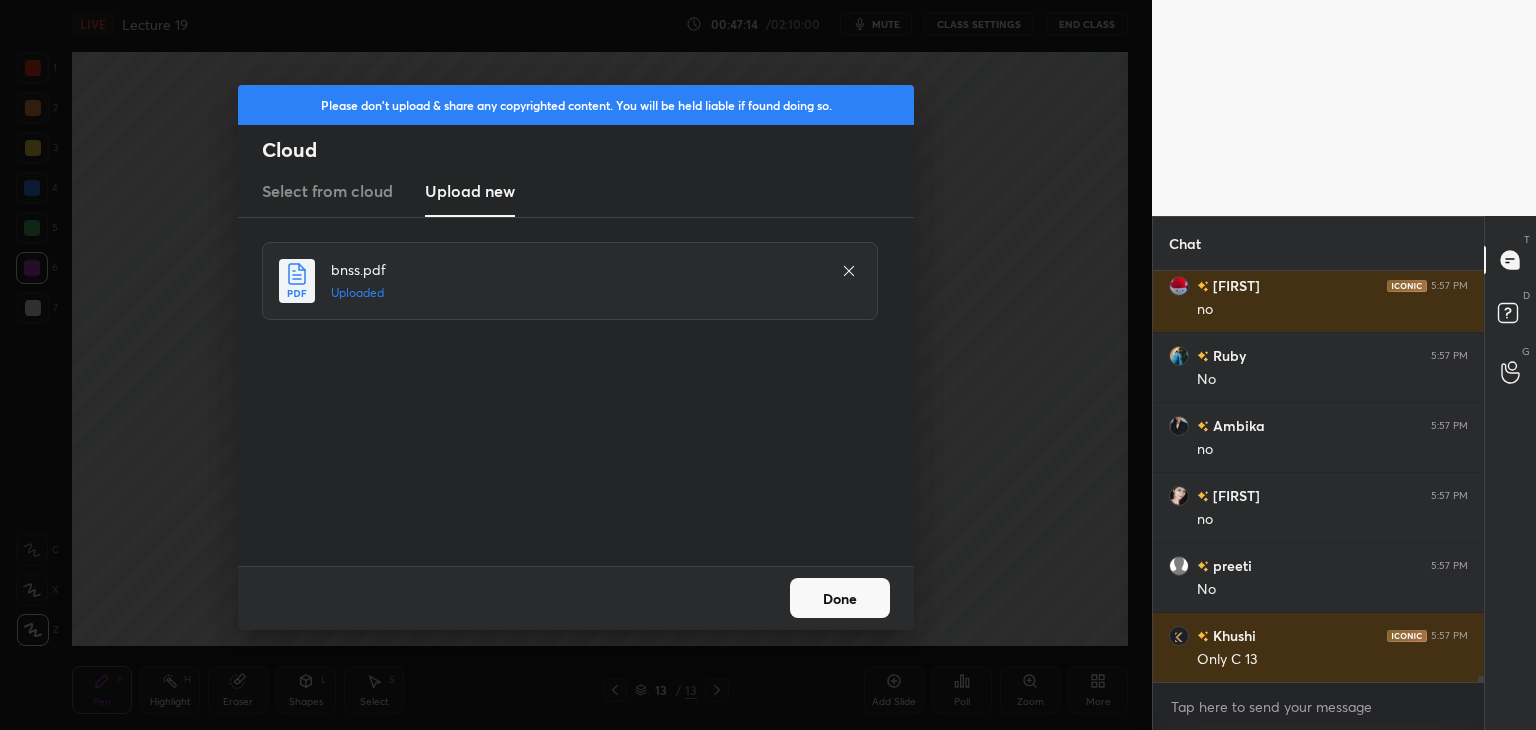 click on "Done" at bounding box center (840, 598) 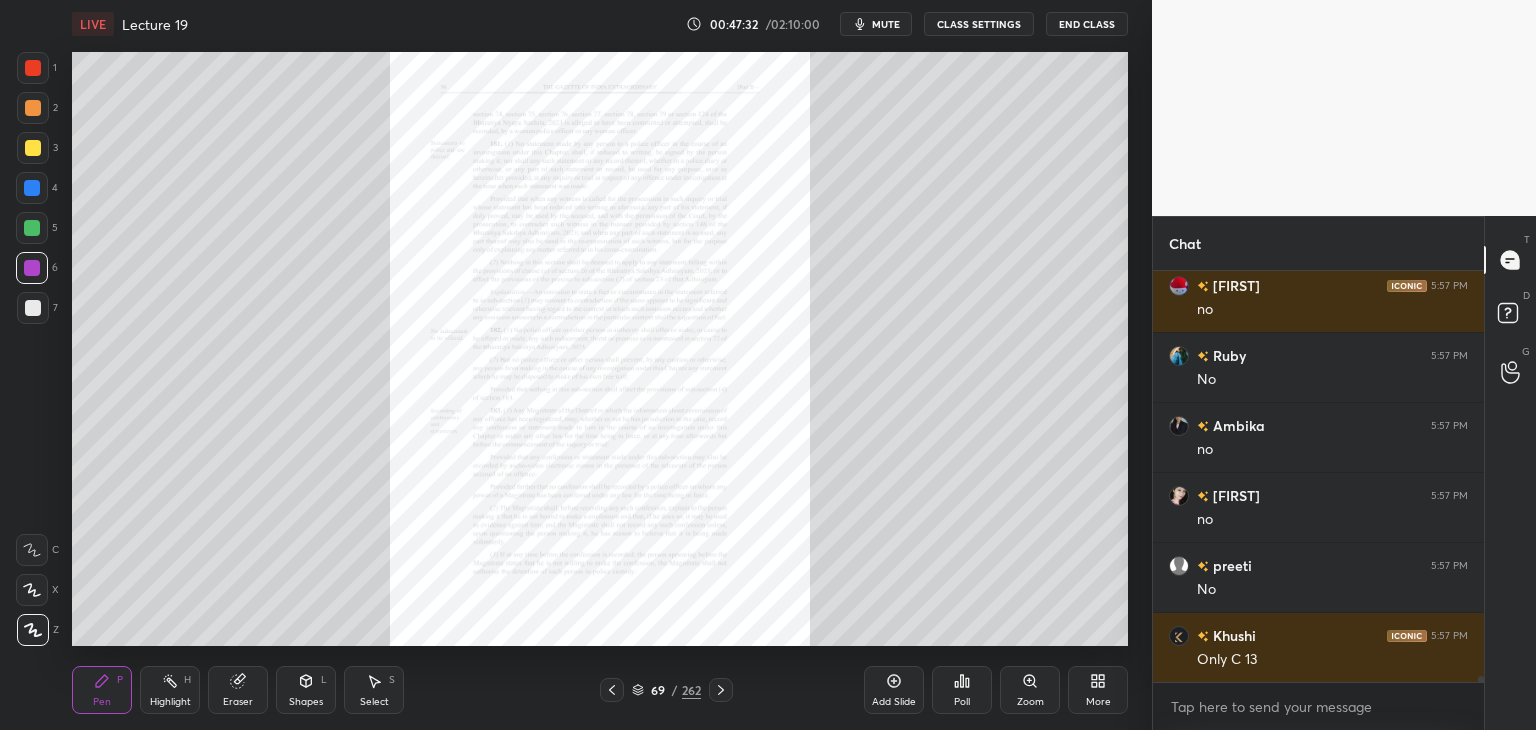 click on "Zoom" at bounding box center [1030, 690] 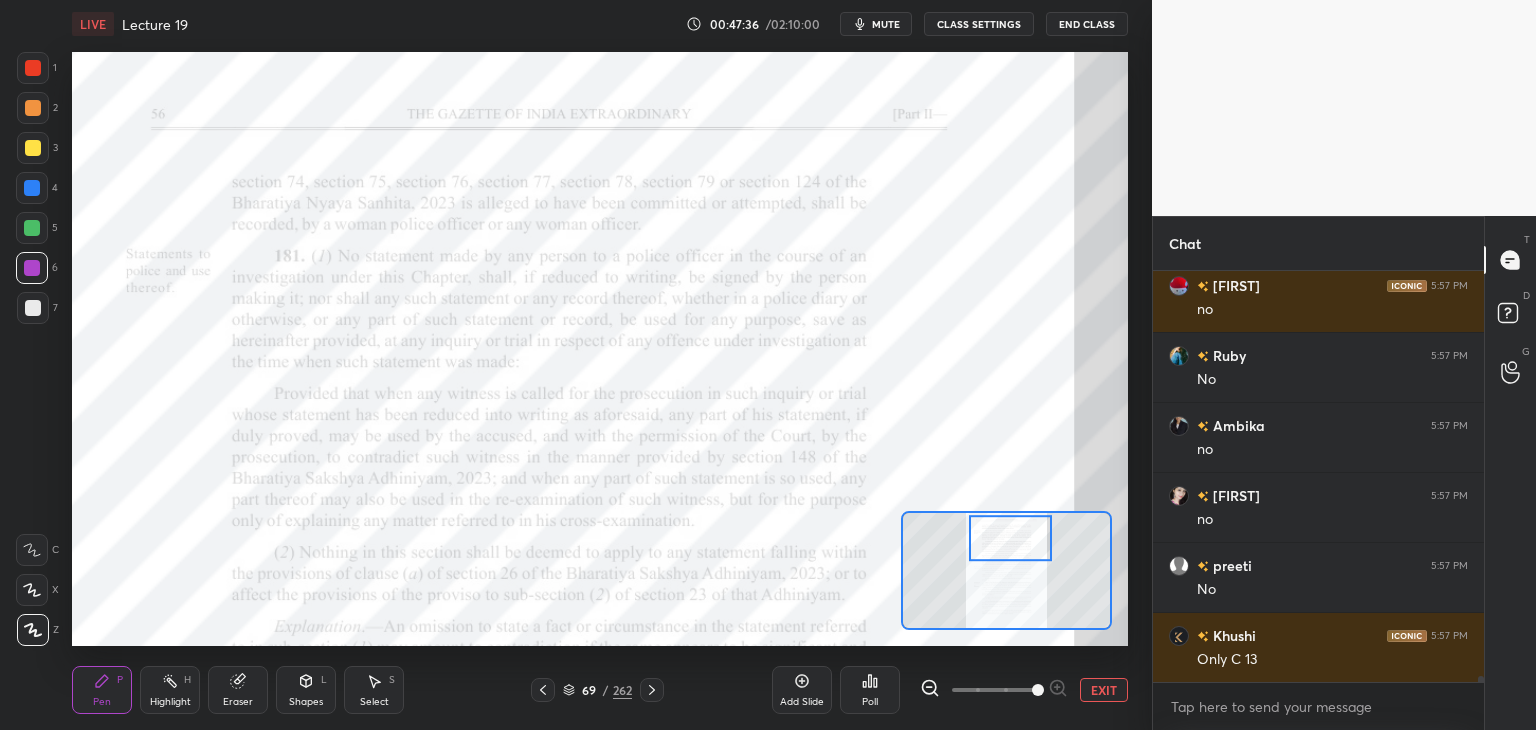 click at bounding box center [33, 68] 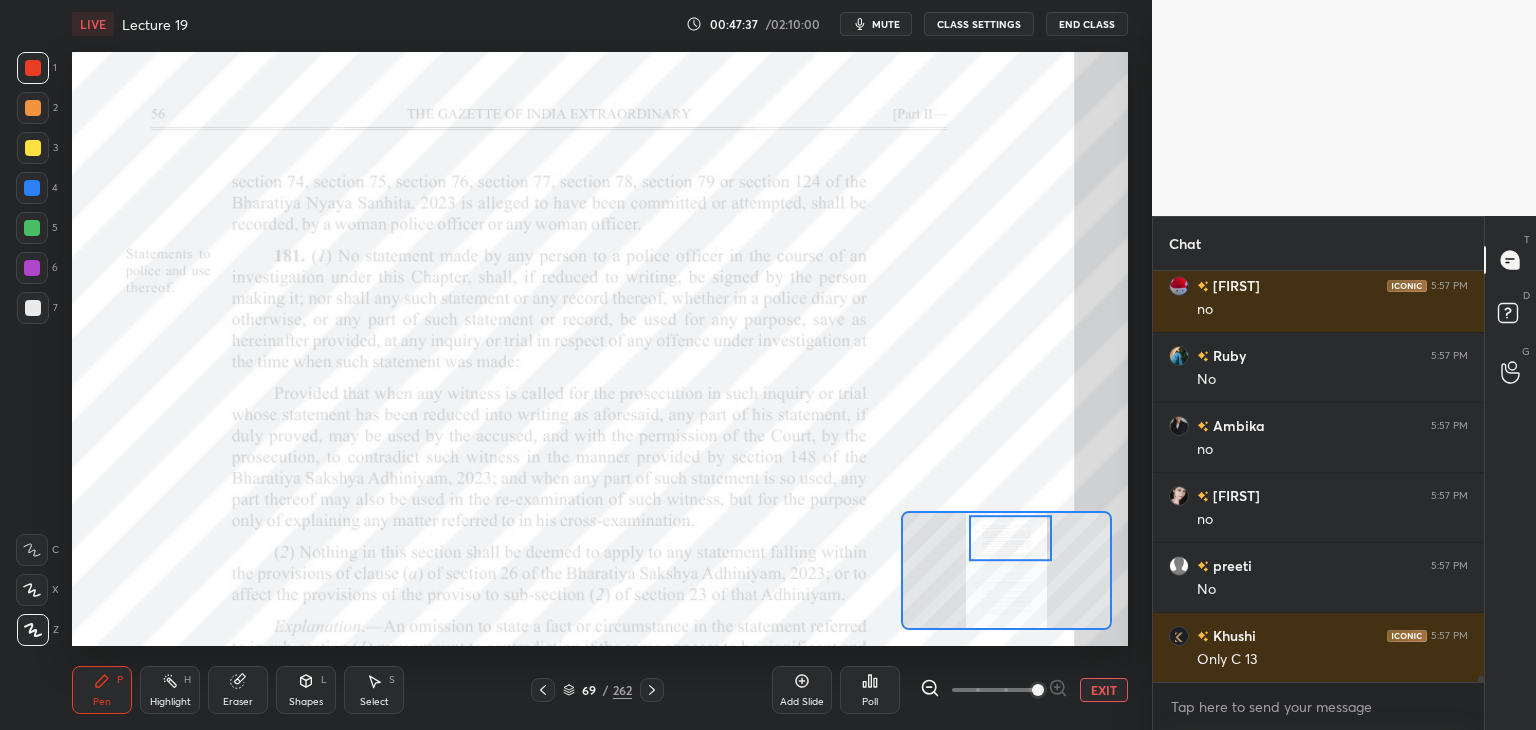 click 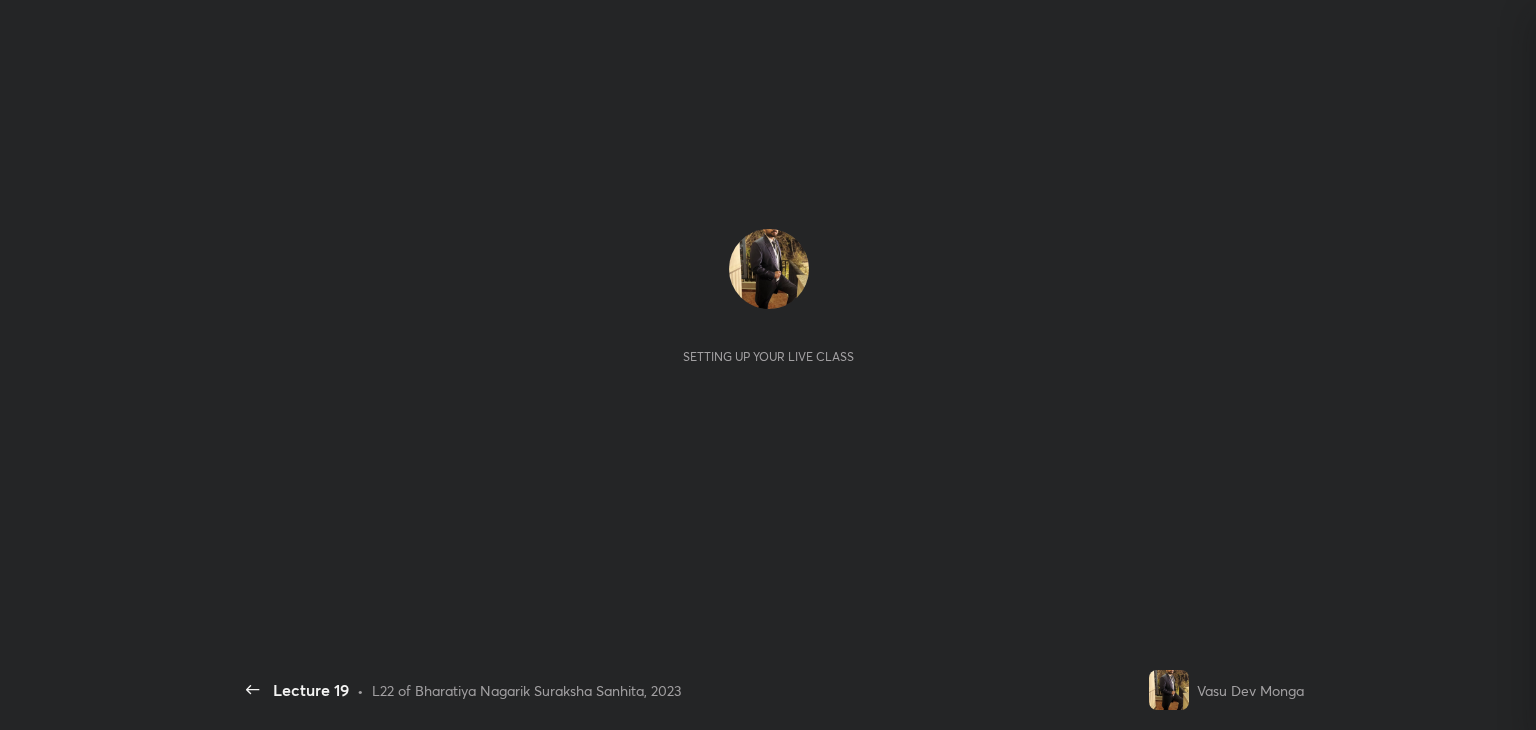 scroll, scrollTop: 0, scrollLeft: 0, axis: both 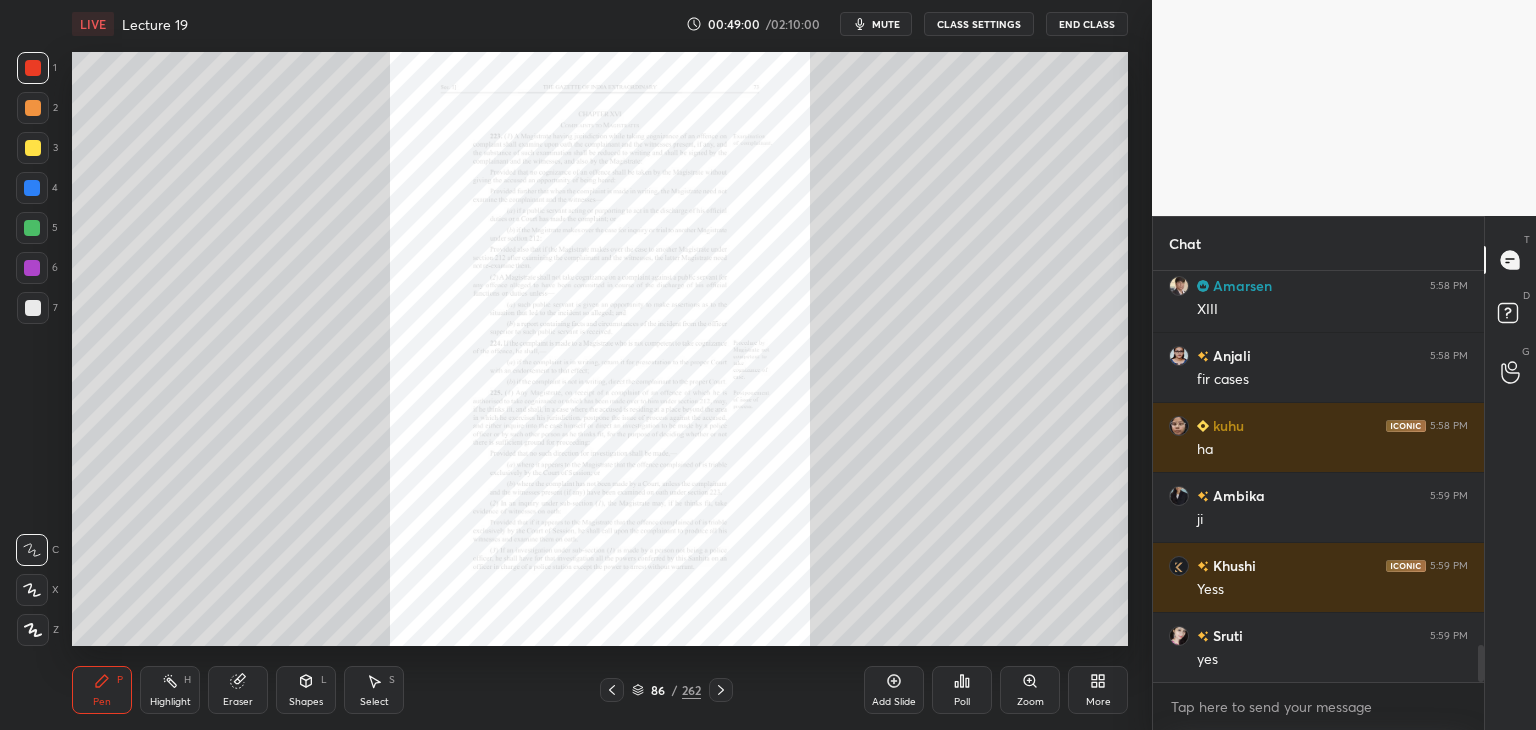 click on "Zoom" at bounding box center [1030, 702] 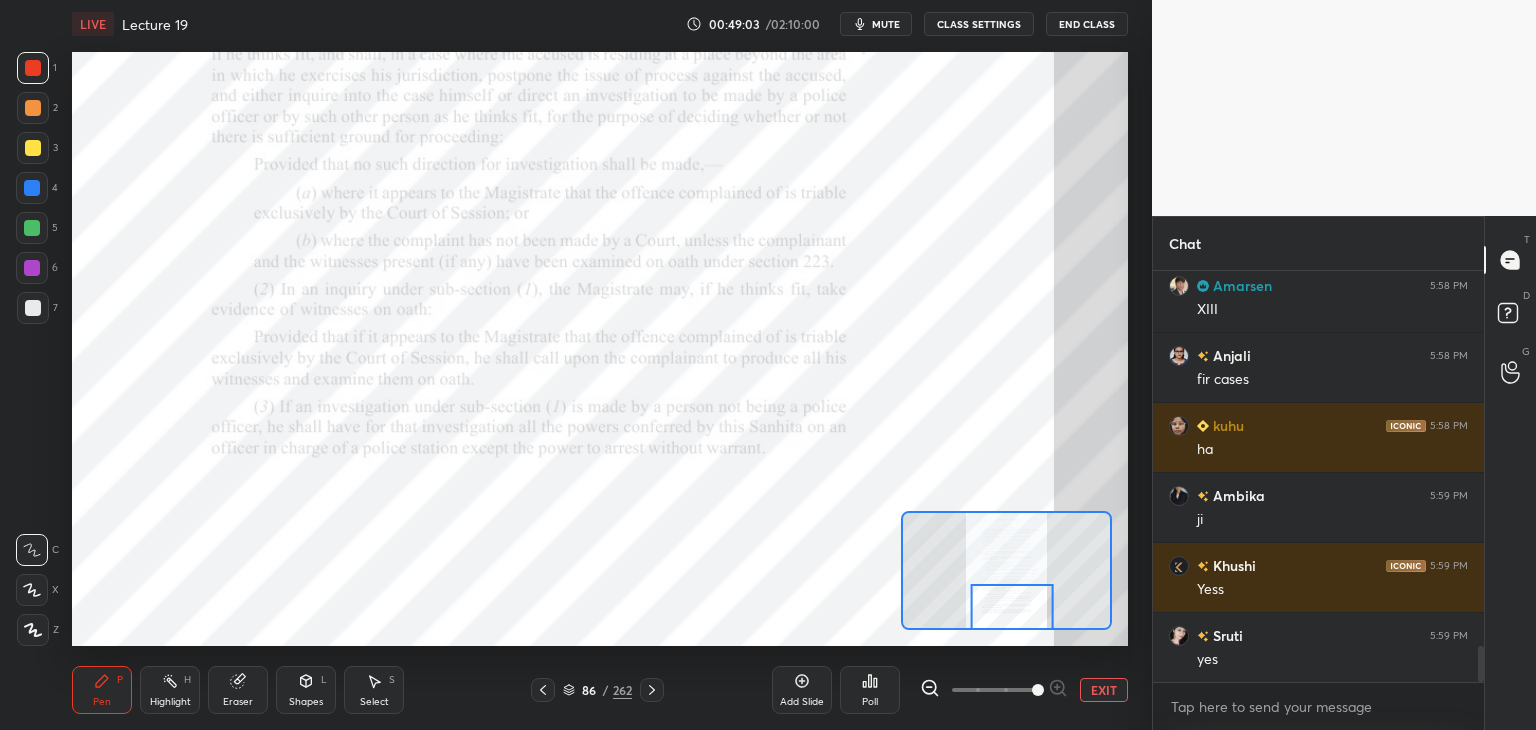 scroll, scrollTop: 4268, scrollLeft: 0, axis: vertical 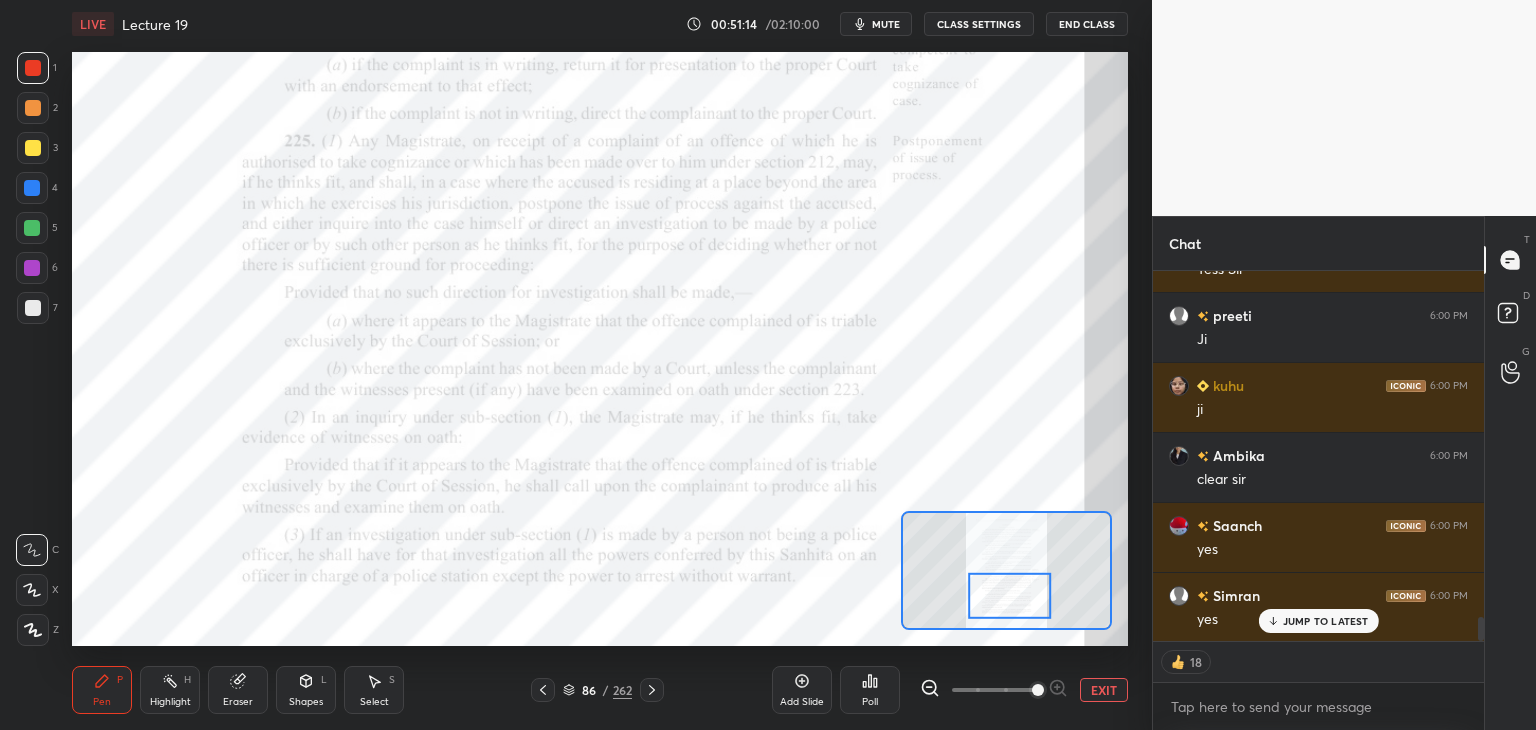 click on "EXIT" at bounding box center [1104, 690] 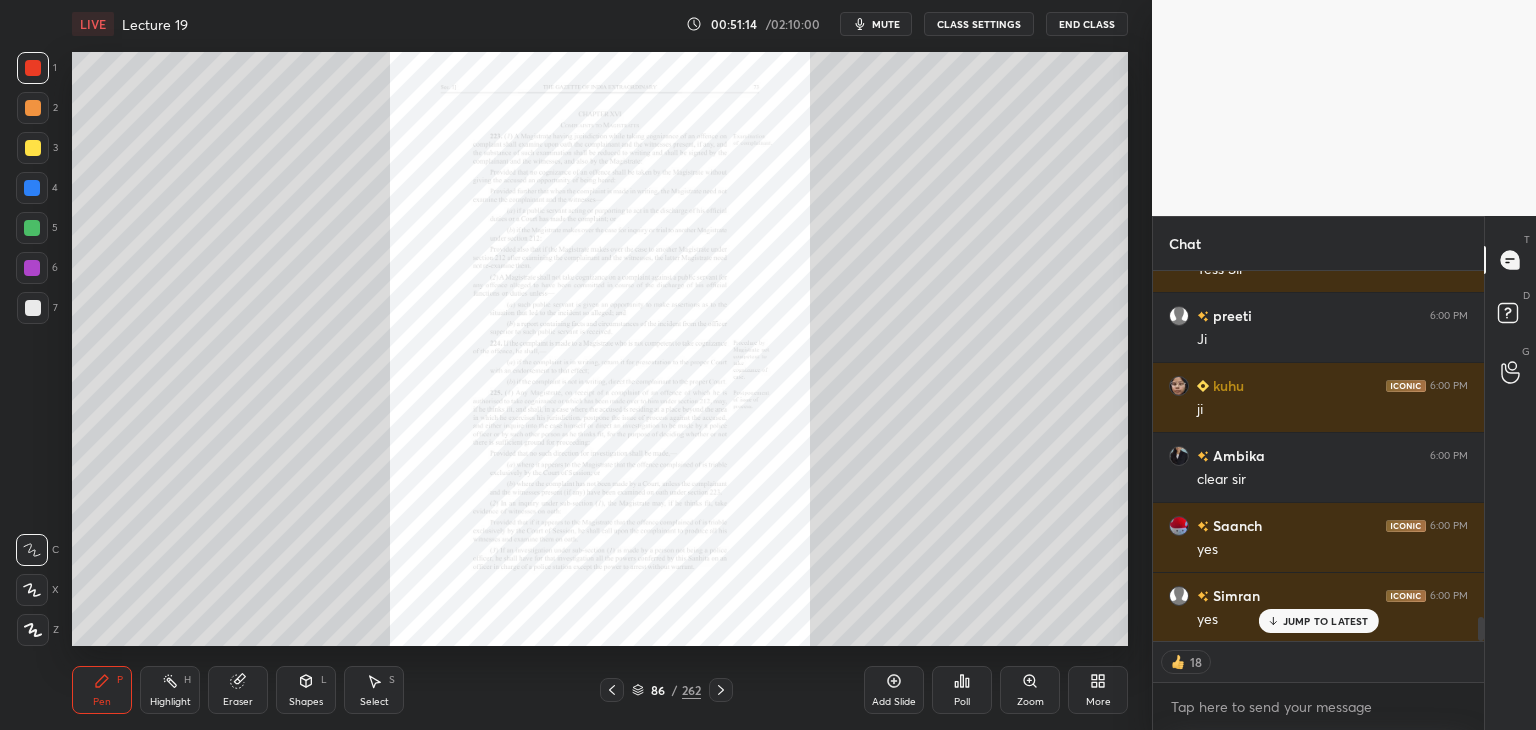click on "Add Slide" at bounding box center [894, 690] 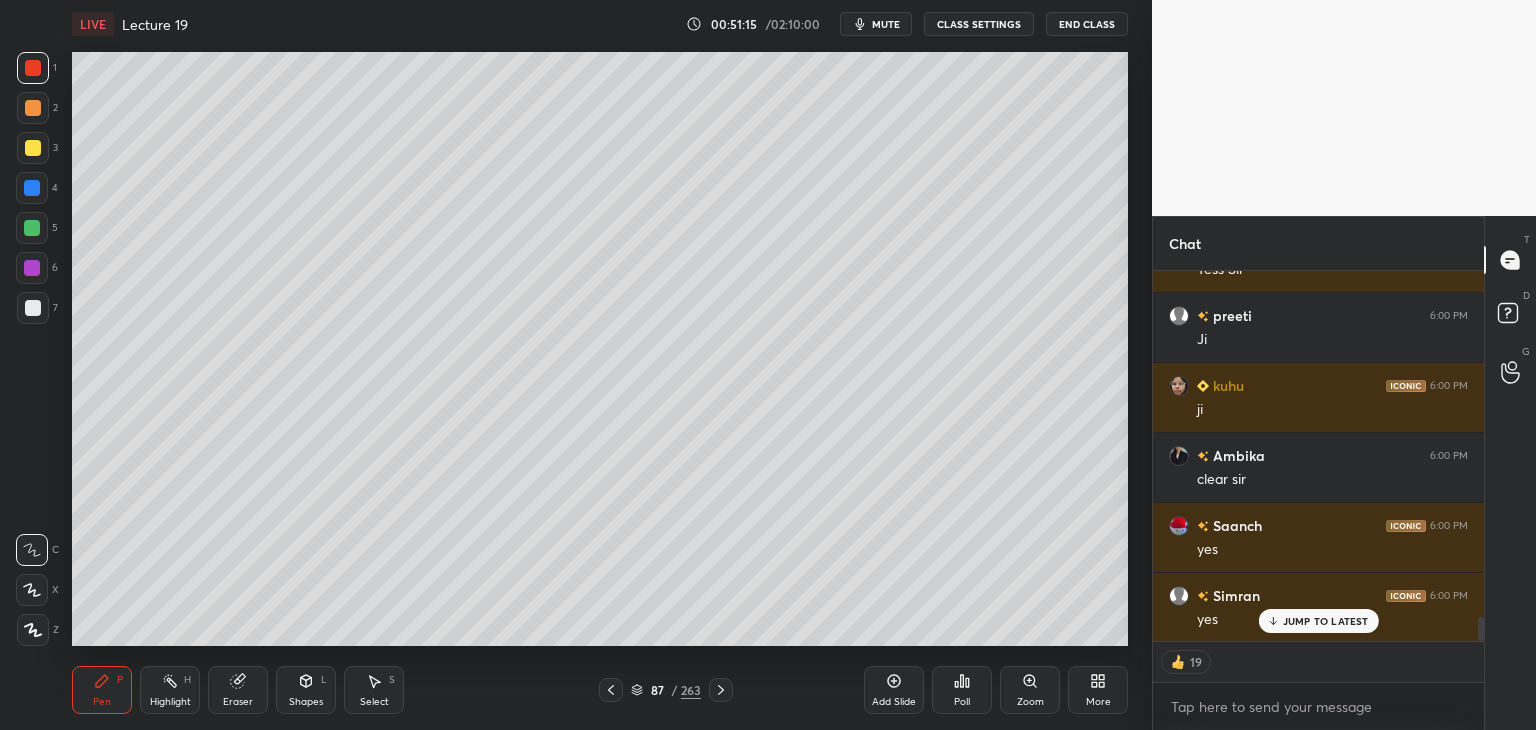 click at bounding box center (33, 148) 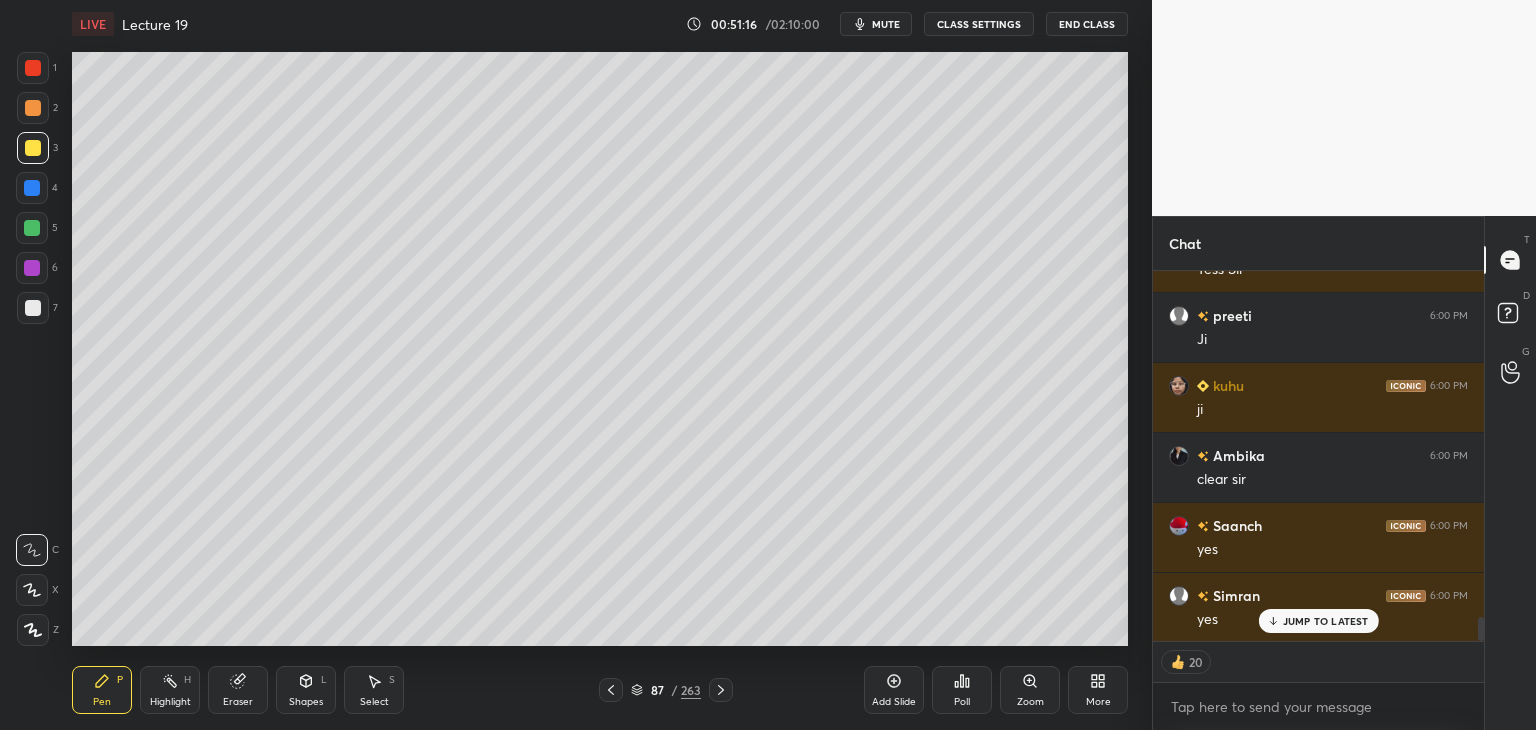 click 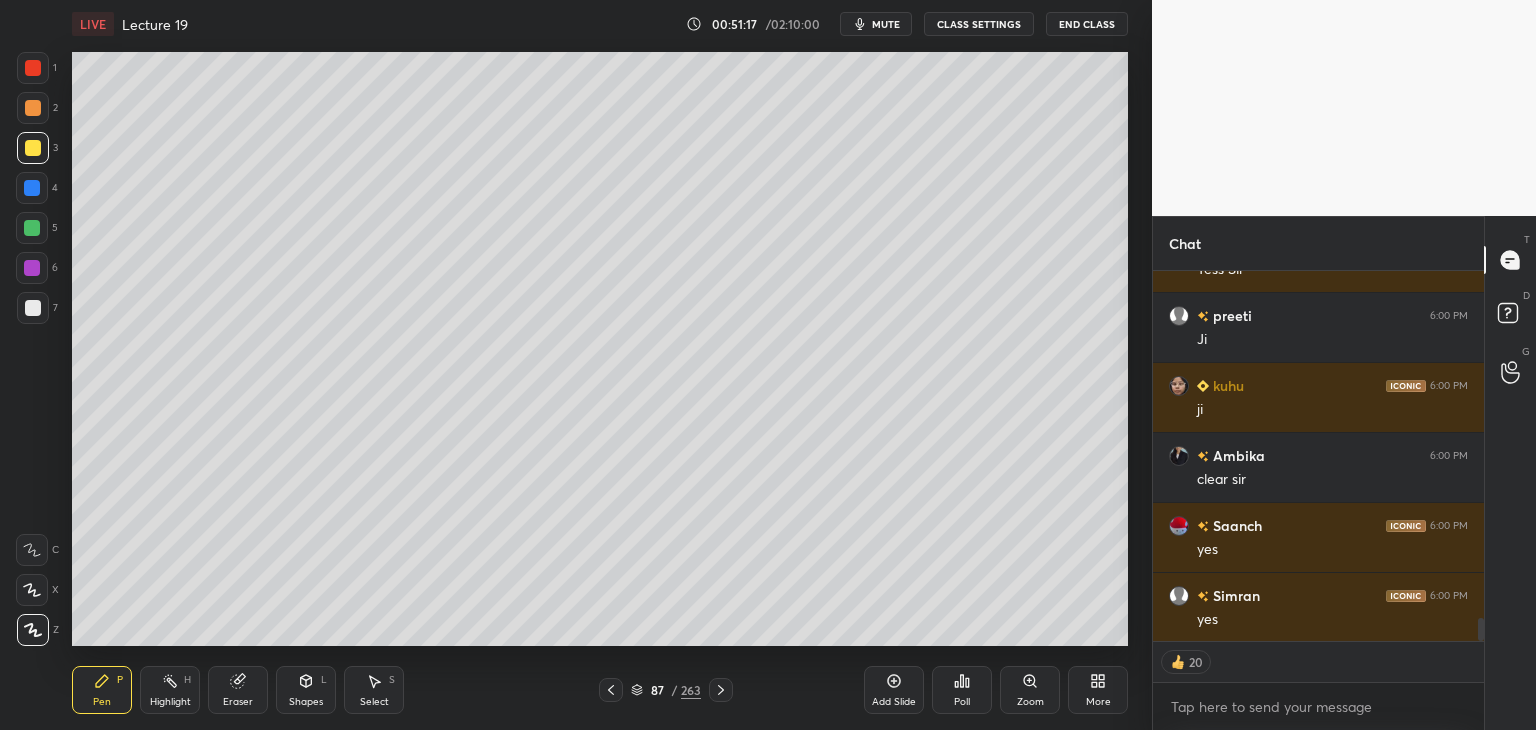 scroll, scrollTop: 5499, scrollLeft: 0, axis: vertical 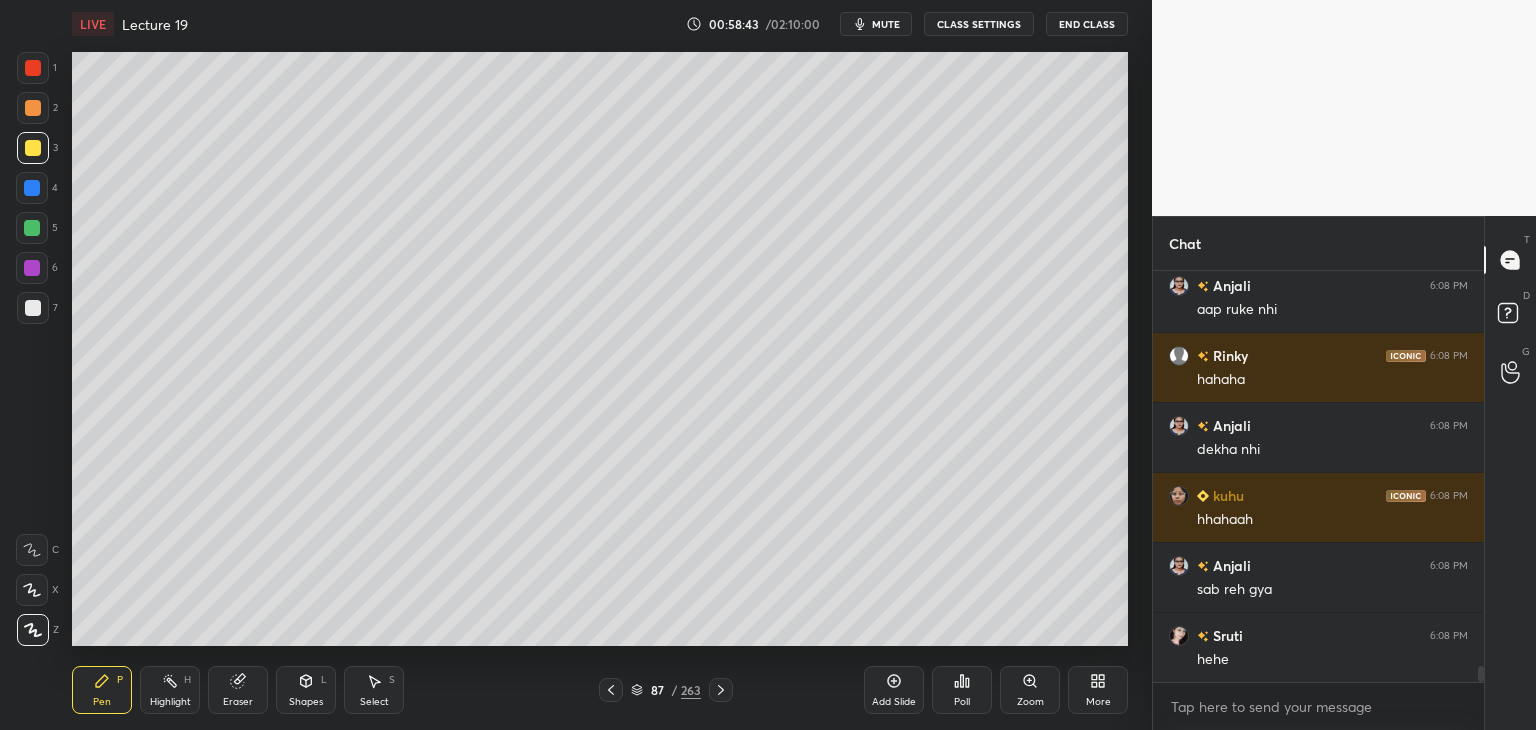 drag, startPoint x: 1480, startPoint y: 667, endPoint x: 1479, endPoint y: 776, distance: 109.004585 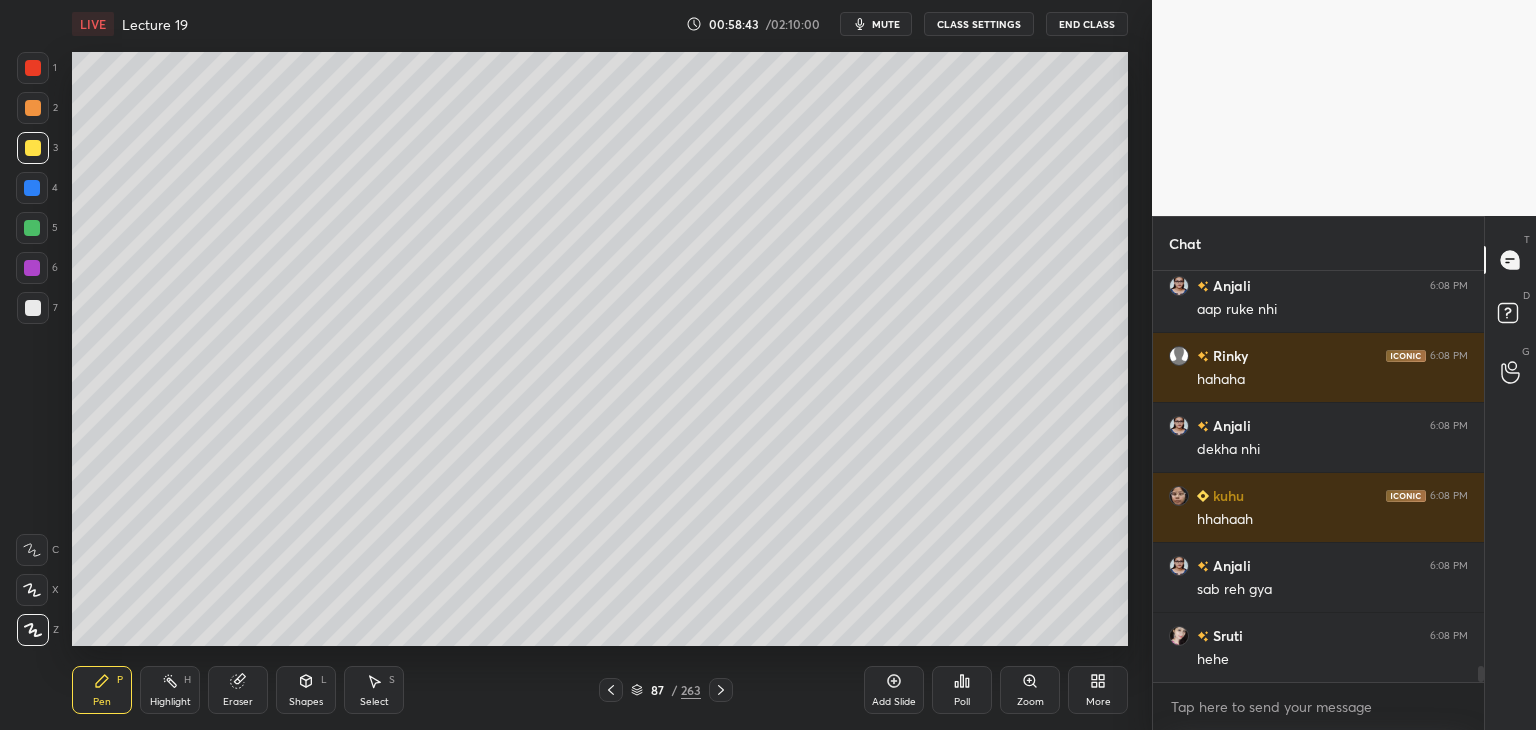 click on "1 2 3 4 5 6 7 C X Z C X Z E E Erase all   H H LIVE Lecture 19 00:58:43 /  02:10:00 mute CLASS SETTINGS End Class Setting up your live class Poll for   secs No correct answer Start poll Back Lecture 19 • L22 of Bharatiya Nagarik Suraksha Sanhita, 2023 Vasu Dev Monga Pen P Highlight H Eraser Shapes L Select S 87 / 263 Add Slide Poll Zoom More Chat preeti 6:08 PM Haha Anjali 6:08 PM aap ruke nhi Rinky 6:08 PM hahaha Anjali 6:08 PM dekha nhi kuhu 6:08 PM hhahaah Anjali 6:08 PM sab reh gya Sruti 6:08 PM hehe JUMP TO LATEST Enable hand raising Enable raise hand to speak to learners. Once enabled, chat will be turned off temporarily. Enable x   Doubts asked by learners will show up here NEW DOUBTS ASKED No one has raised a hand yet Can't raise hand Looks like educator just invited you to speak. Please wait before you can raise your hand again. Got it T Messages (T) D Doubts (D) G Raise Hand (G) Report an issue Reason for reporting Buffering Chat not working Audio - Video sync issue Educator video quality low ​" at bounding box center [768, 0] 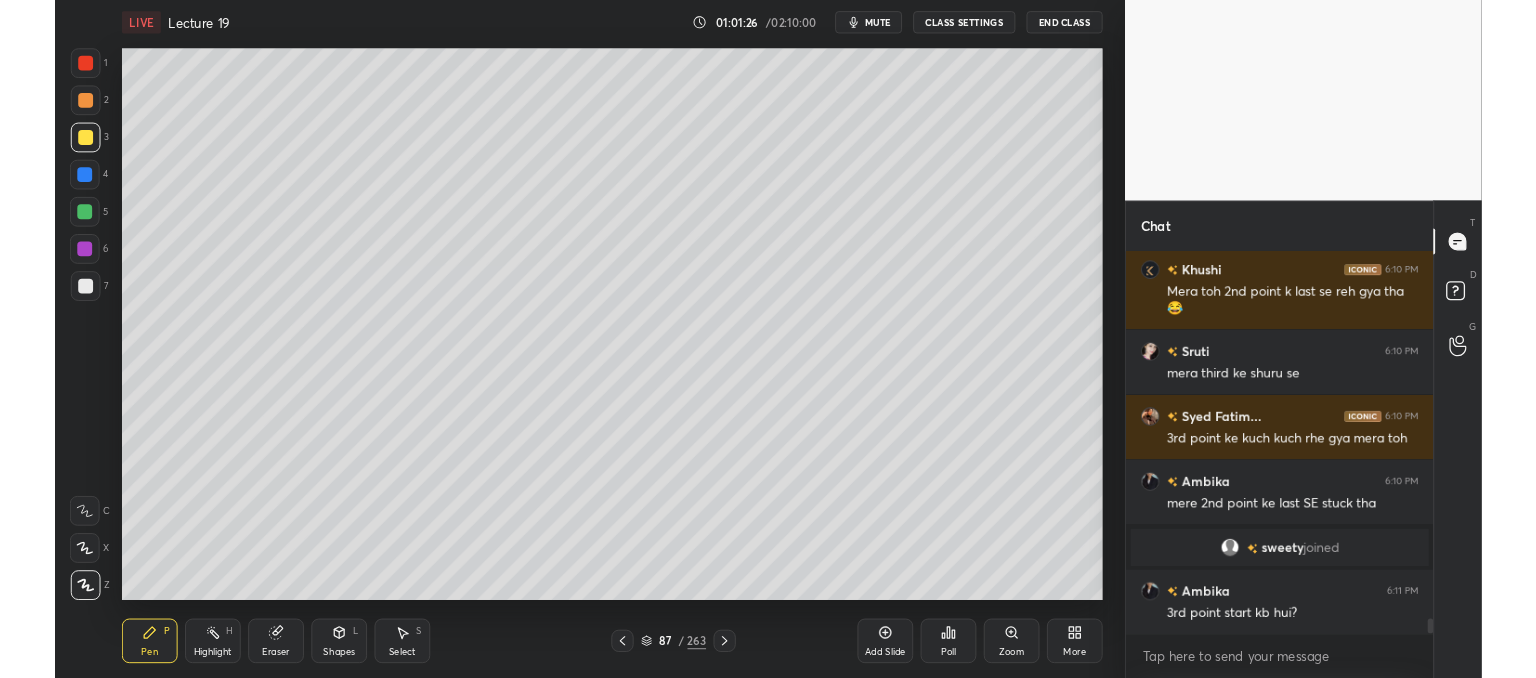 scroll, scrollTop: 10234, scrollLeft: 0, axis: vertical 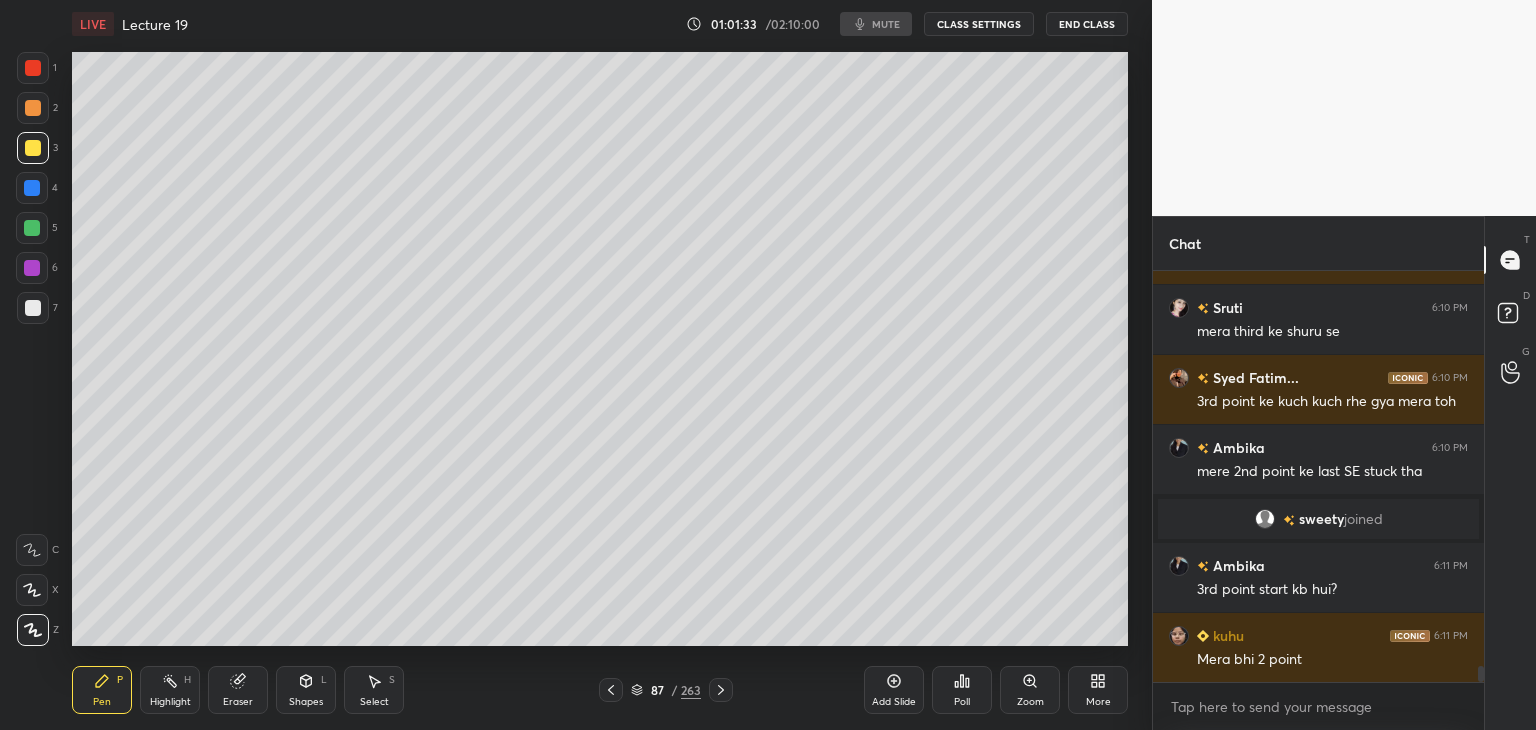 type on "x" 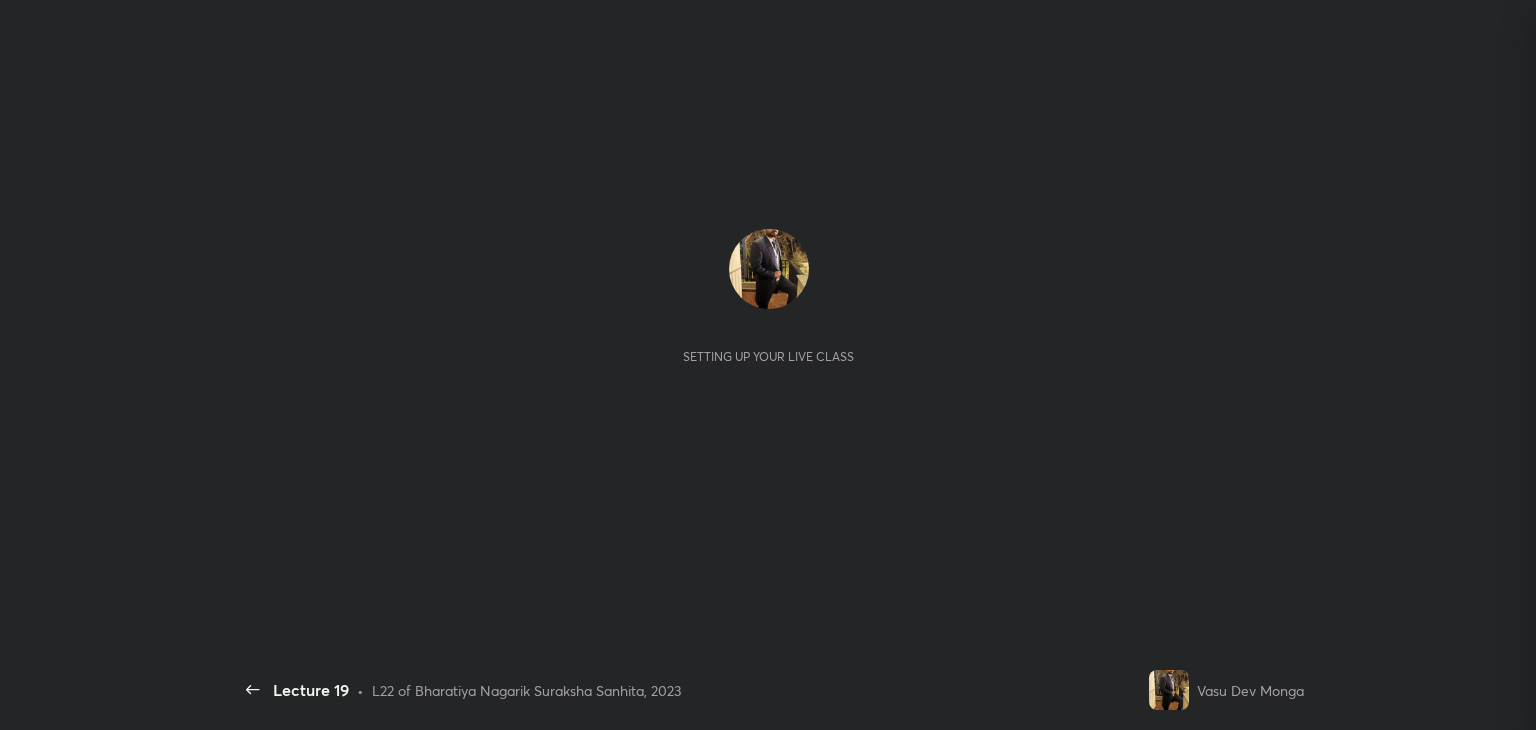 scroll, scrollTop: 0, scrollLeft: 0, axis: both 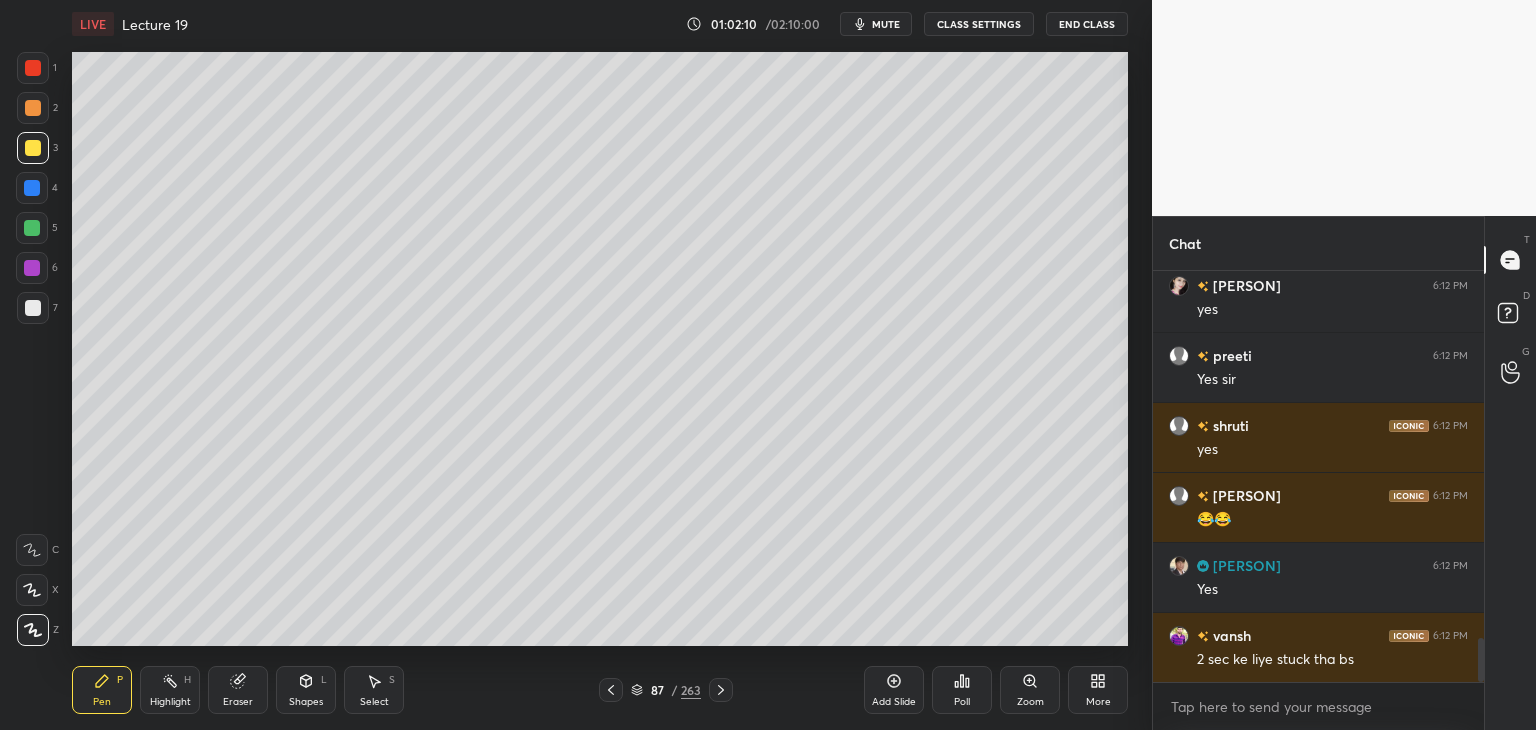 click at bounding box center (32, 268) 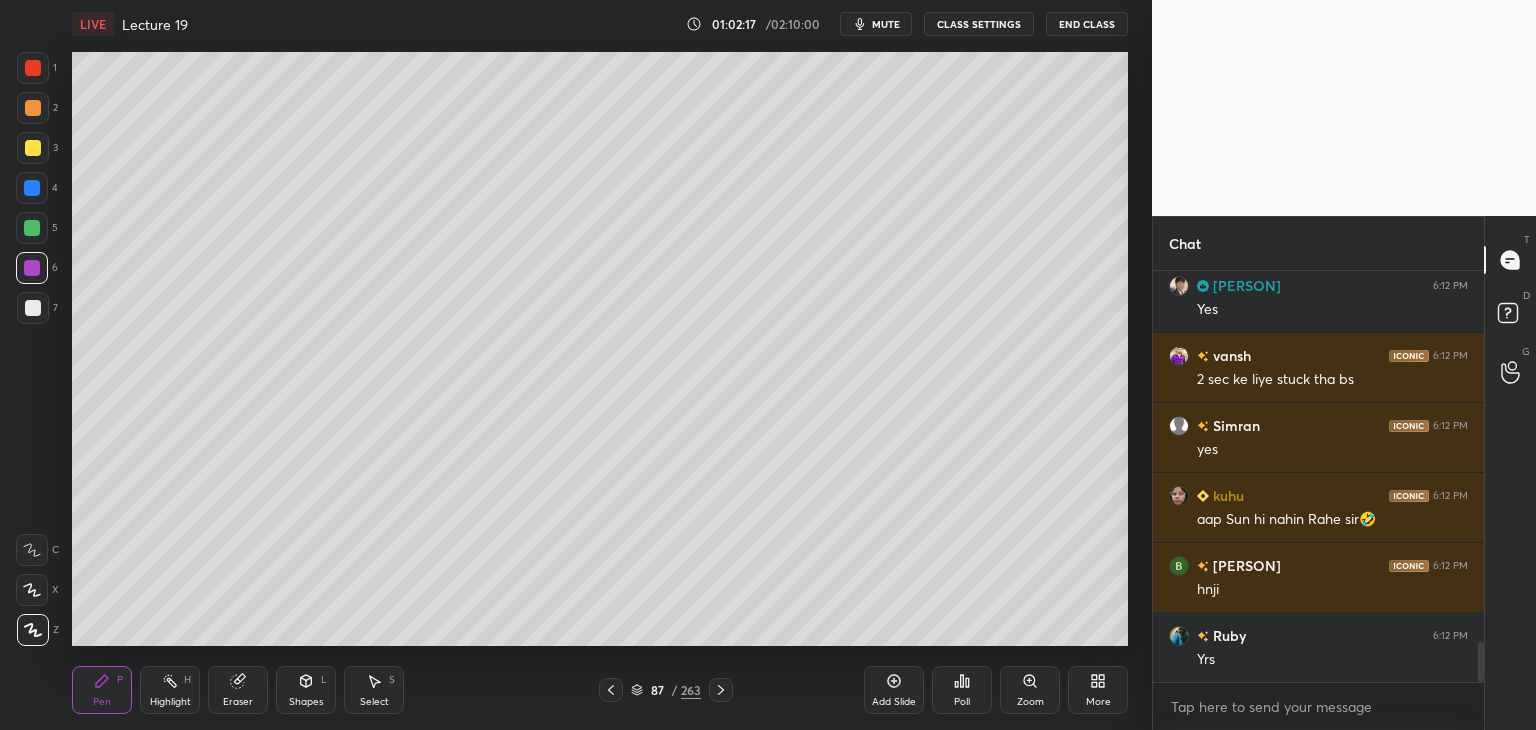 scroll, scrollTop: 3784, scrollLeft: 0, axis: vertical 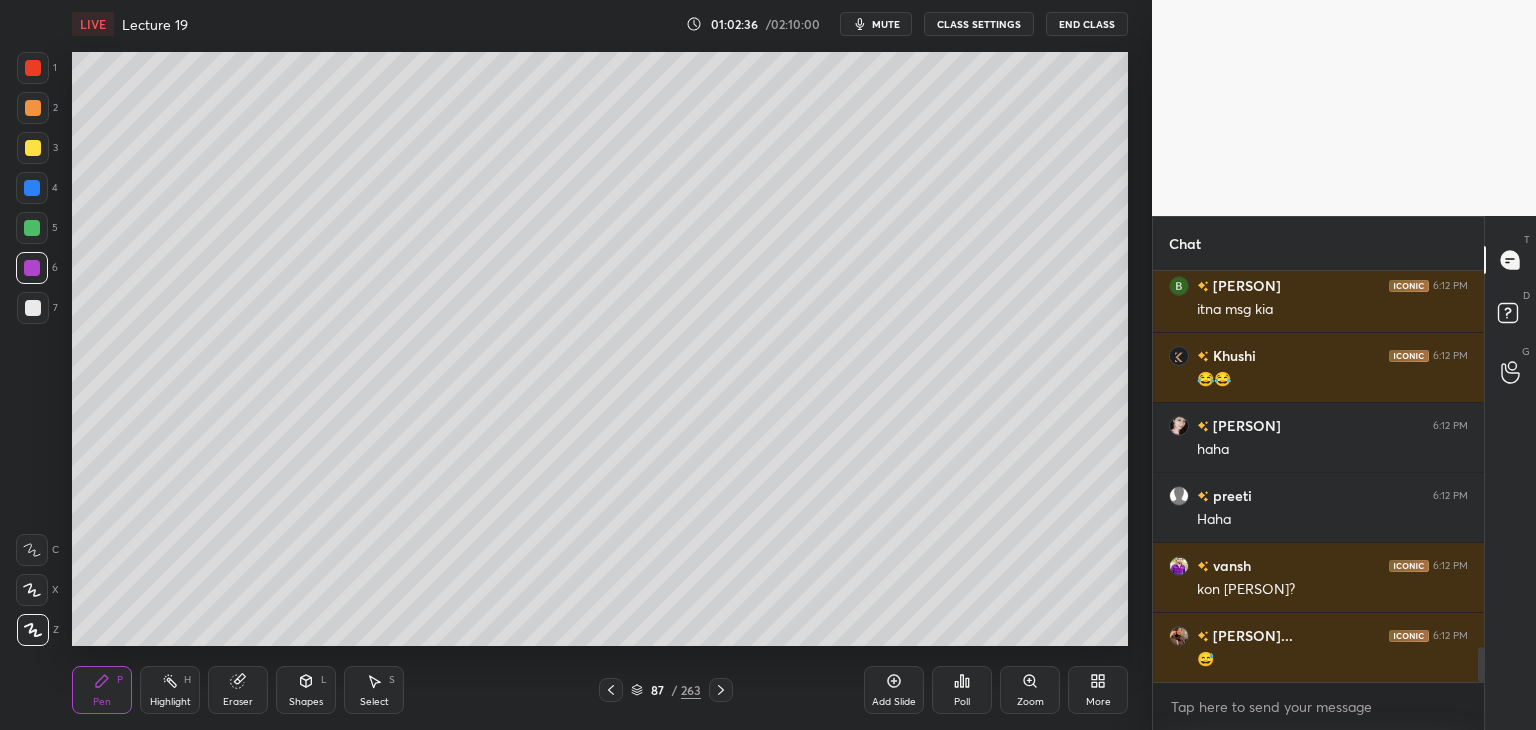click at bounding box center [32, 188] 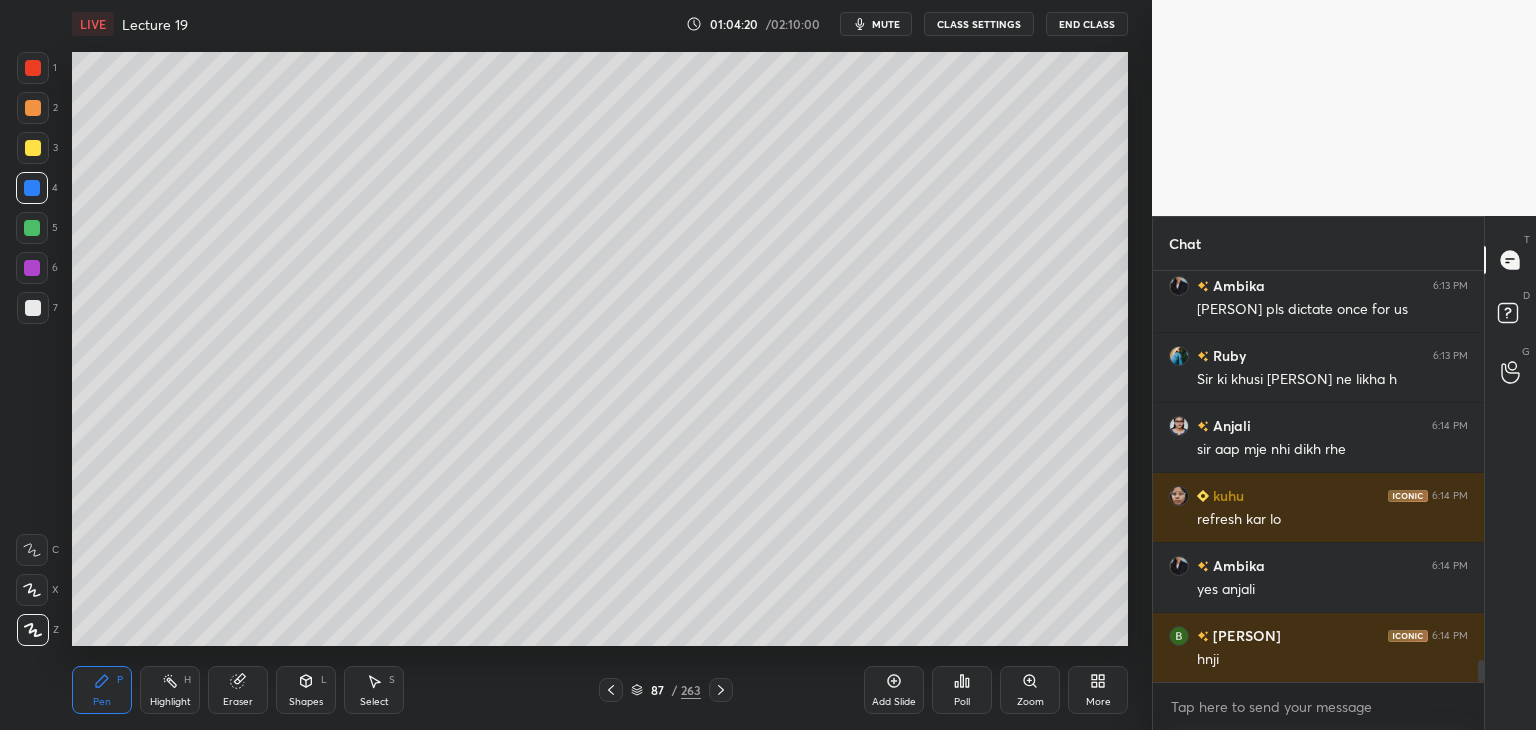 scroll, scrollTop: 7372, scrollLeft: 0, axis: vertical 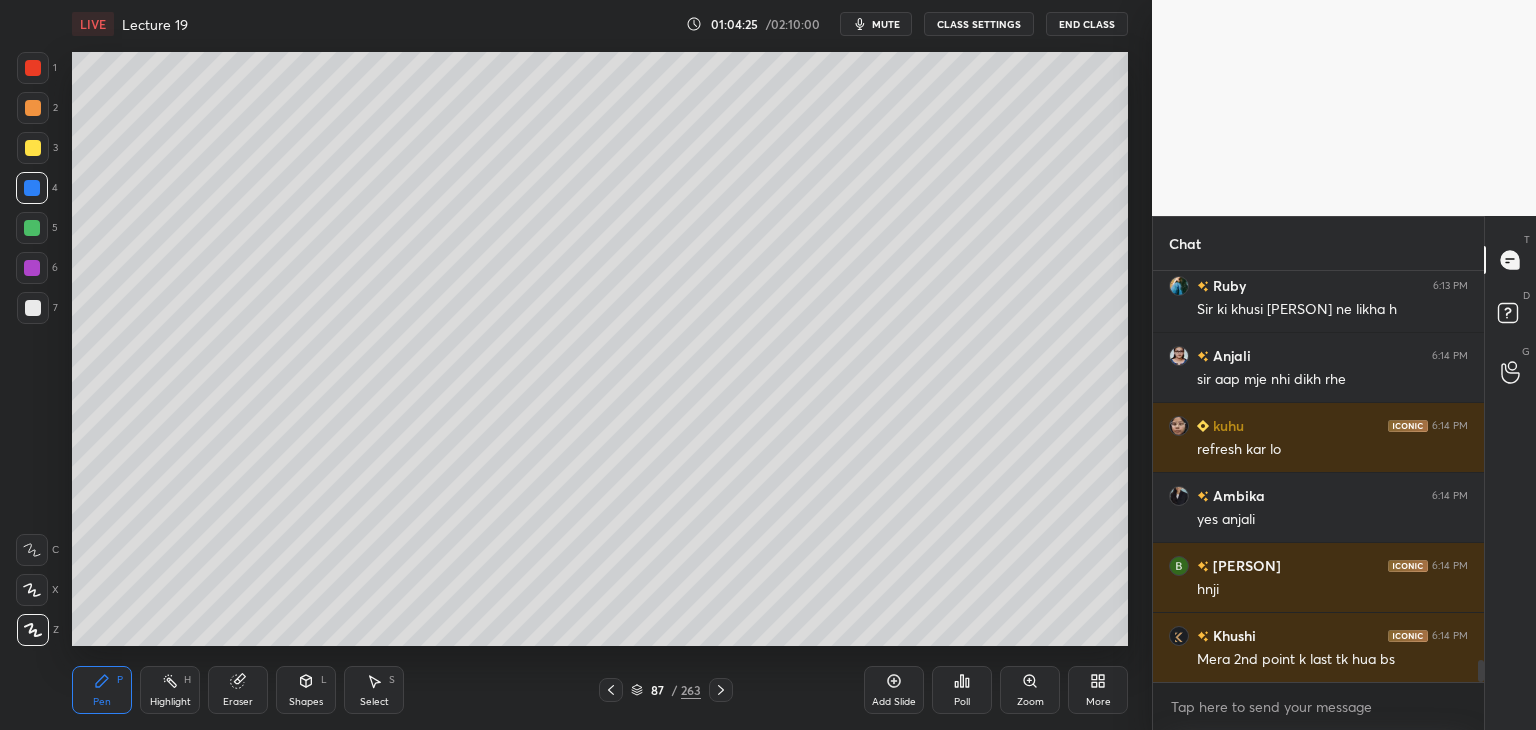 click at bounding box center (33, 308) 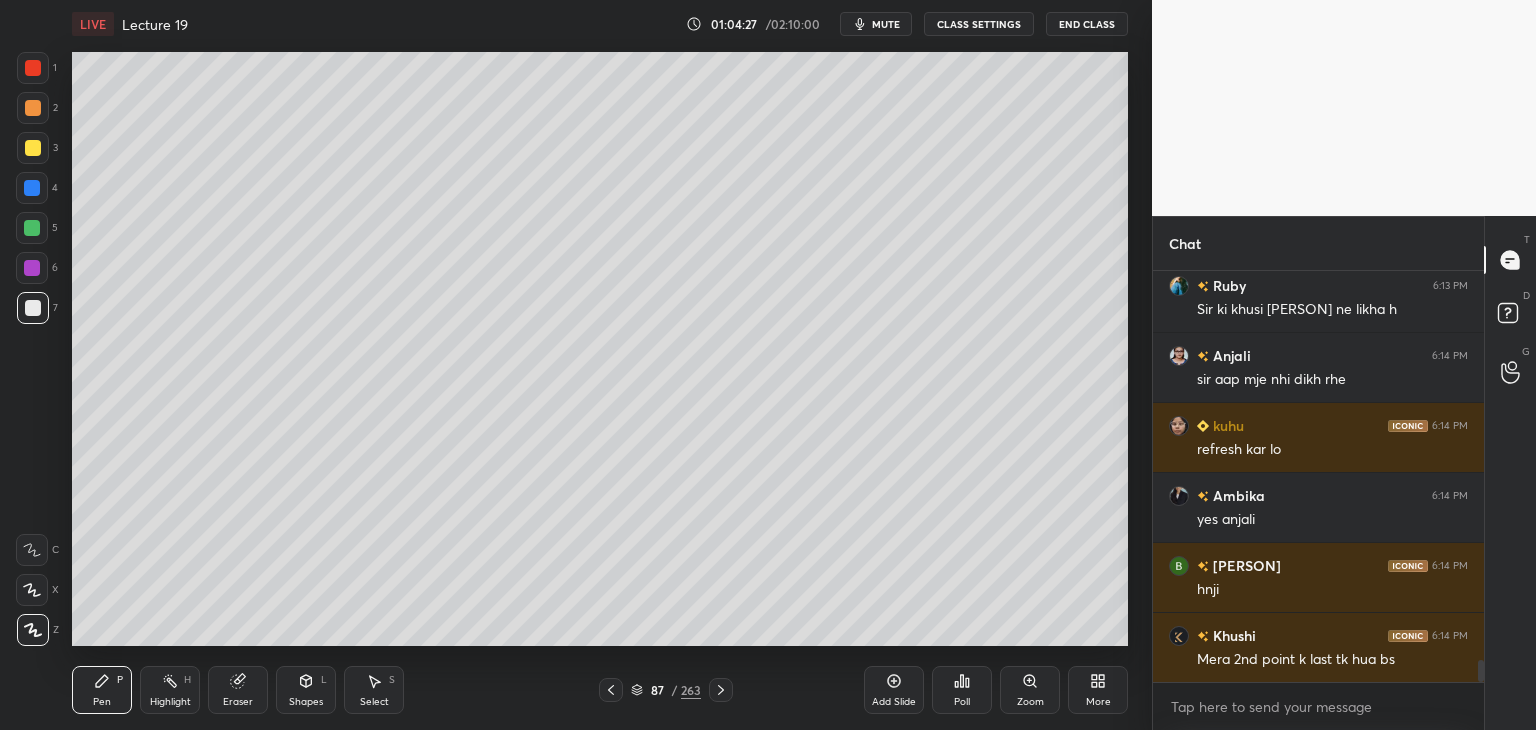 click at bounding box center [32, 268] 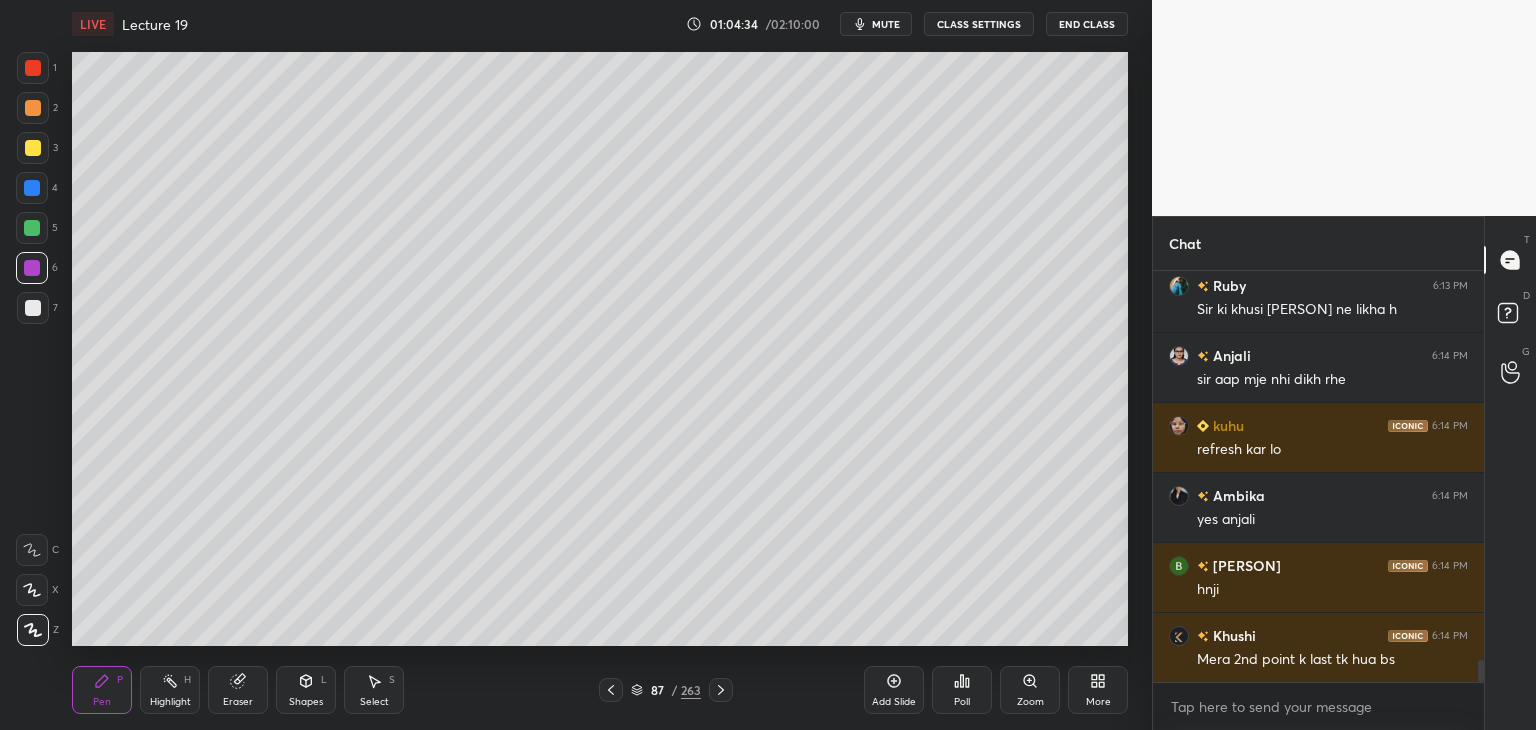 scroll, scrollTop: 7460, scrollLeft: 0, axis: vertical 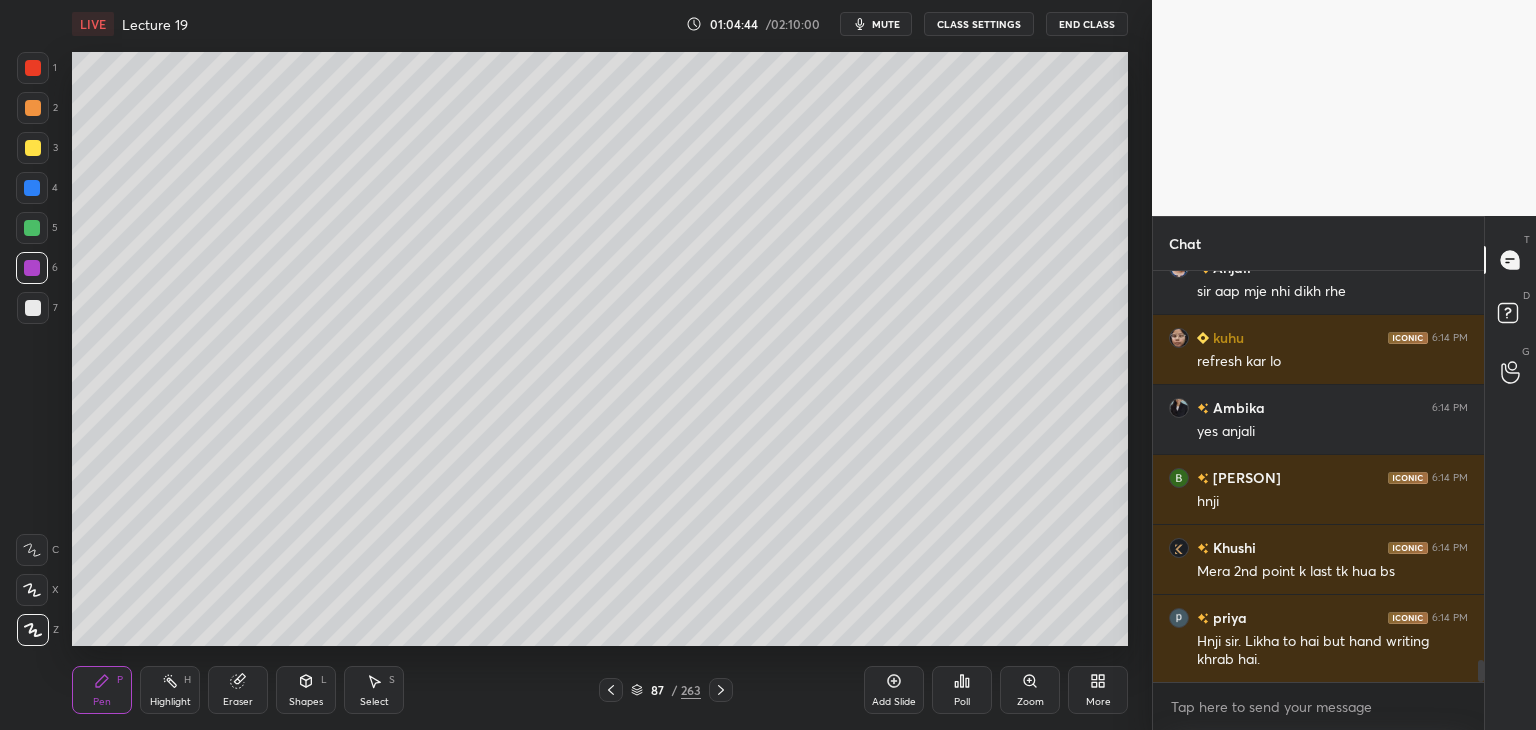 click at bounding box center (32, 188) 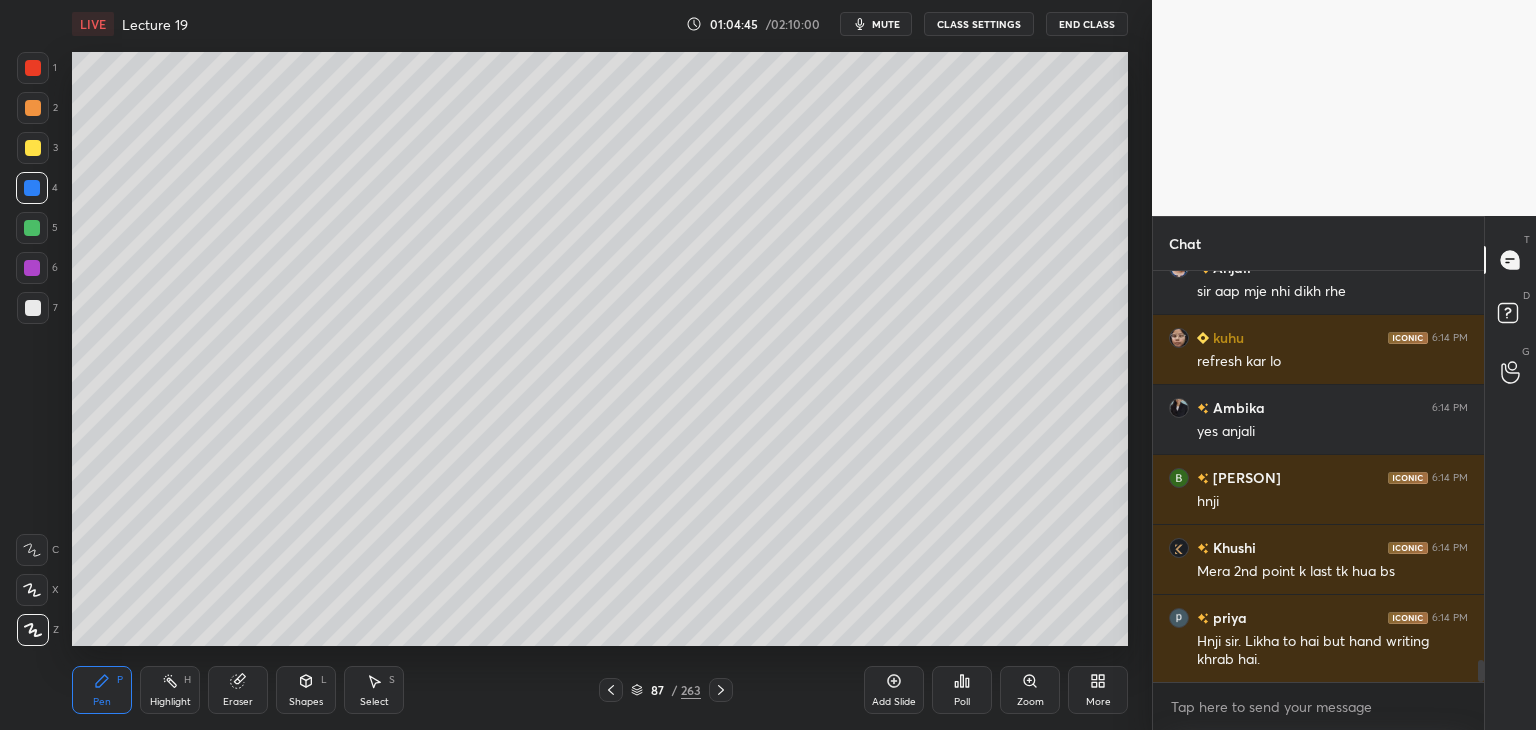 click at bounding box center (33, 108) 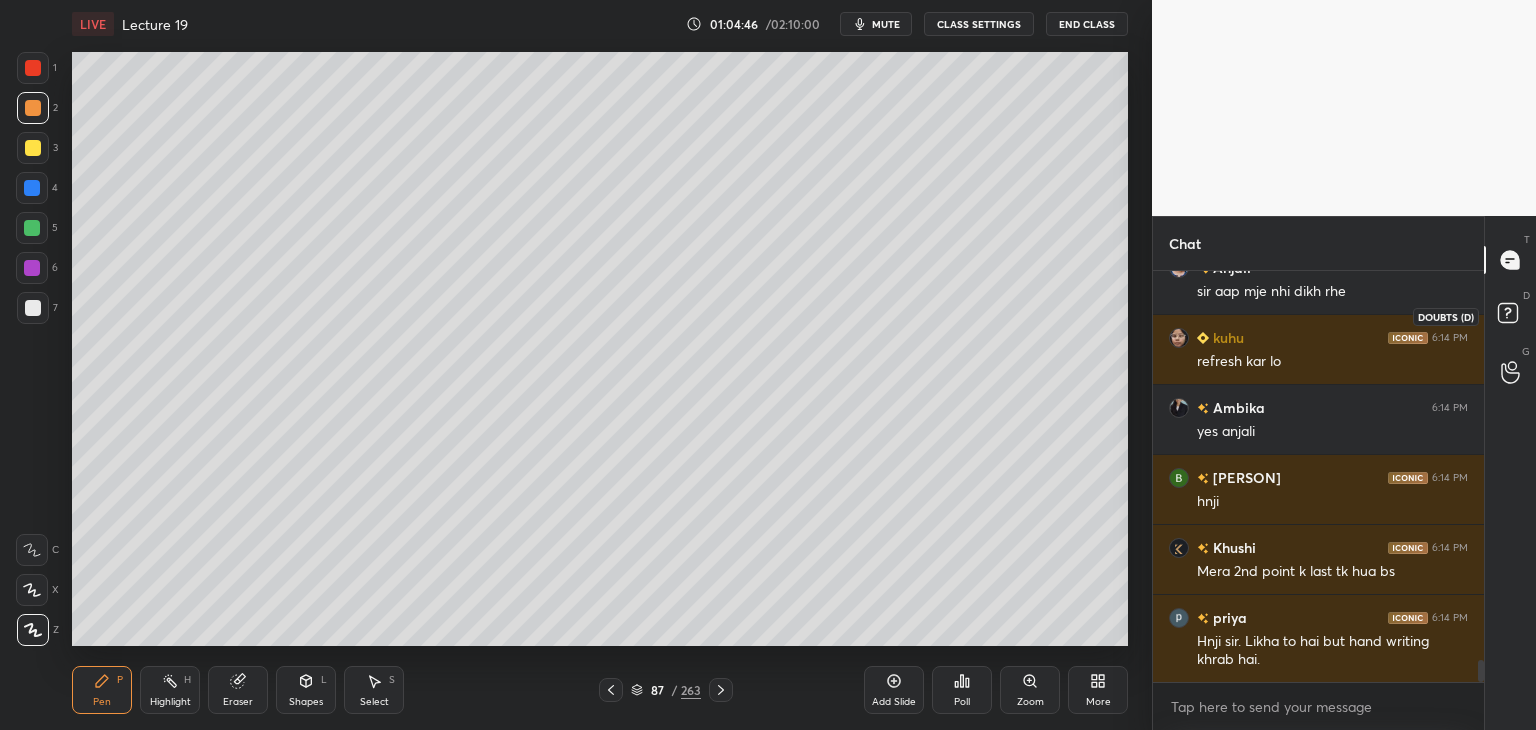 click 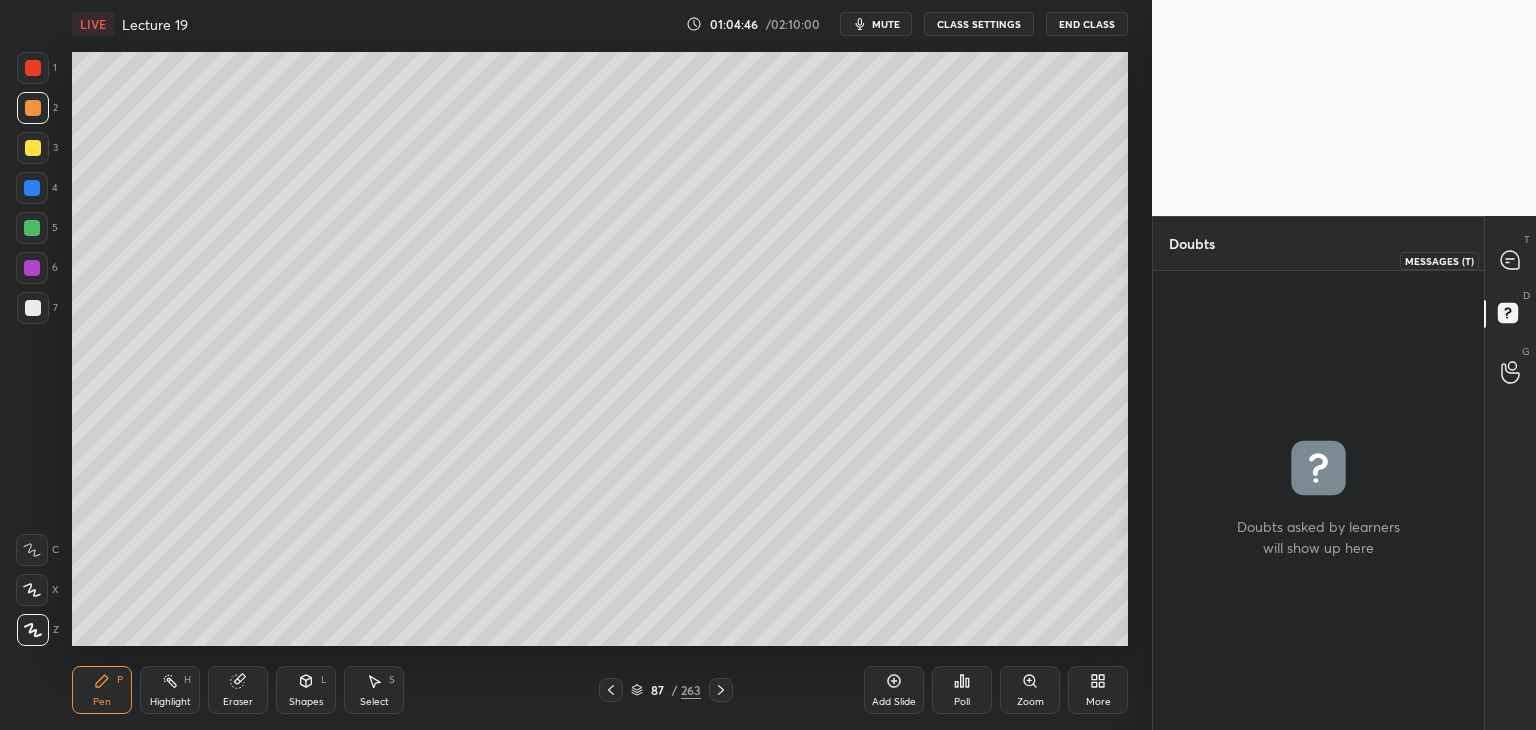 click 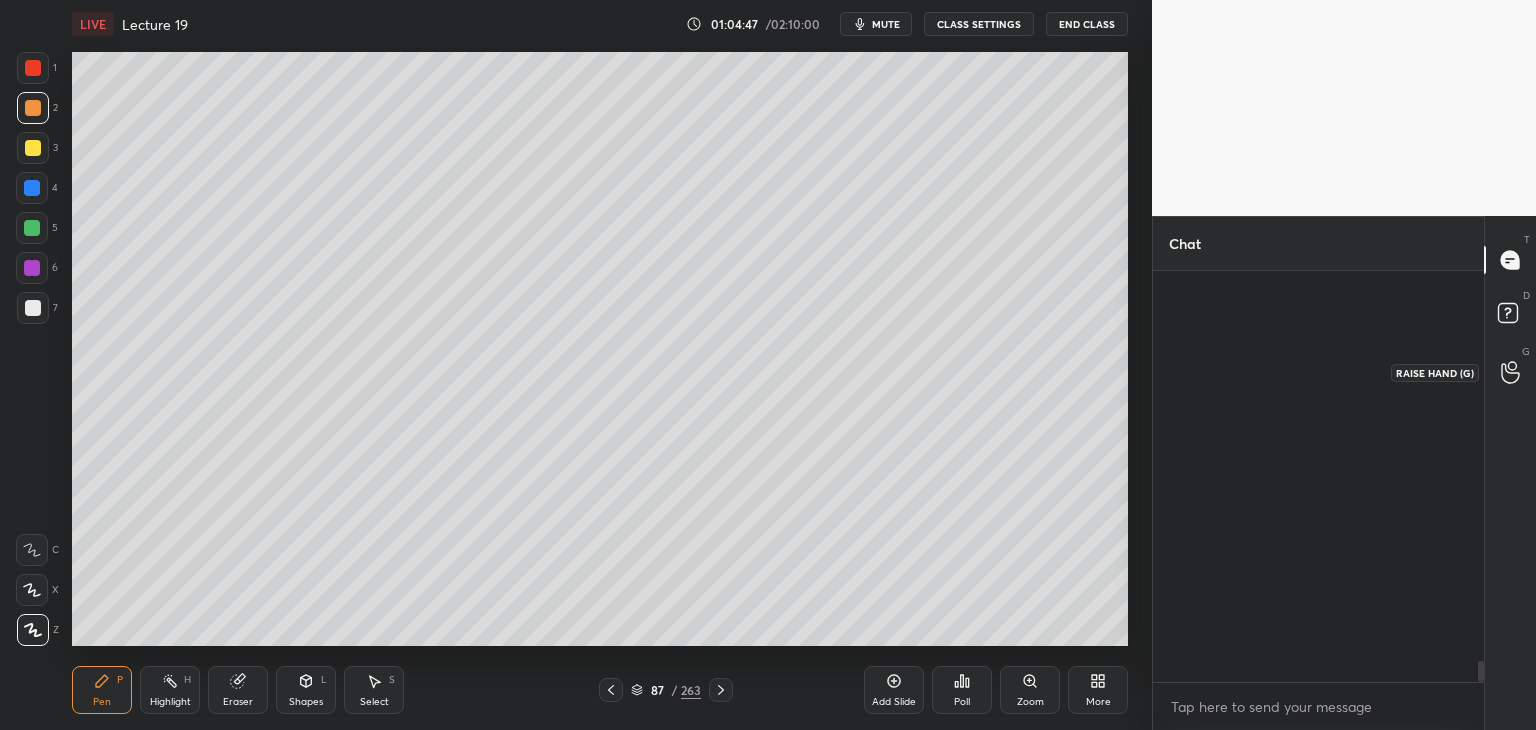 scroll, scrollTop: 7530, scrollLeft: 0, axis: vertical 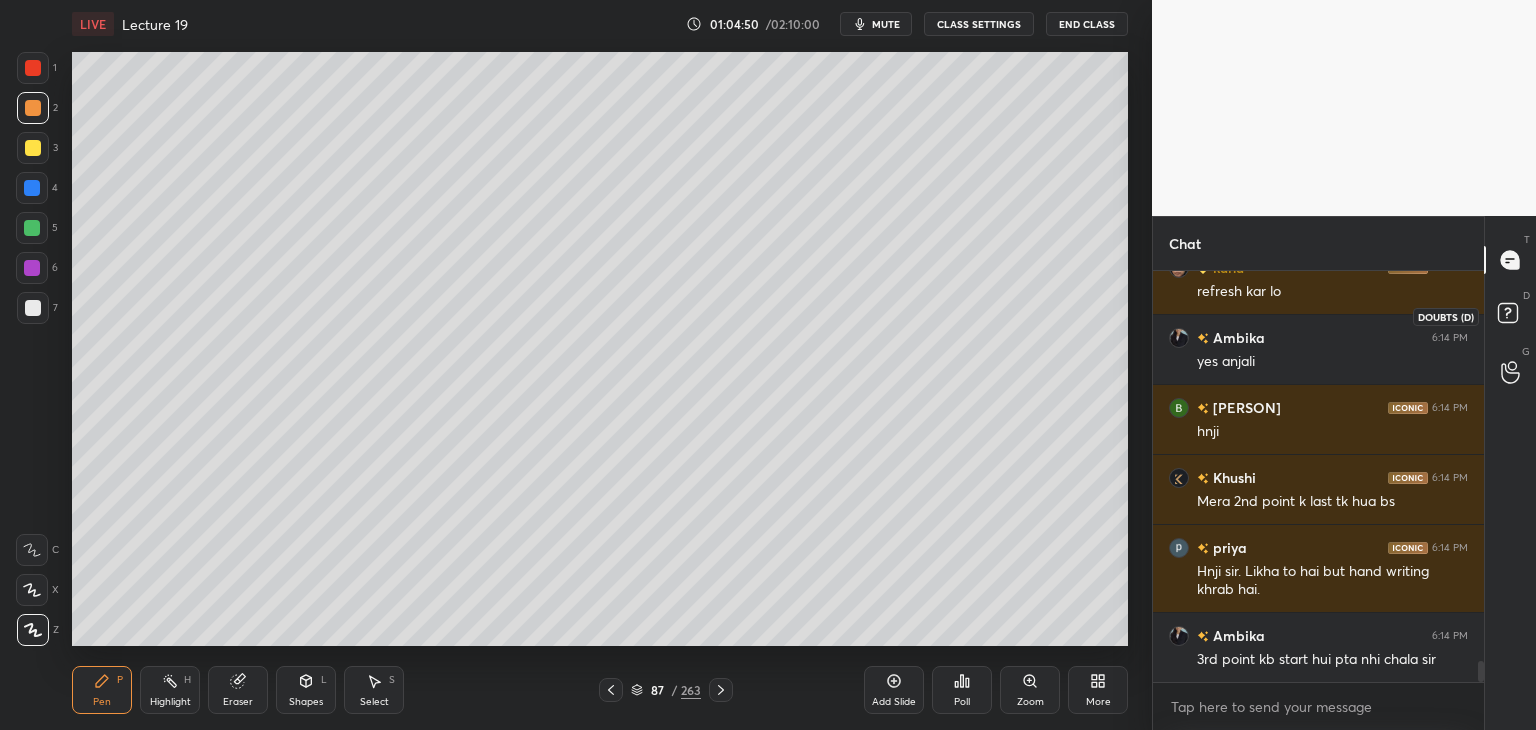 click 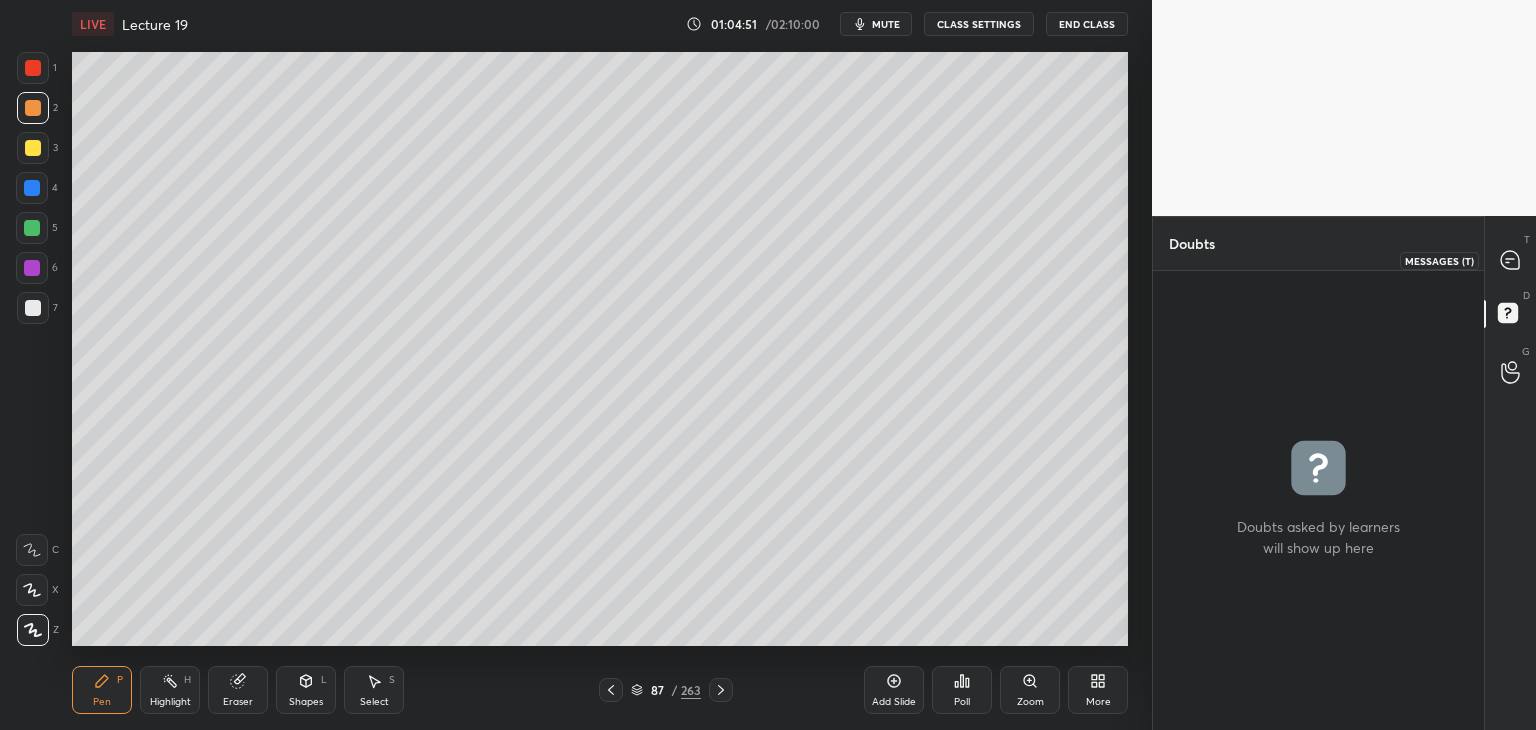click at bounding box center (1511, 260) 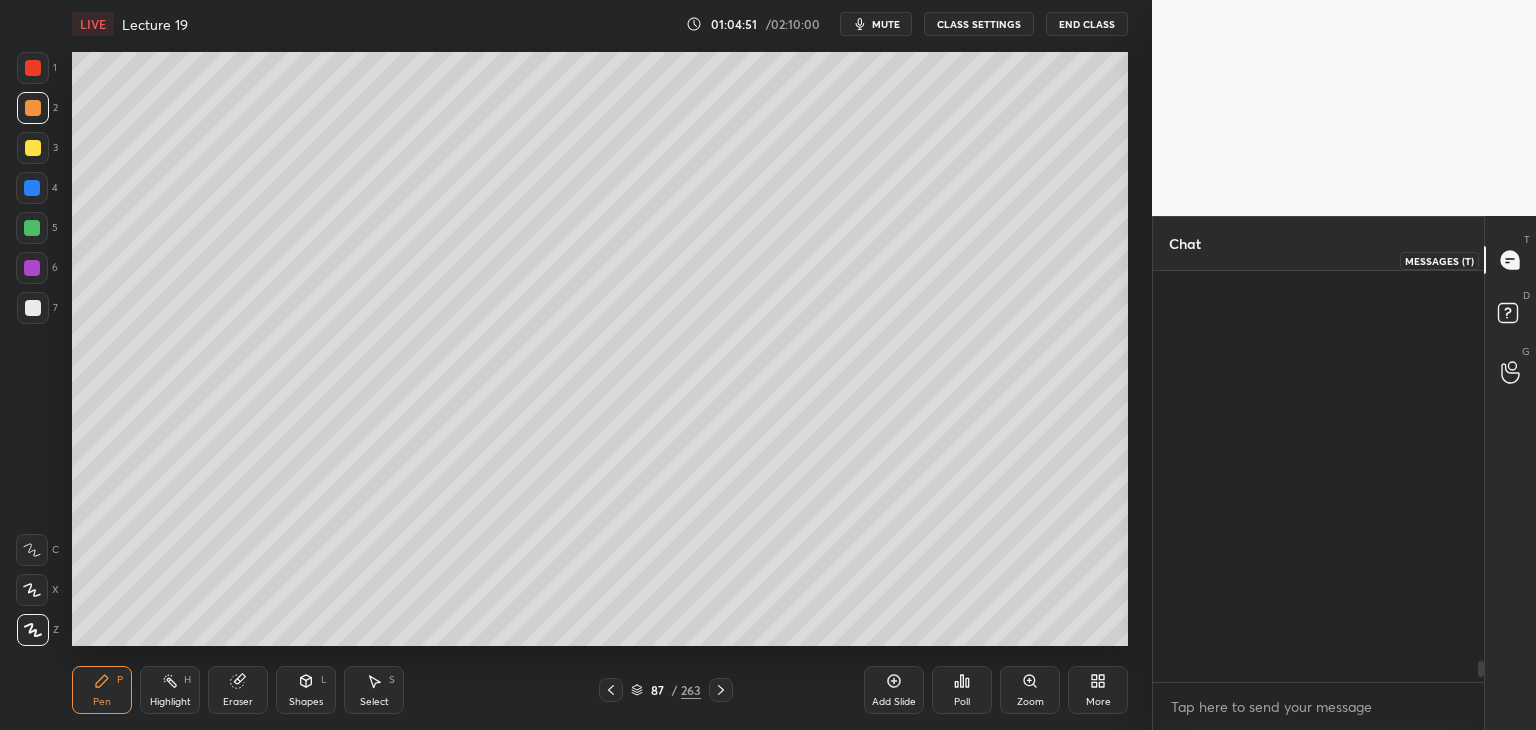scroll, scrollTop: 7616, scrollLeft: 0, axis: vertical 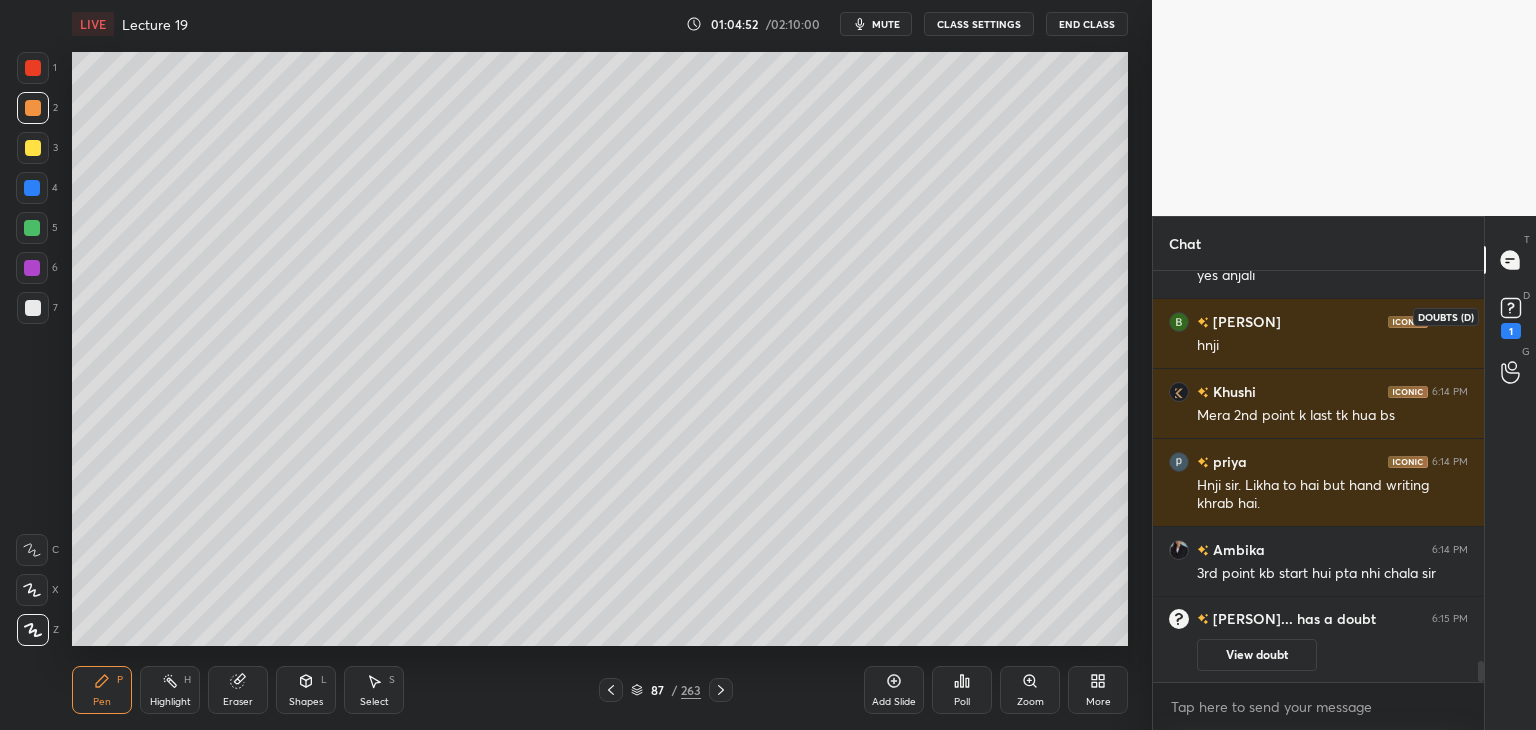 click 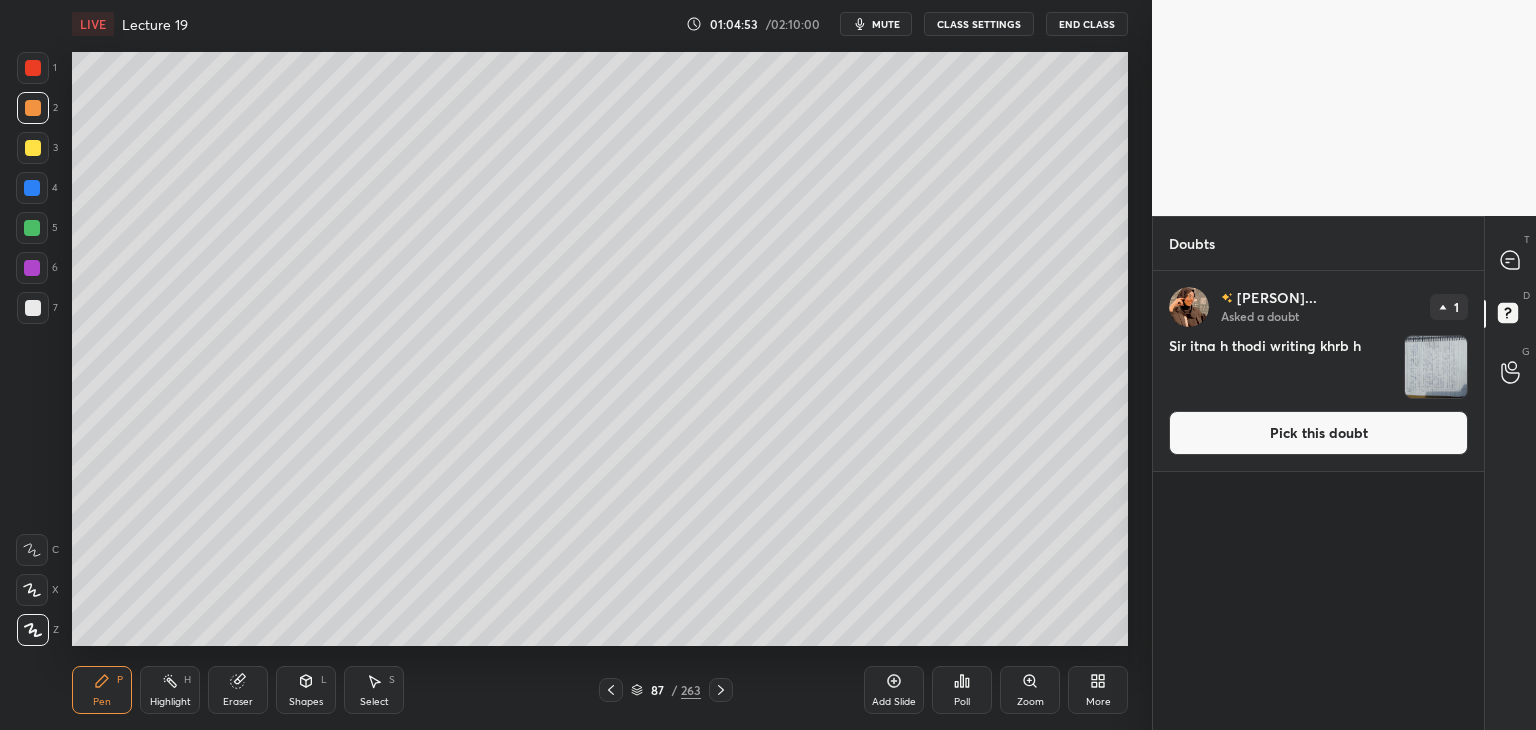 click on "Pick this doubt" at bounding box center (1318, 433) 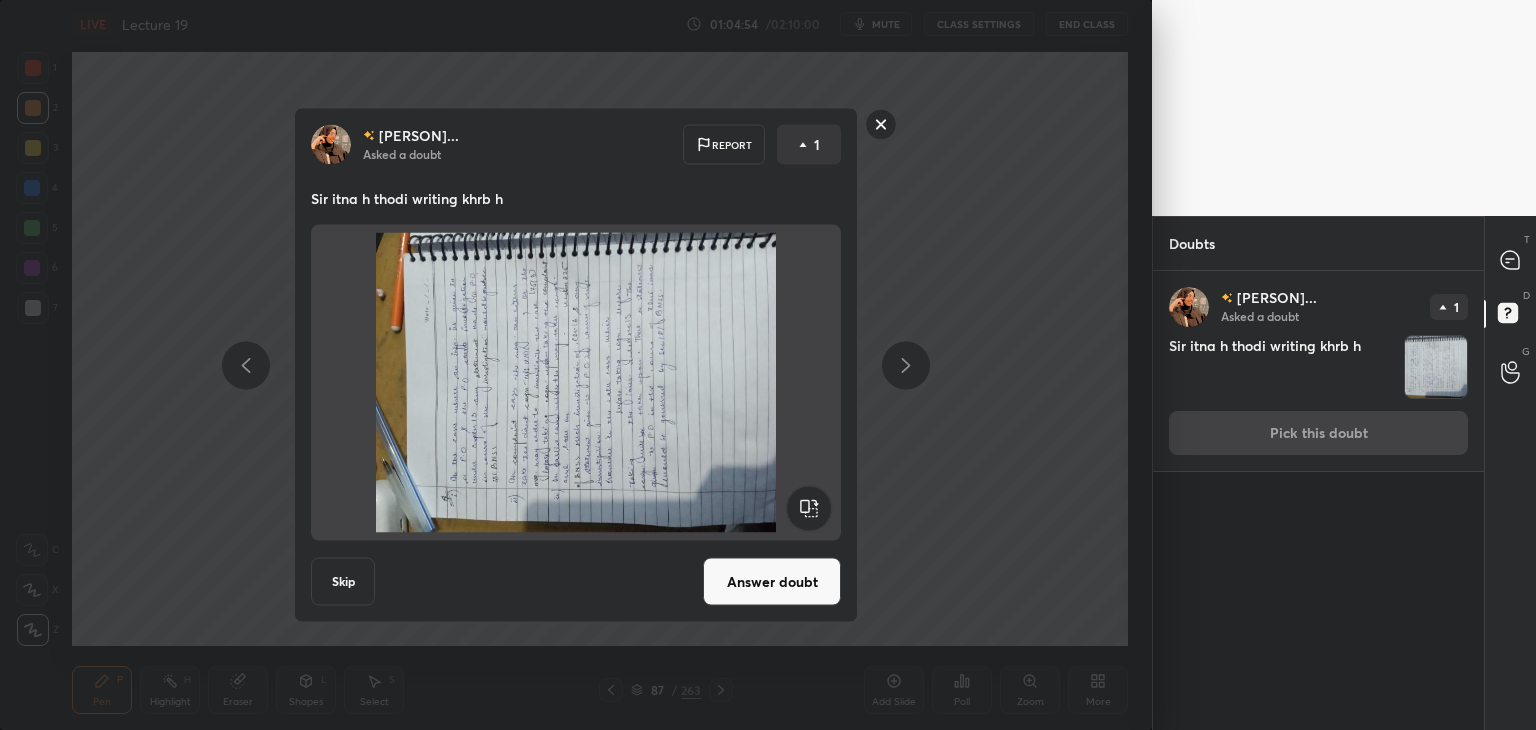 click on "Answer doubt" at bounding box center [772, 582] 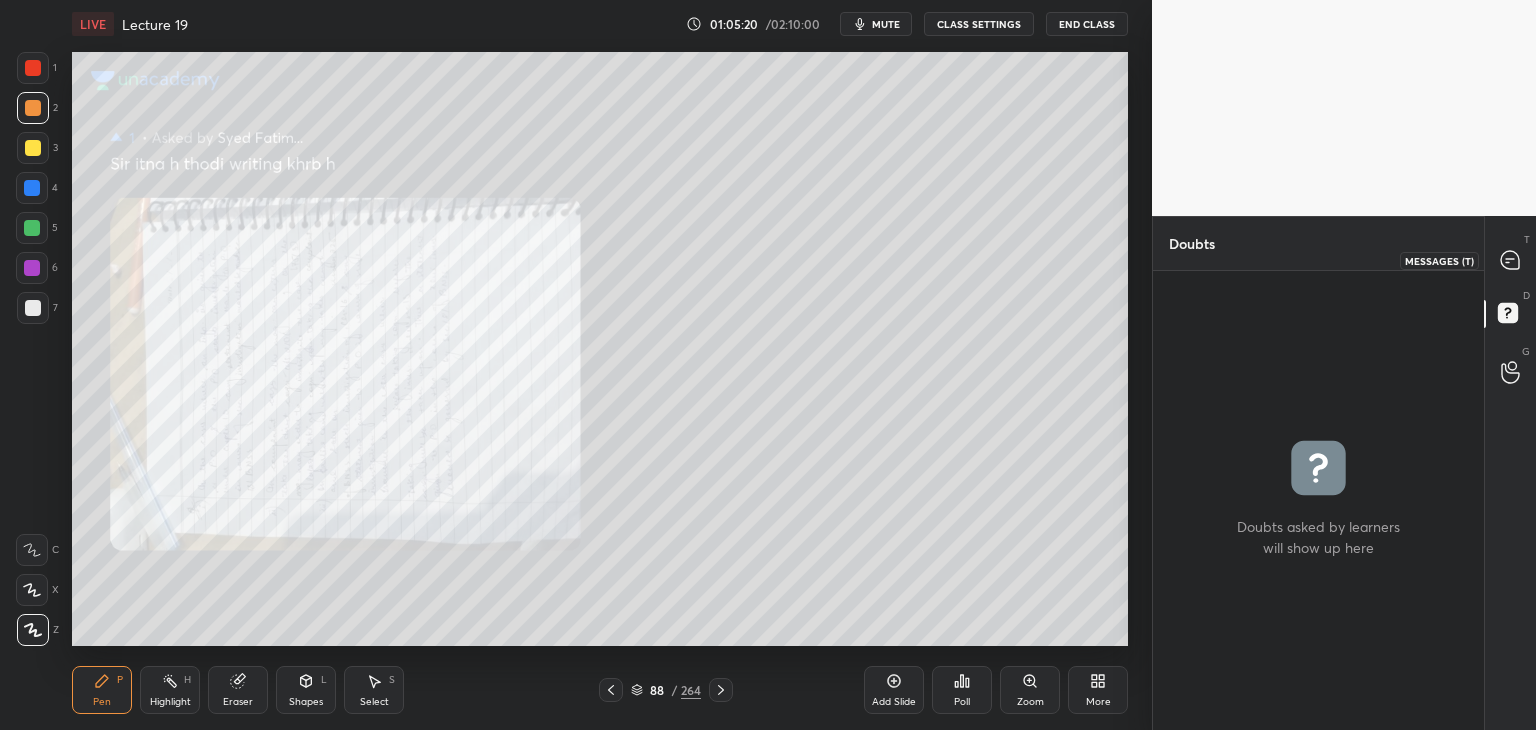 click 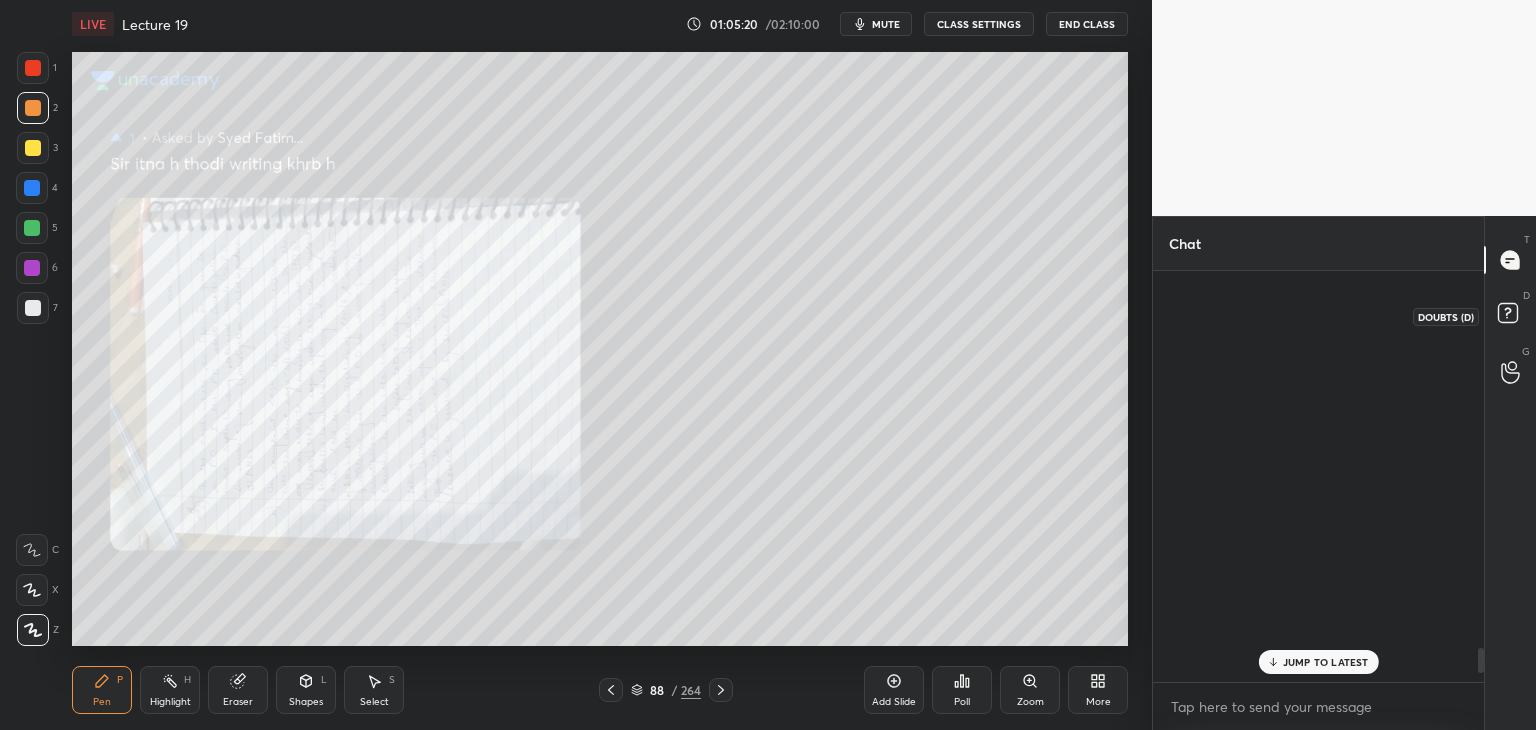 scroll, scrollTop: 6226, scrollLeft: 0, axis: vertical 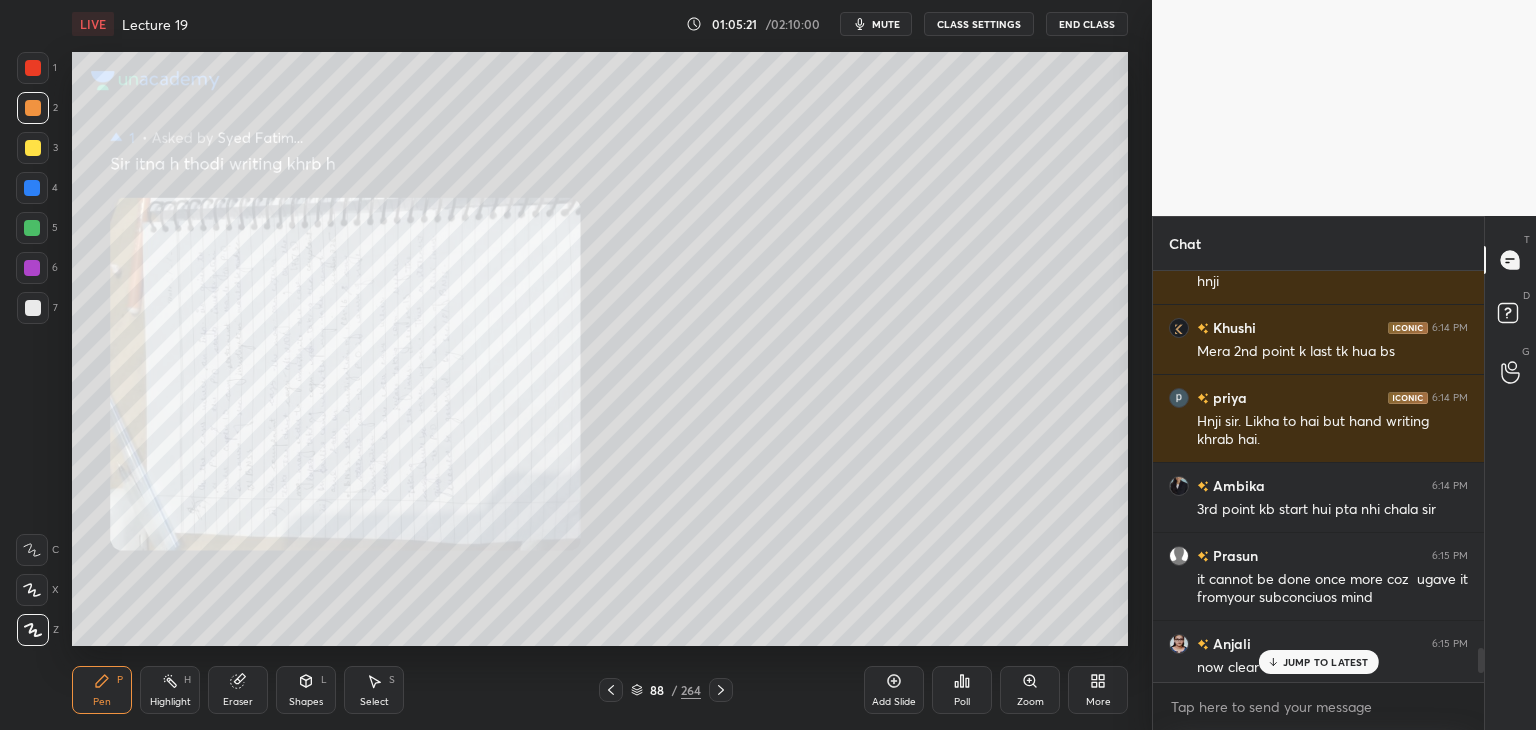 click on "JUMP TO LATEST" at bounding box center (1326, 662) 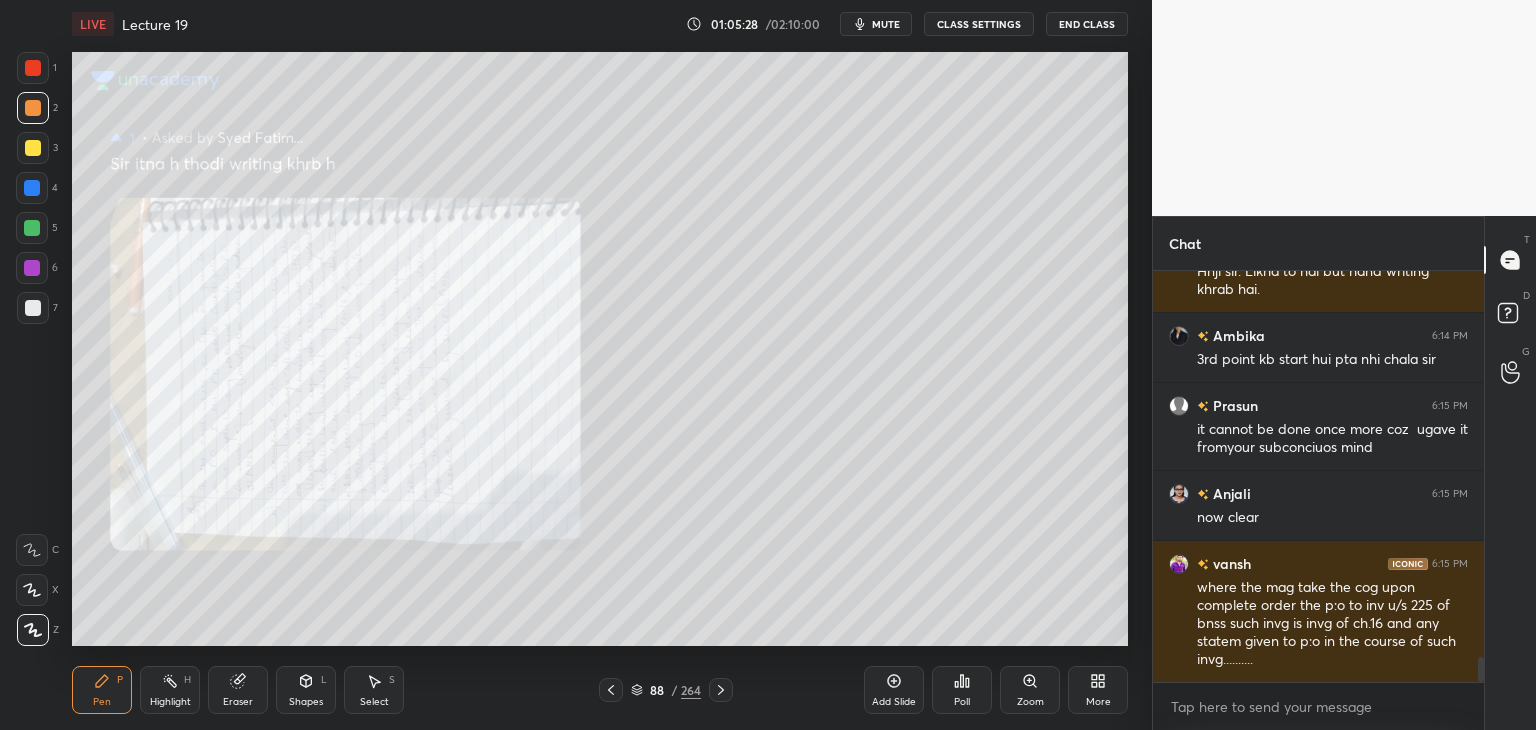 scroll, scrollTop: 6446, scrollLeft: 0, axis: vertical 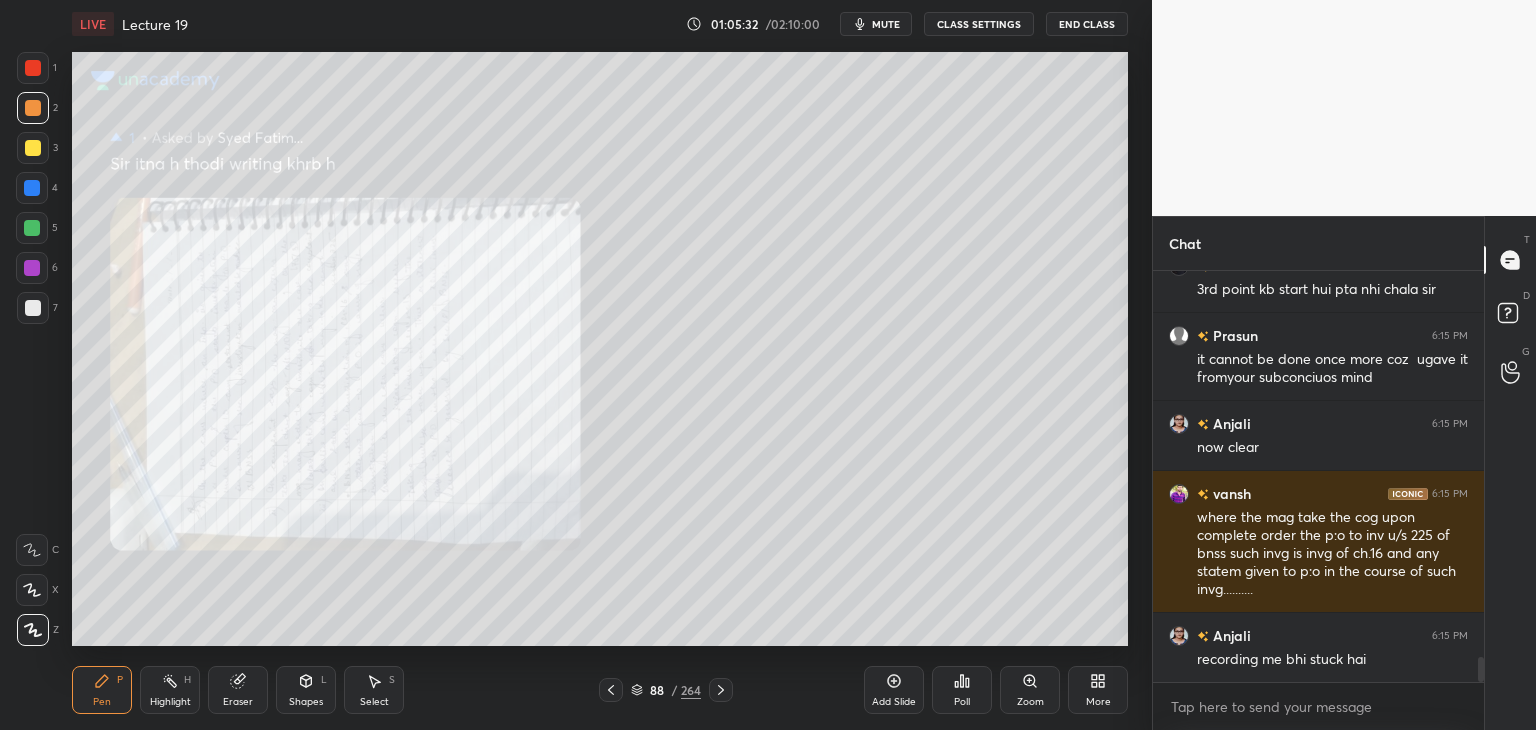 click on "Zoom" at bounding box center [1030, 690] 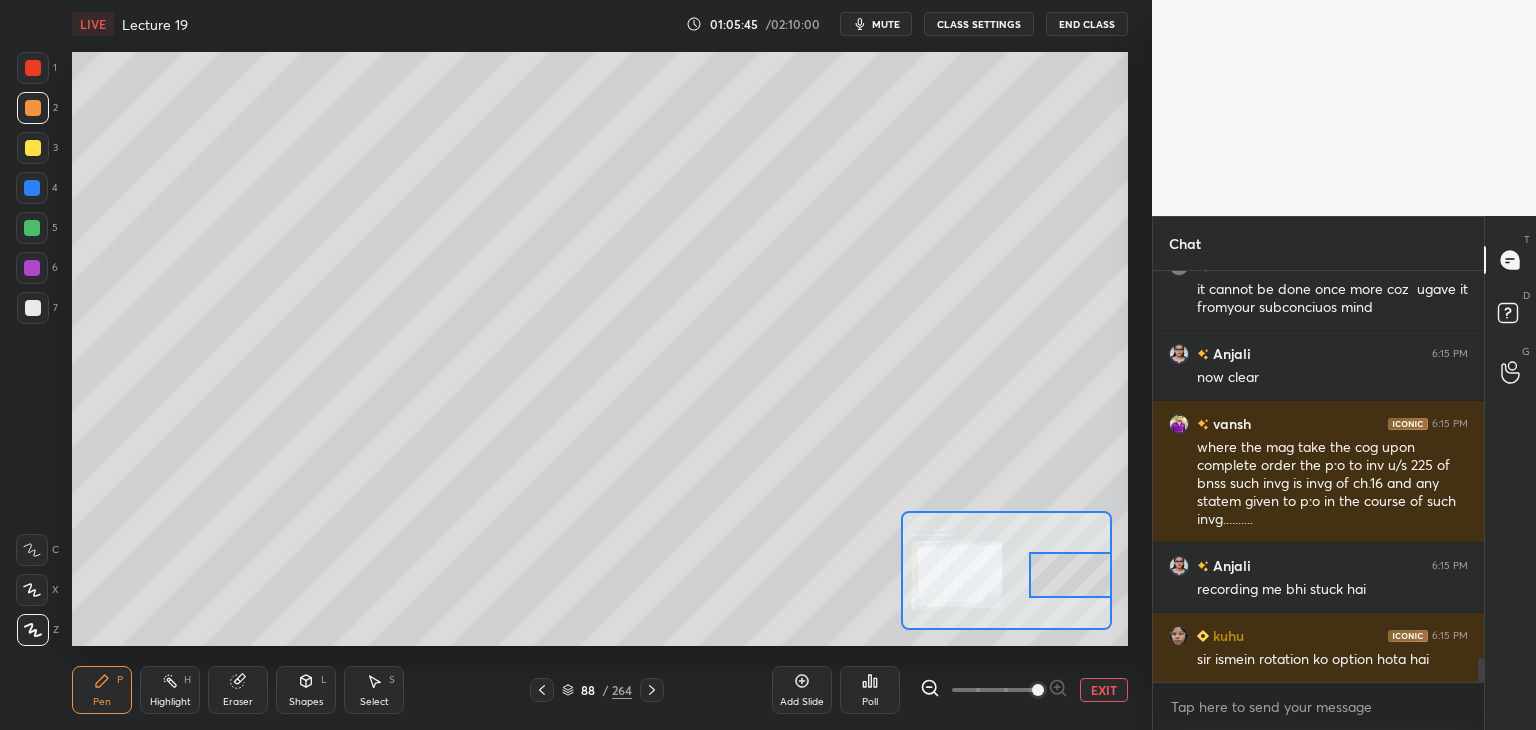 scroll, scrollTop: 6586, scrollLeft: 0, axis: vertical 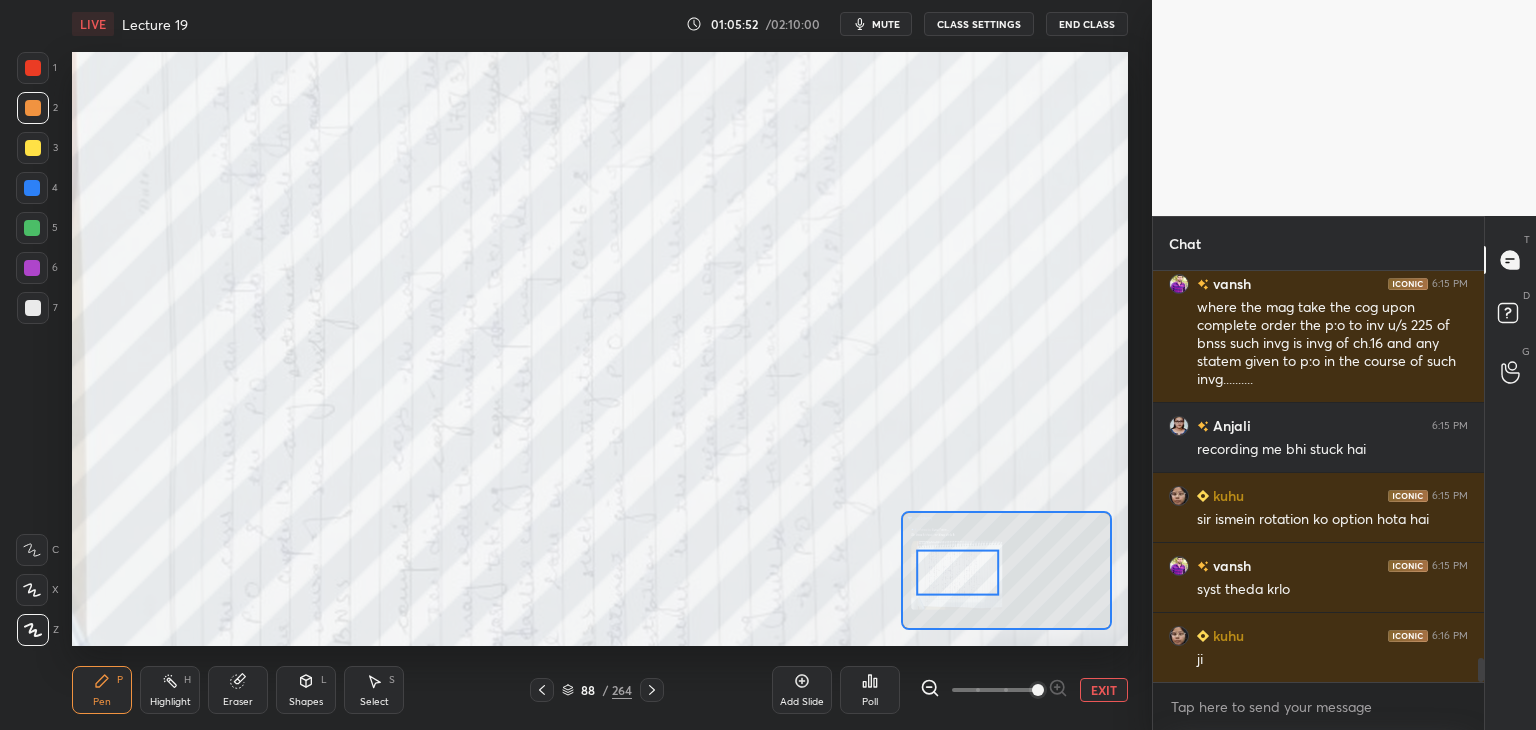 click on "EXIT" at bounding box center (1104, 690) 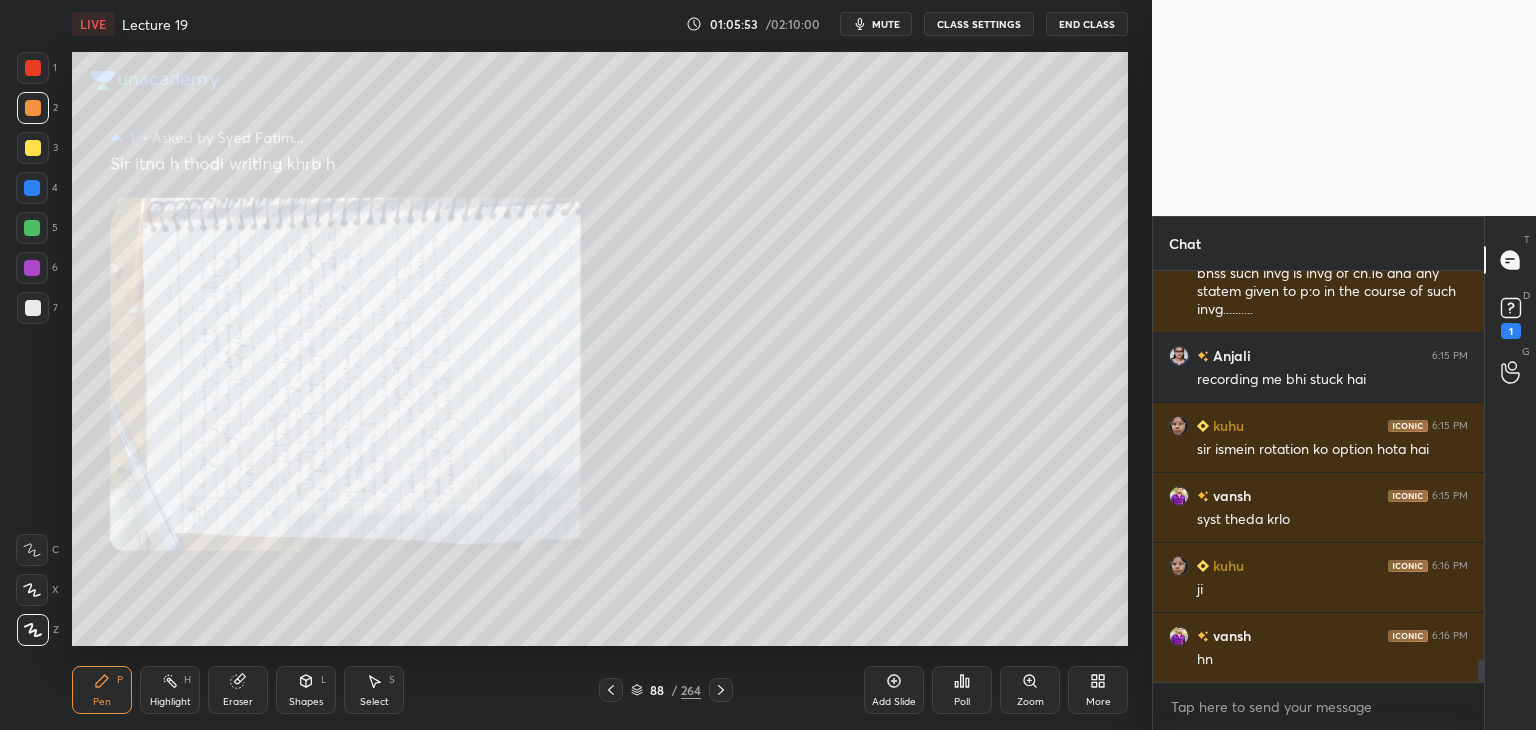 scroll, scrollTop: 6812, scrollLeft: 0, axis: vertical 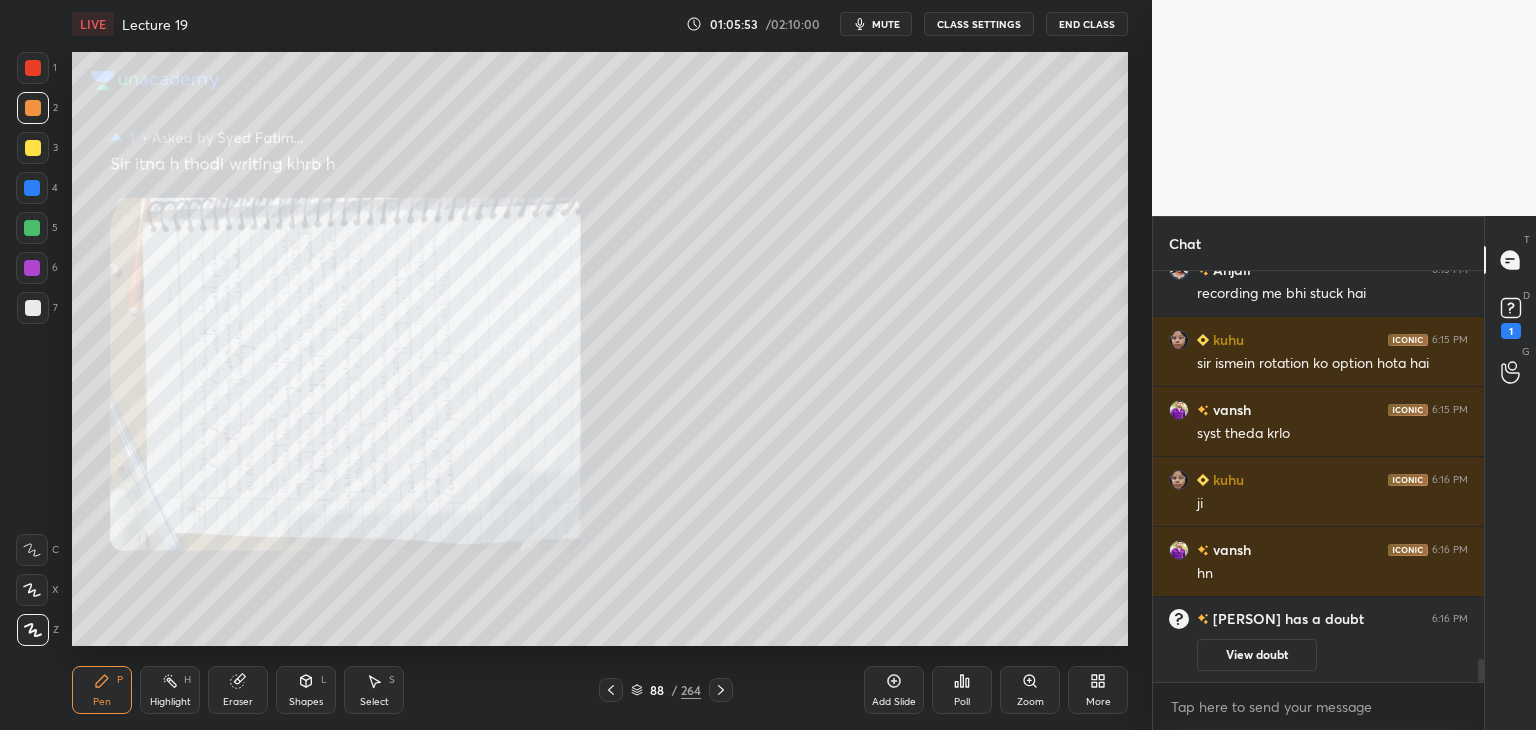 click 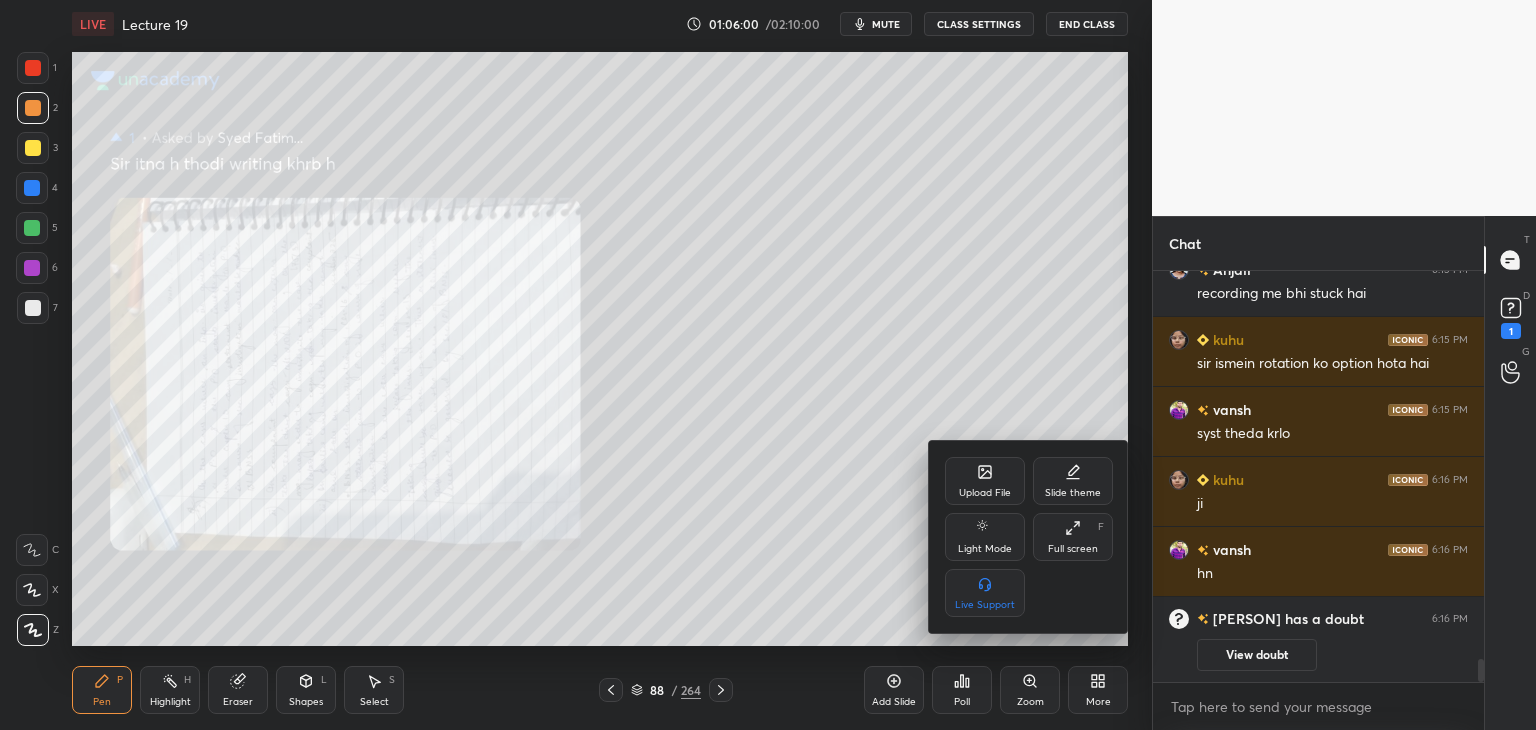 click at bounding box center (768, 365) 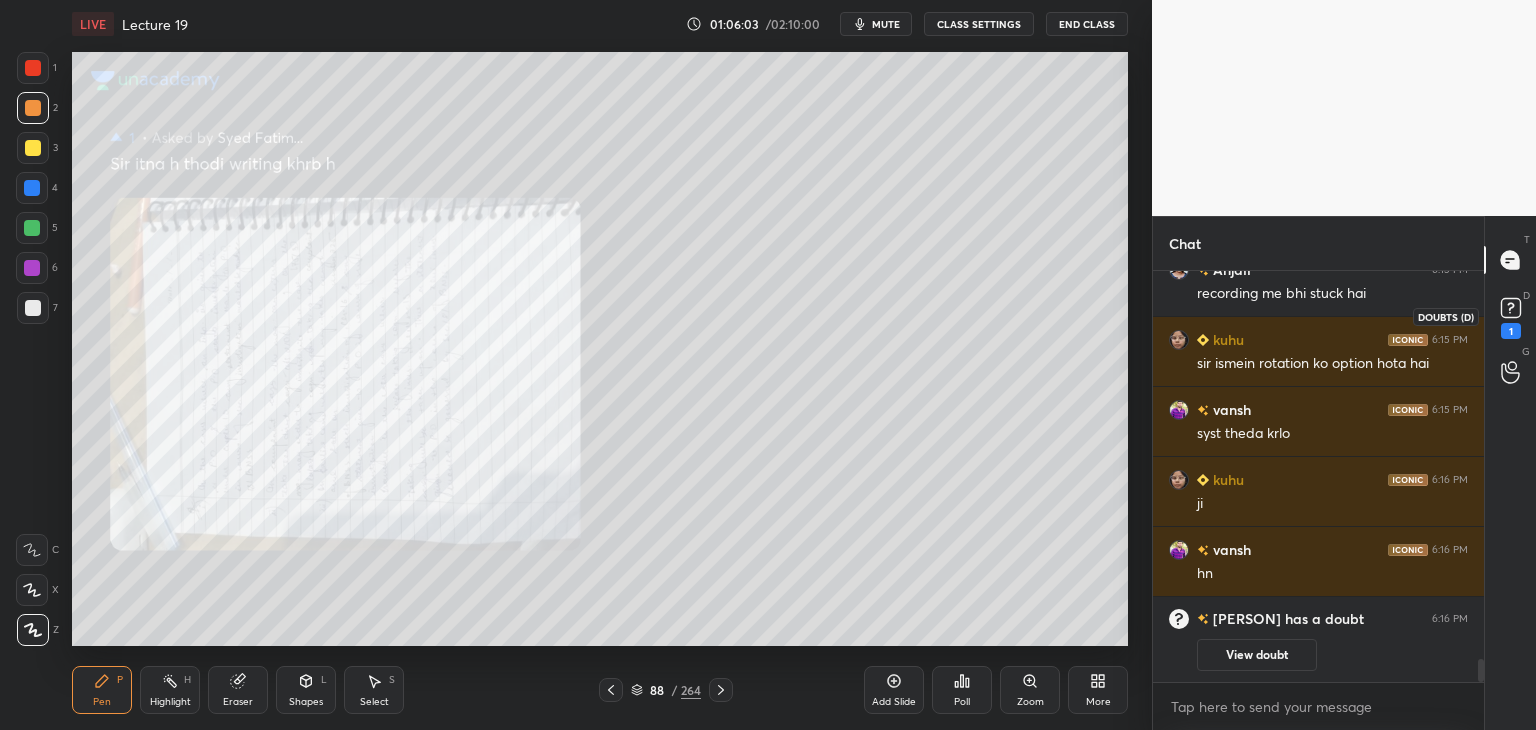 click 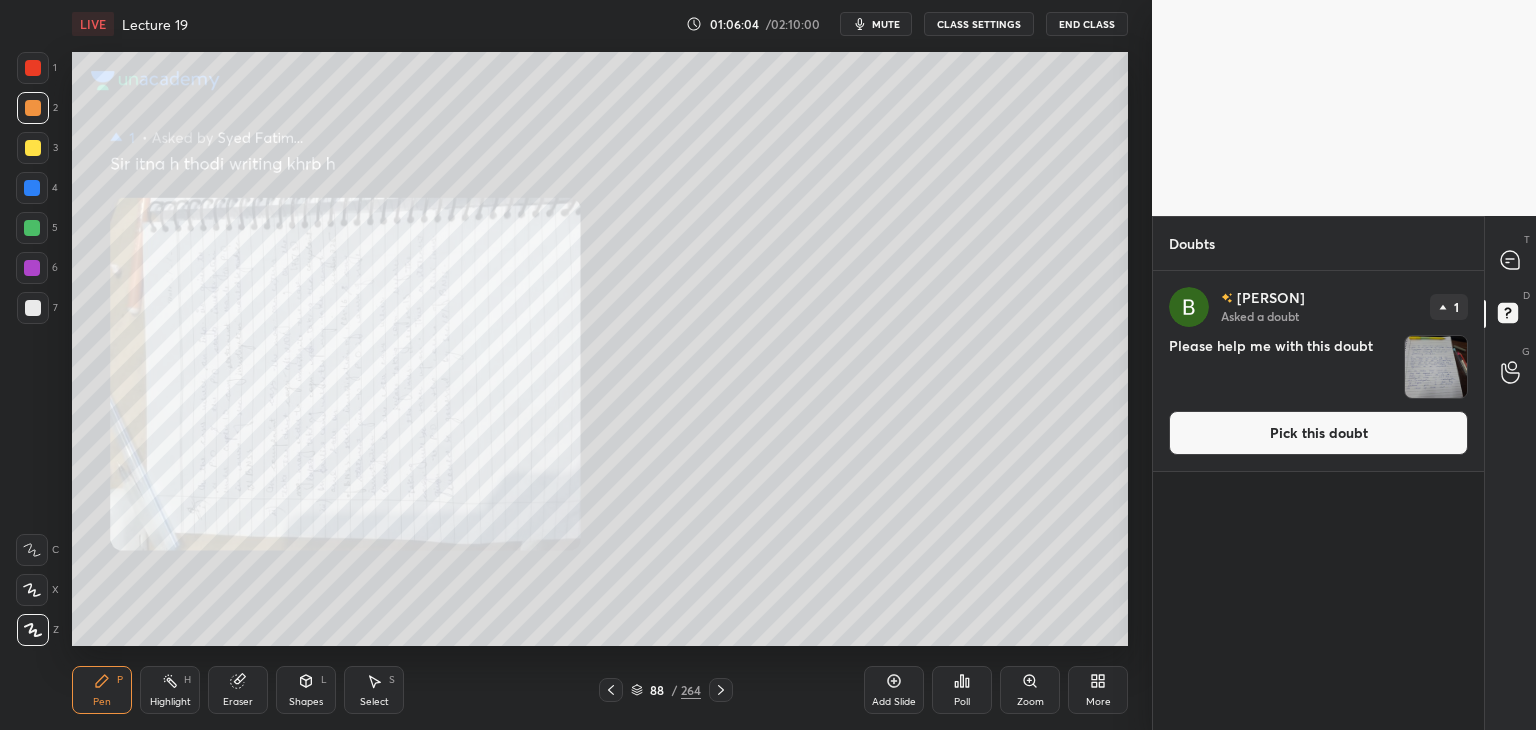 click on "Pick this doubt" at bounding box center (1318, 433) 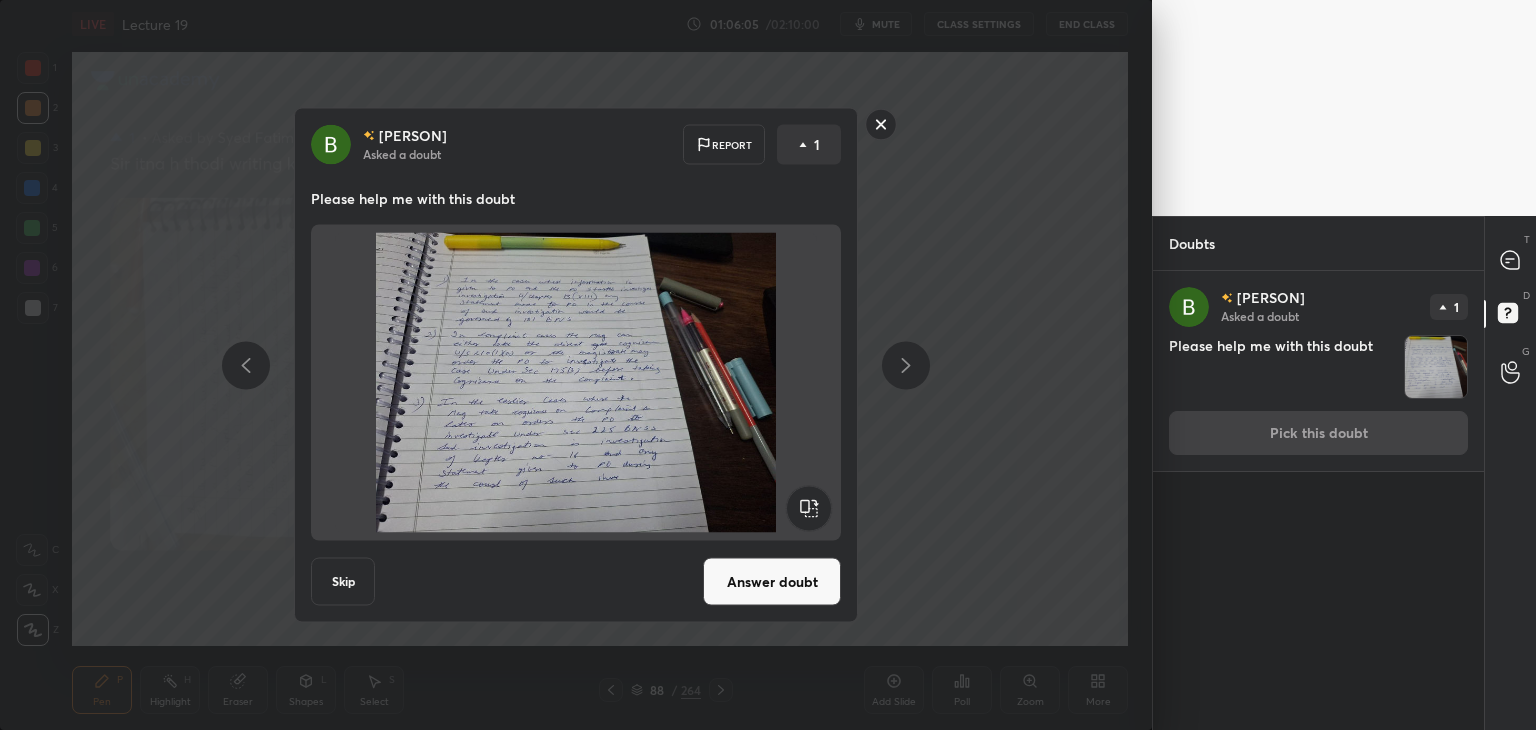 click on "Answer doubt" at bounding box center (772, 582) 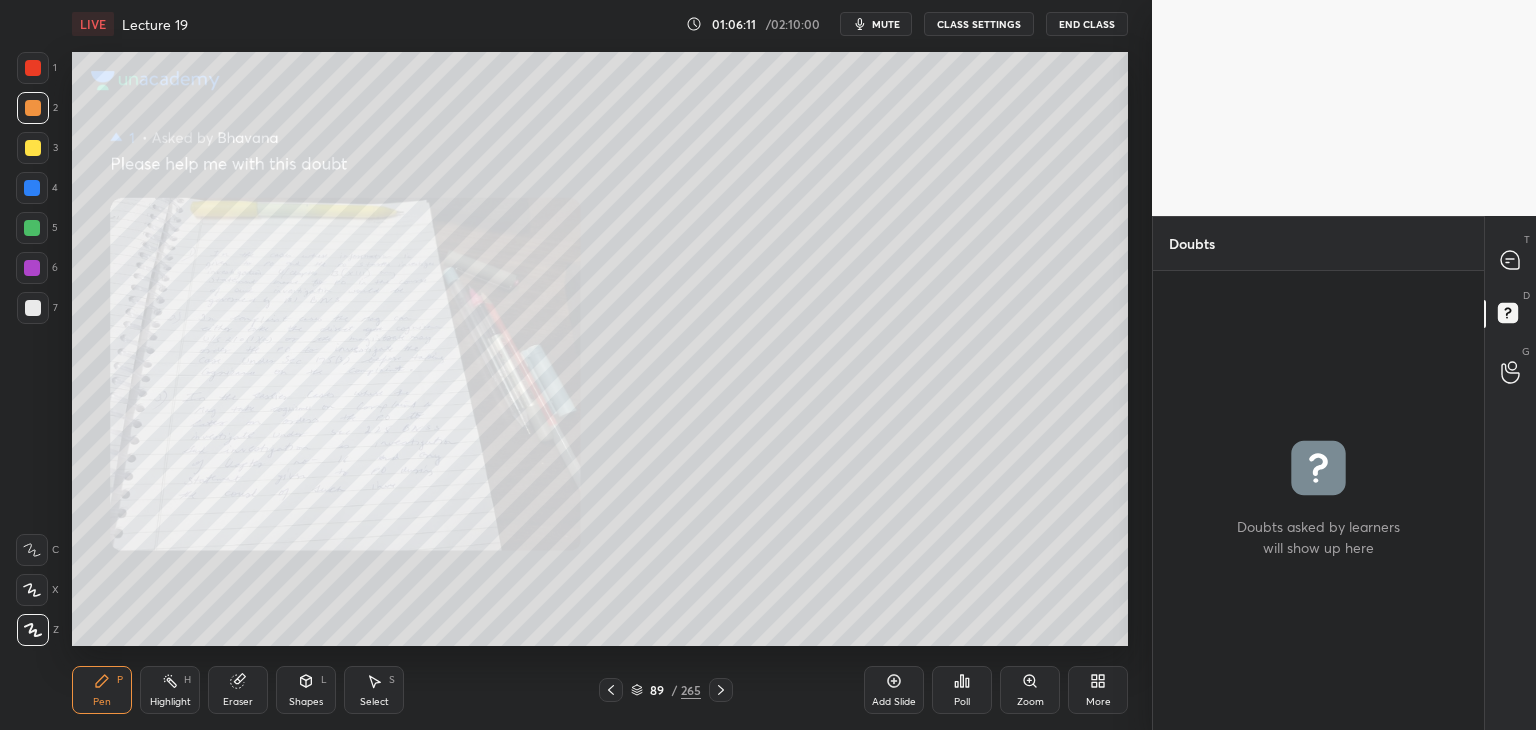 click on "Zoom" at bounding box center (1030, 690) 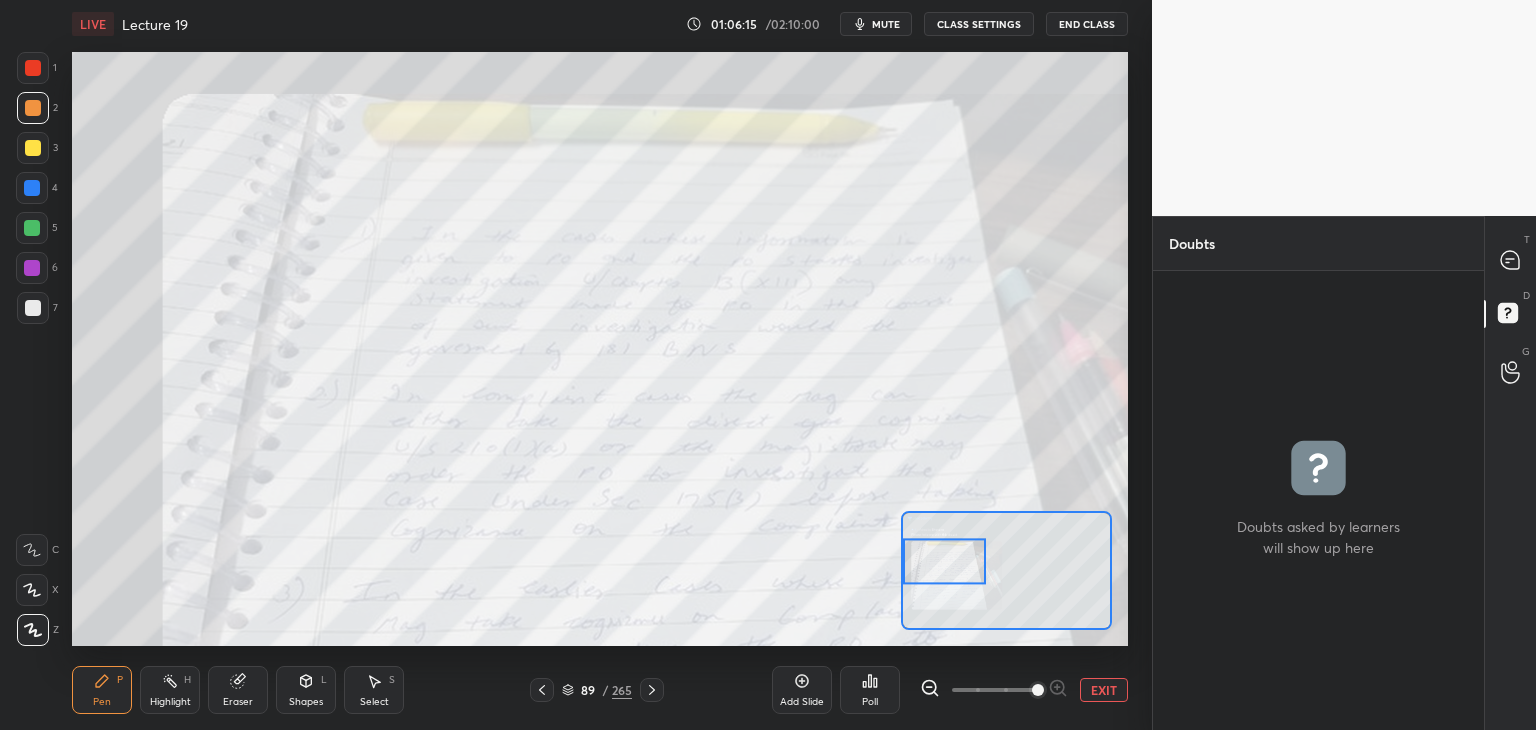 click on "T Messages (T)" at bounding box center [1510, 260] 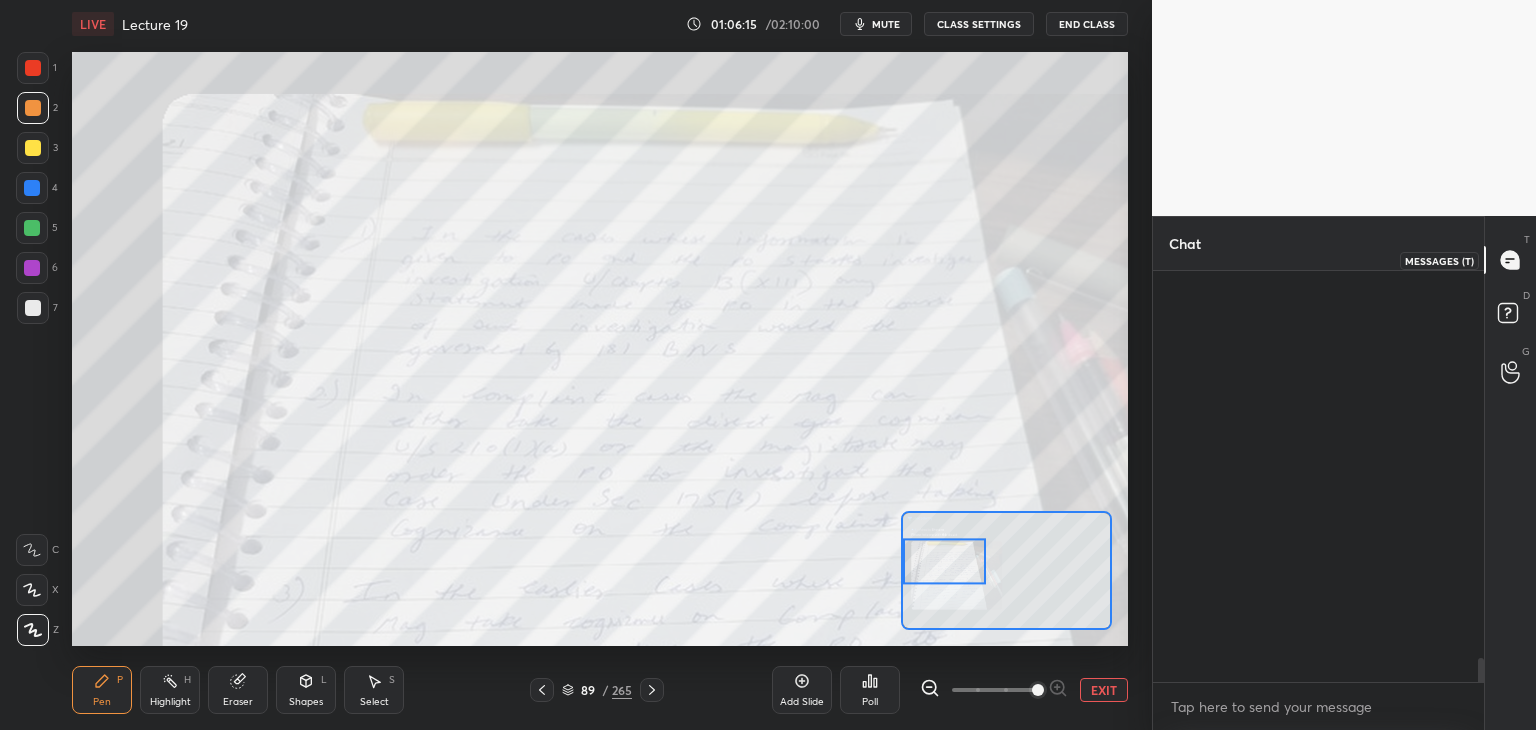 scroll, scrollTop: 6884, scrollLeft: 0, axis: vertical 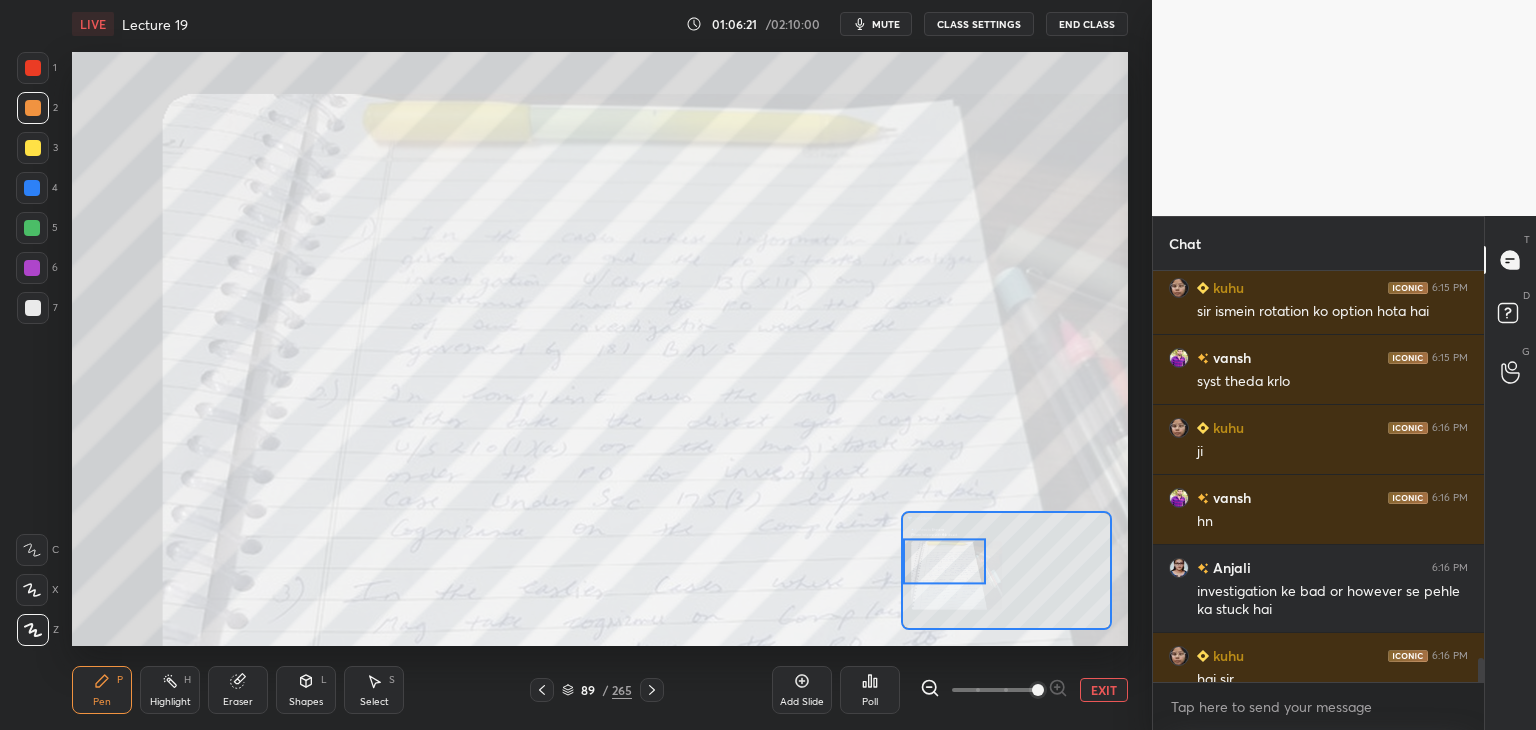 click at bounding box center (32, 188) 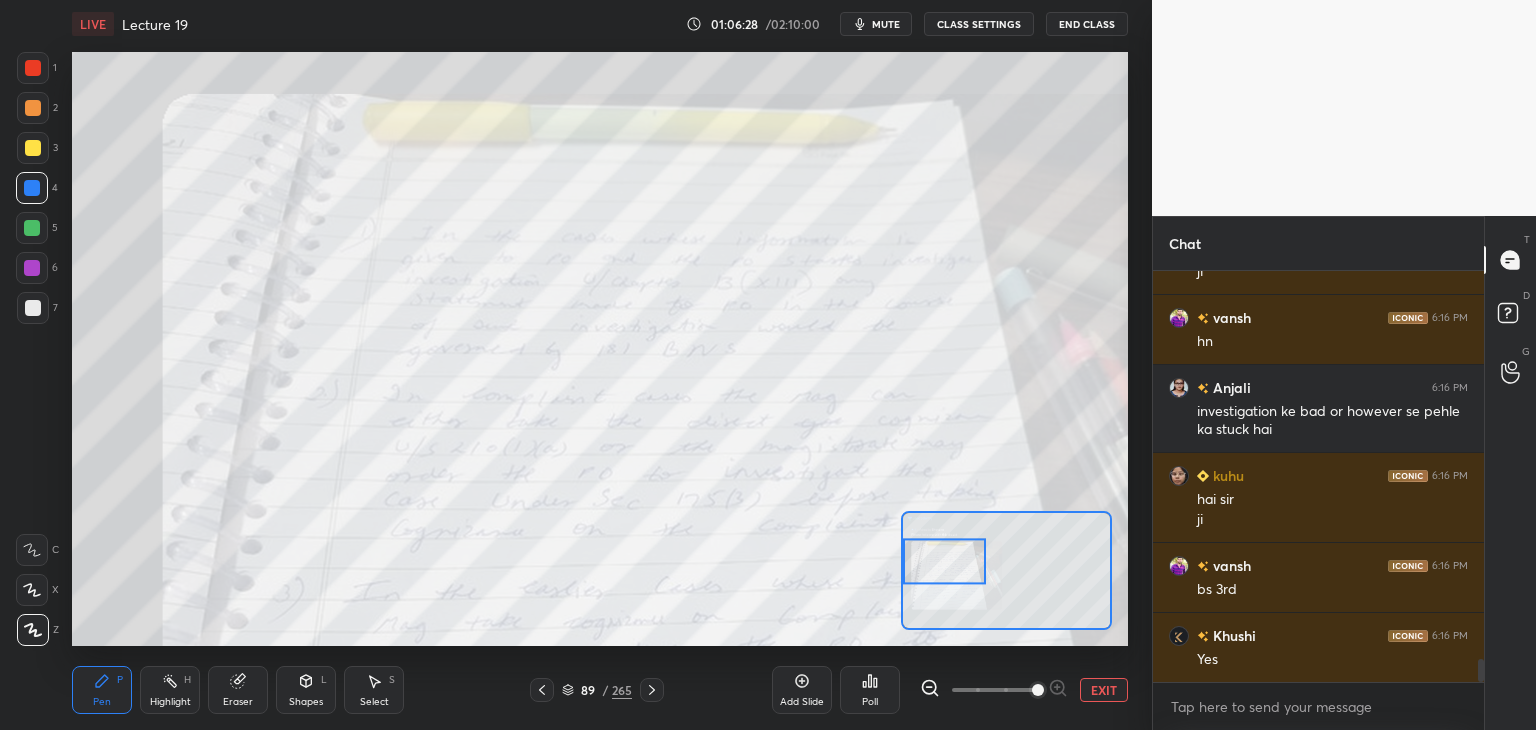 scroll, scrollTop: 7134, scrollLeft: 0, axis: vertical 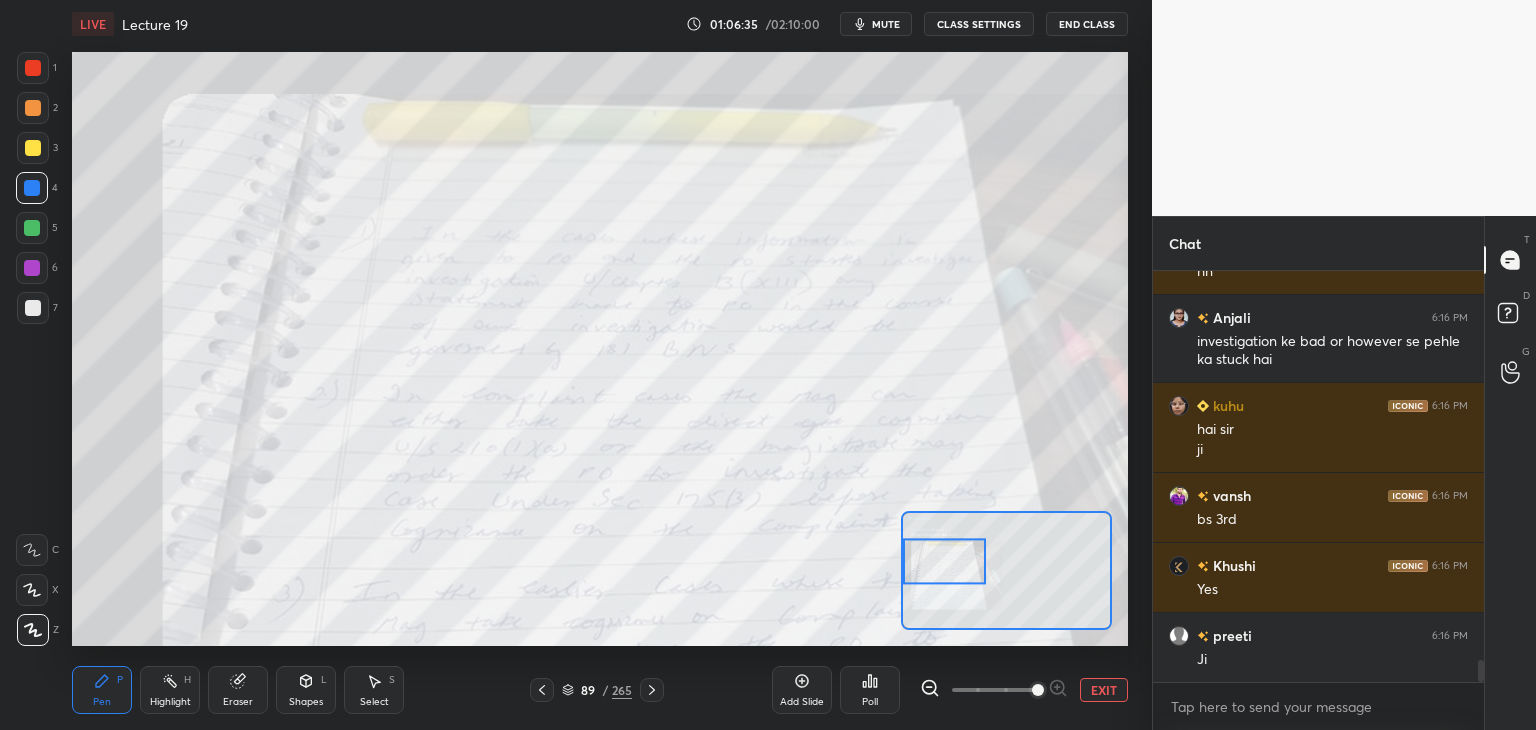 click 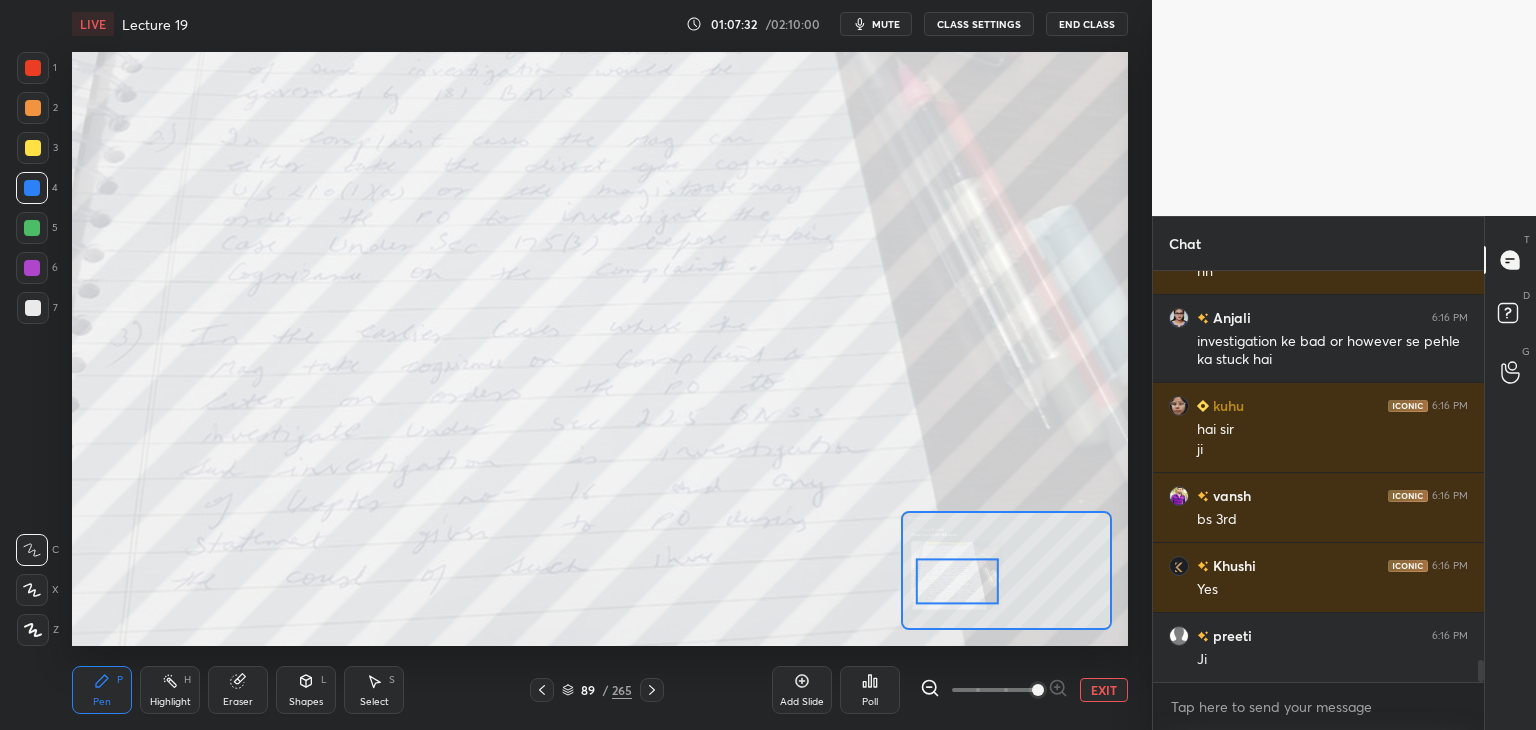 scroll, scrollTop: 7204, scrollLeft: 0, axis: vertical 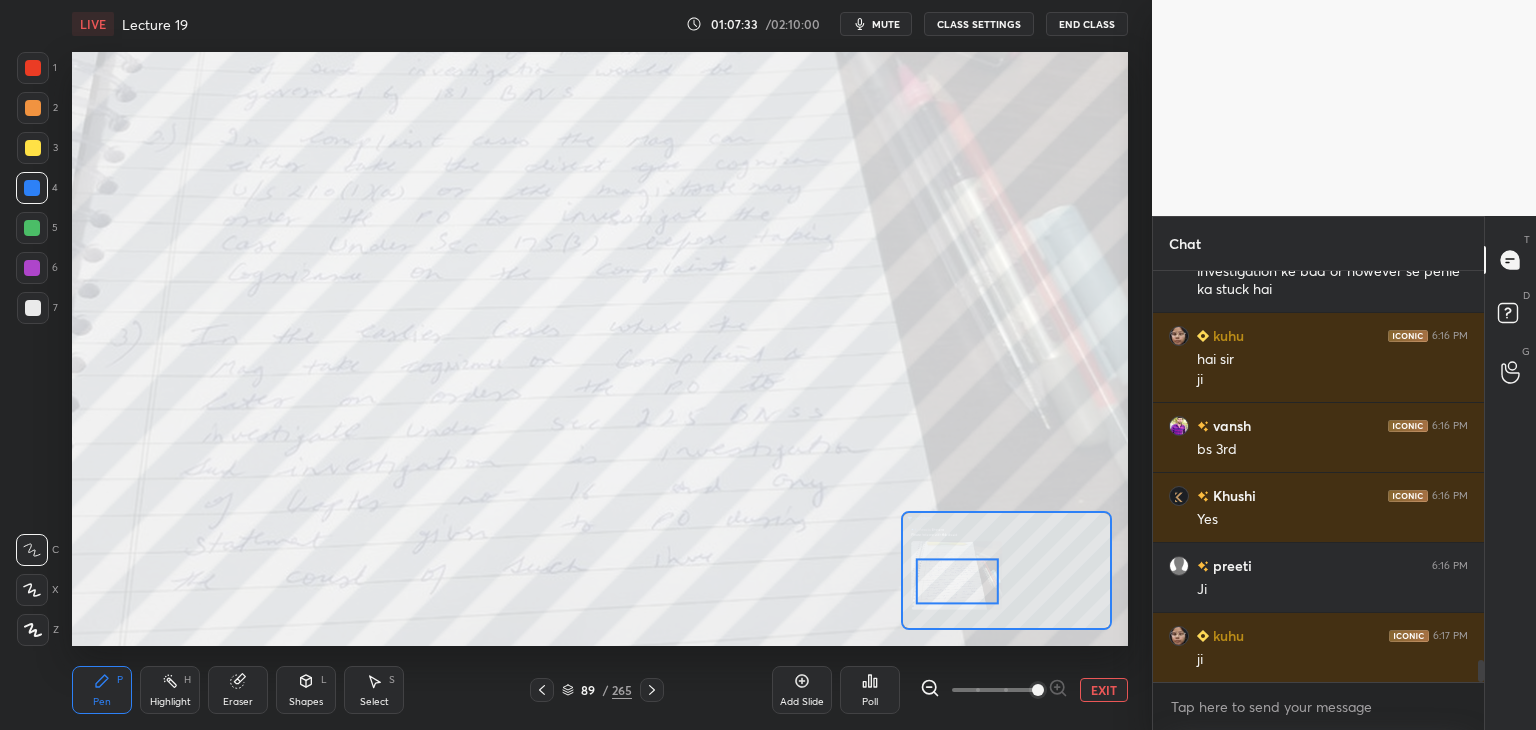 click at bounding box center [32, 228] 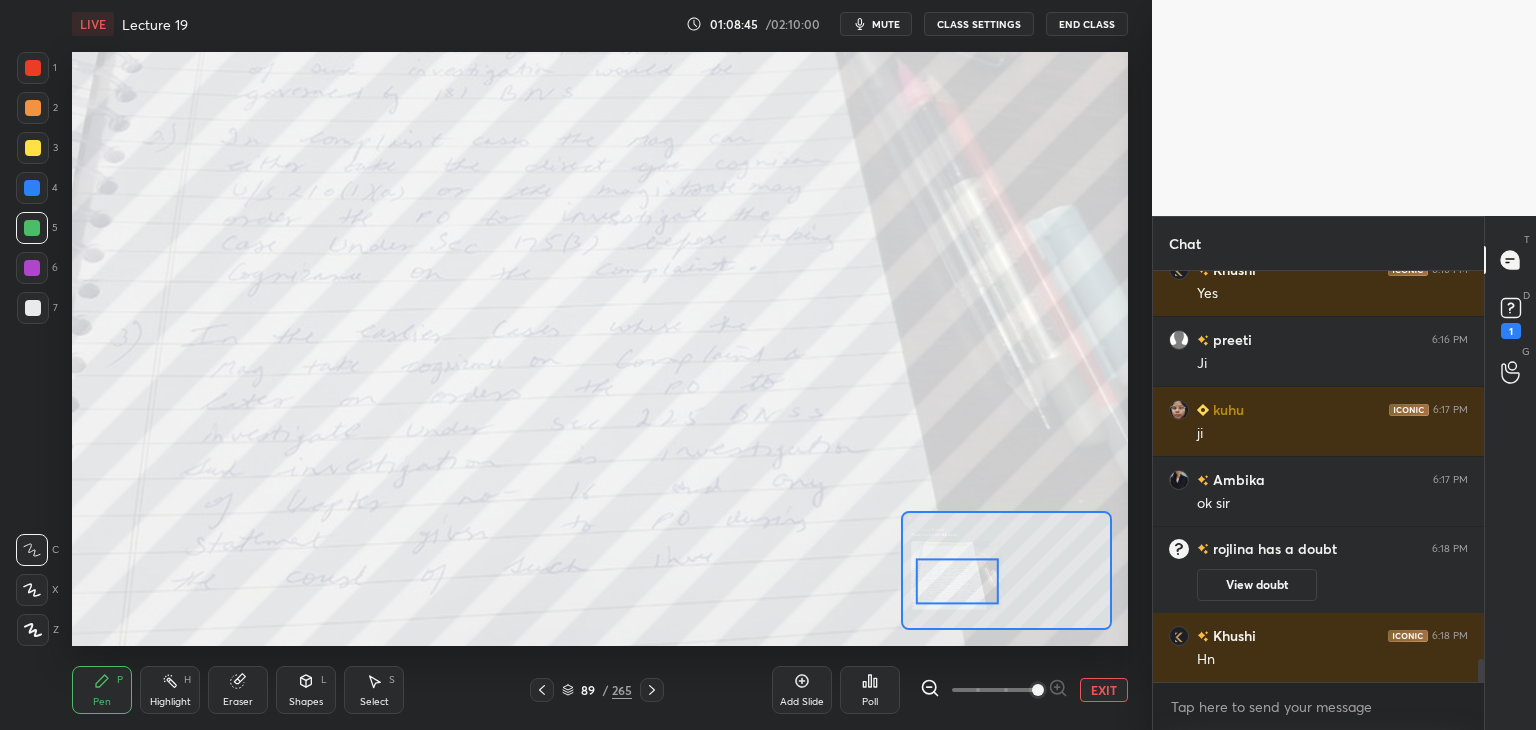 scroll, scrollTop: 6950, scrollLeft: 0, axis: vertical 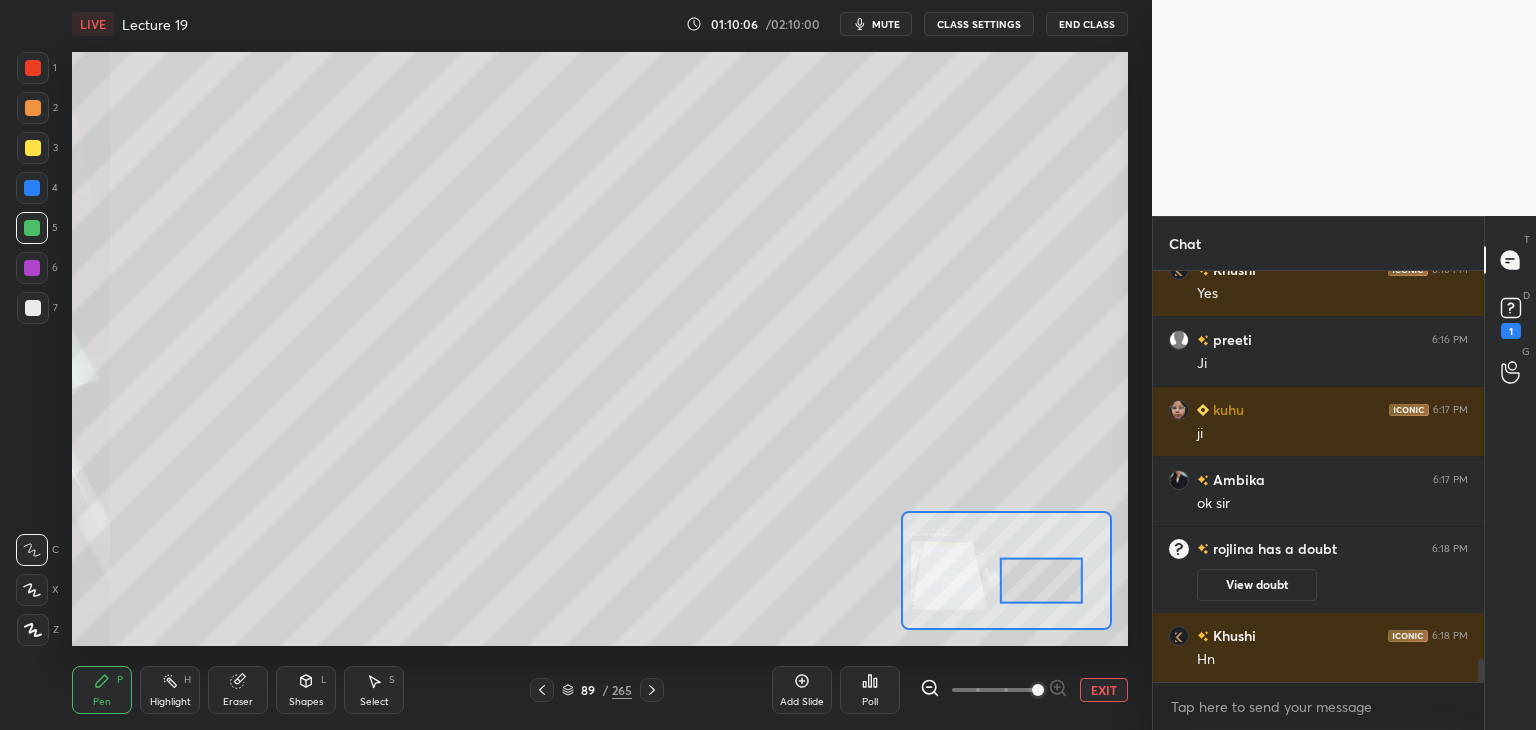click on "EXIT" at bounding box center [1104, 690] 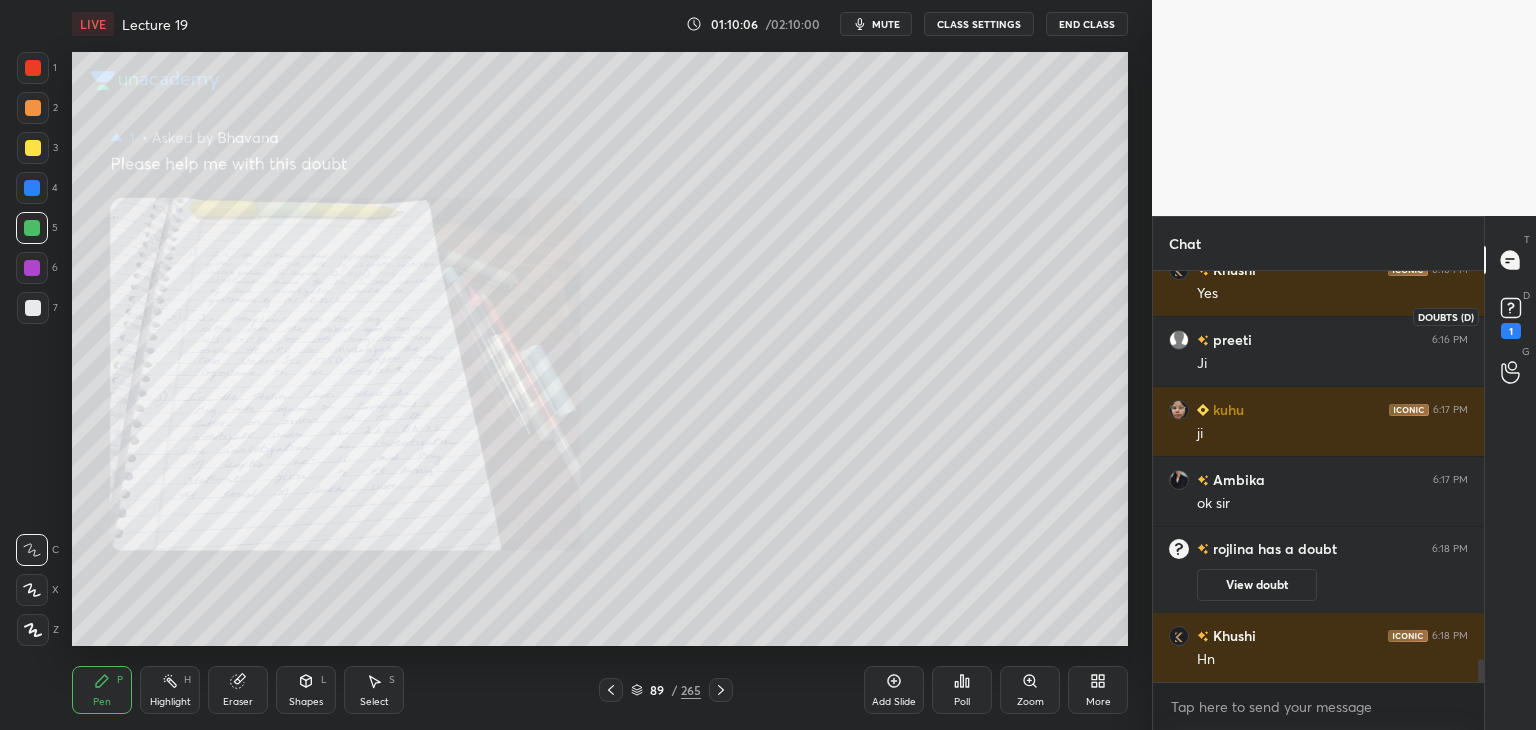 click 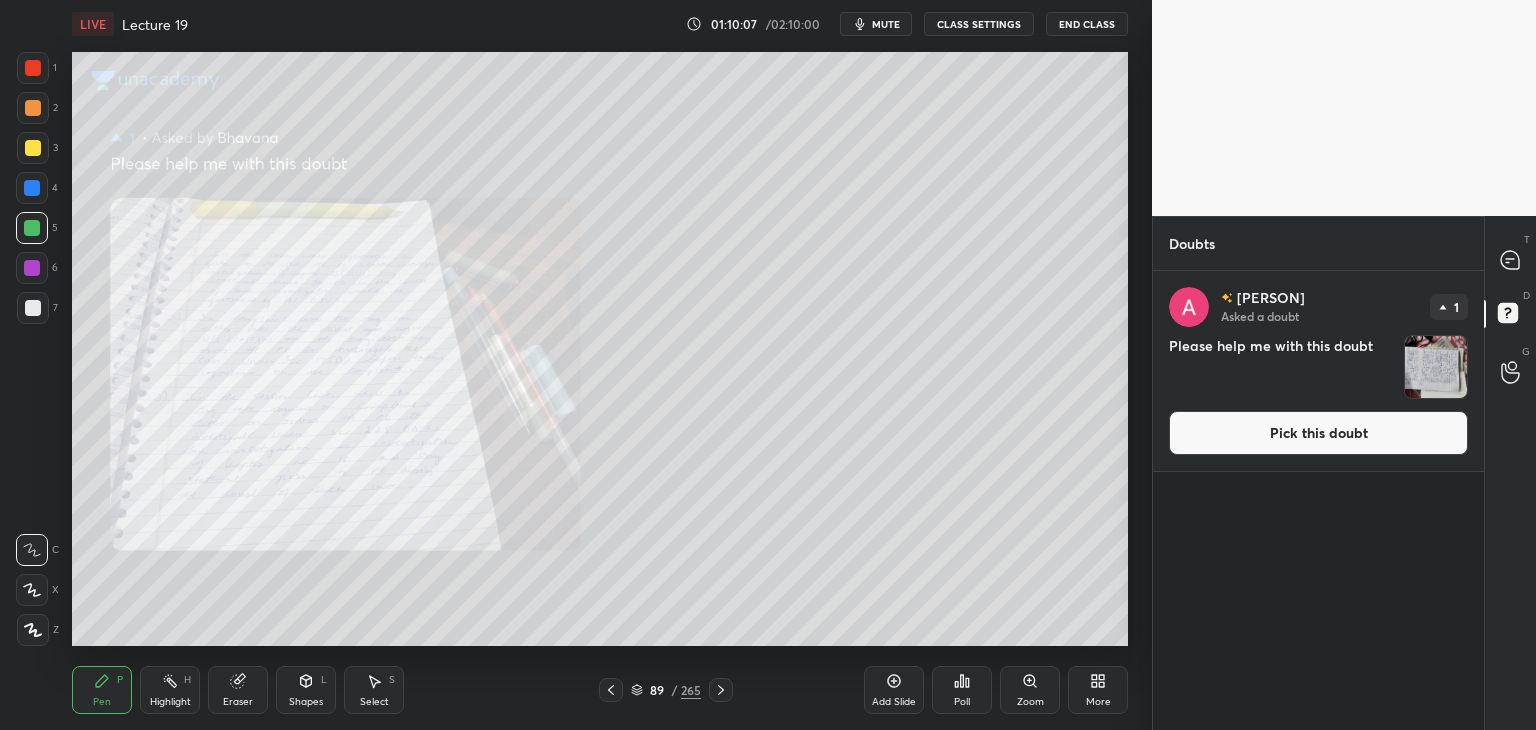 click on "Pick this doubt" at bounding box center [1318, 433] 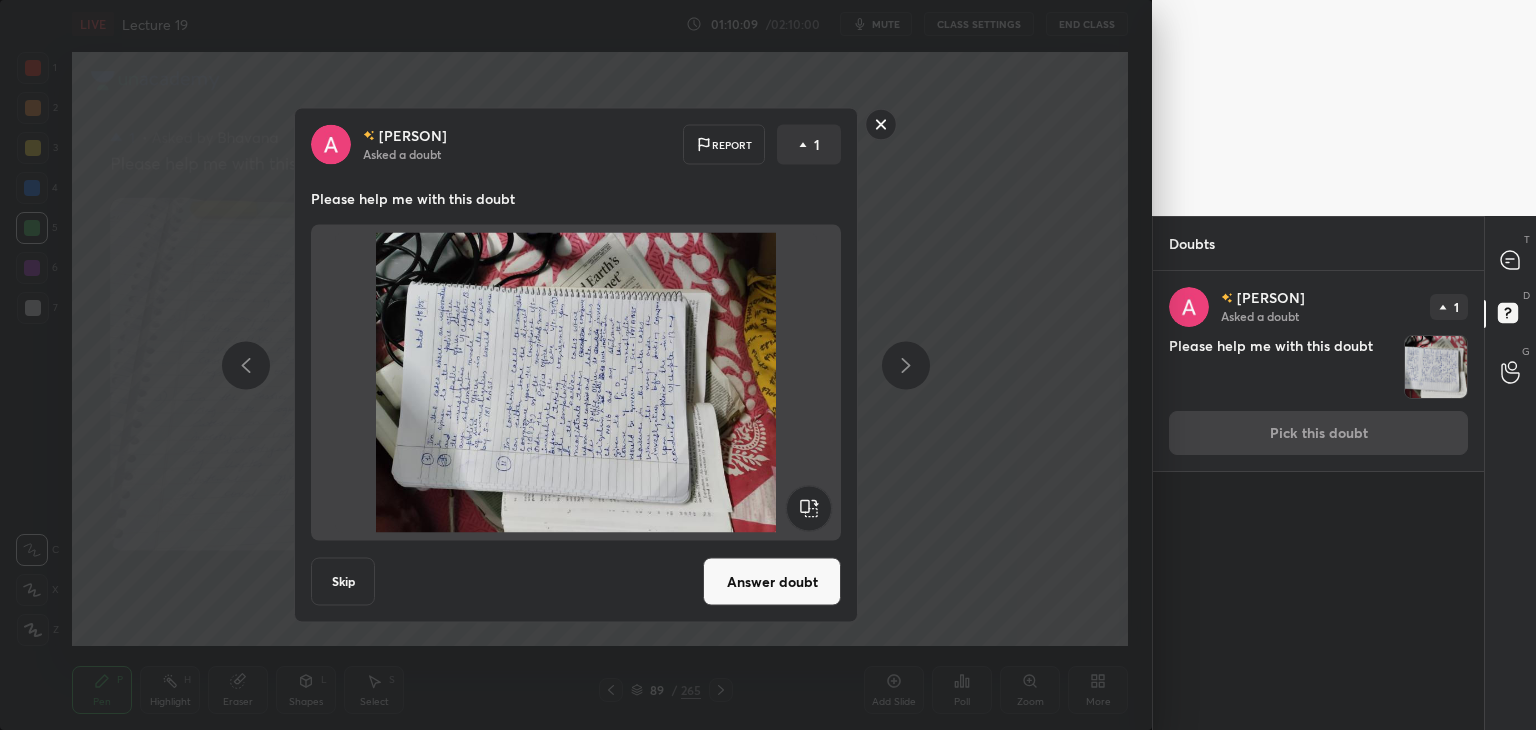 click on "Answer doubt" at bounding box center [772, 582] 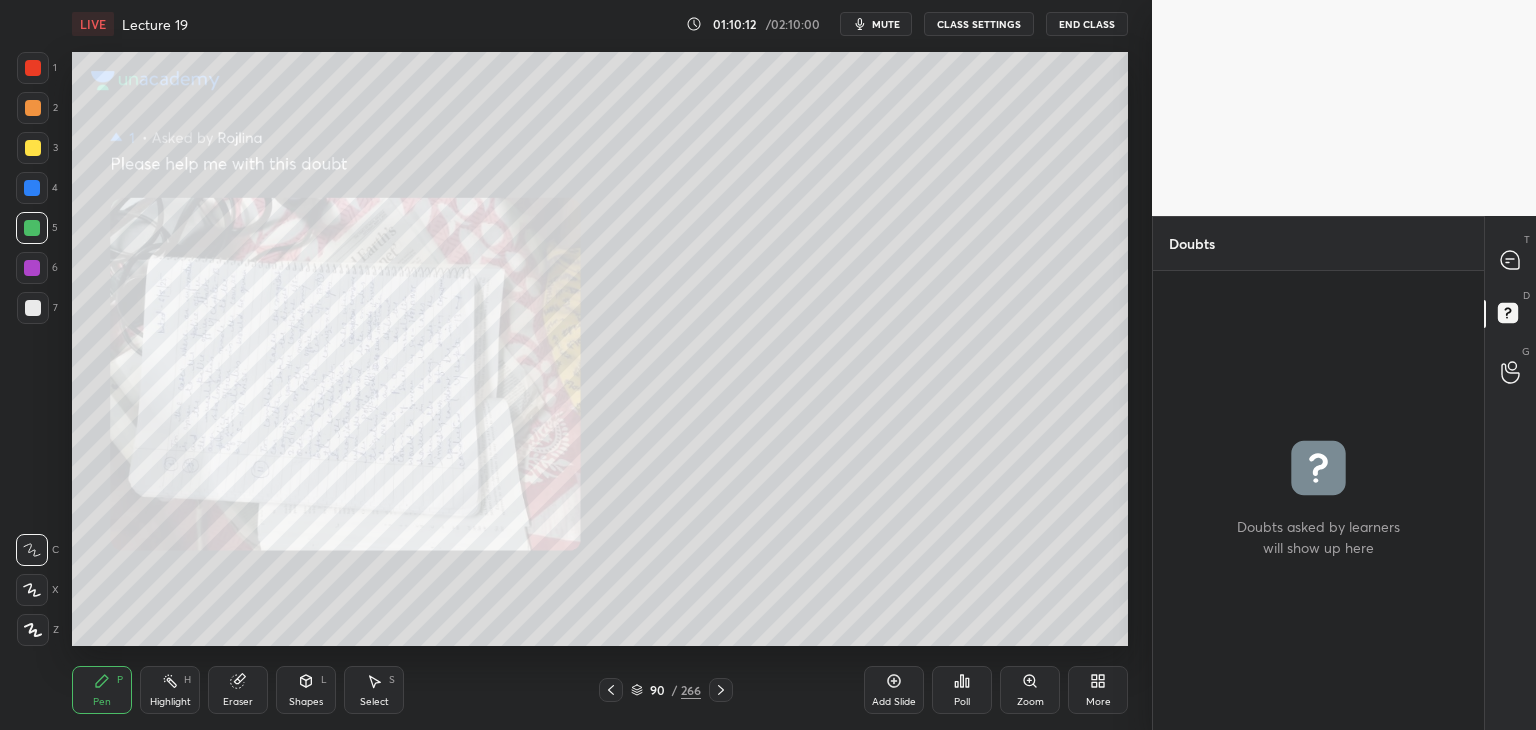 click on "Zoom" at bounding box center (1030, 702) 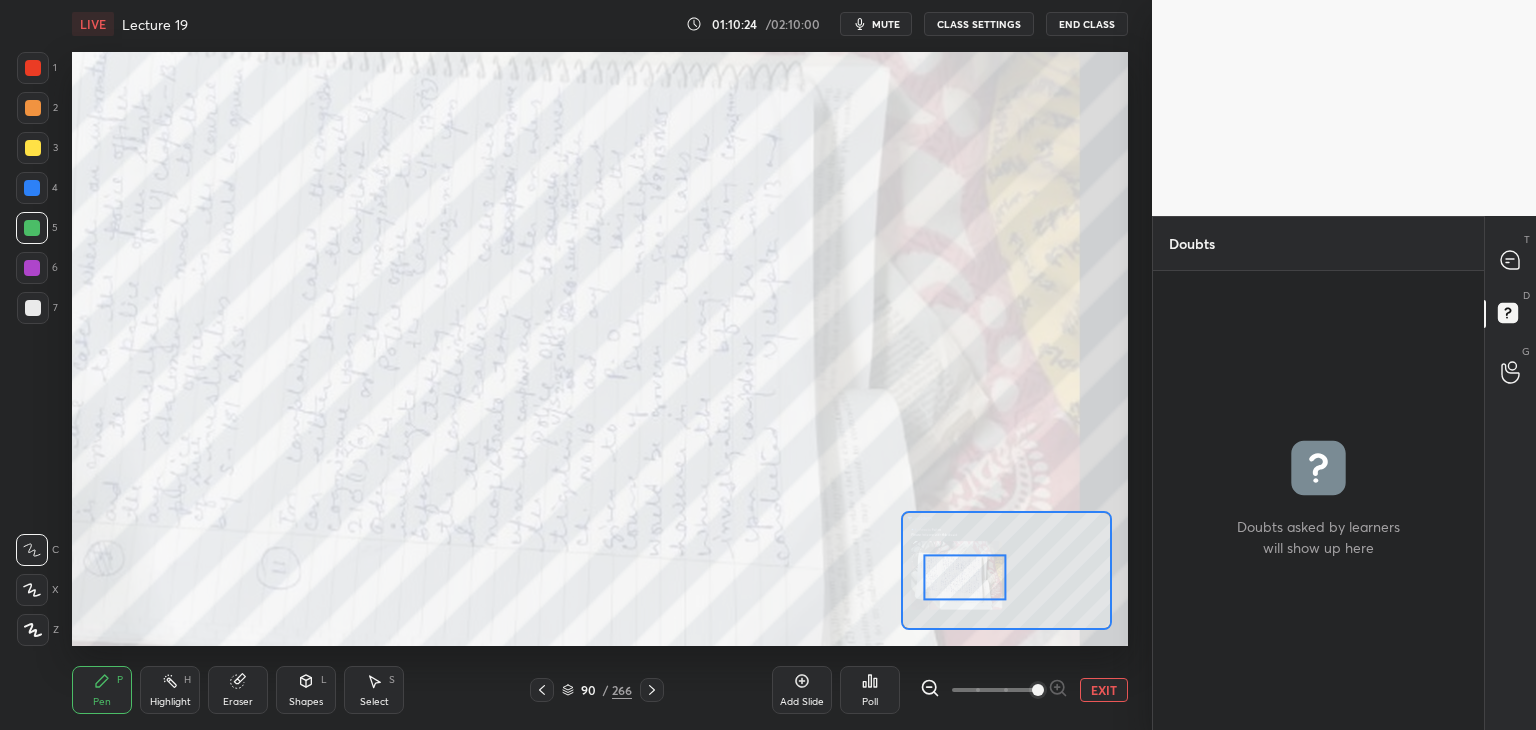 click at bounding box center (964, 577) 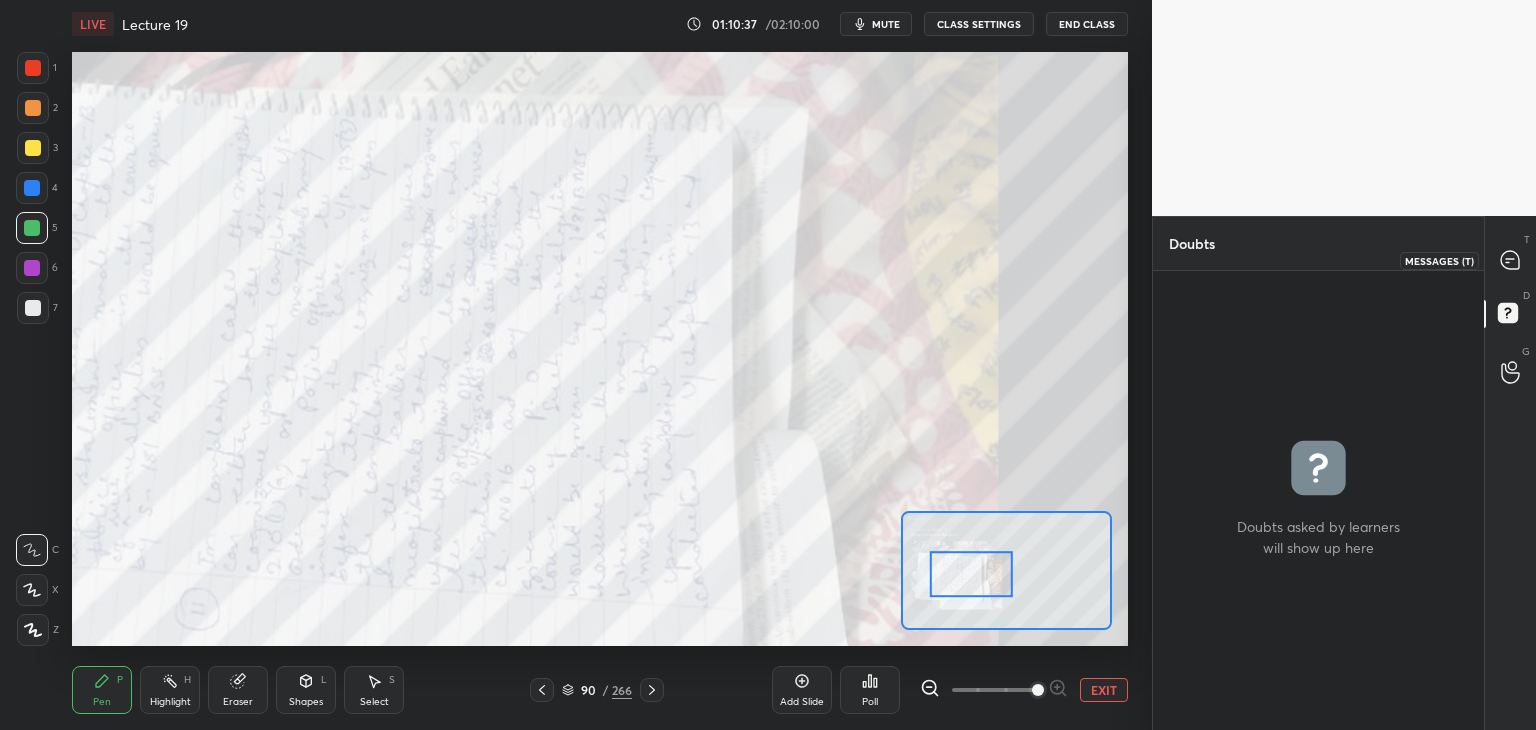 click 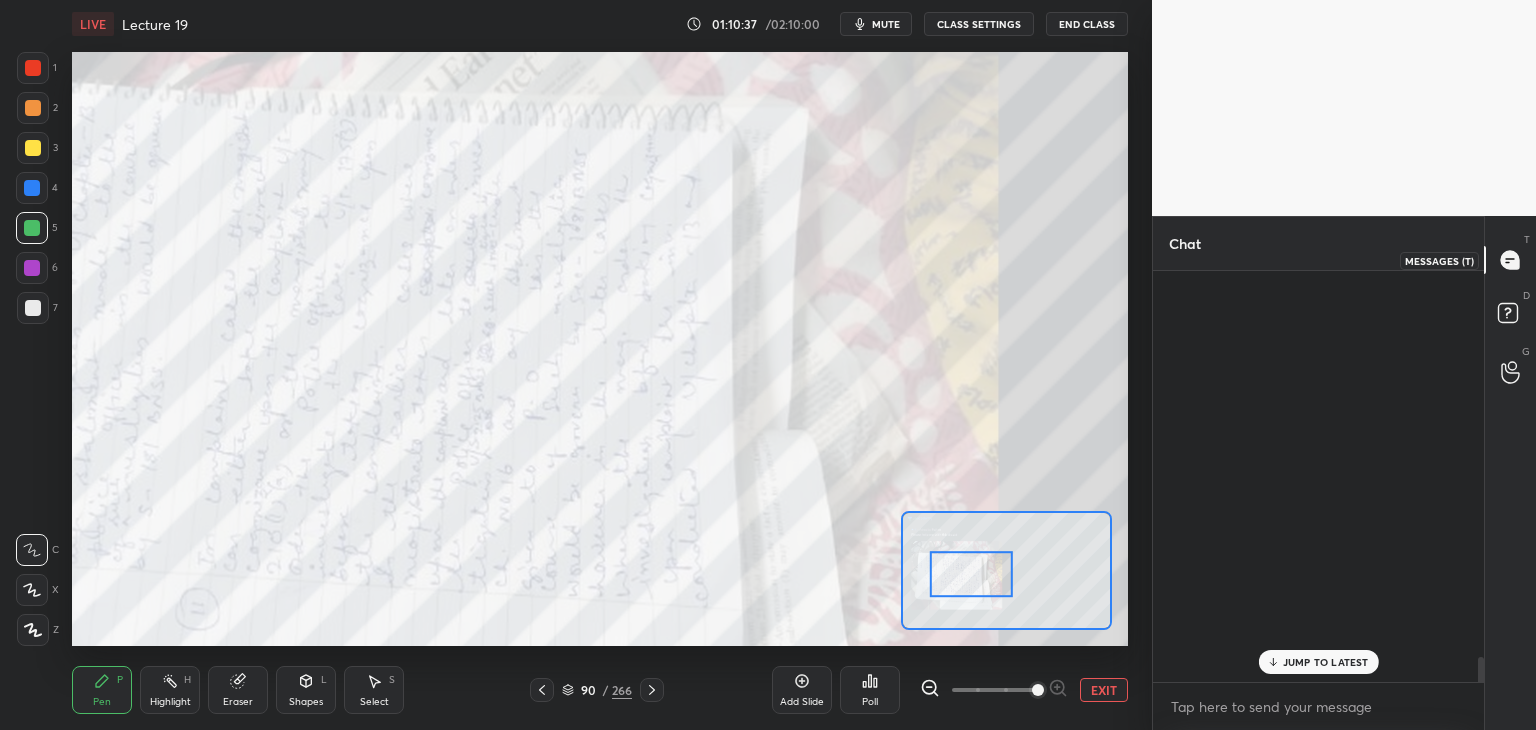scroll, scrollTop: 7394, scrollLeft: 0, axis: vertical 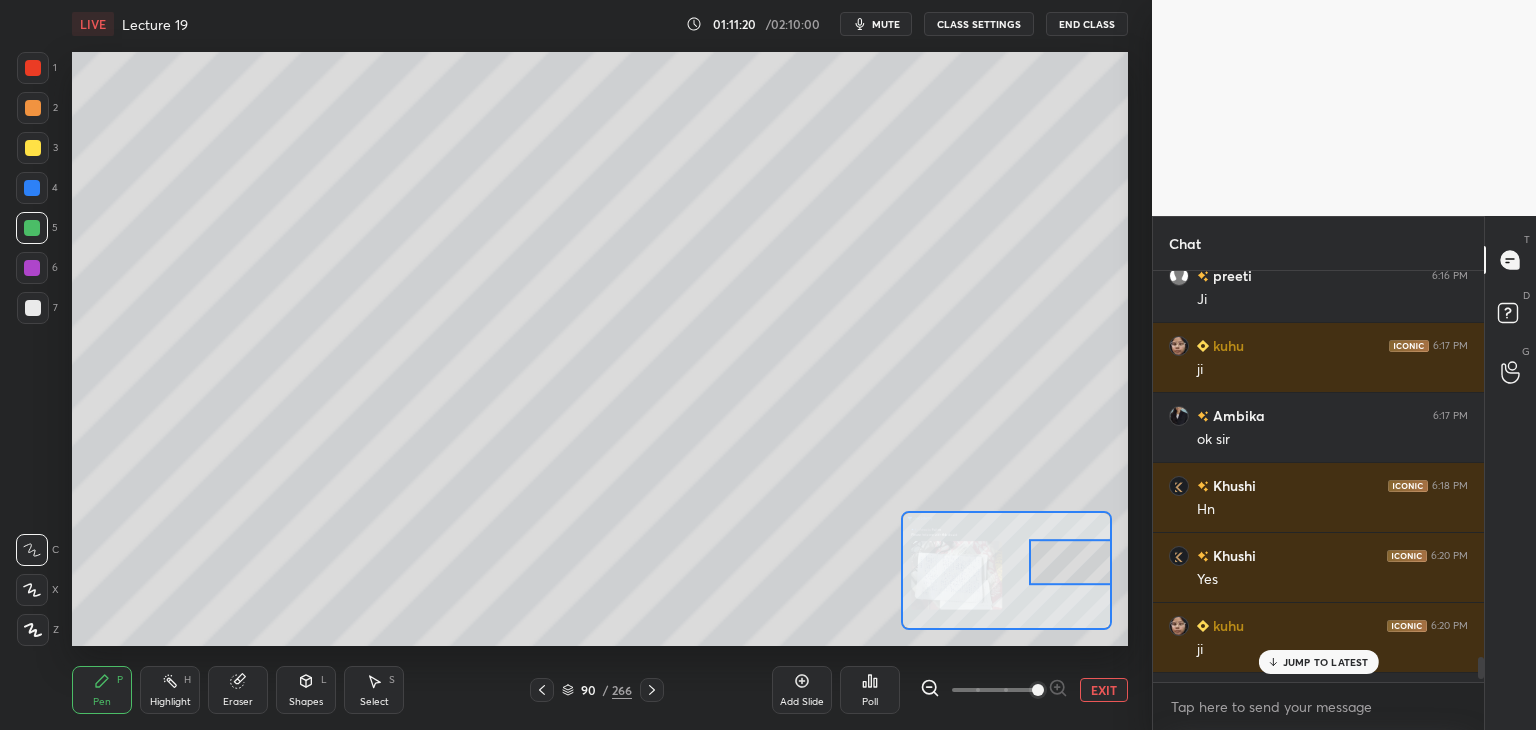 click at bounding box center (33, 308) 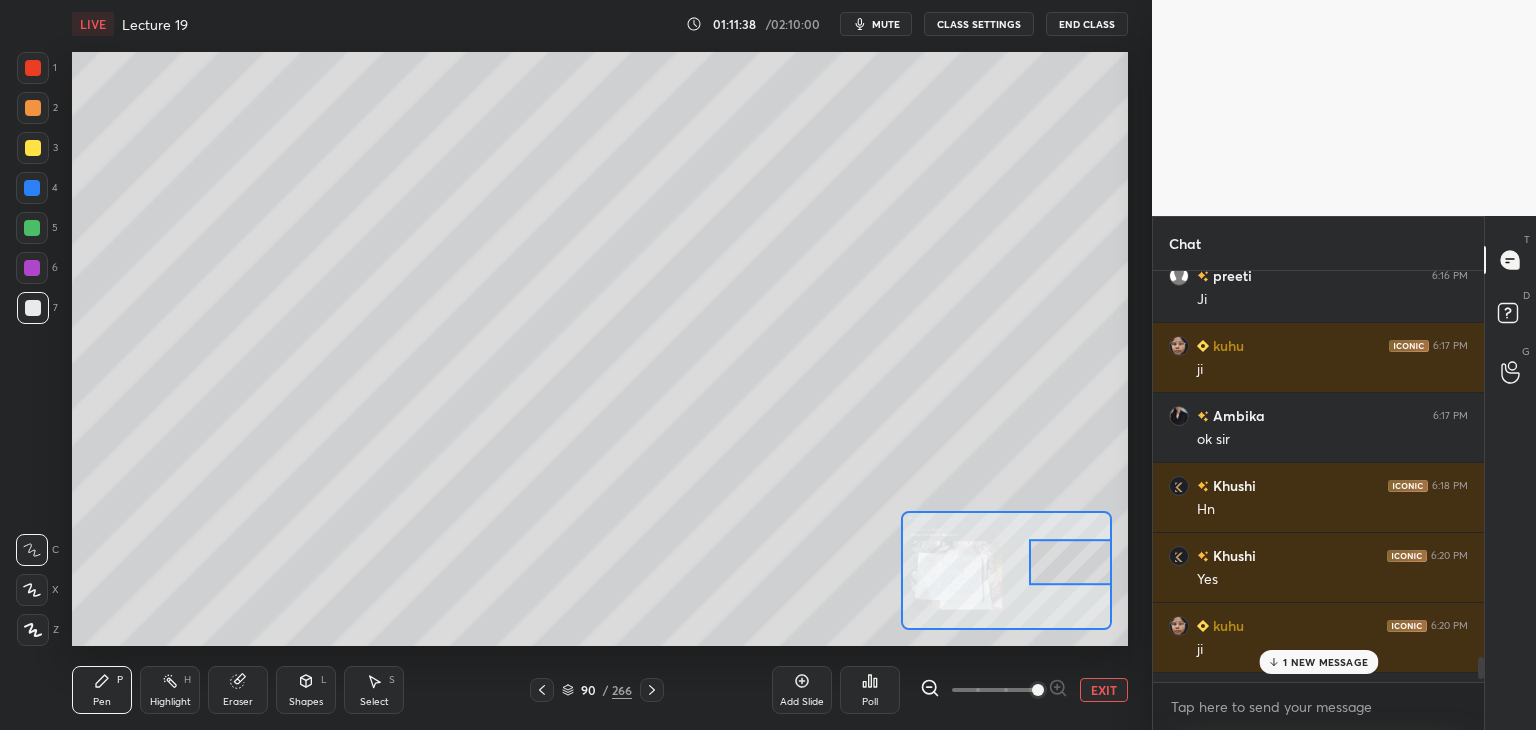 click on "7" at bounding box center (37, 312) 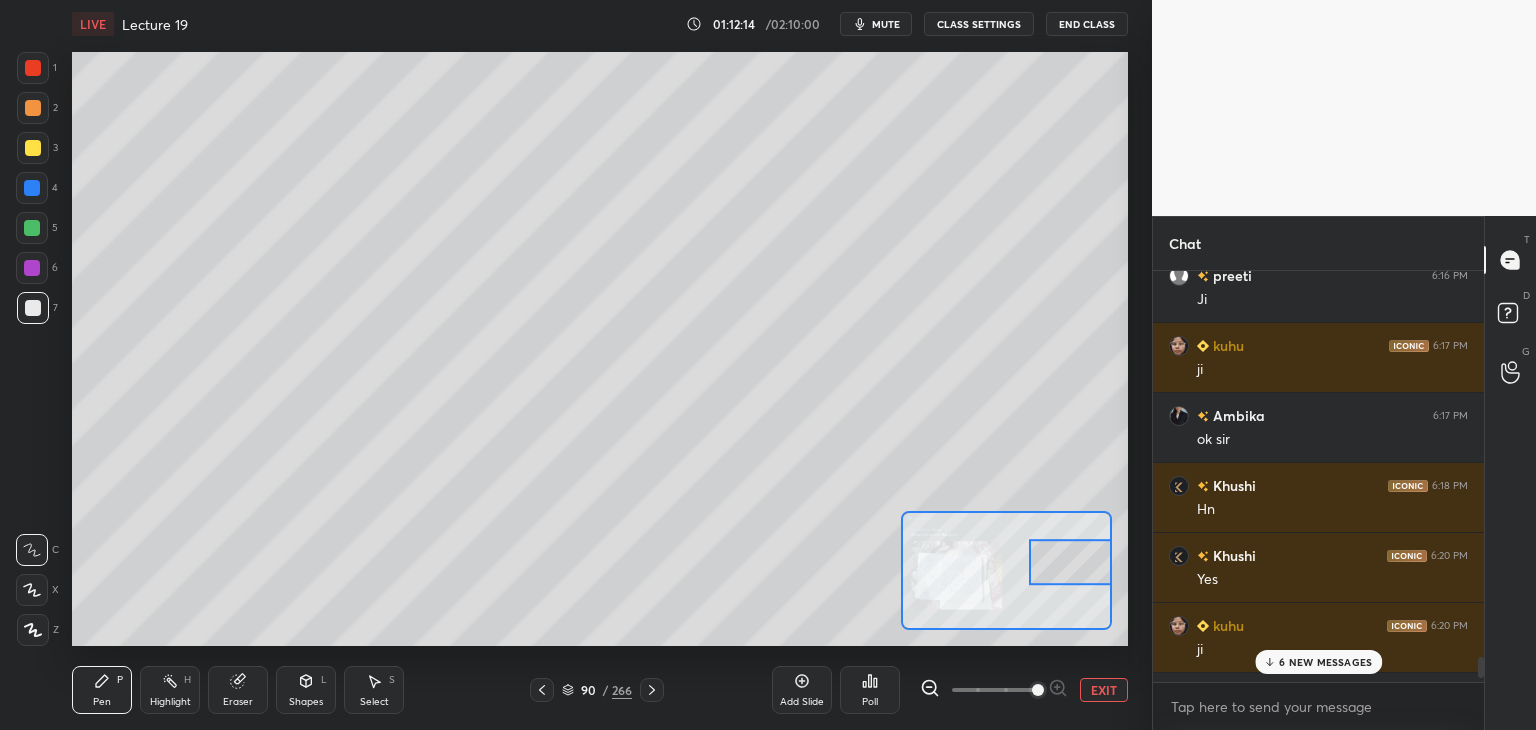 click on "EXIT" at bounding box center [1104, 690] 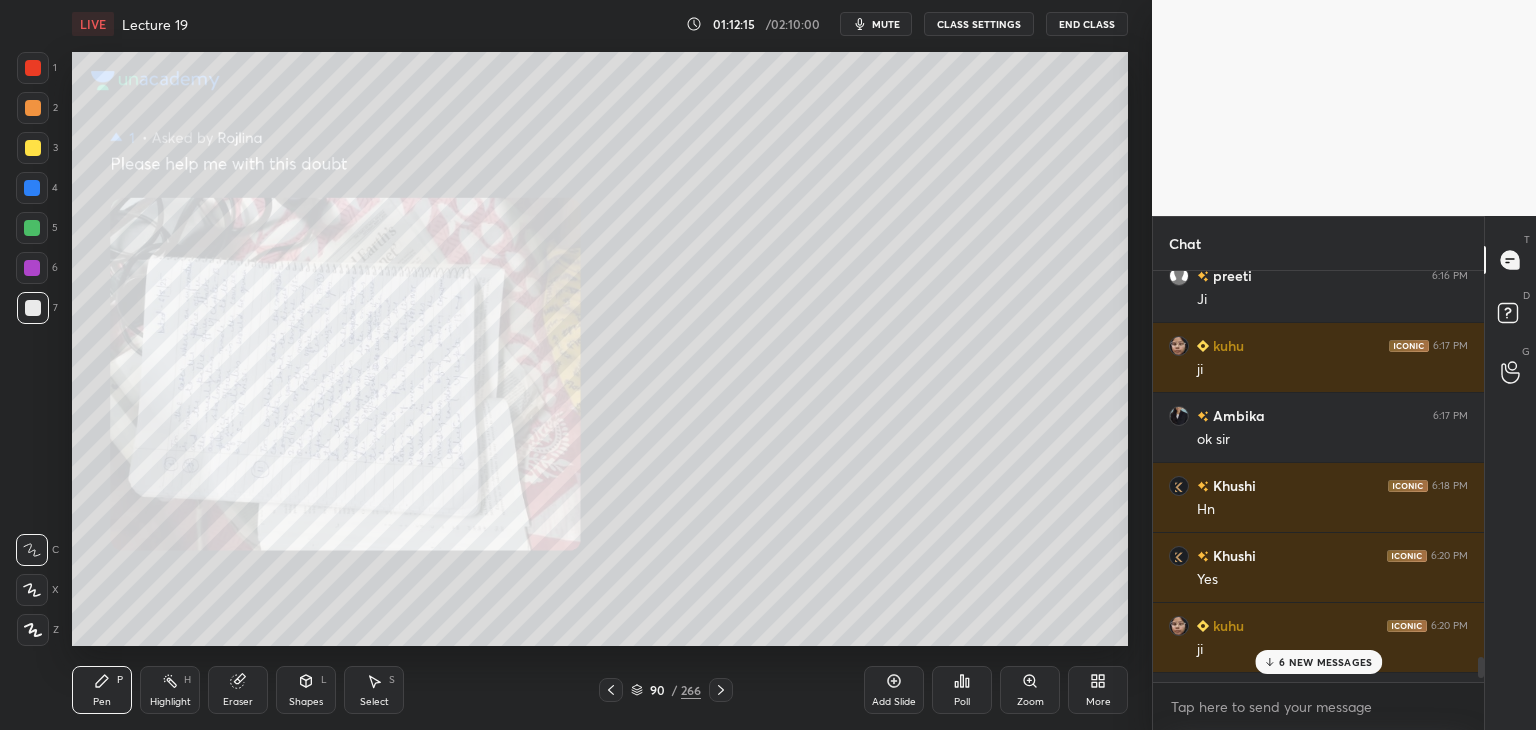 click on "Add Slide" at bounding box center [894, 702] 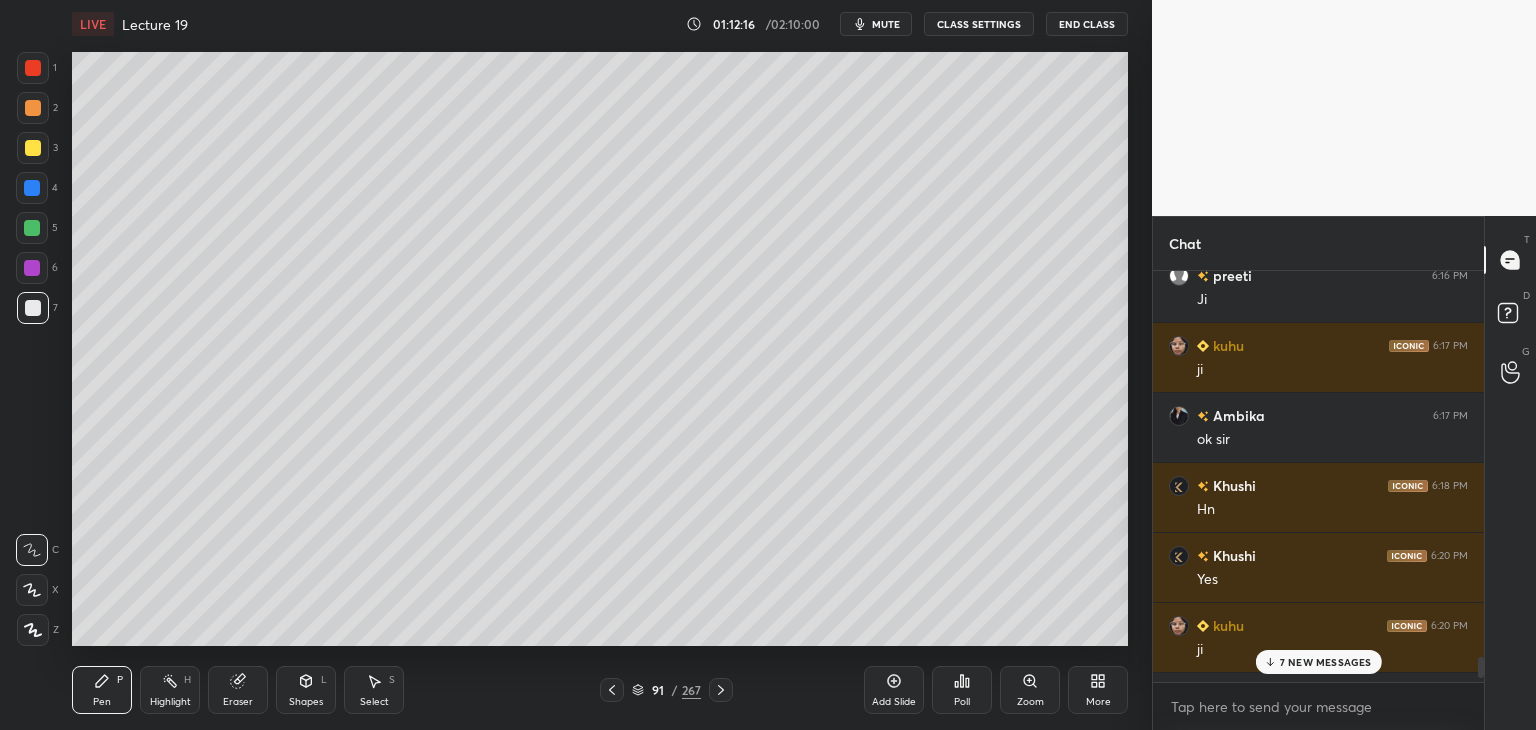 click at bounding box center (33, 148) 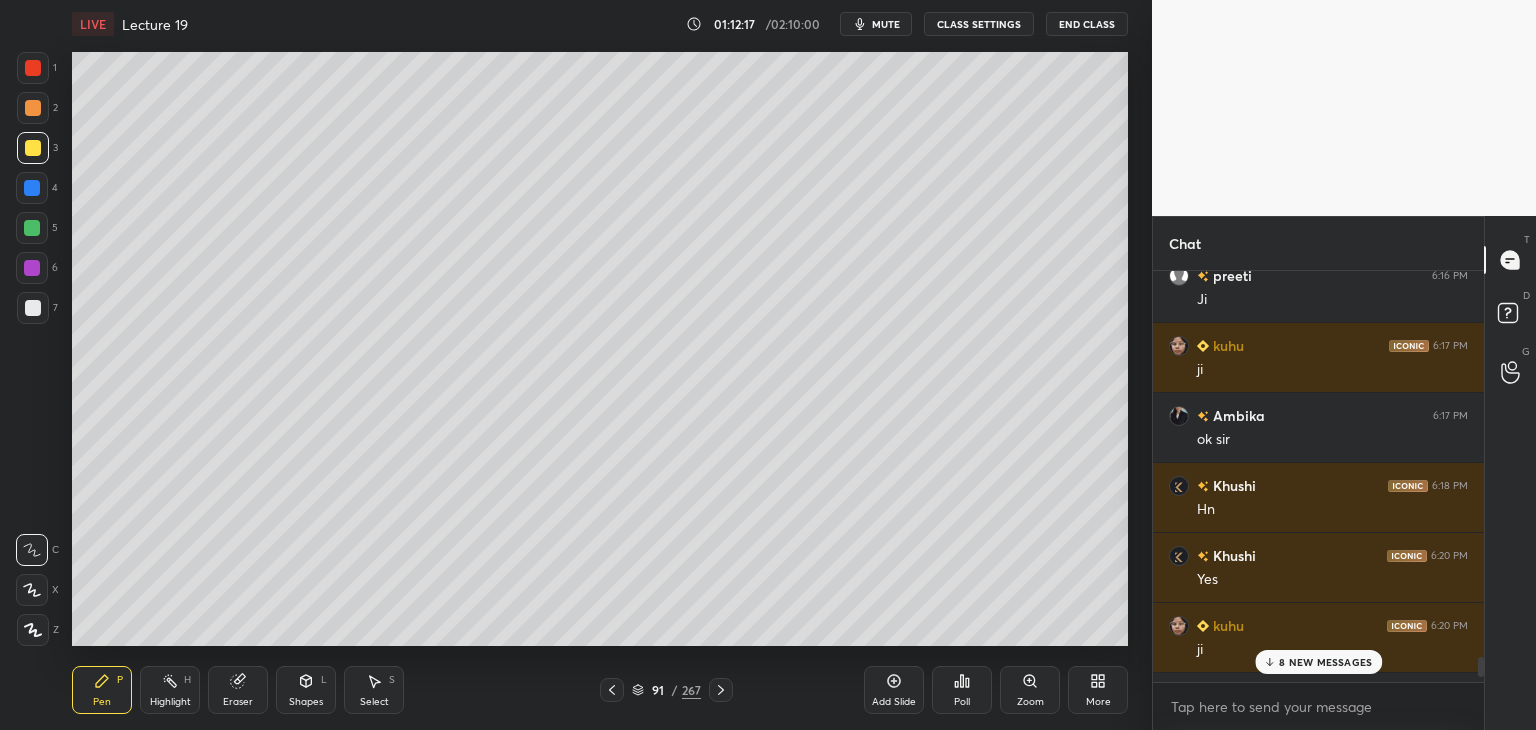 click on "8 NEW MESSAGES" at bounding box center [1325, 662] 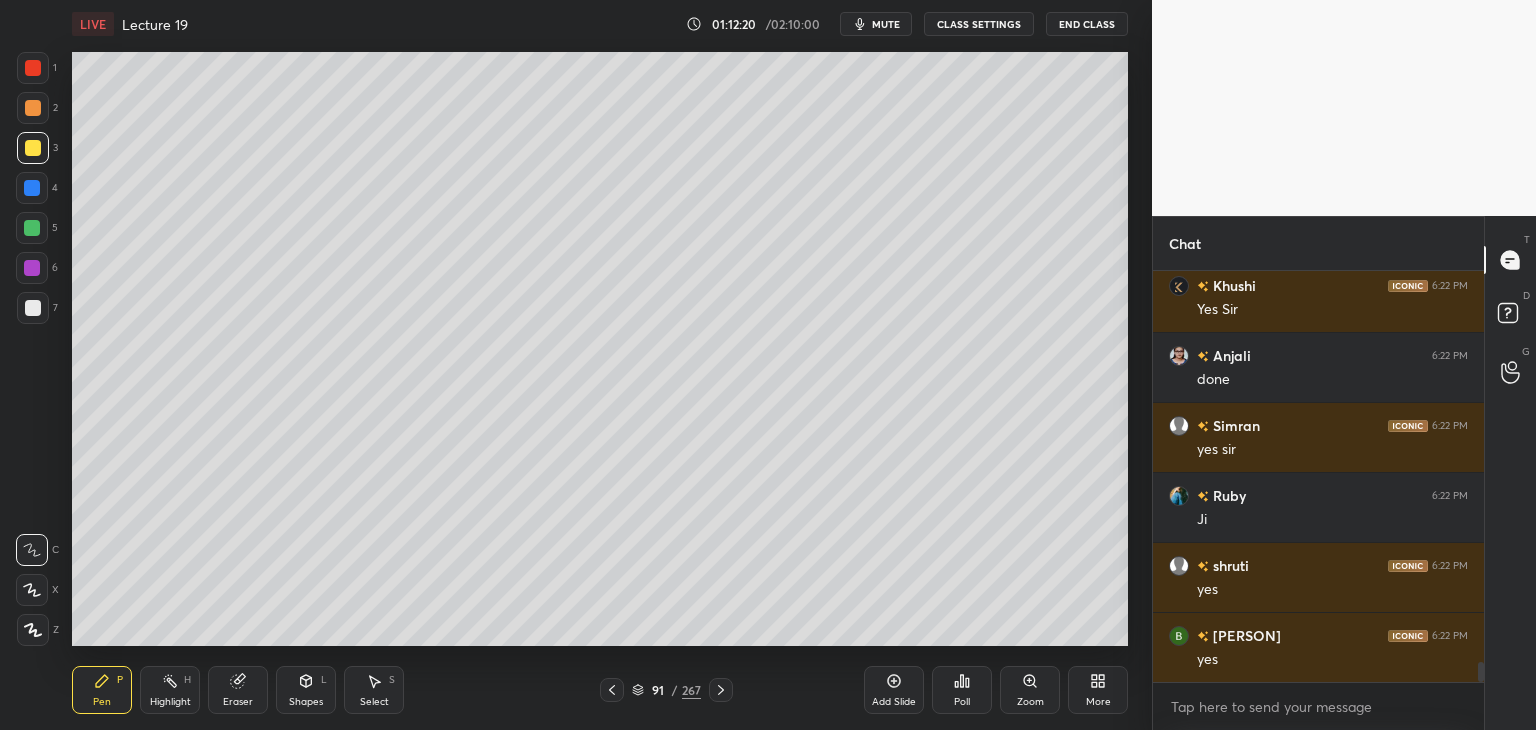 scroll, scrollTop: 8154, scrollLeft: 0, axis: vertical 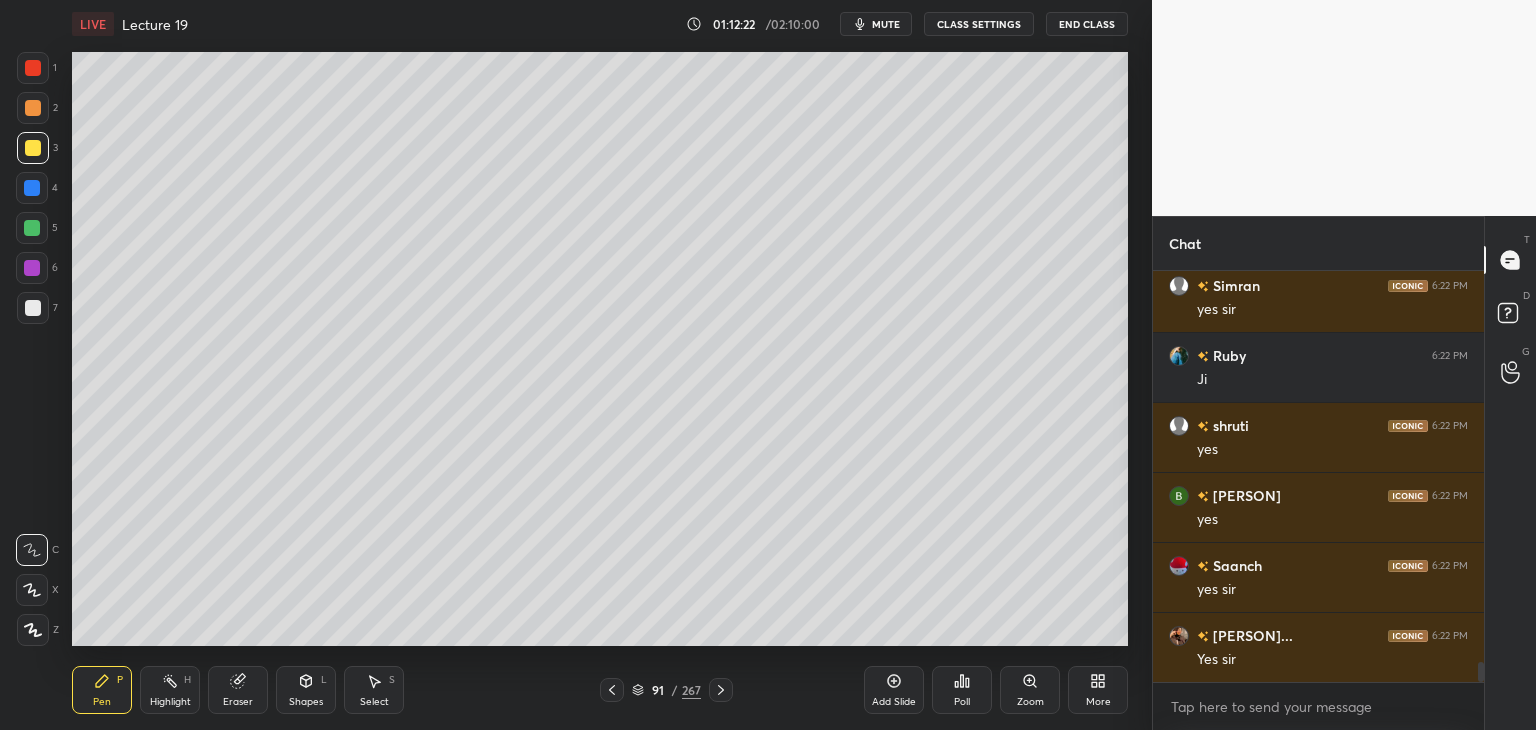click at bounding box center (33, 308) 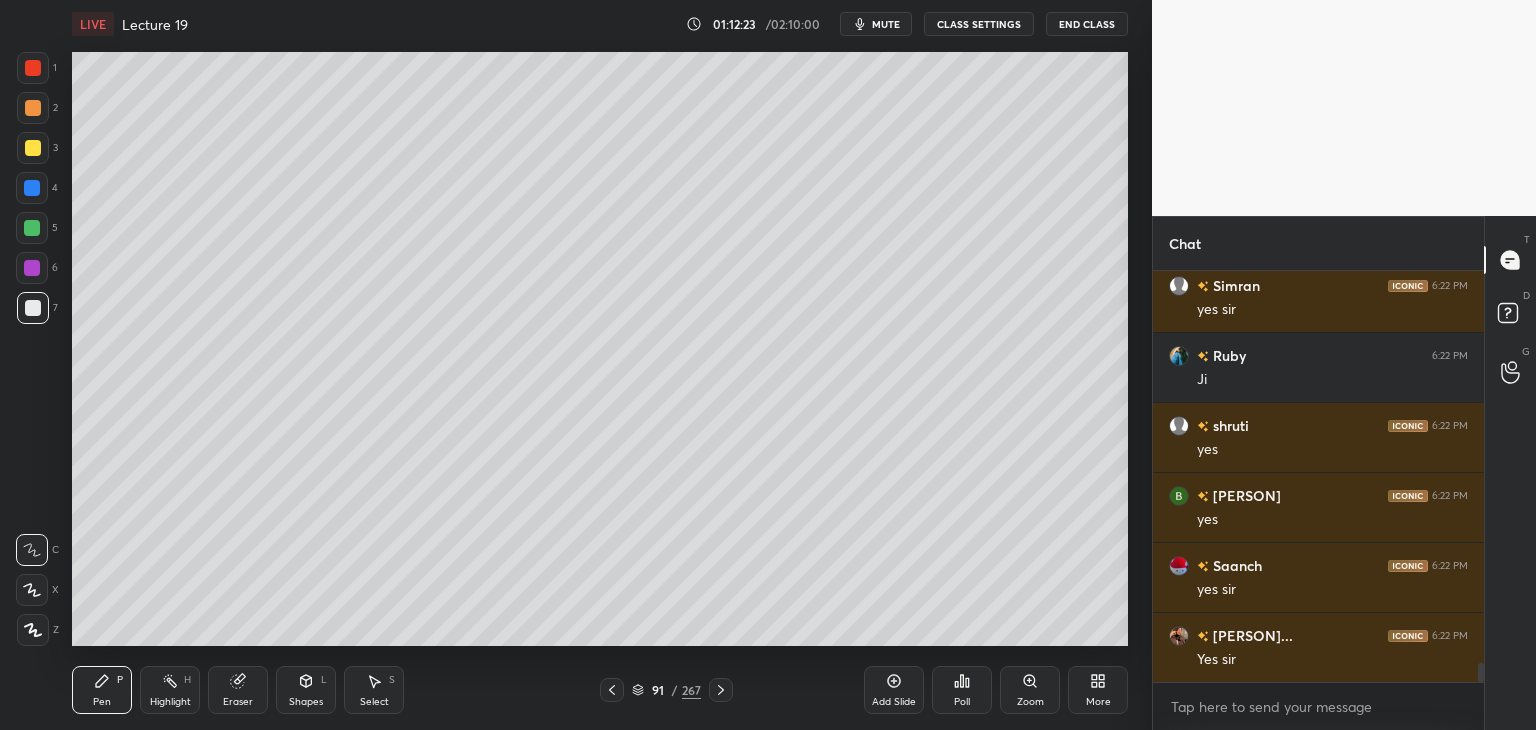 scroll, scrollTop: 8294, scrollLeft: 0, axis: vertical 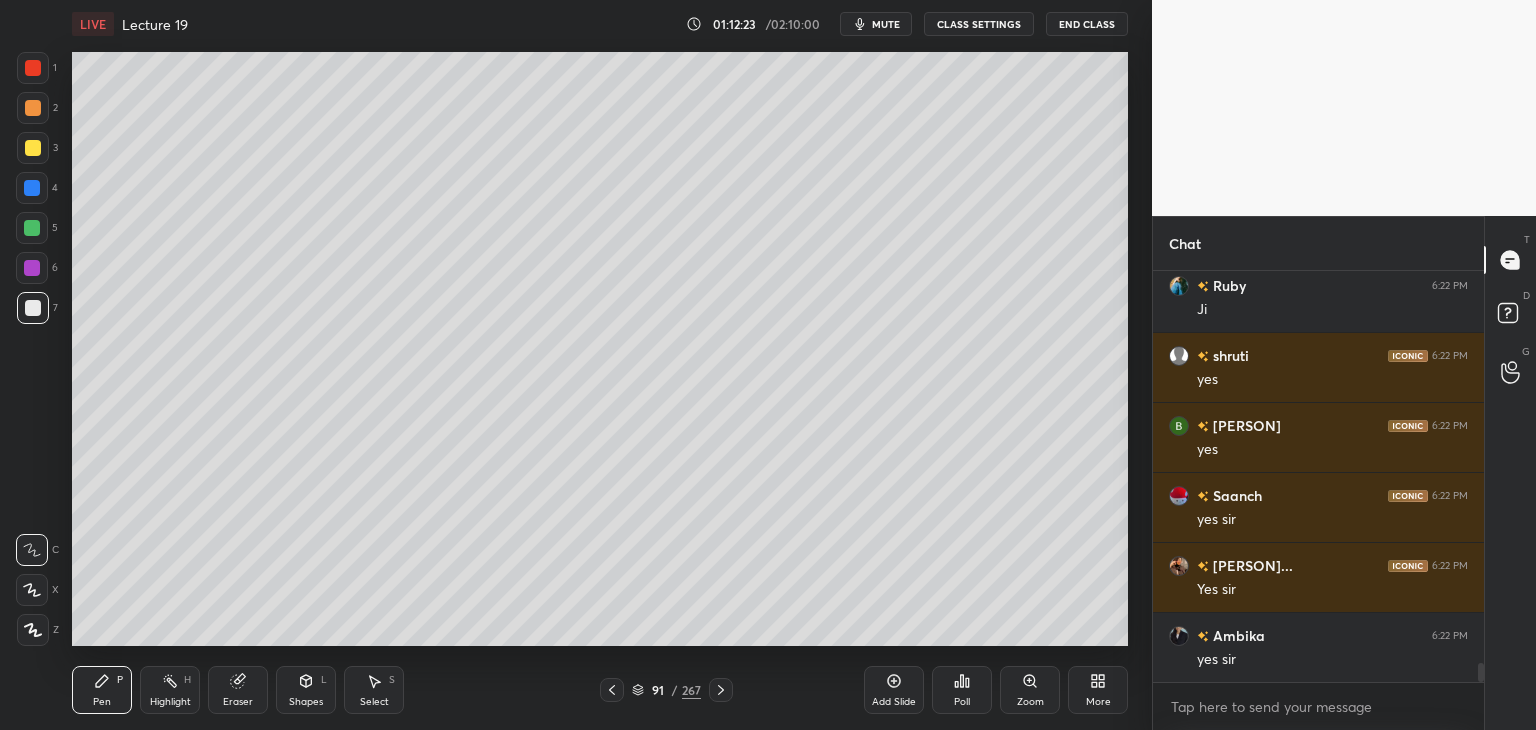 click at bounding box center [33, 630] 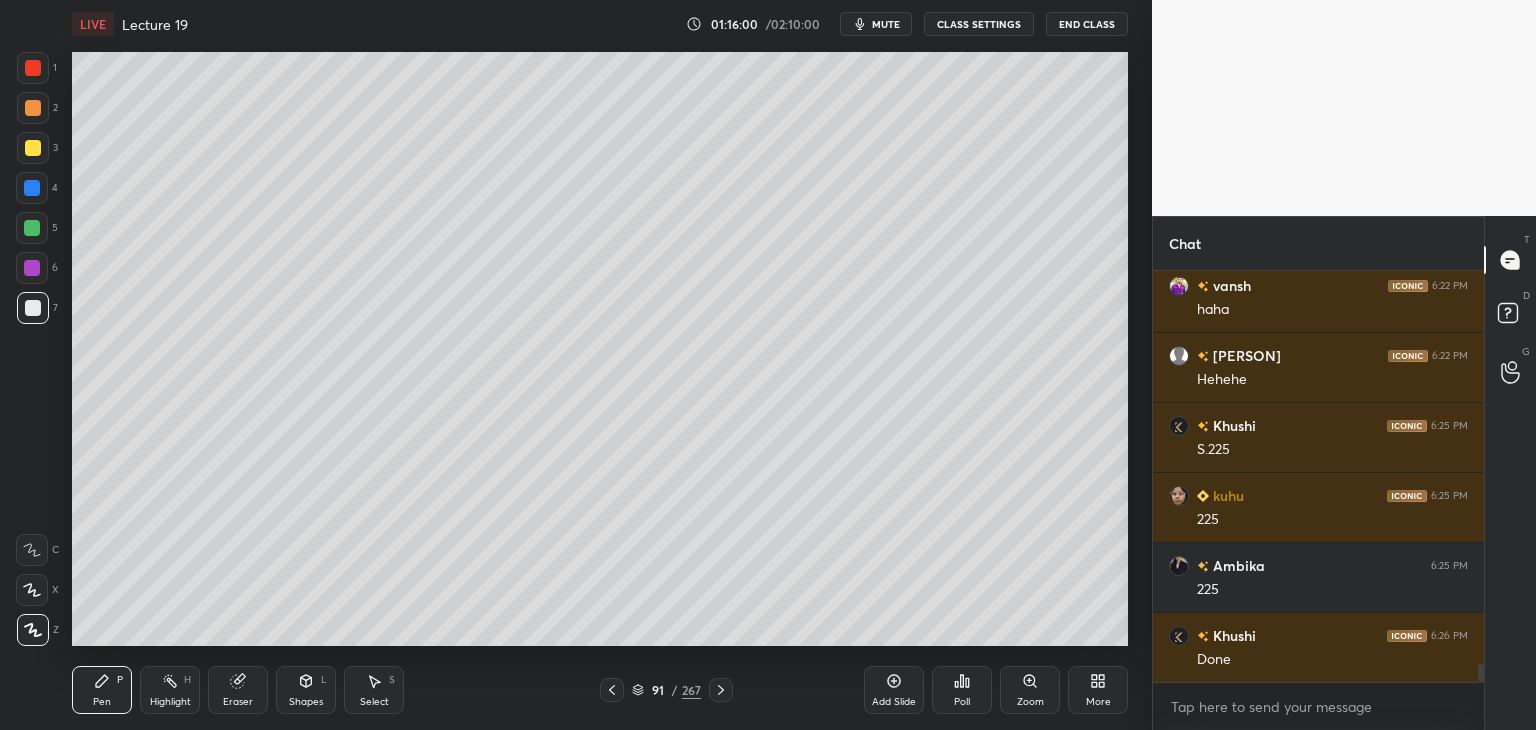 scroll, scrollTop: 8924, scrollLeft: 0, axis: vertical 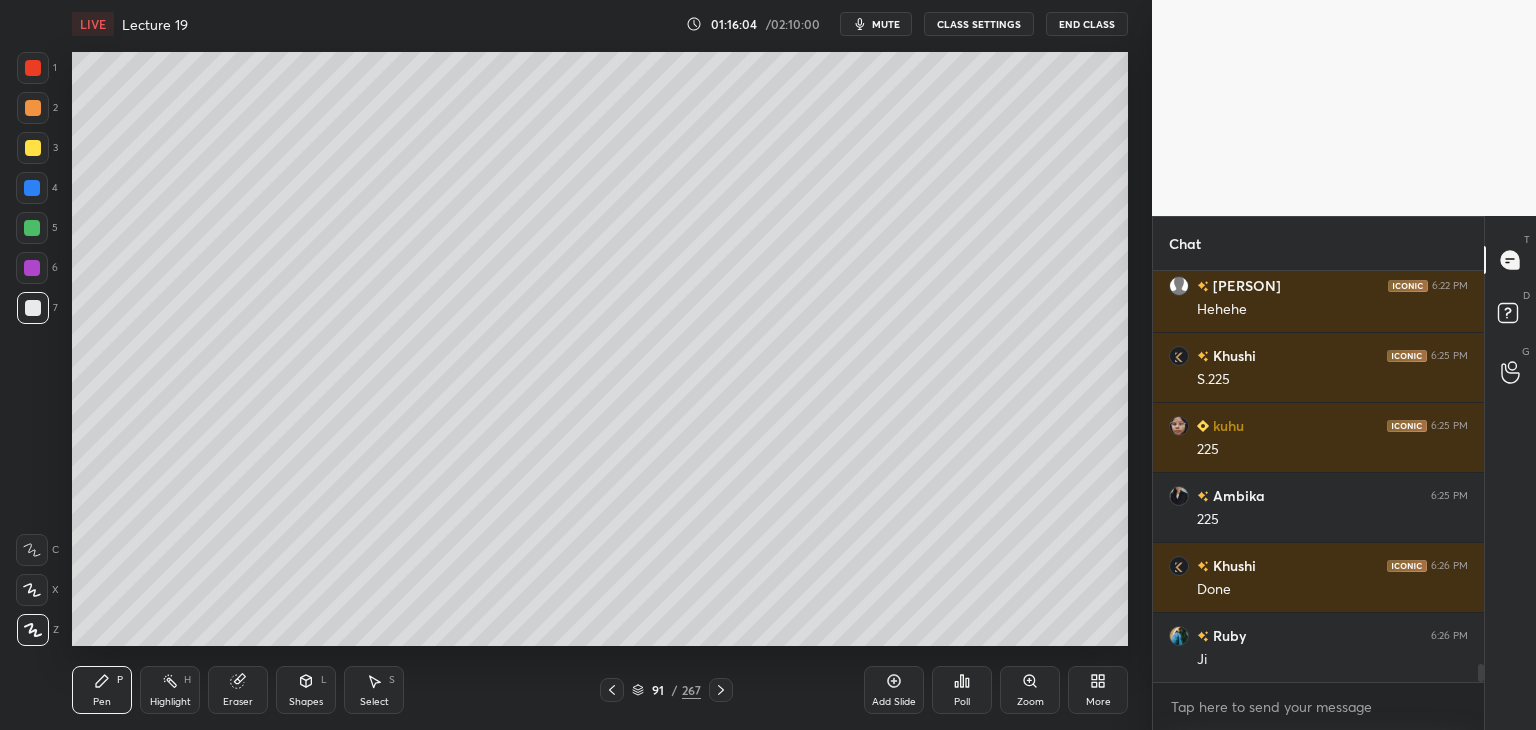 click 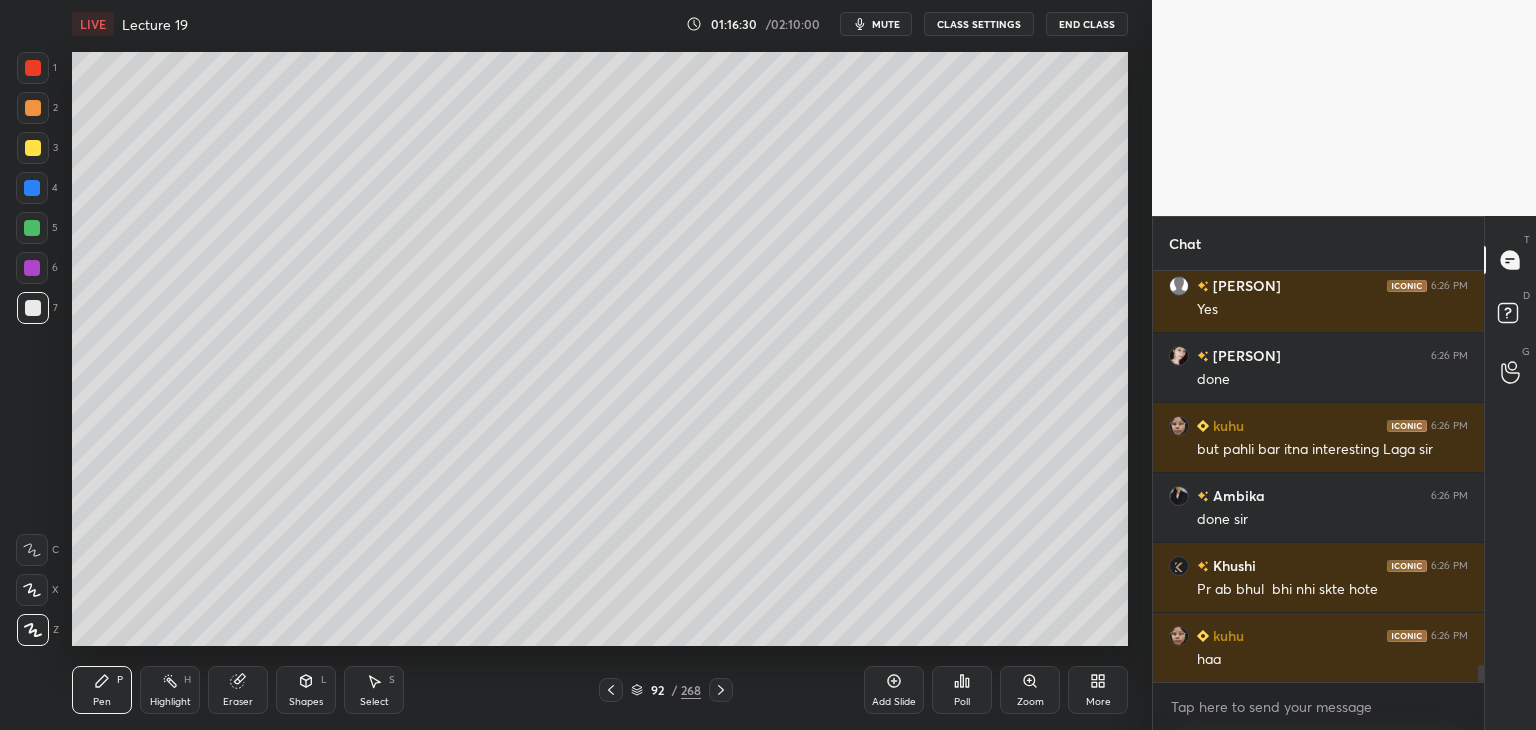 scroll, scrollTop: 9694, scrollLeft: 0, axis: vertical 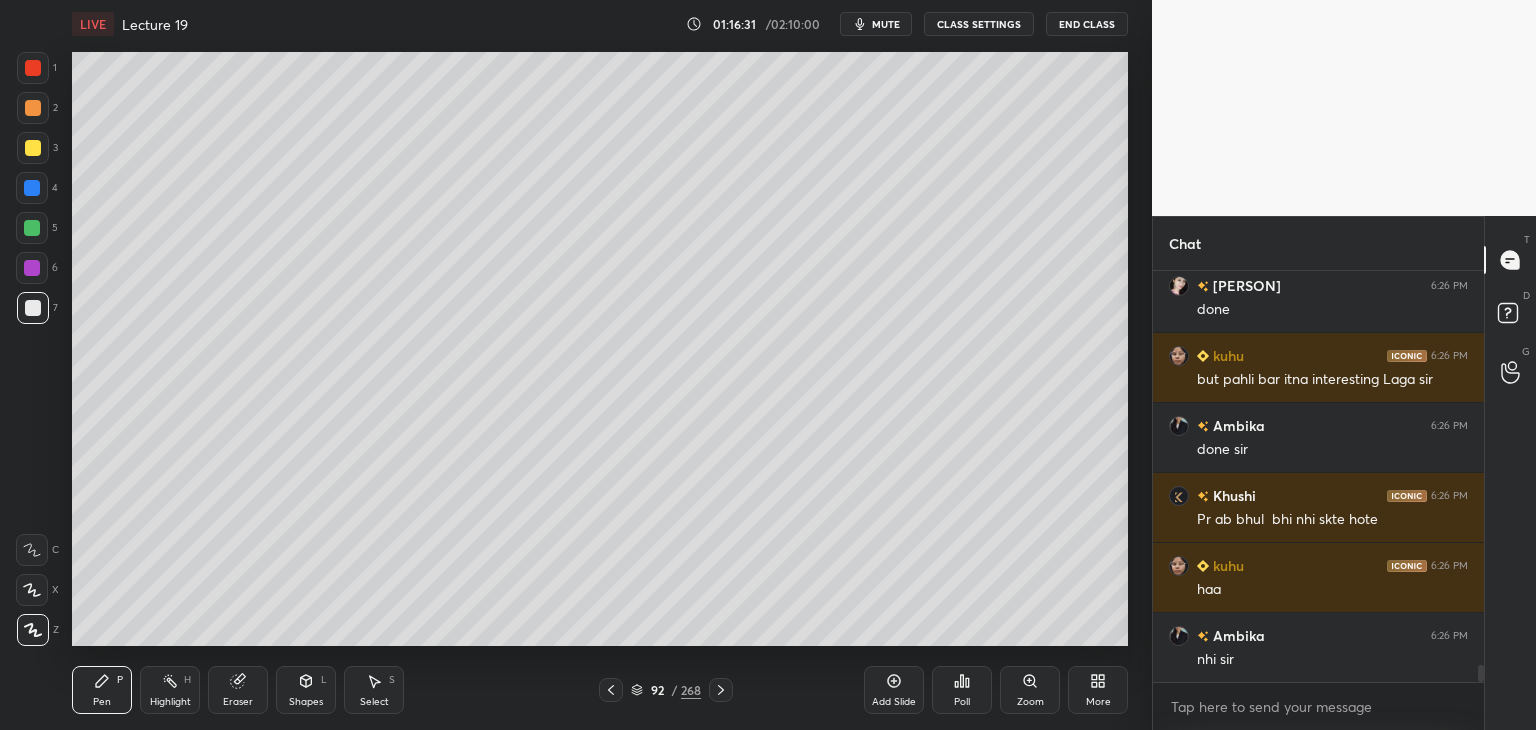 click on "5" at bounding box center [37, 228] 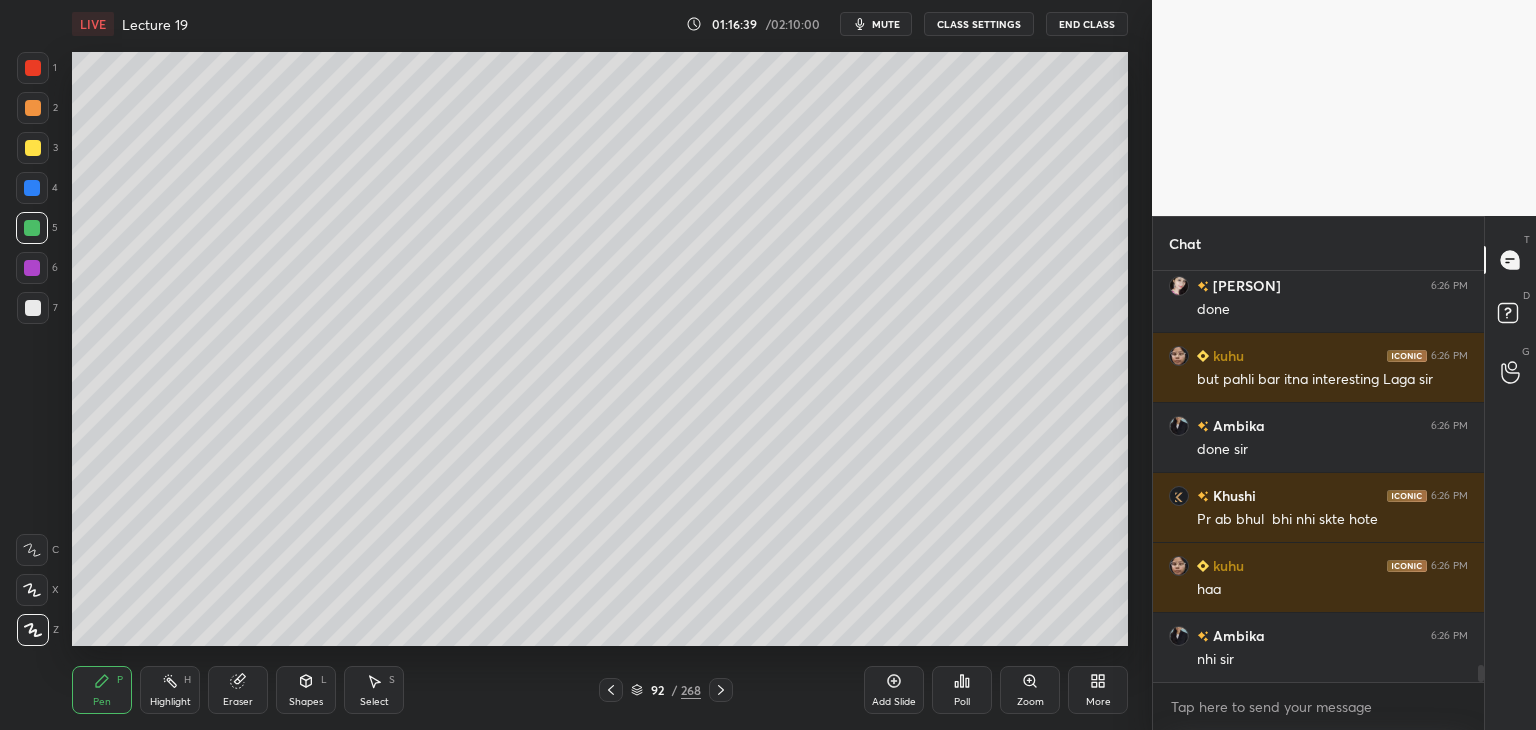 scroll, scrollTop: 9764, scrollLeft: 0, axis: vertical 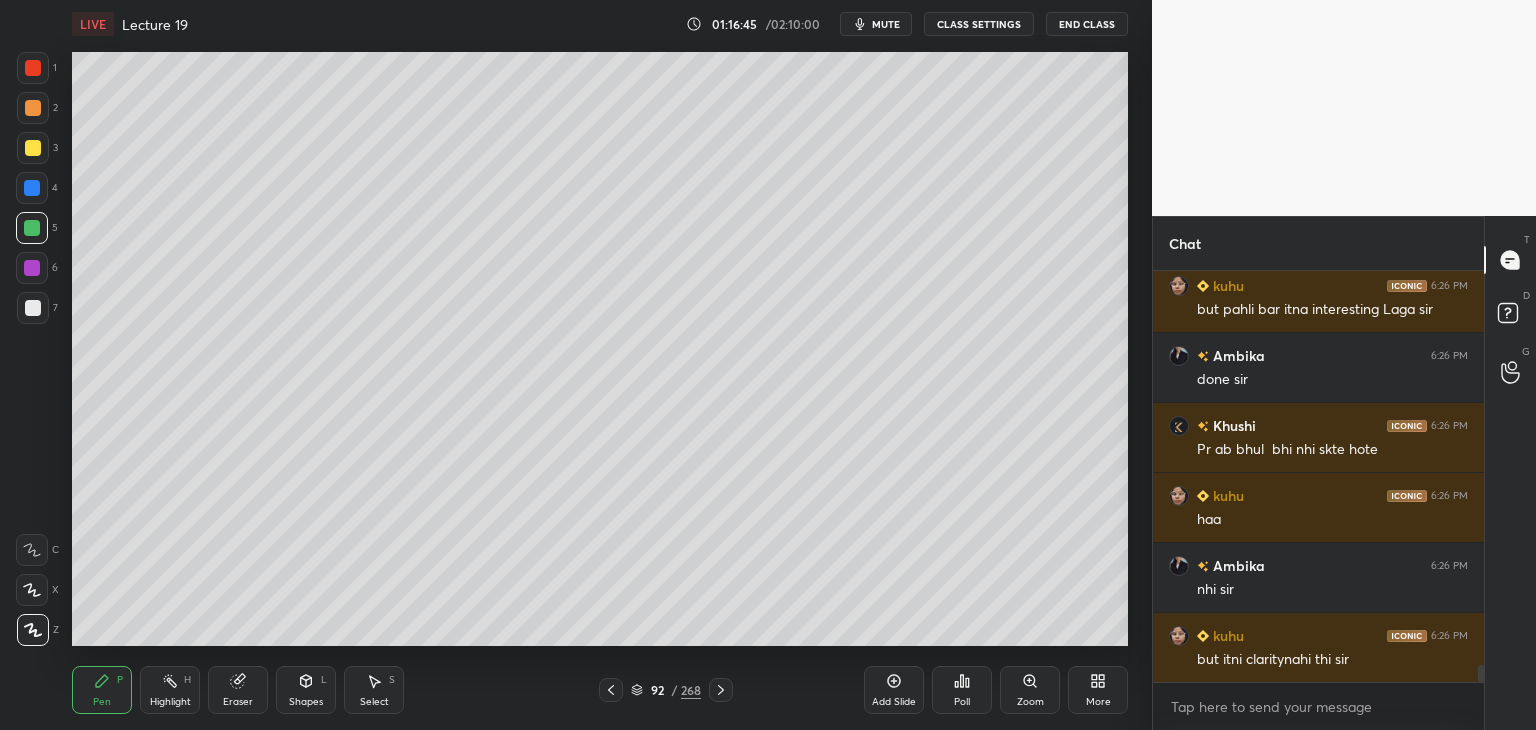 click at bounding box center [32, 188] 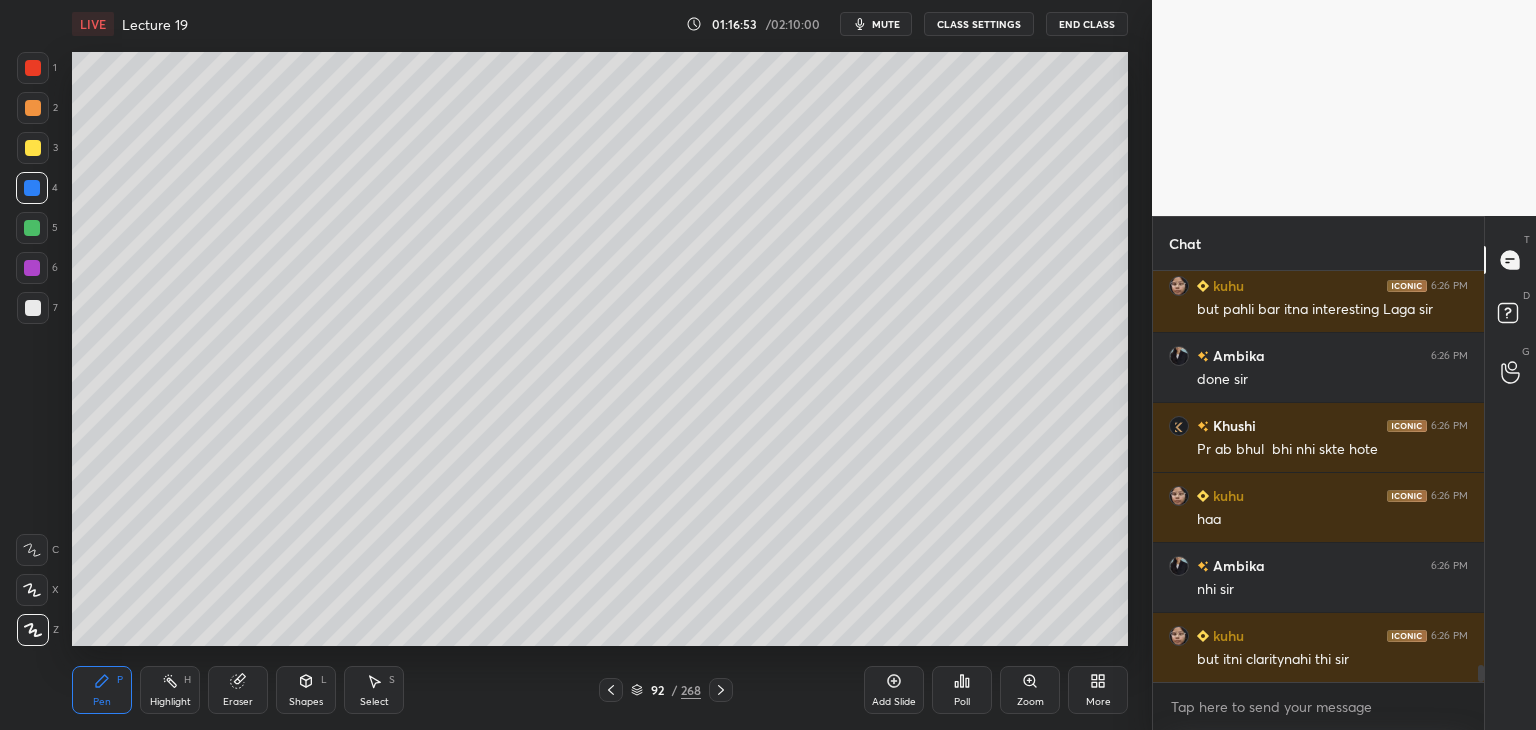 click on "1 2 3 4 5 6 7 C X Z C X Z E E Erase all   H H" at bounding box center (32, 349) 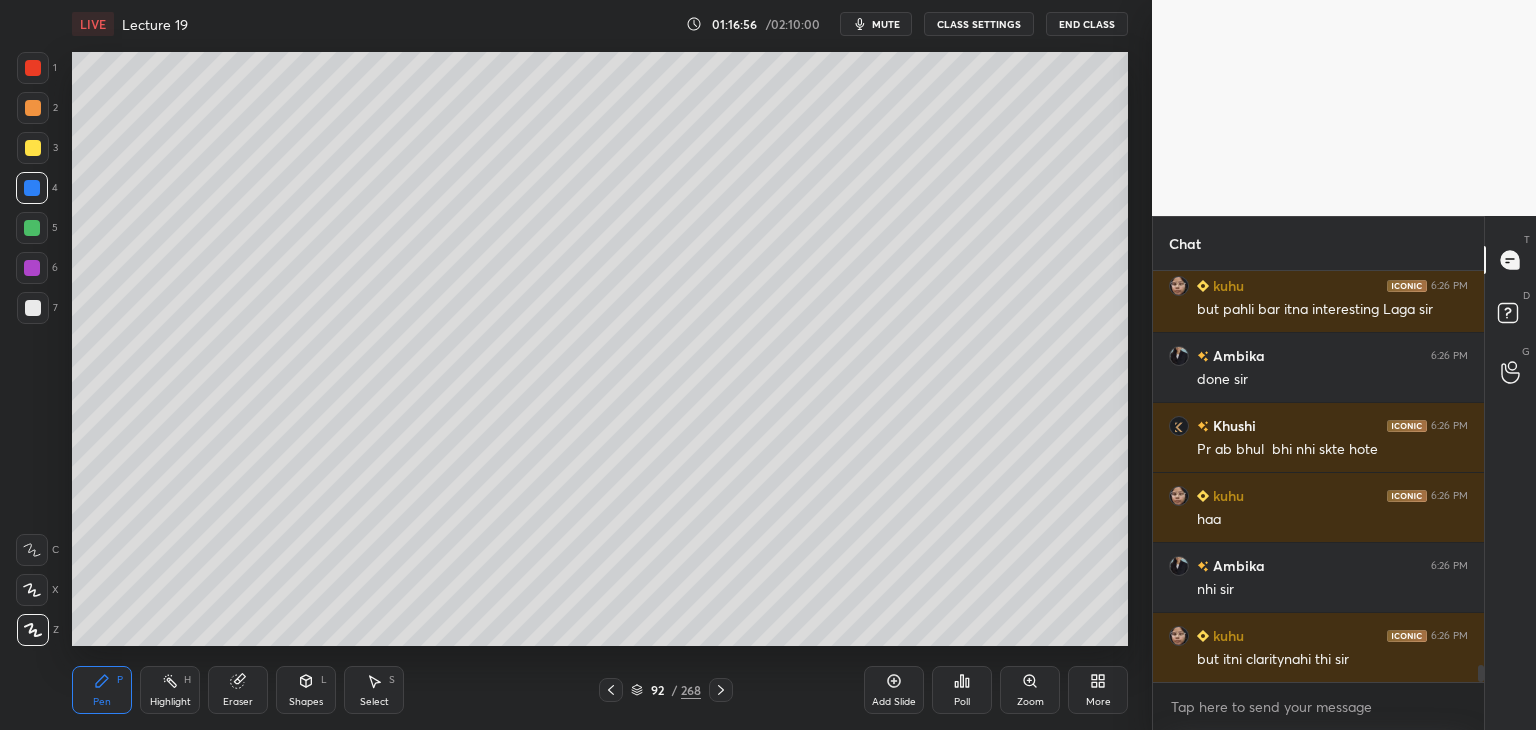 click at bounding box center [32, 268] 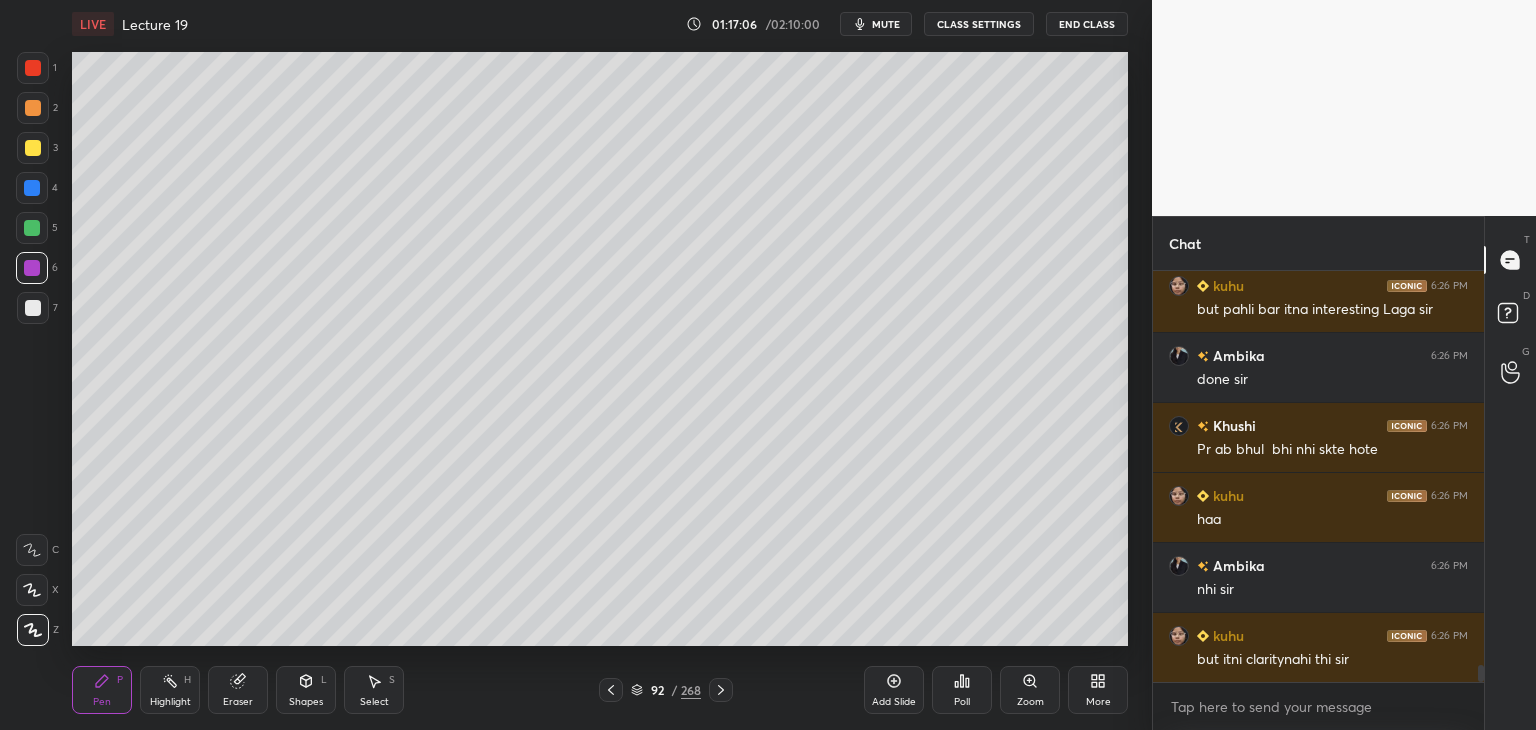 click at bounding box center (33, 308) 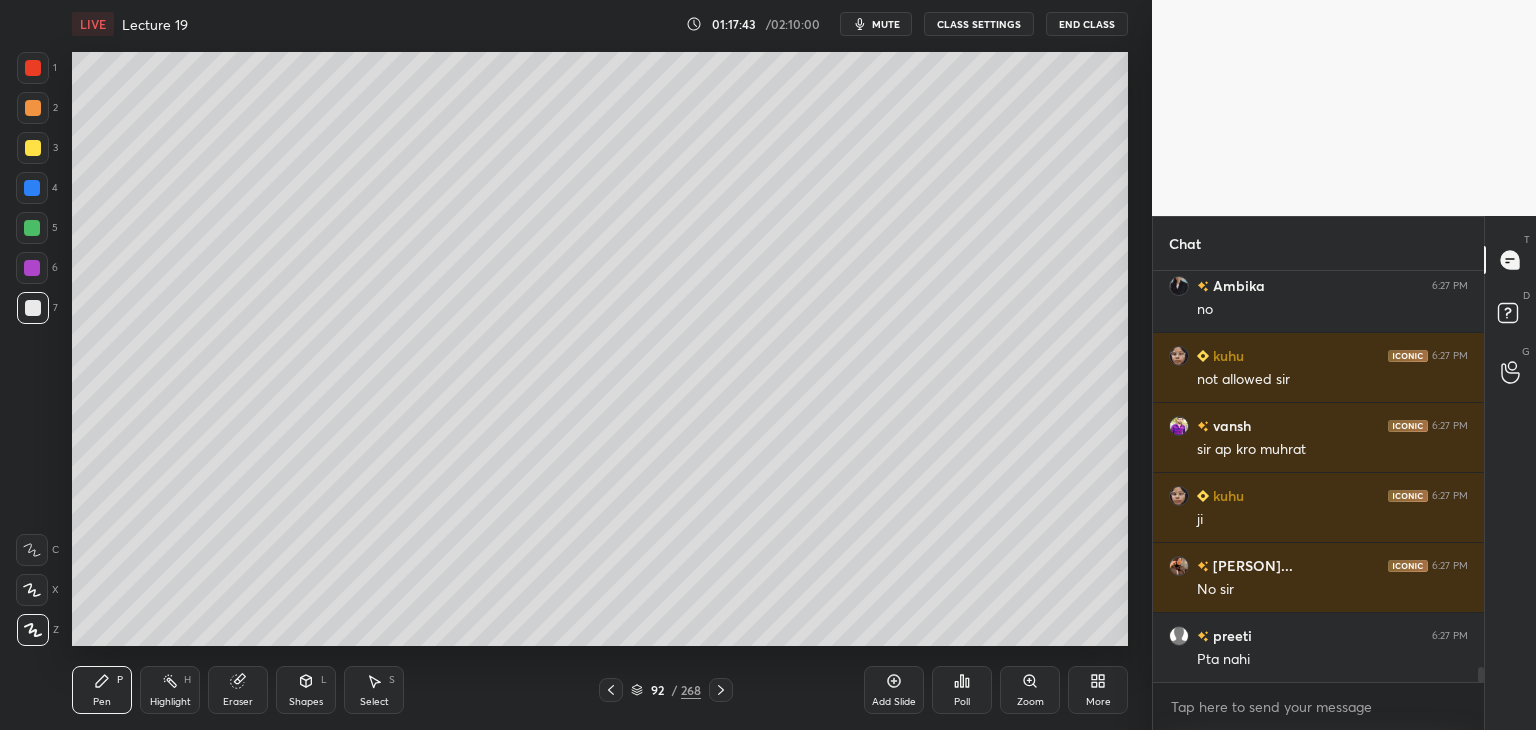 scroll, scrollTop: 11130, scrollLeft: 0, axis: vertical 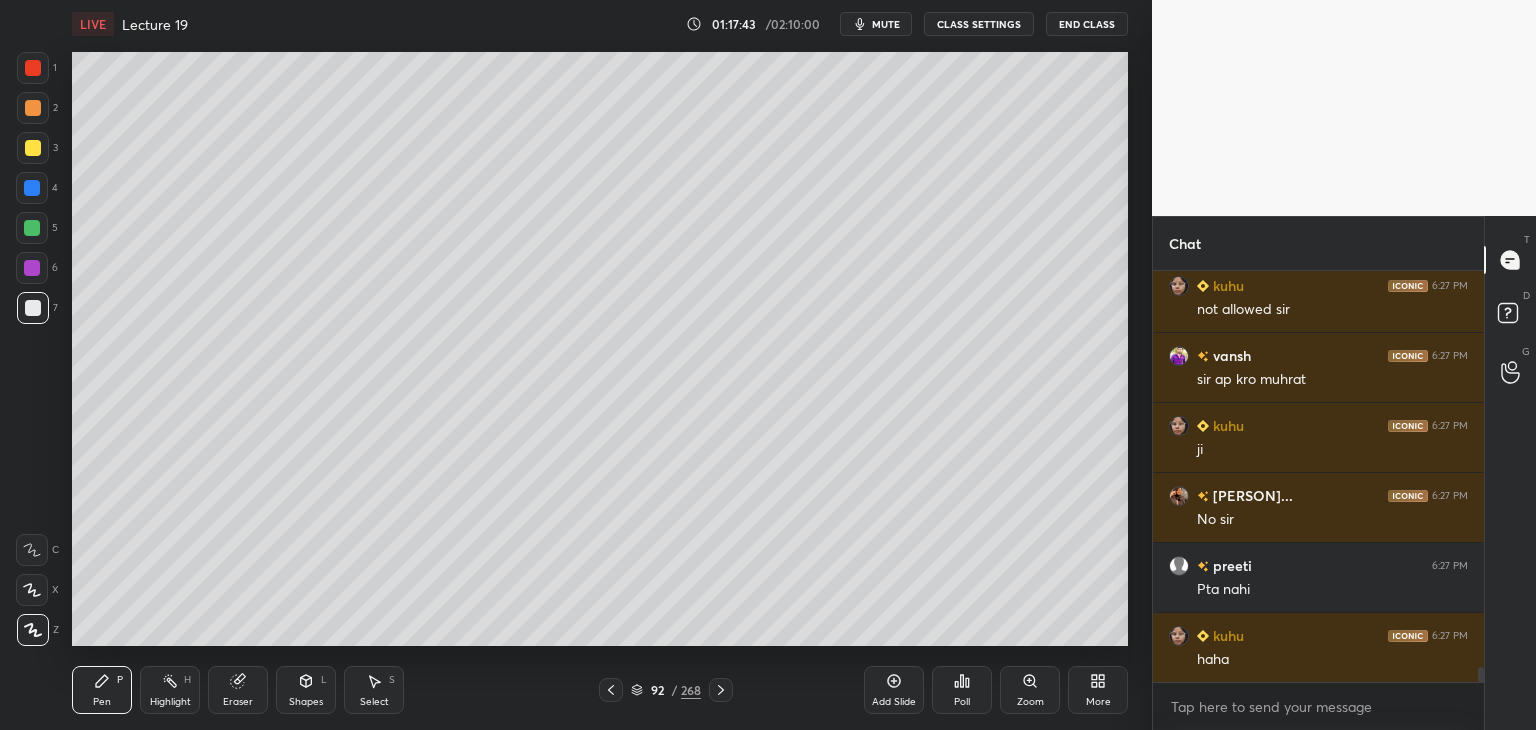 click on "7" at bounding box center (37, 308) 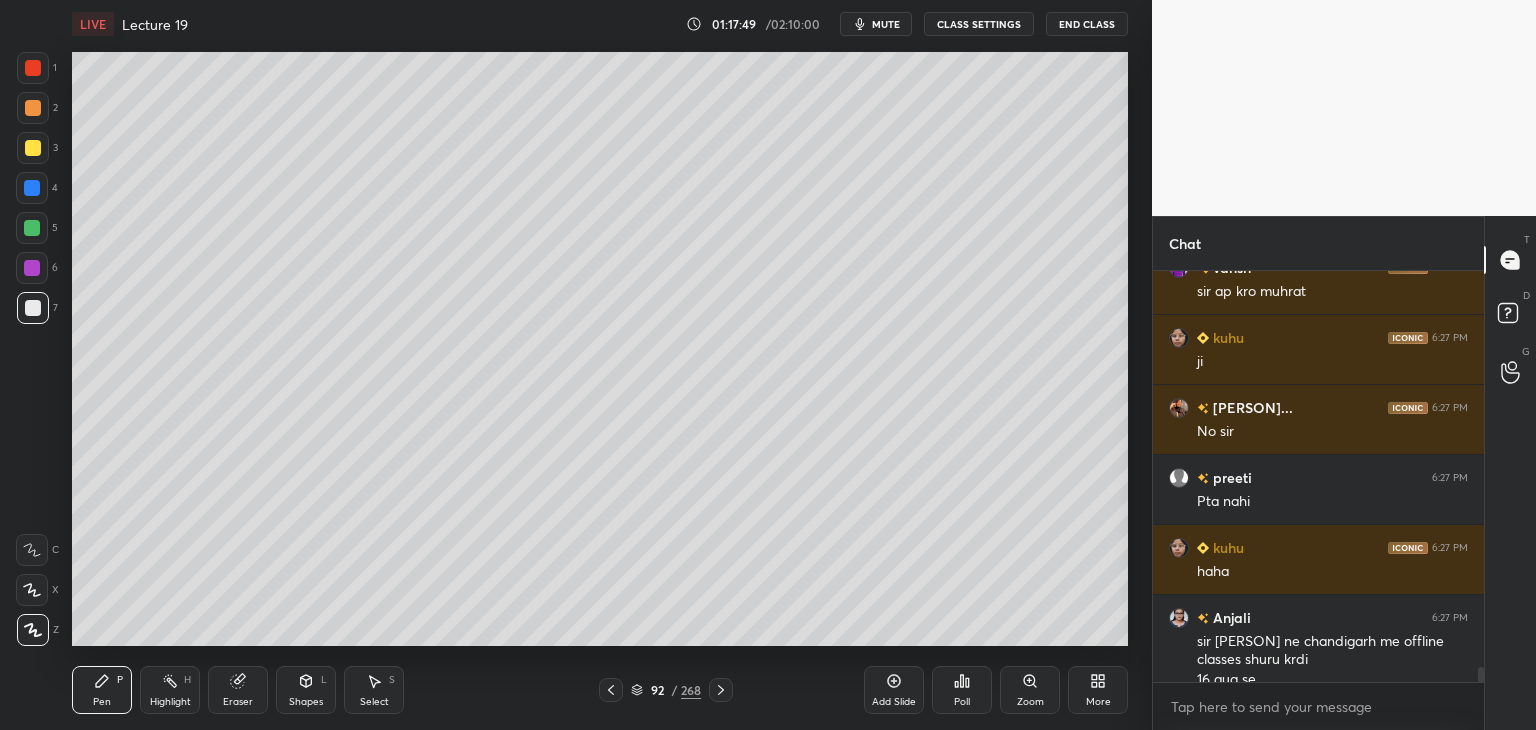 scroll, scrollTop: 11238, scrollLeft: 0, axis: vertical 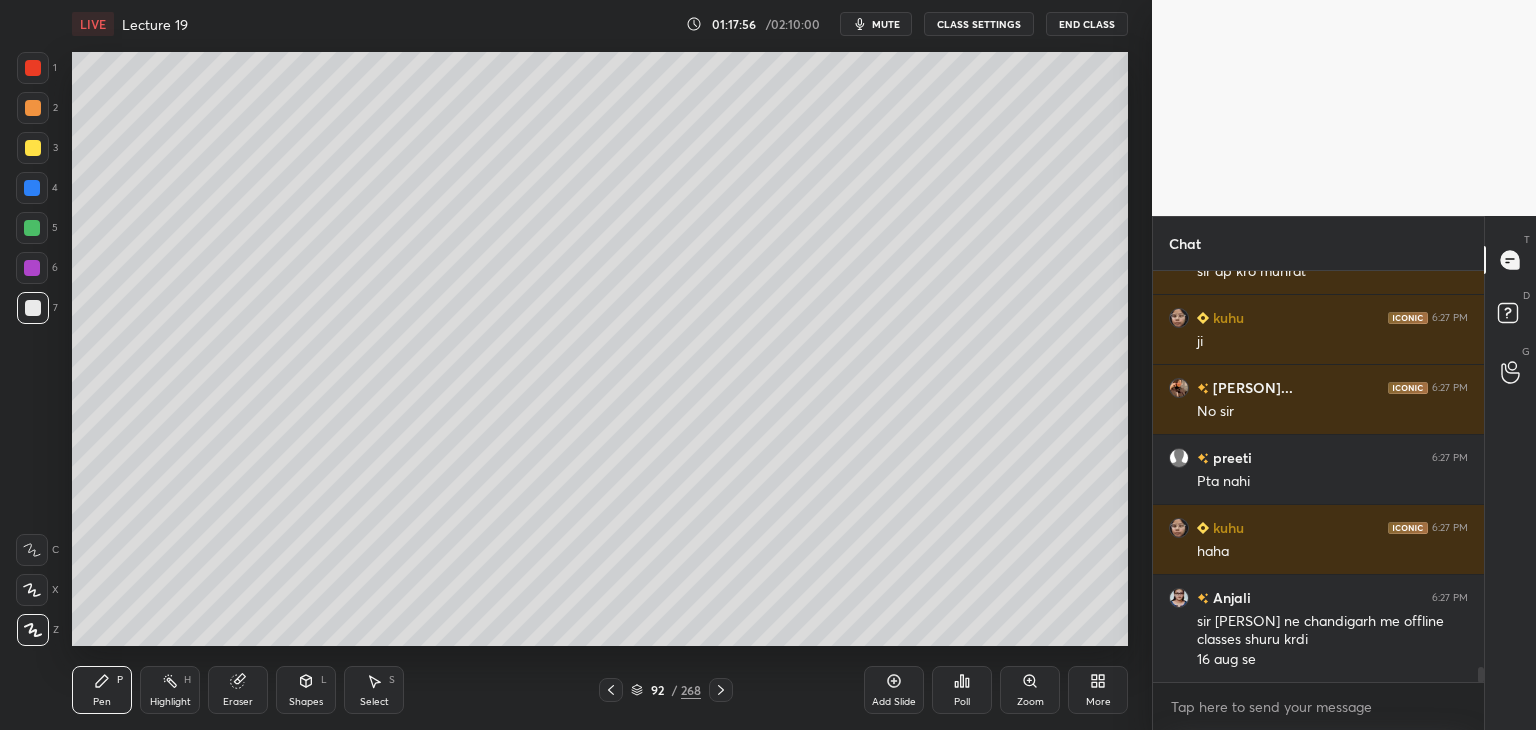 click at bounding box center [32, 268] 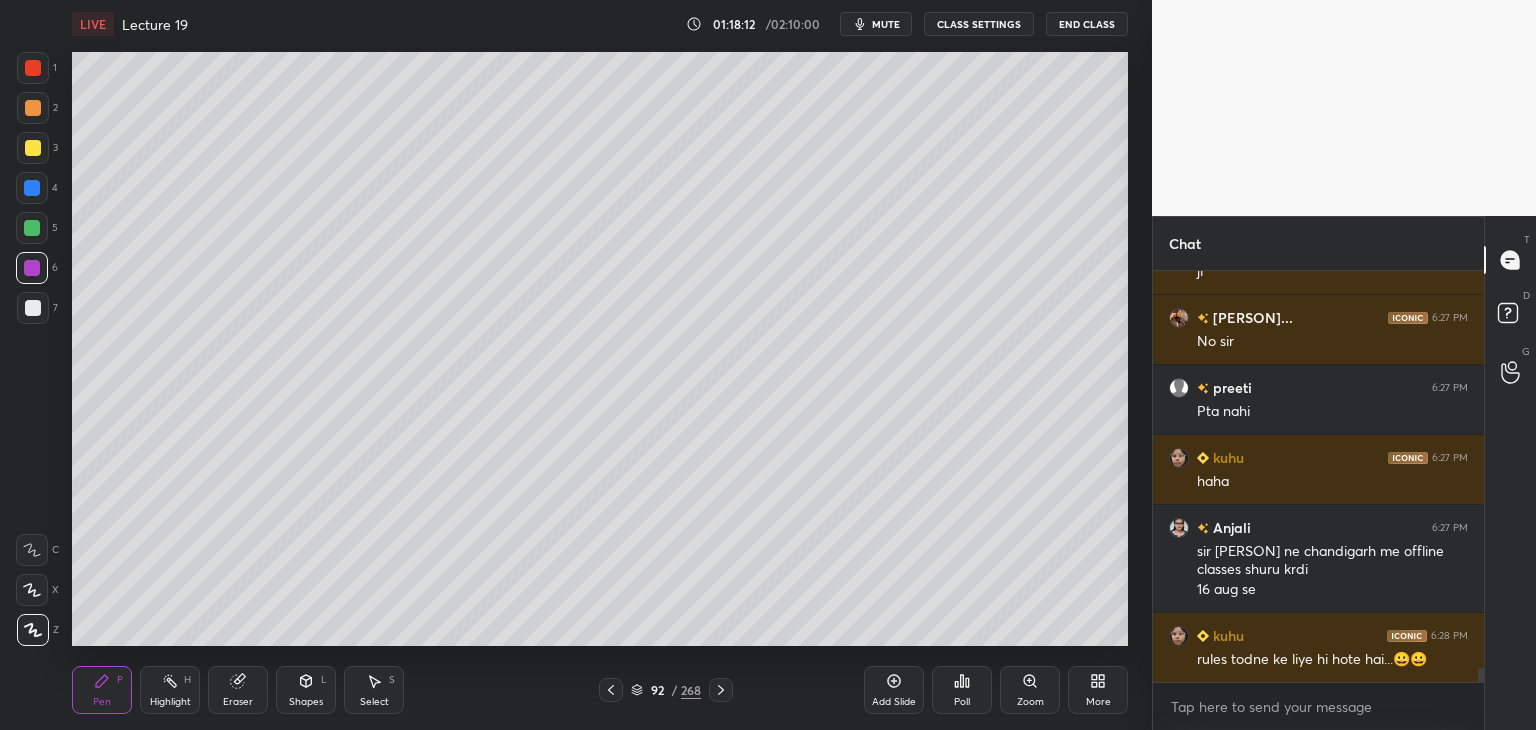 scroll, scrollTop: 11378, scrollLeft: 0, axis: vertical 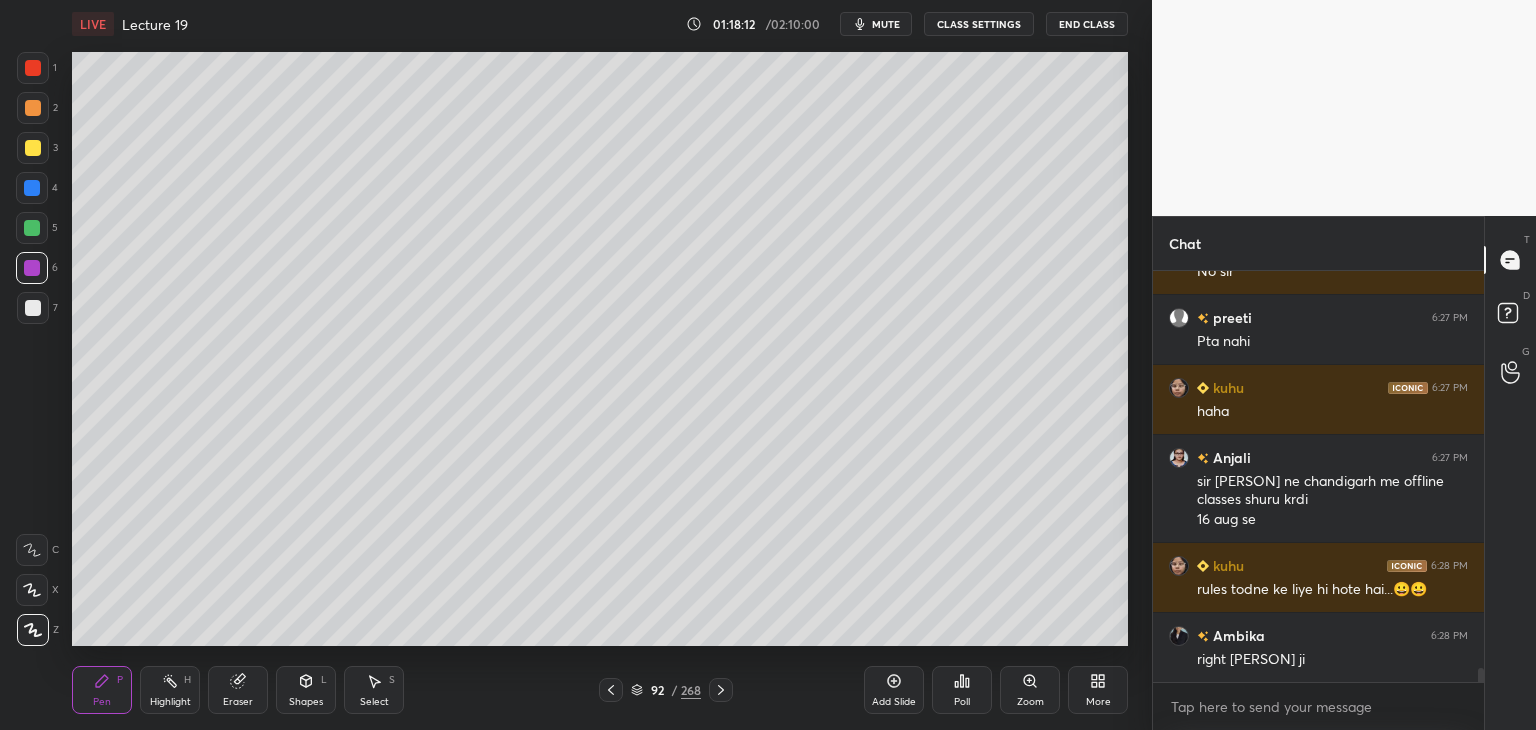 click at bounding box center [33, 308] 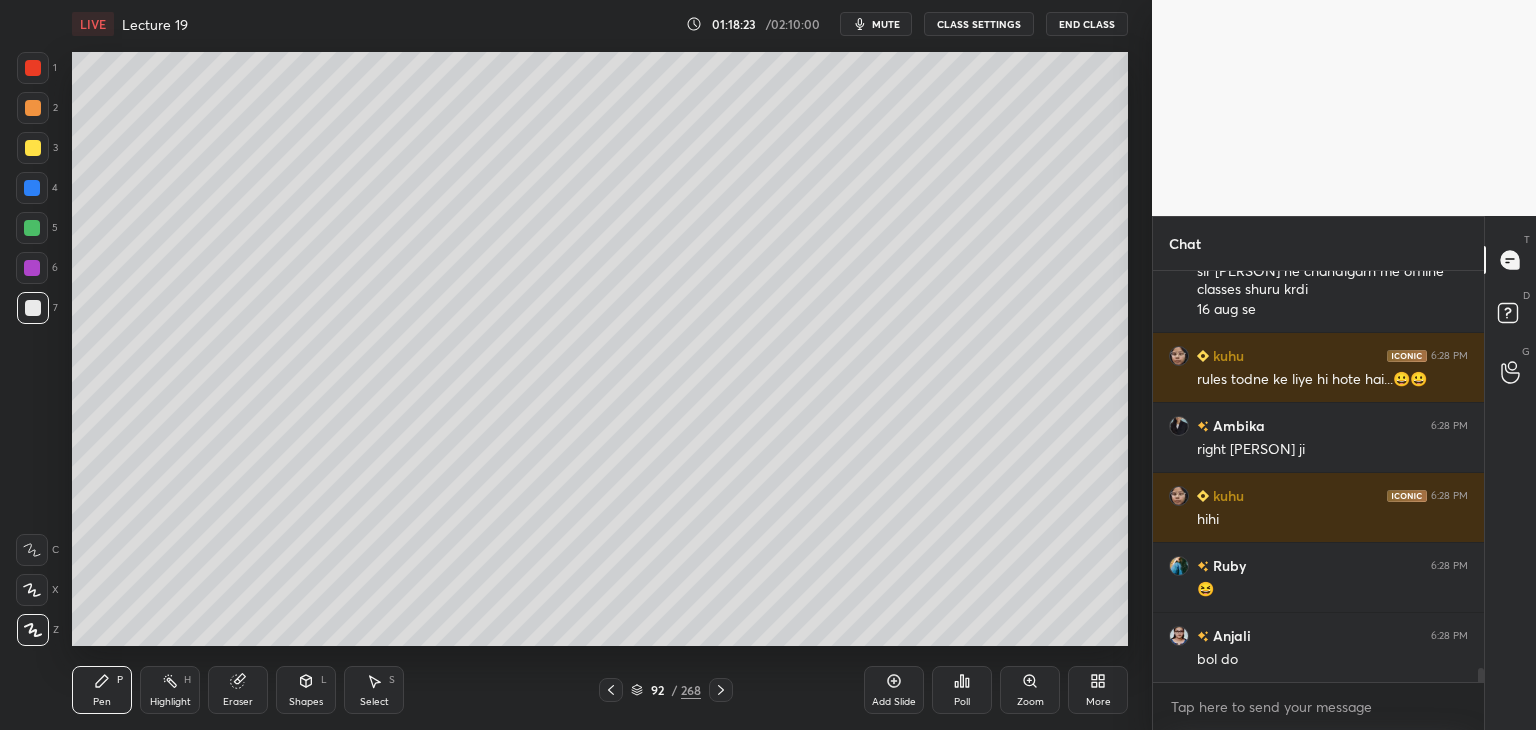 scroll, scrollTop: 11658, scrollLeft: 0, axis: vertical 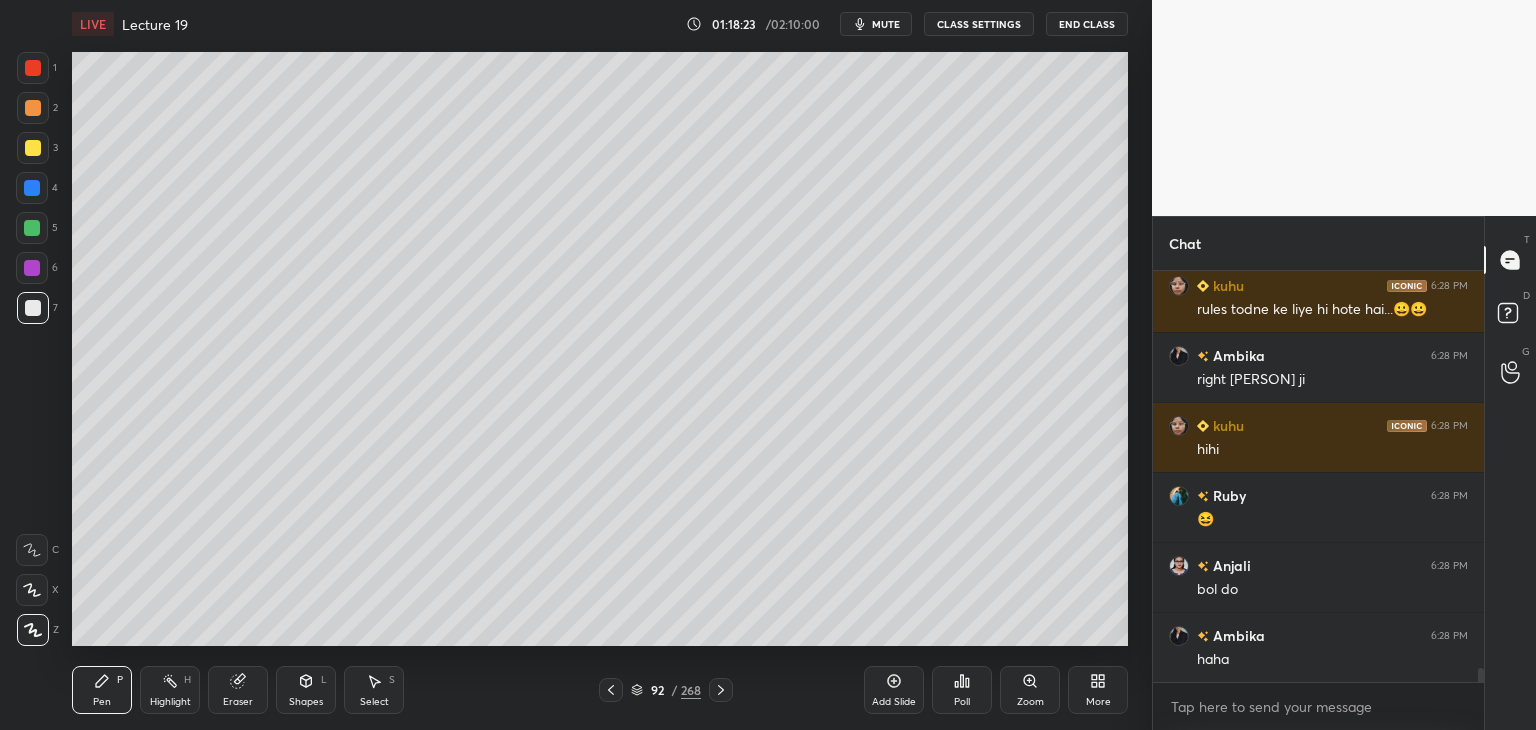 click at bounding box center [33, 308] 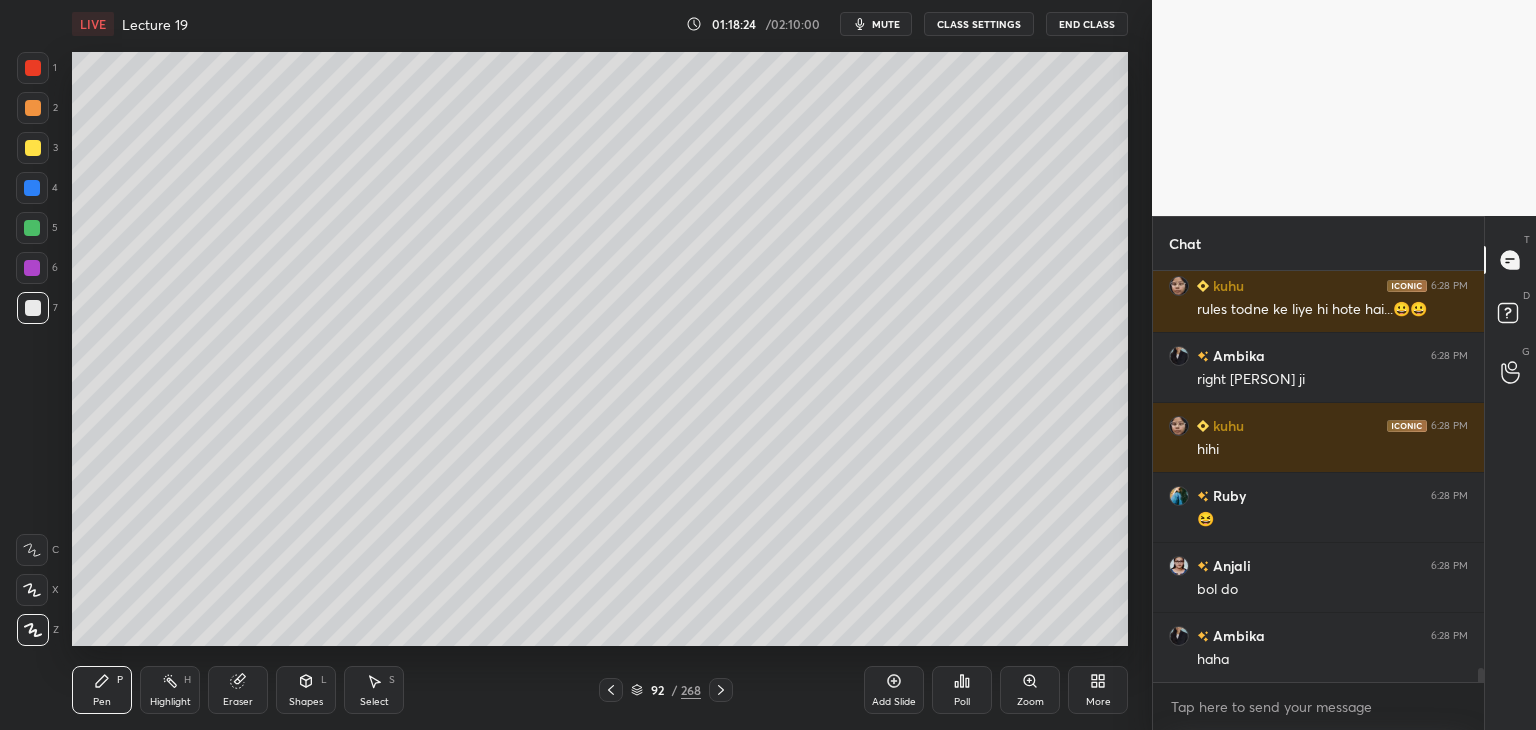scroll, scrollTop: 11728, scrollLeft: 0, axis: vertical 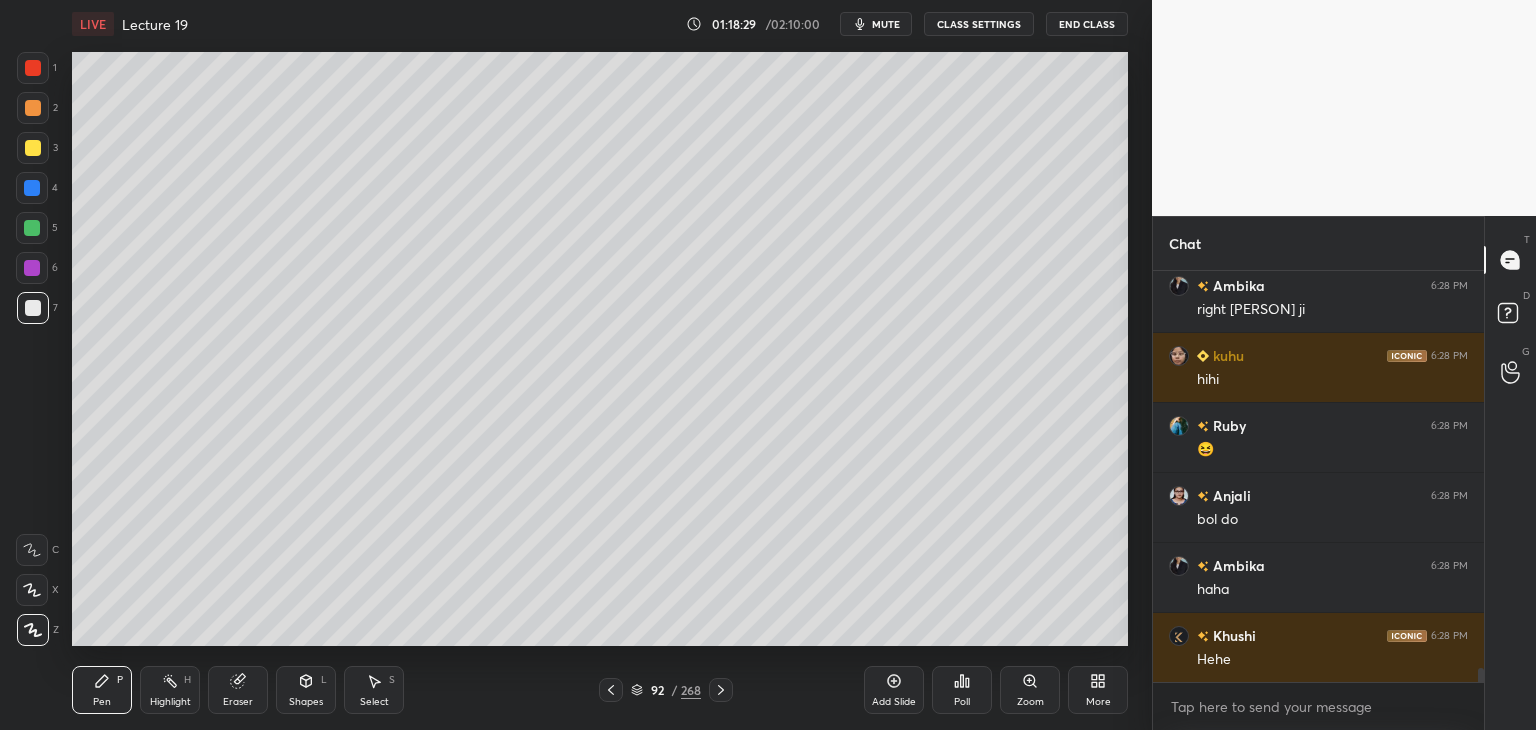click on "7" at bounding box center (37, 308) 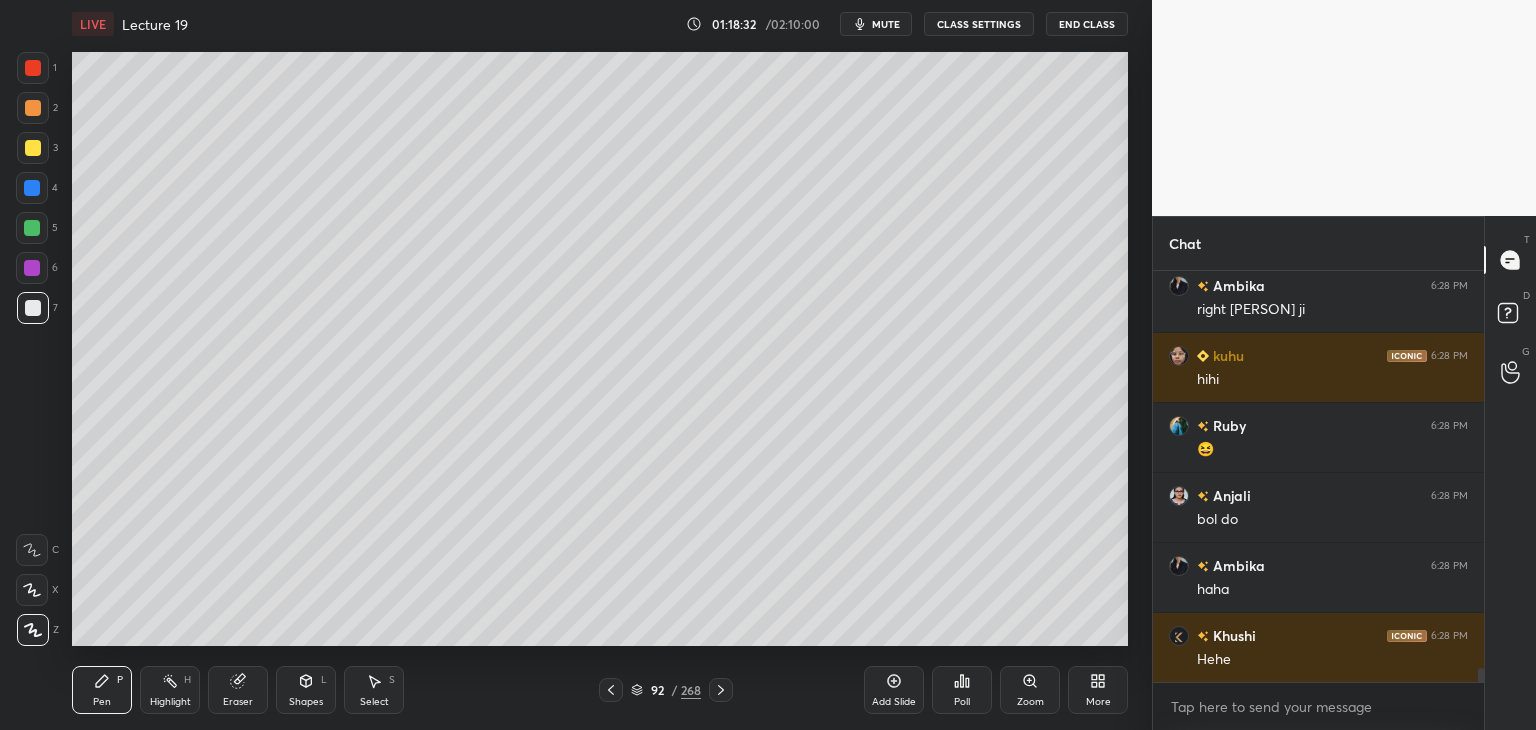 click on "Add Slide" at bounding box center (894, 690) 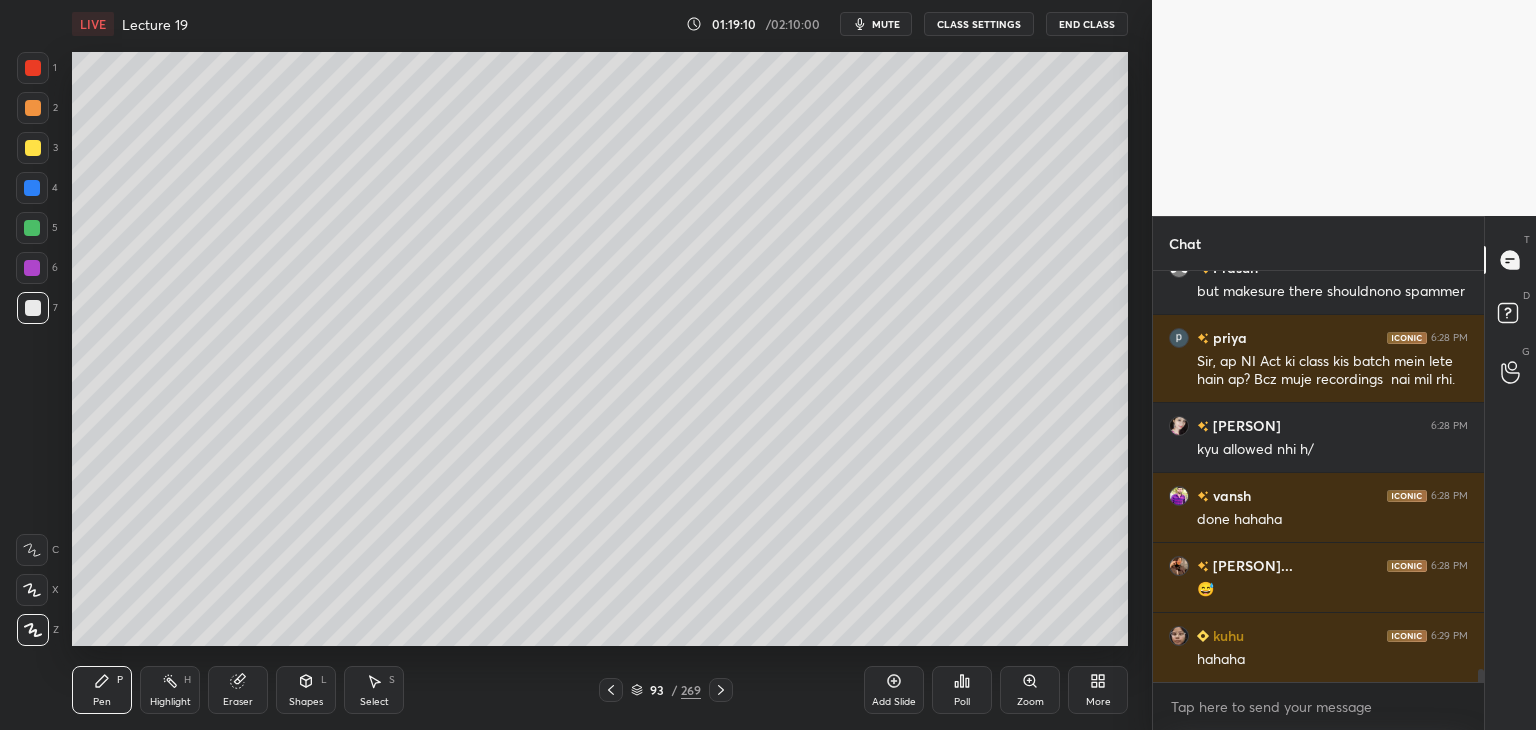 scroll, scrollTop: 12376, scrollLeft: 0, axis: vertical 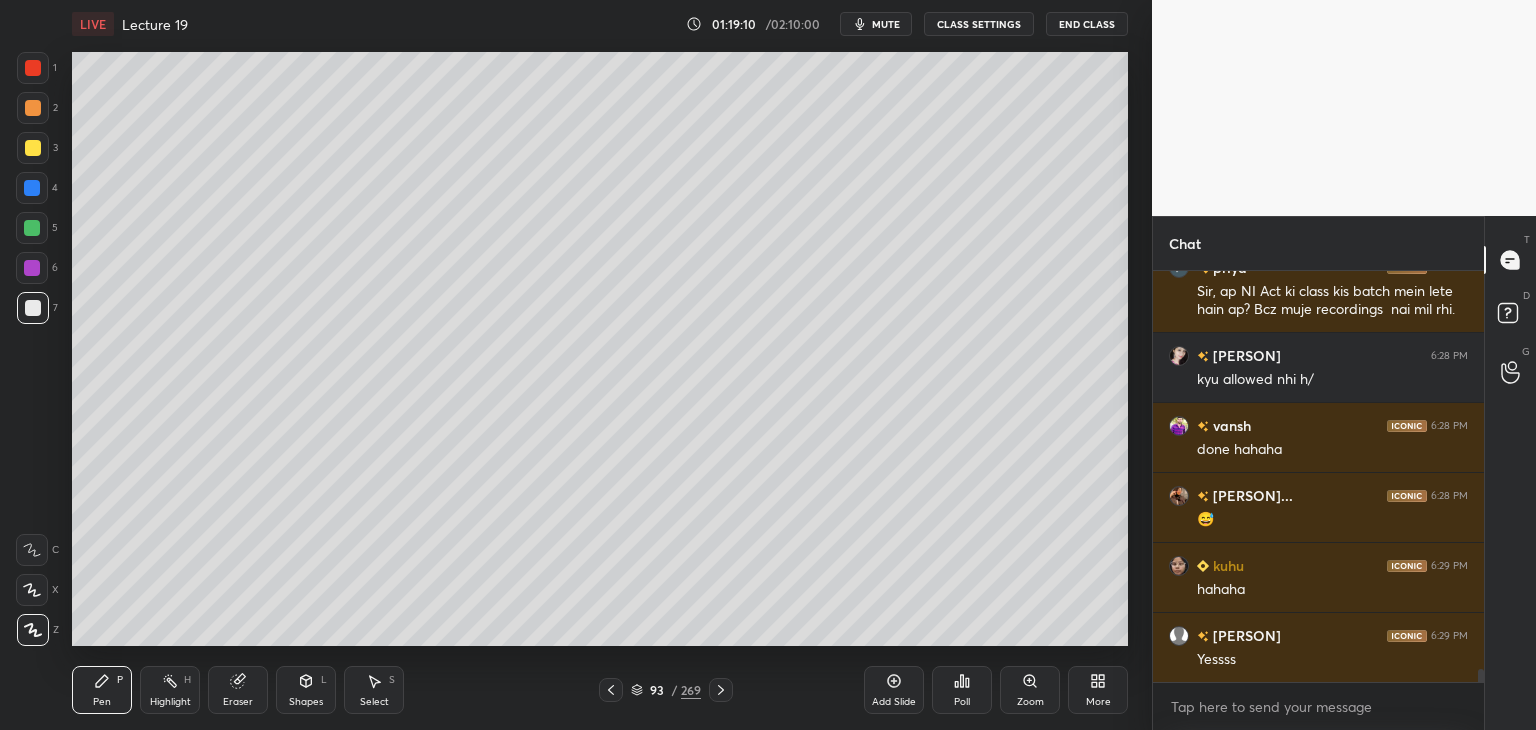 click at bounding box center (32, 268) 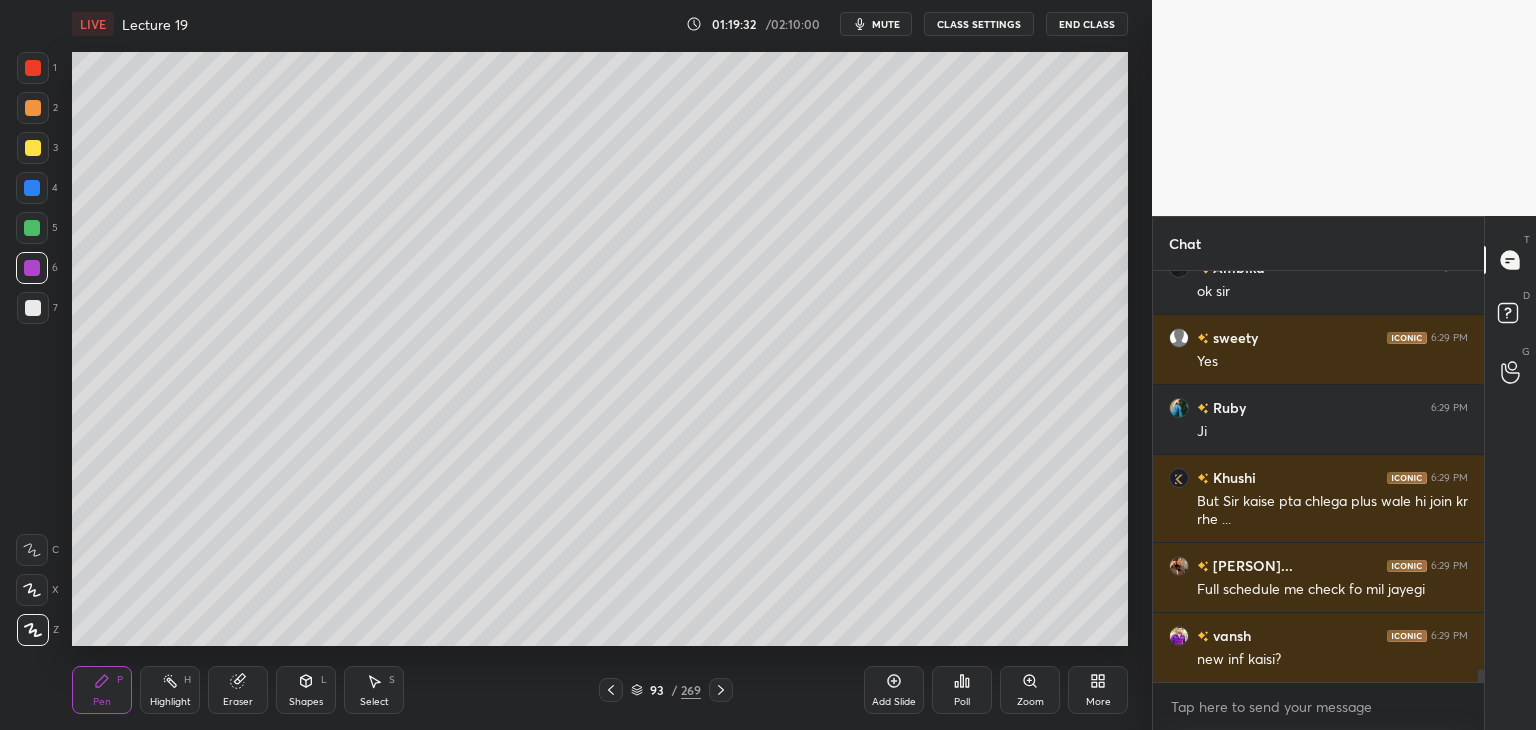 scroll, scrollTop: 12884, scrollLeft: 0, axis: vertical 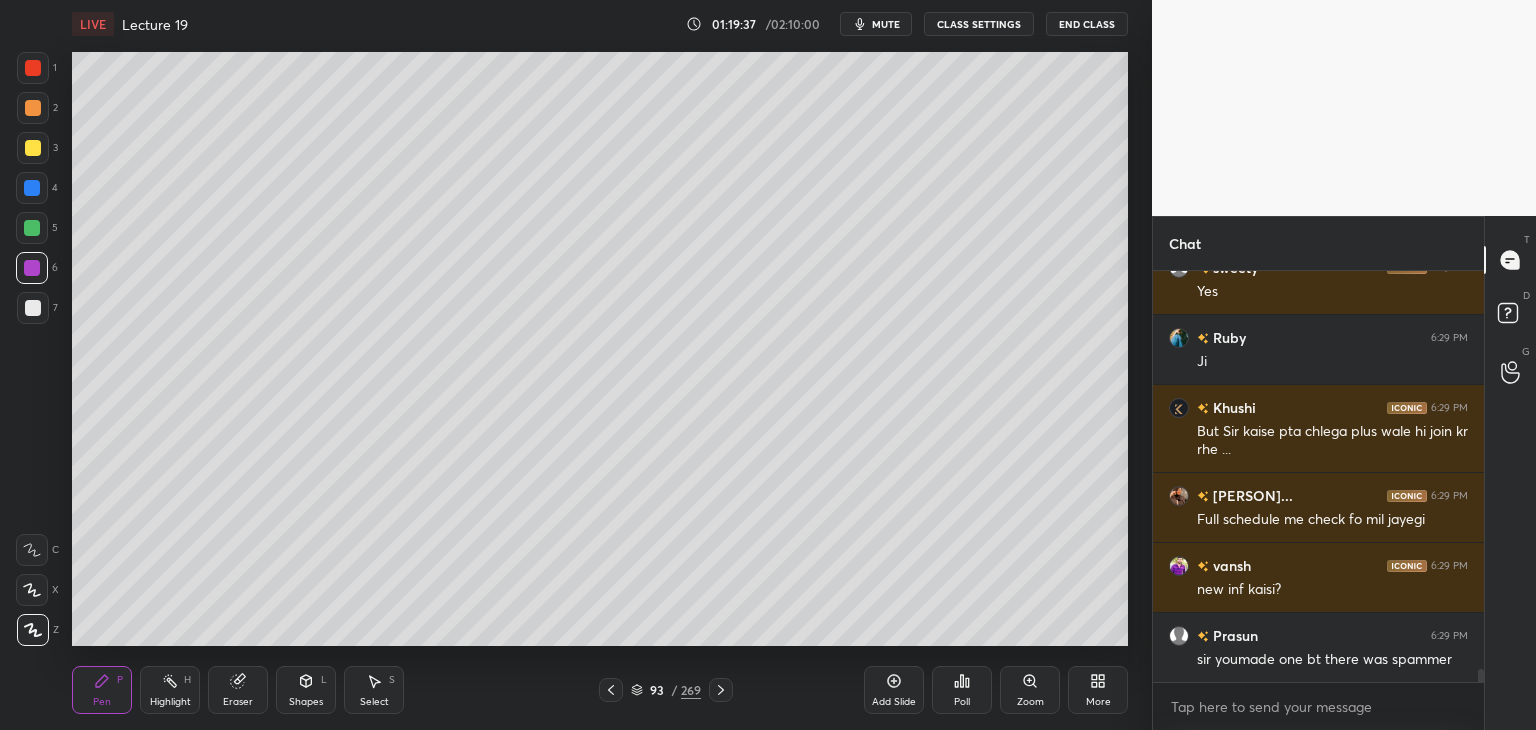 click on "5" at bounding box center (37, 228) 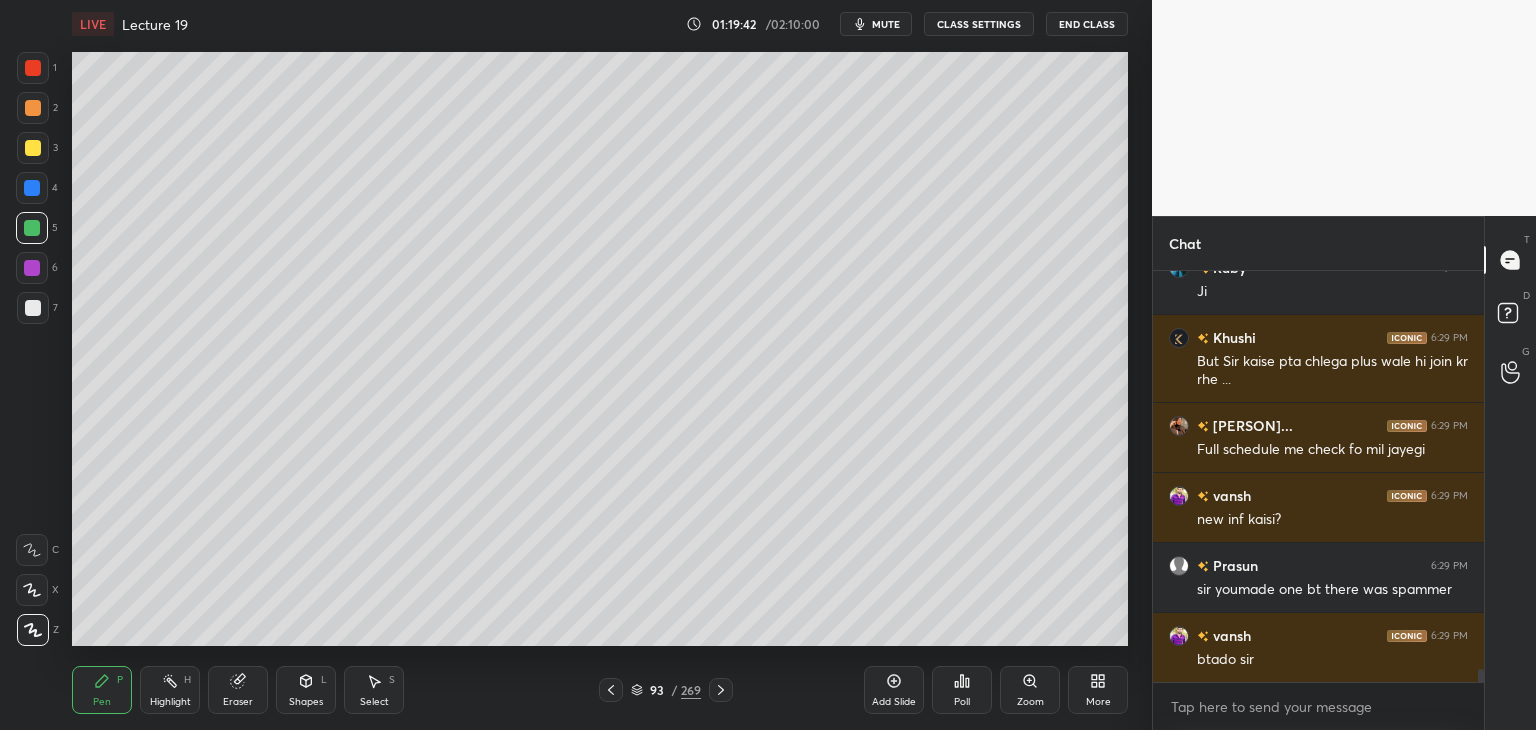 scroll, scrollTop: 13024, scrollLeft: 0, axis: vertical 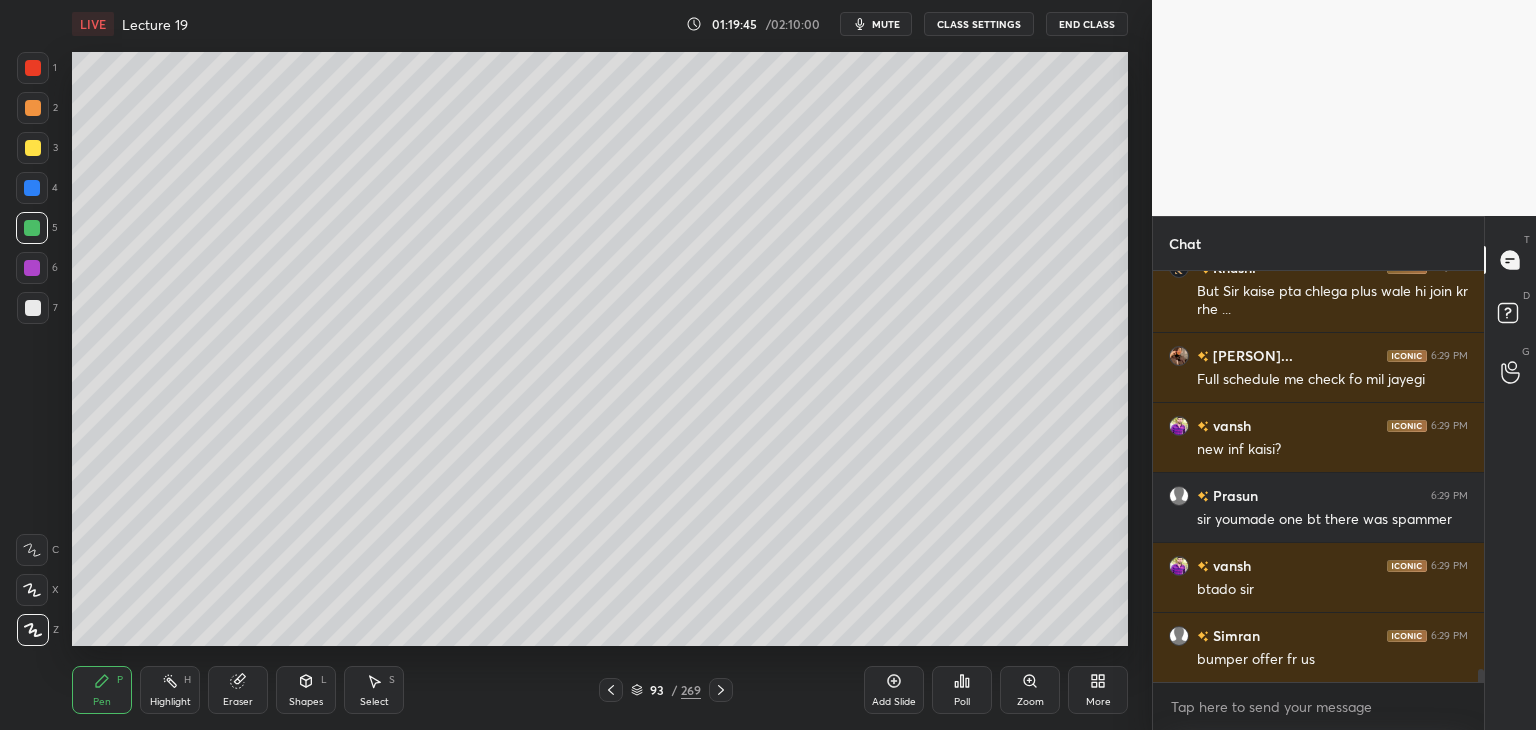 click at bounding box center [33, 308] 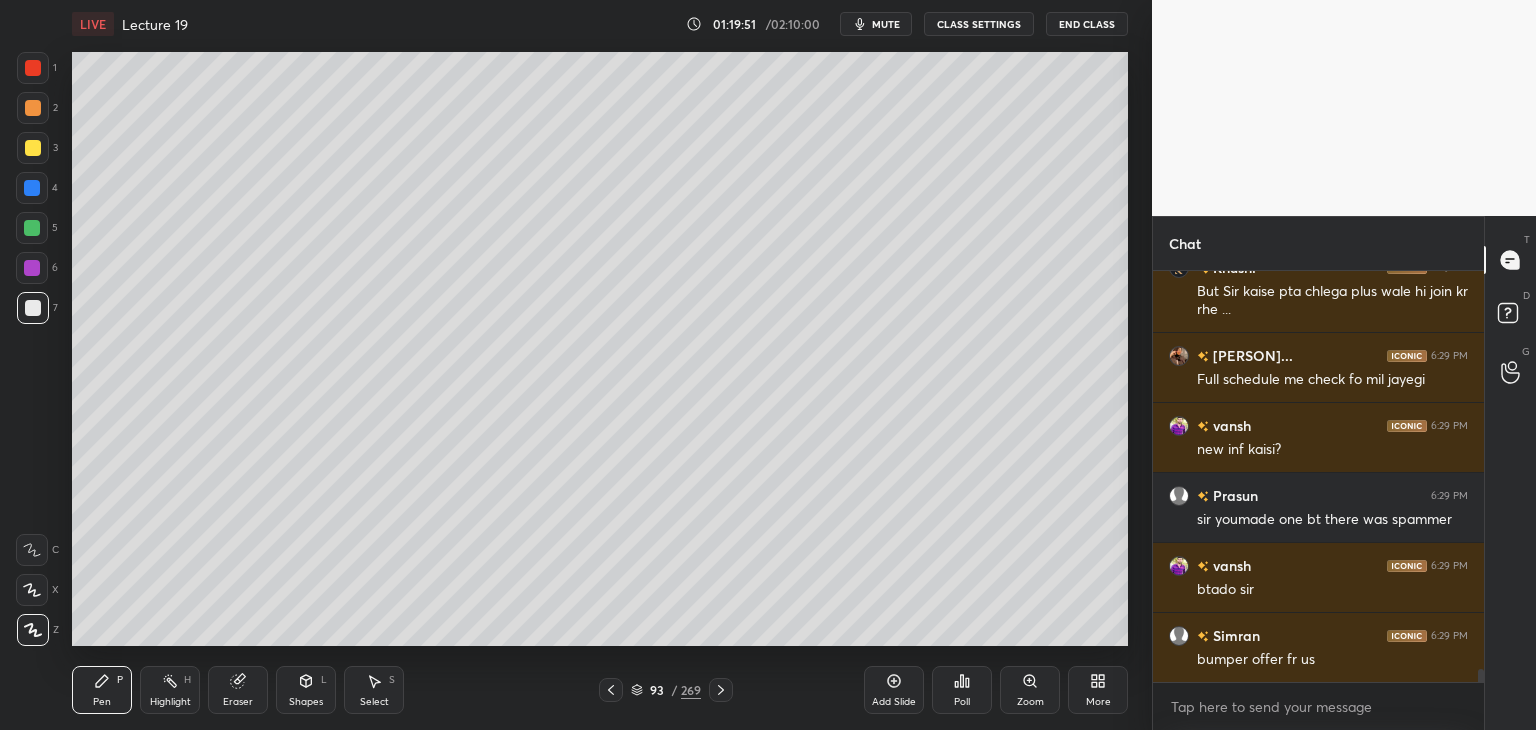 click on "Add Slide" at bounding box center [894, 690] 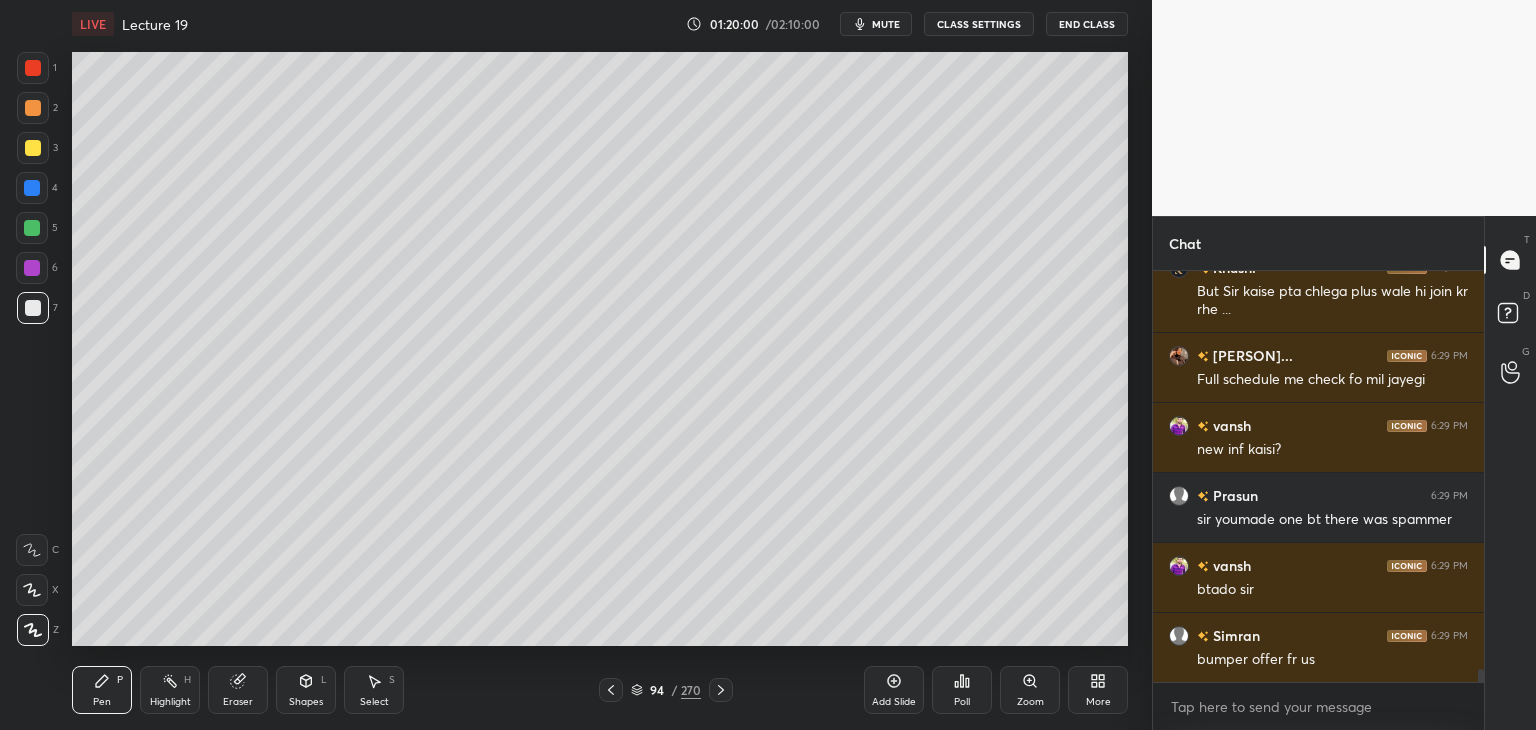 scroll, scrollTop: 13094, scrollLeft: 0, axis: vertical 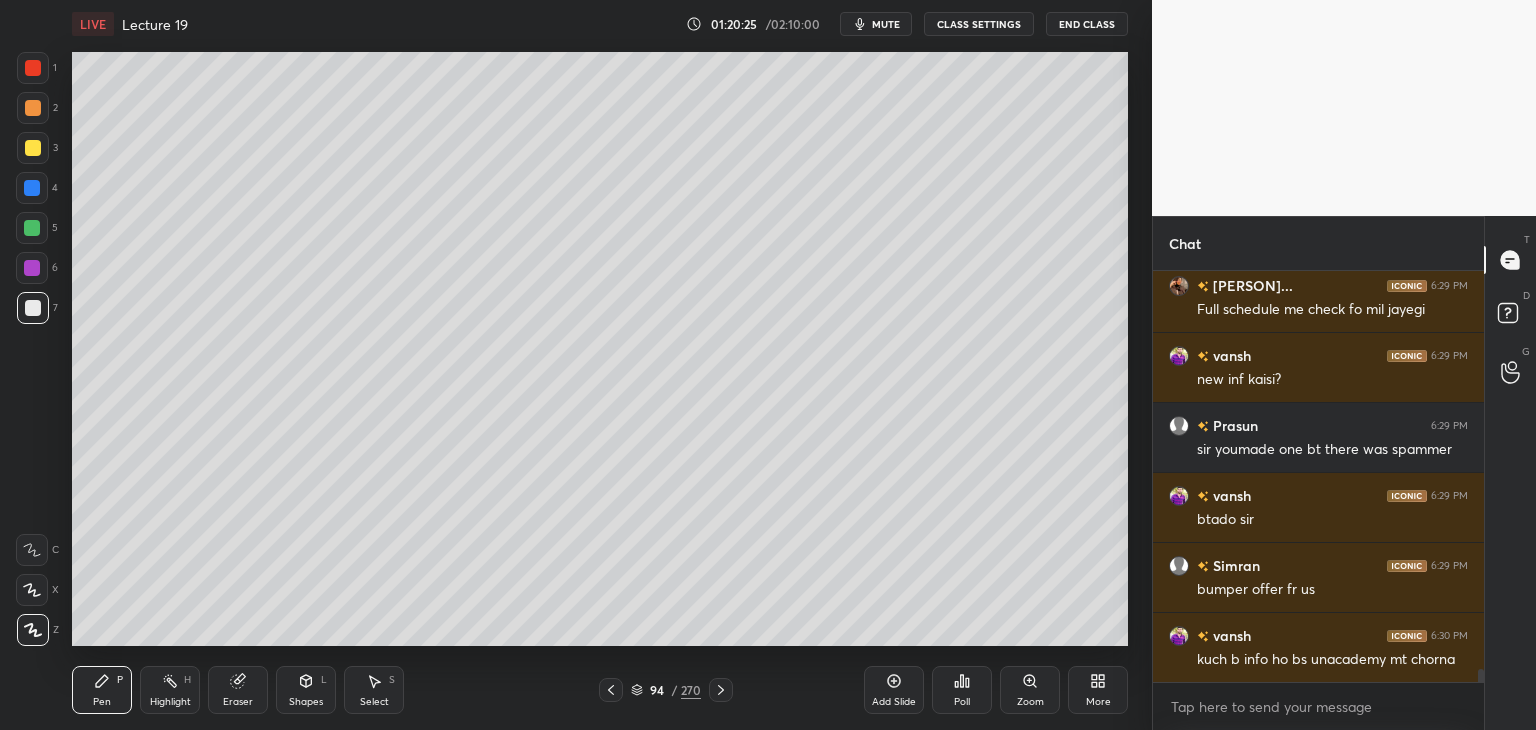 click at bounding box center [32, 268] 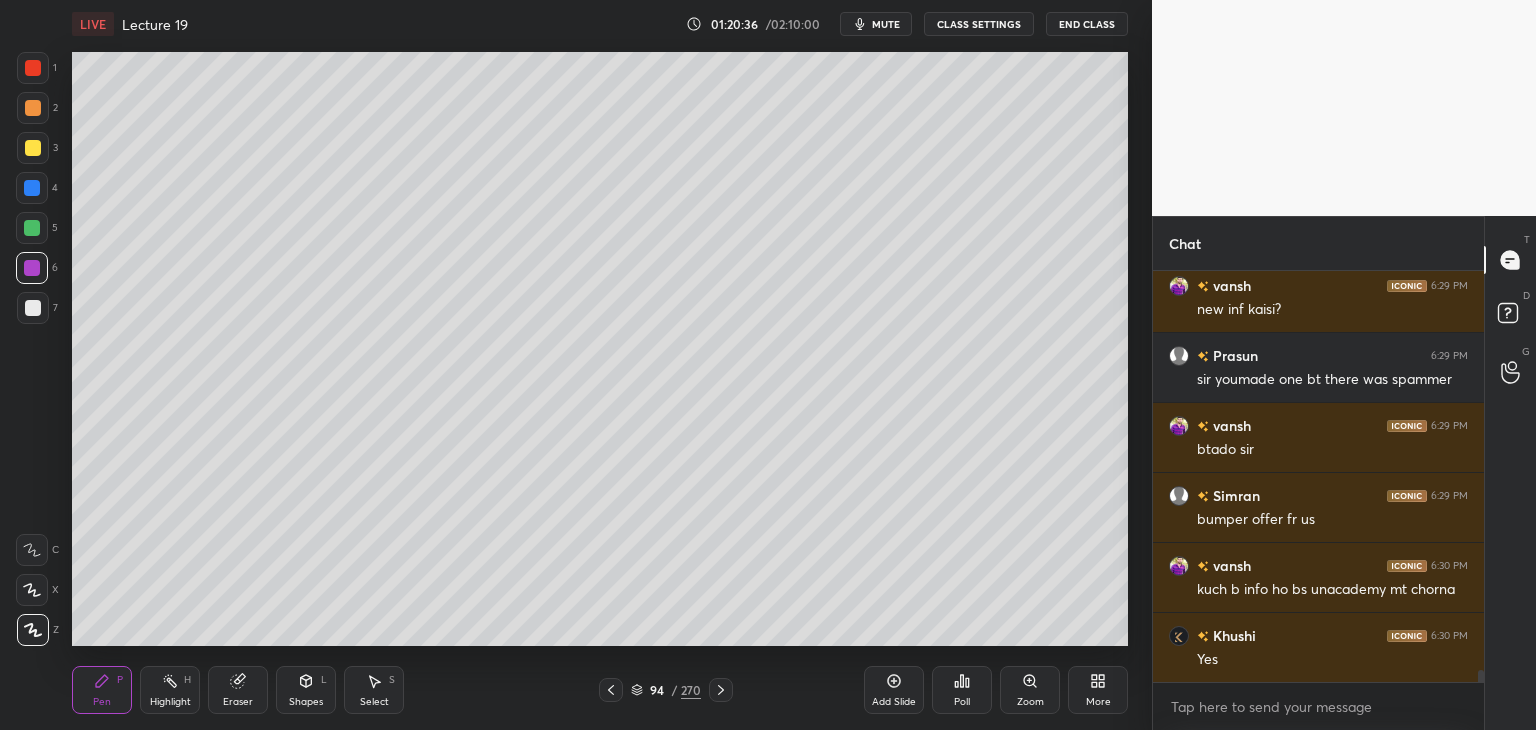 scroll, scrollTop: 13234, scrollLeft: 0, axis: vertical 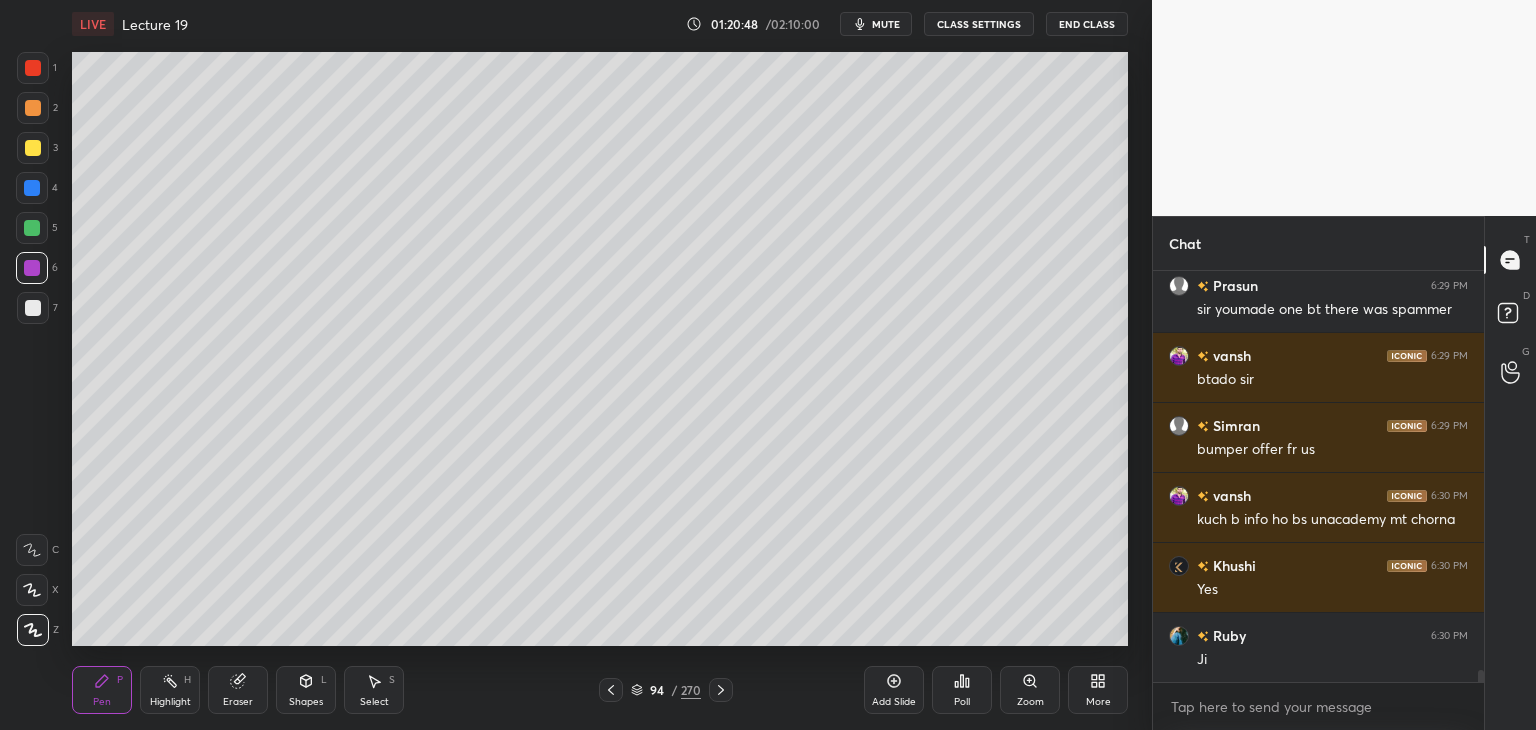 click at bounding box center [33, 308] 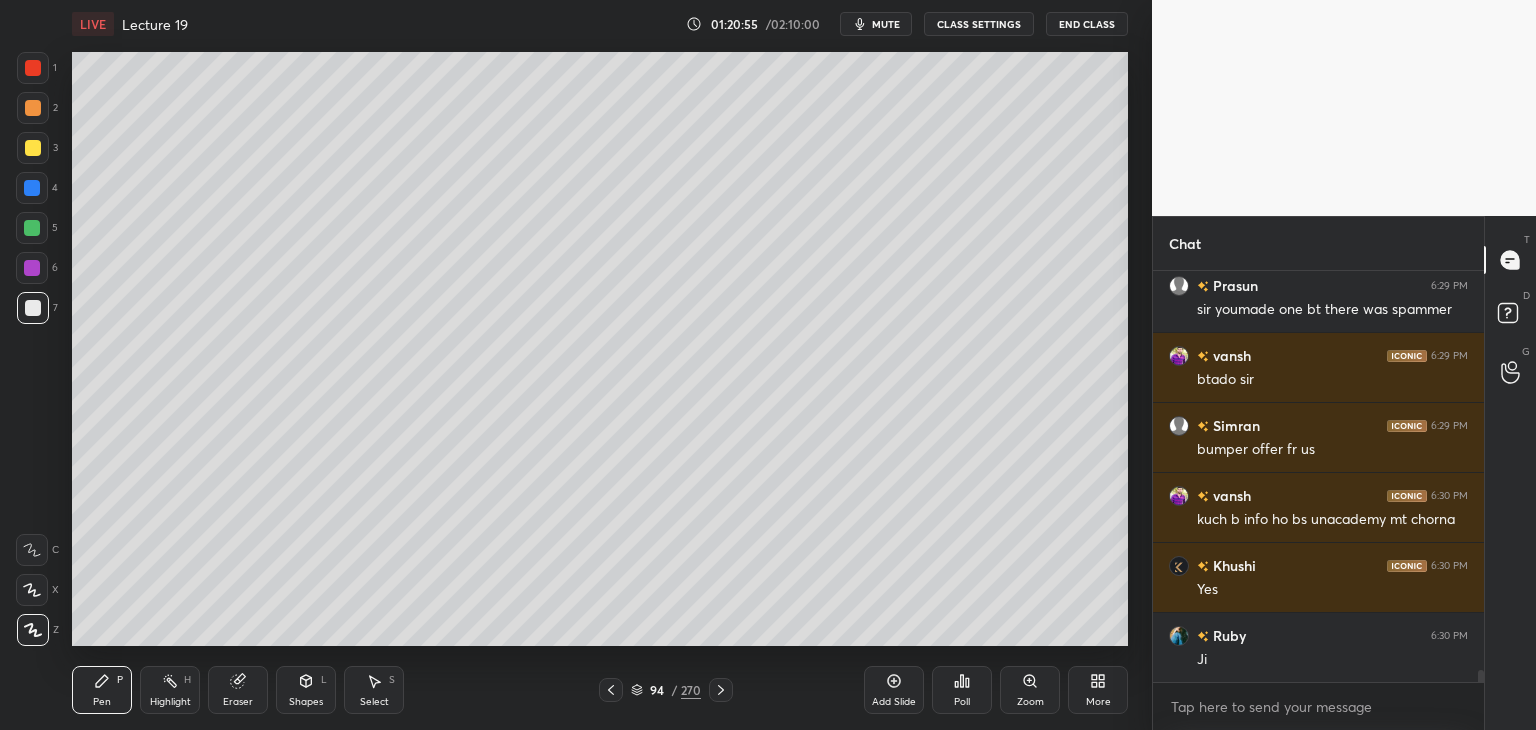 click 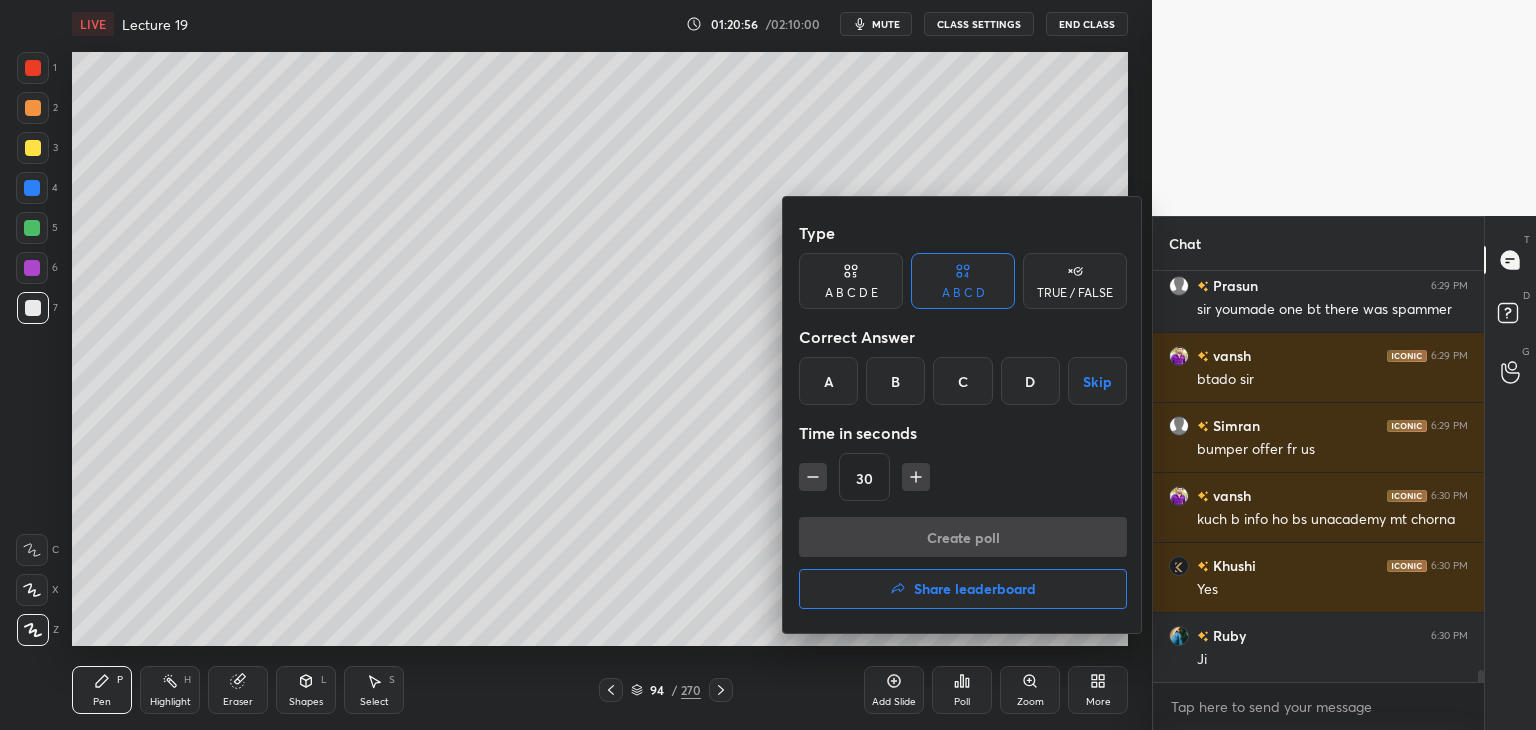 click on "A" at bounding box center [828, 381] 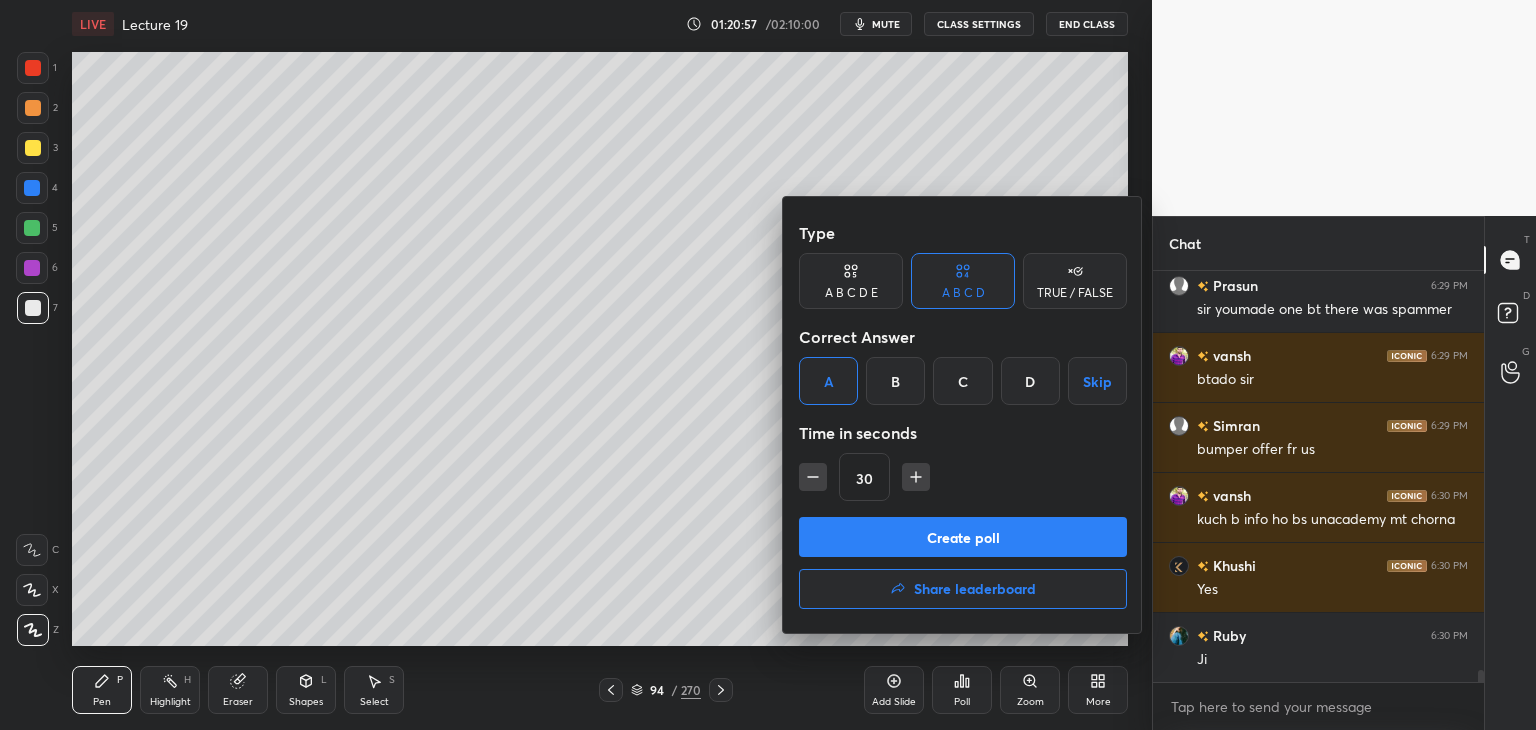 click on "Create poll" at bounding box center (963, 537) 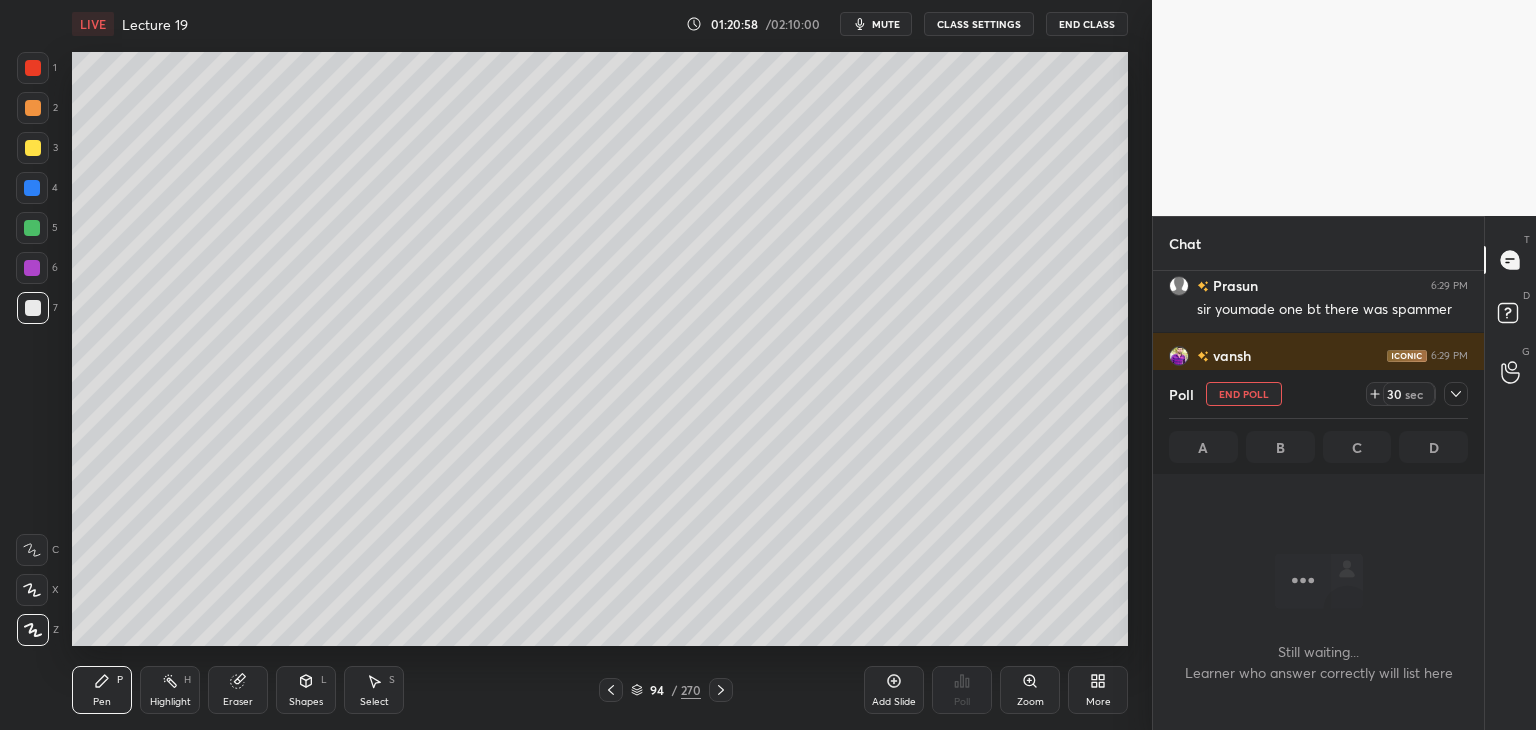 scroll, scrollTop: 312, scrollLeft: 325, axis: both 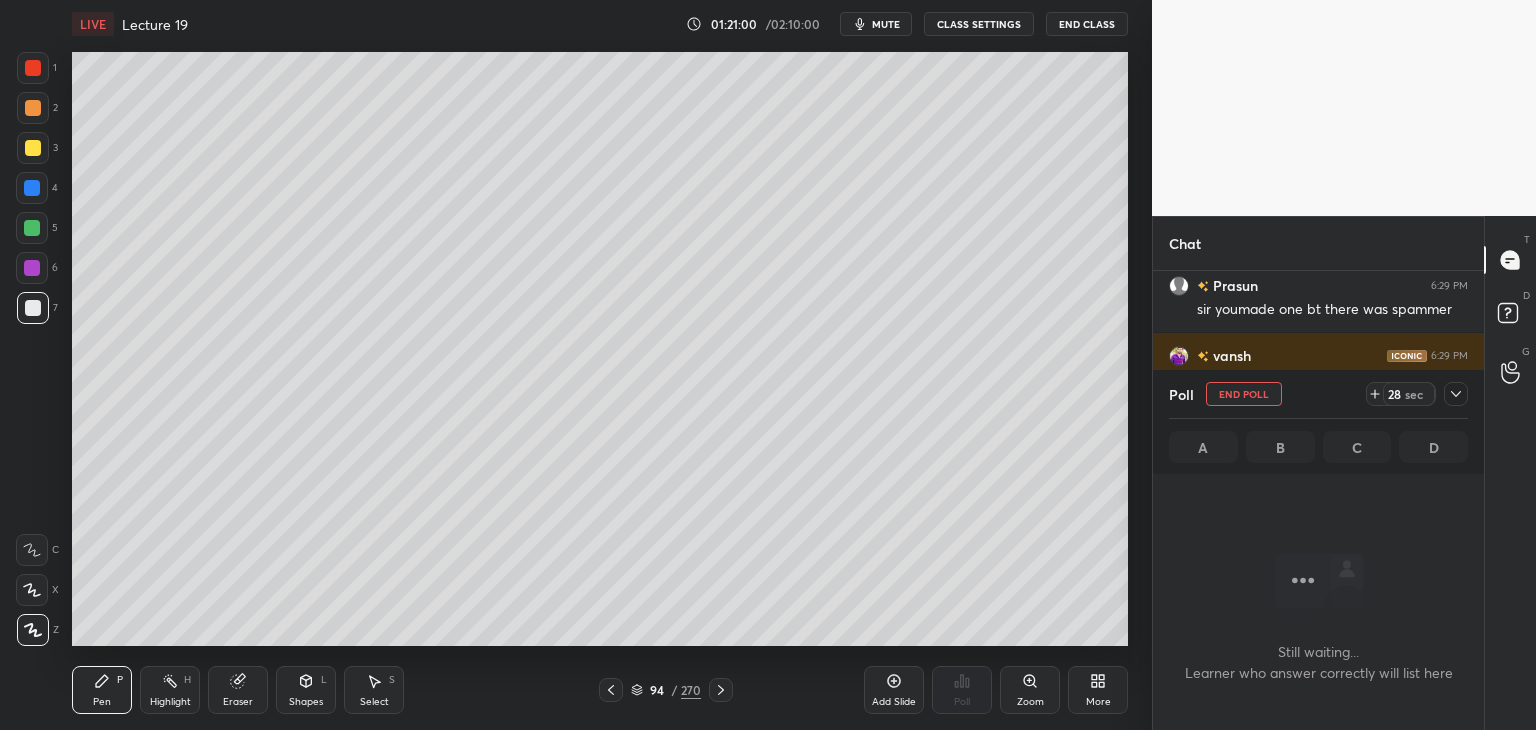 click at bounding box center (32, 268) 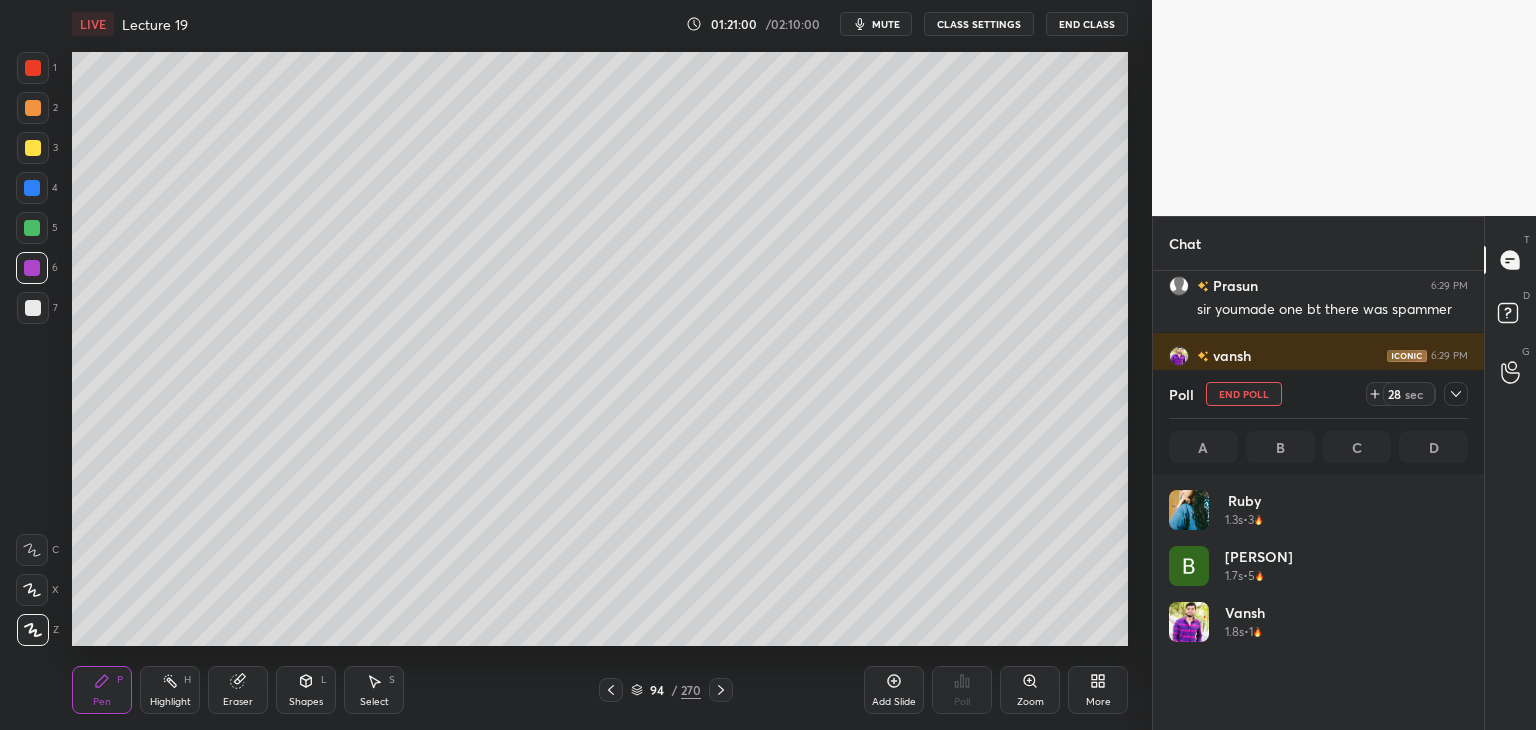 scroll, scrollTop: 6, scrollLeft: 6, axis: both 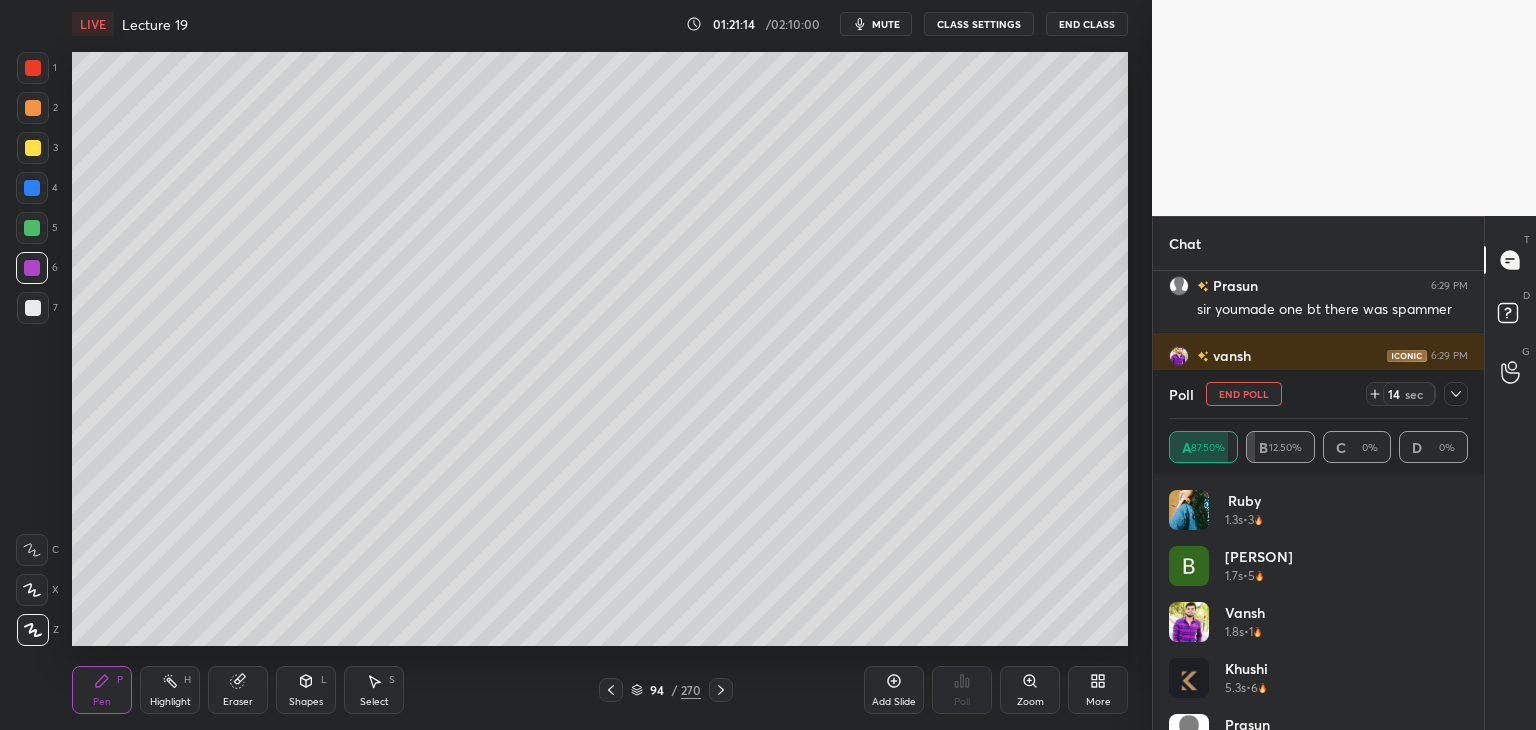 click 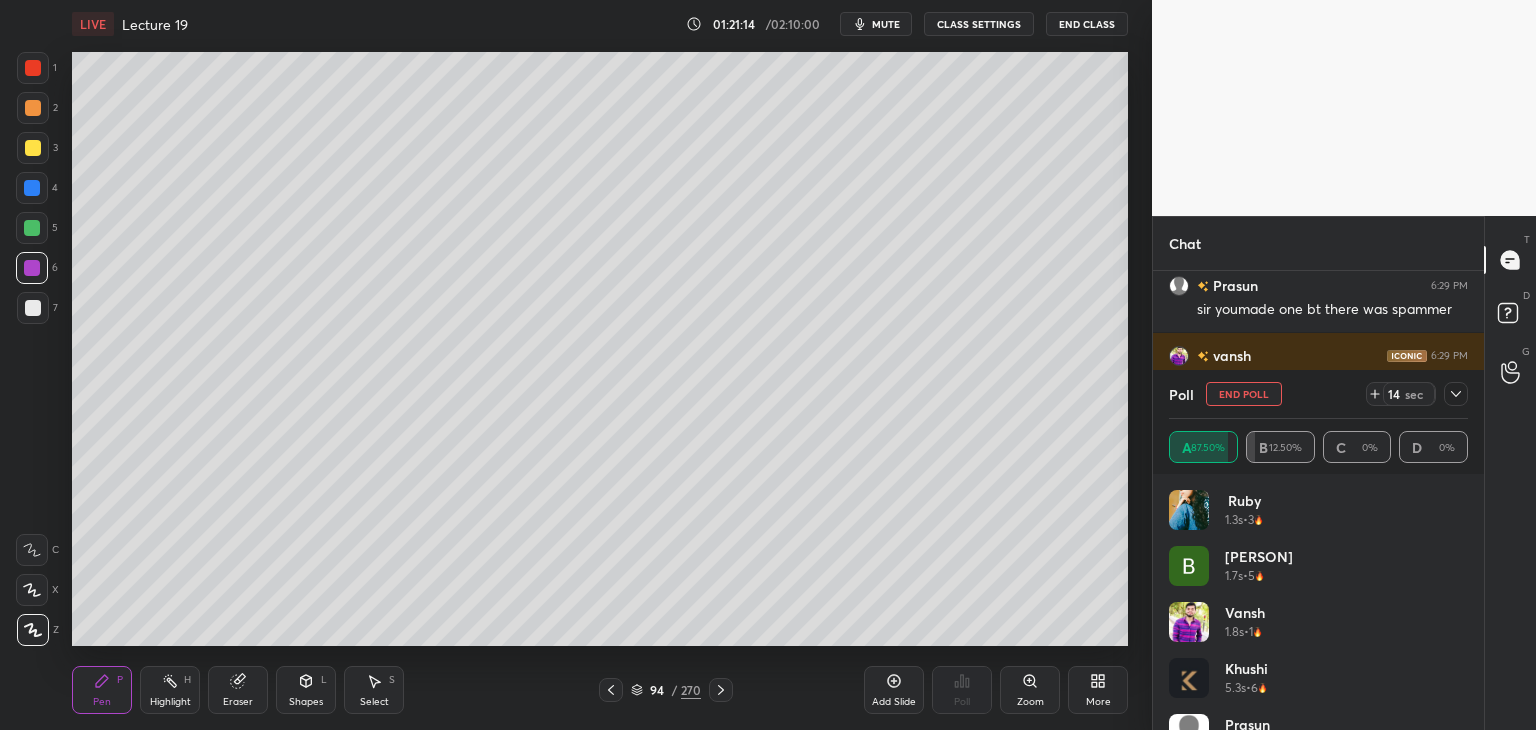 scroll, scrollTop: 130, scrollLeft: 293, axis: both 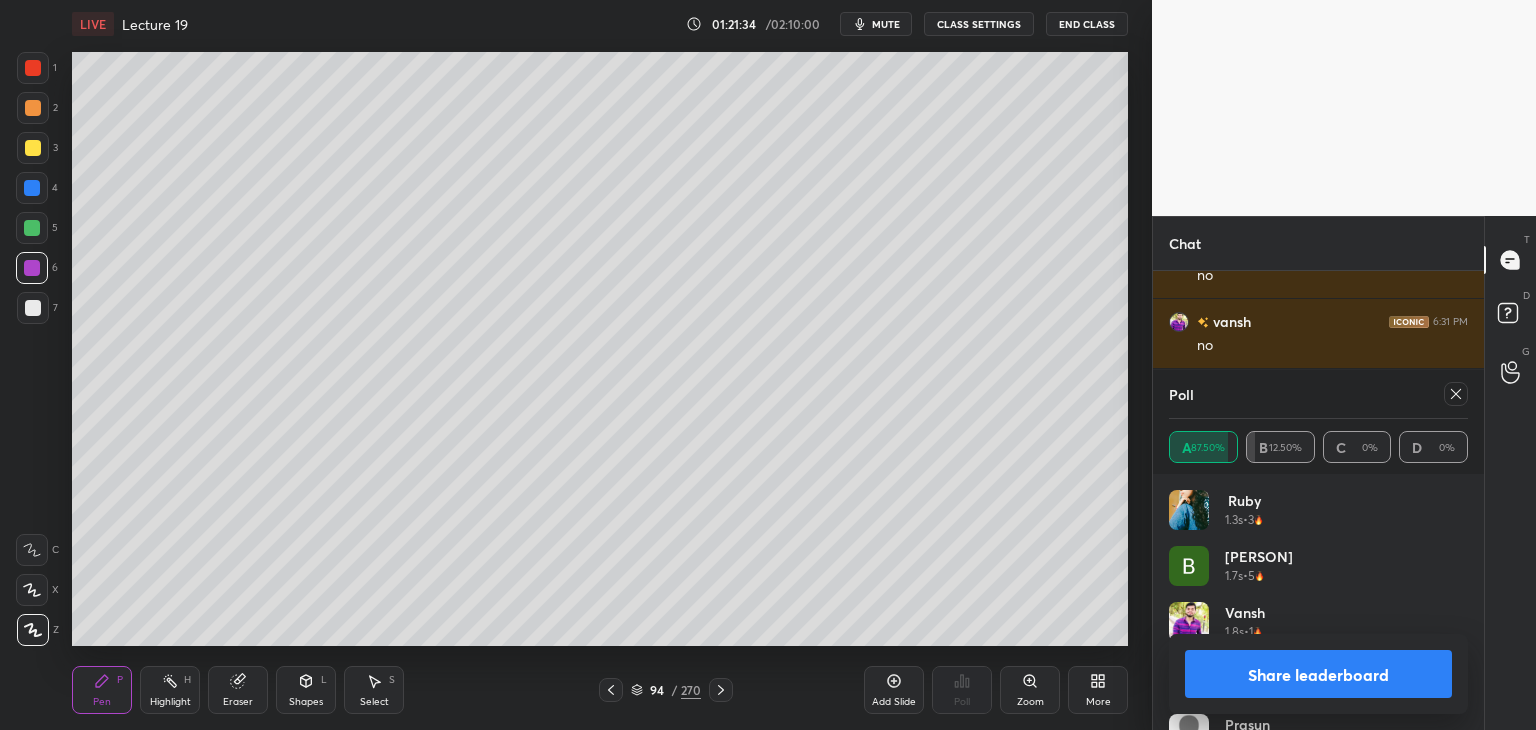 click 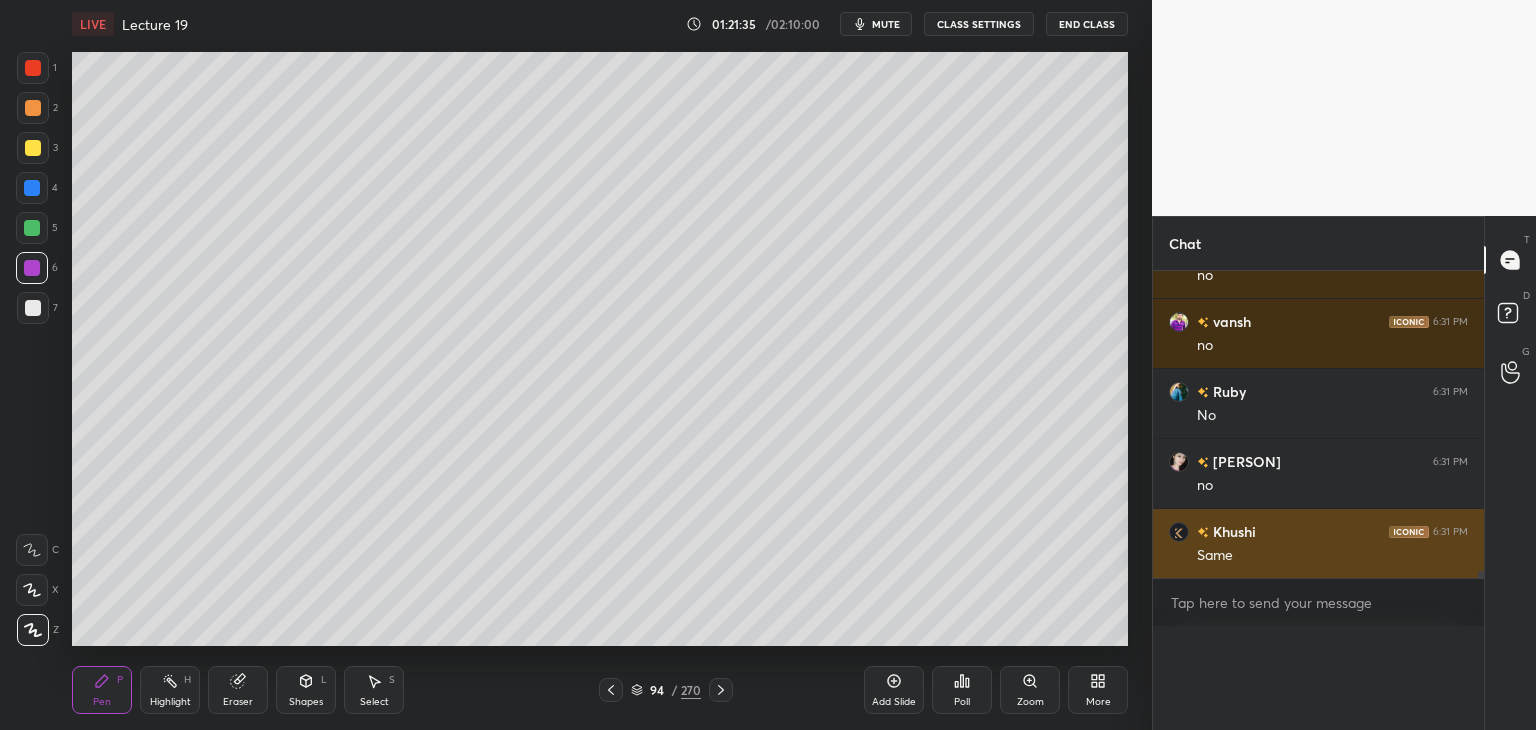 scroll, scrollTop: 120, scrollLeft: 293, axis: both 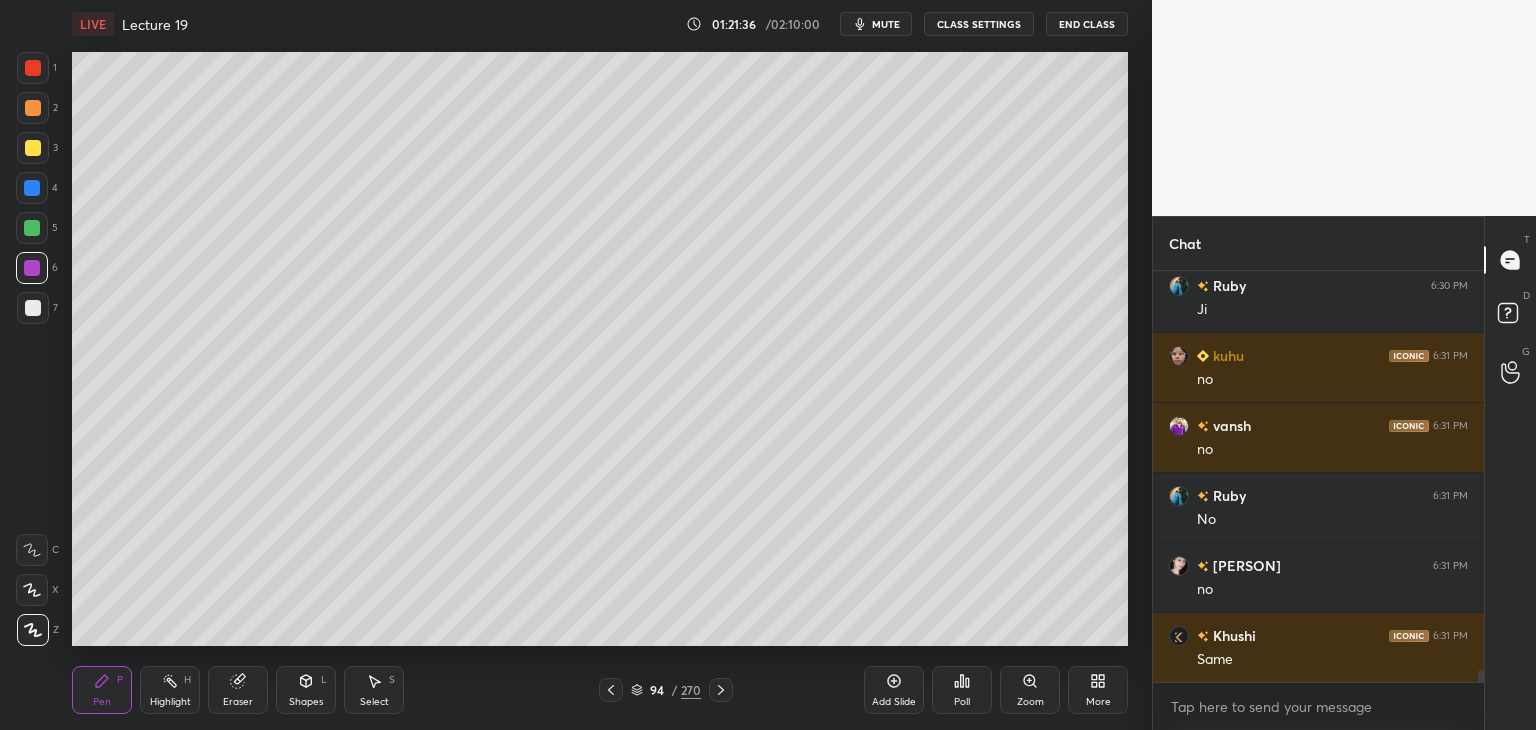 click on "Add Slide" at bounding box center (894, 690) 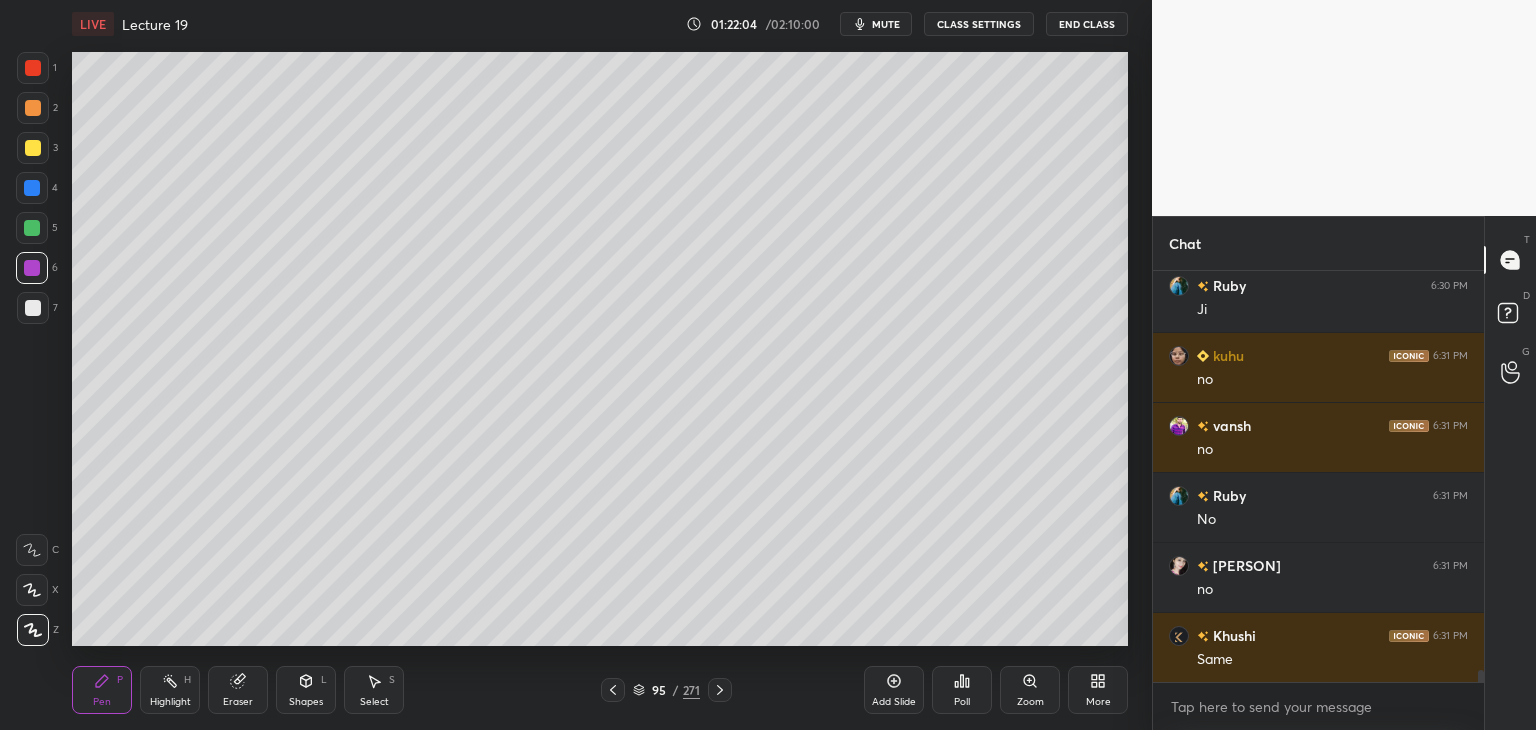 click at bounding box center [32, 228] 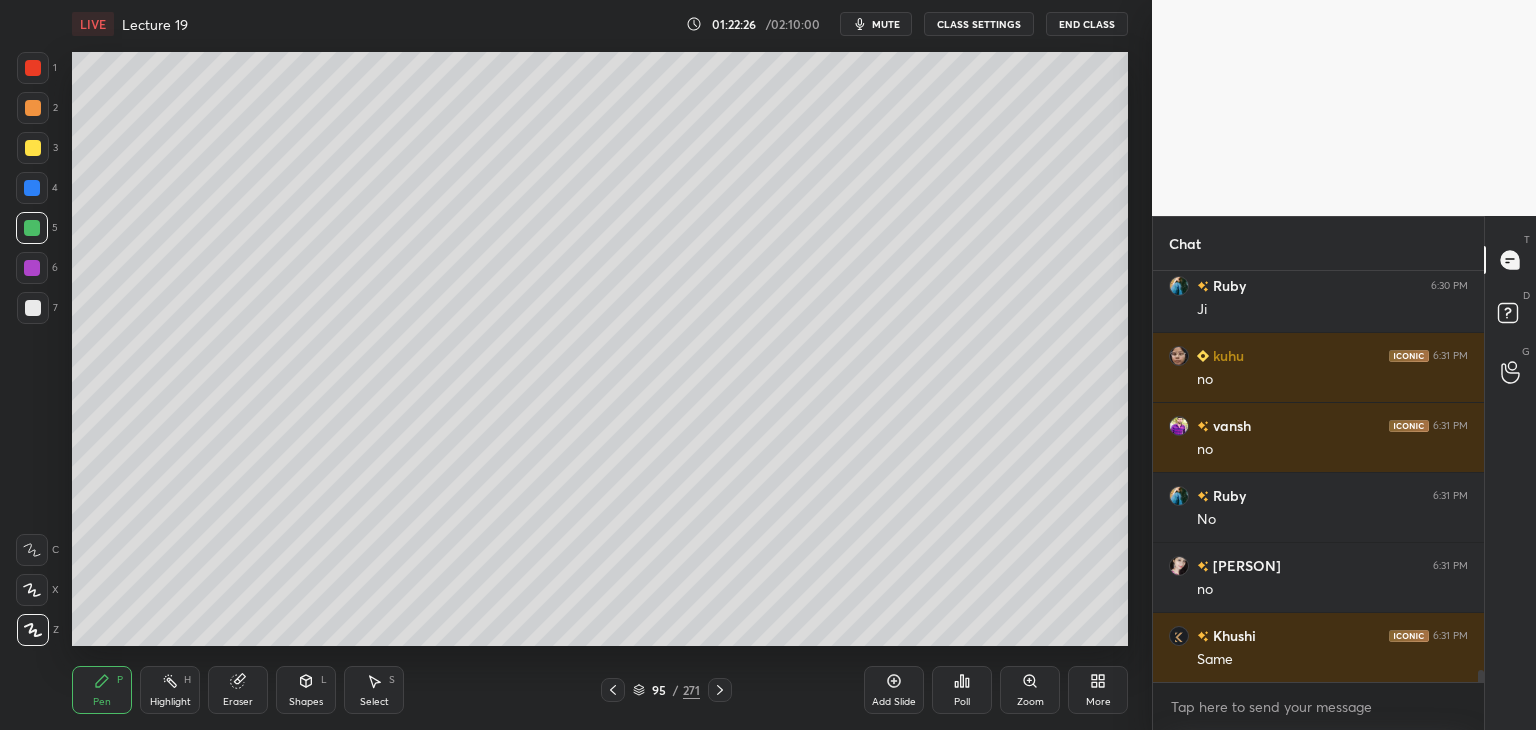 click at bounding box center [32, 268] 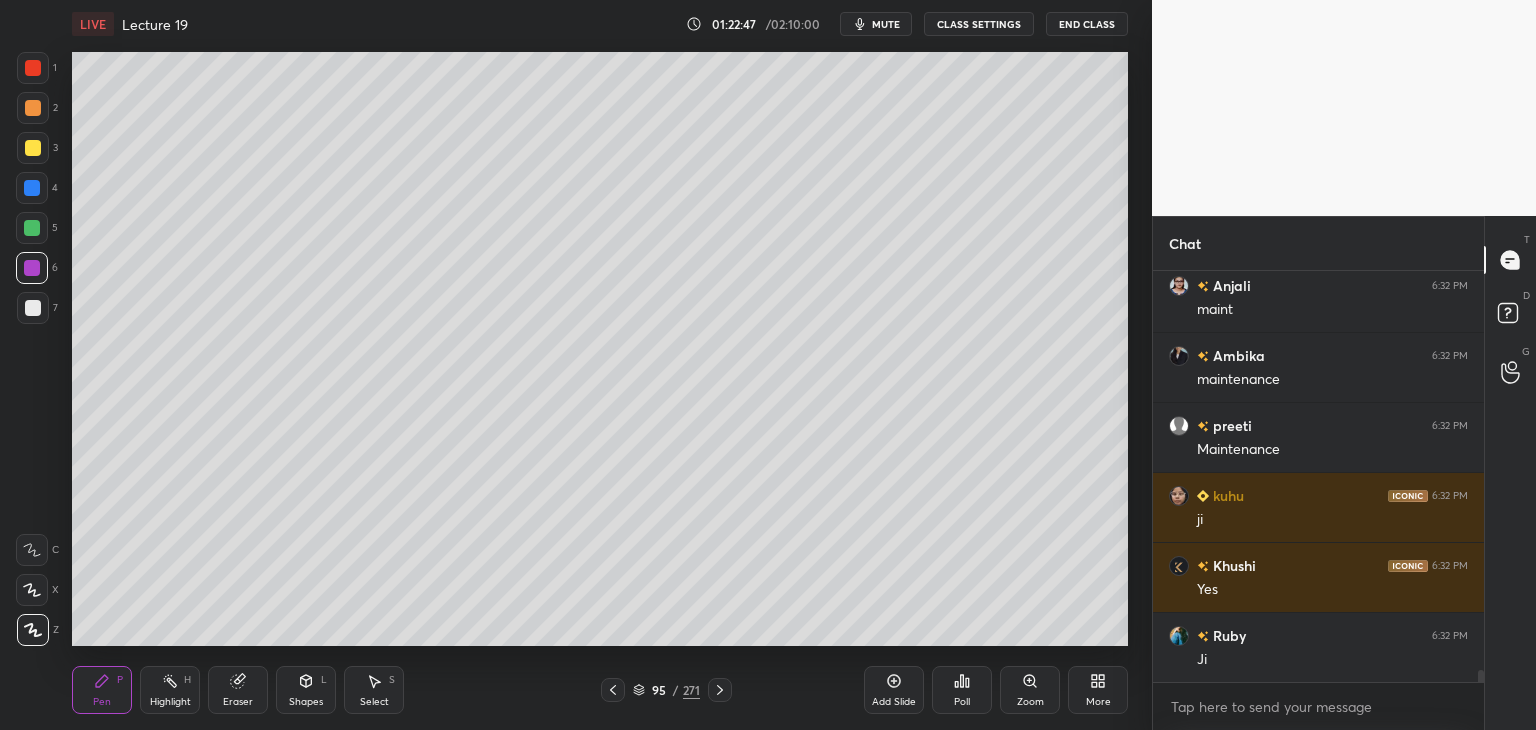 scroll, scrollTop: 14214, scrollLeft: 0, axis: vertical 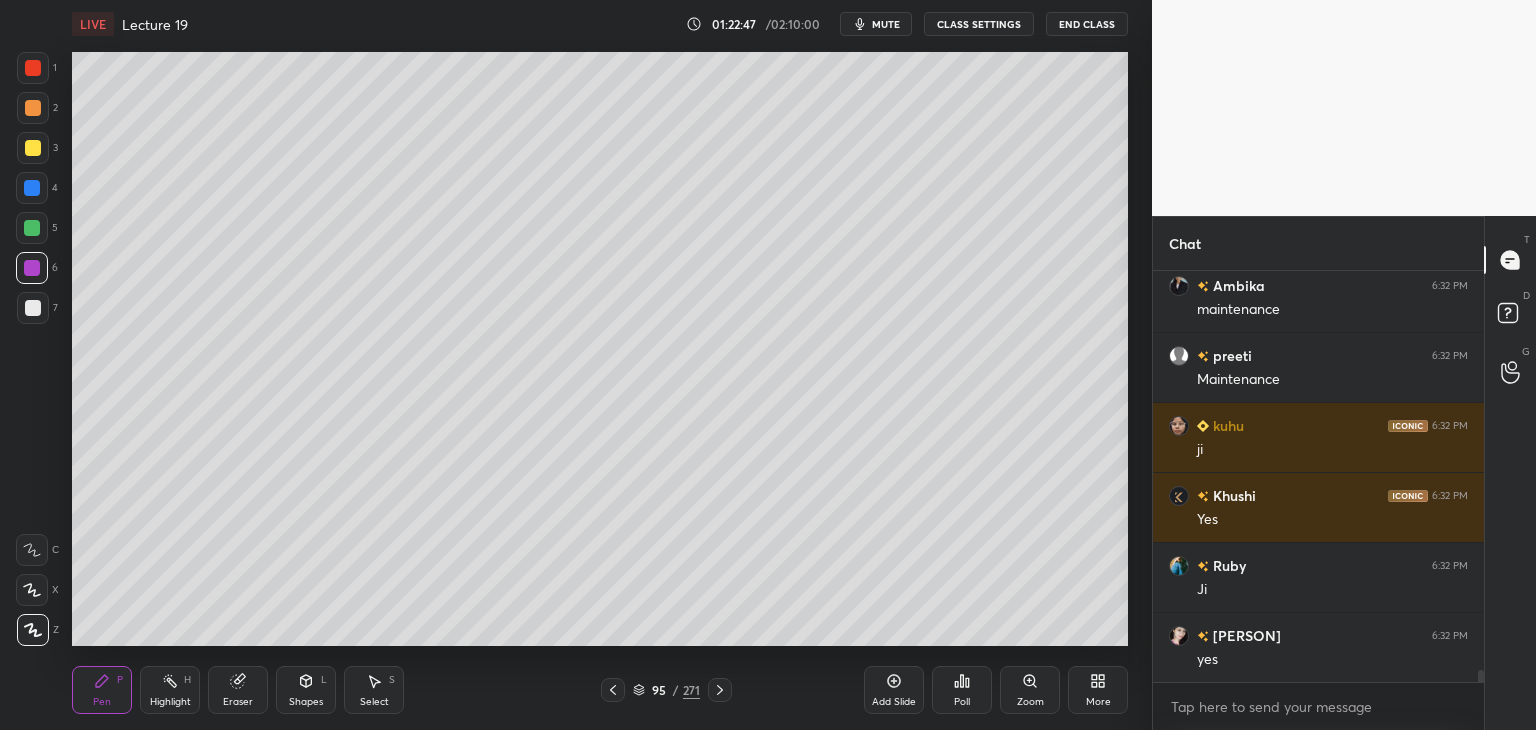 click at bounding box center (32, 228) 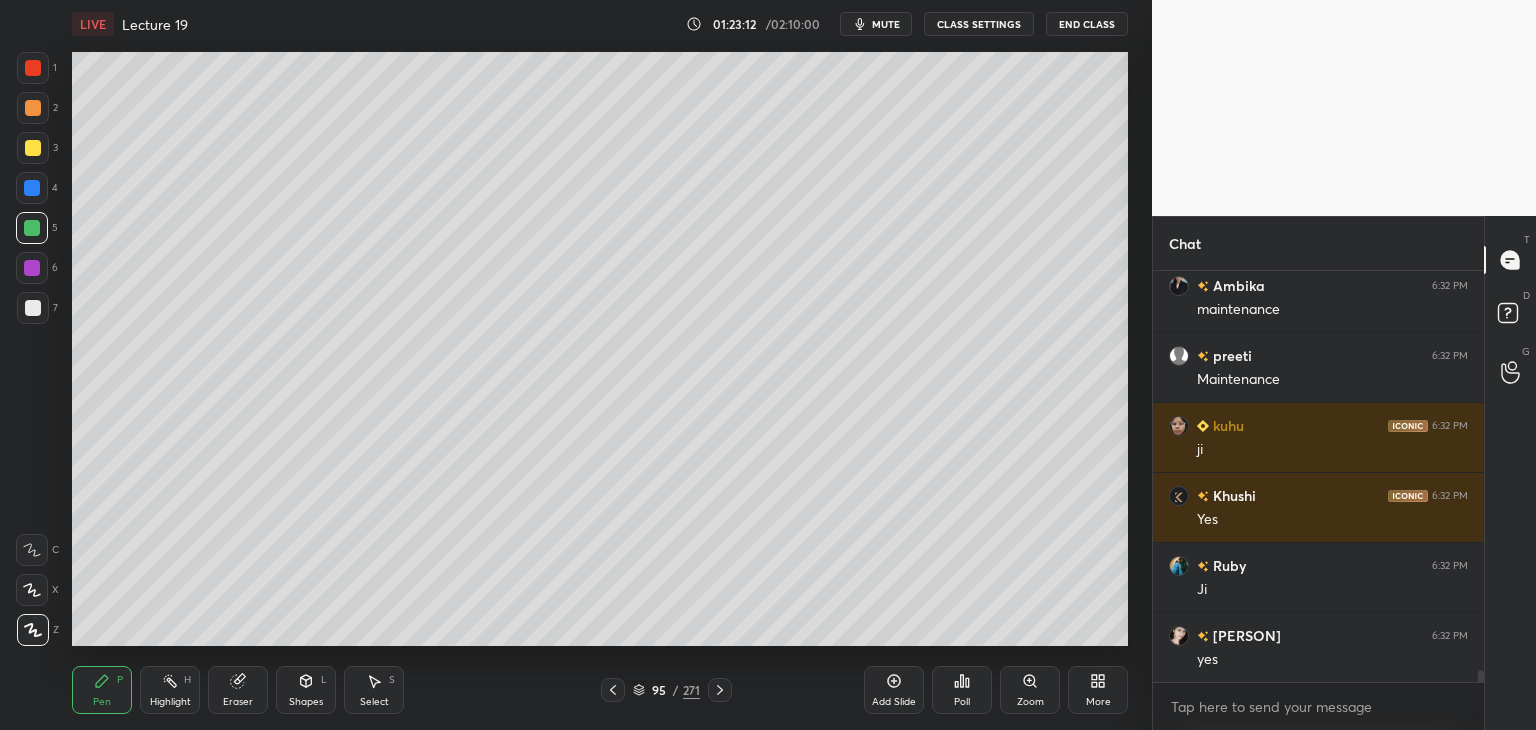 click at bounding box center (33, 308) 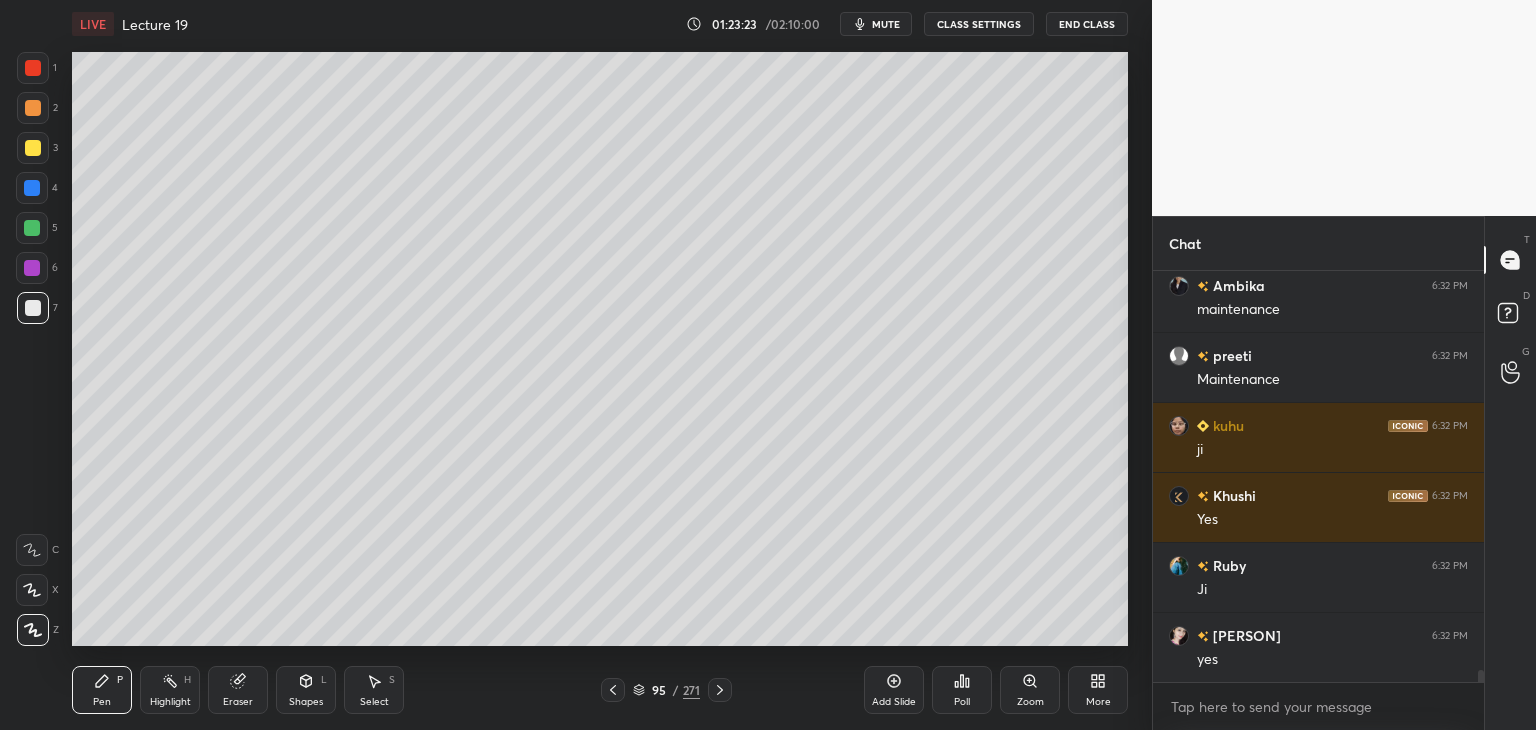 click on "Add Slide" at bounding box center (894, 702) 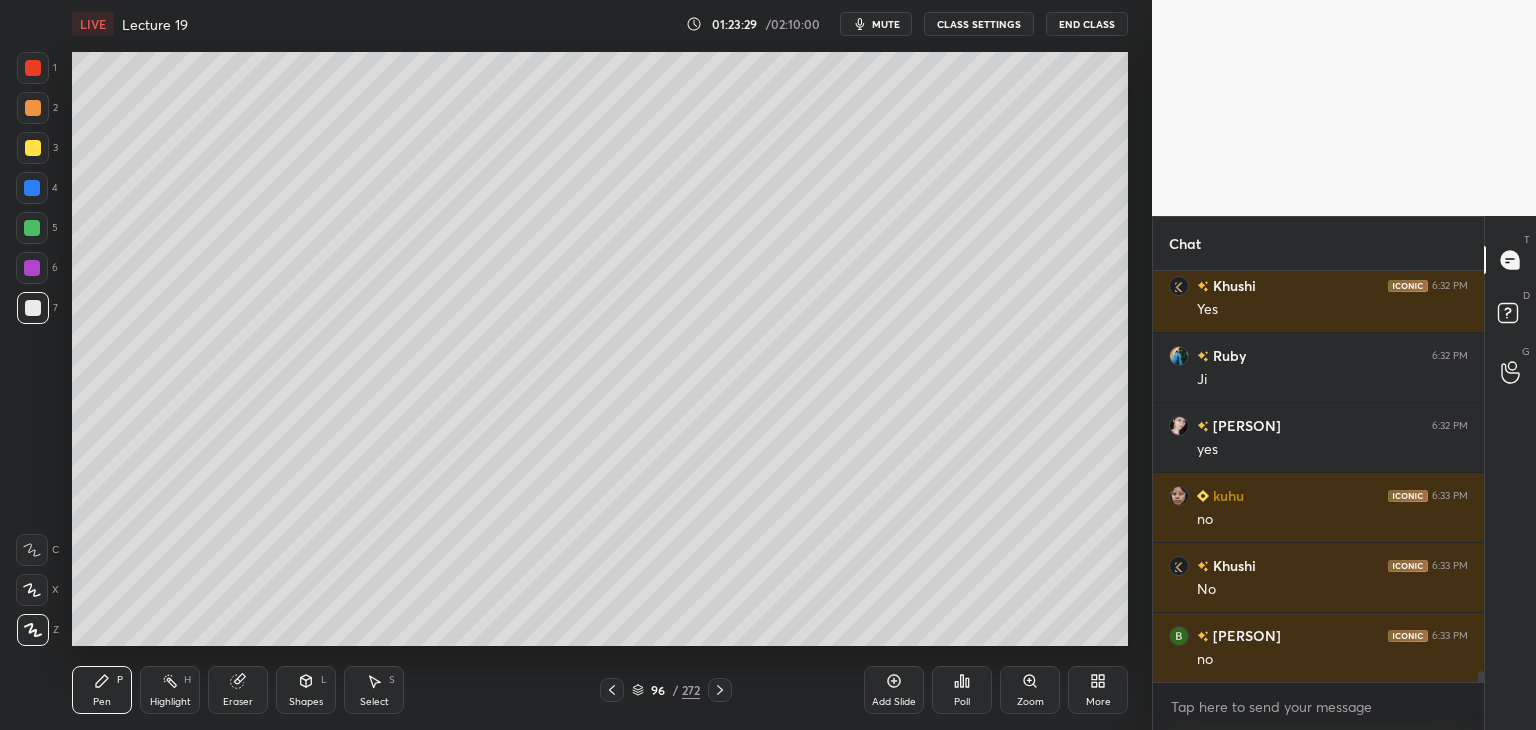 scroll, scrollTop: 14494, scrollLeft: 0, axis: vertical 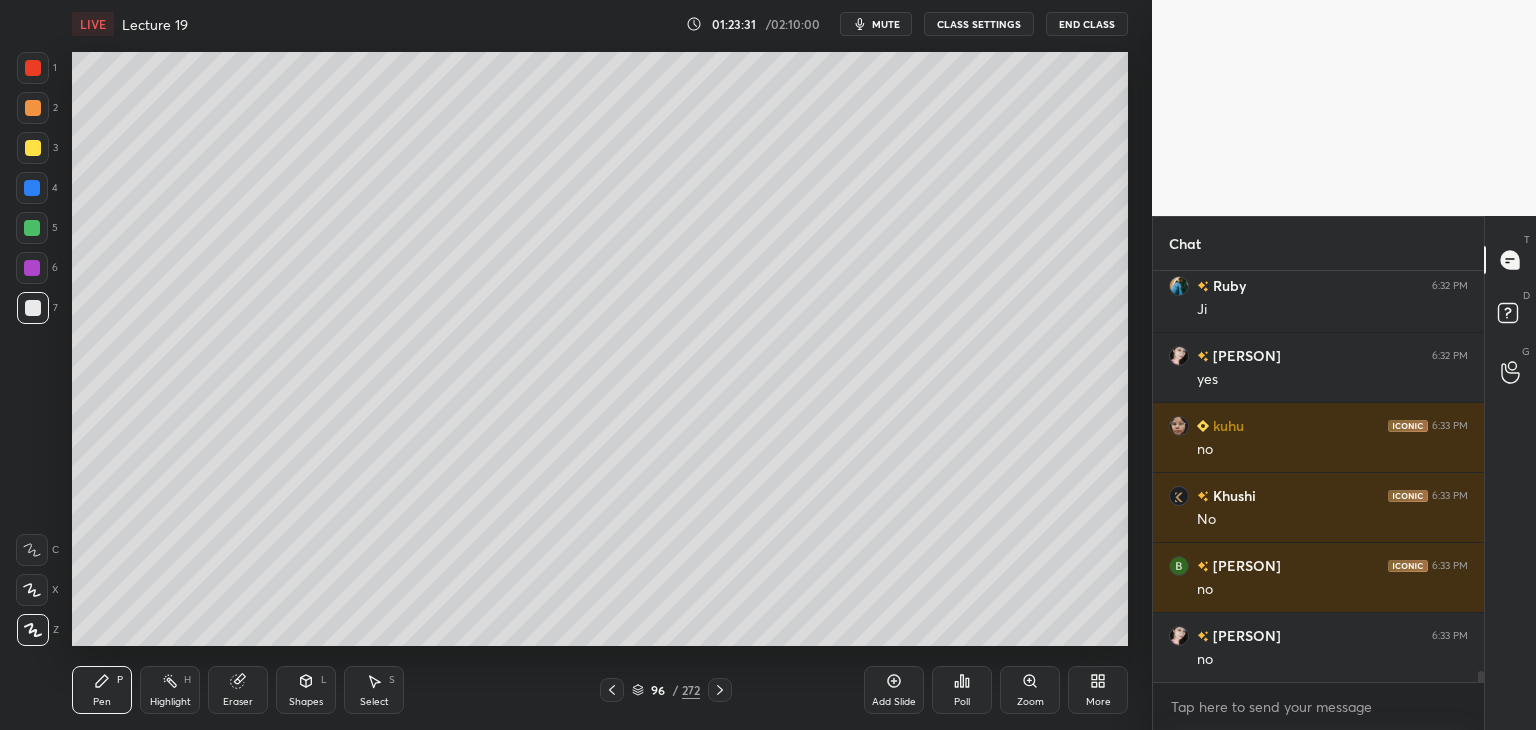 click at bounding box center [32, 268] 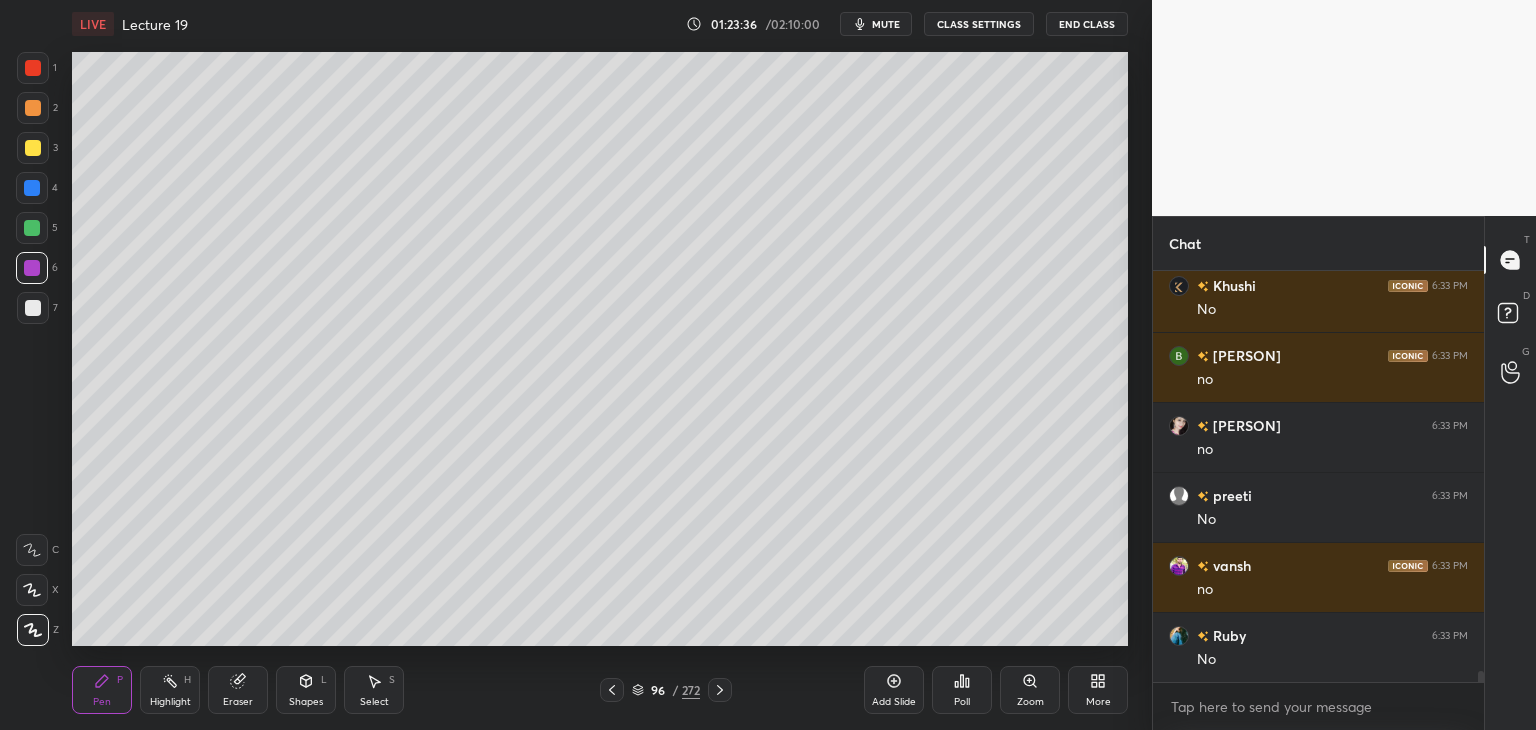 scroll, scrollTop: 14774, scrollLeft: 0, axis: vertical 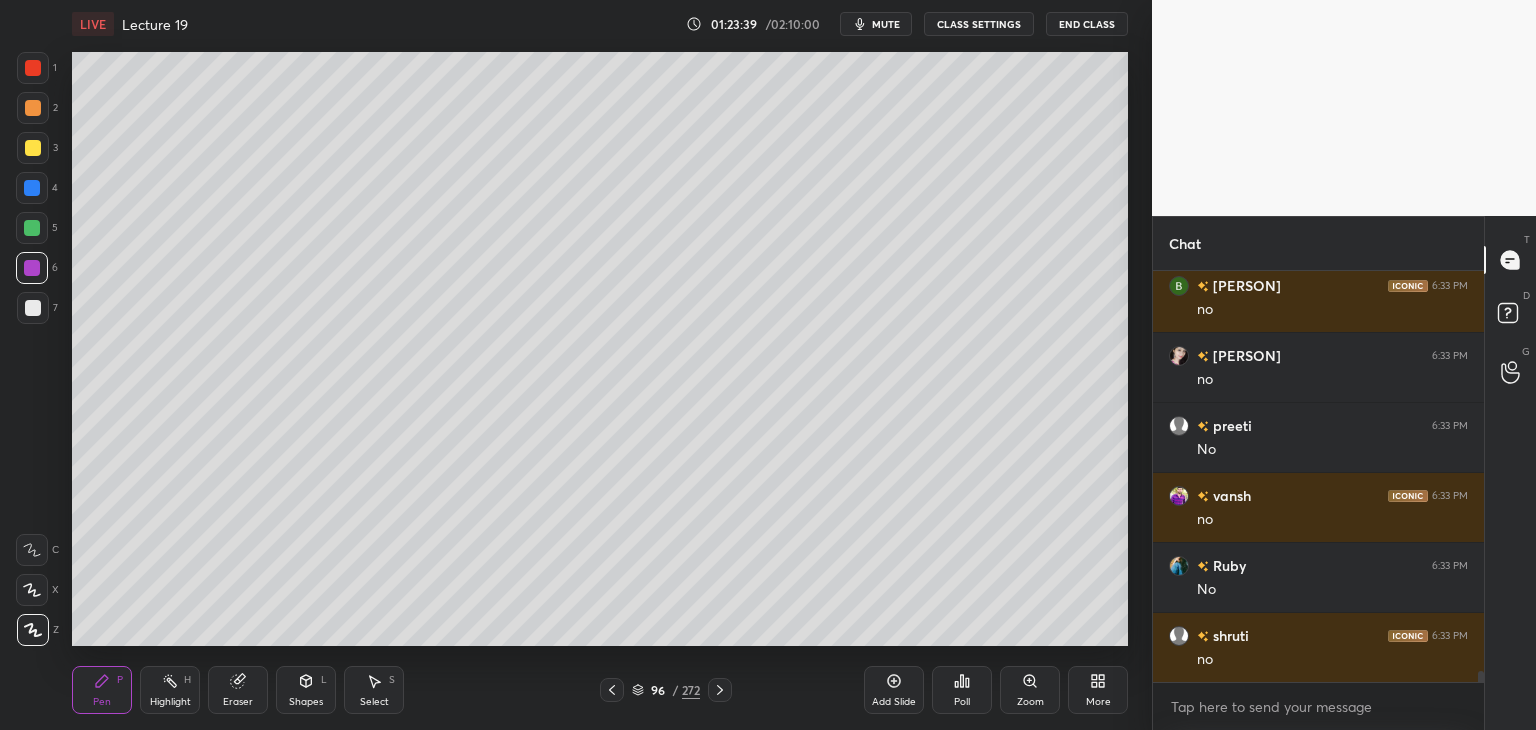 click at bounding box center (32, 228) 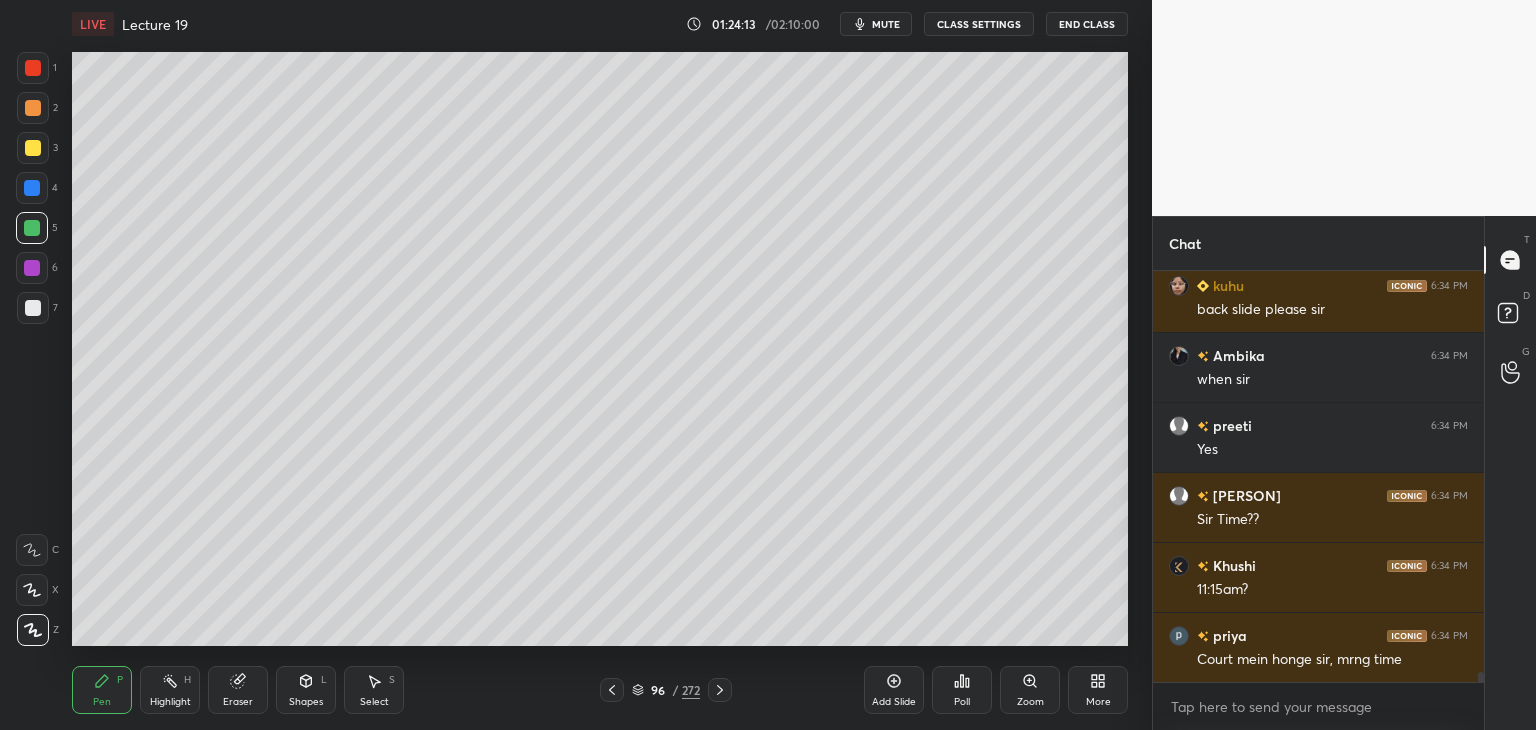scroll, scrollTop: 15754, scrollLeft: 0, axis: vertical 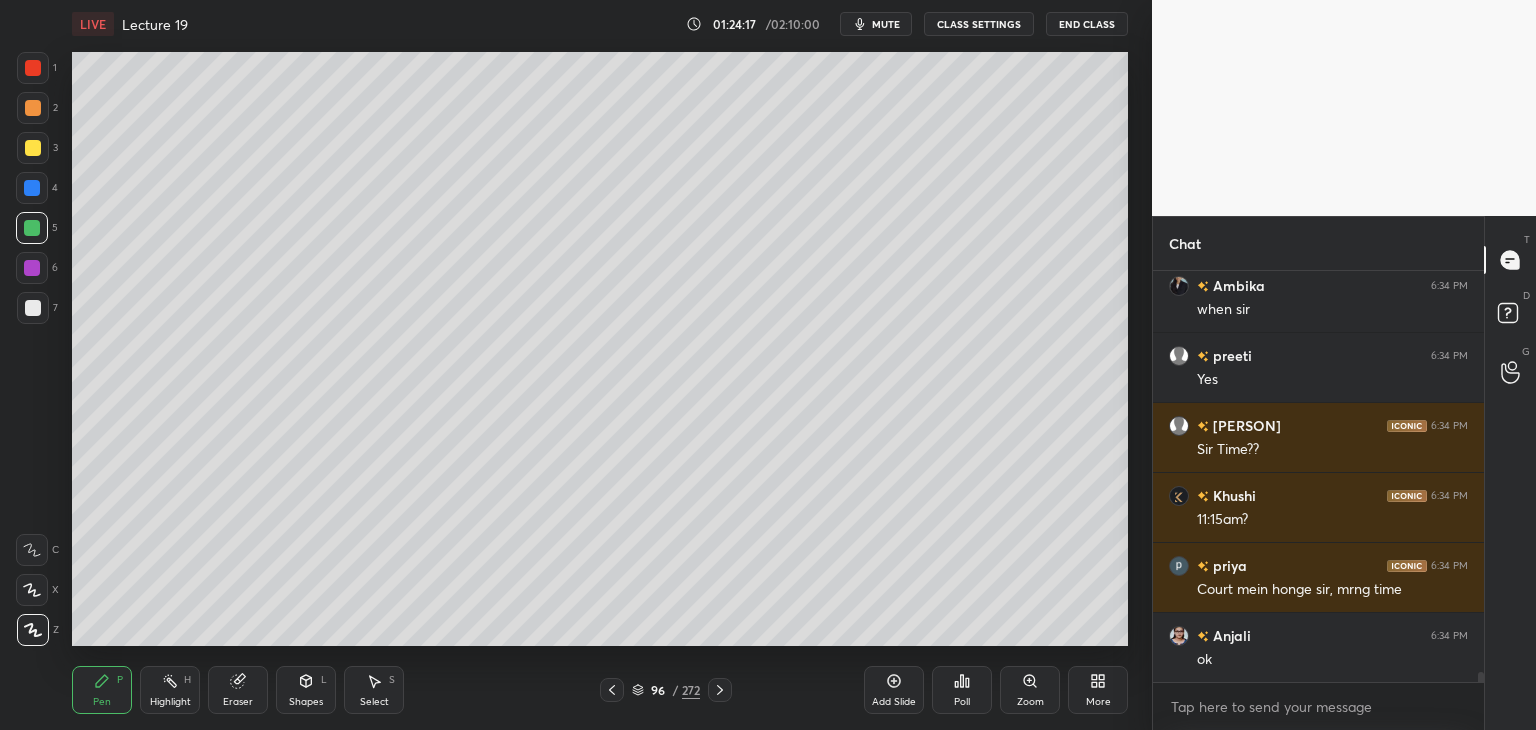 click on "6" at bounding box center (37, 272) 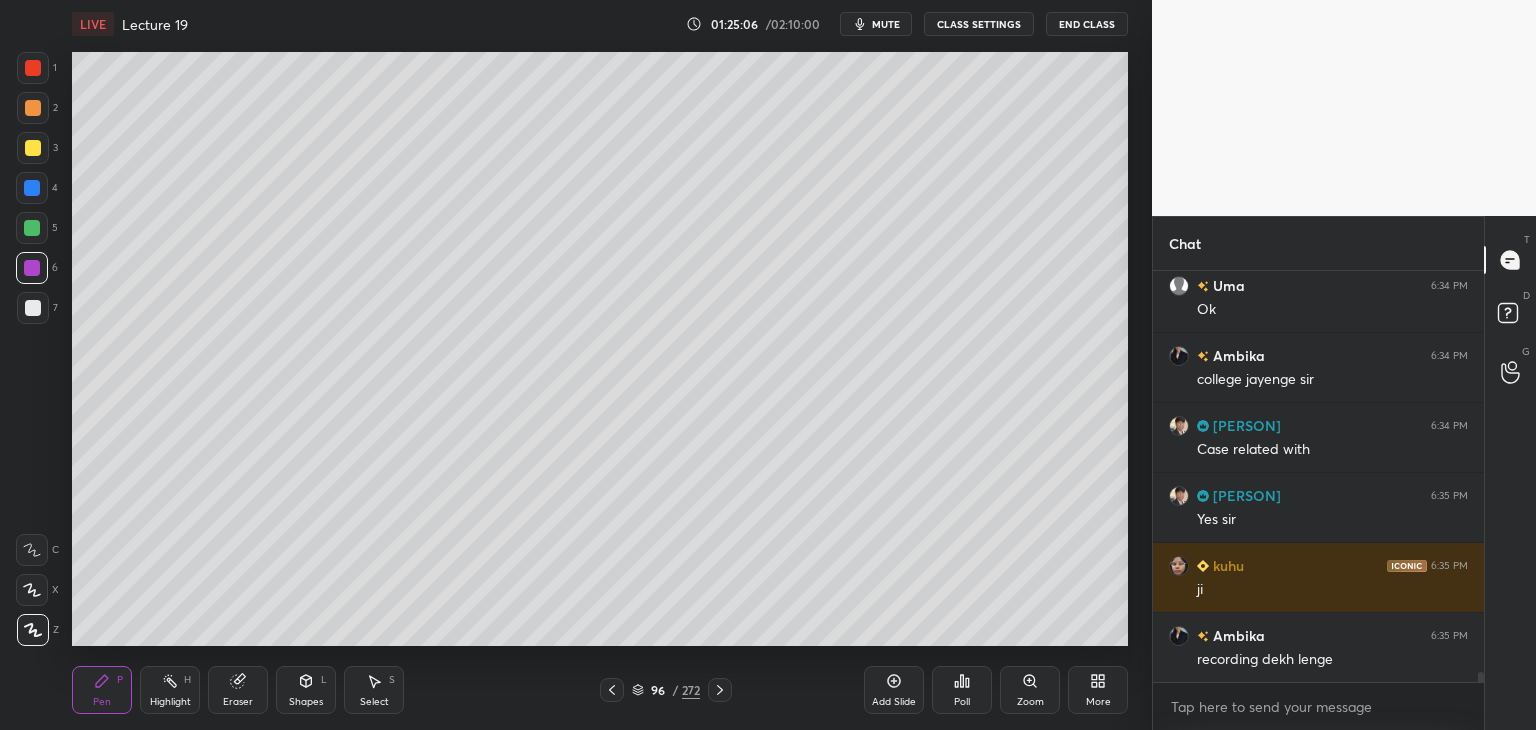 scroll, scrollTop: 16944, scrollLeft: 0, axis: vertical 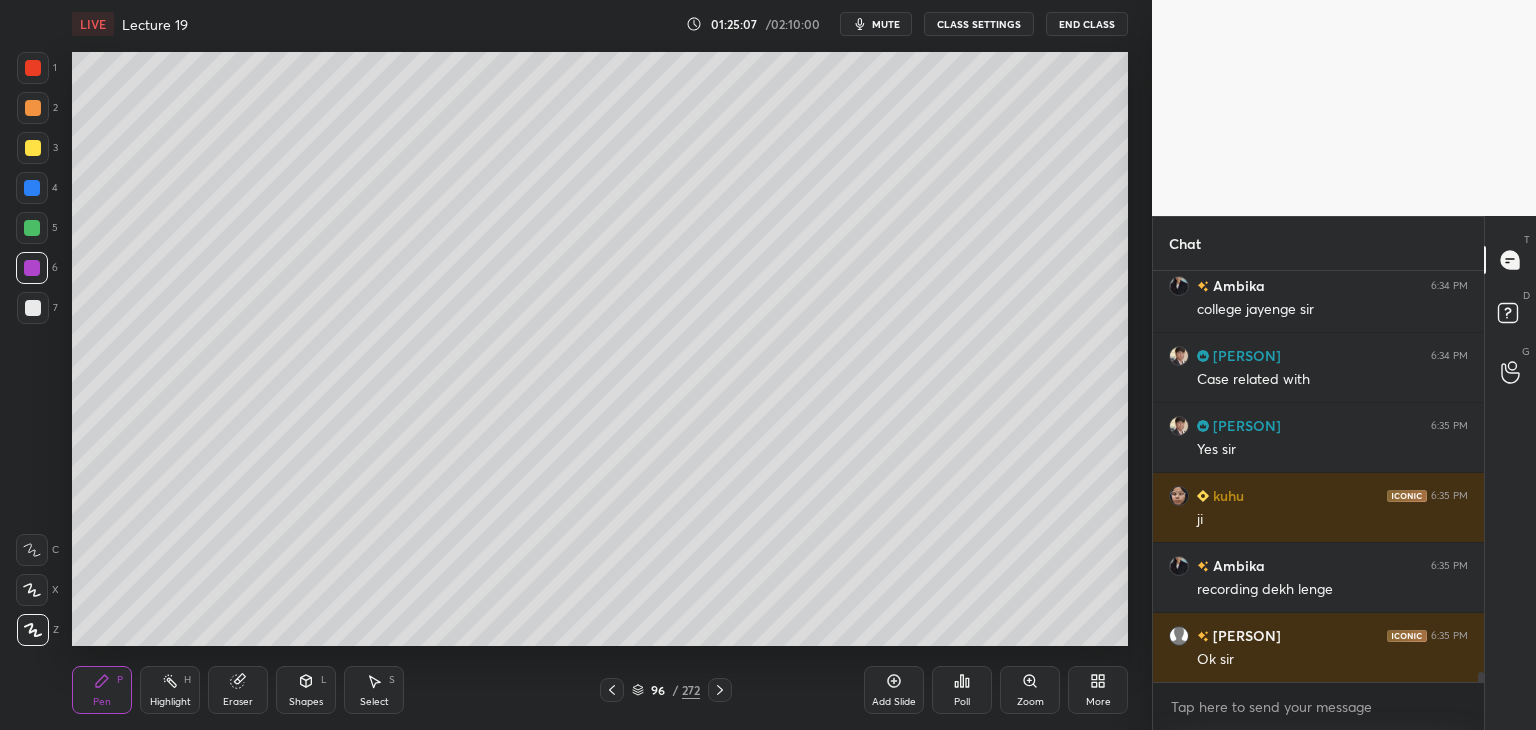 click at bounding box center (33, 308) 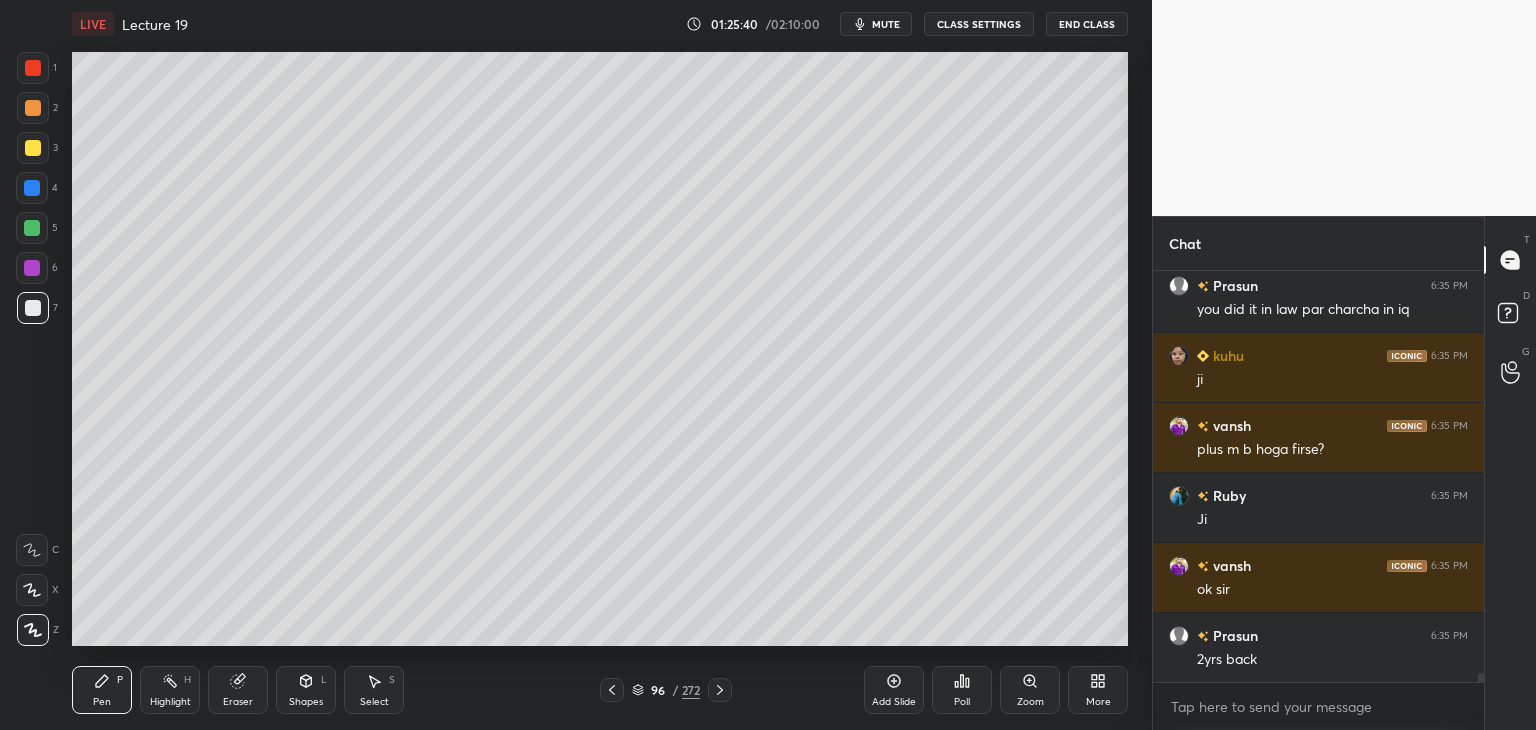 scroll, scrollTop: 17714, scrollLeft: 0, axis: vertical 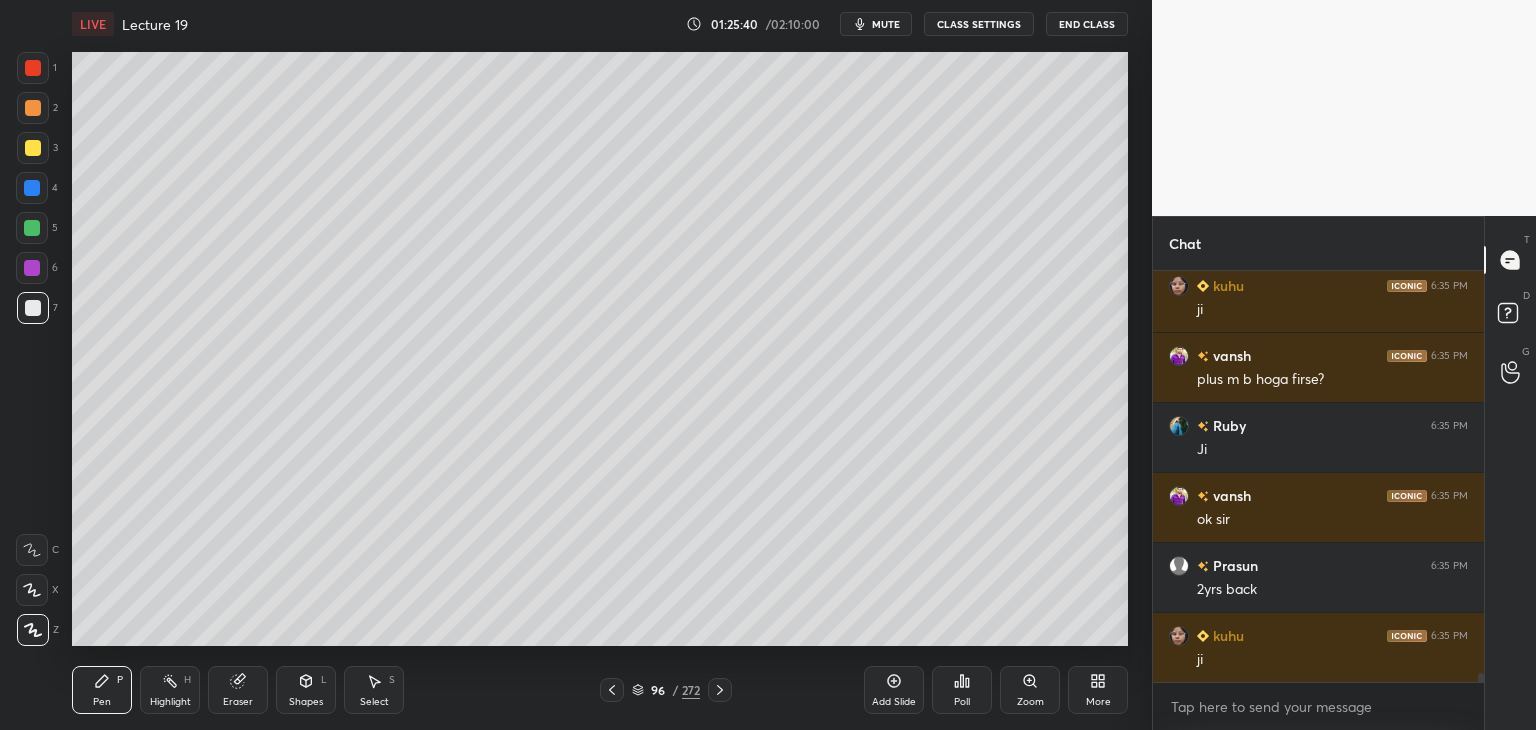 click at bounding box center [32, 268] 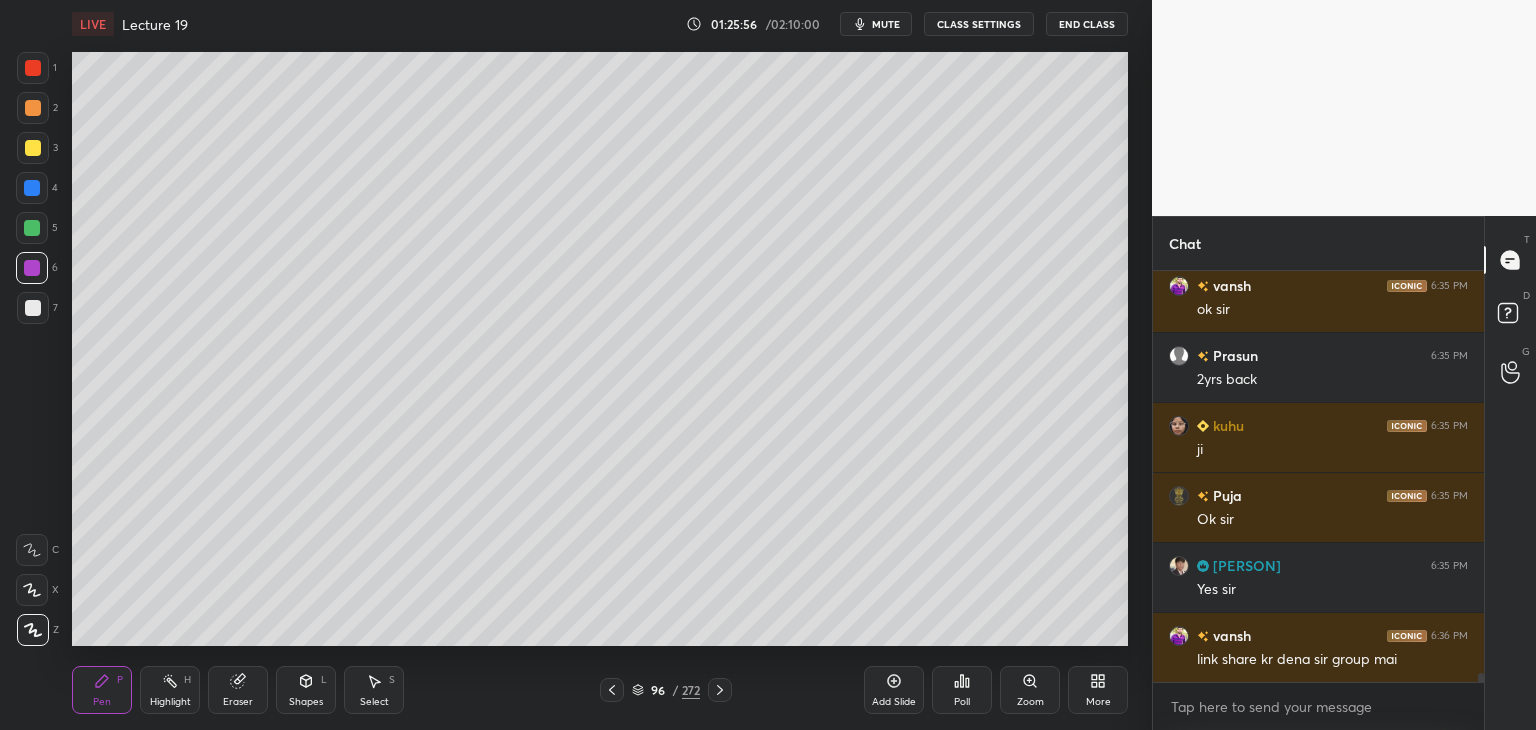 scroll, scrollTop: 17994, scrollLeft: 0, axis: vertical 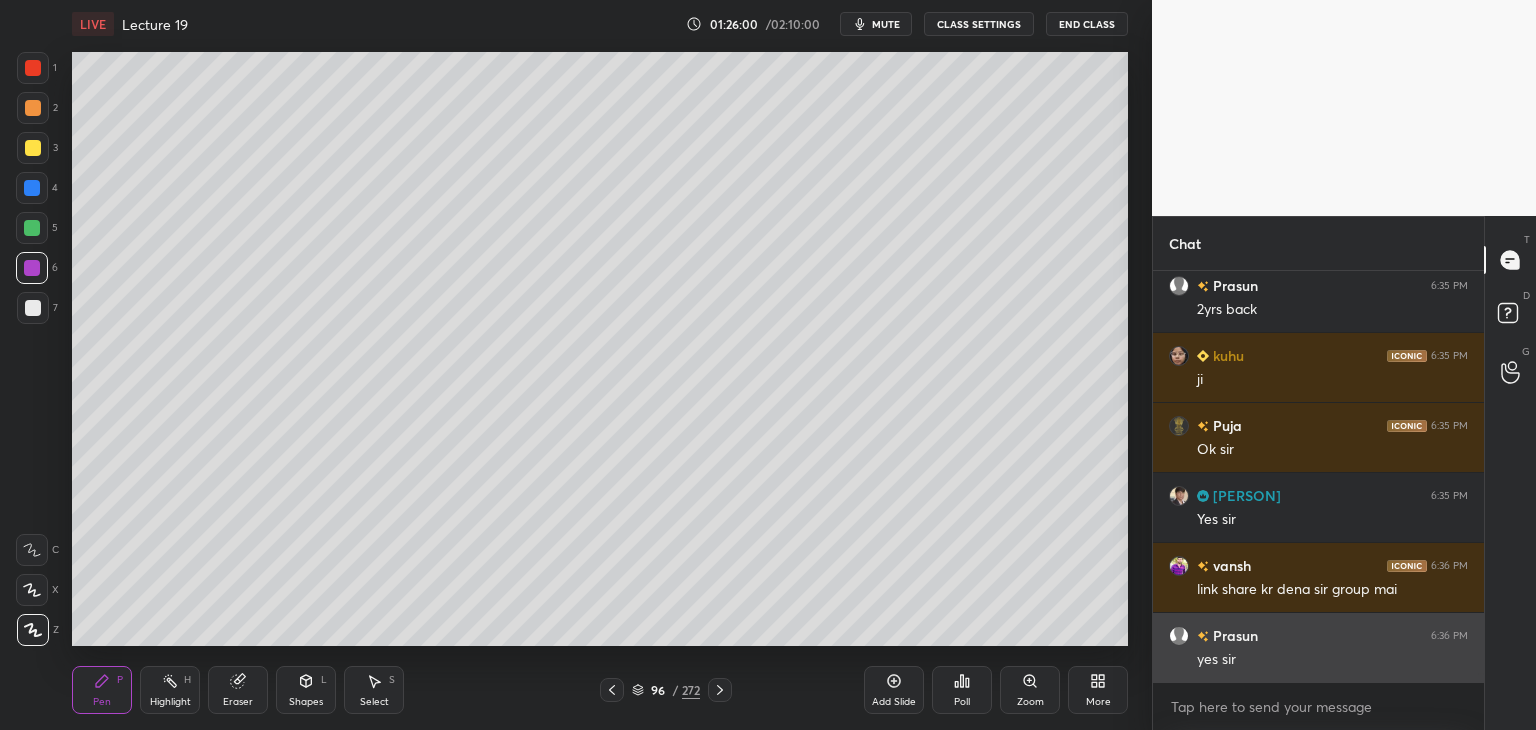 click on "yes sir" at bounding box center [1332, 660] 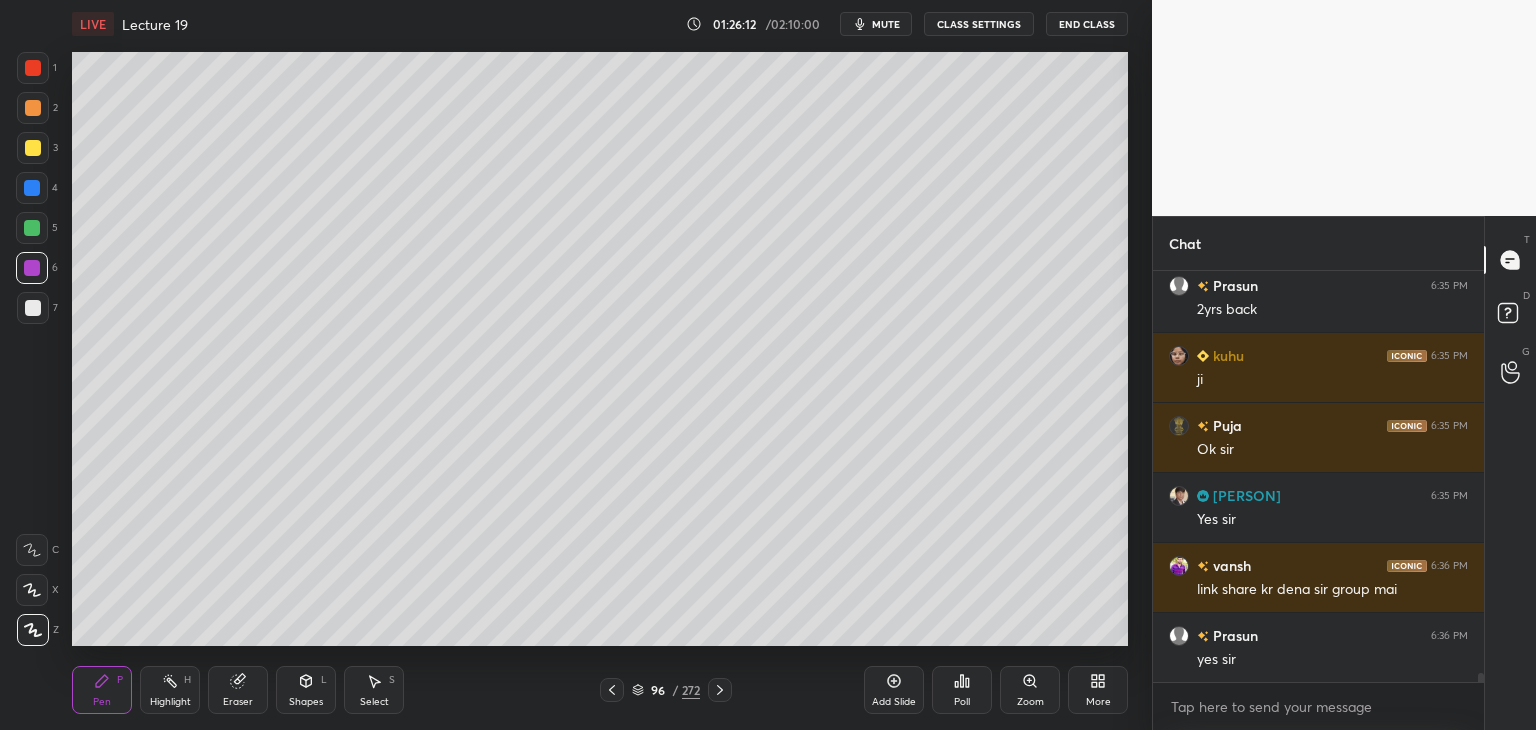 scroll, scrollTop: 18014, scrollLeft: 0, axis: vertical 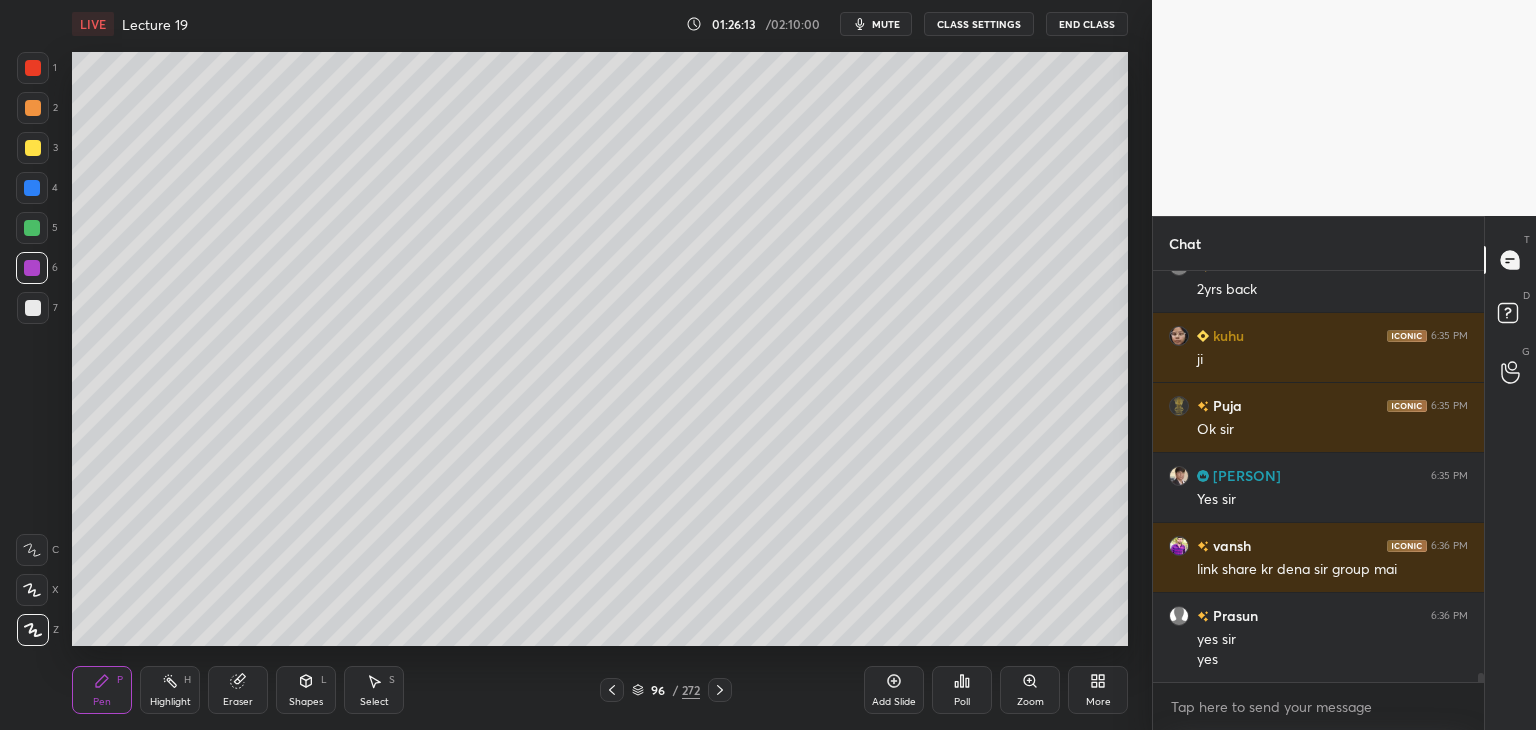 click at bounding box center (33, 308) 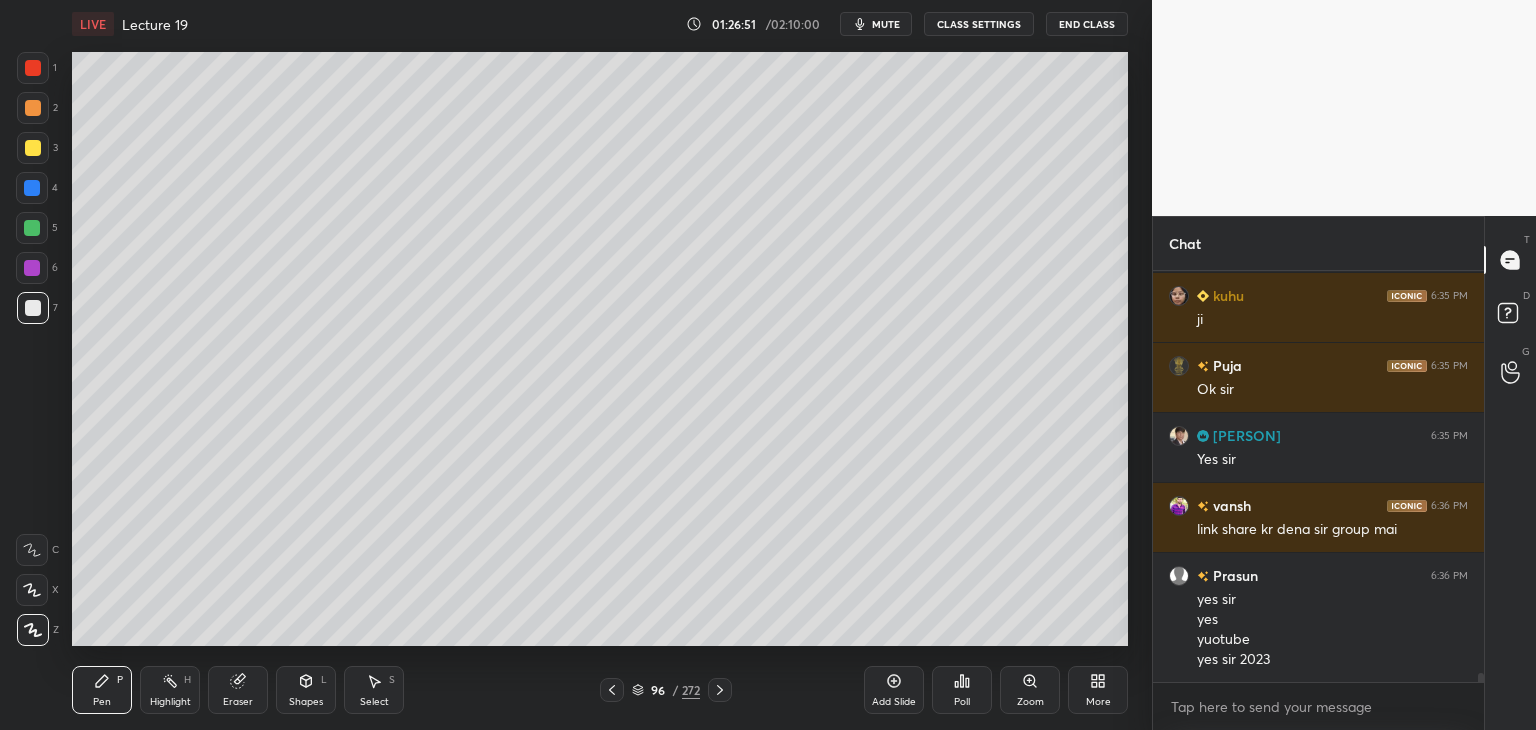 scroll, scrollTop: 18124, scrollLeft: 0, axis: vertical 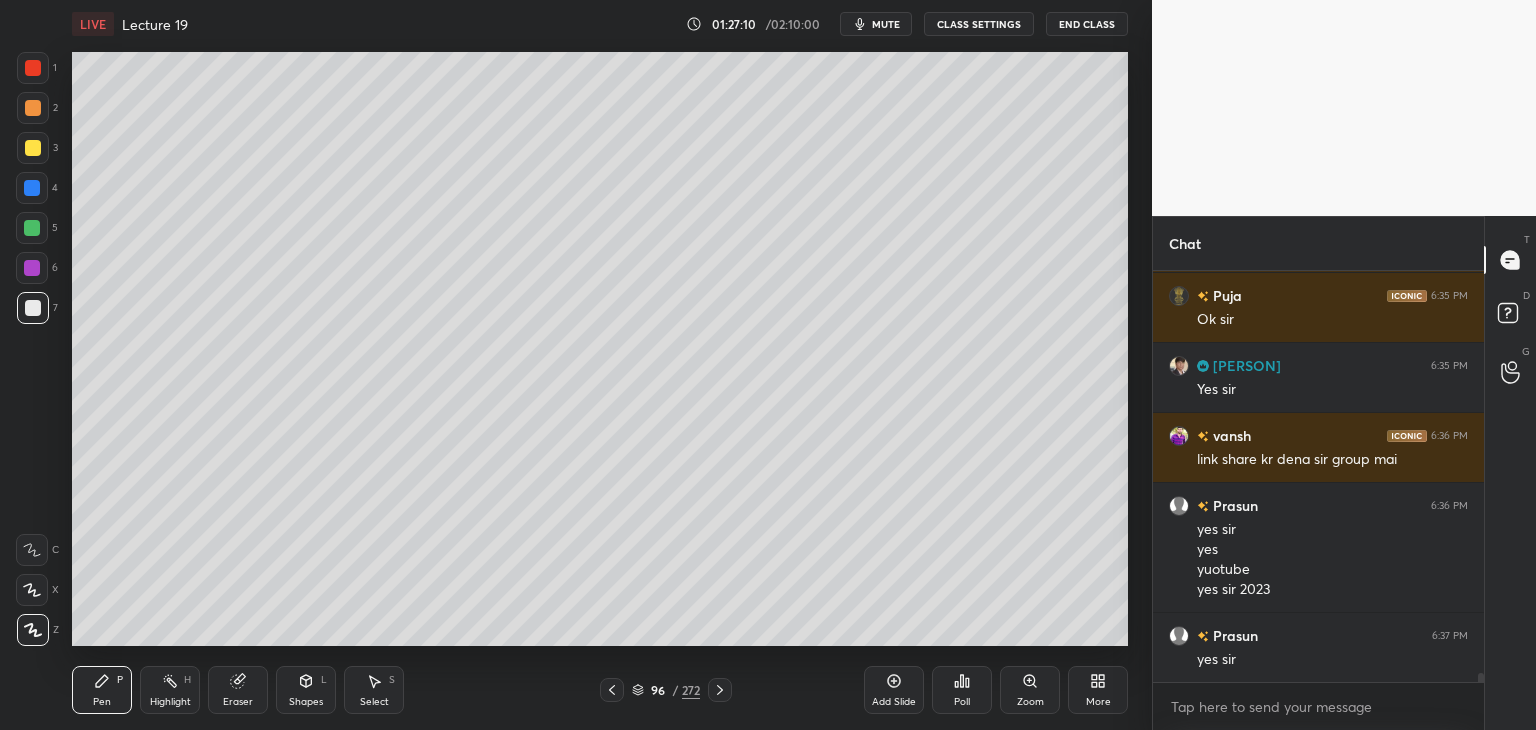 click 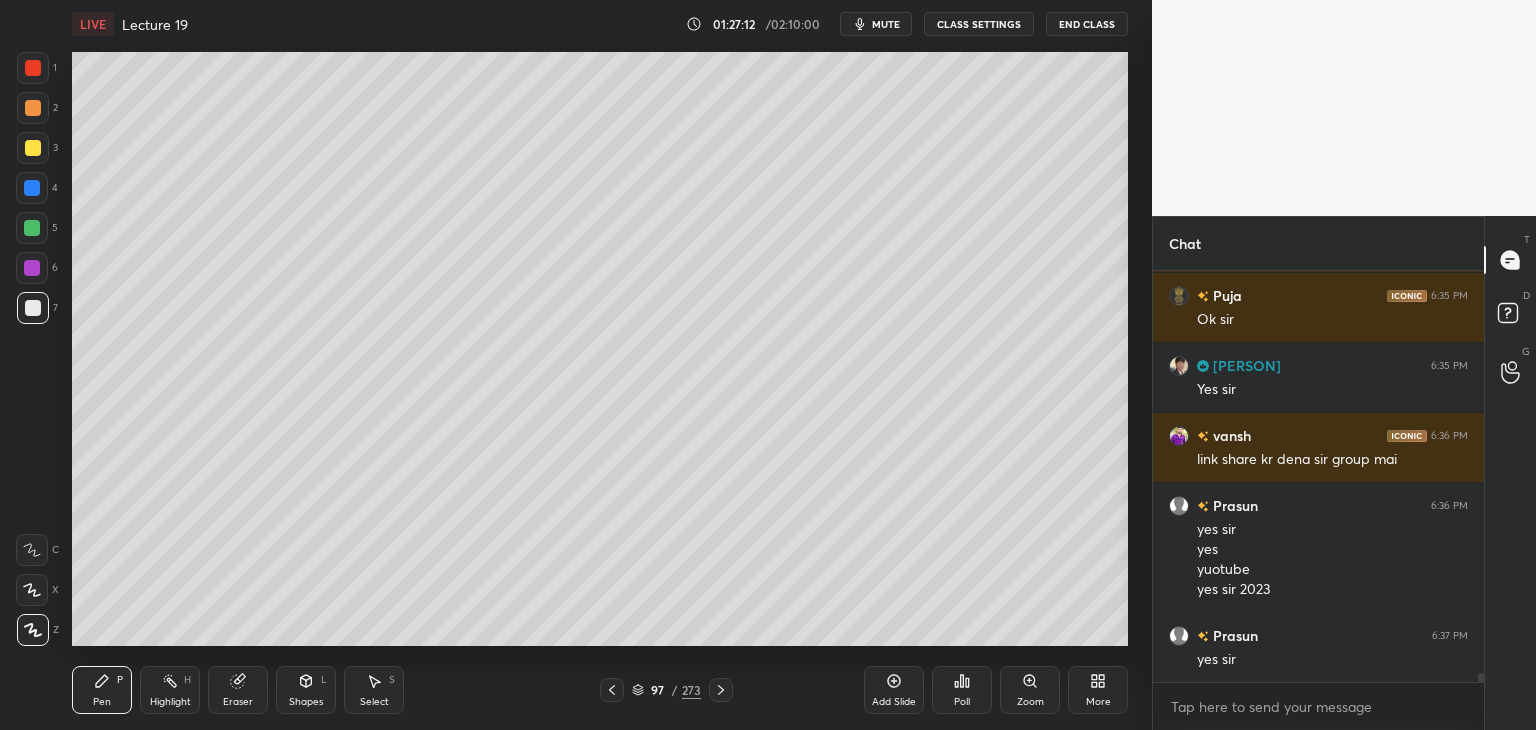 click at bounding box center [32, 268] 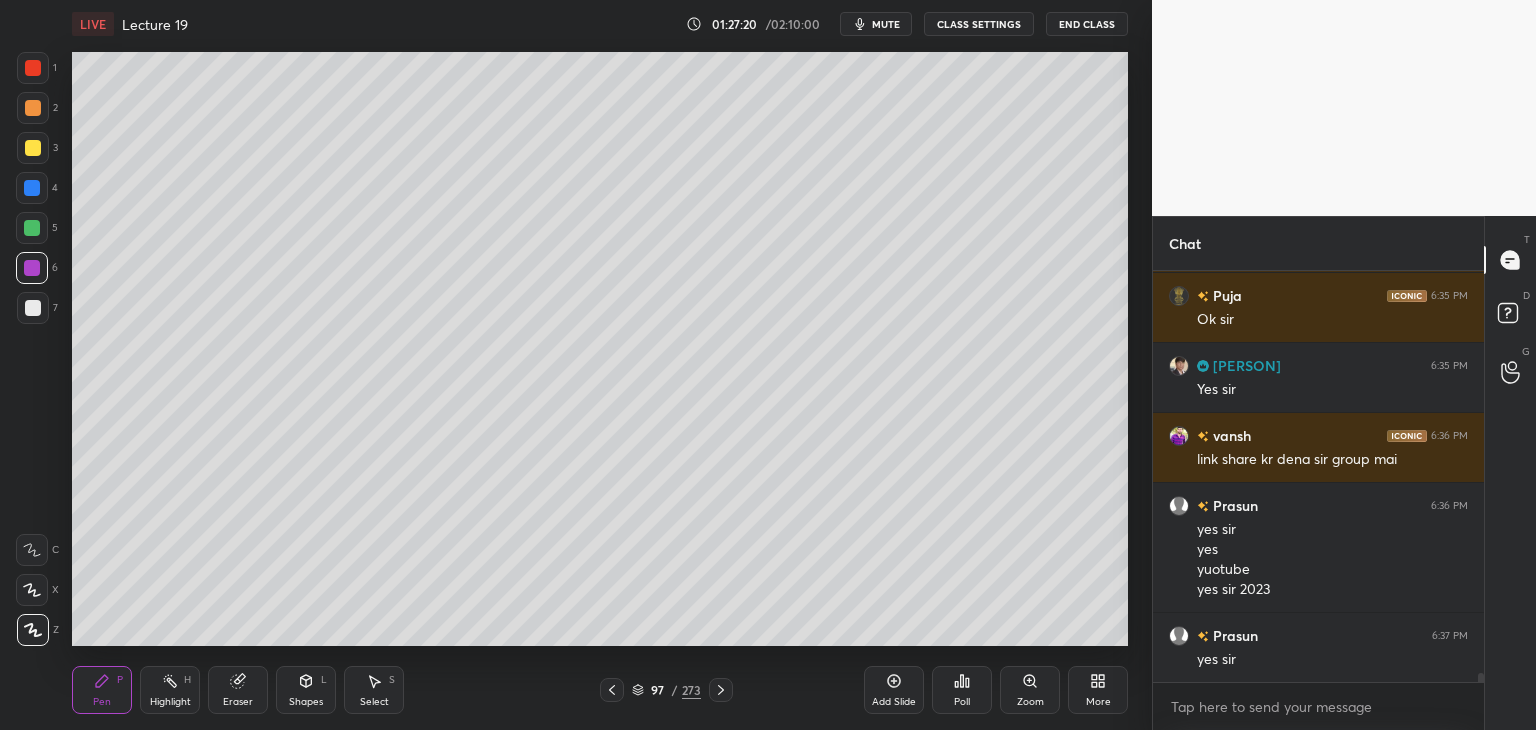 scroll, scrollTop: 18194, scrollLeft: 0, axis: vertical 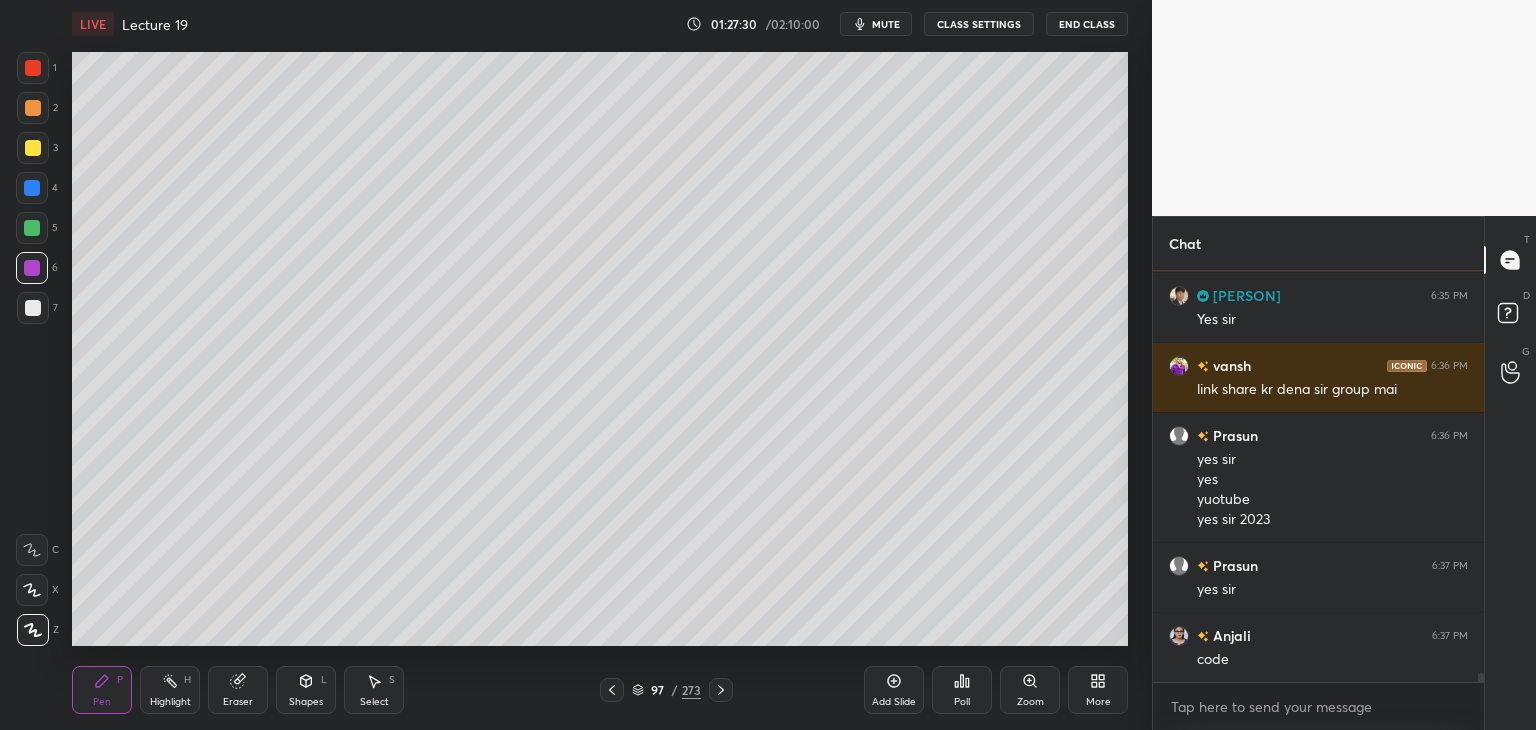 click at bounding box center (33, 308) 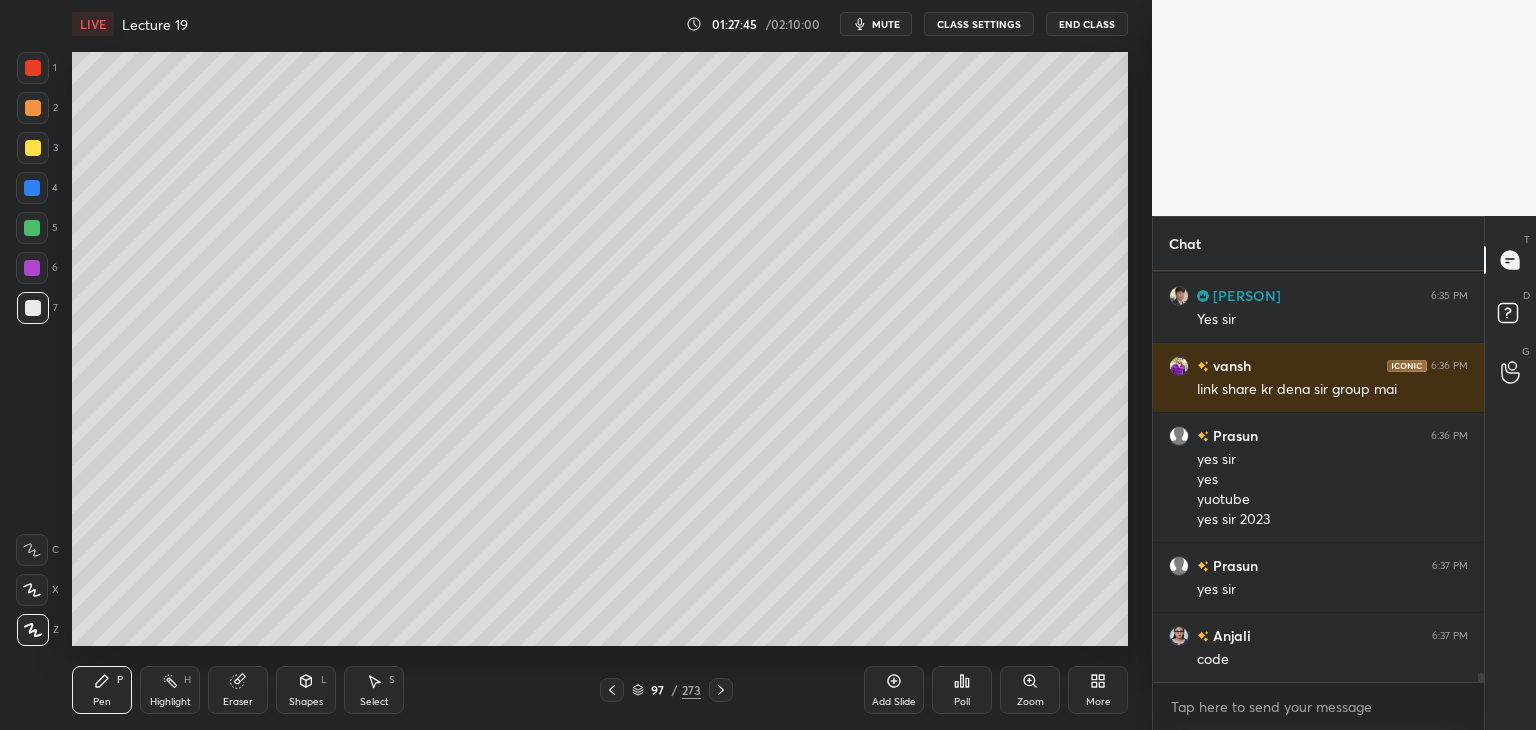 click at bounding box center [32, 228] 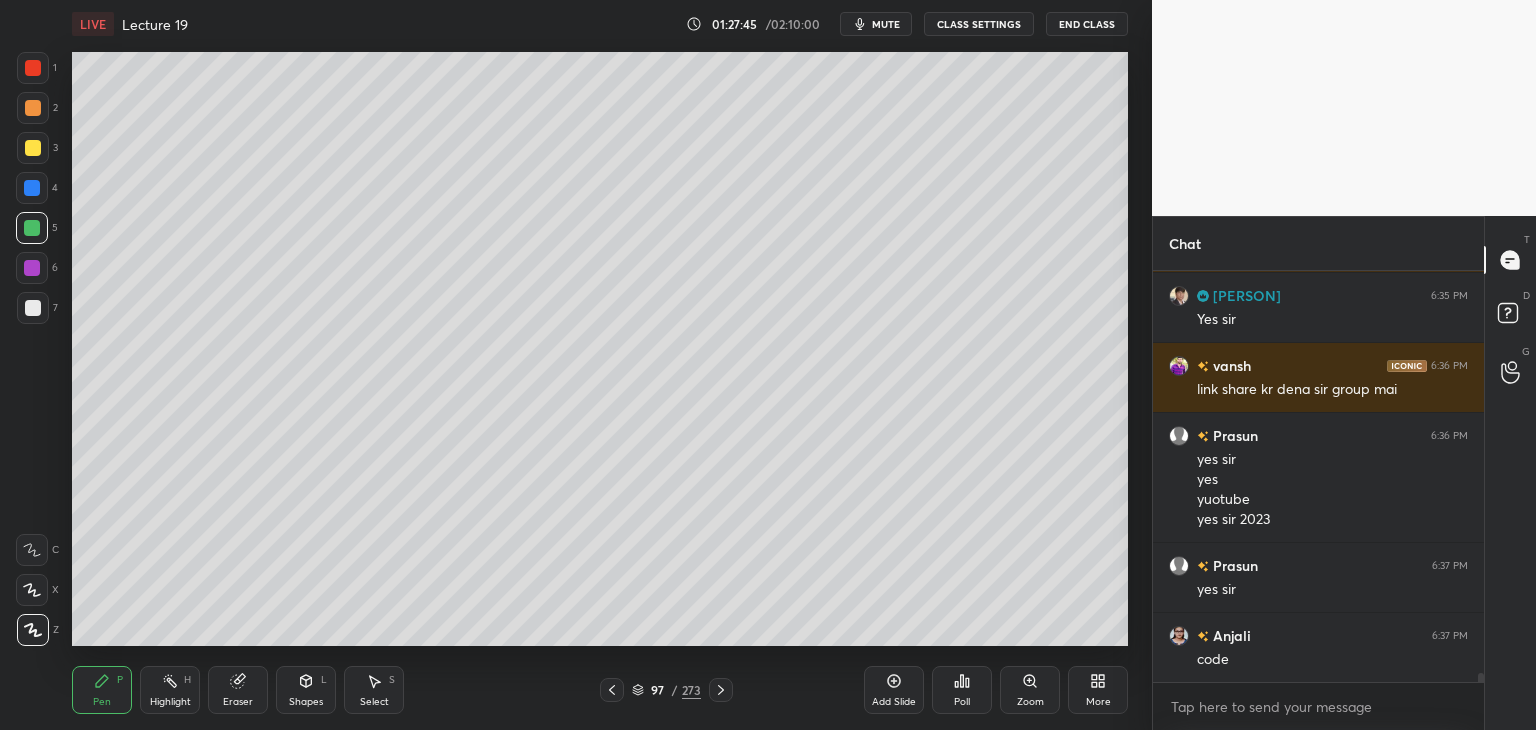 scroll, scrollTop: 18264, scrollLeft: 0, axis: vertical 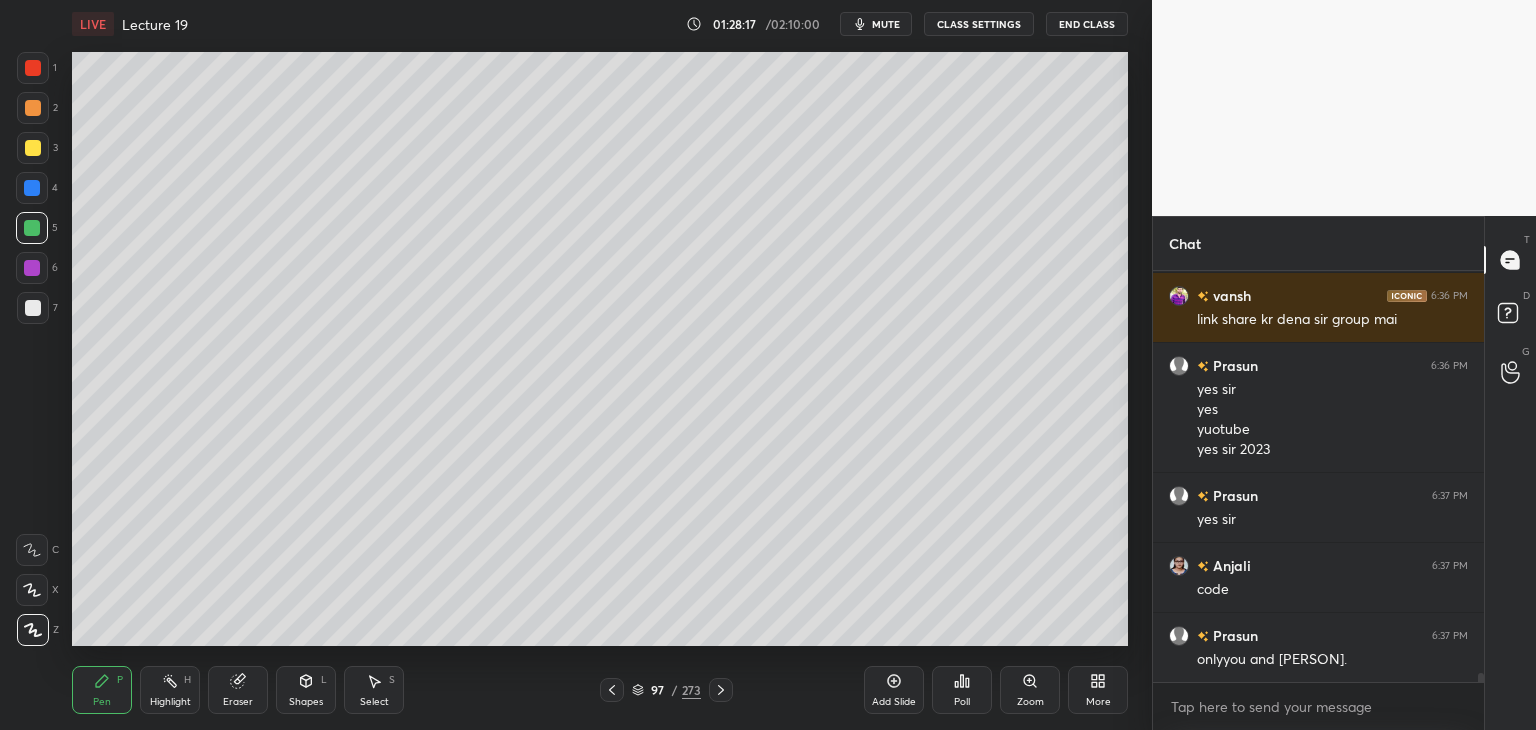 click at bounding box center [33, 308] 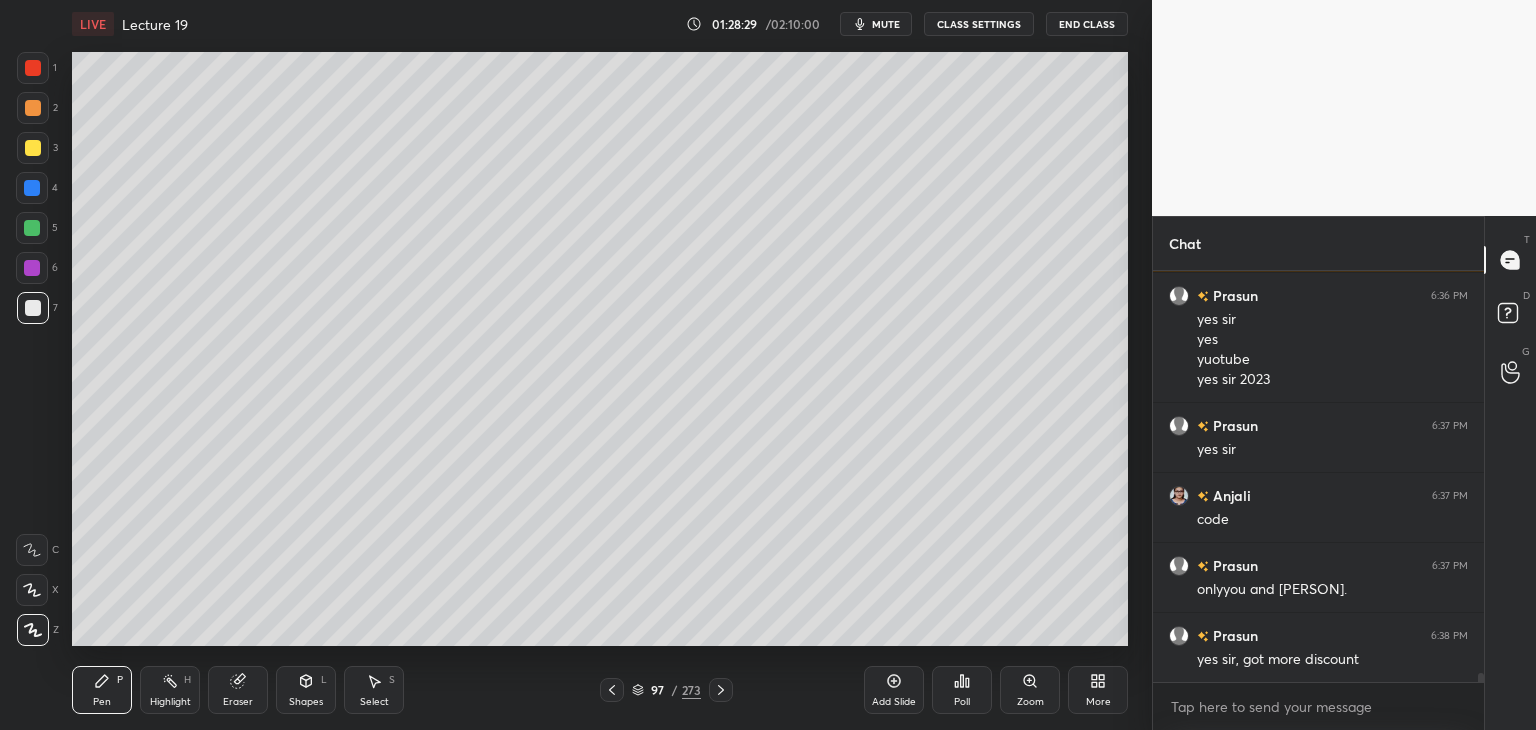 scroll, scrollTop: 18404, scrollLeft: 0, axis: vertical 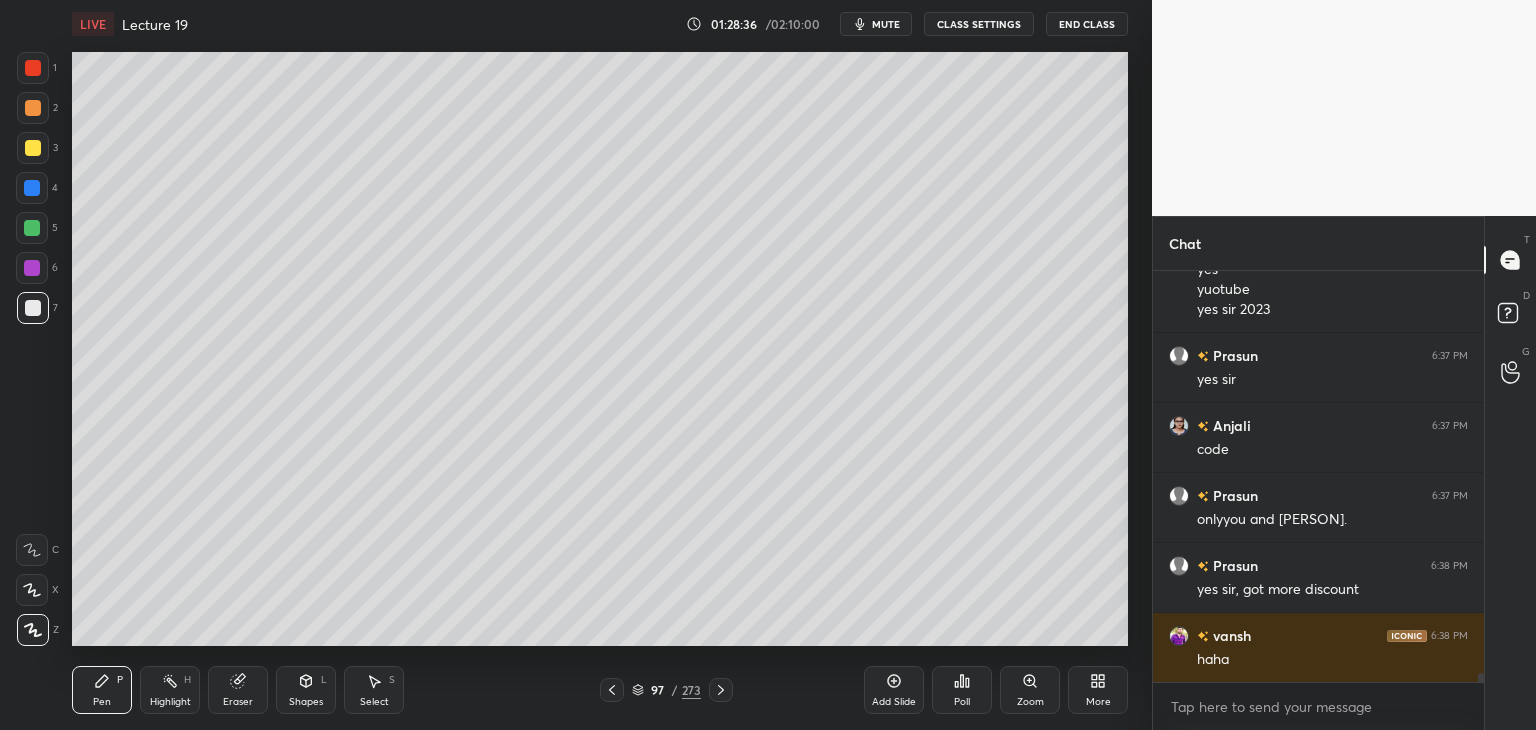 click on "6" at bounding box center [37, 268] 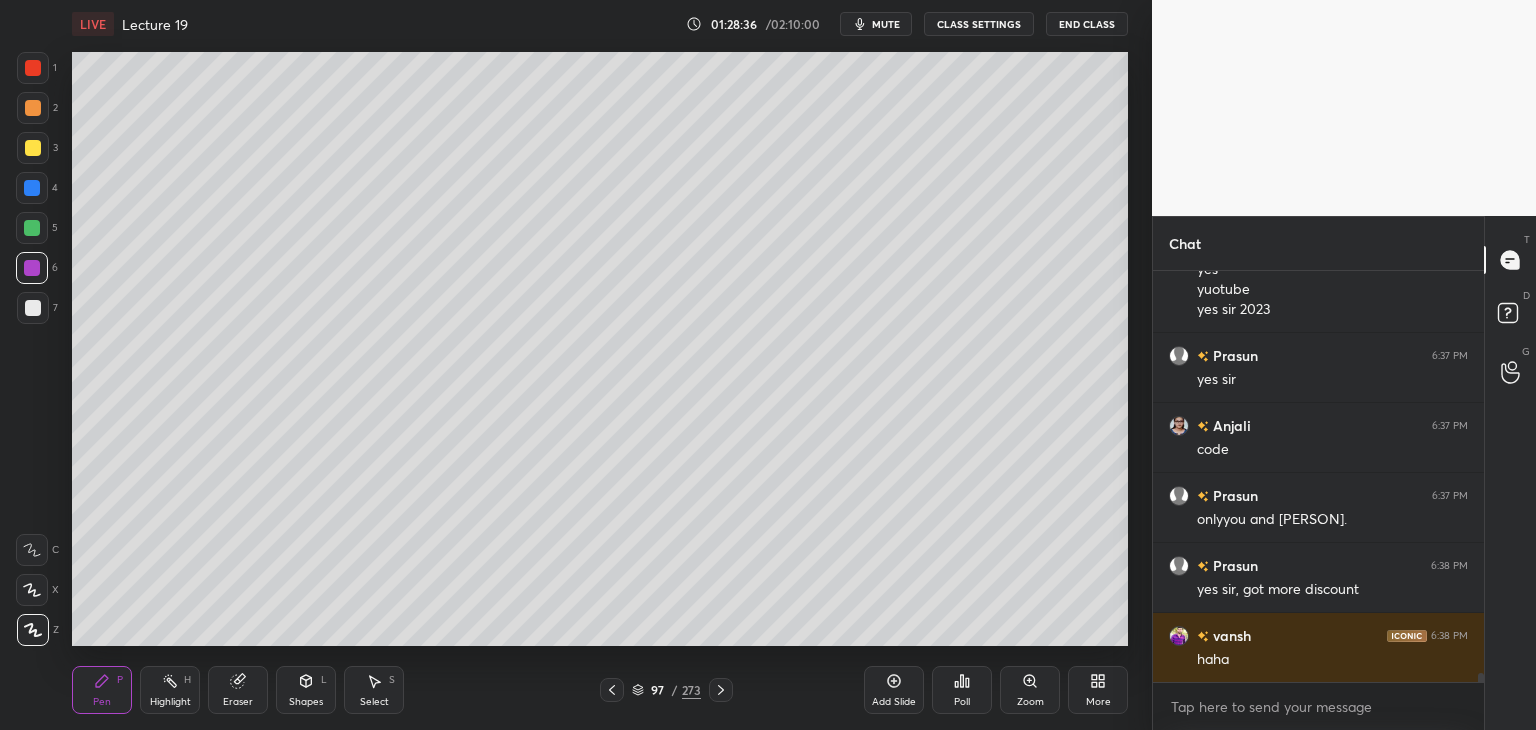 scroll, scrollTop: 18474, scrollLeft: 0, axis: vertical 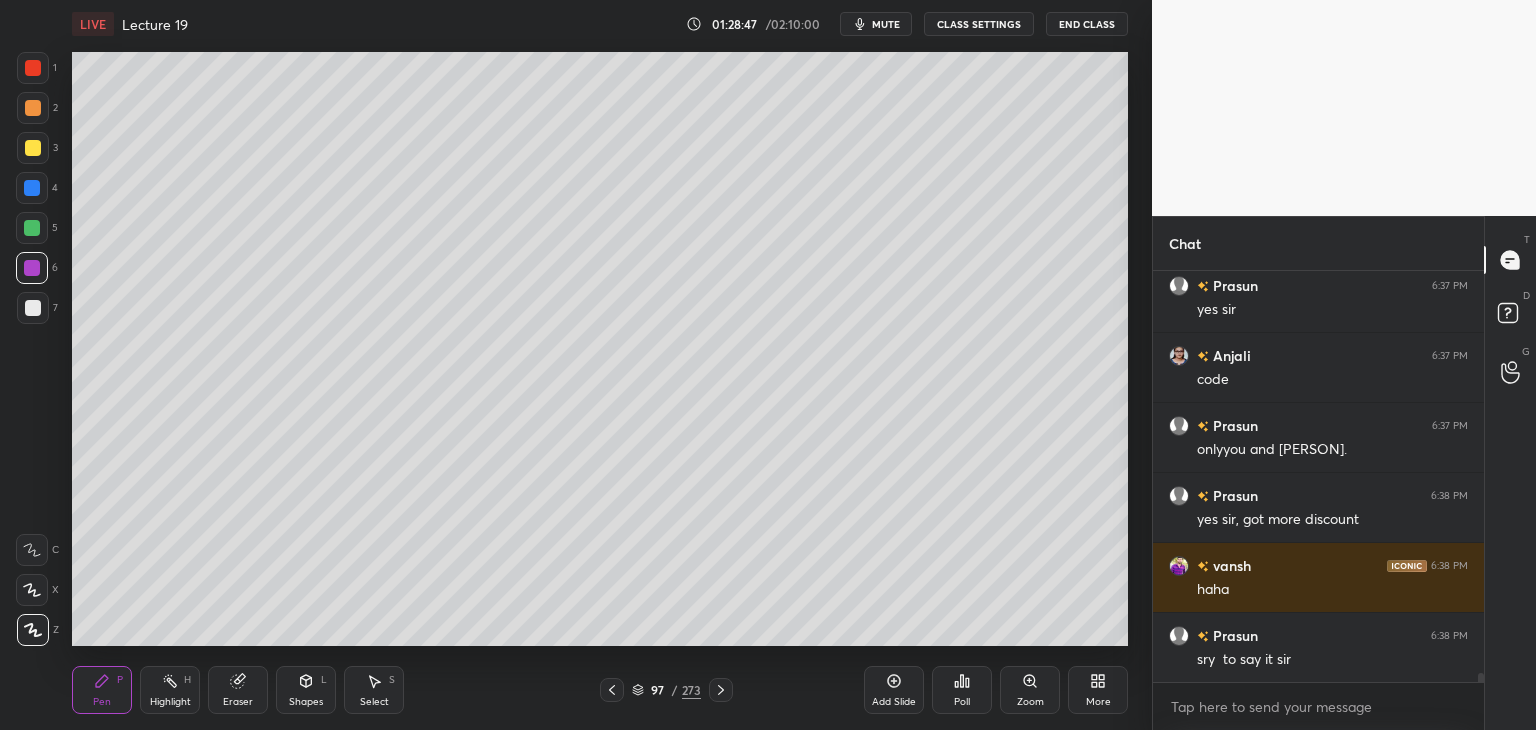 click at bounding box center (33, 308) 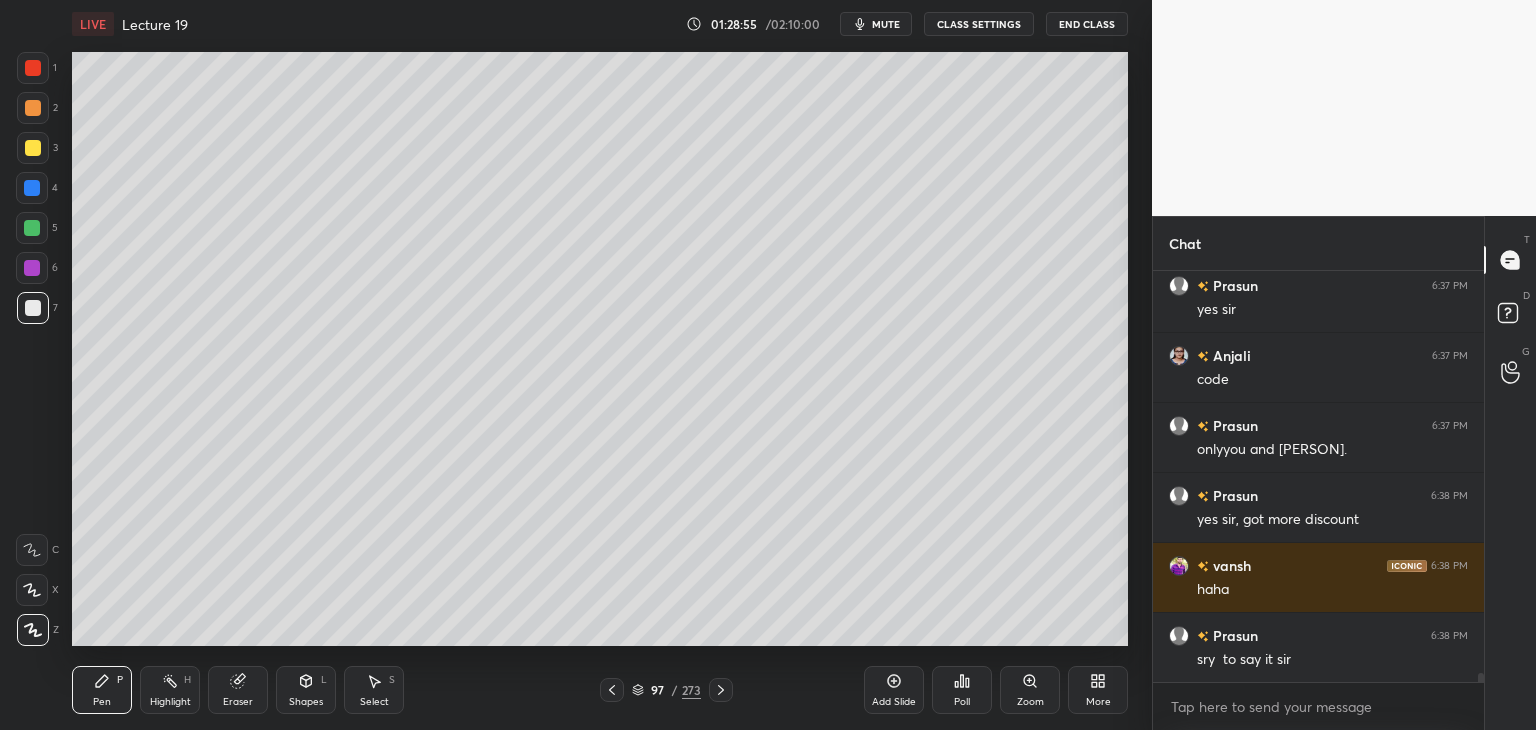 click at bounding box center (32, 268) 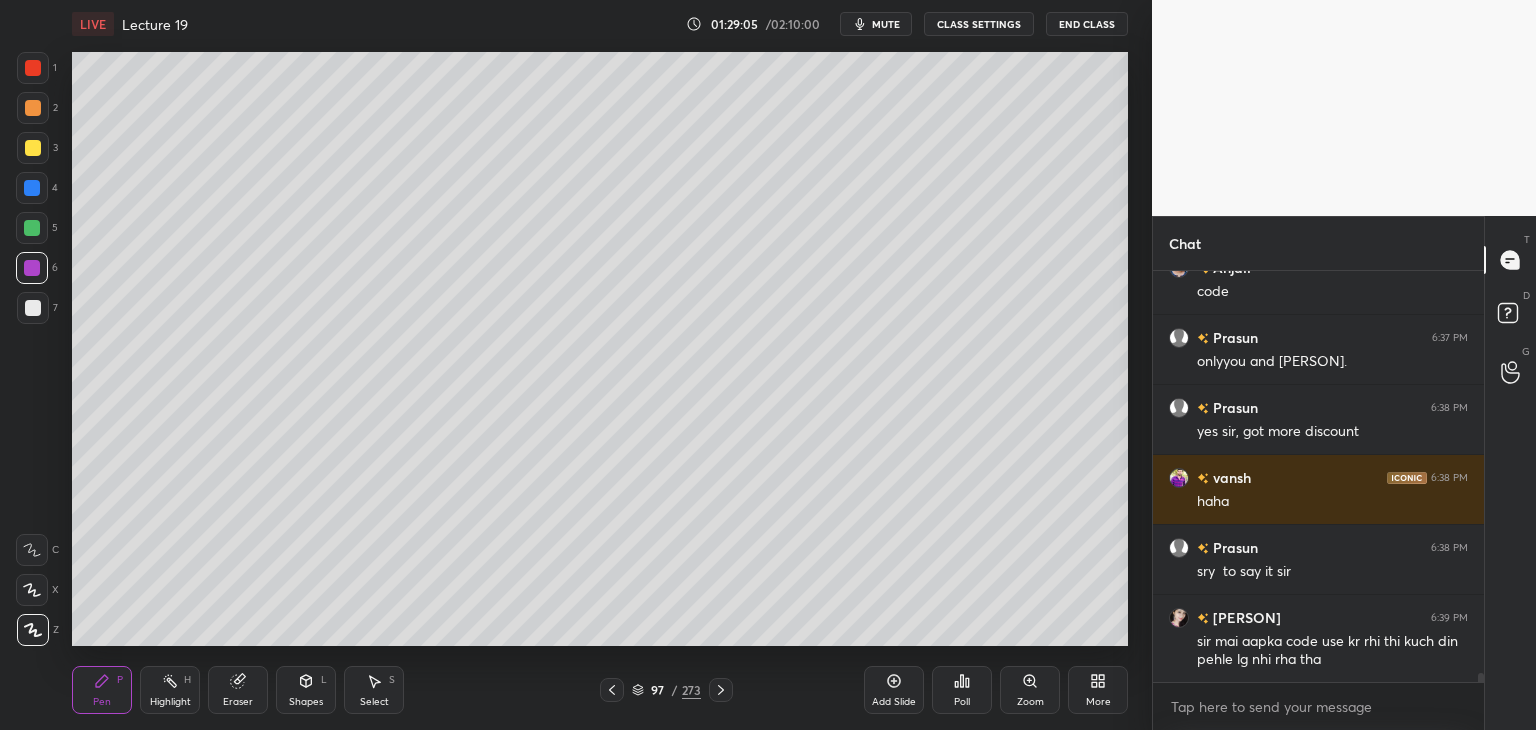 scroll, scrollTop: 18650, scrollLeft: 0, axis: vertical 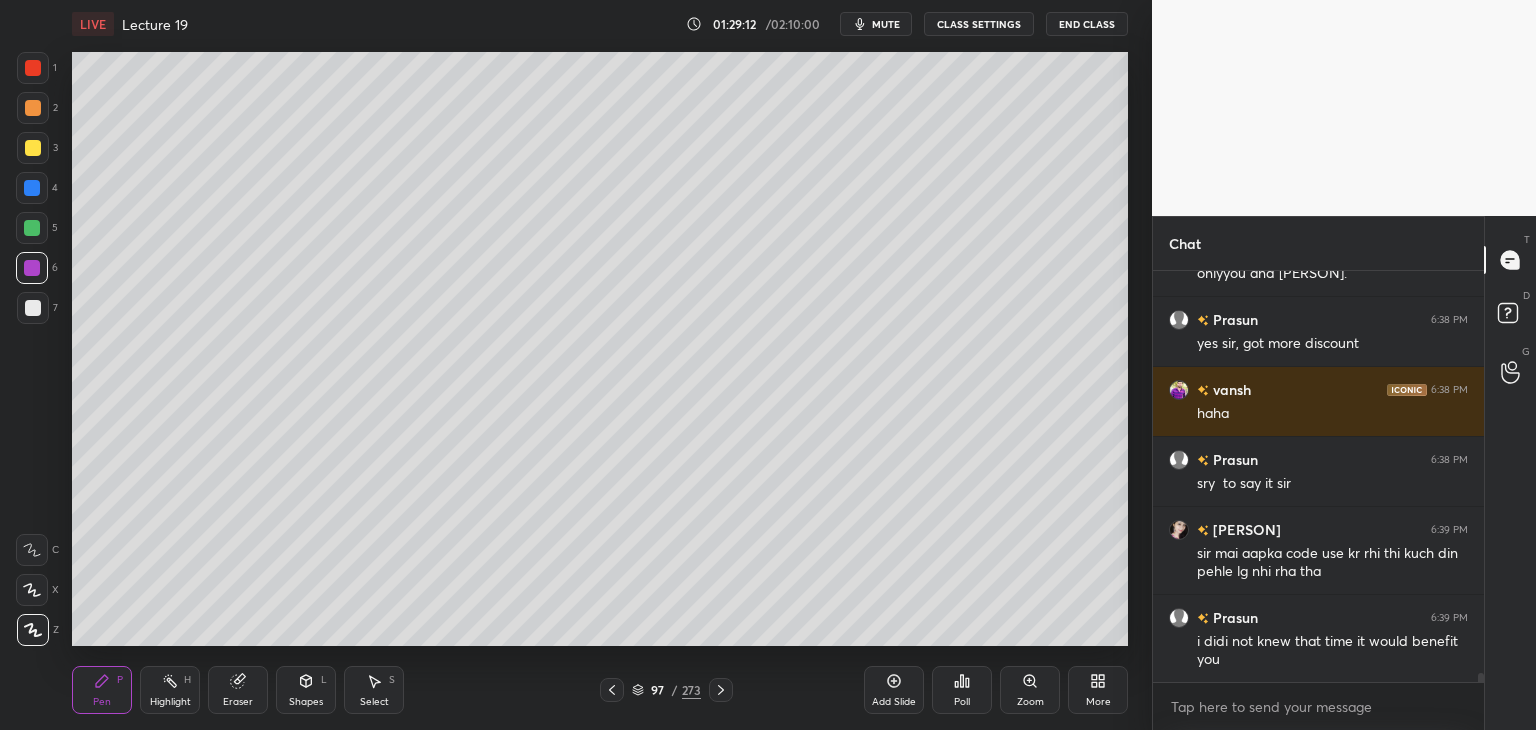 click at bounding box center [32, 228] 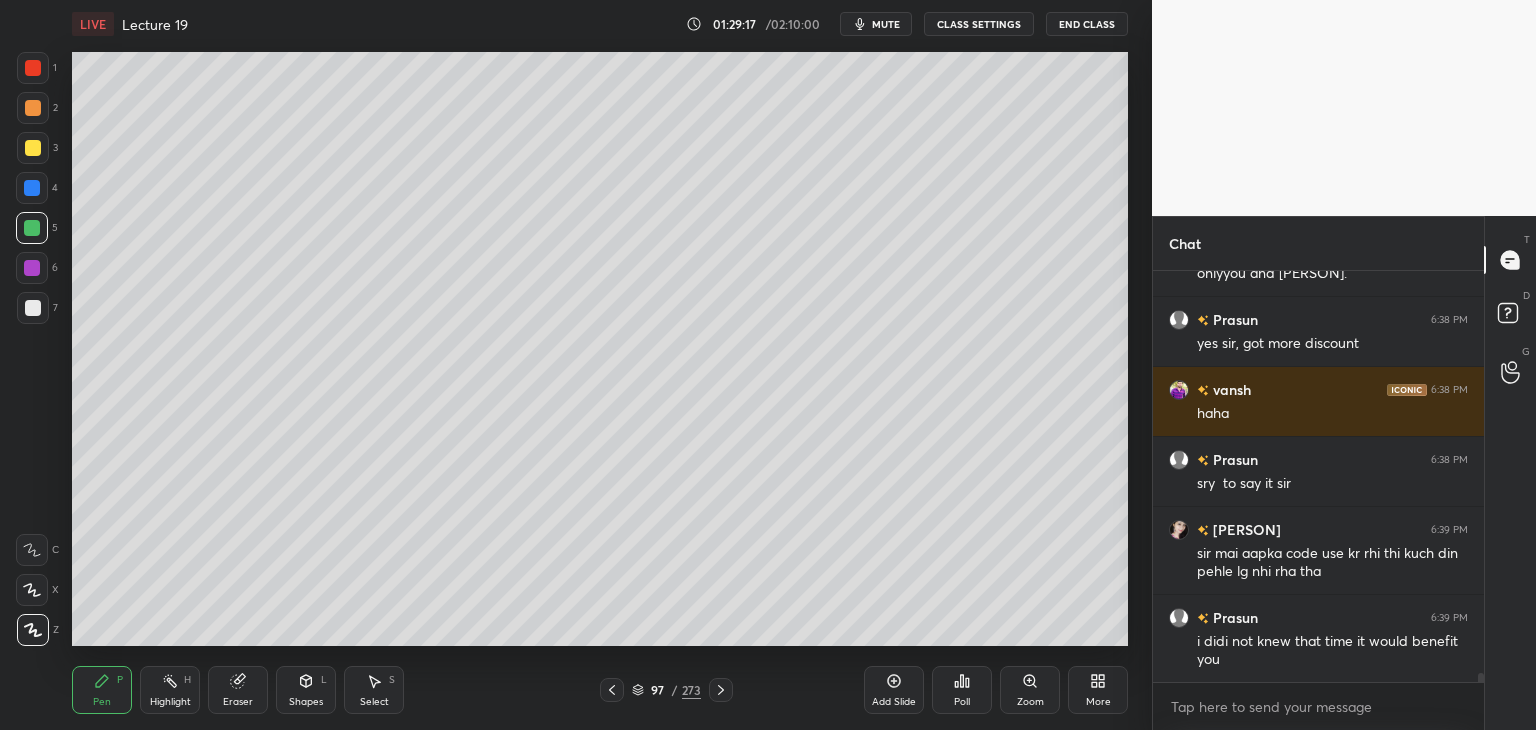 click at bounding box center [33, 308] 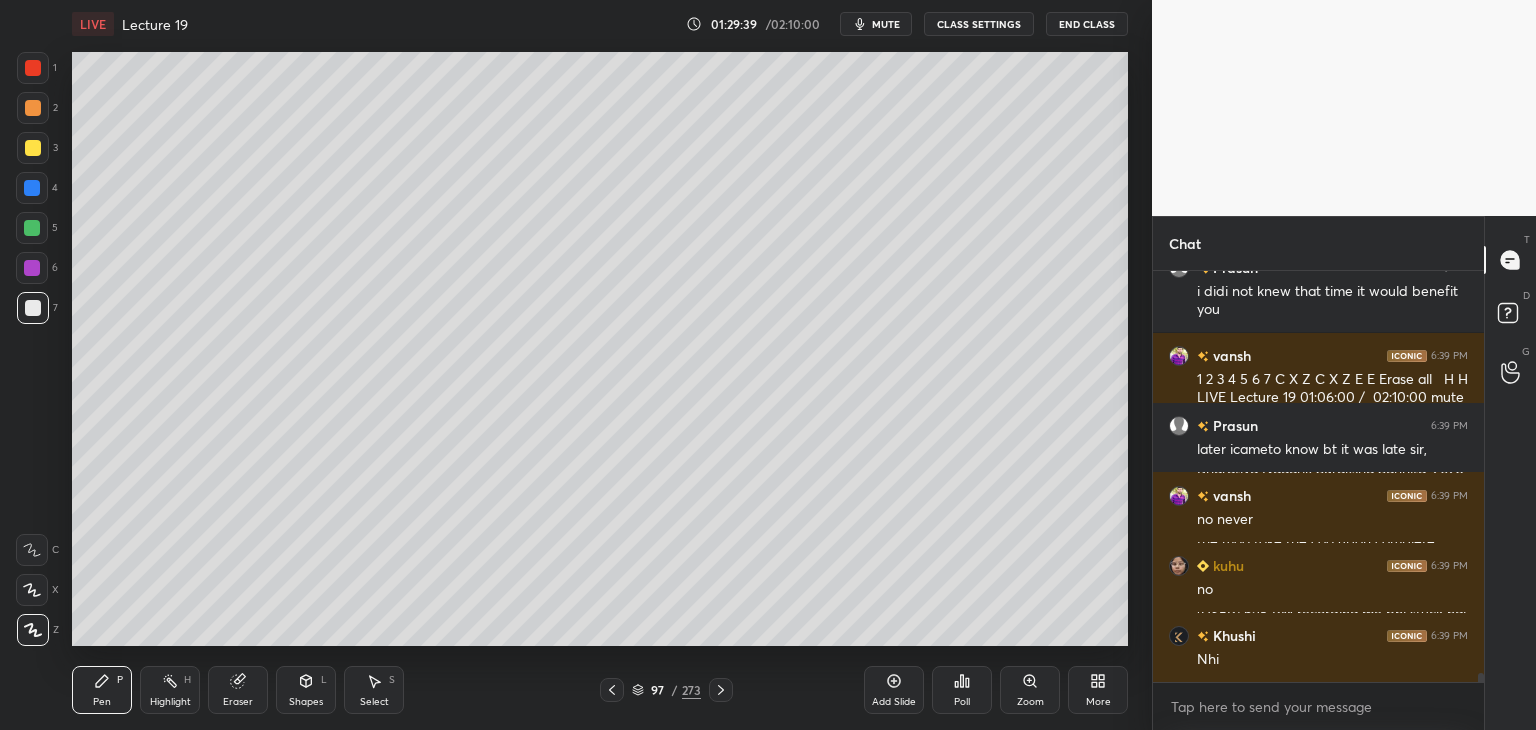 scroll, scrollTop: 19070, scrollLeft: 0, axis: vertical 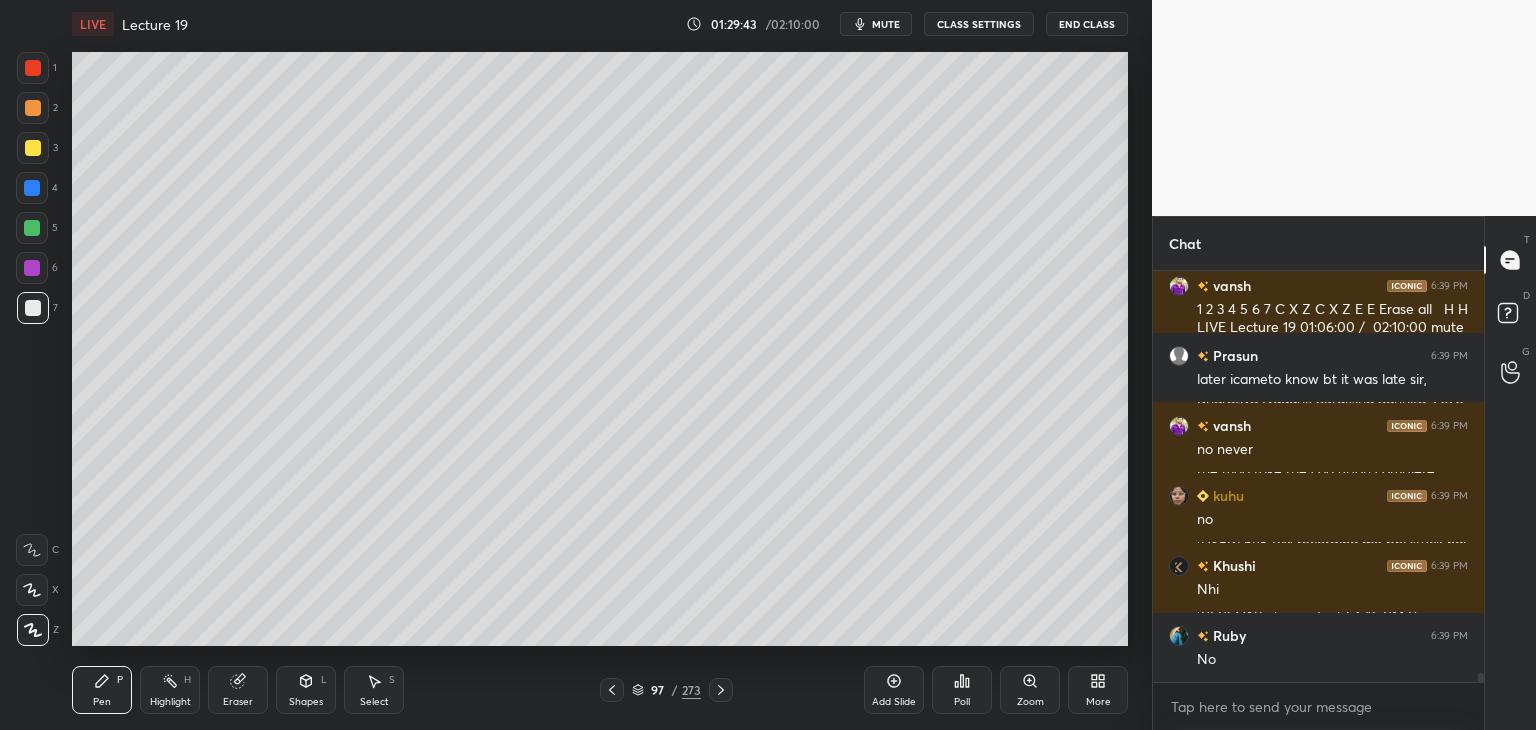 click on "3" at bounding box center [37, 152] 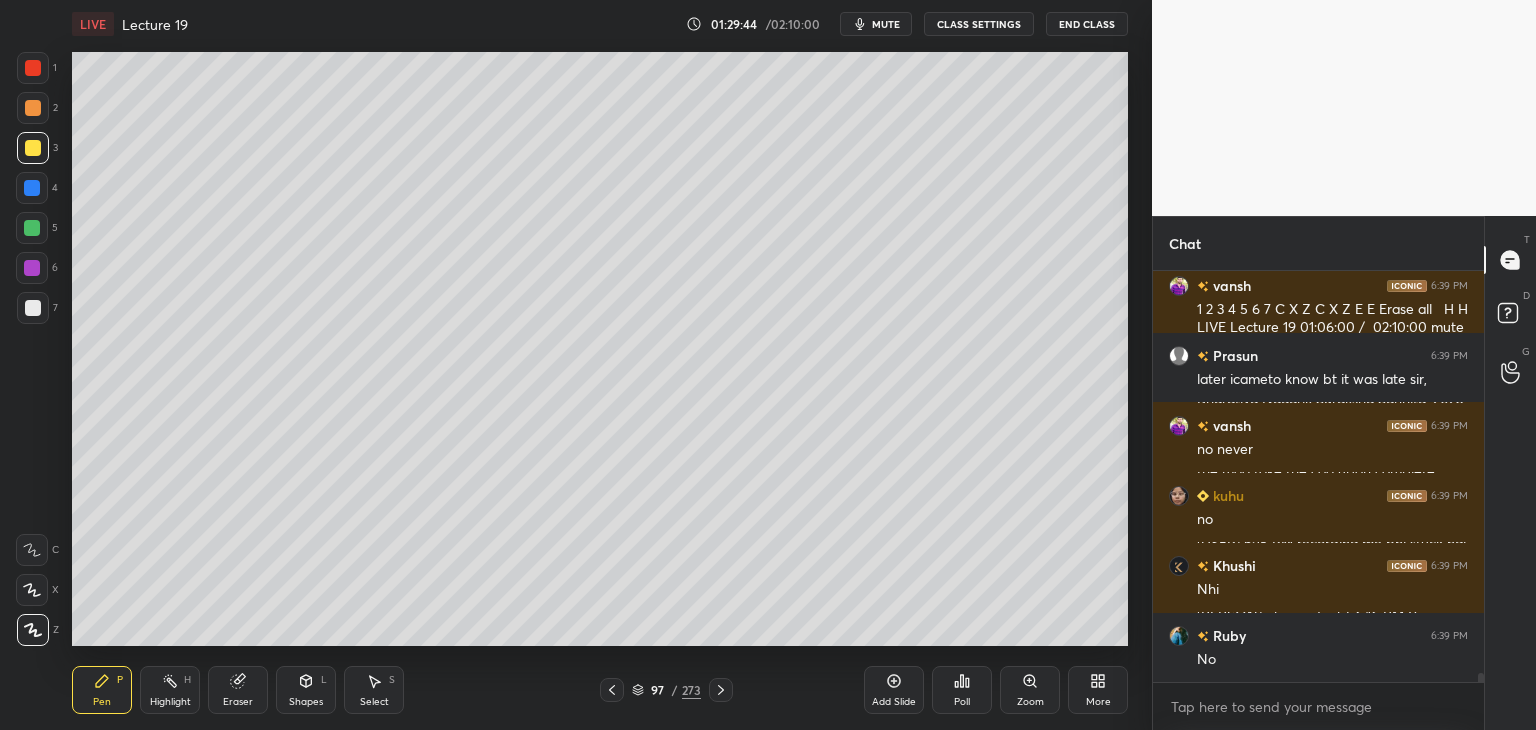scroll, scrollTop: 19140, scrollLeft: 0, axis: vertical 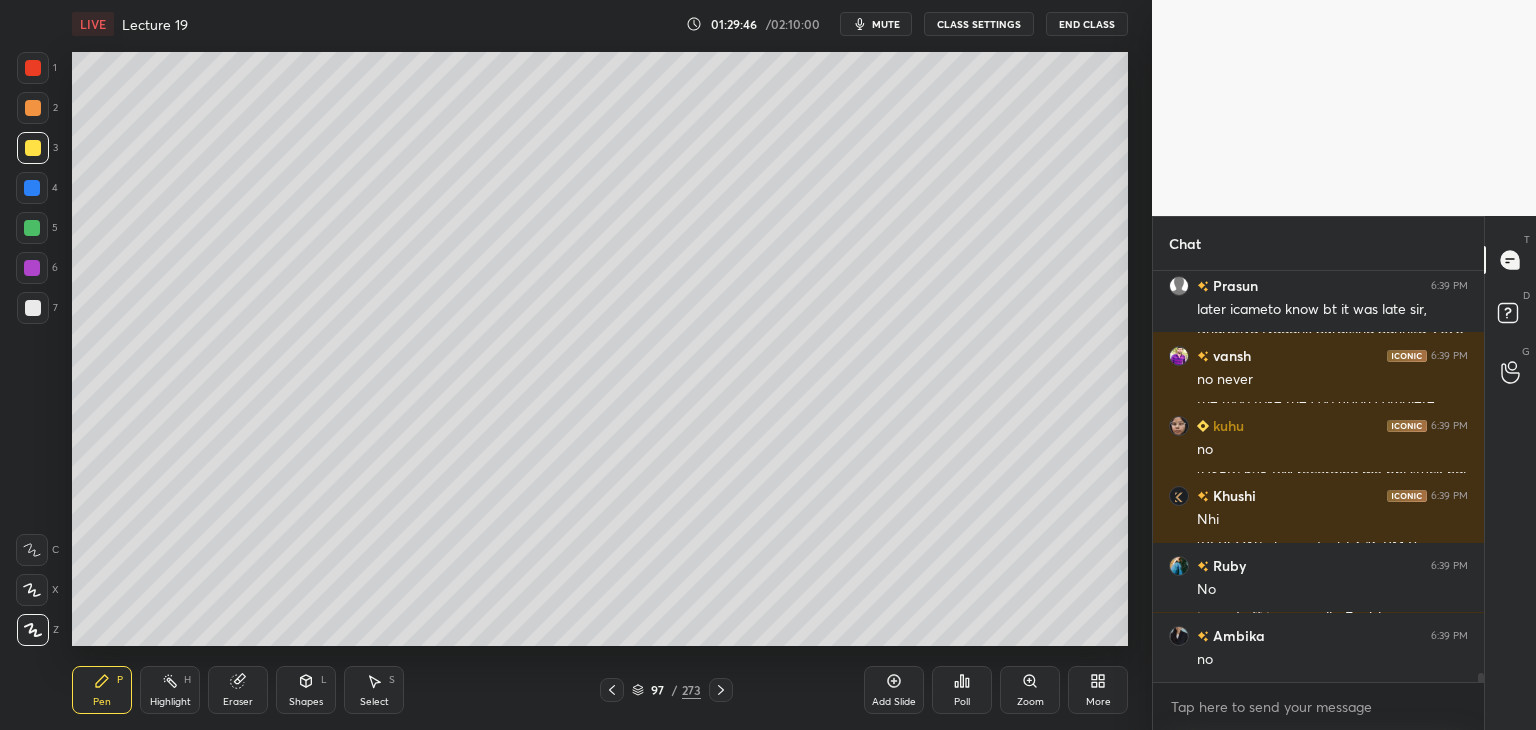 click at bounding box center (32, 188) 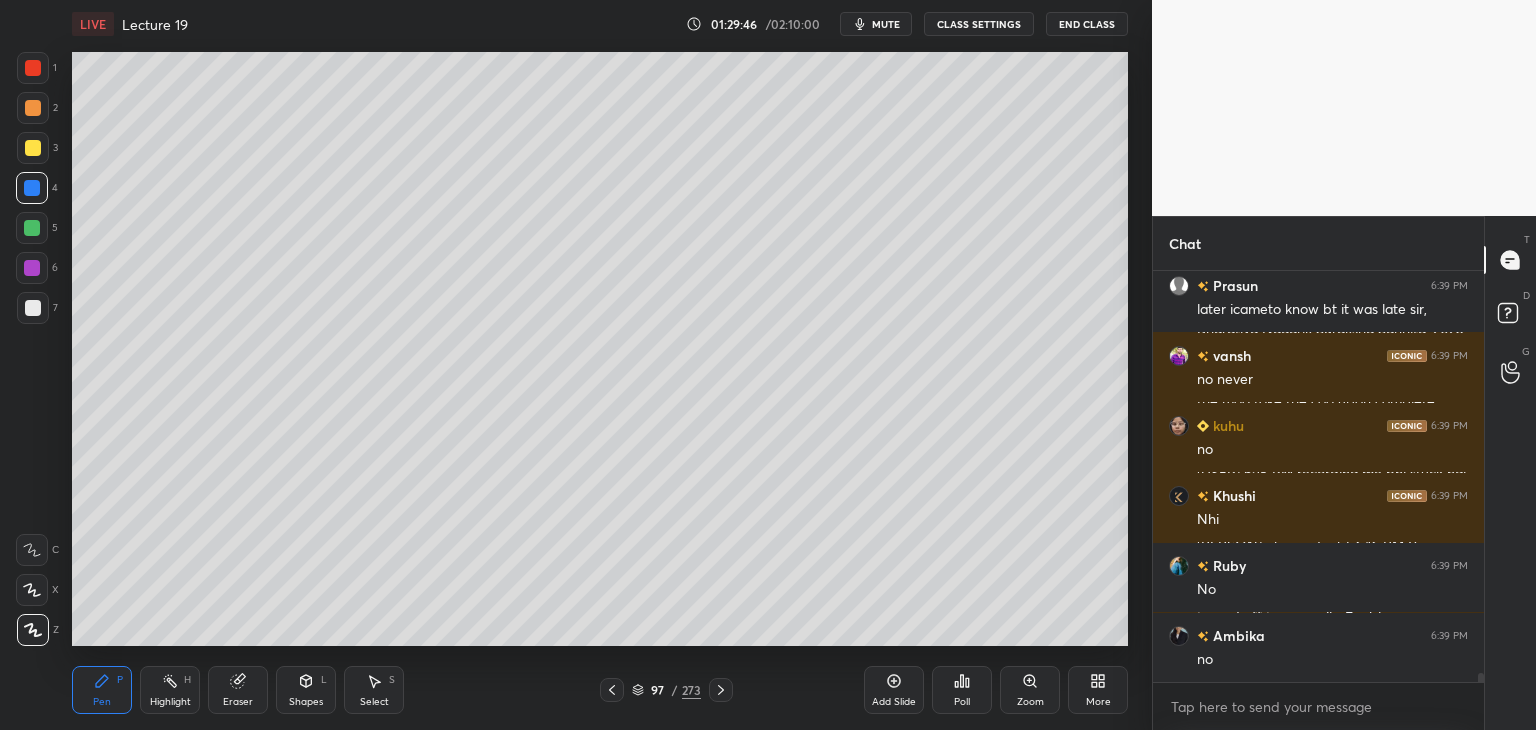 click at bounding box center (33, 148) 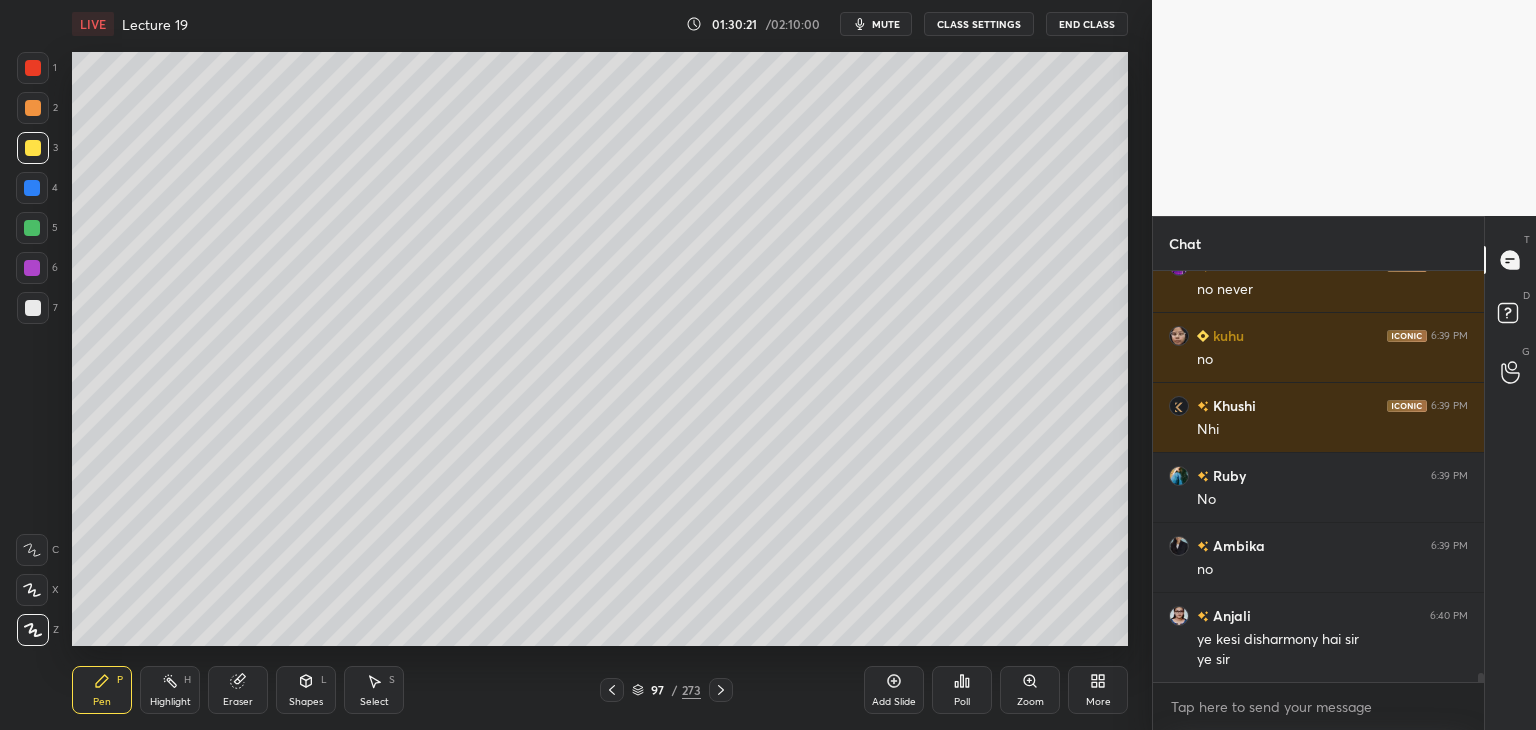scroll, scrollTop: 19300, scrollLeft: 0, axis: vertical 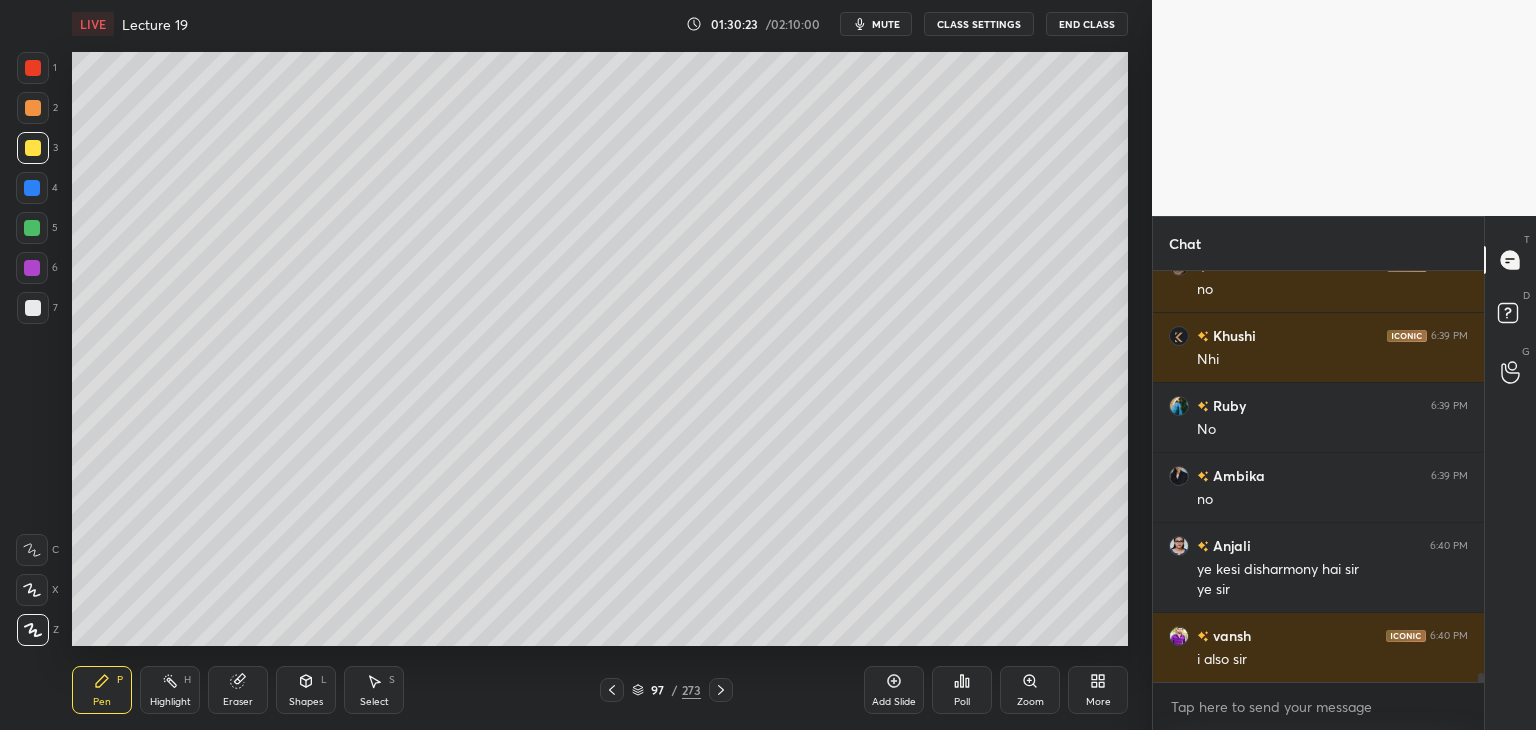 click on "Add Slide" at bounding box center (894, 702) 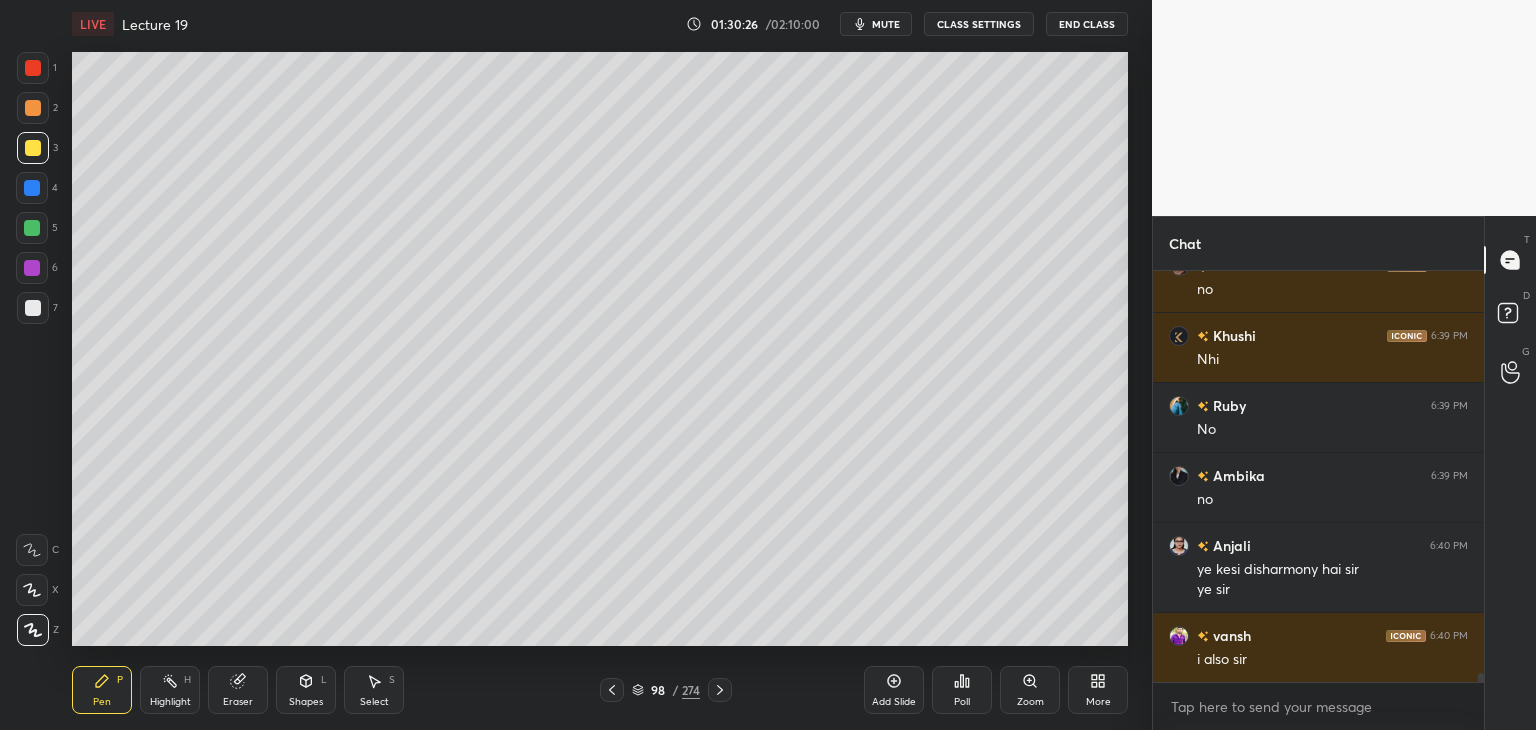 click at bounding box center (32, 228) 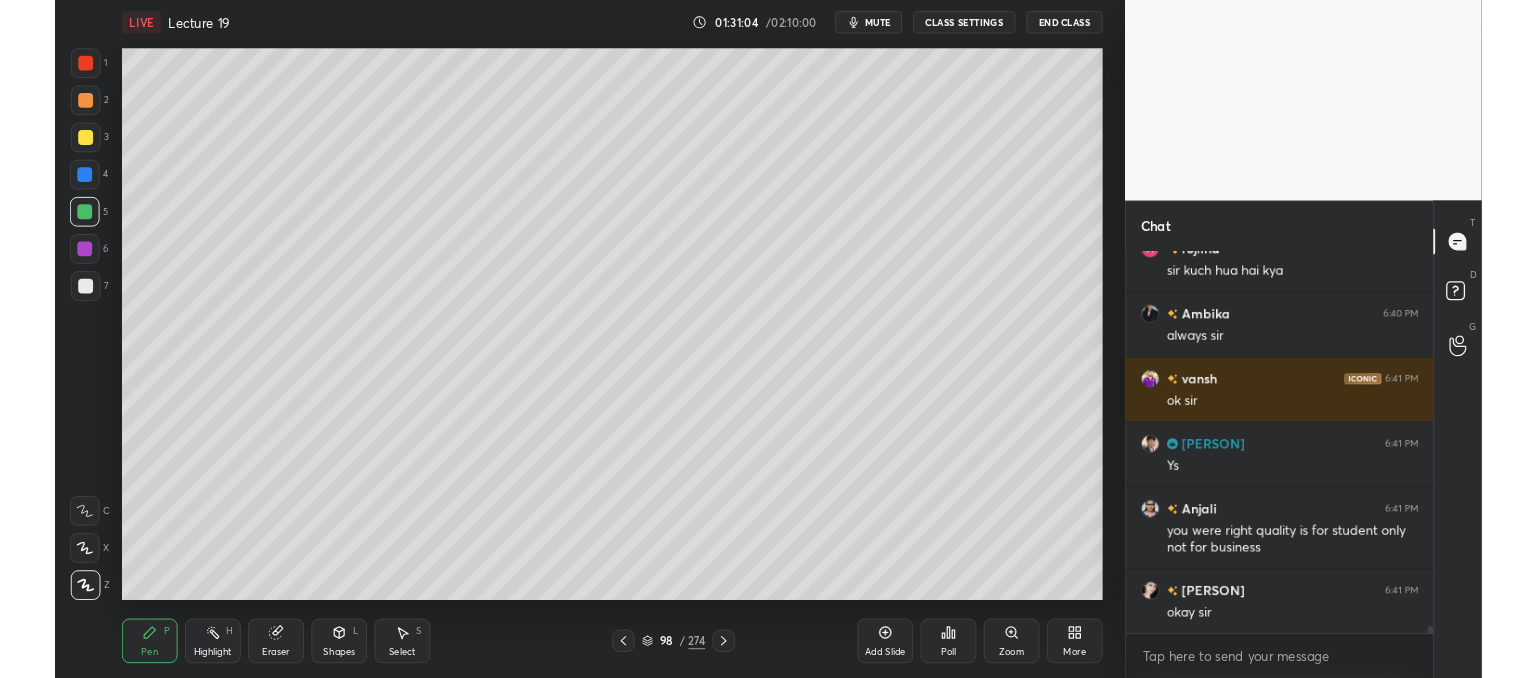 scroll, scrollTop: 20142, scrollLeft: 0, axis: vertical 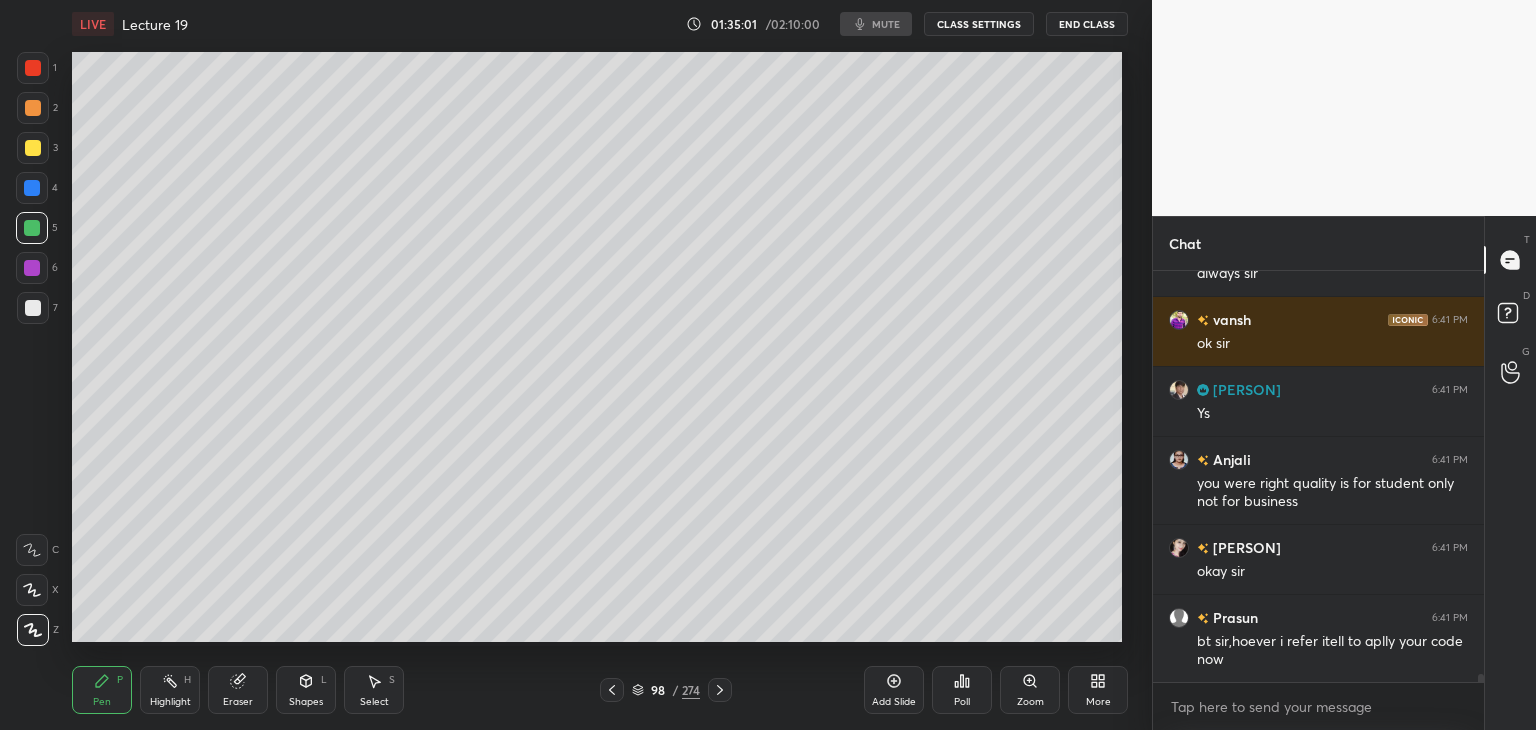 type on "x" 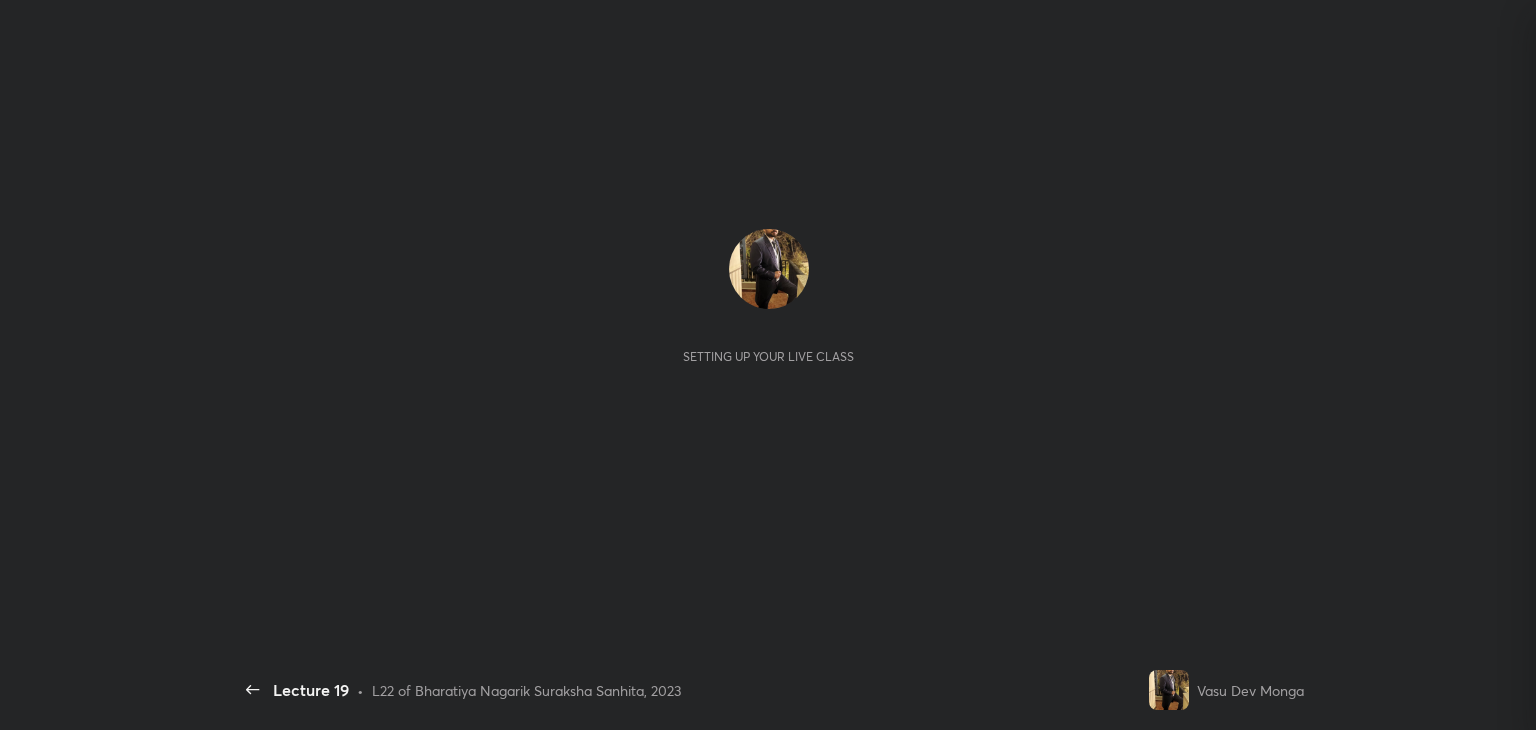 scroll, scrollTop: 0, scrollLeft: 0, axis: both 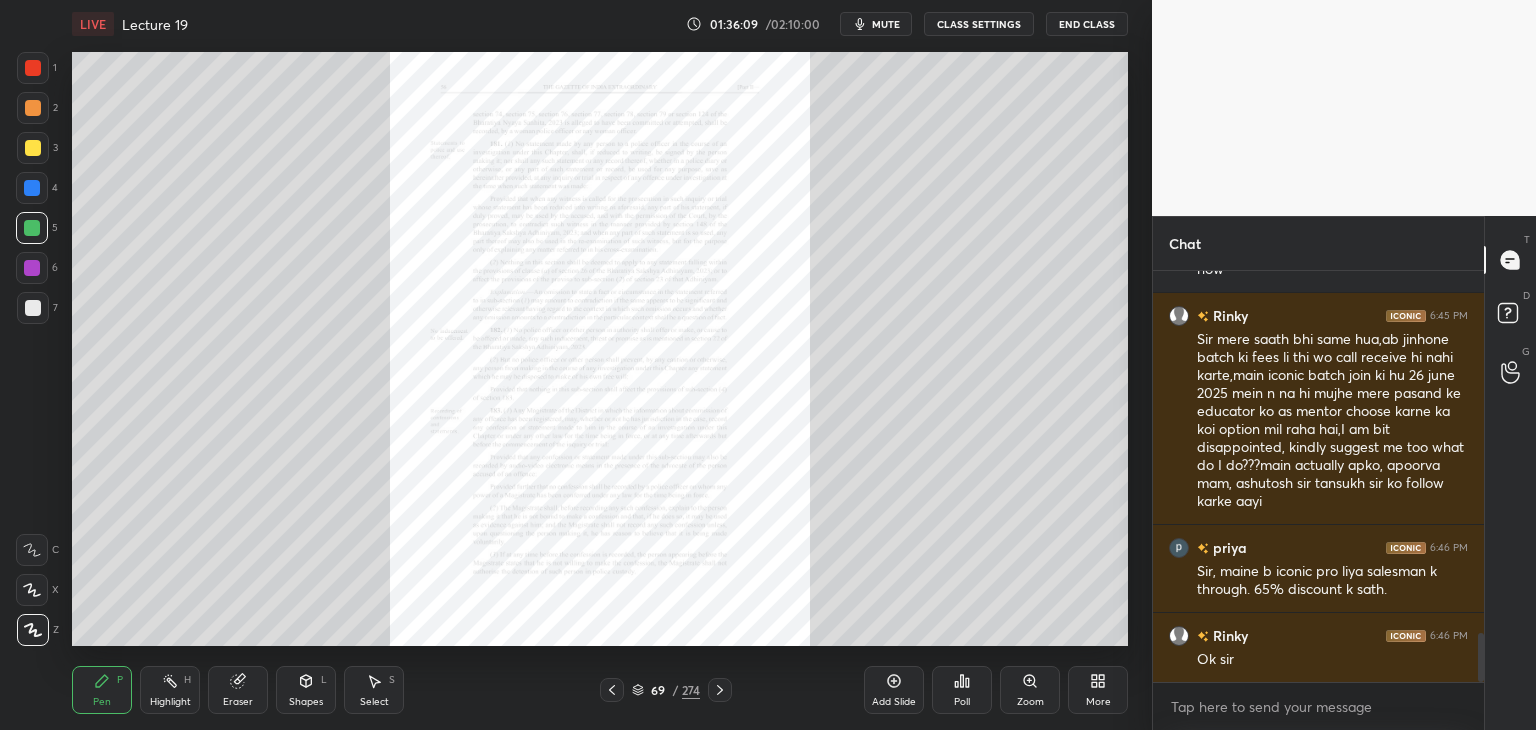 click on "Zoom" at bounding box center (1030, 702) 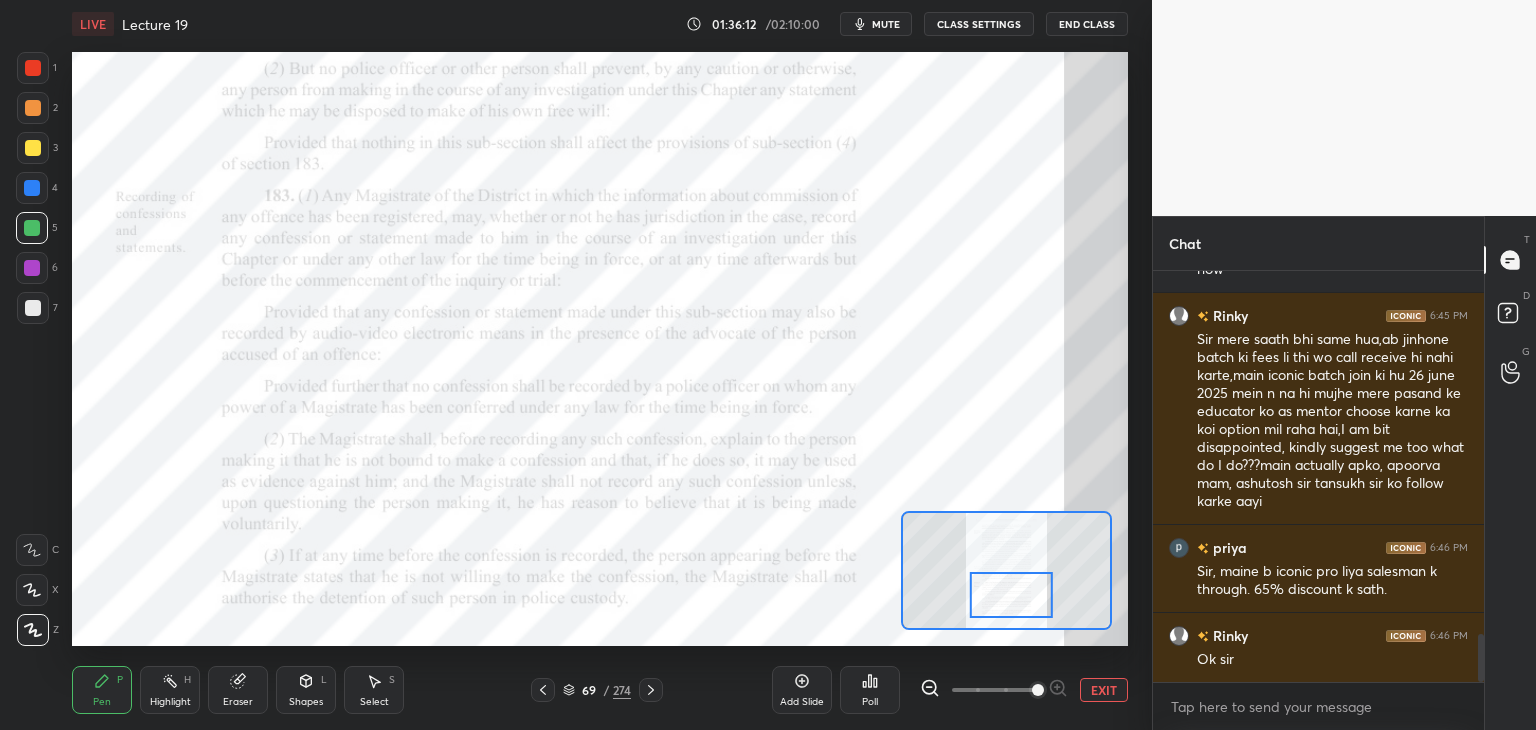 scroll, scrollTop: 3090, scrollLeft: 0, axis: vertical 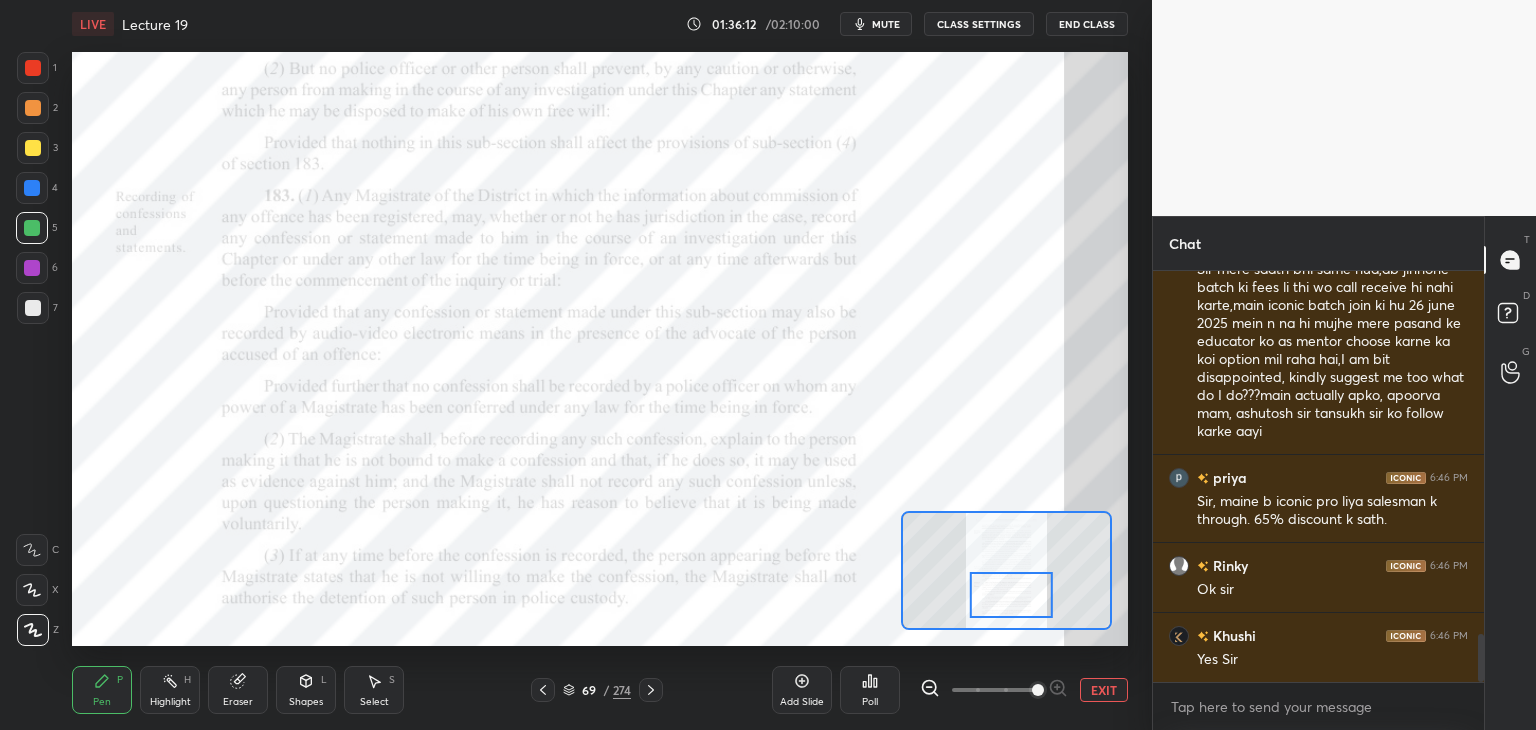 click at bounding box center (33, 68) 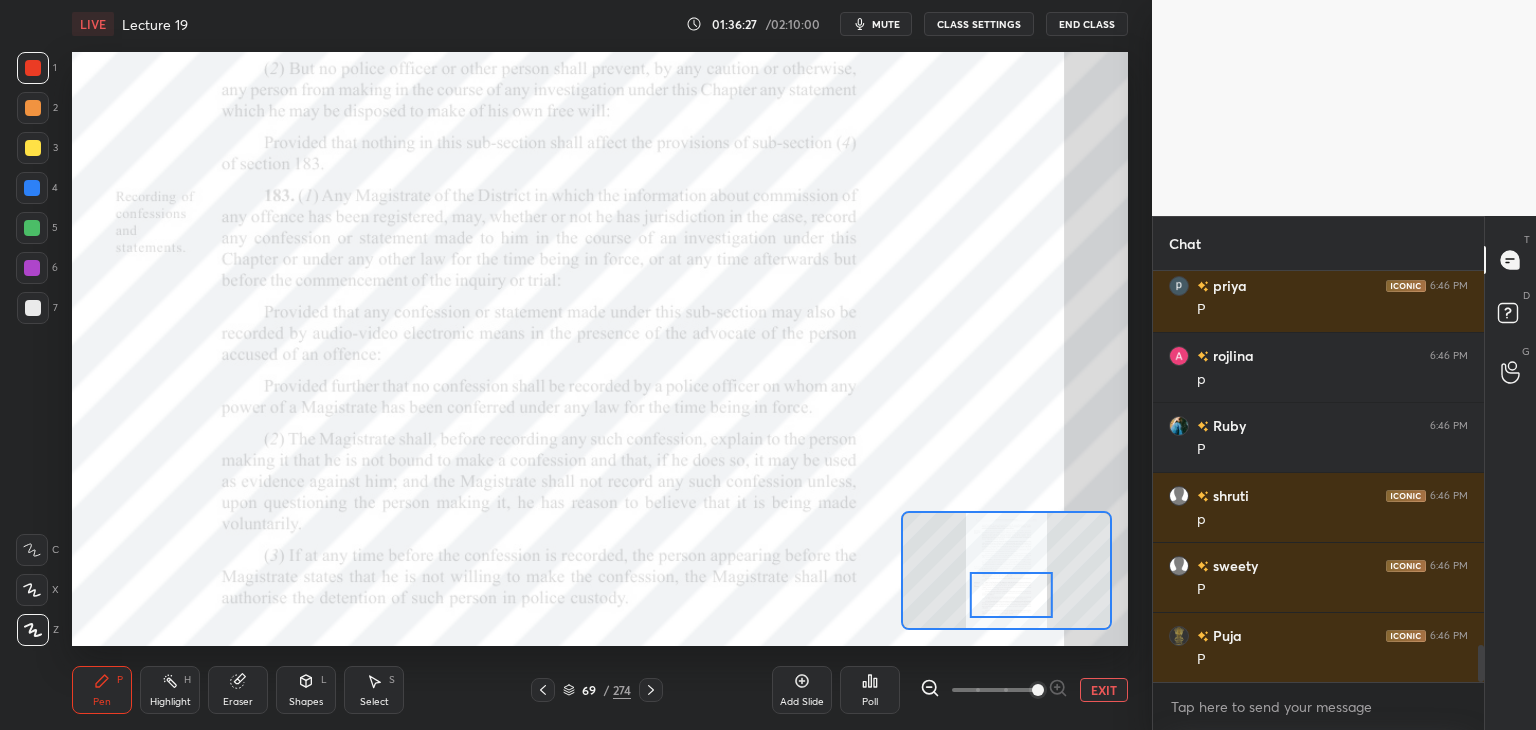 scroll, scrollTop: 4140, scrollLeft: 0, axis: vertical 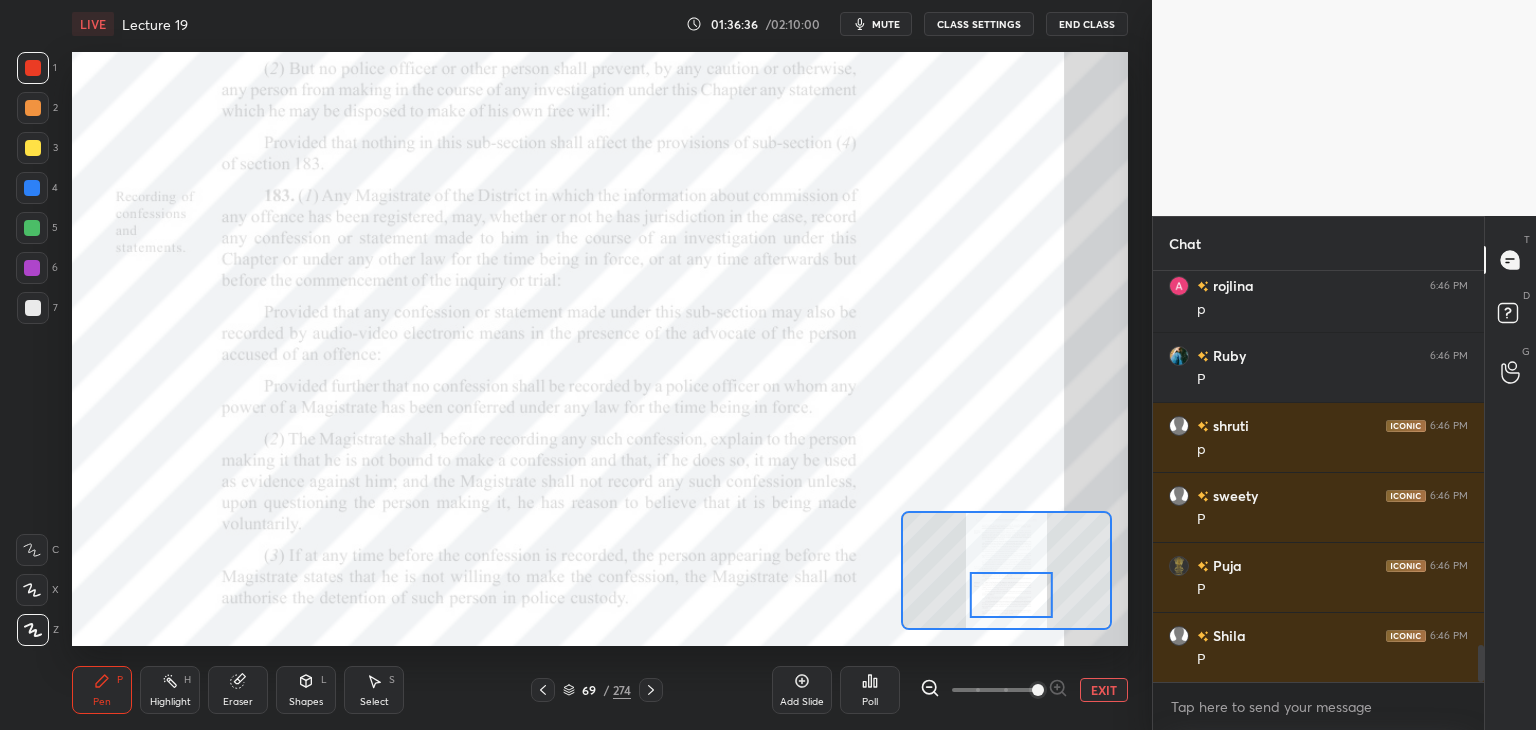 click at bounding box center [32, 550] 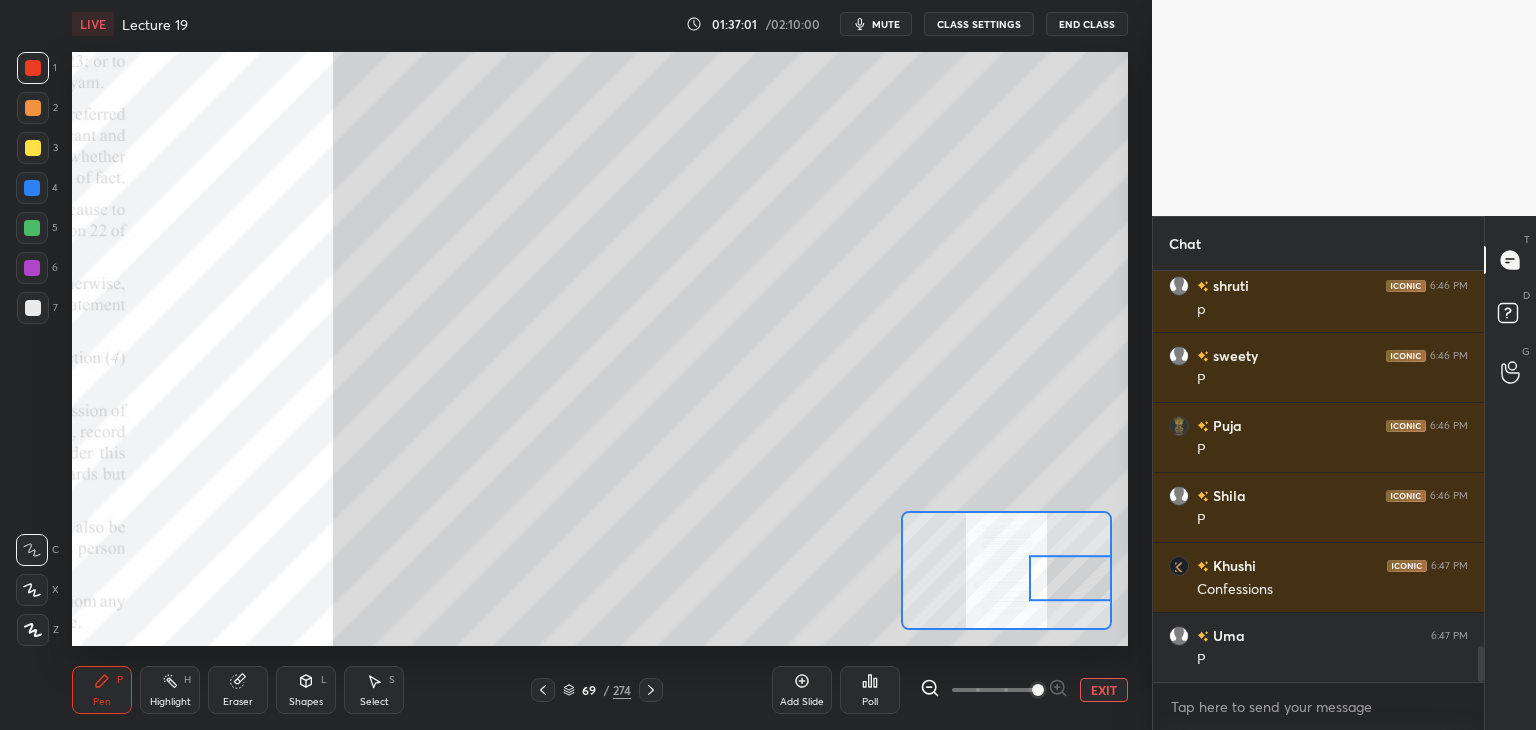 scroll, scrollTop: 4350, scrollLeft: 0, axis: vertical 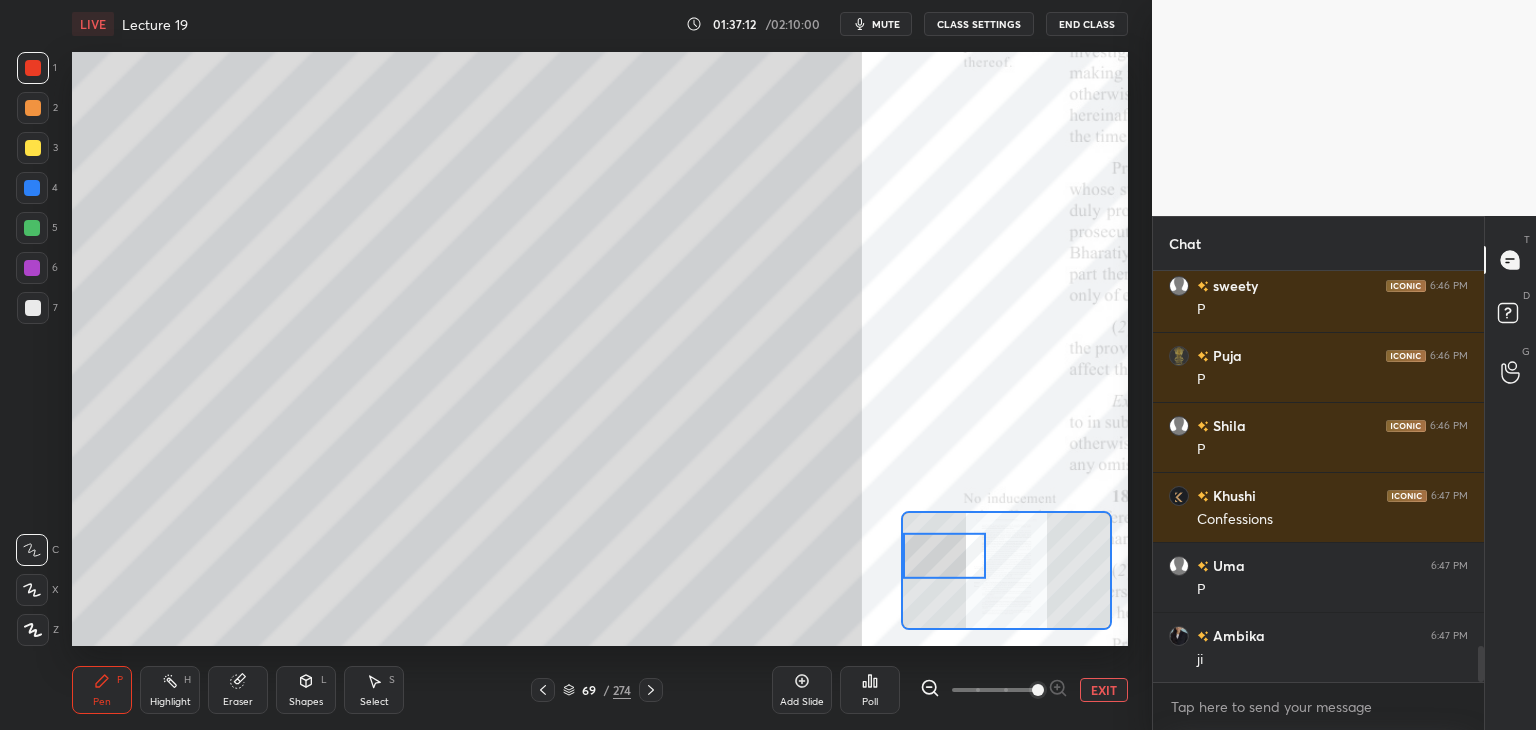 click at bounding box center (33, 148) 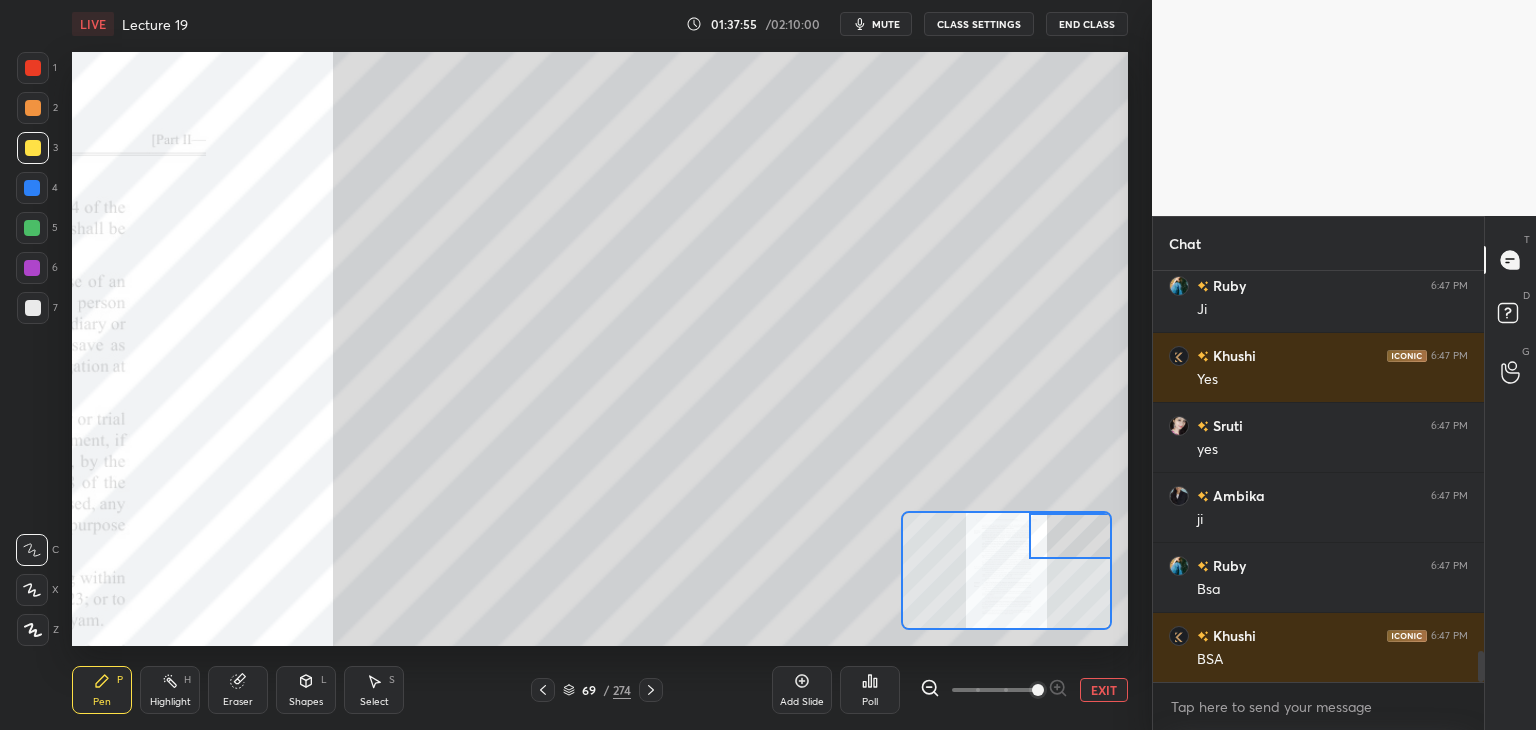 scroll, scrollTop: 5120, scrollLeft: 0, axis: vertical 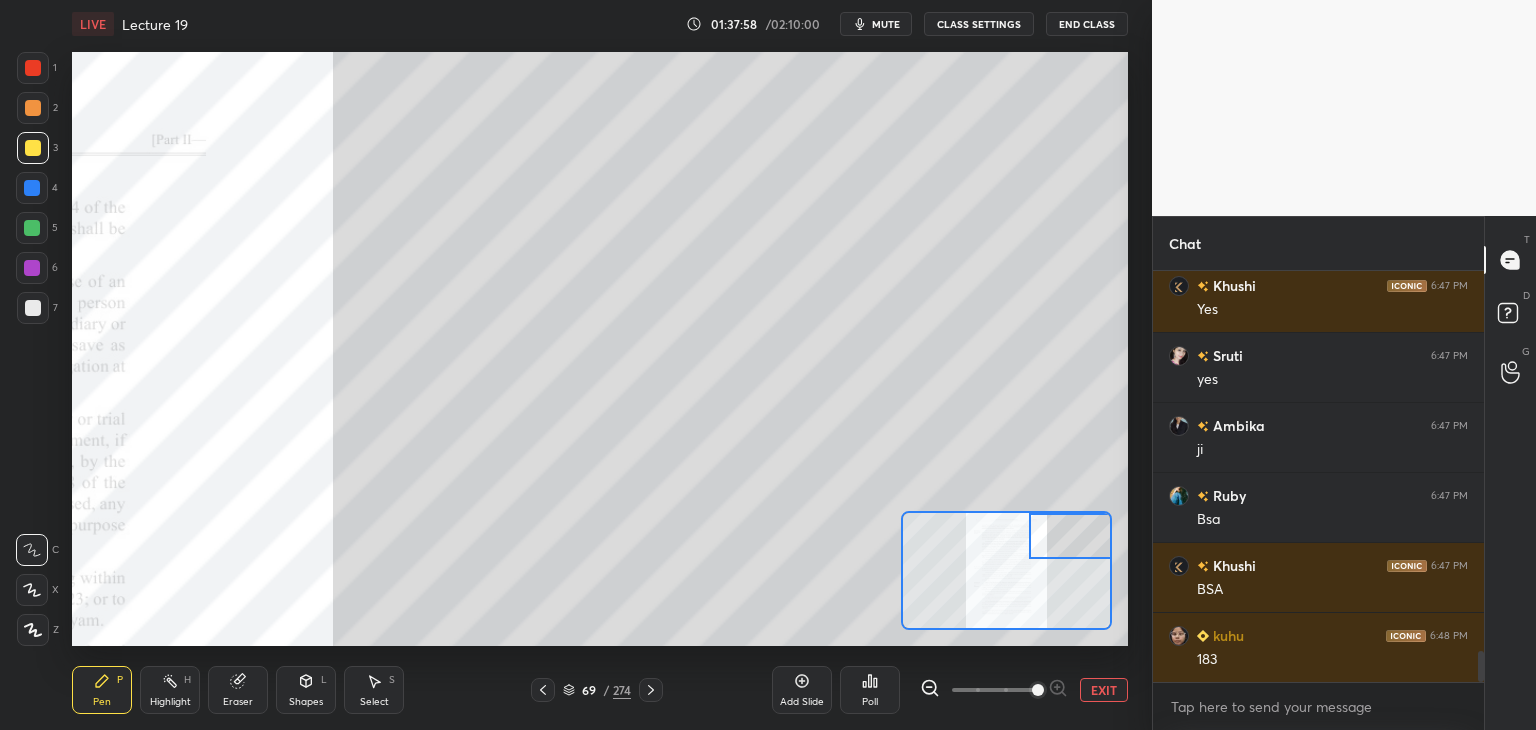 click on "Add Slide" at bounding box center [802, 690] 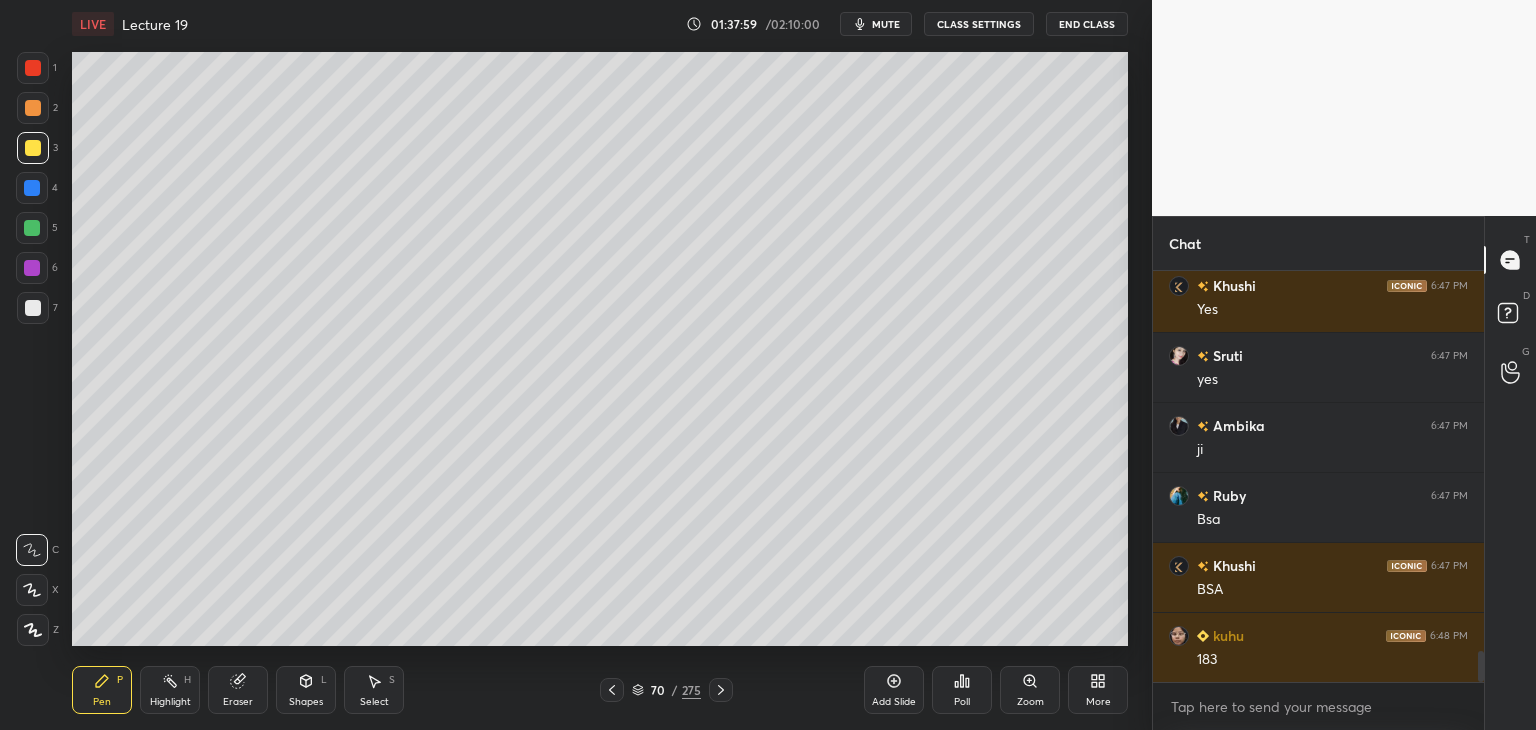 click at bounding box center (32, 268) 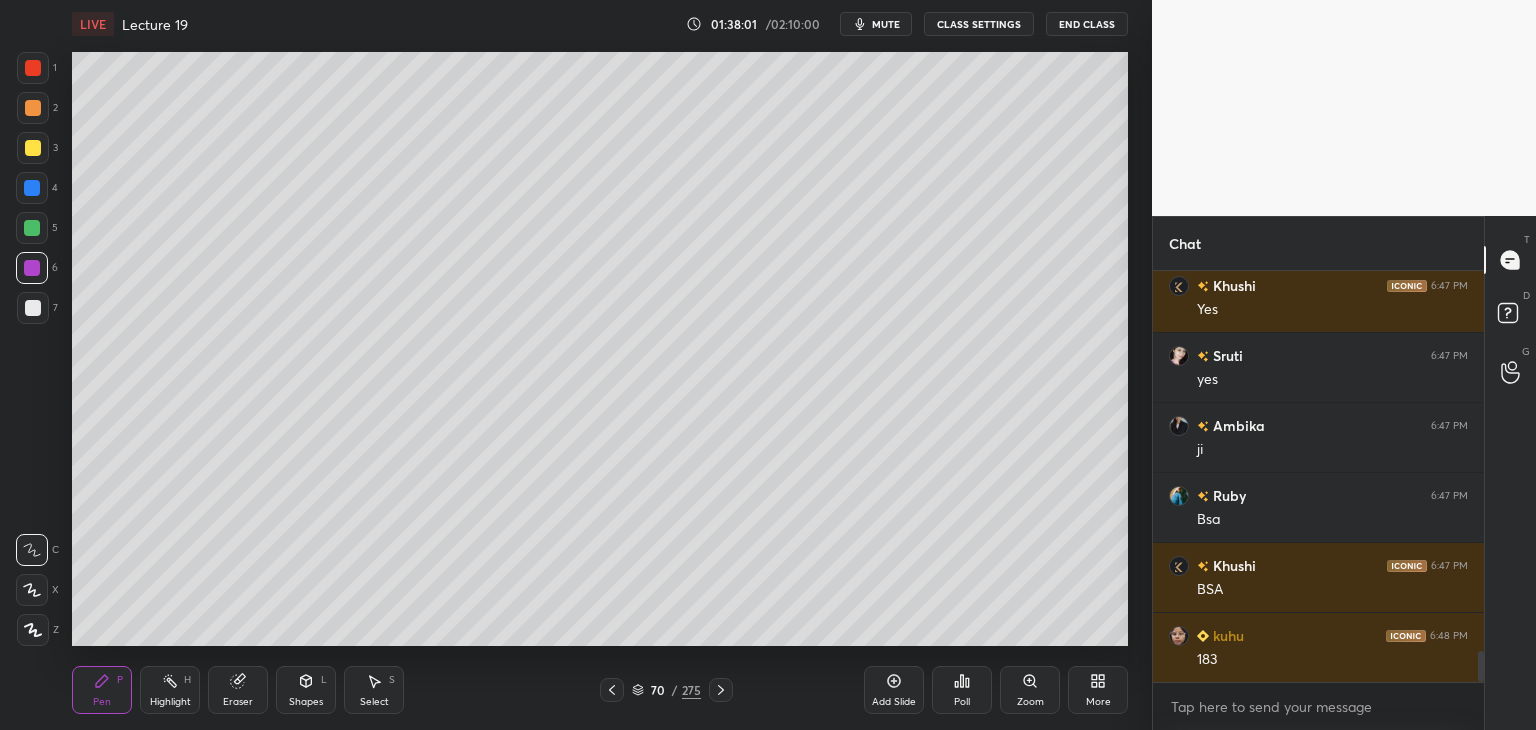 click 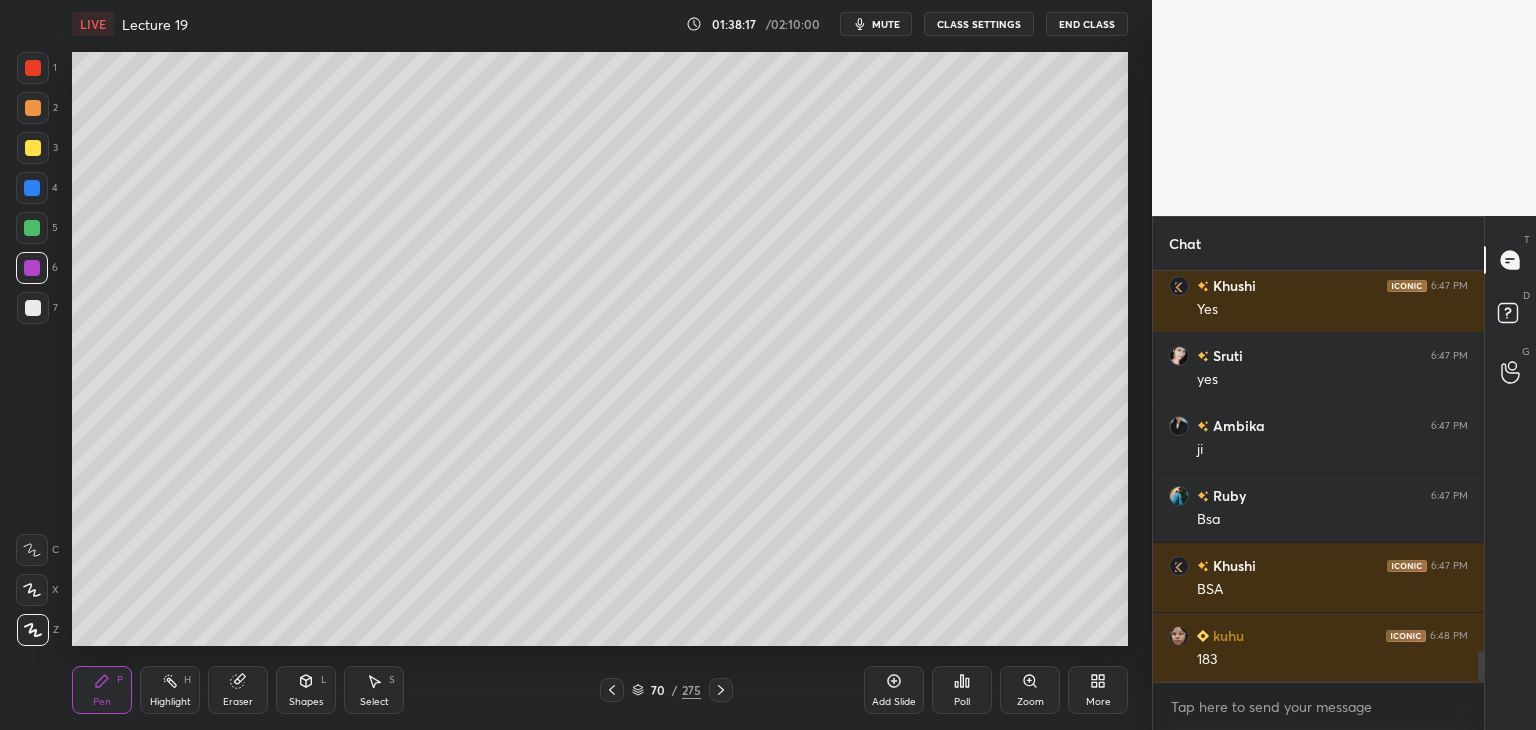 scroll, scrollTop: 5190, scrollLeft: 0, axis: vertical 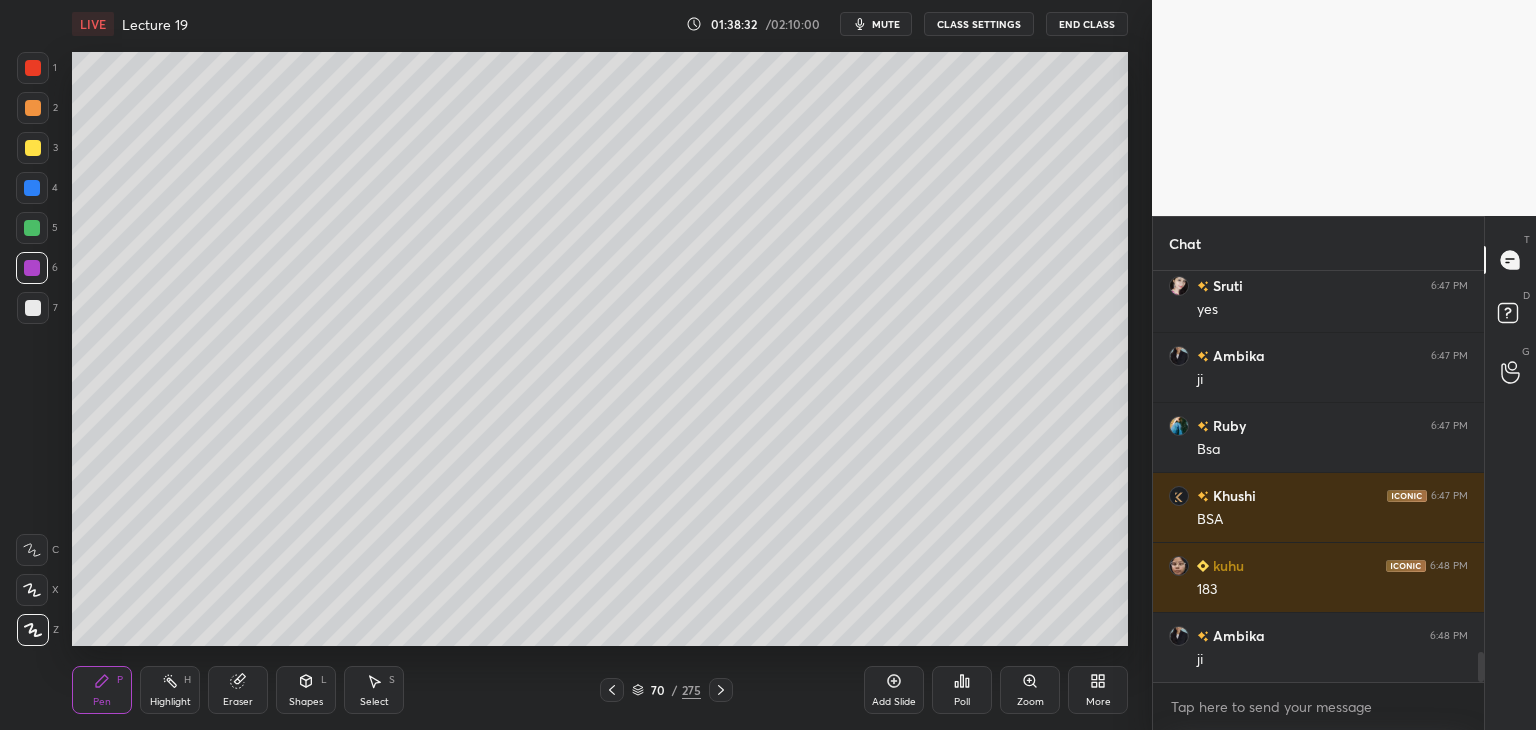click at bounding box center (32, 228) 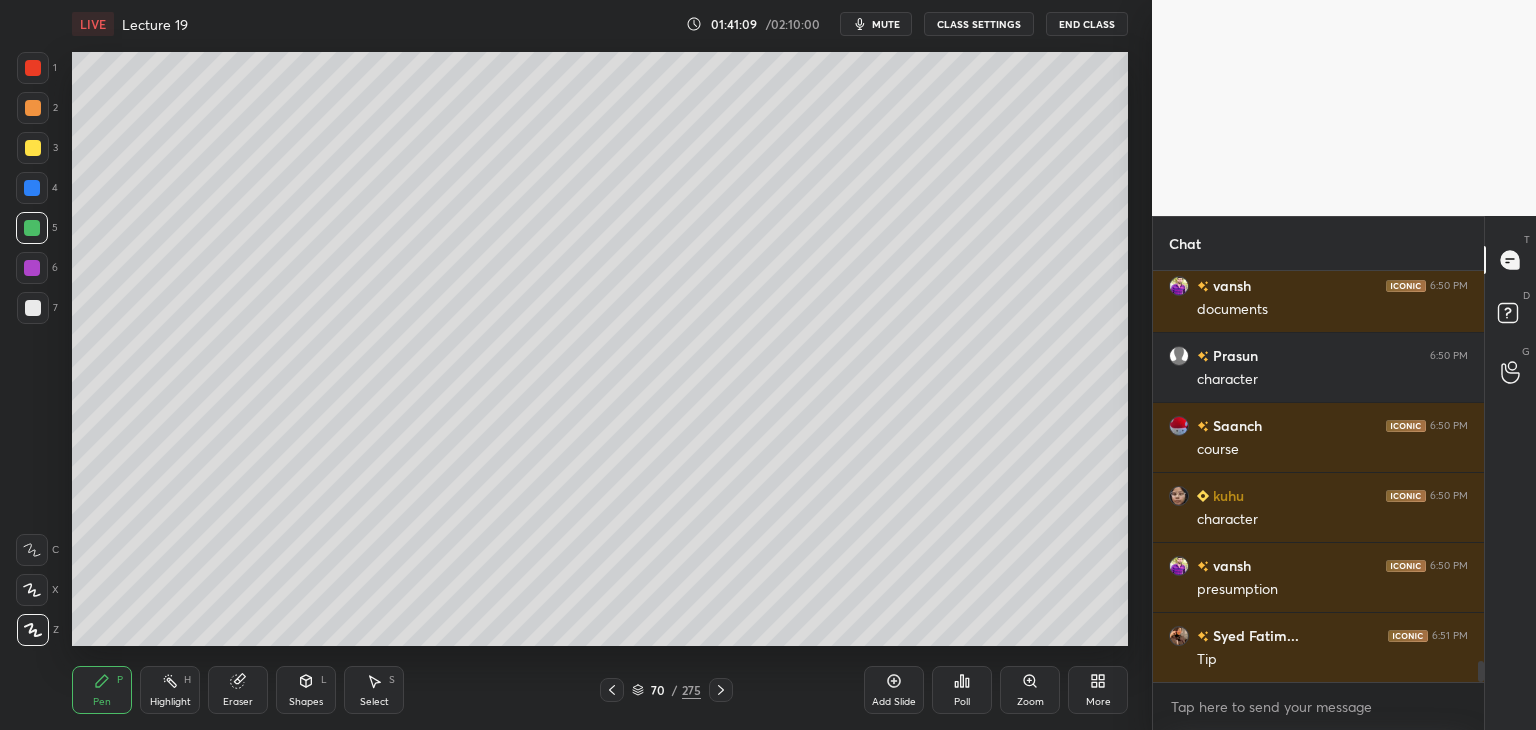 scroll, scrollTop: 7538, scrollLeft: 0, axis: vertical 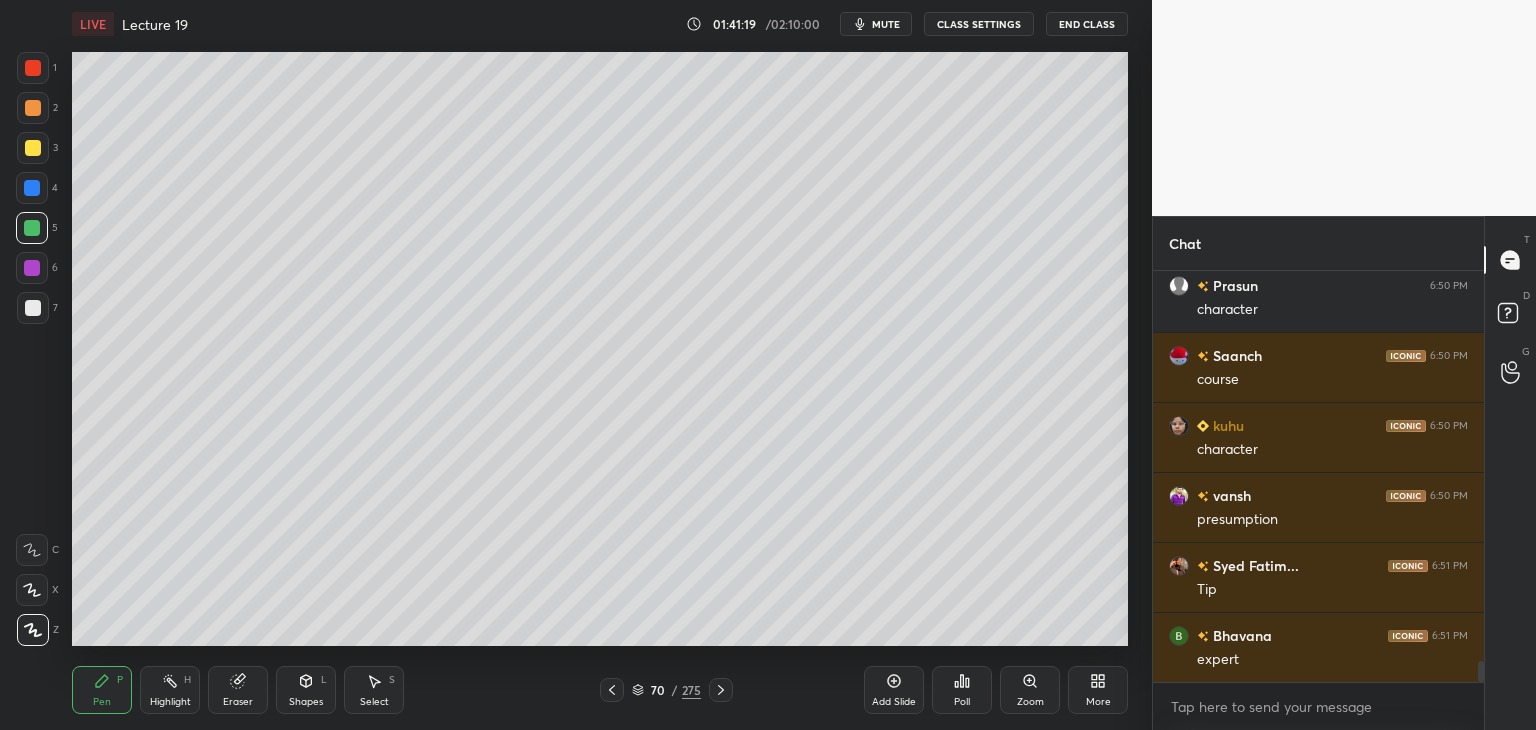click on "Add Slide" at bounding box center [894, 702] 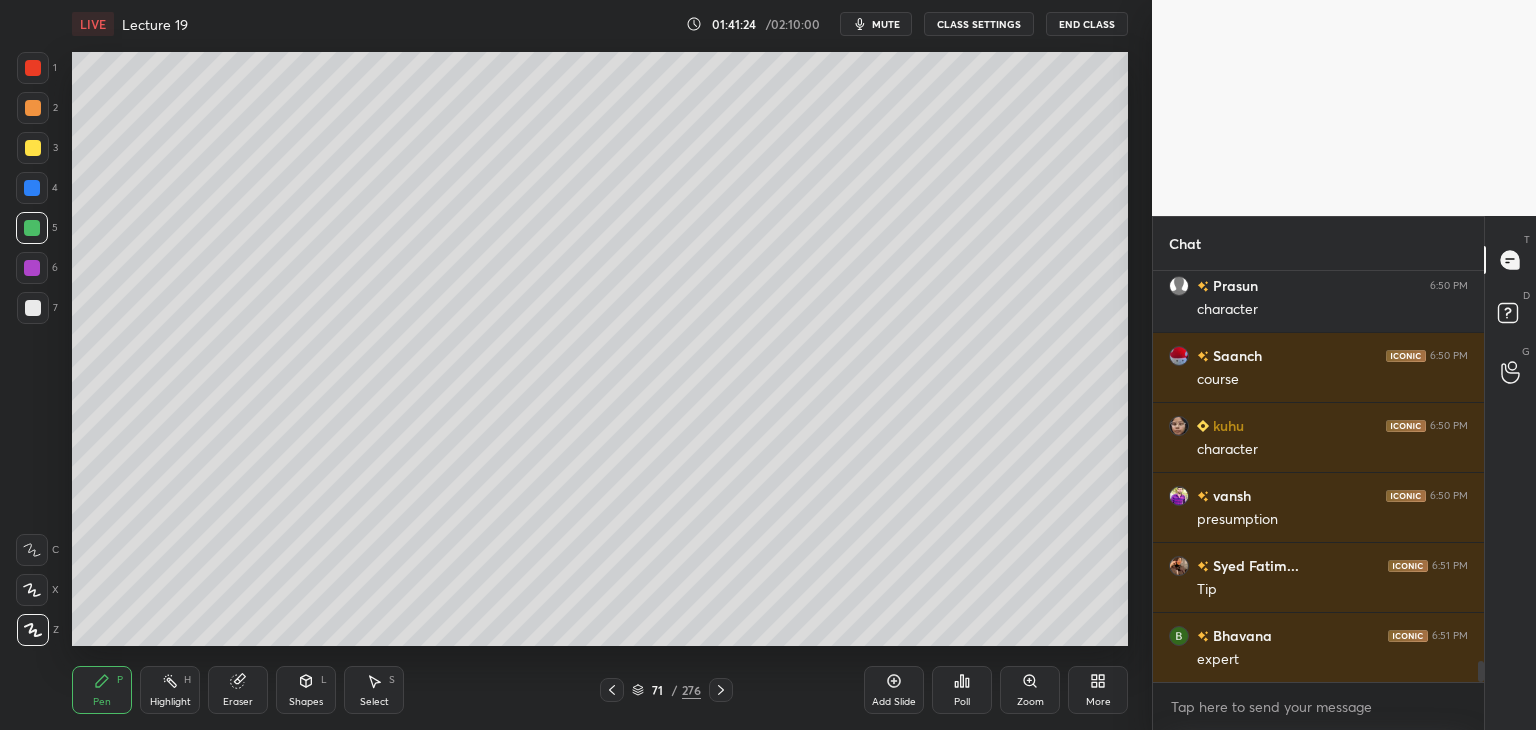 scroll, scrollTop: 7608, scrollLeft: 0, axis: vertical 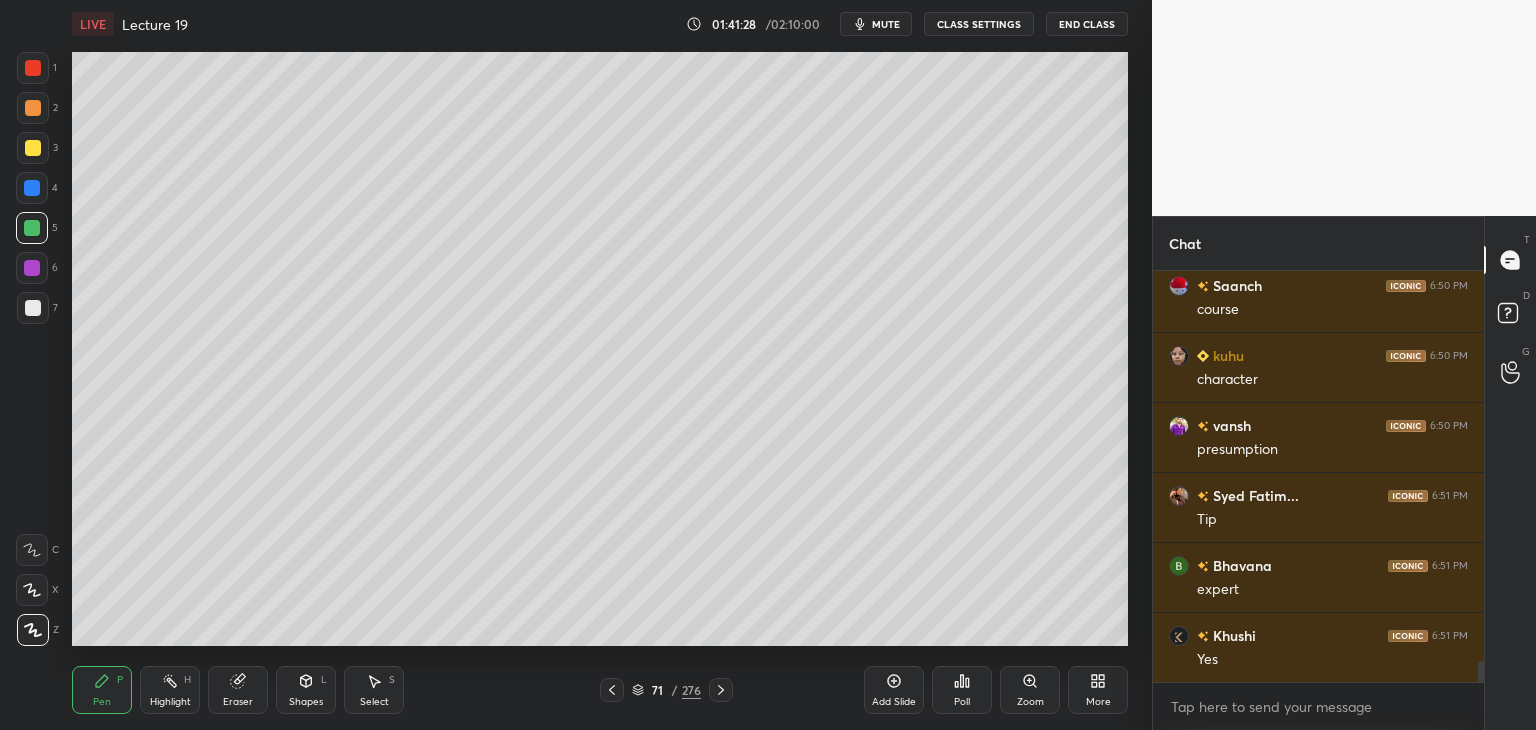 click on "6" at bounding box center [37, 268] 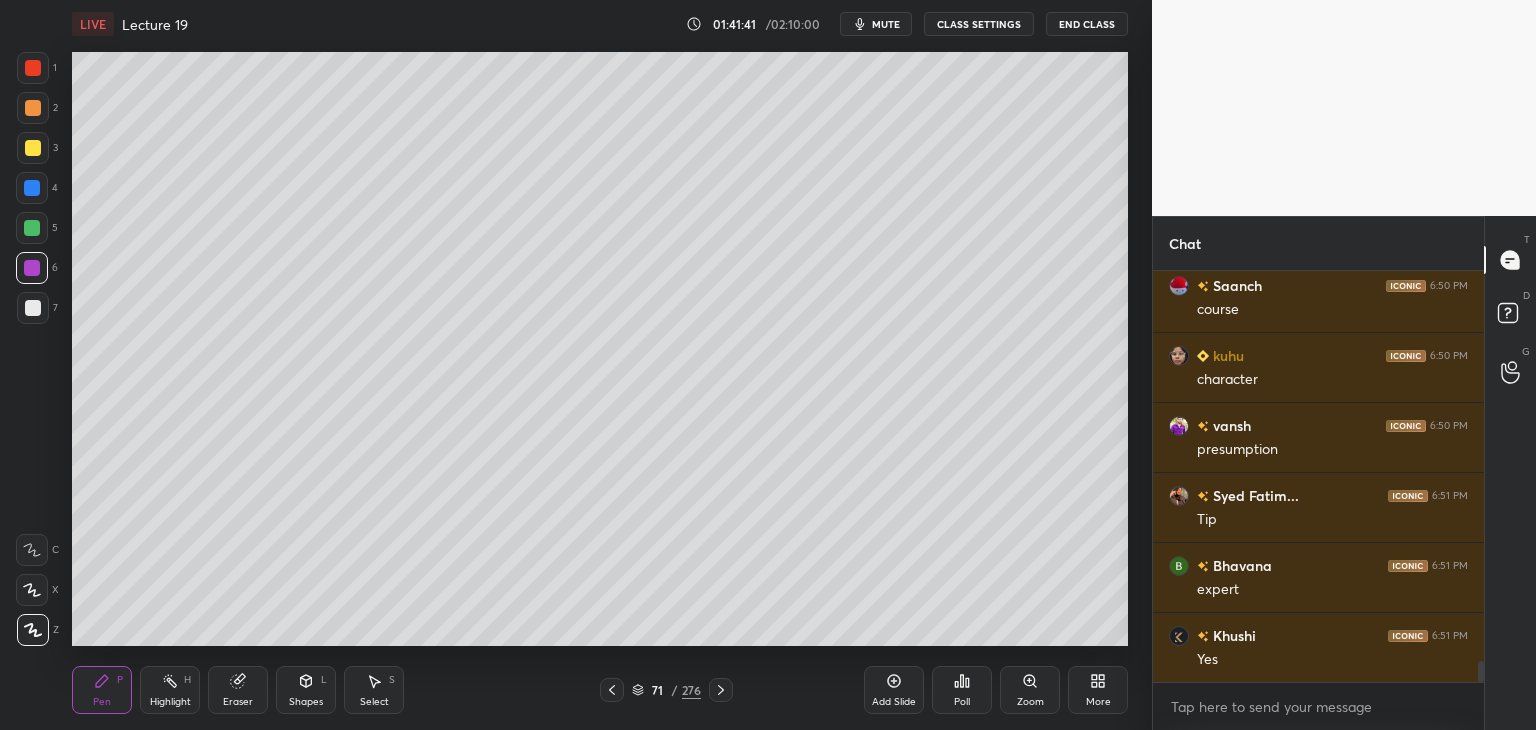 click at bounding box center [33, 308] 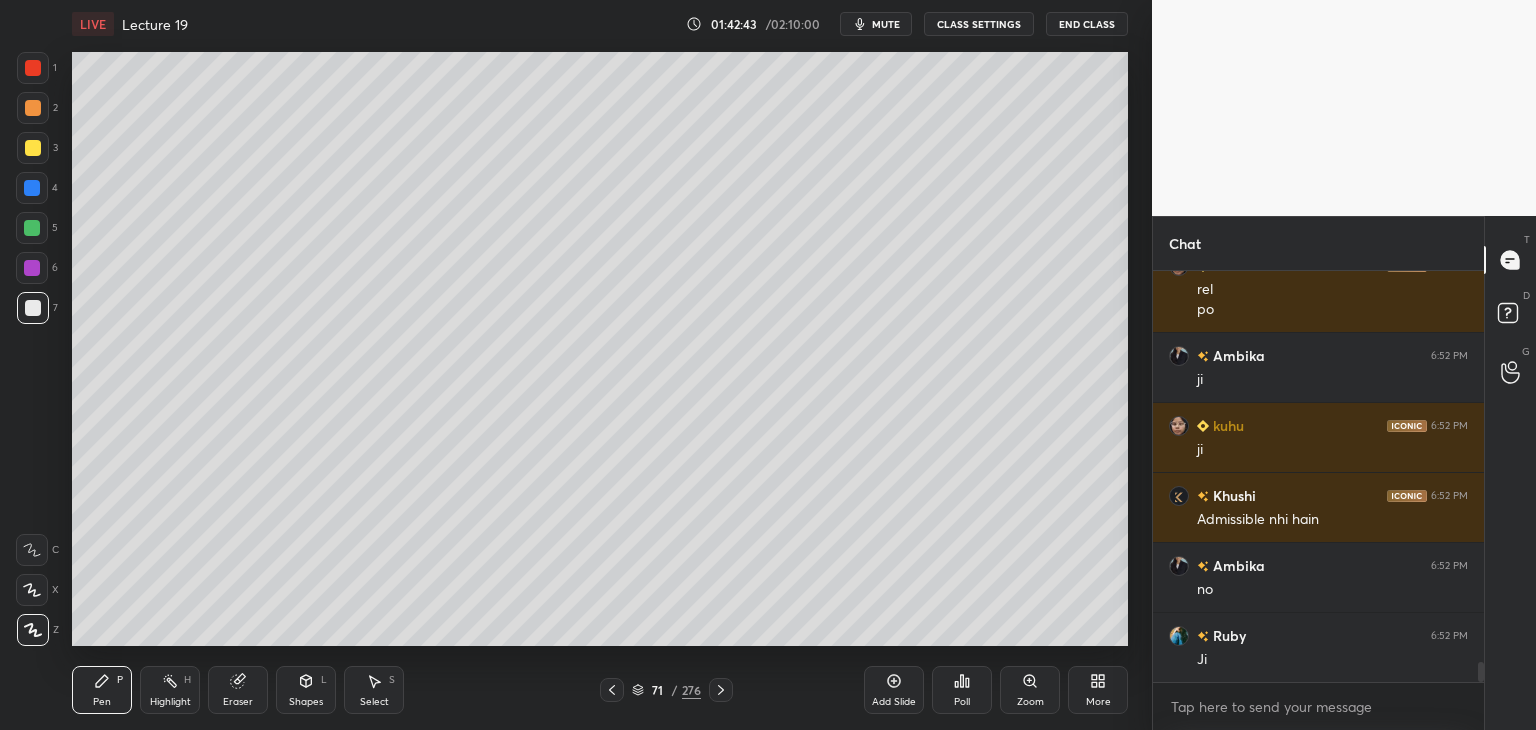 scroll, scrollTop: 8328, scrollLeft: 0, axis: vertical 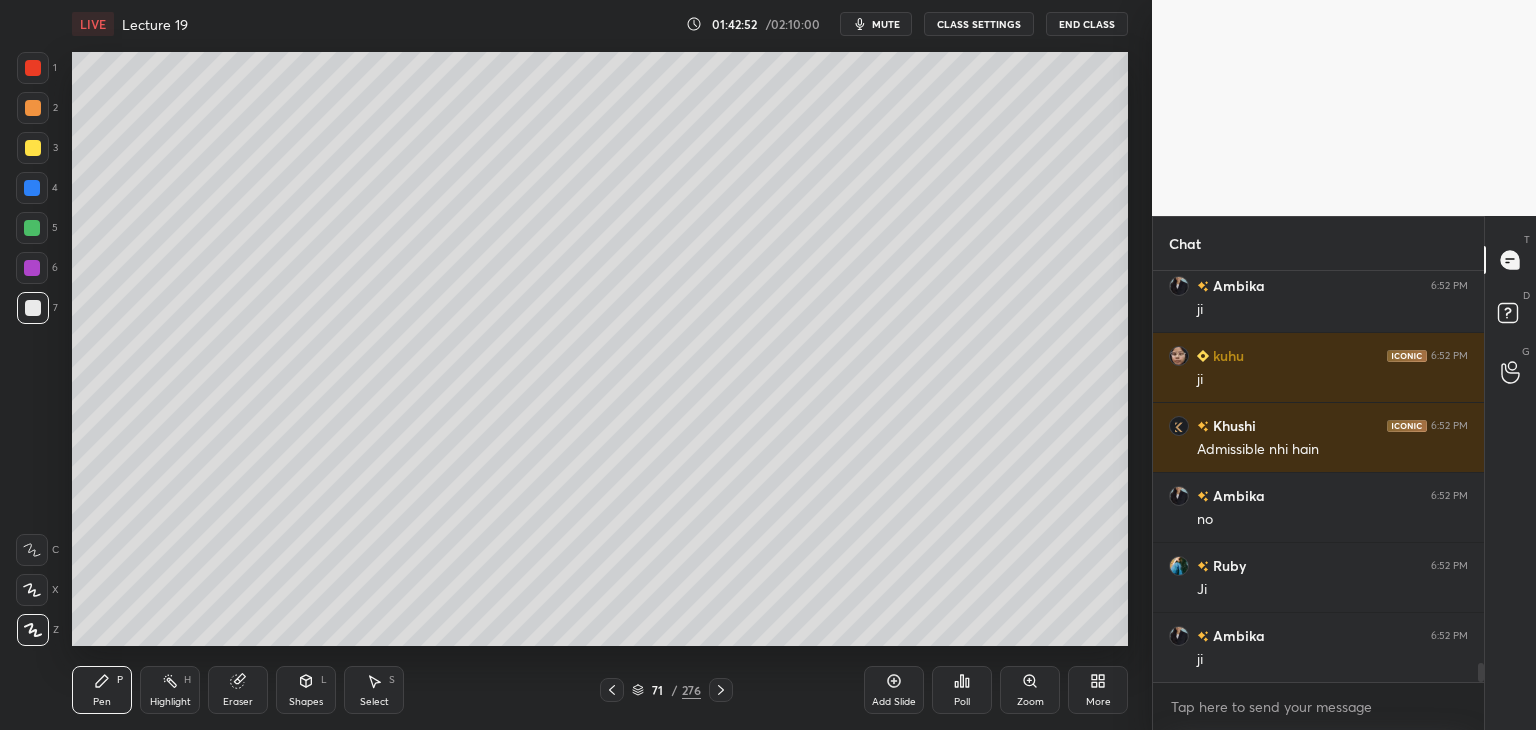 click 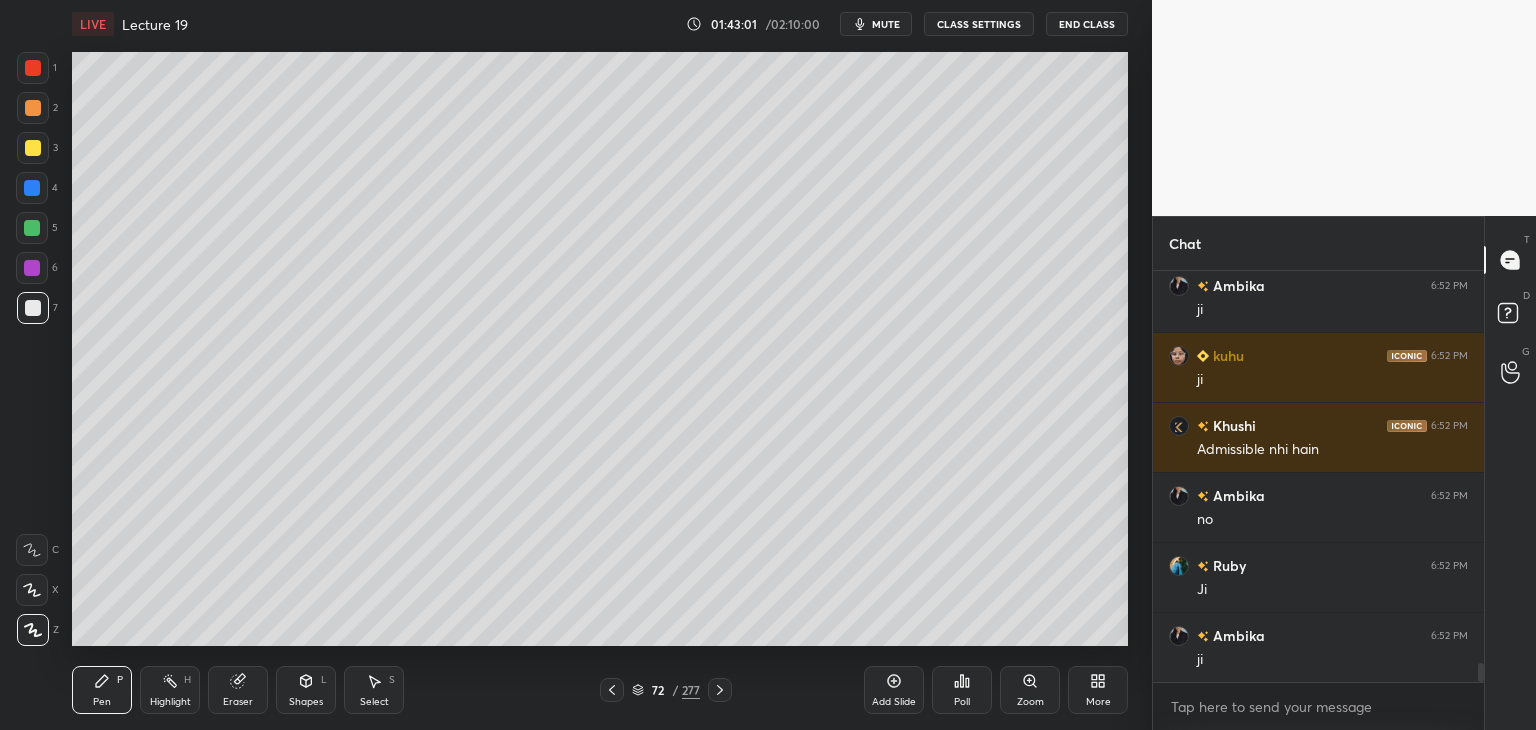 click at bounding box center (32, 228) 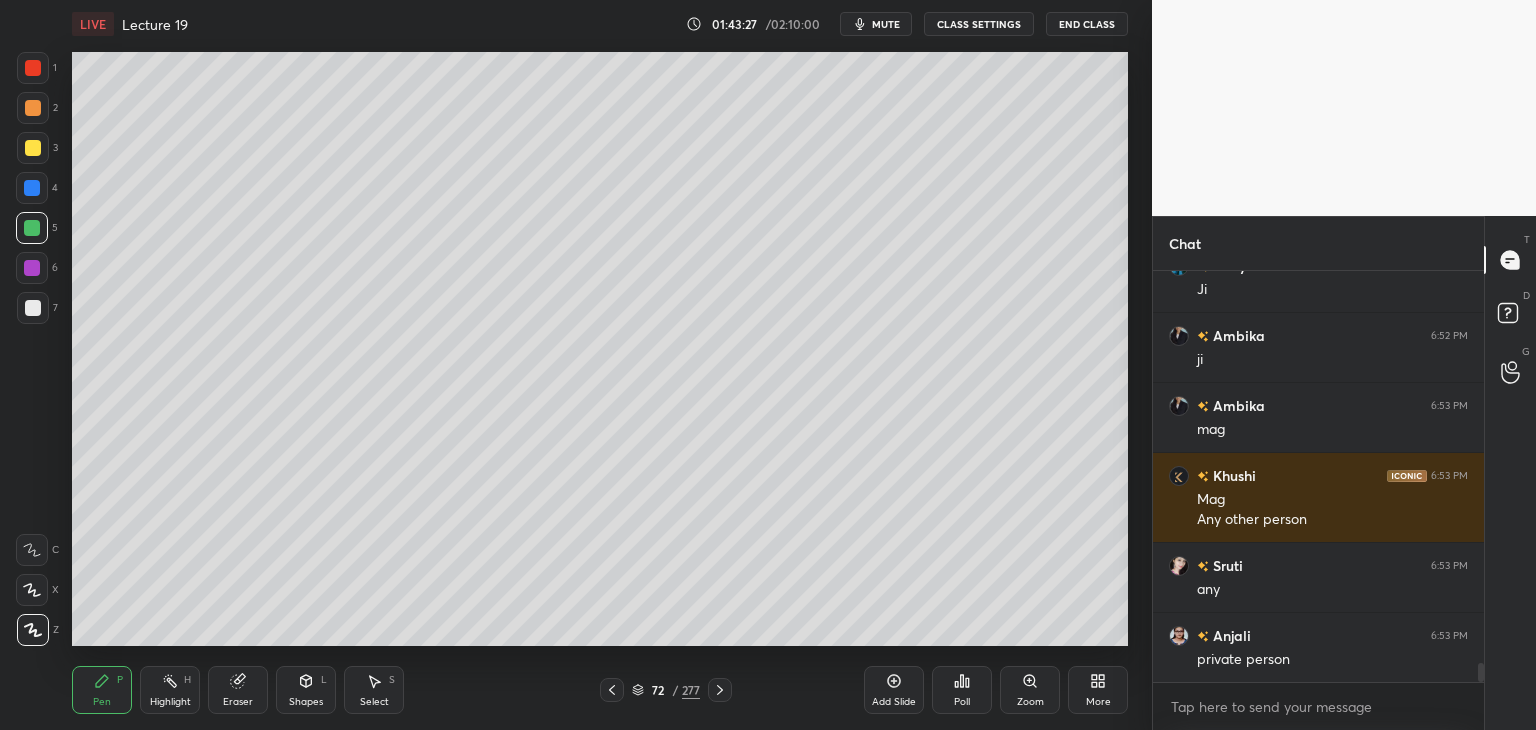 scroll, scrollTop: 8698, scrollLeft: 0, axis: vertical 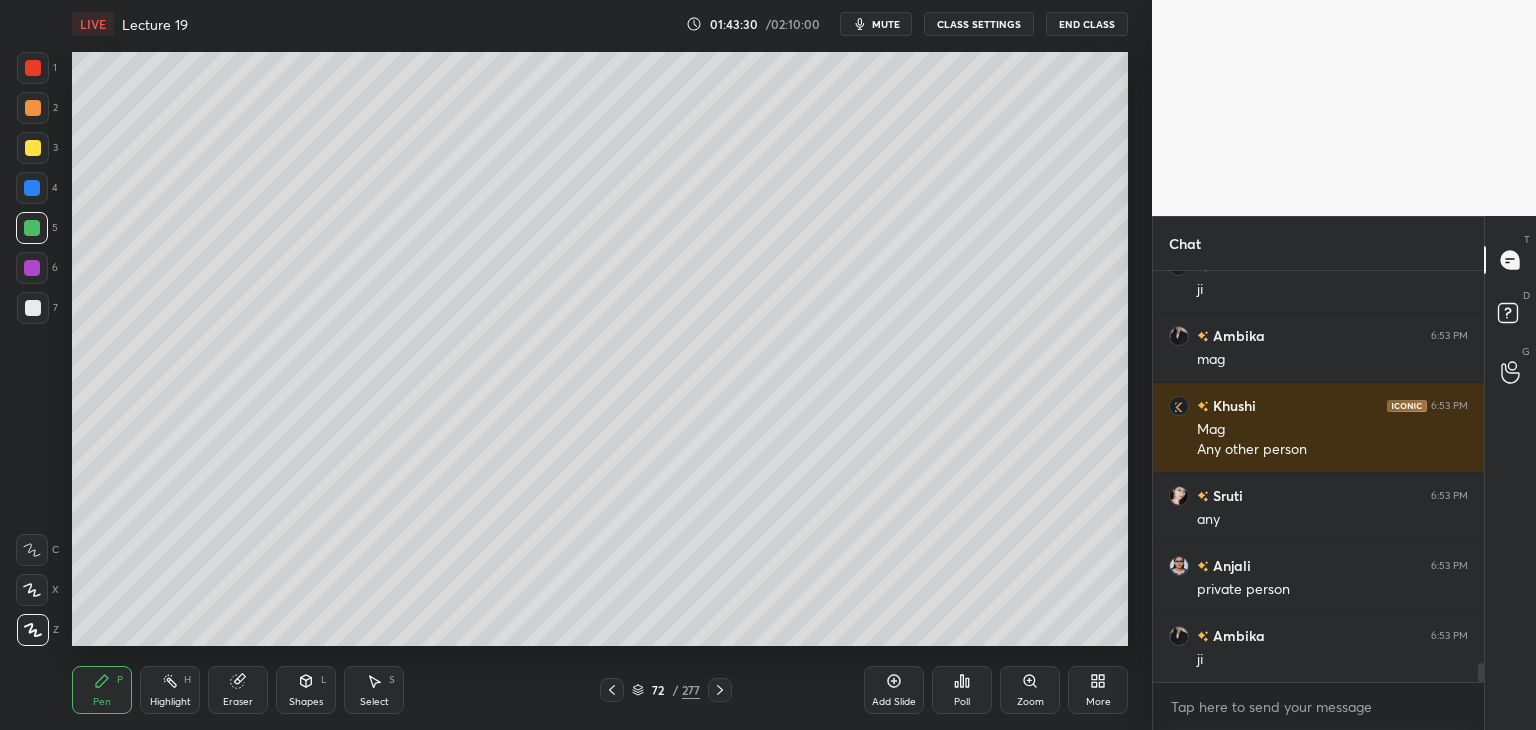 click at bounding box center (32, 268) 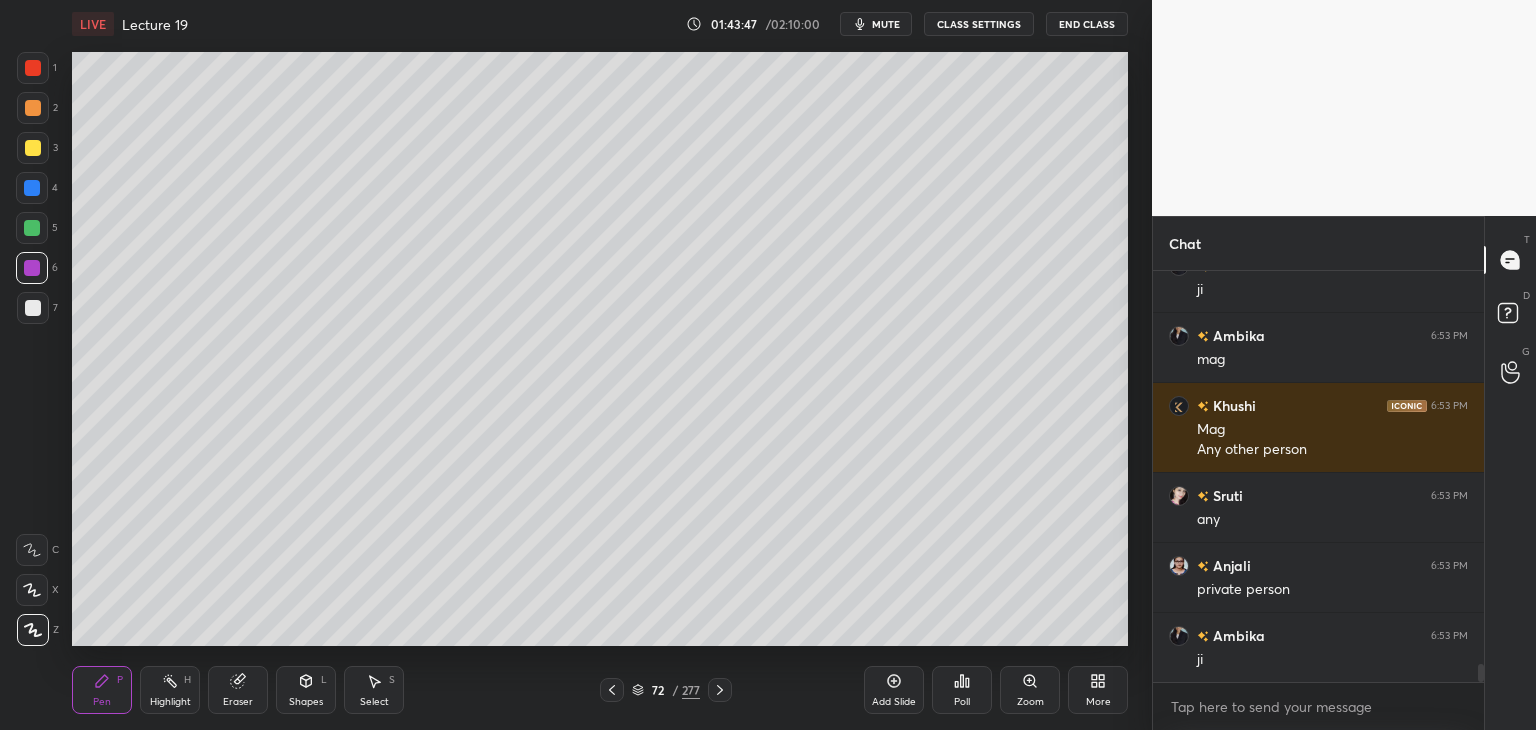 scroll, scrollTop: 8768, scrollLeft: 0, axis: vertical 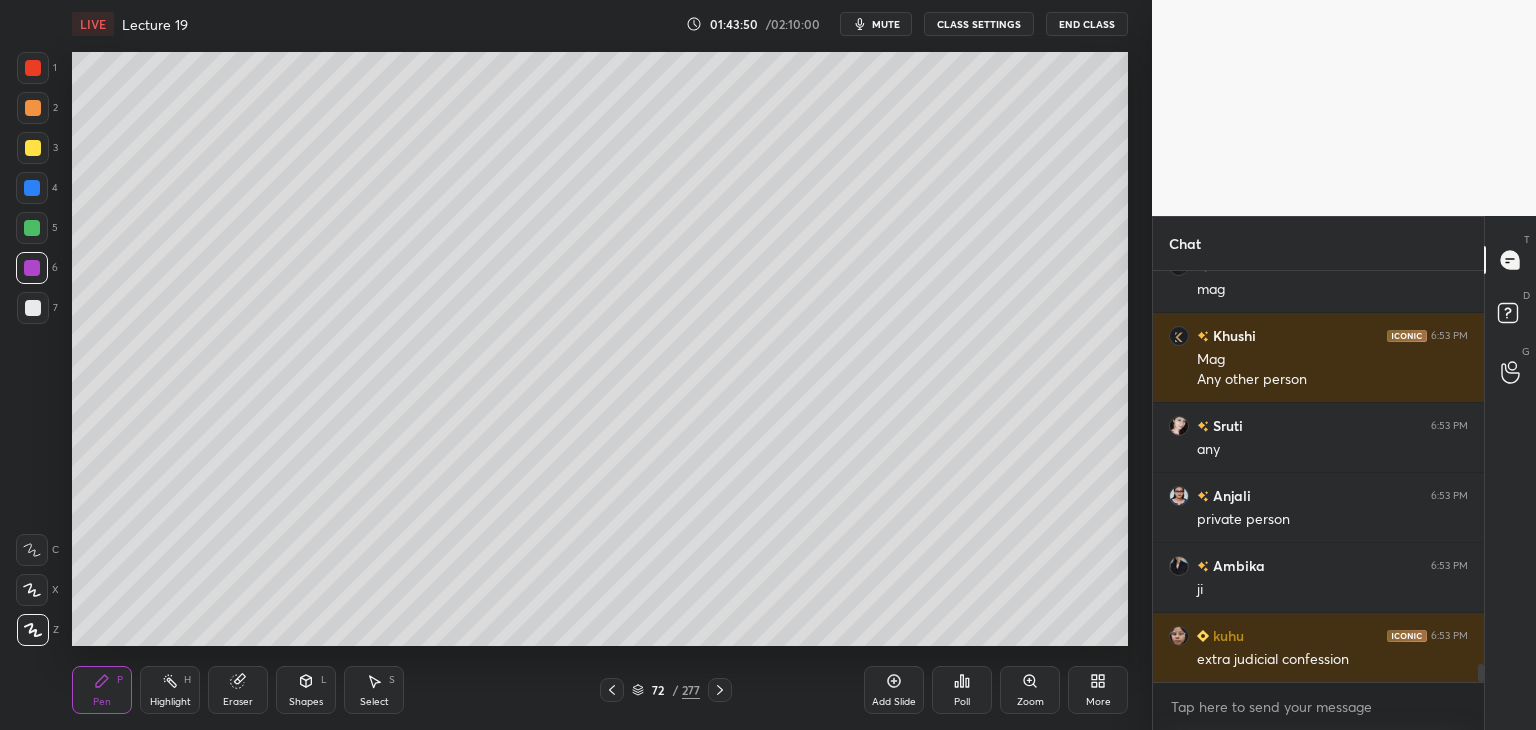 click at bounding box center [32, 228] 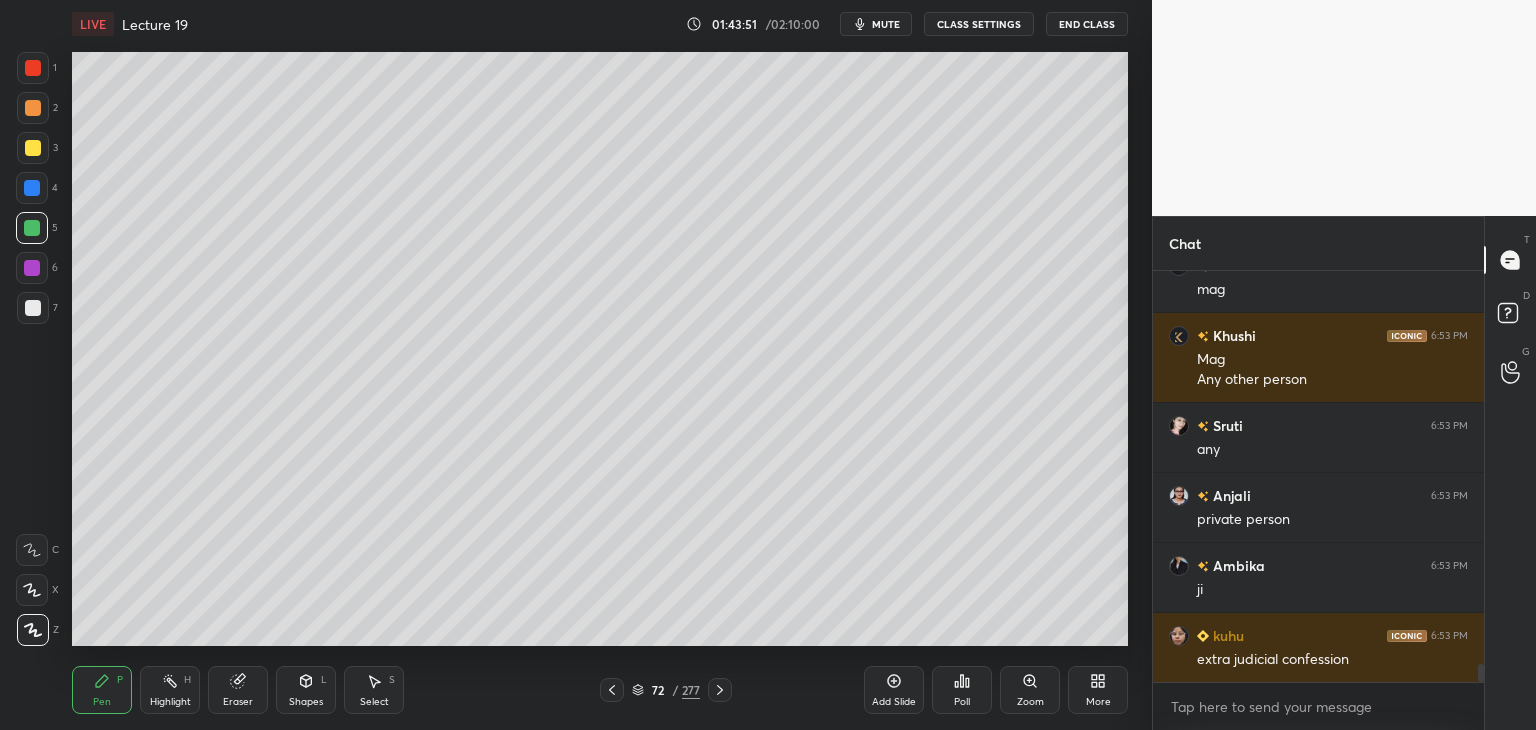 click at bounding box center (32, 188) 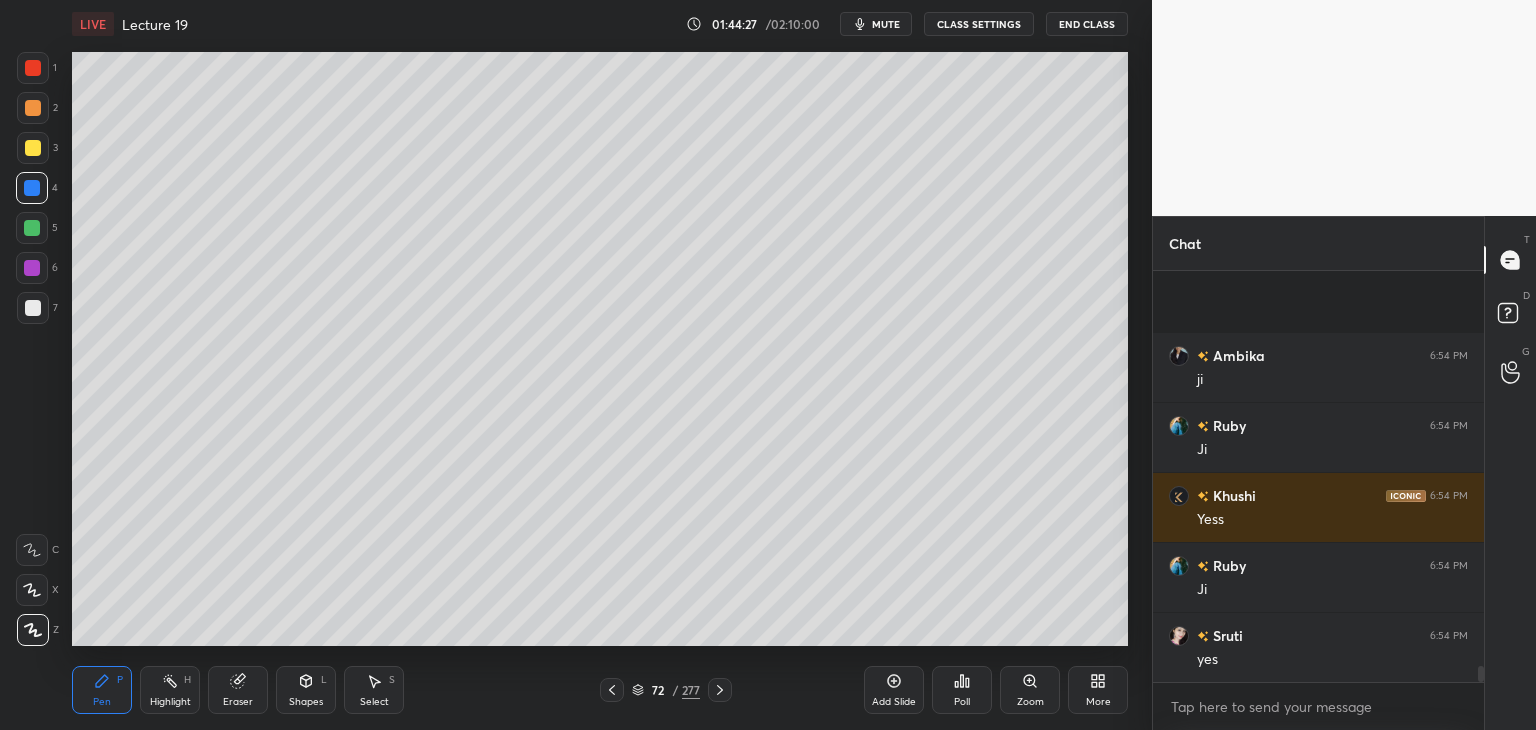 scroll, scrollTop: 10028, scrollLeft: 0, axis: vertical 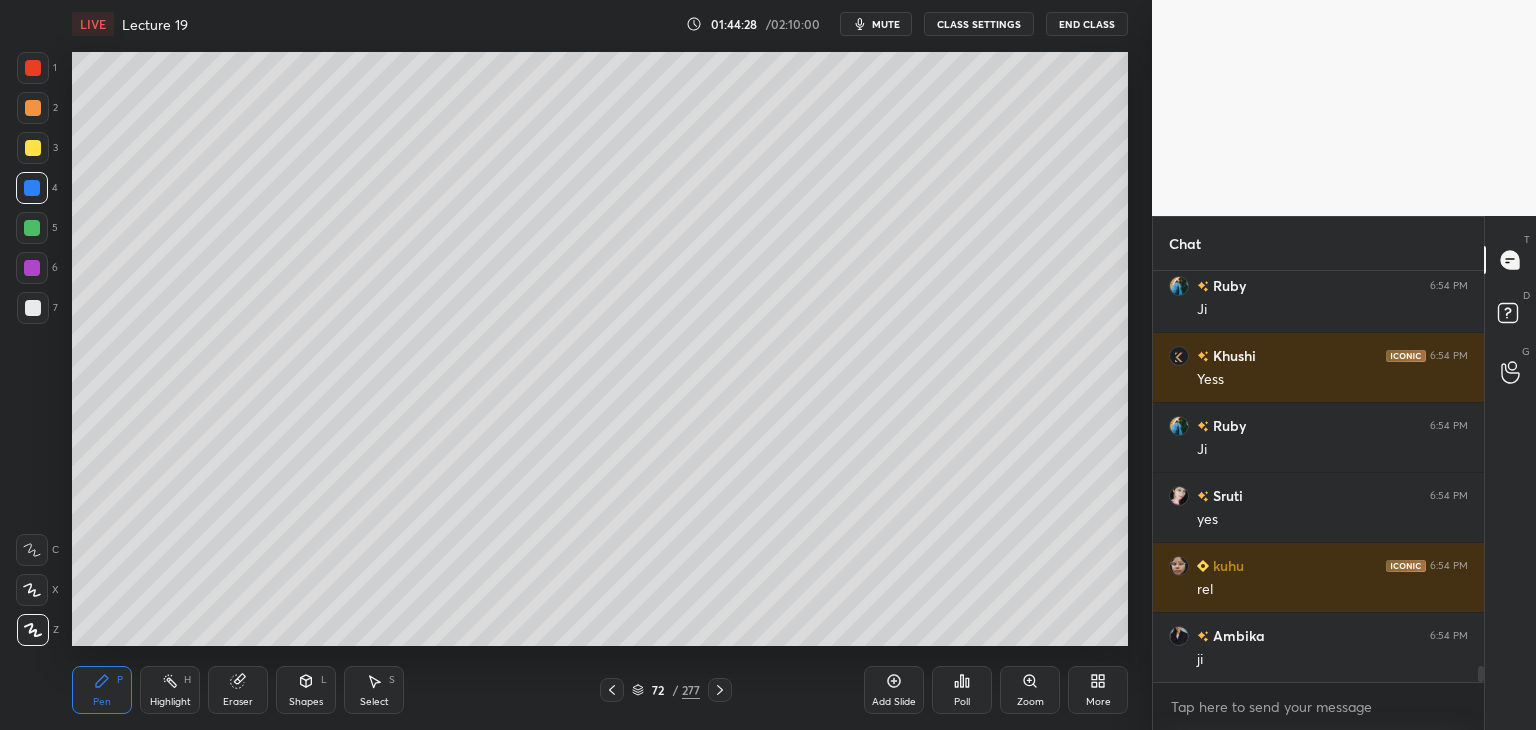 click at bounding box center [33, 308] 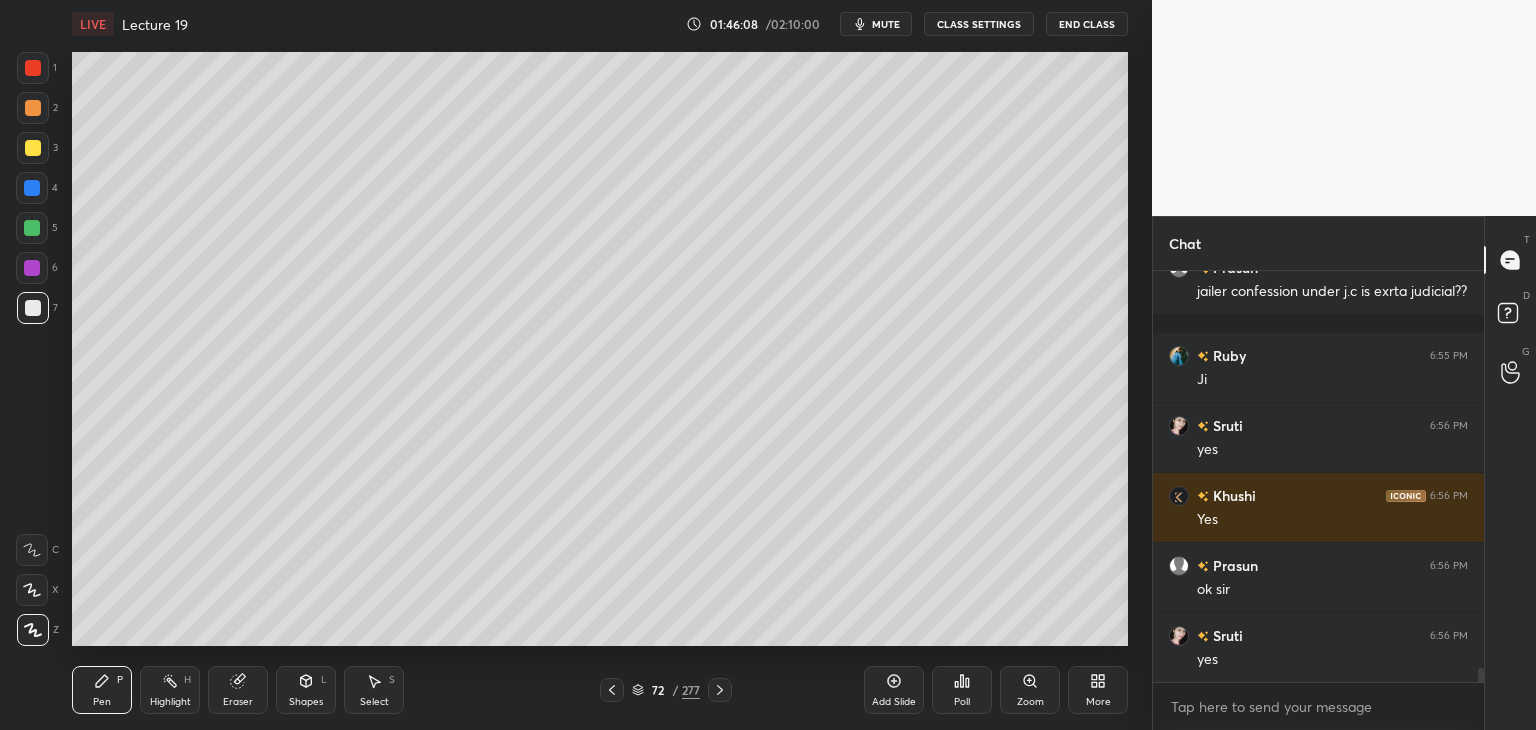 scroll, scrollTop: 11376, scrollLeft: 0, axis: vertical 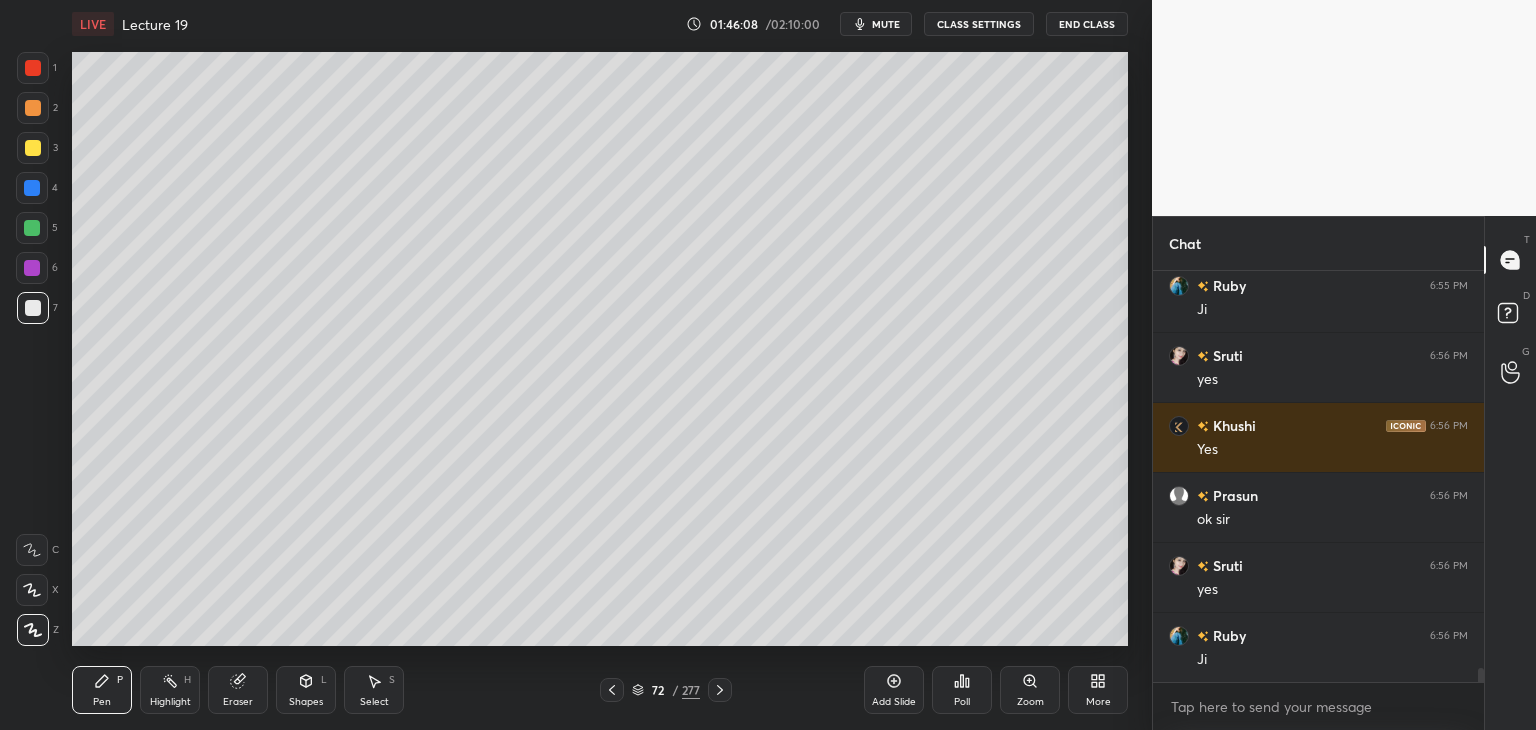 click 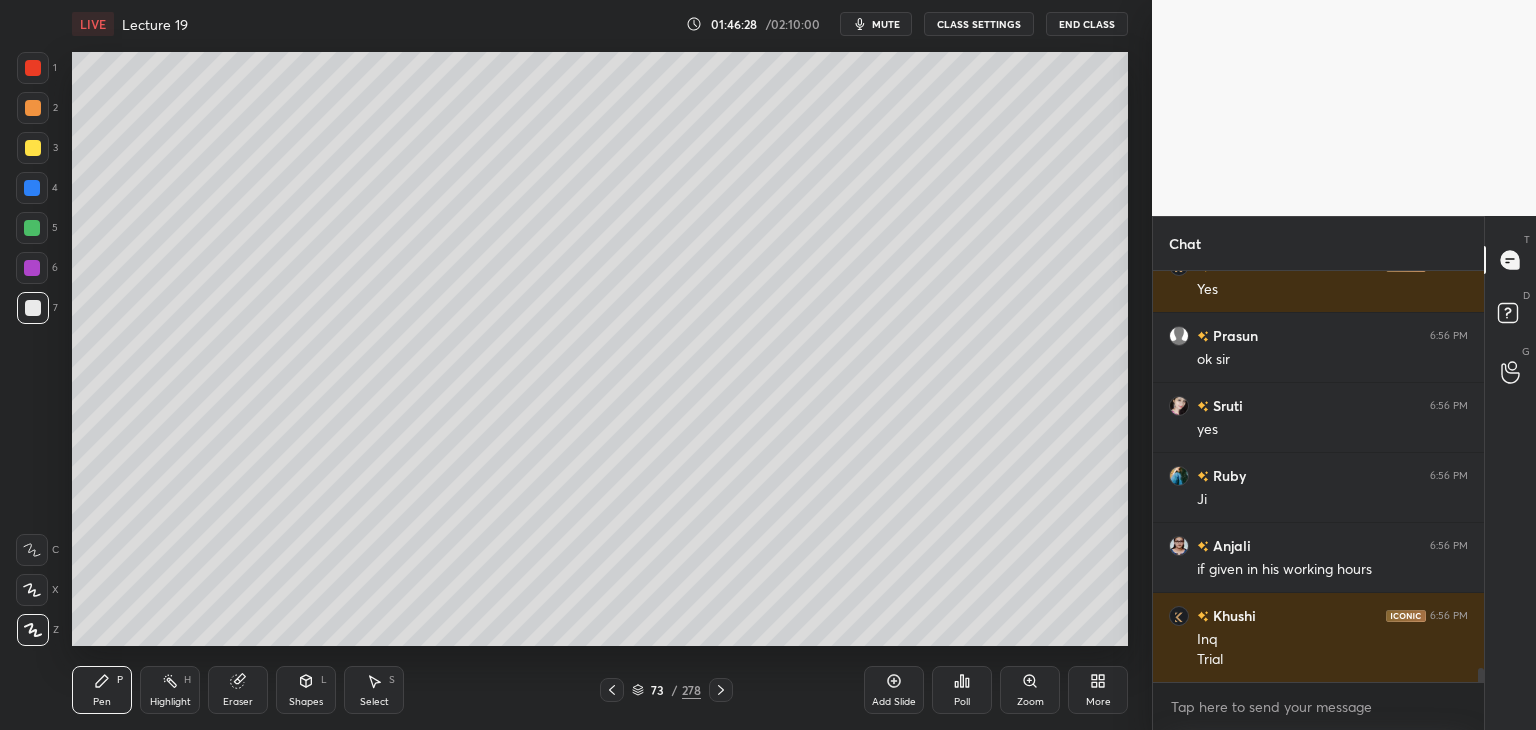scroll, scrollTop: 11606, scrollLeft: 0, axis: vertical 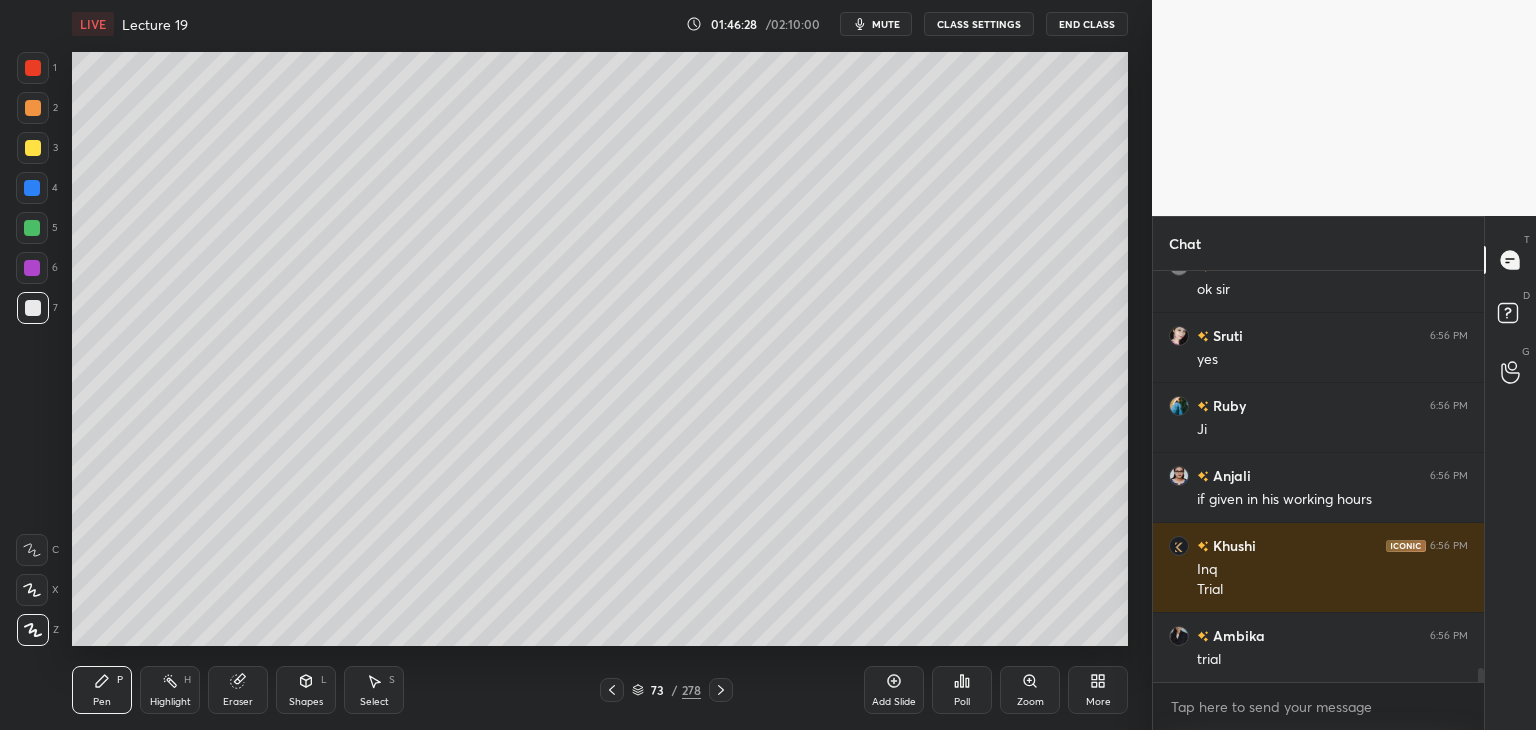 click at bounding box center (32, 188) 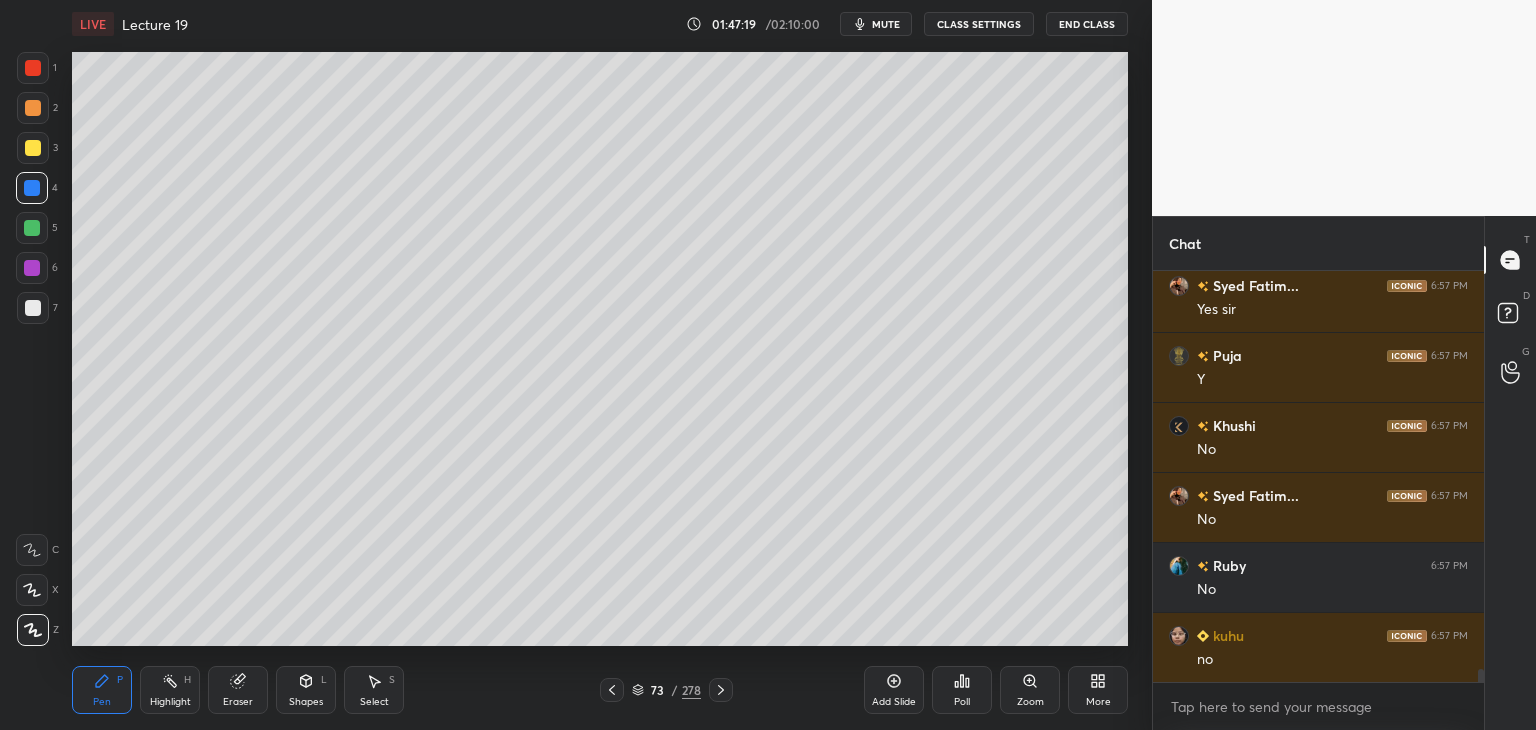 scroll, scrollTop: 12866, scrollLeft: 0, axis: vertical 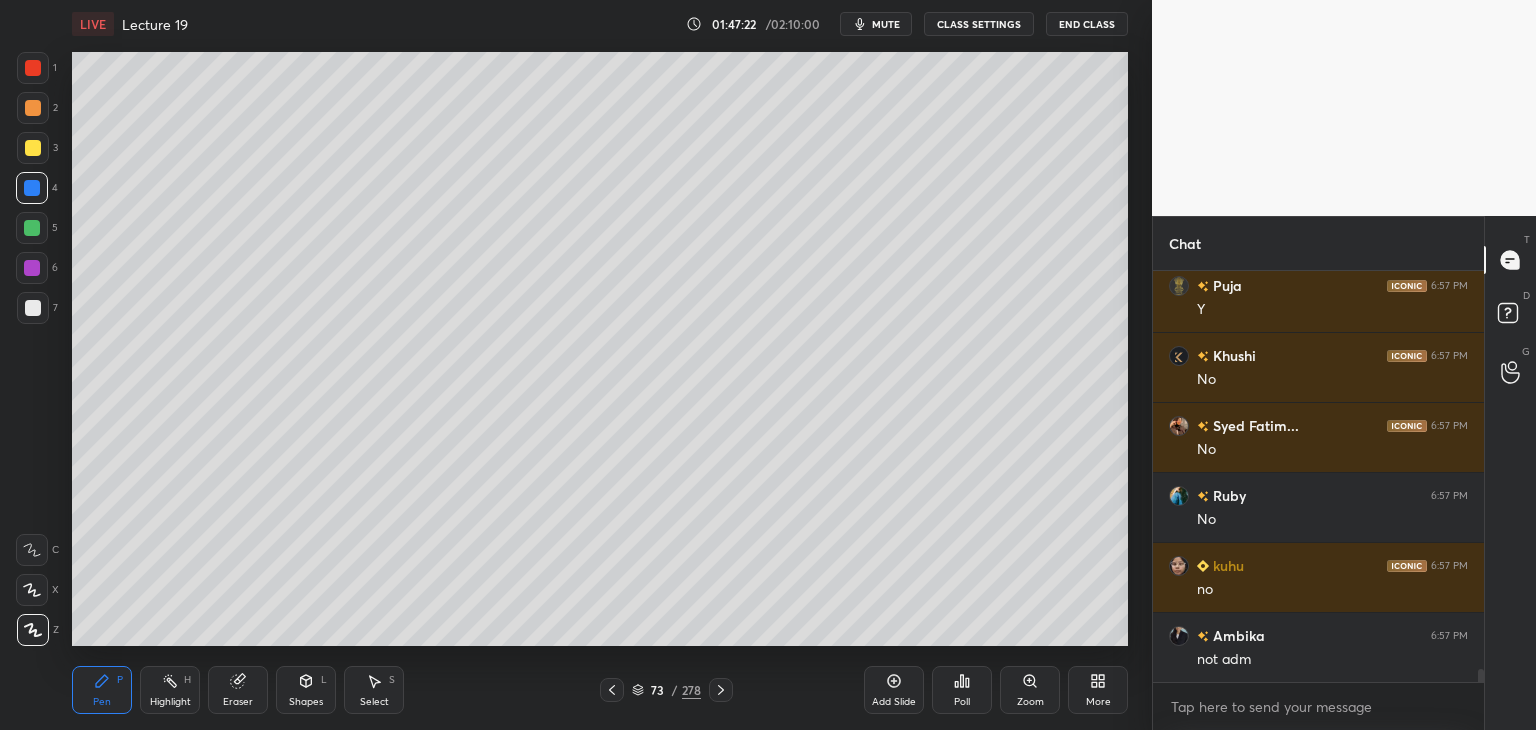 click on "Add Slide" at bounding box center [894, 690] 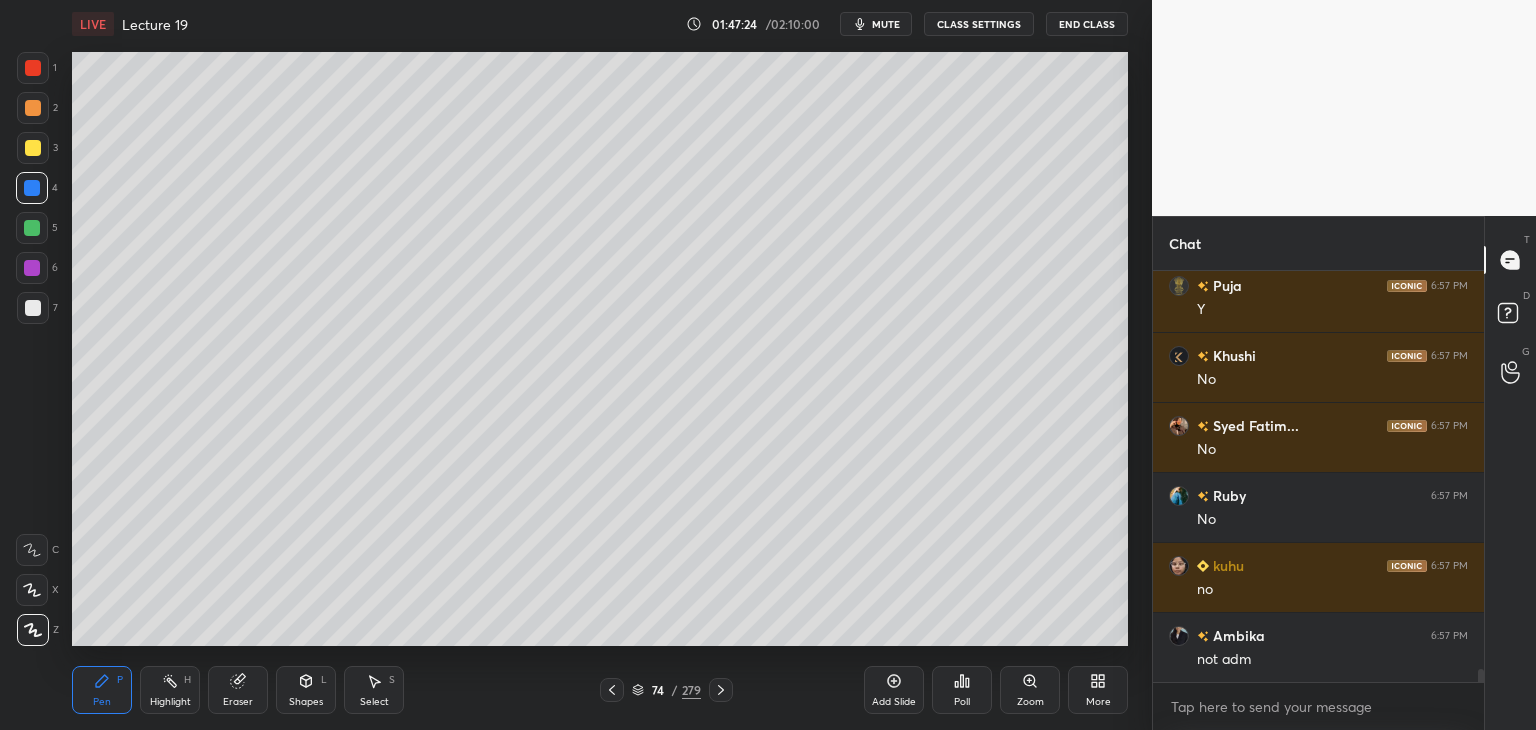 click at bounding box center (32, 228) 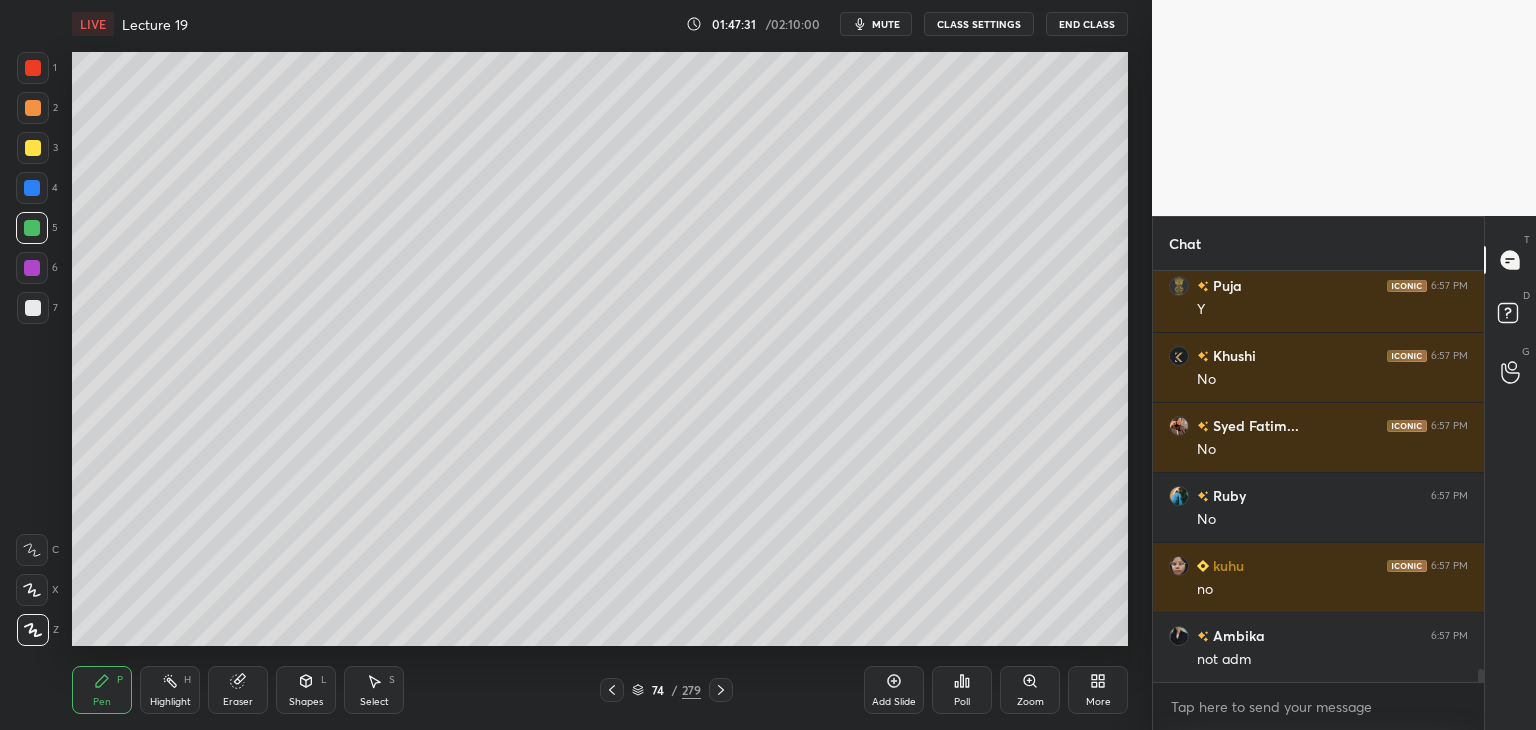 scroll, scrollTop: 12936, scrollLeft: 0, axis: vertical 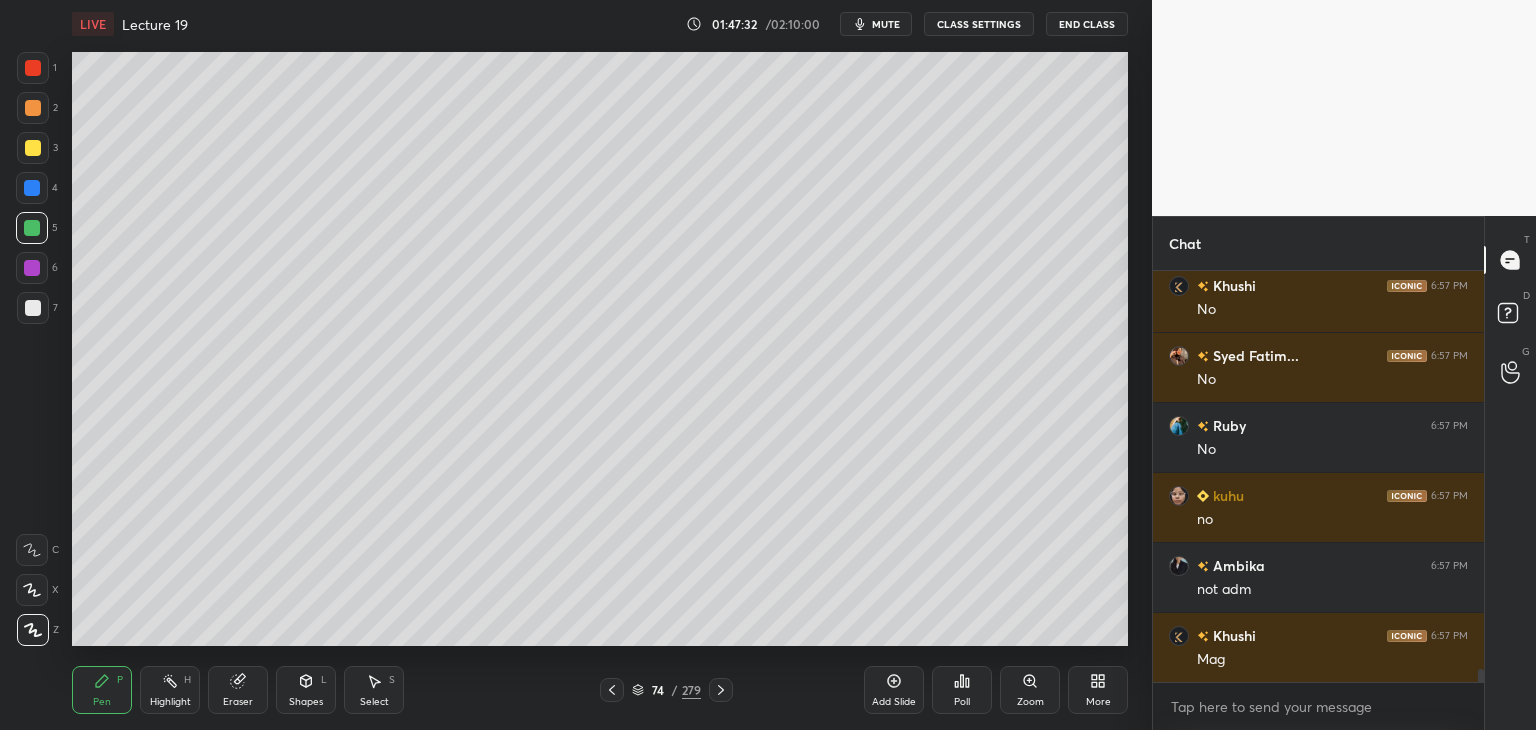 click at bounding box center (33, 308) 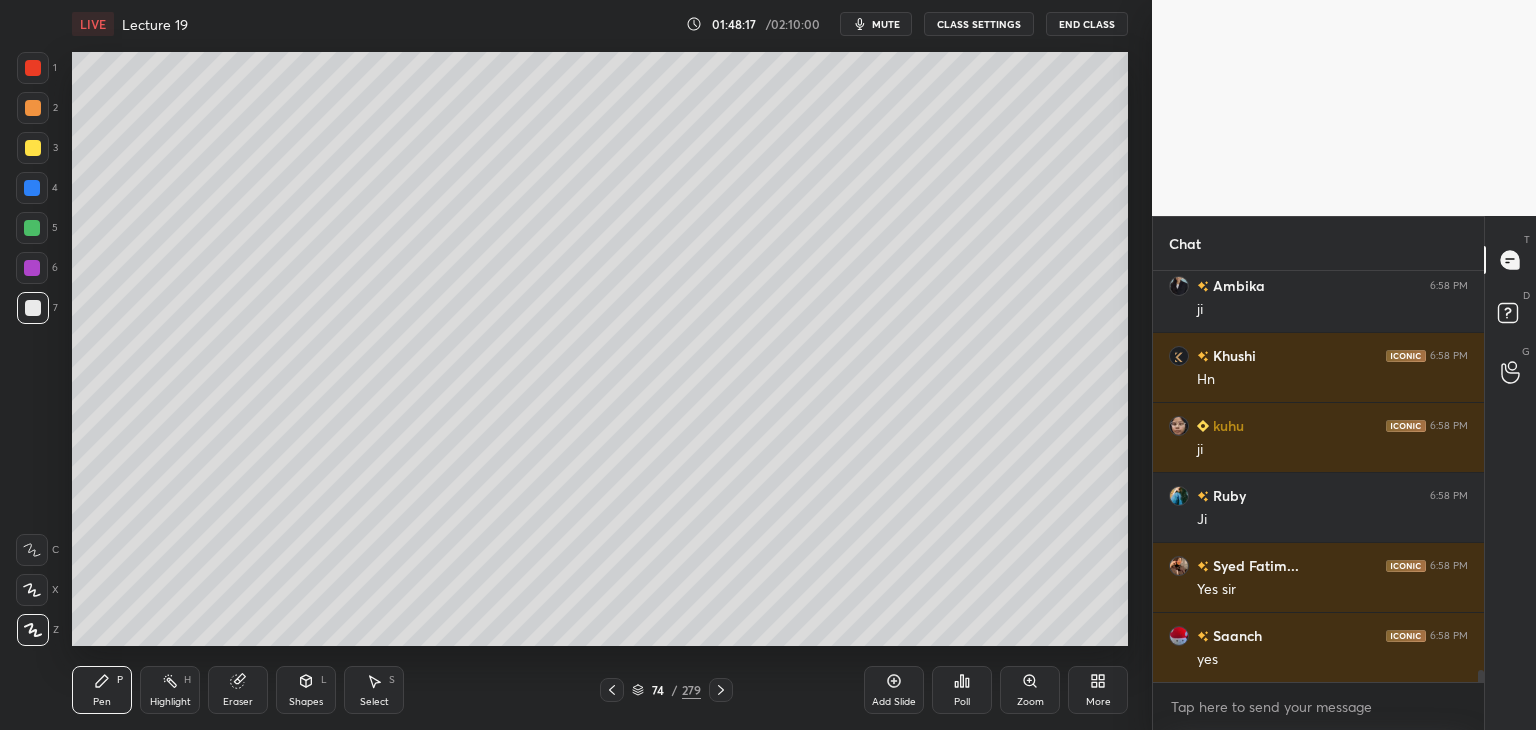 scroll, scrollTop: 13446, scrollLeft: 0, axis: vertical 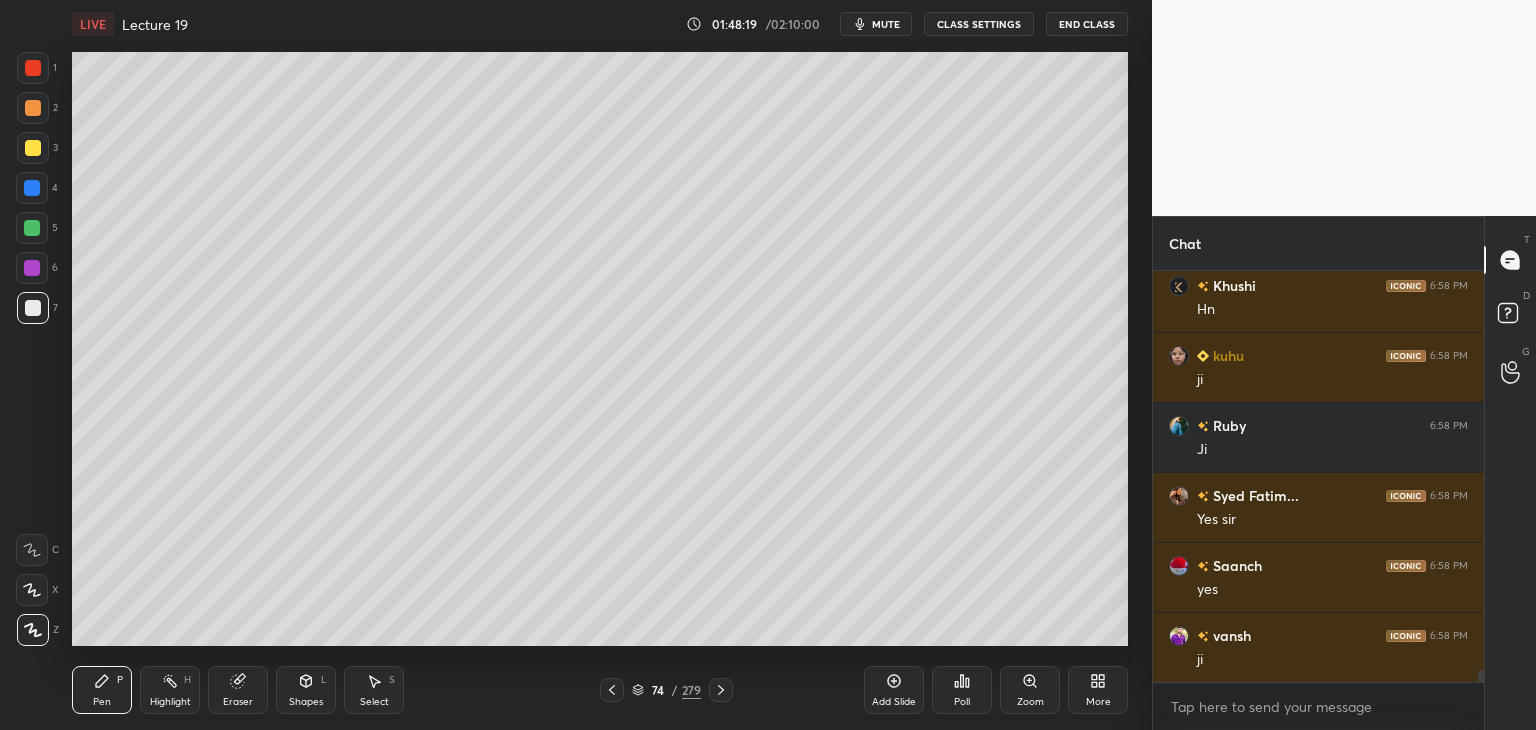click at bounding box center (32, 268) 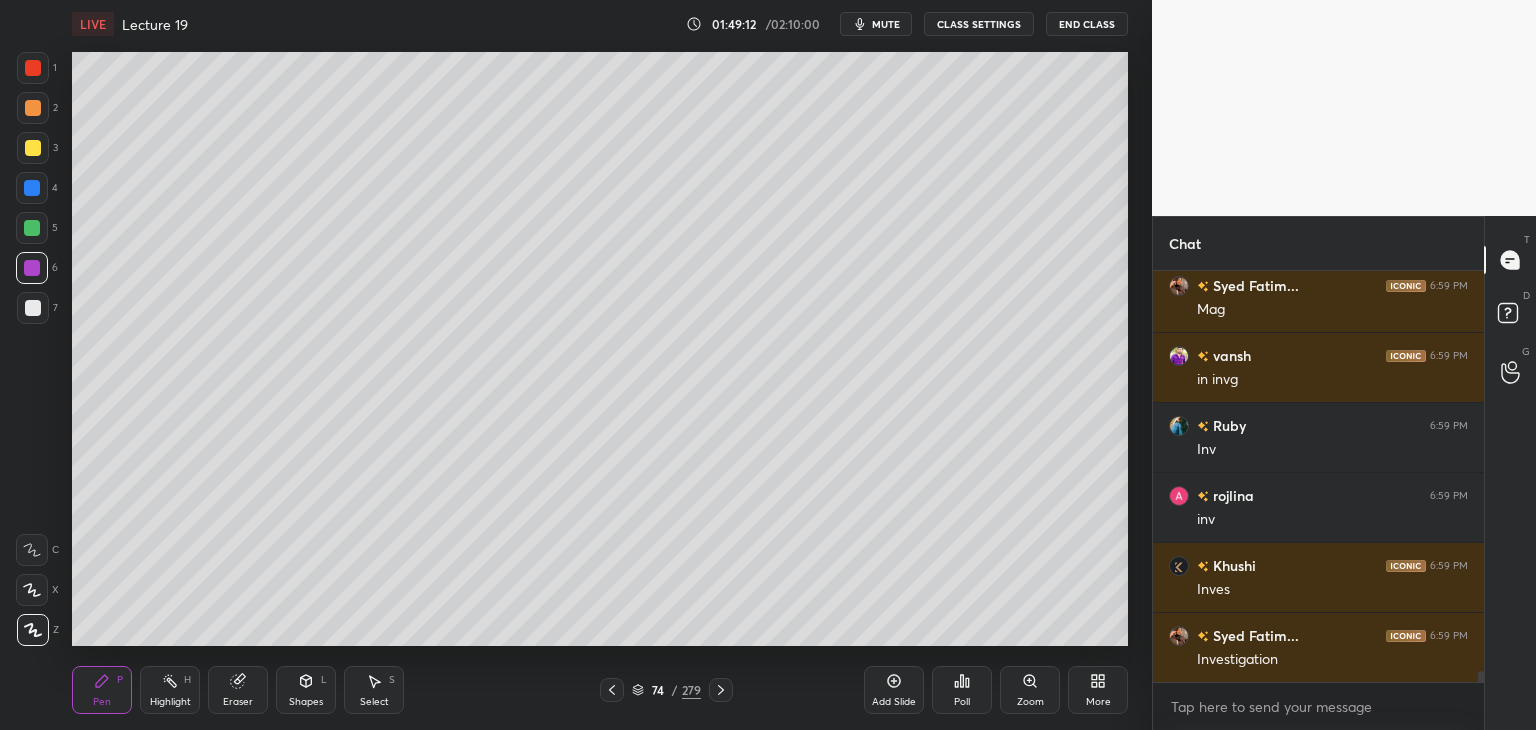 scroll, scrollTop: 15196, scrollLeft: 0, axis: vertical 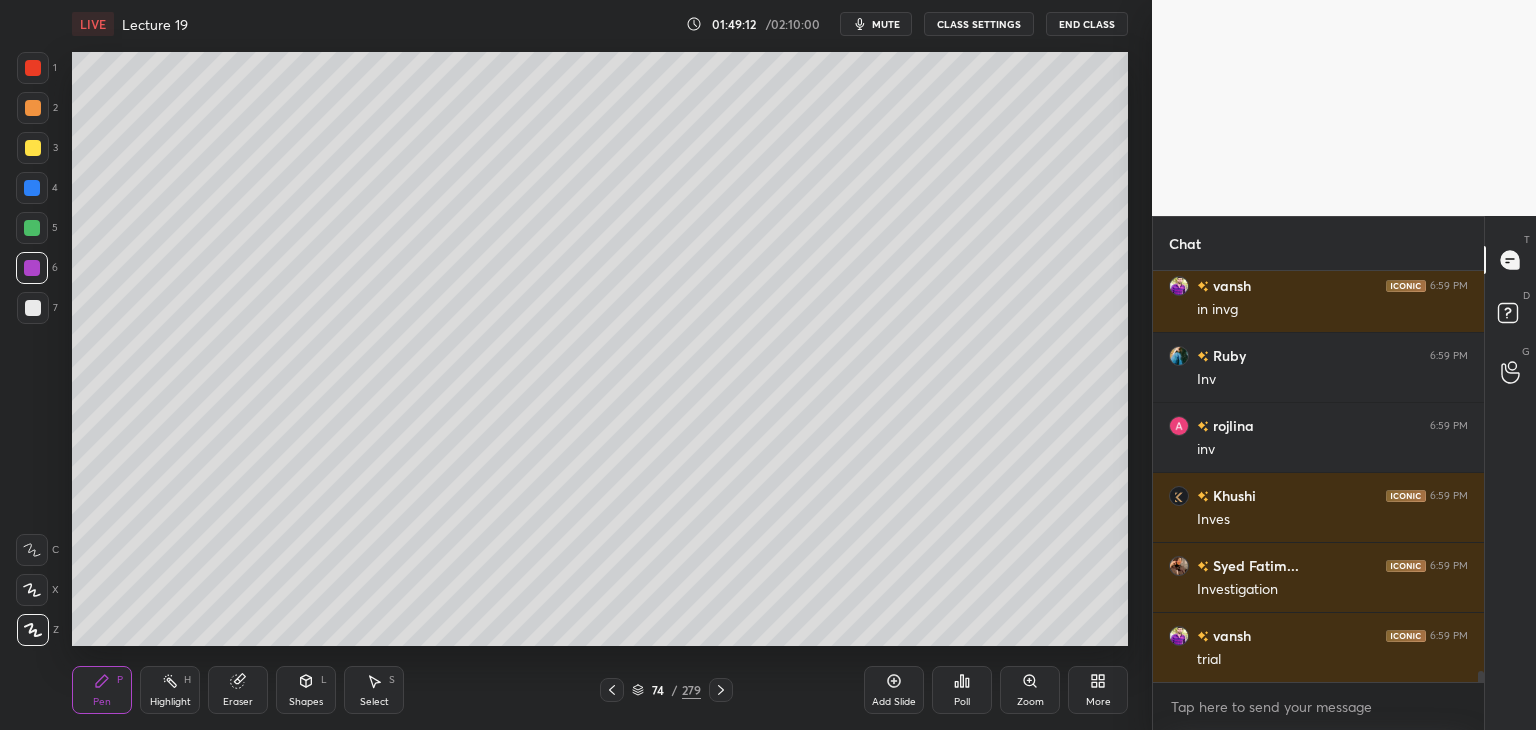 click on "Add Slide" at bounding box center [894, 702] 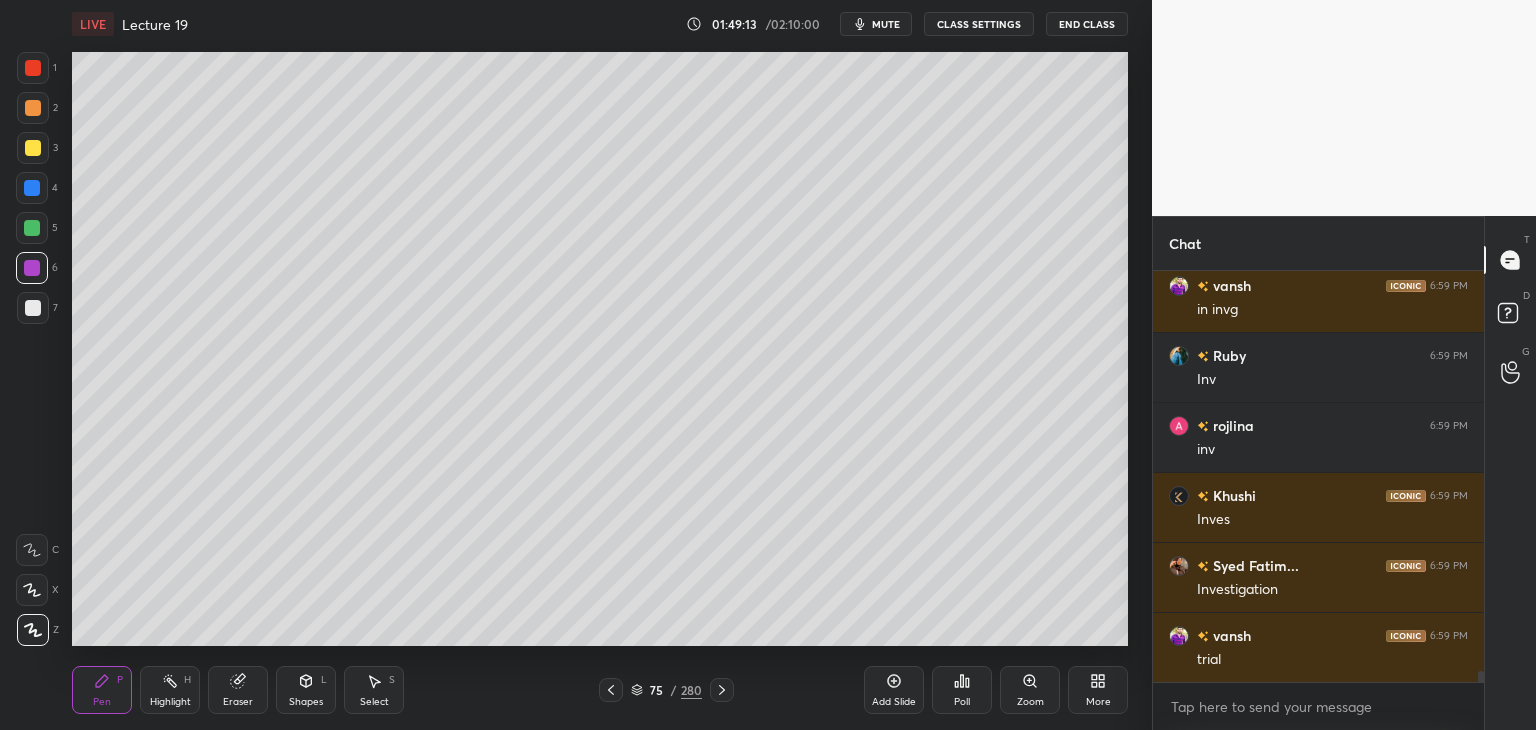scroll, scrollTop: 15266, scrollLeft: 0, axis: vertical 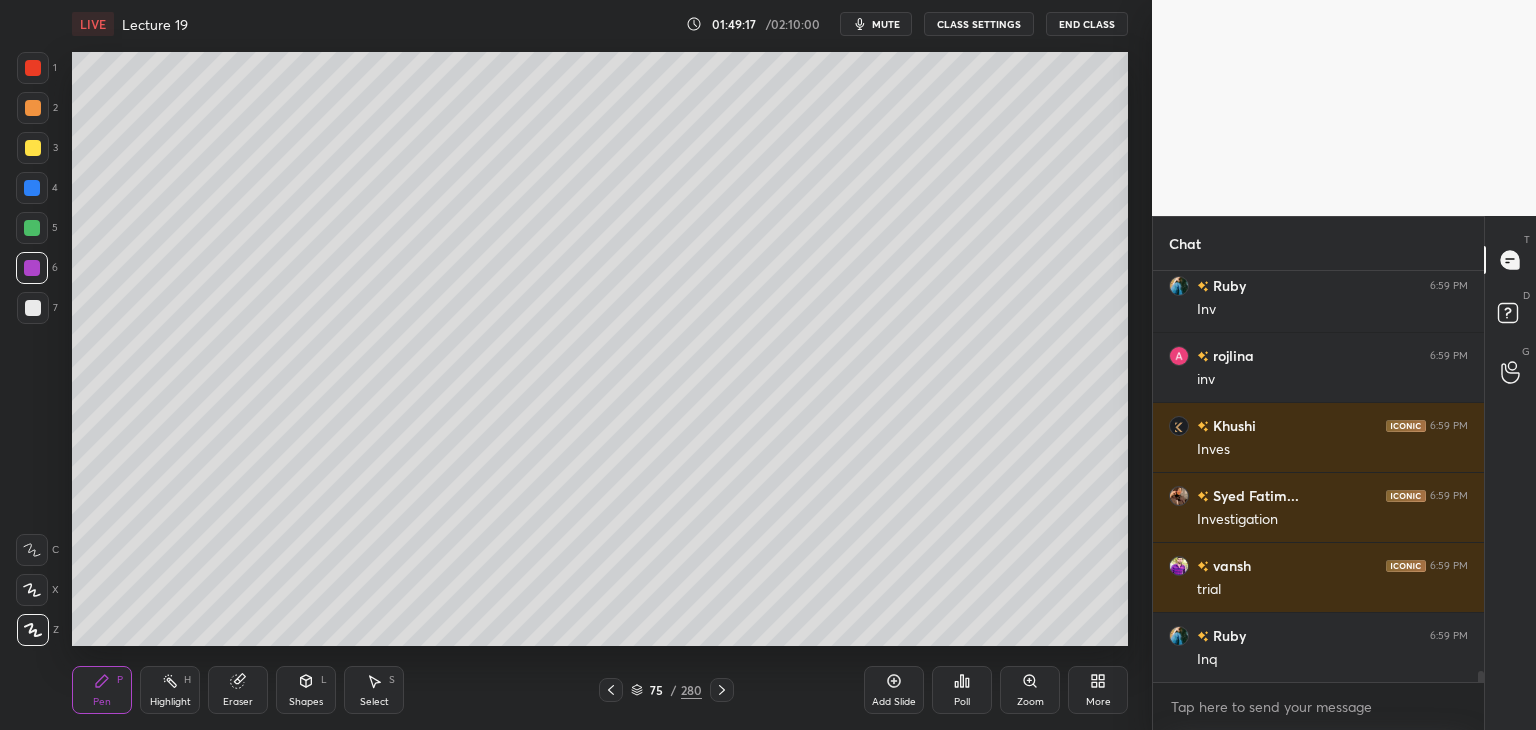 click on "7" at bounding box center (37, 308) 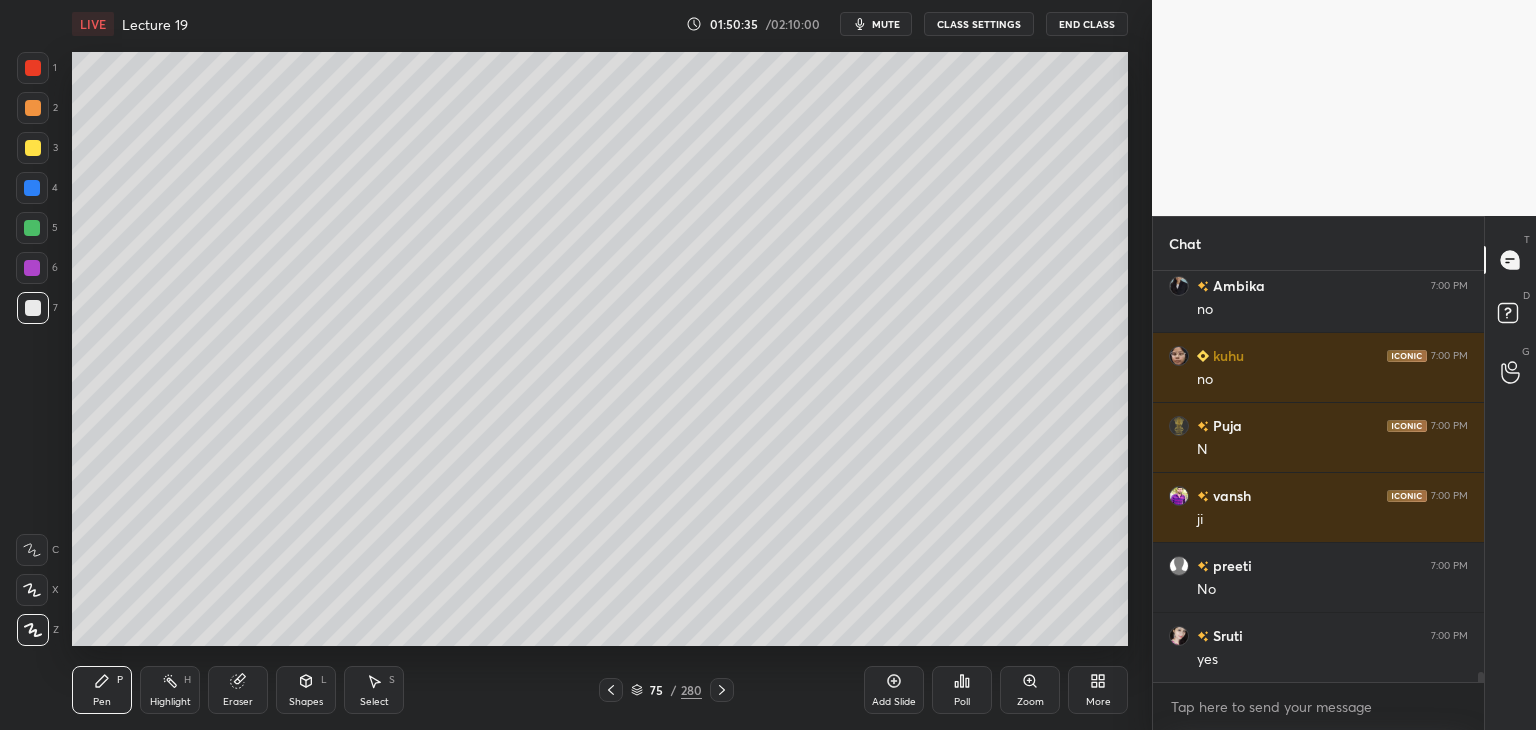 scroll, scrollTop: 17016, scrollLeft: 0, axis: vertical 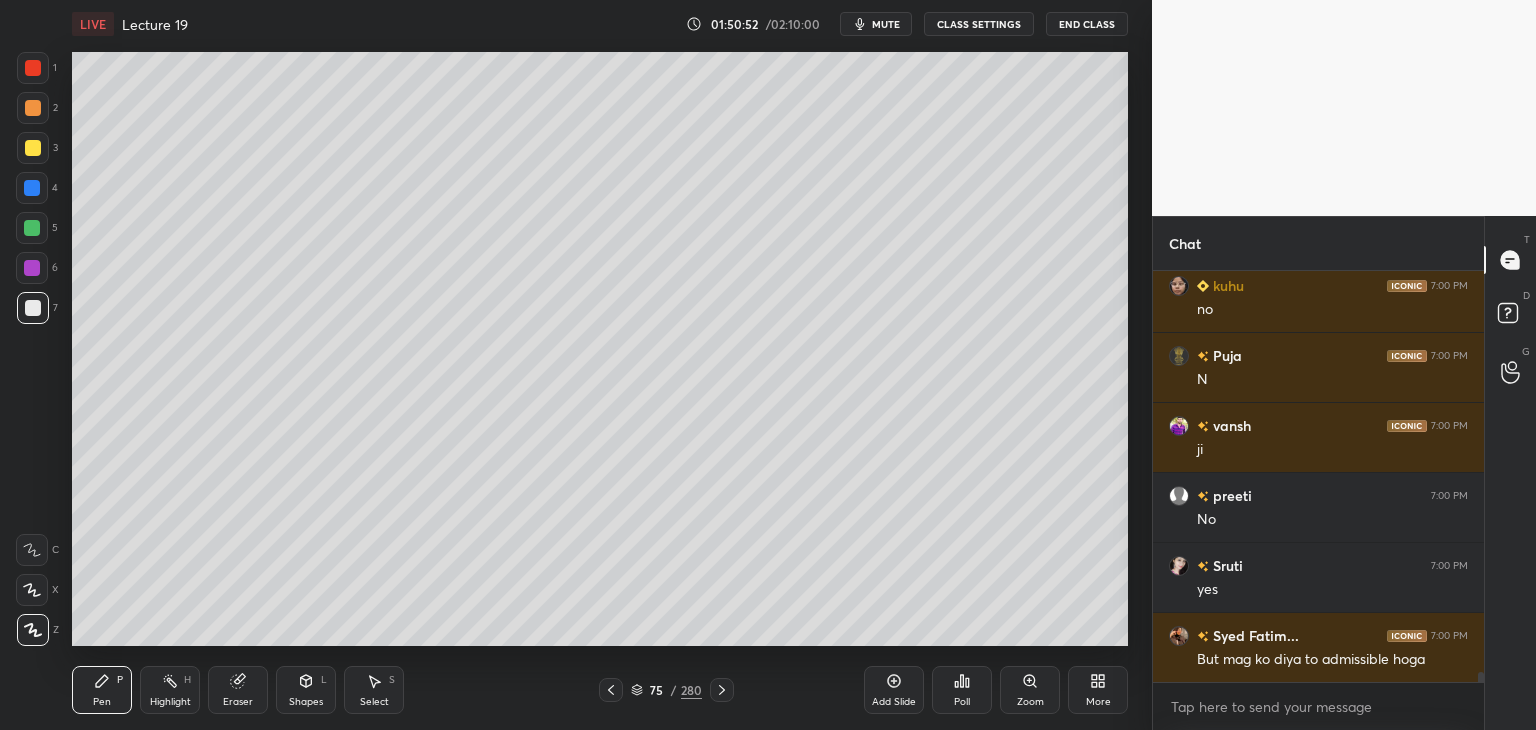 click 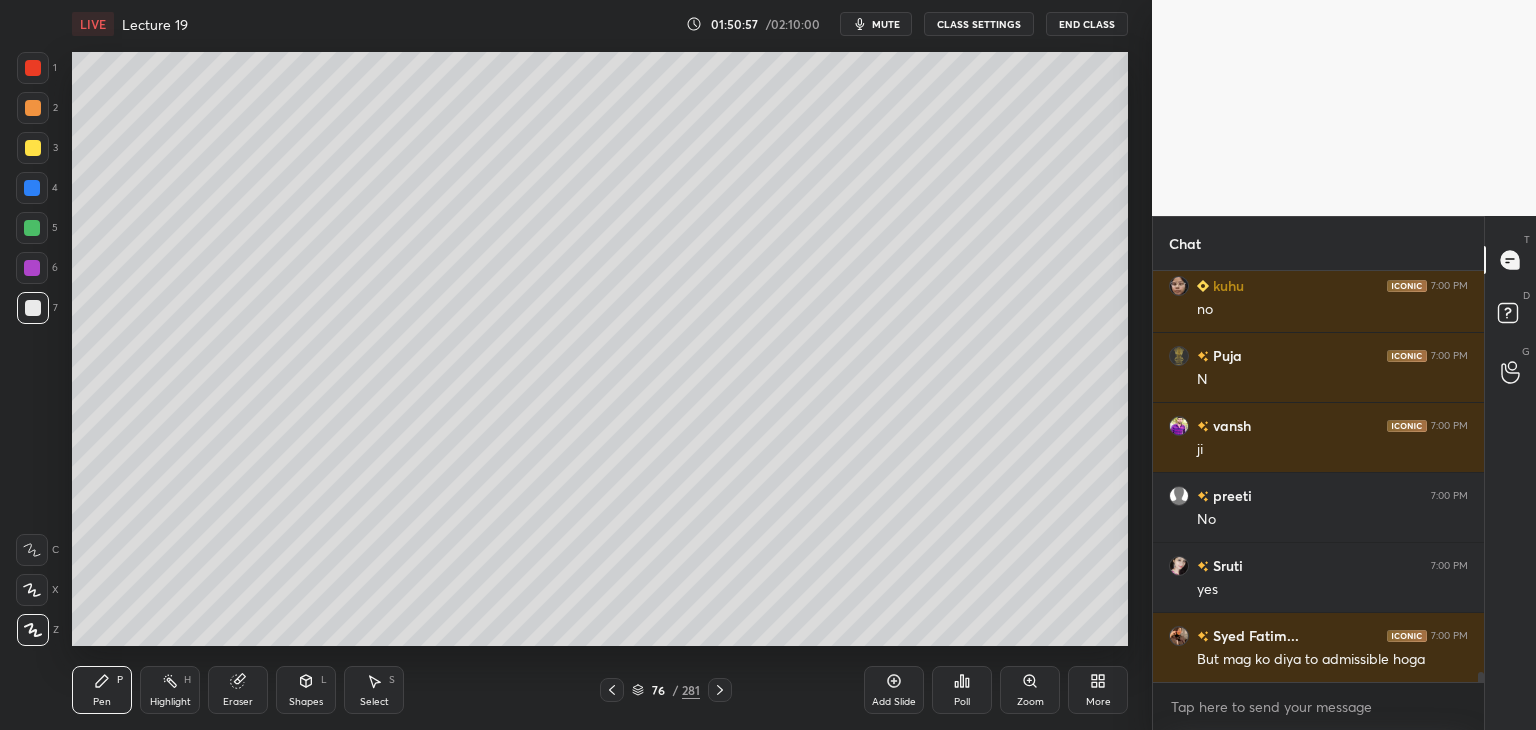 click at bounding box center (32, 228) 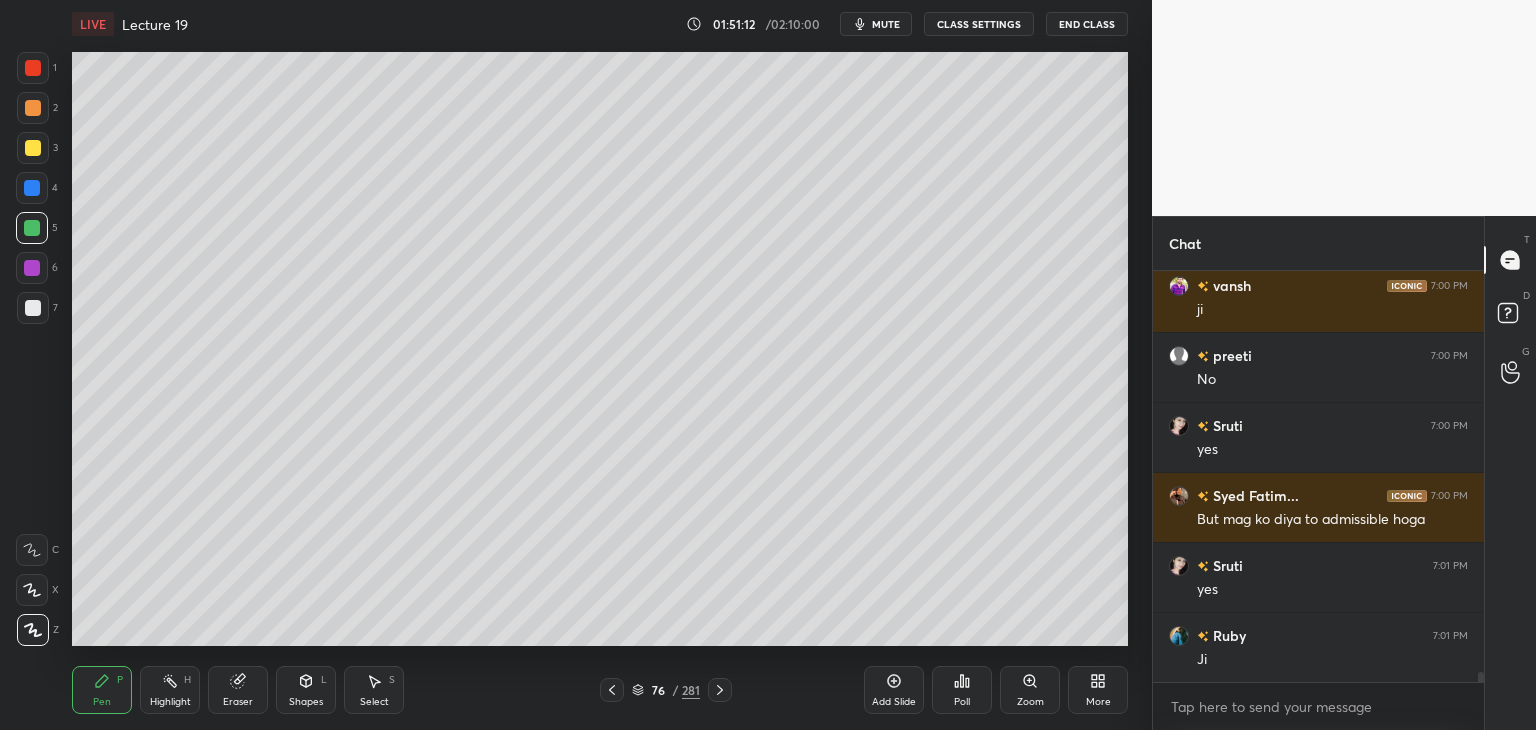 scroll, scrollTop: 17226, scrollLeft: 0, axis: vertical 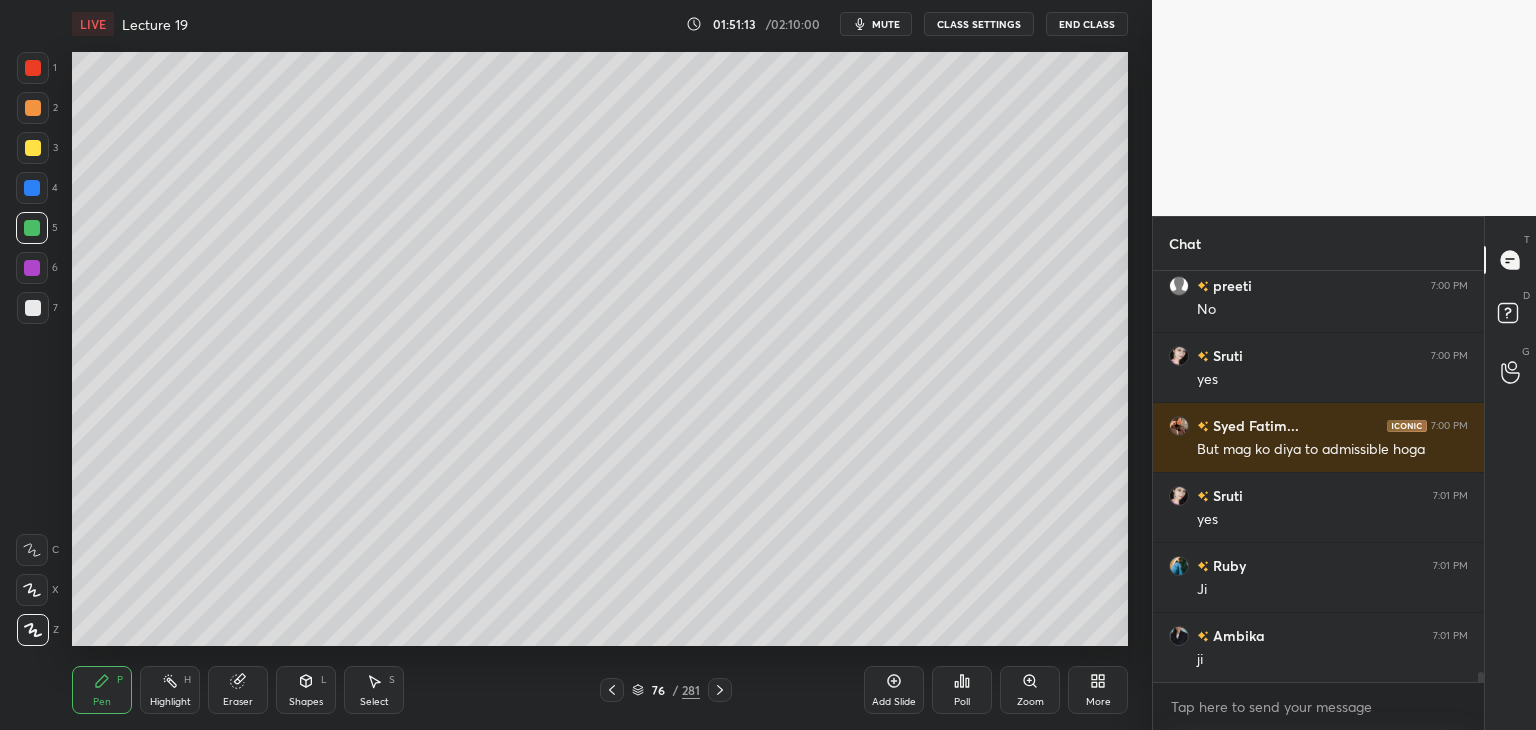 click at bounding box center [32, 268] 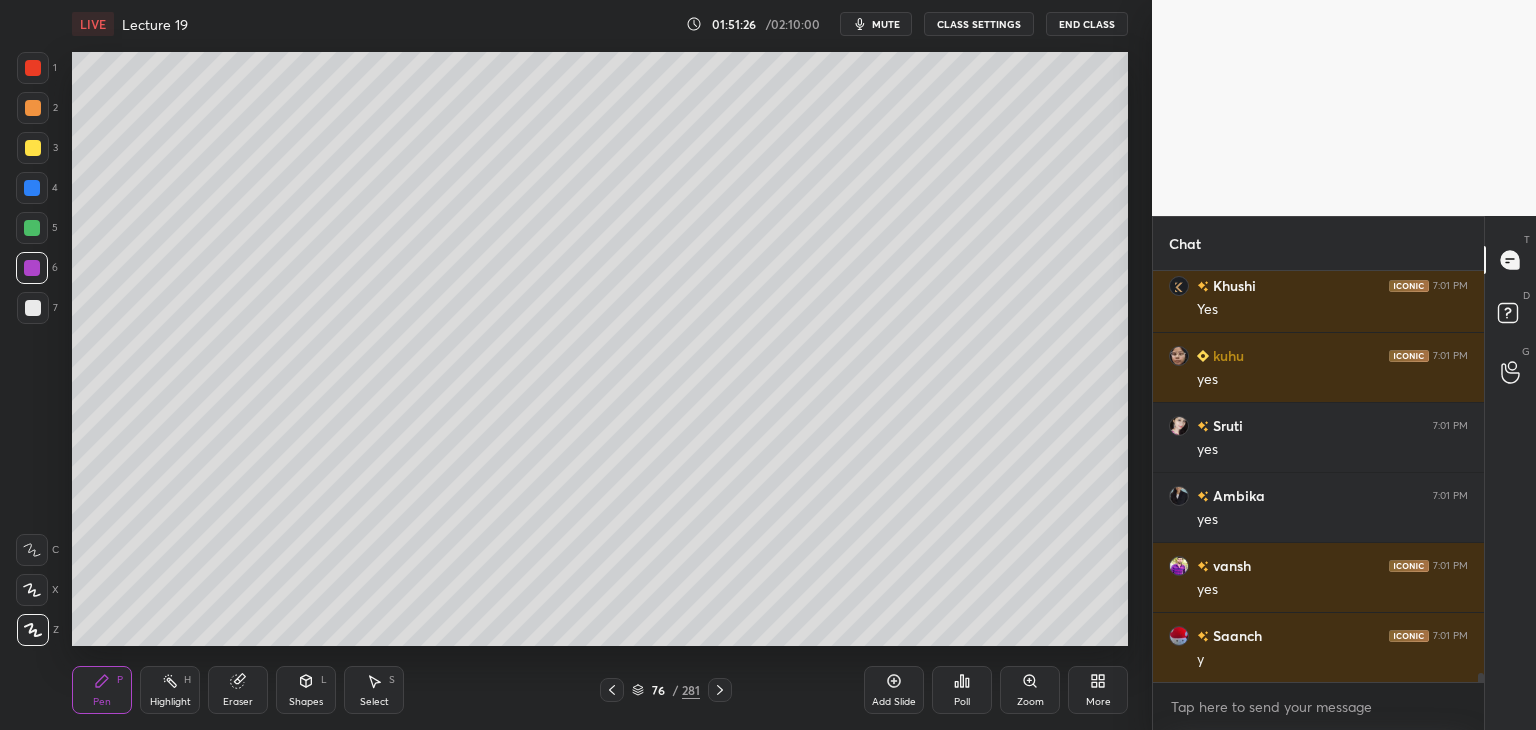 scroll, scrollTop: 17716, scrollLeft: 0, axis: vertical 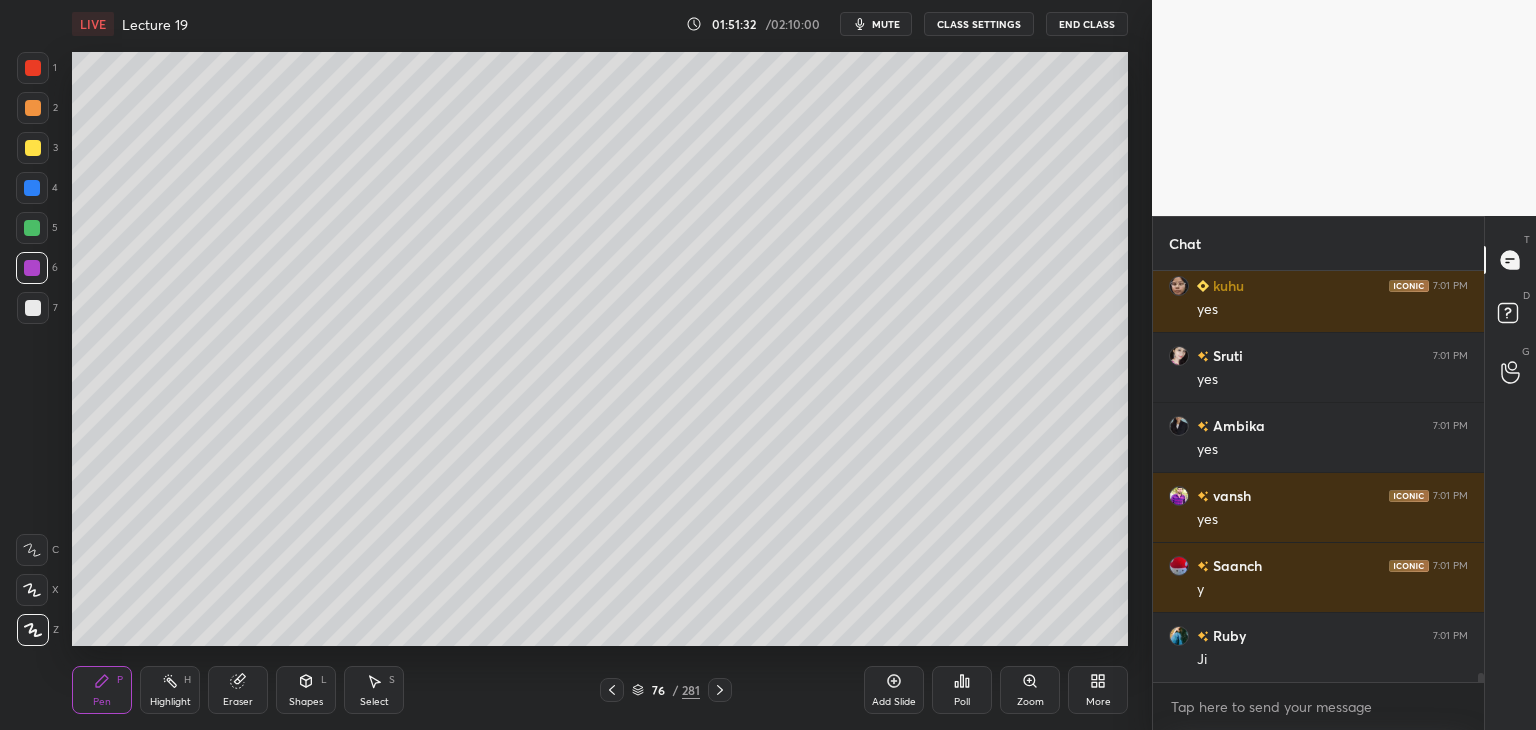 click at bounding box center [33, 308] 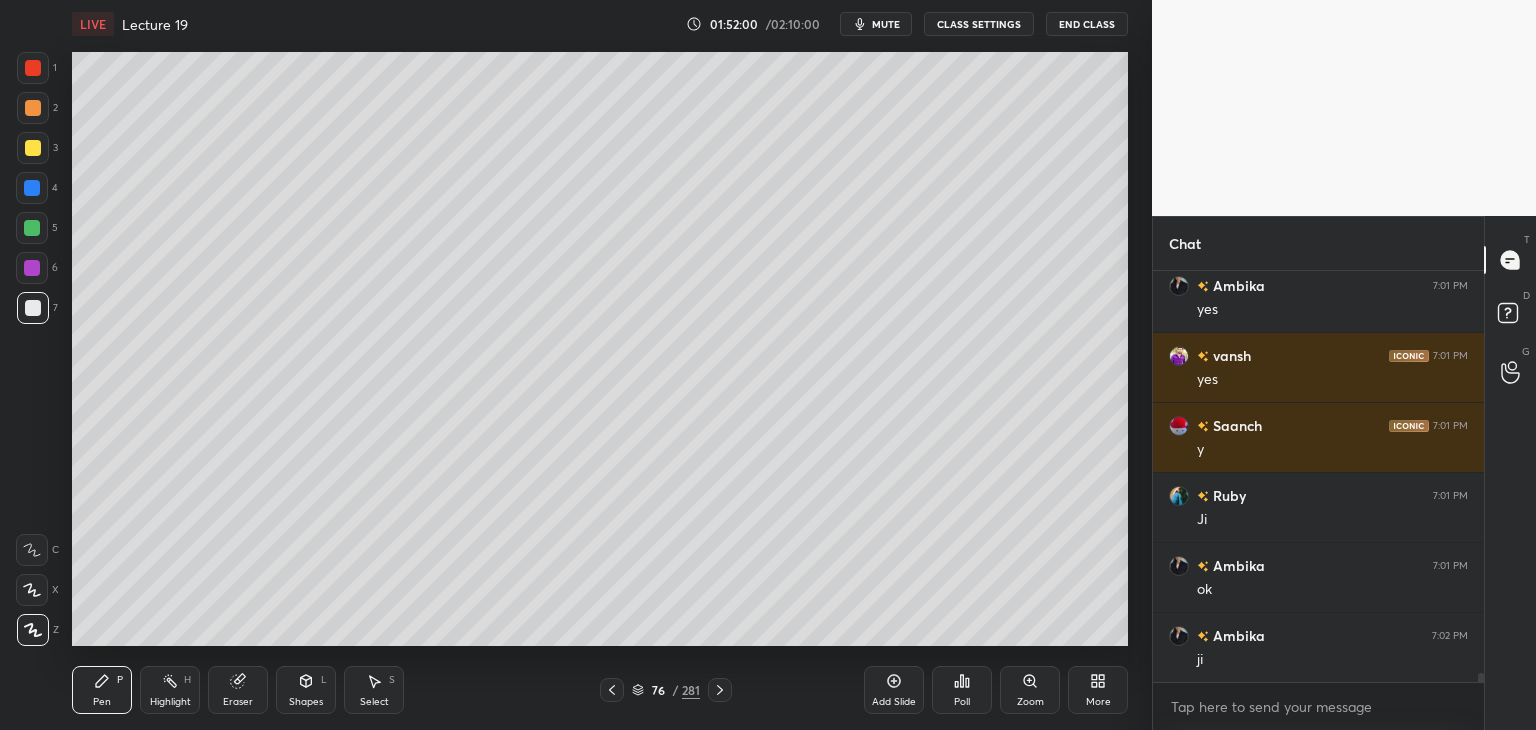 scroll, scrollTop: 17926, scrollLeft: 0, axis: vertical 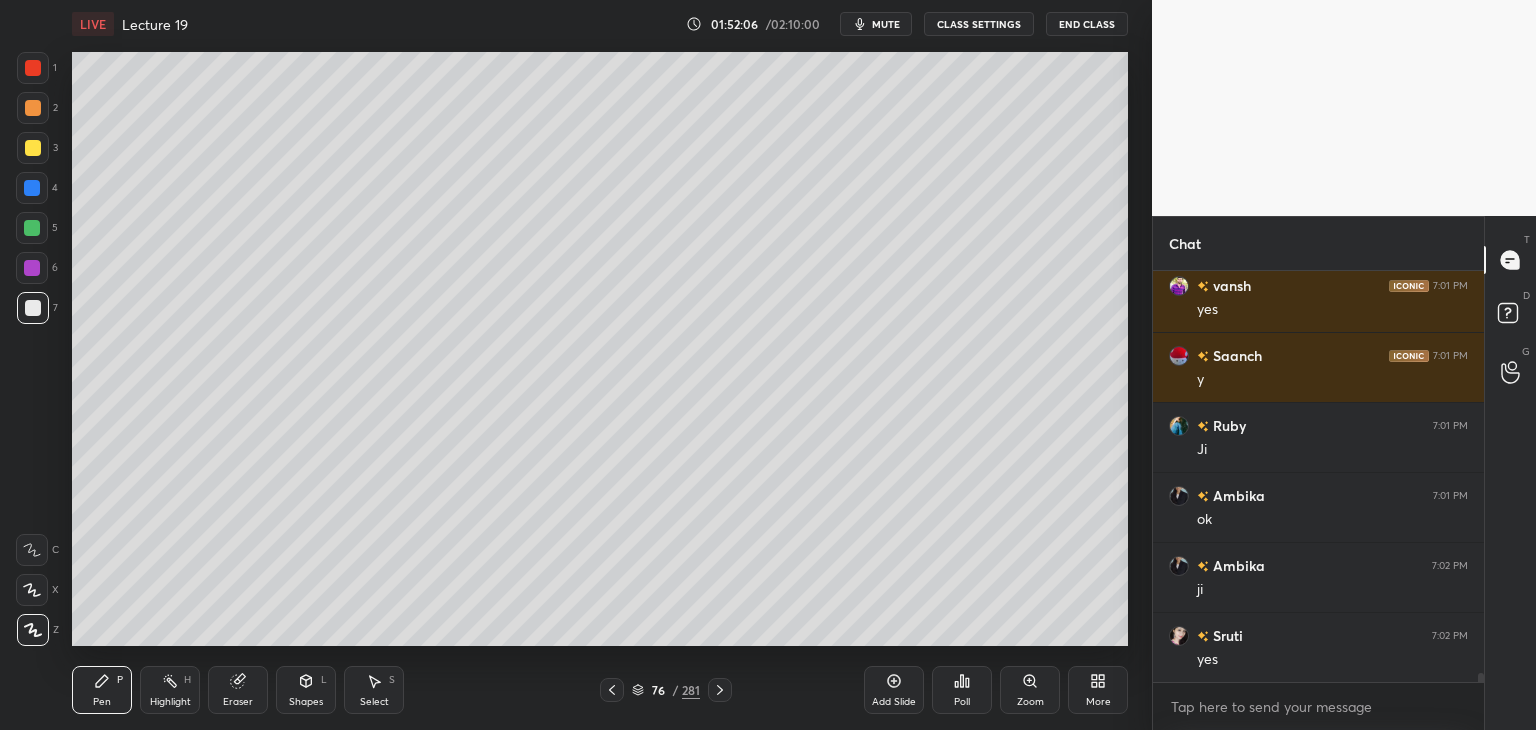click at bounding box center (33, 308) 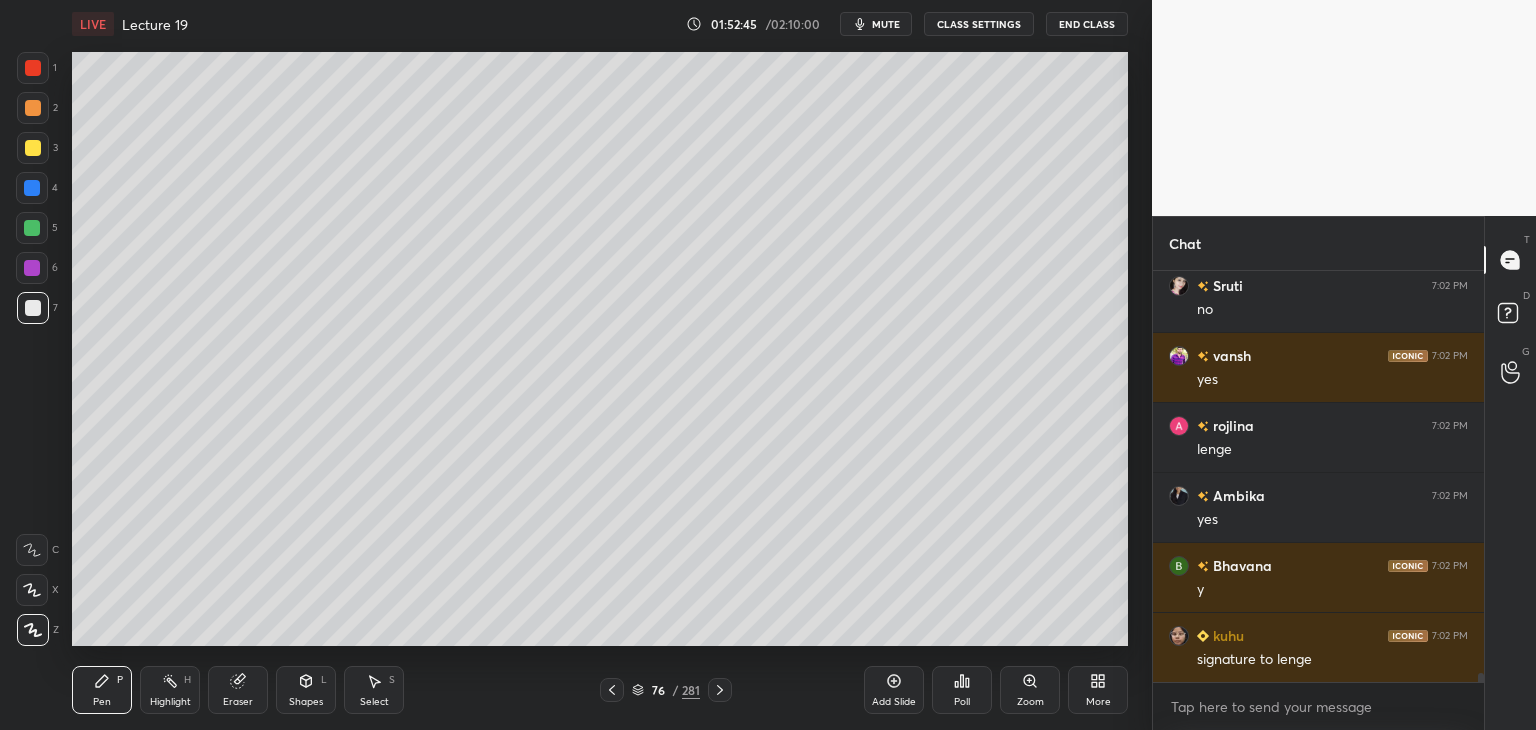 scroll, scrollTop: 18696, scrollLeft: 0, axis: vertical 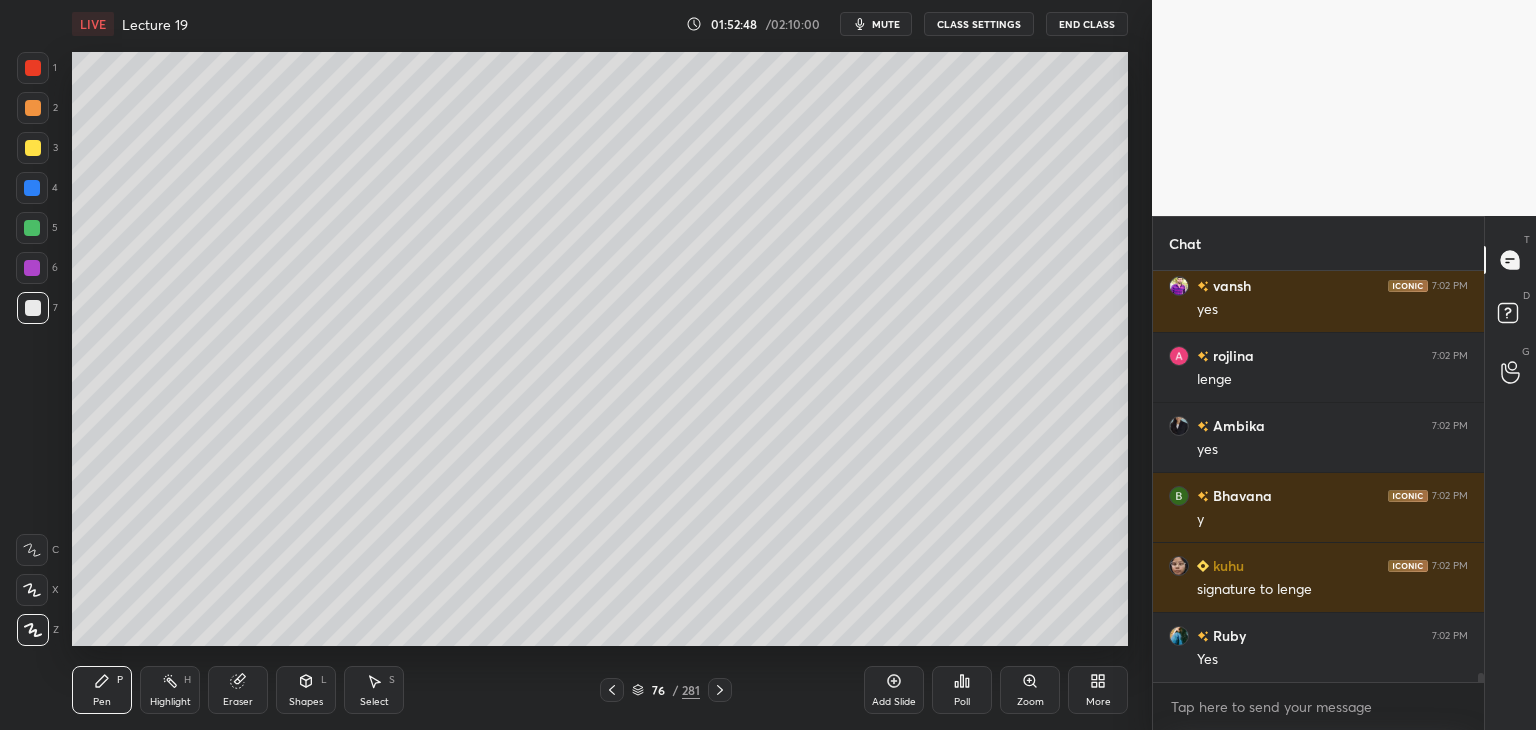 click at bounding box center [32, 268] 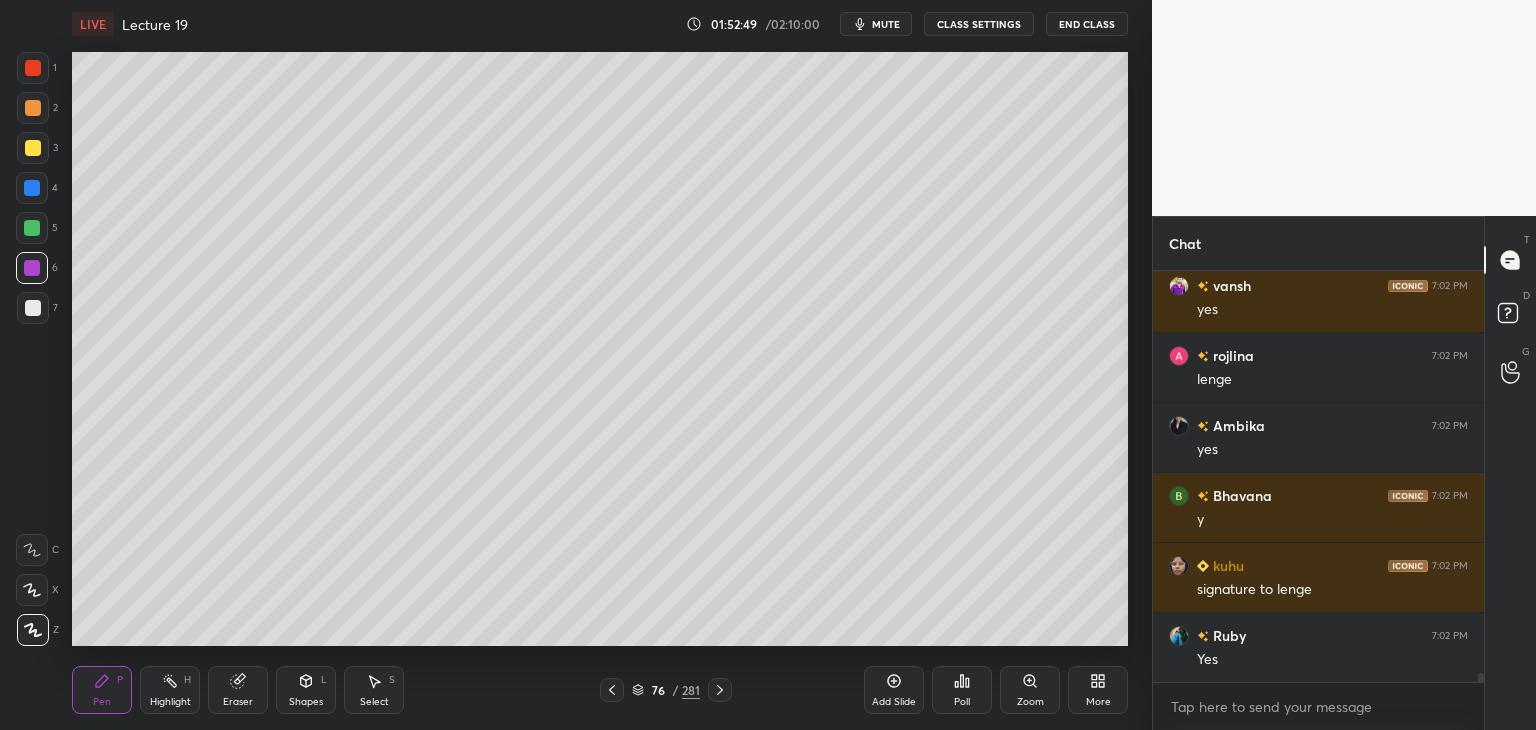 click at bounding box center (32, 188) 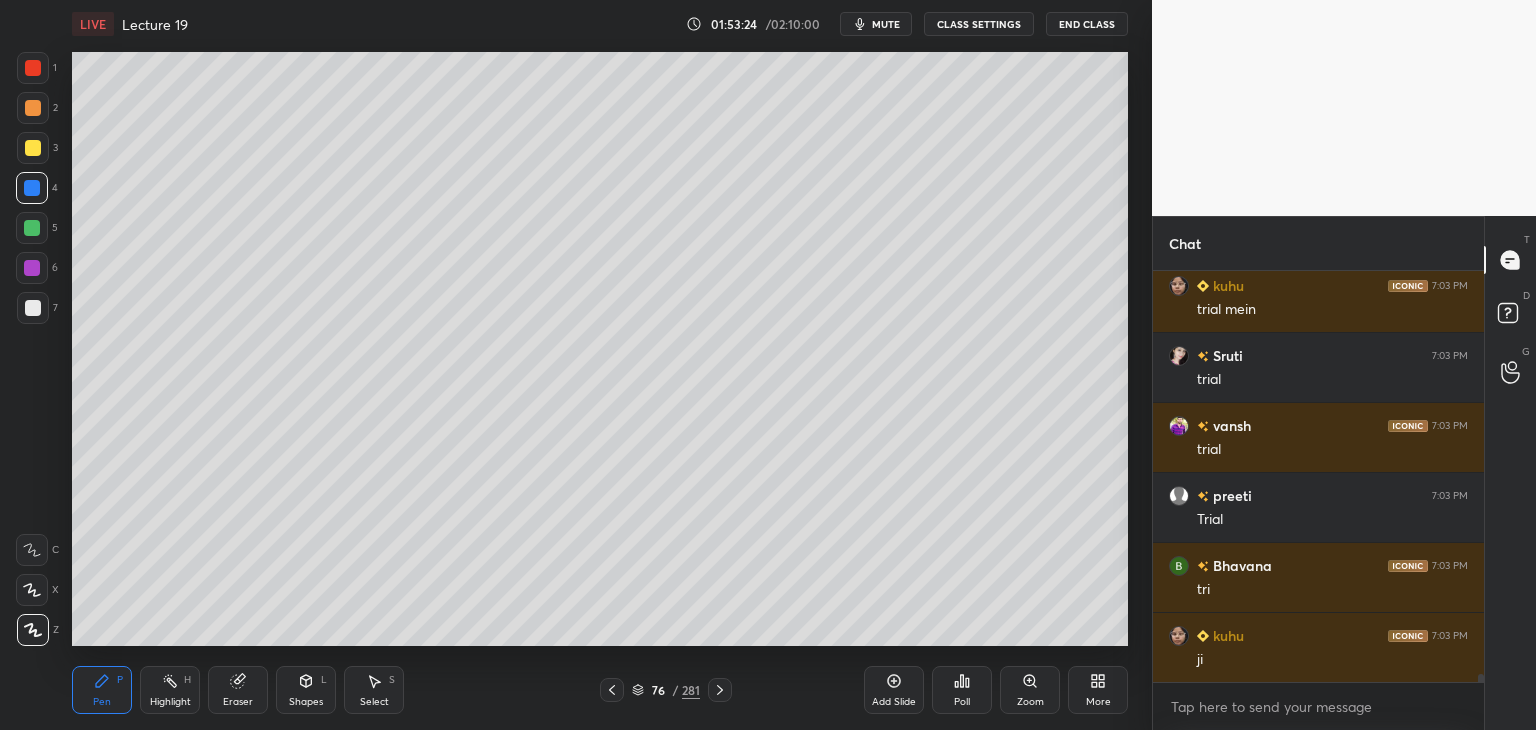 scroll, scrollTop: 20376, scrollLeft: 0, axis: vertical 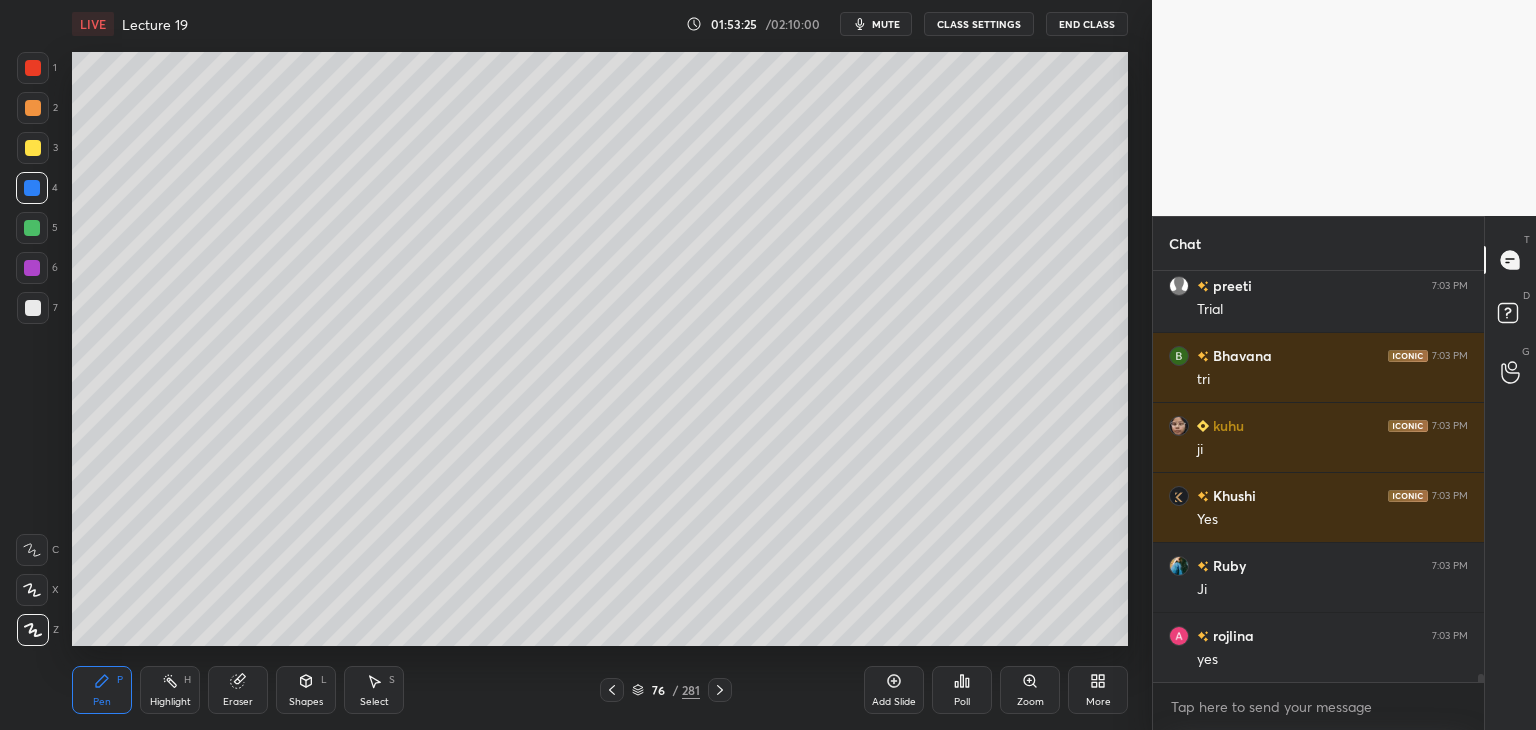 click on "Add Slide" at bounding box center (894, 690) 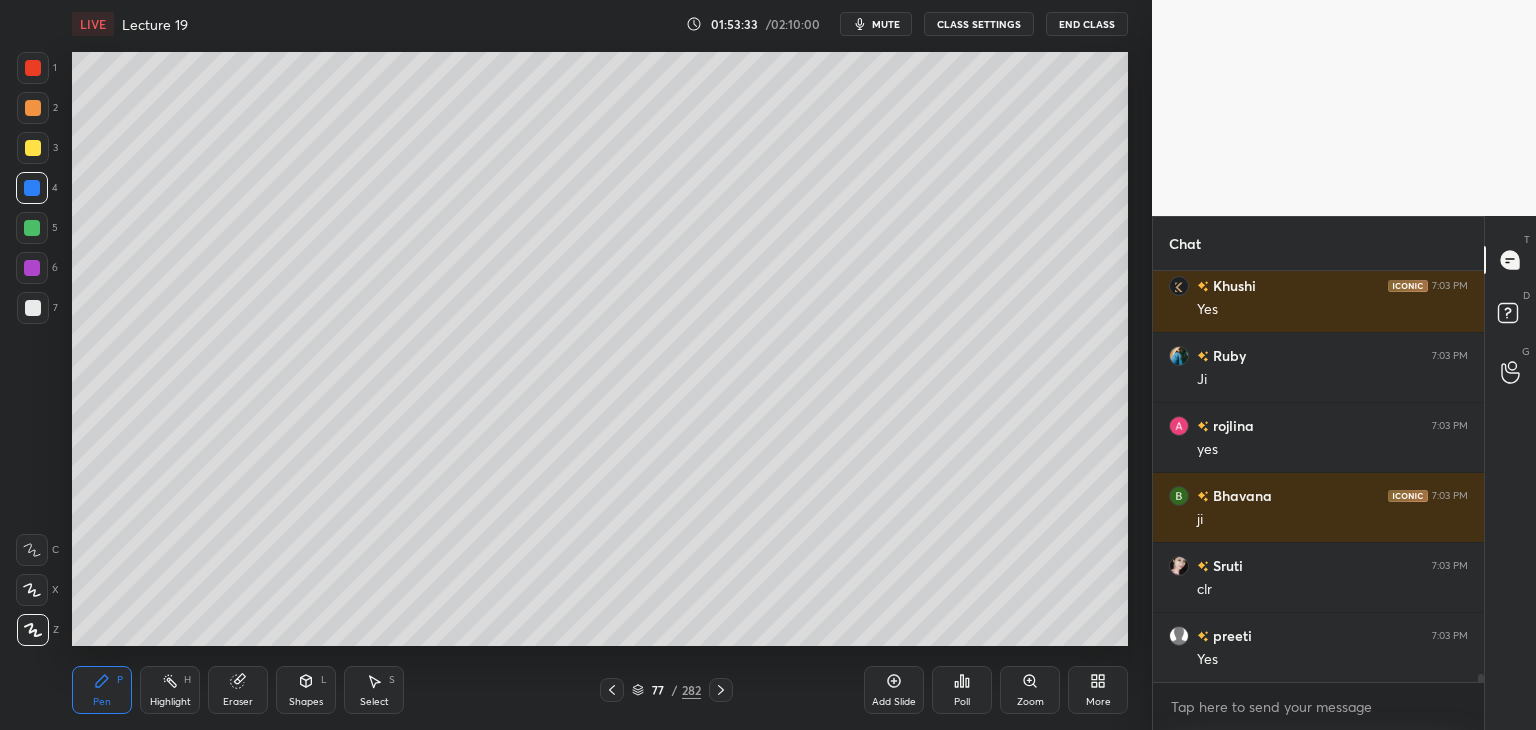scroll, scrollTop: 20656, scrollLeft: 0, axis: vertical 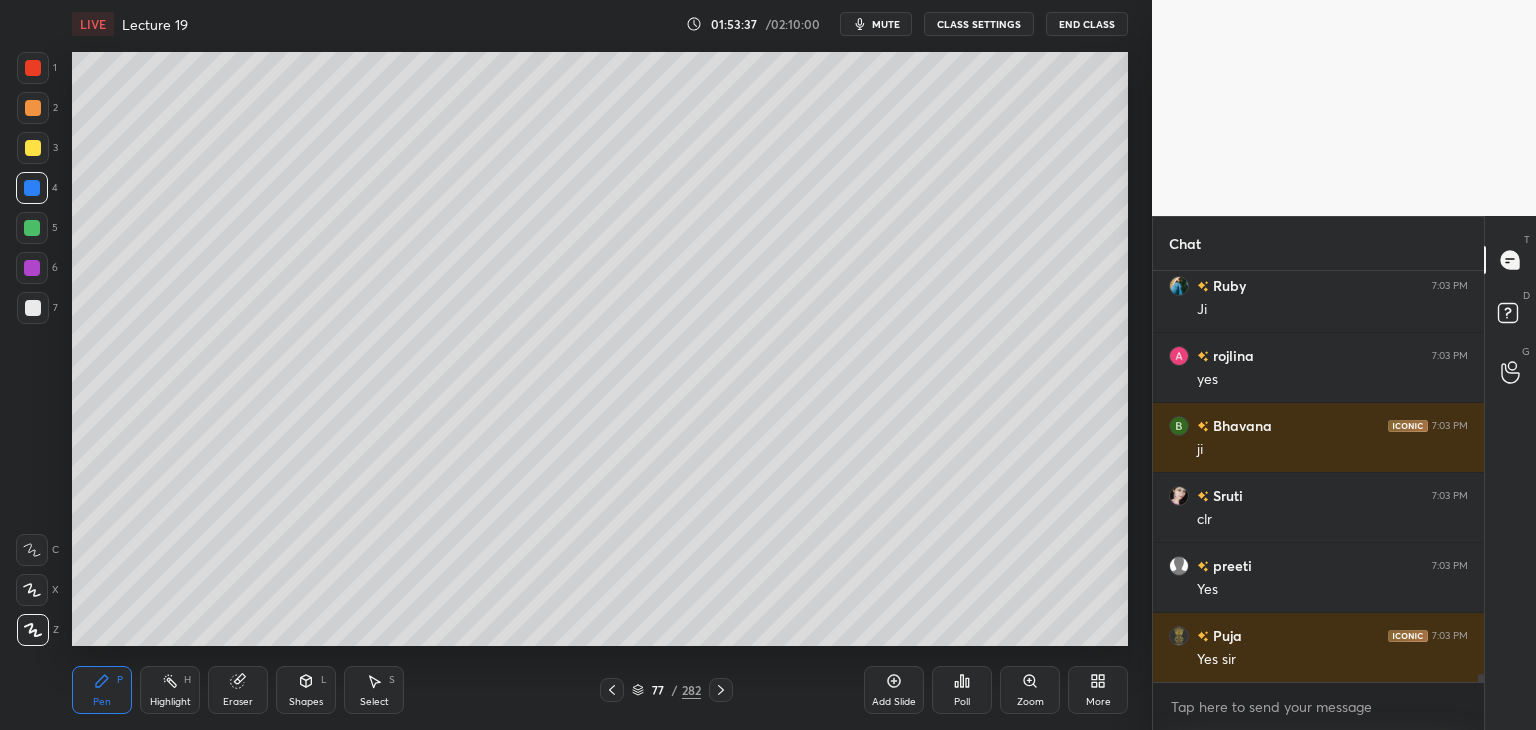 click at bounding box center [32, 228] 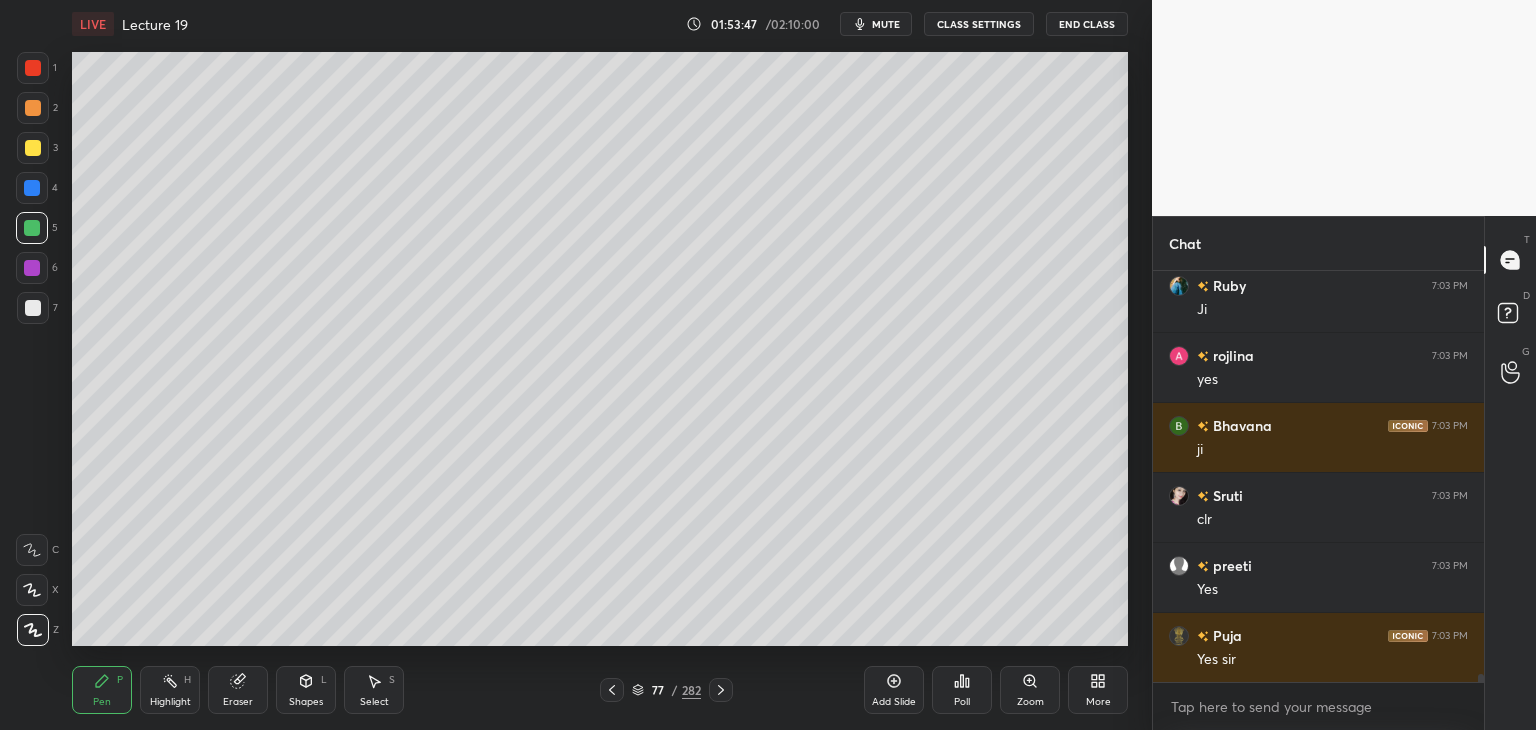 scroll, scrollTop: 20726, scrollLeft: 0, axis: vertical 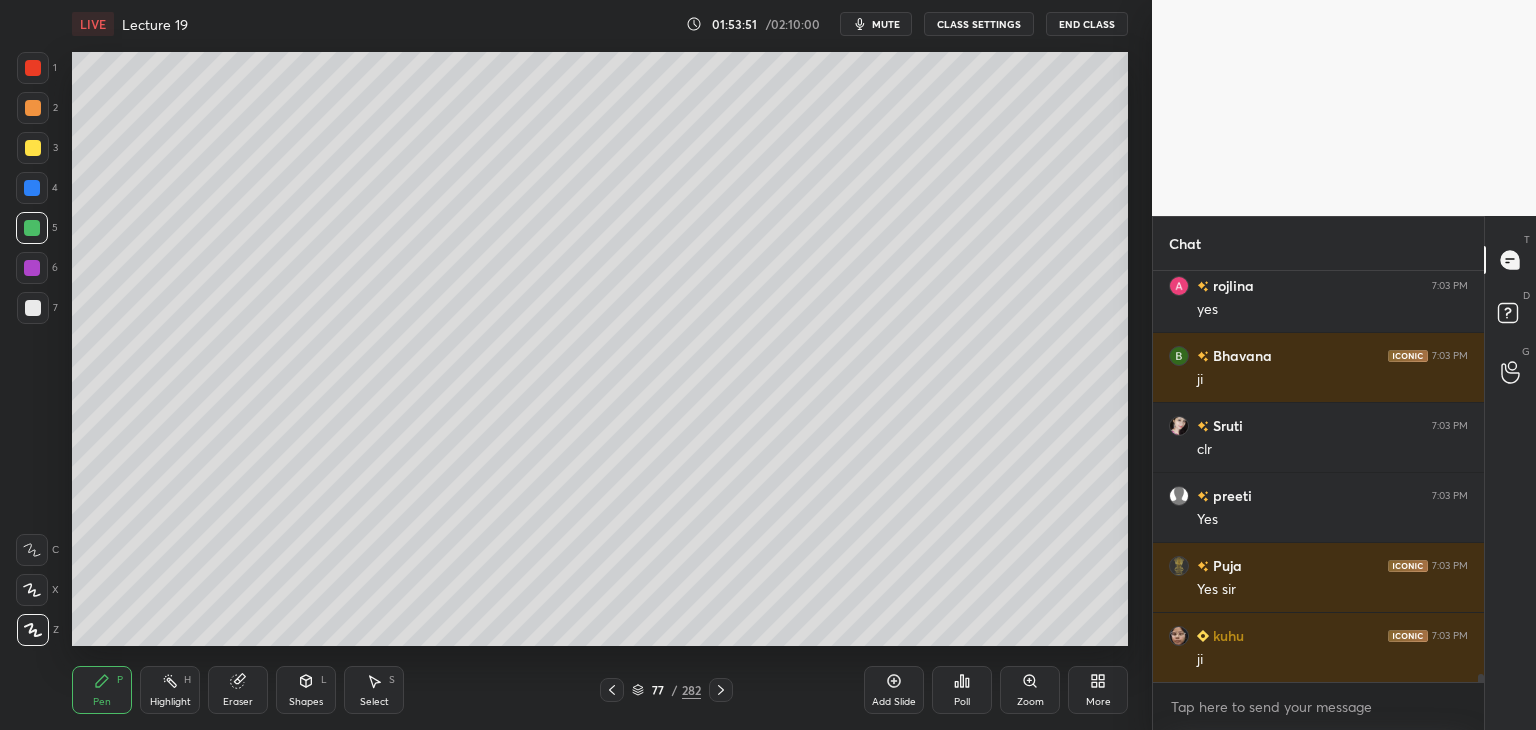 click on "Add Slide" at bounding box center (894, 690) 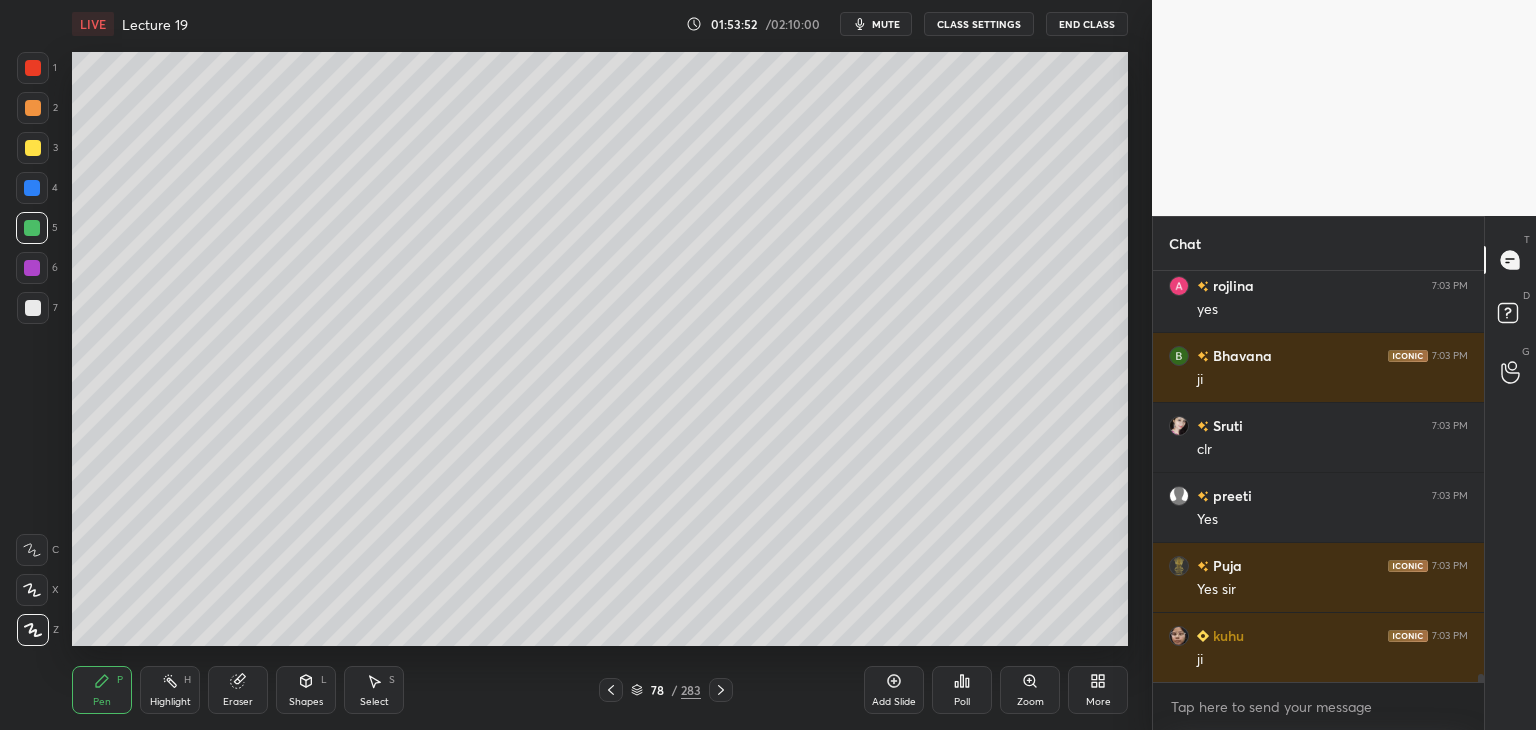 click at bounding box center (32, 268) 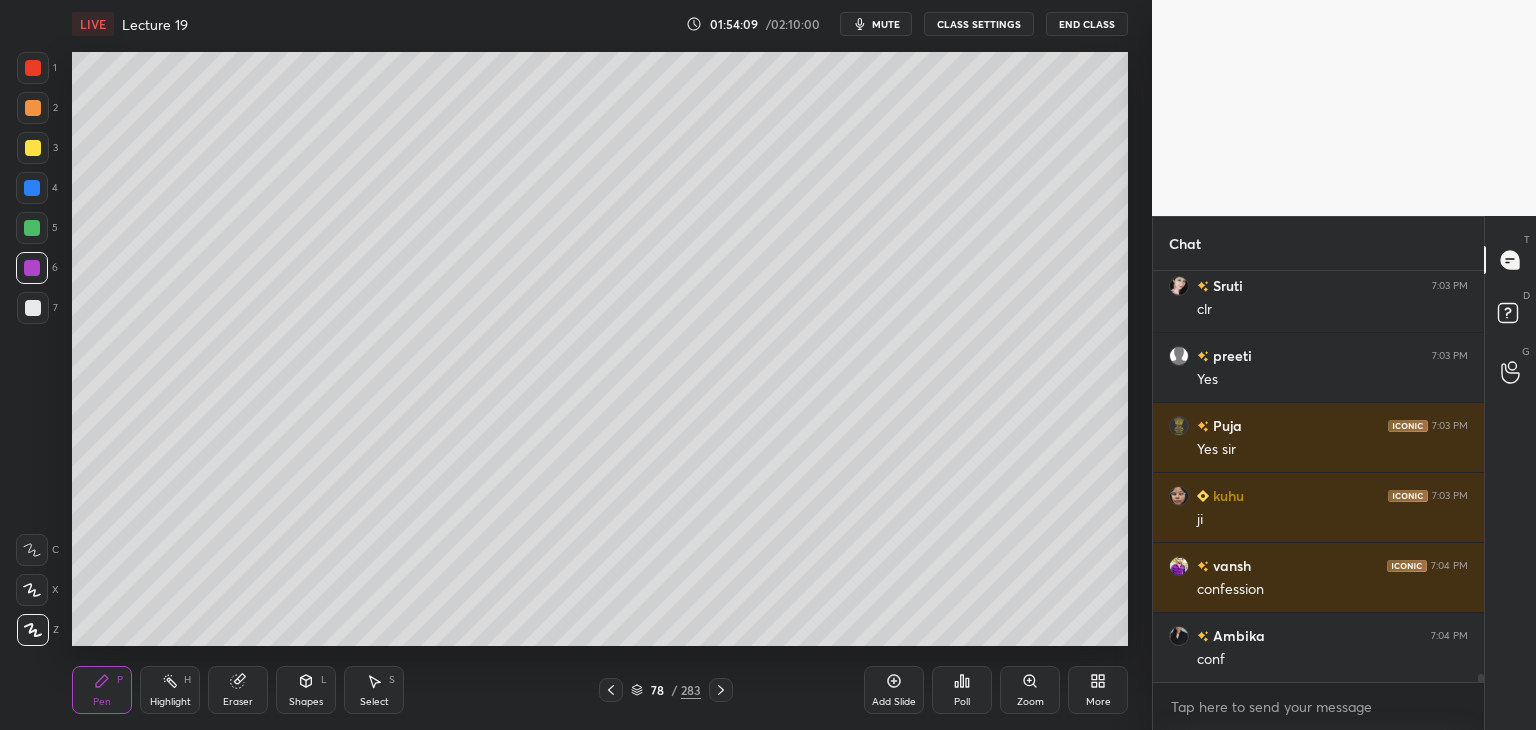 scroll, scrollTop: 20936, scrollLeft: 0, axis: vertical 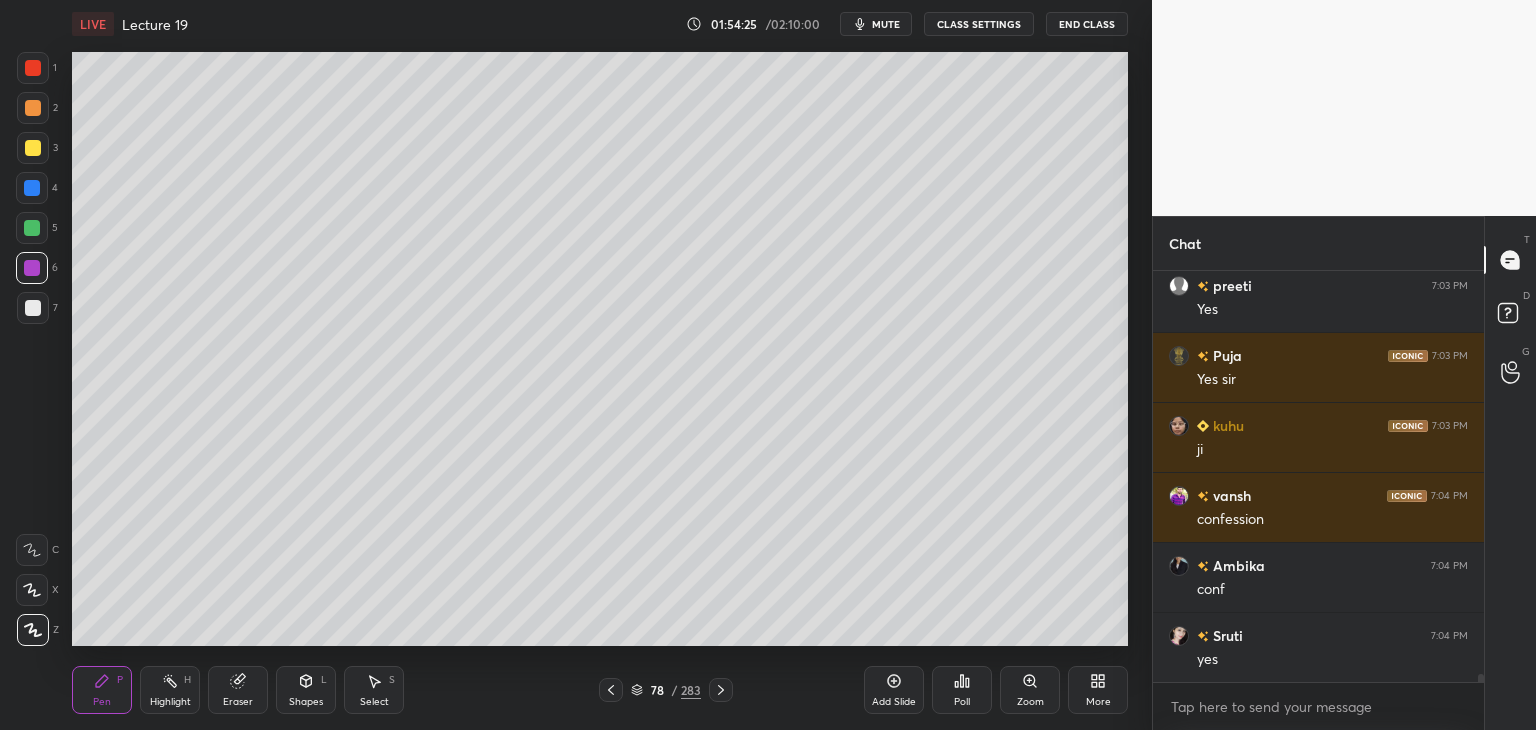 click on "7" at bounding box center [37, 308] 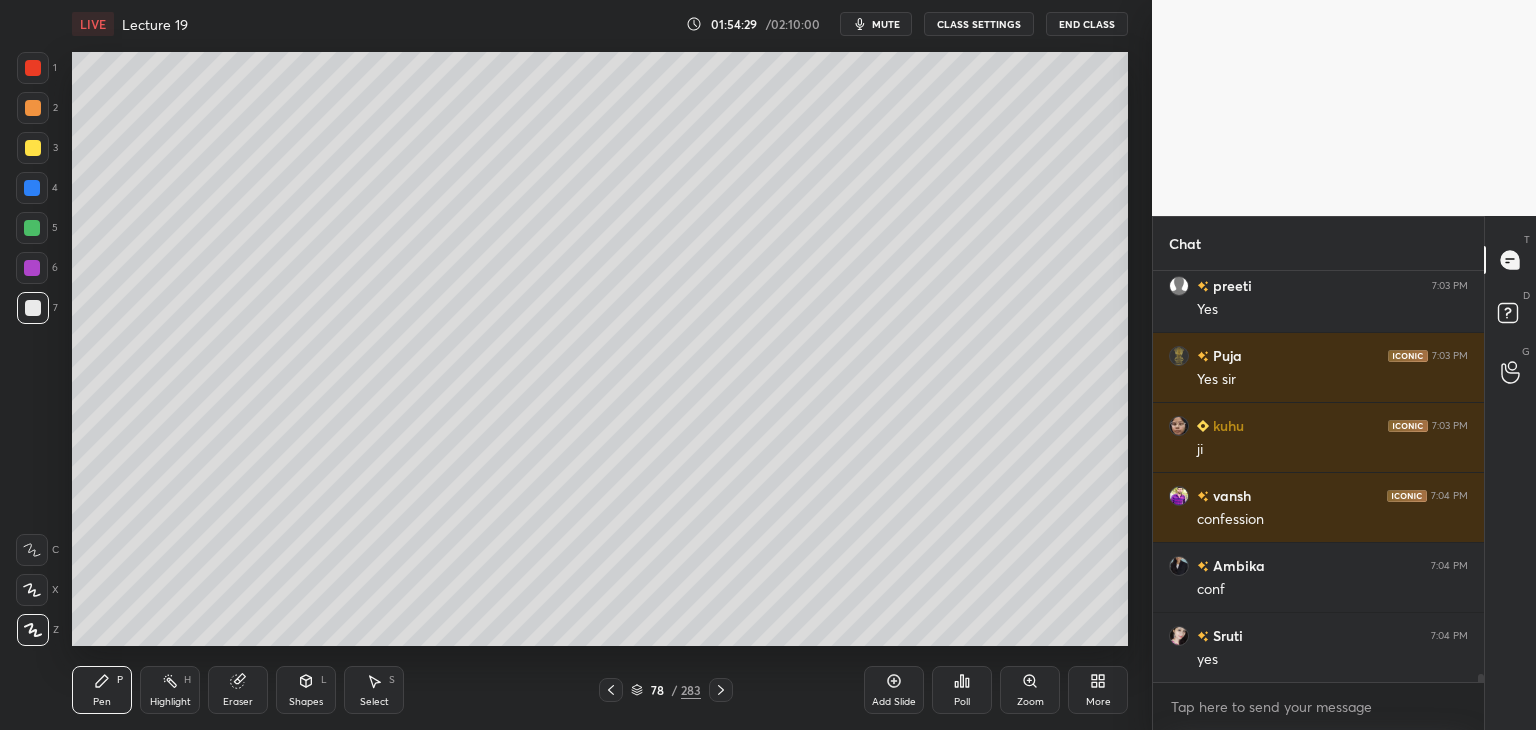click at bounding box center [33, 308] 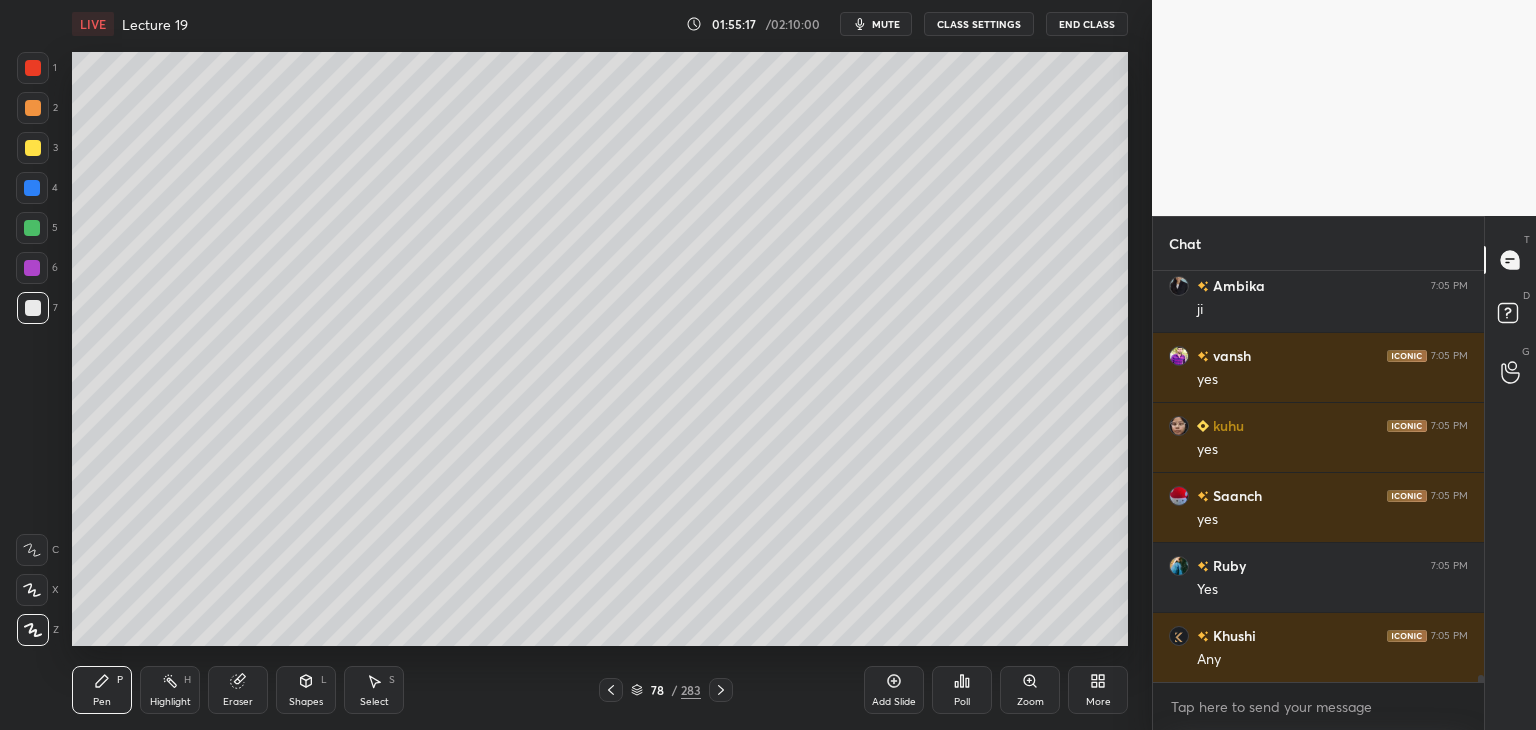 scroll, scrollTop: 22616, scrollLeft: 0, axis: vertical 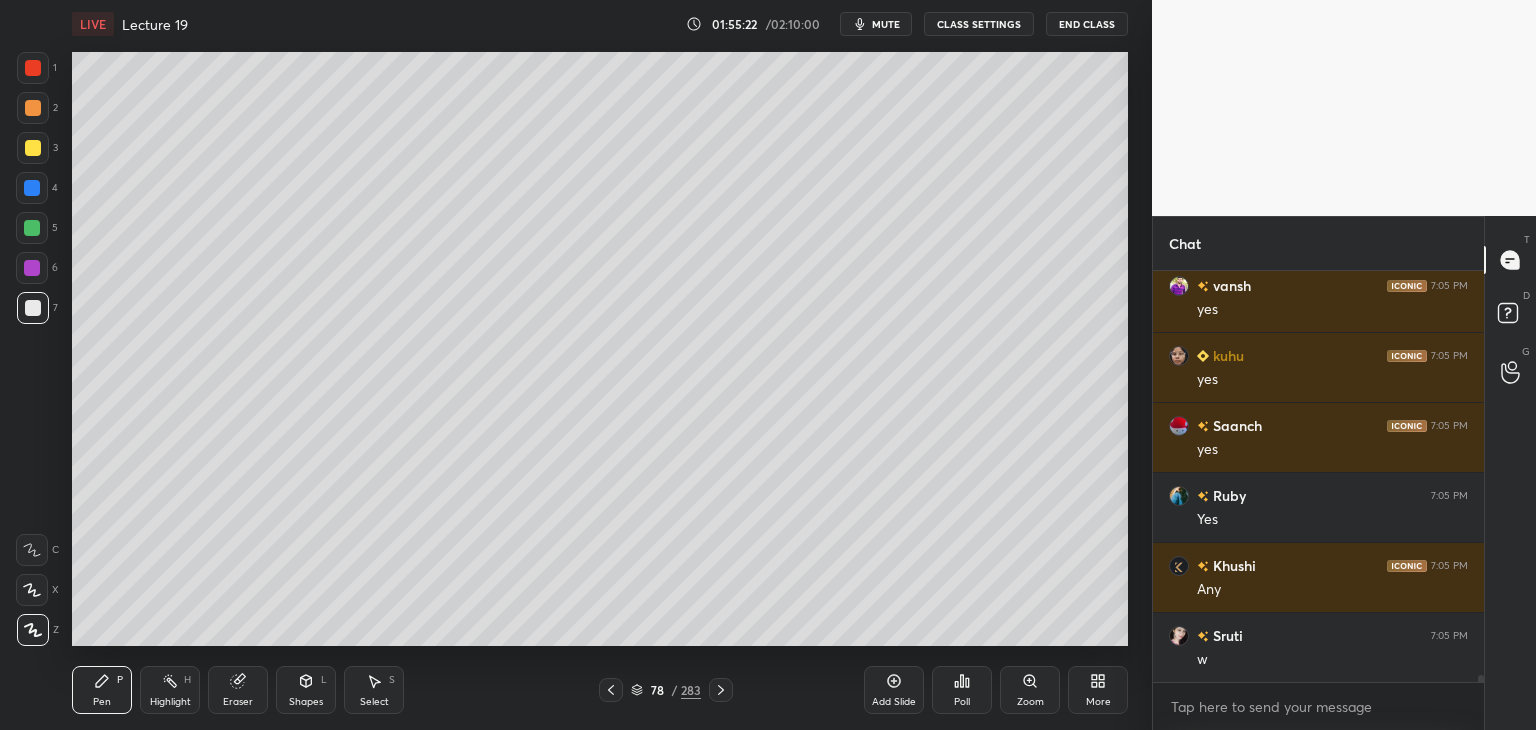 click at bounding box center (33, 308) 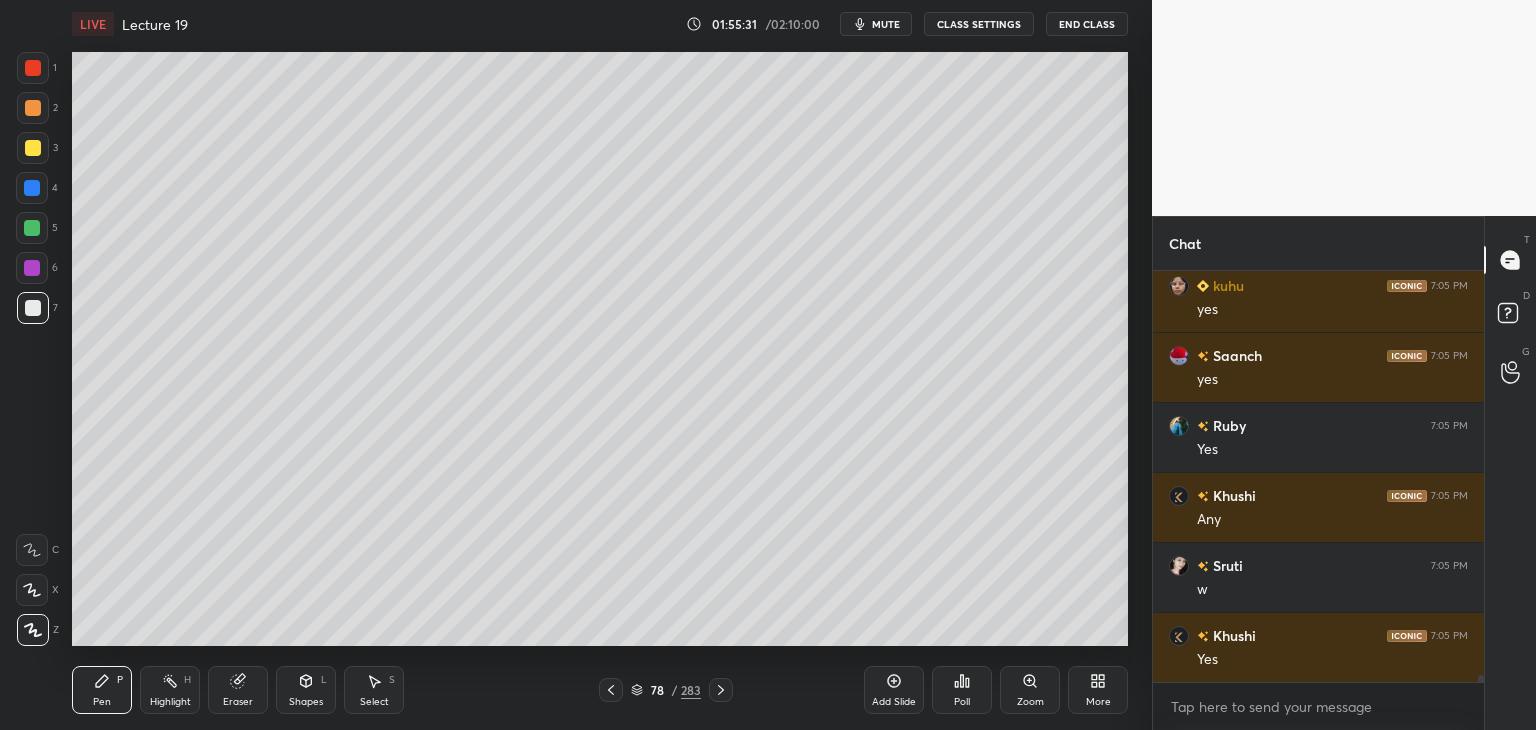 scroll, scrollTop: 22756, scrollLeft: 0, axis: vertical 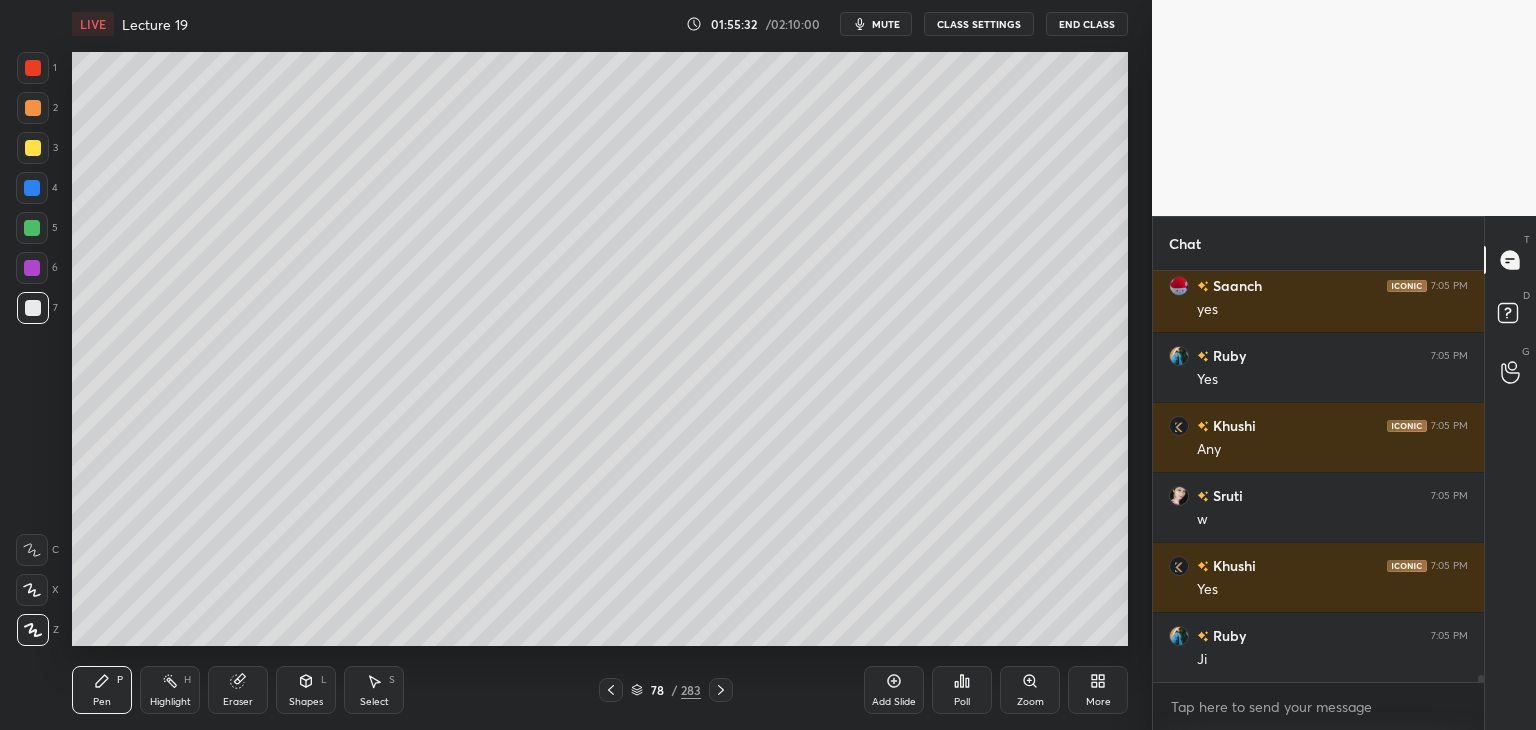 click on "Add Slide" at bounding box center [894, 690] 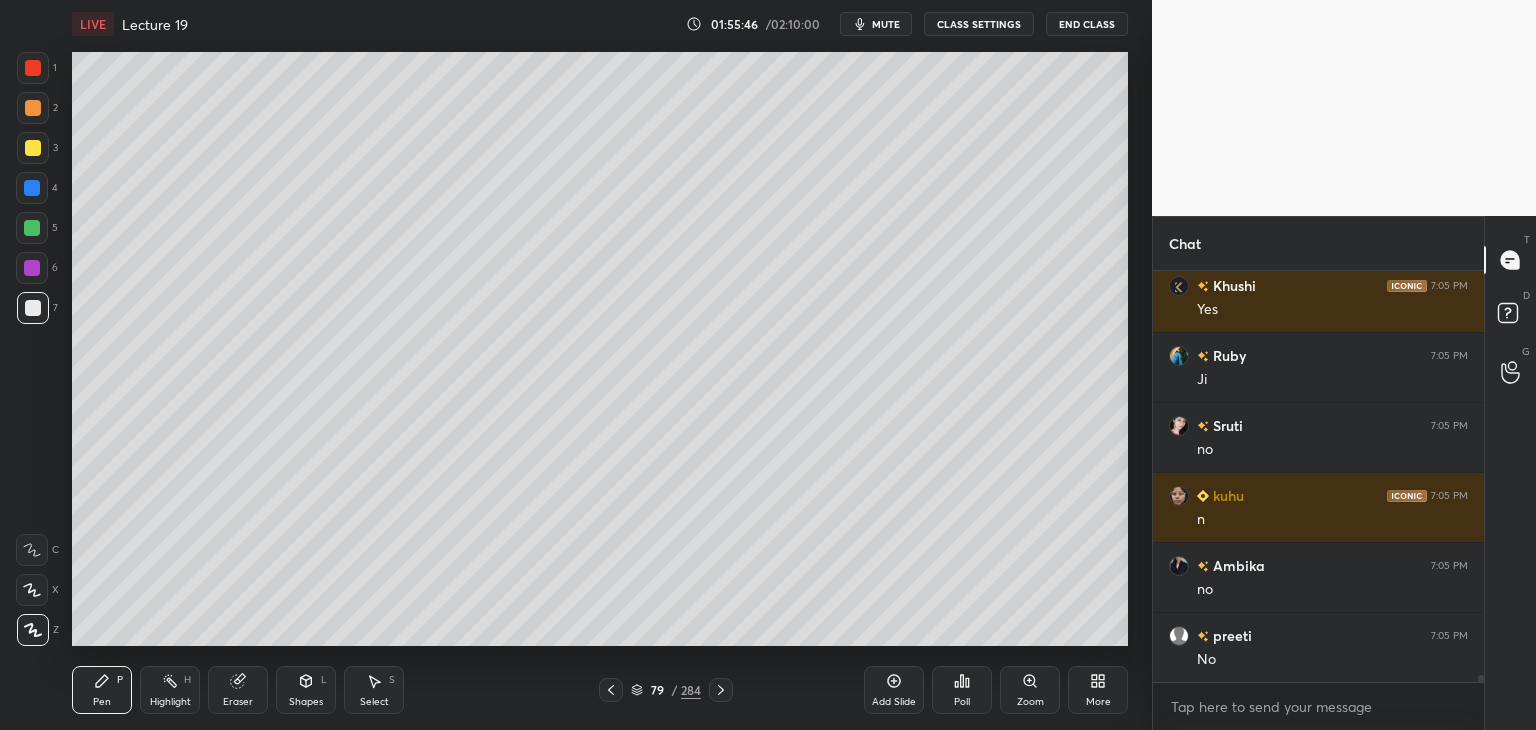 scroll, scrollTop: 23106, scrollLeft: 0, axis: vertical 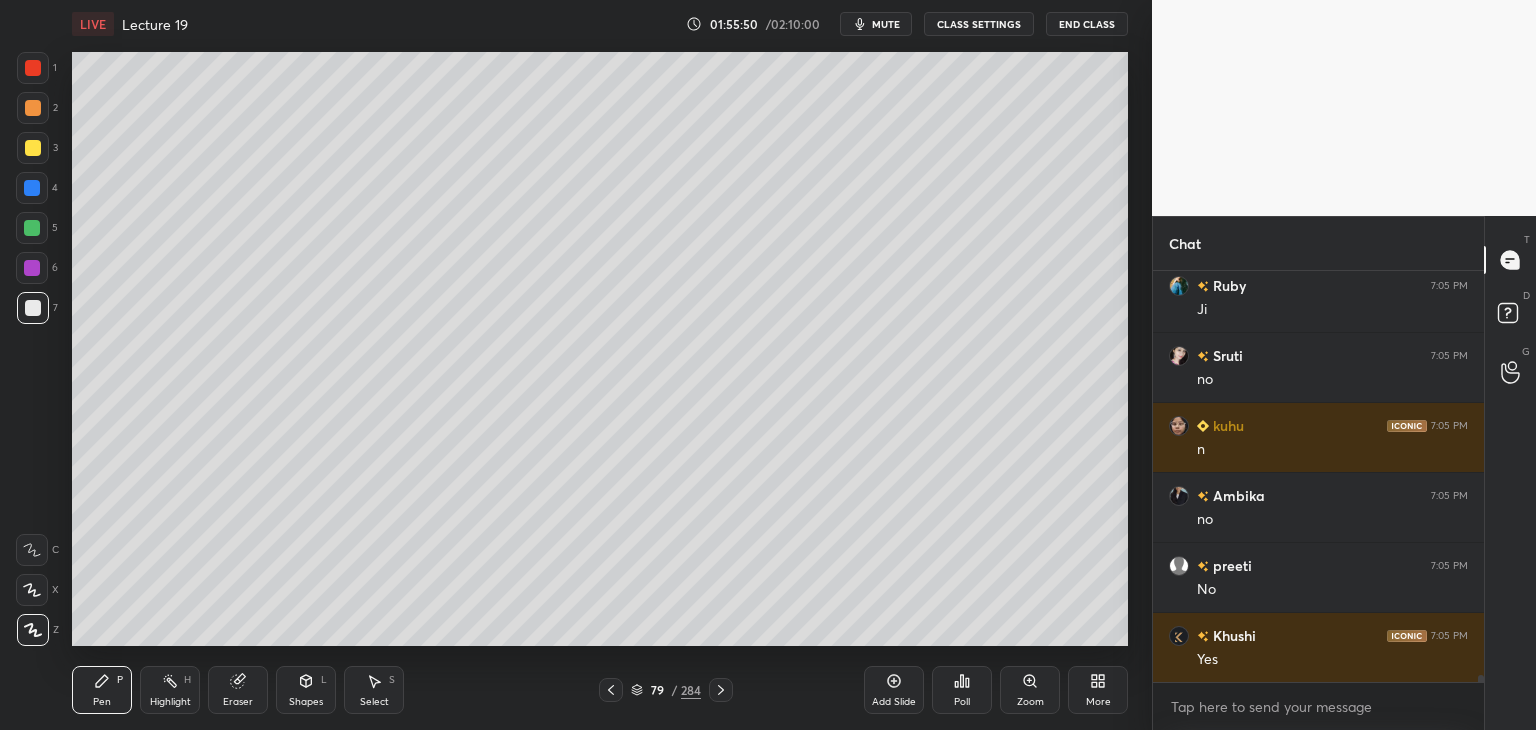 click at bounding box center [32, 268] 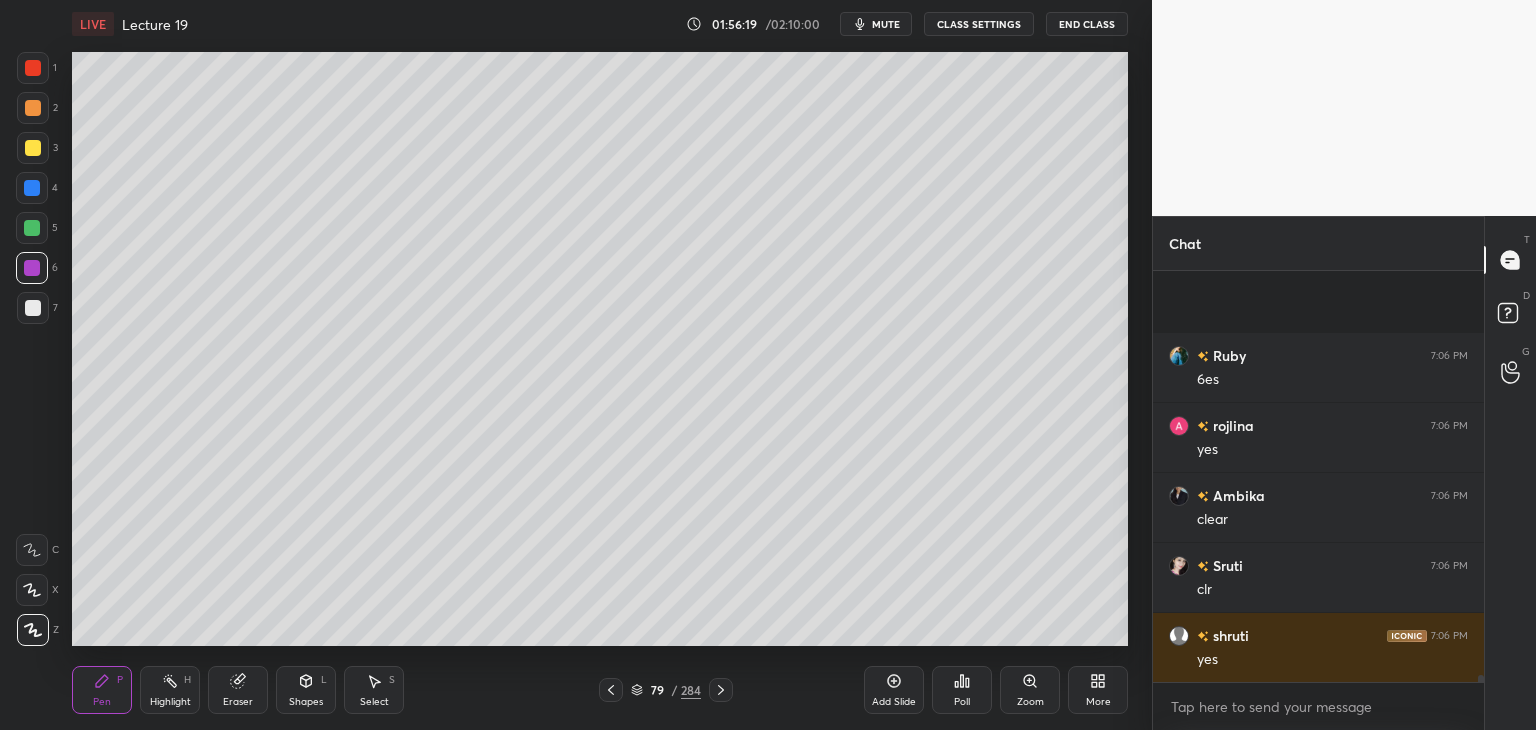 scroll, scrollTop: 23946, scrollLeft: 0, axis: vertical 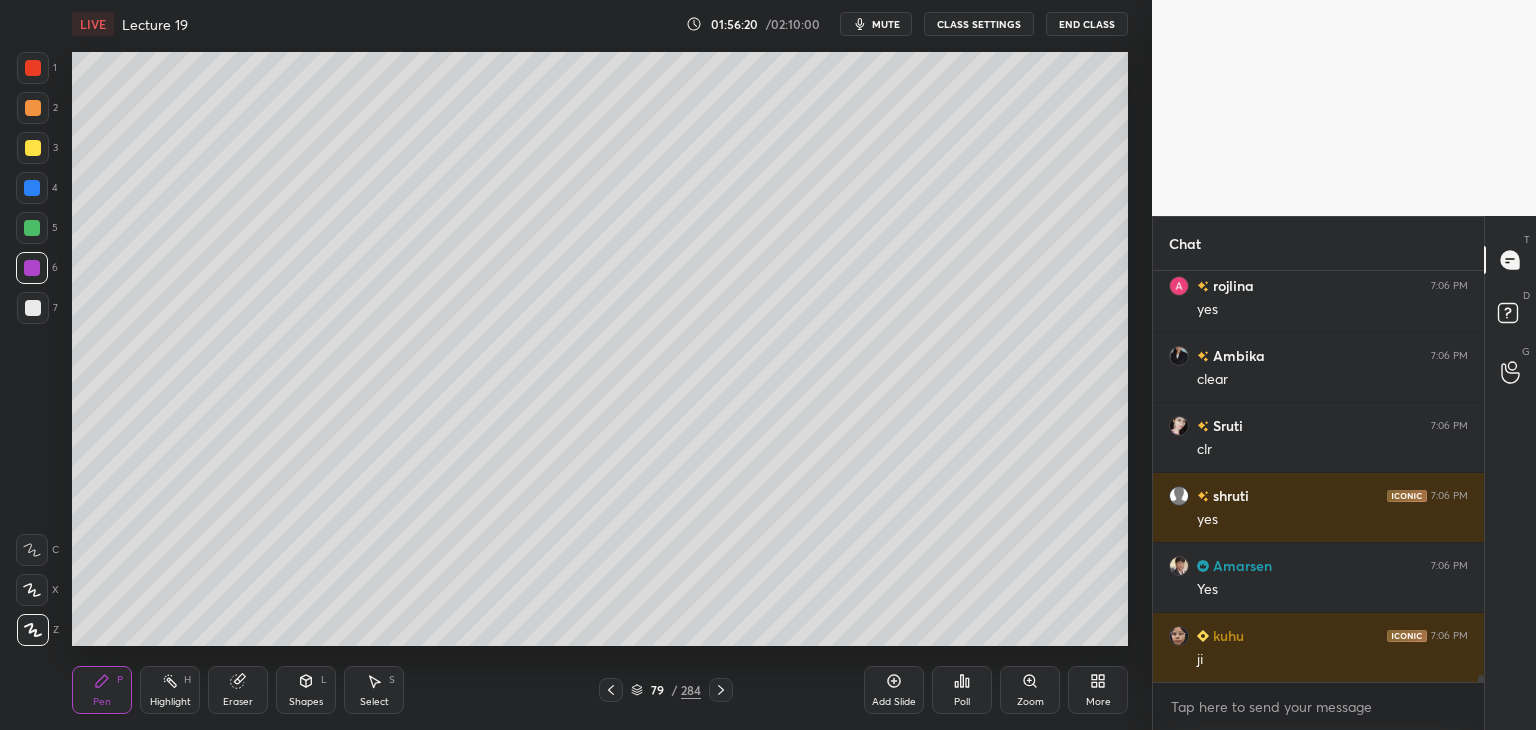 click on "Add Slide" at bounding box center [894, 690] 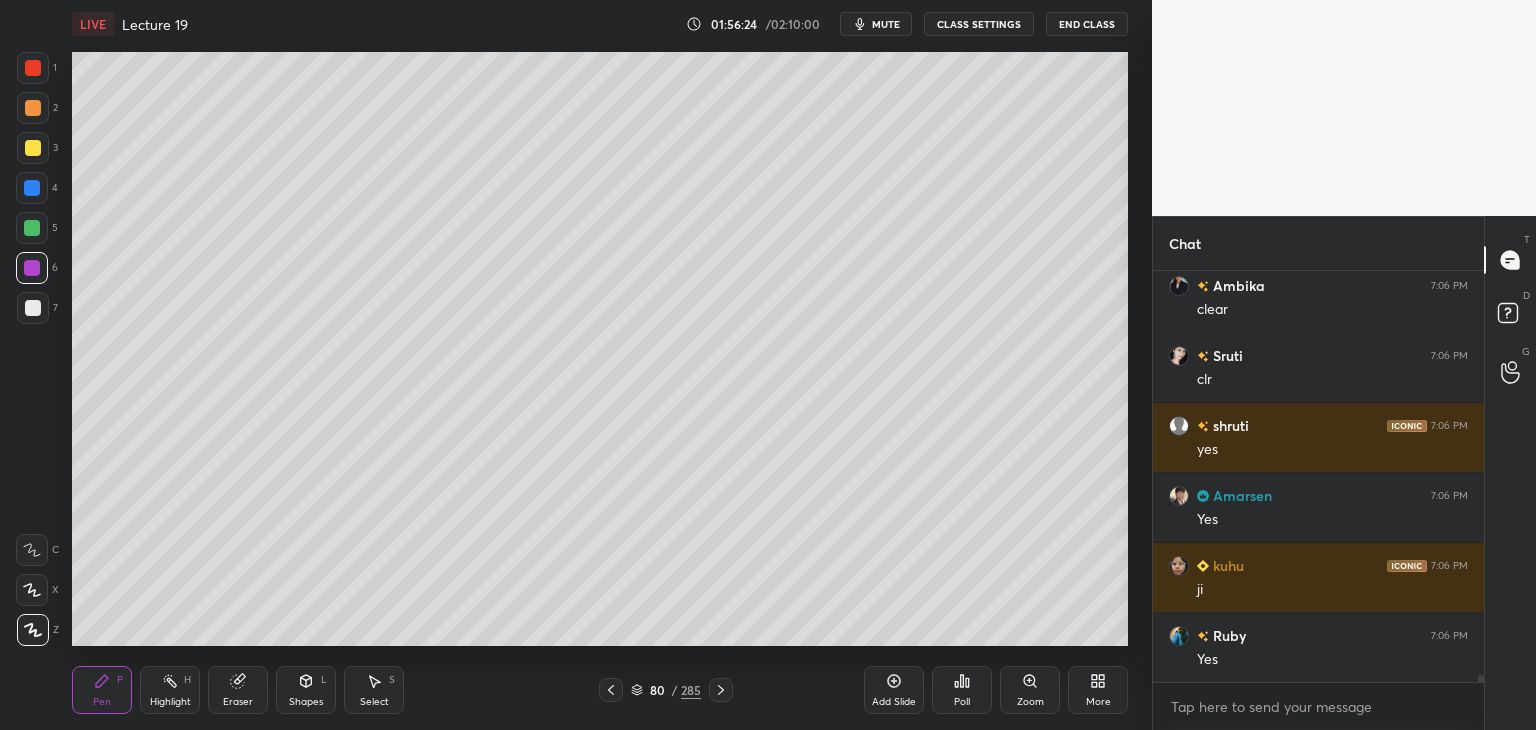 scroll, scrollTop: 24086, scrollLeft: 0, axis: vertical 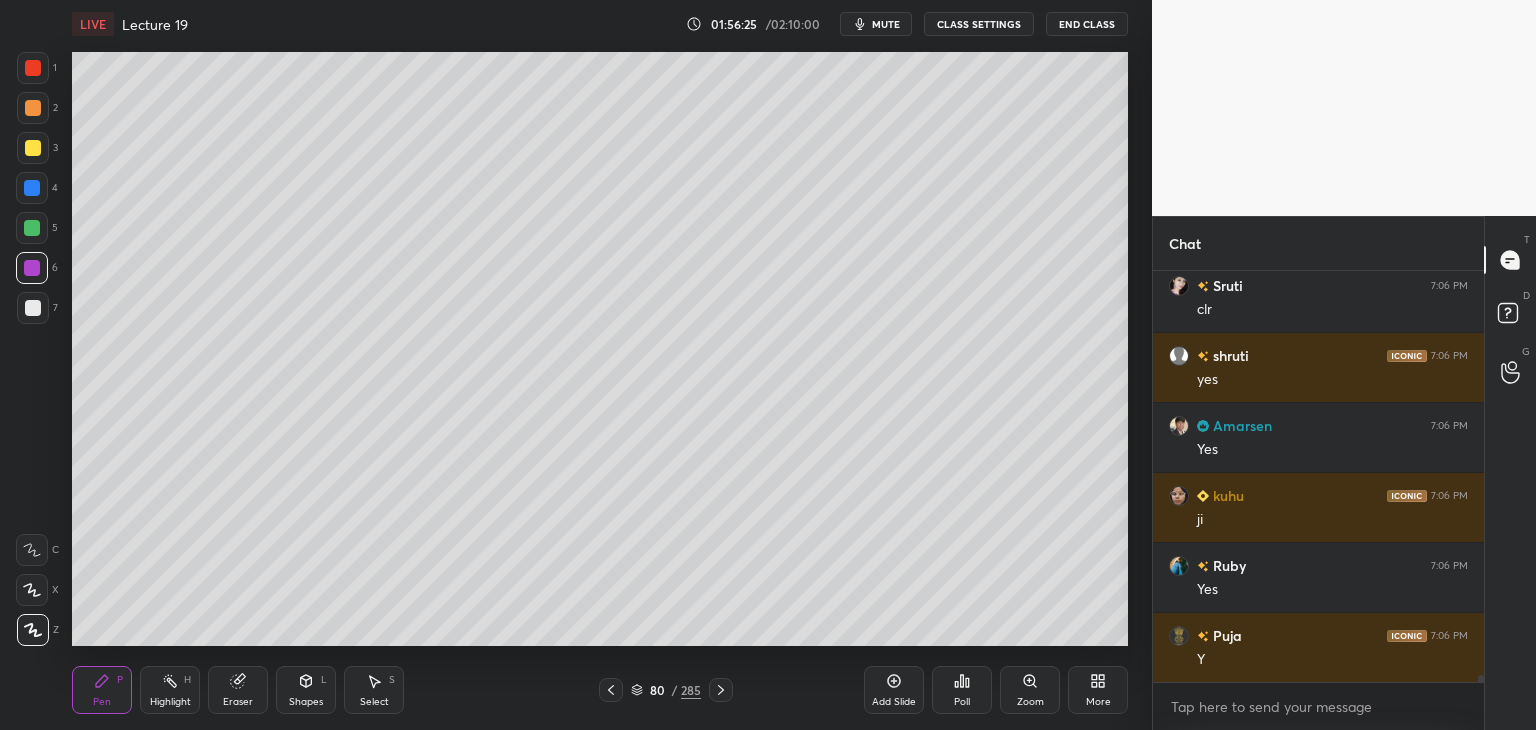 click at bounding box center [32, 228] 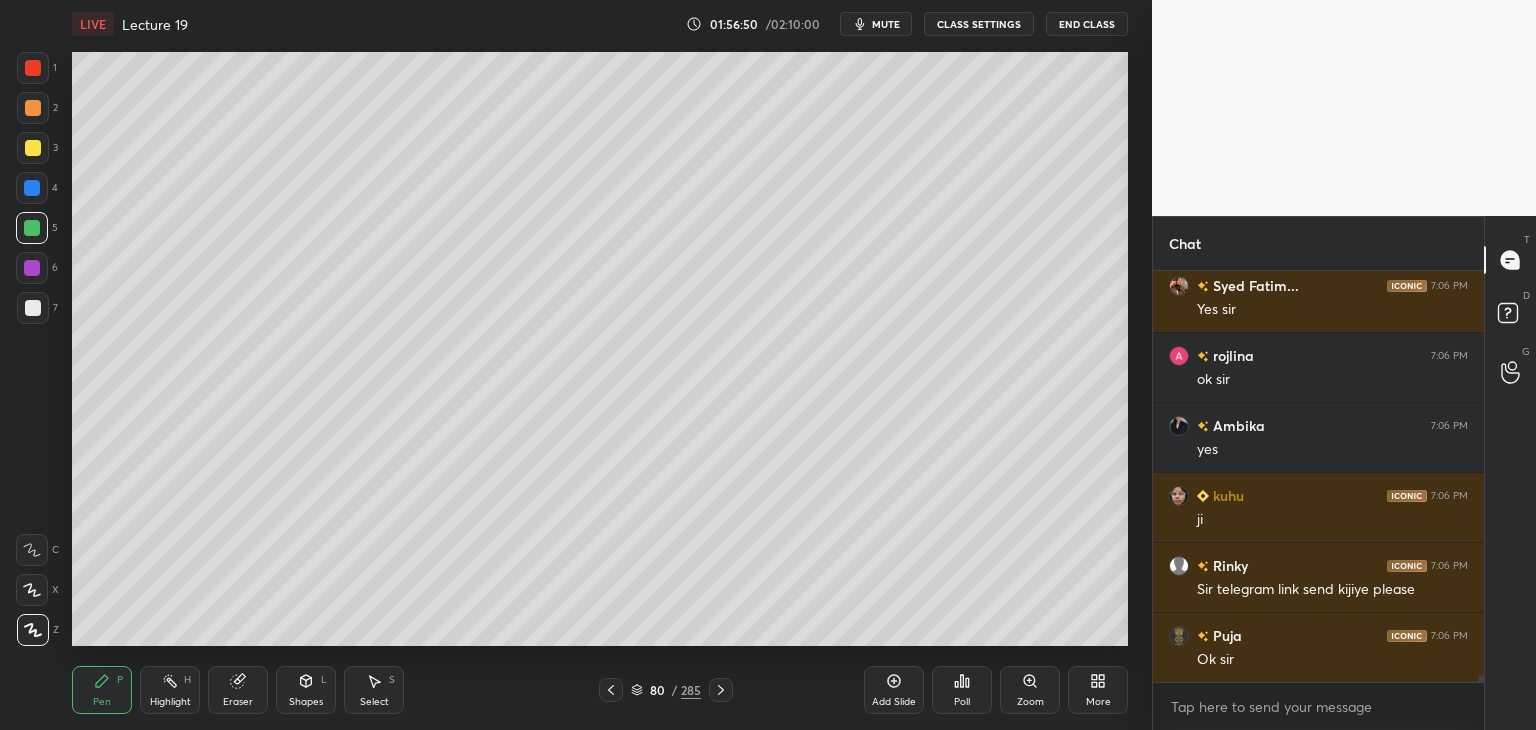 scroll, scrollTop: 24926, scrollLeft: 0, axis: vertical 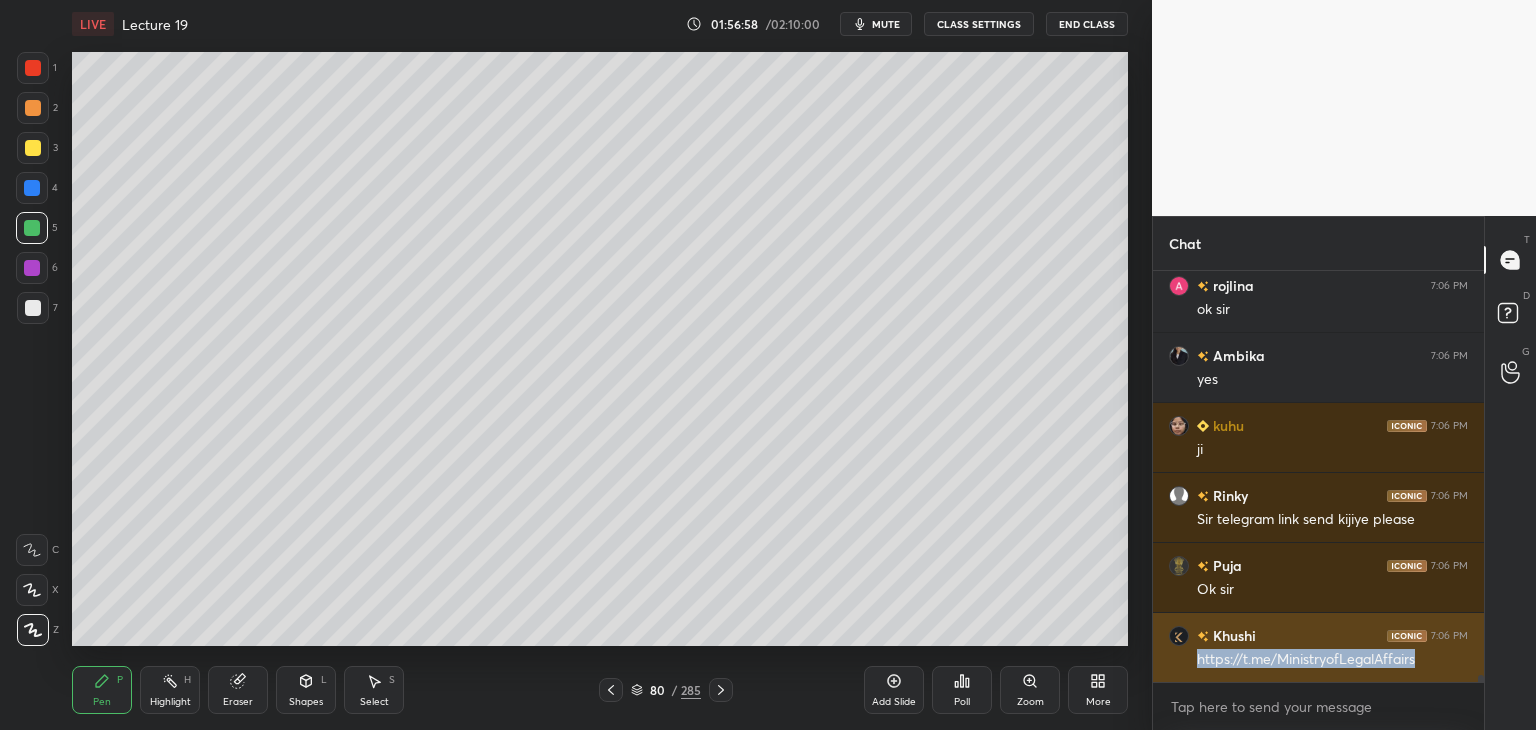 drag, startPoint x: 1436, startPoint y: 672, endPoint x: 1185, endPoint y: 654, distance: 251.64459 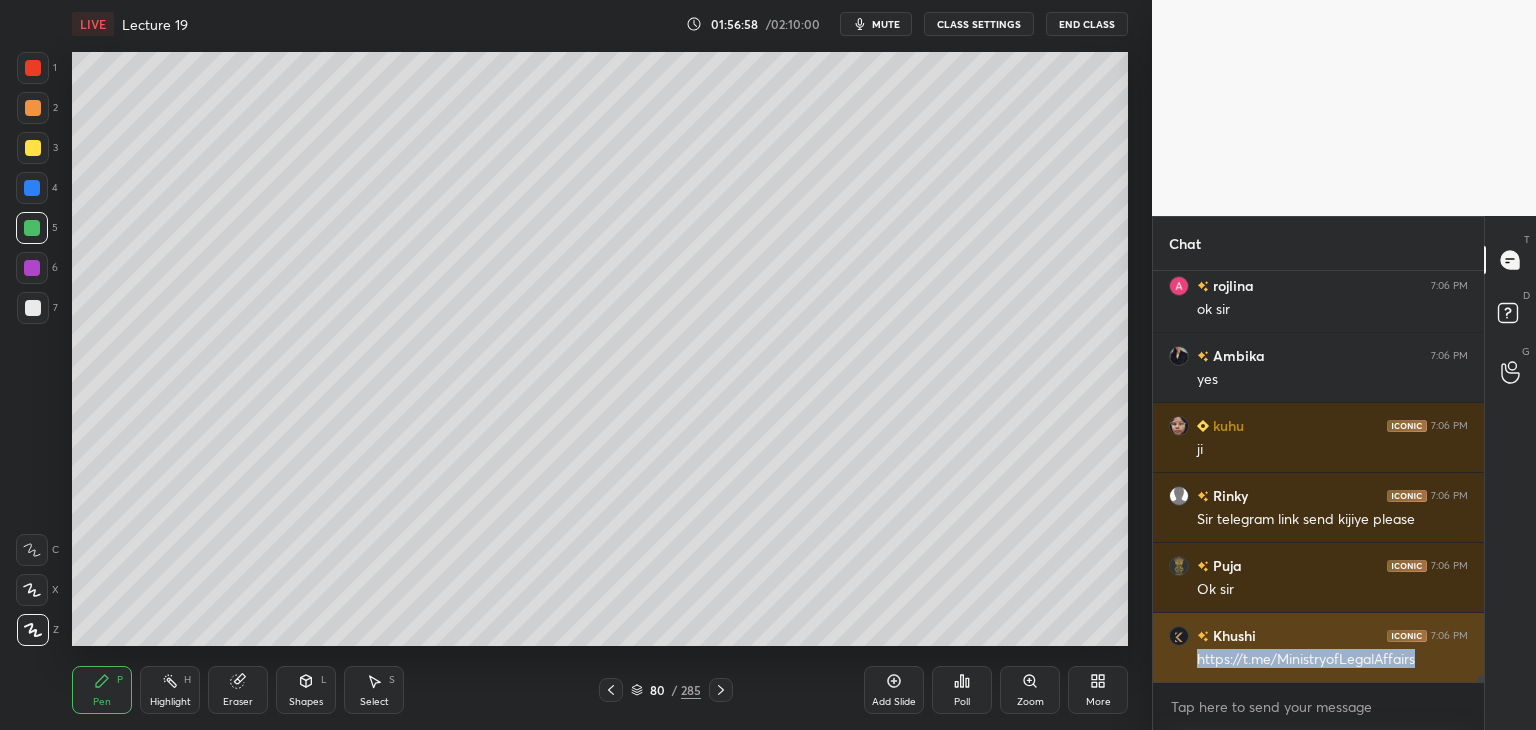 click on "[NAME] 7:06 PM https://t.me/MinistryofLegalAffairs" at bounding box center [1318, 647] 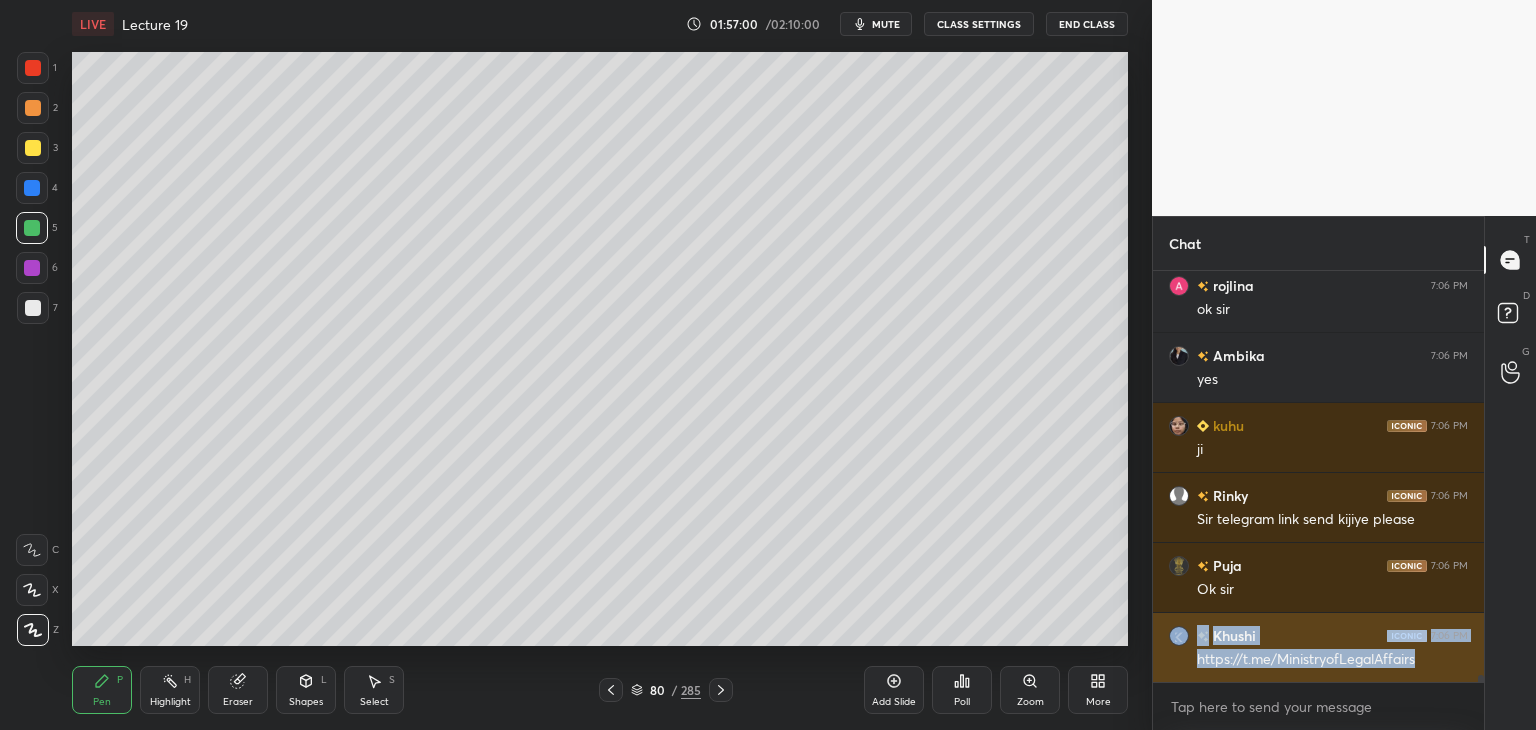 click on "https://t.me/MinistryofLegalAffairs" at bounding box center [1332, 660] 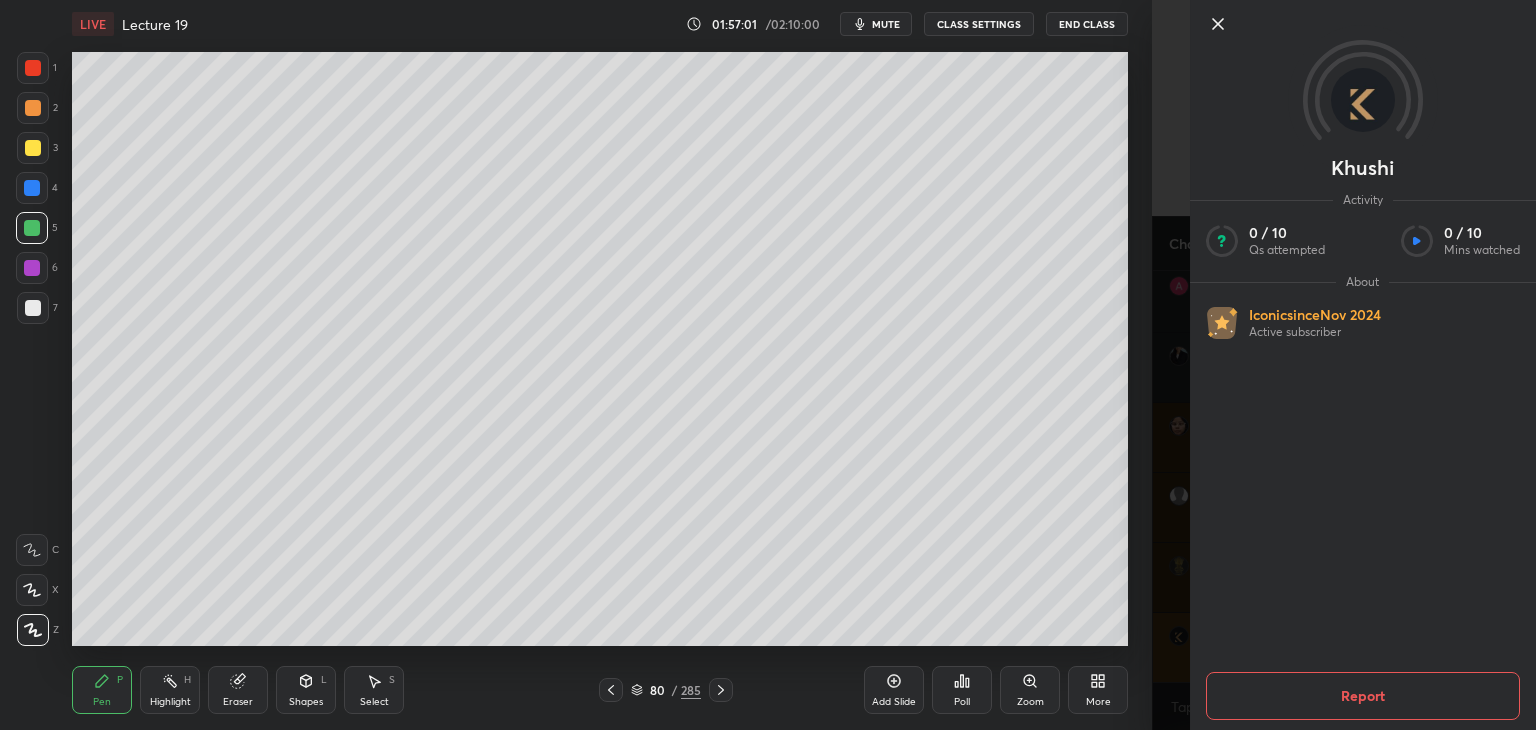 click on "[NAME] Activity 0 / 10 Qs attempted 0 / 10 Mins watched About Iconic since Nov 2024 Active subscriber Report" at bounding box center [1363, 365] 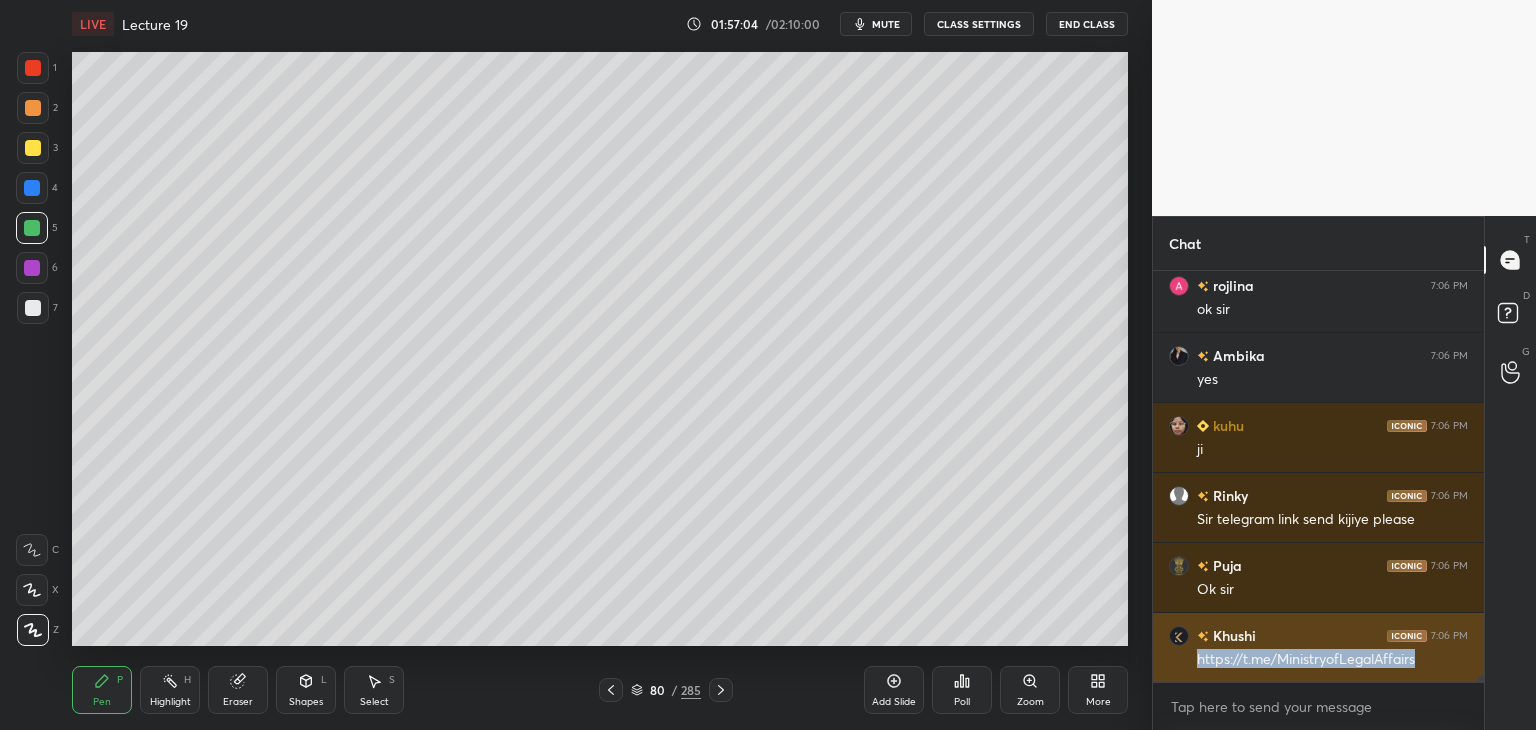 drag, startPoint x: 1426, startPoint y: 658, endPoint x: 1197, endPoint y: 676, distance: 229.70633 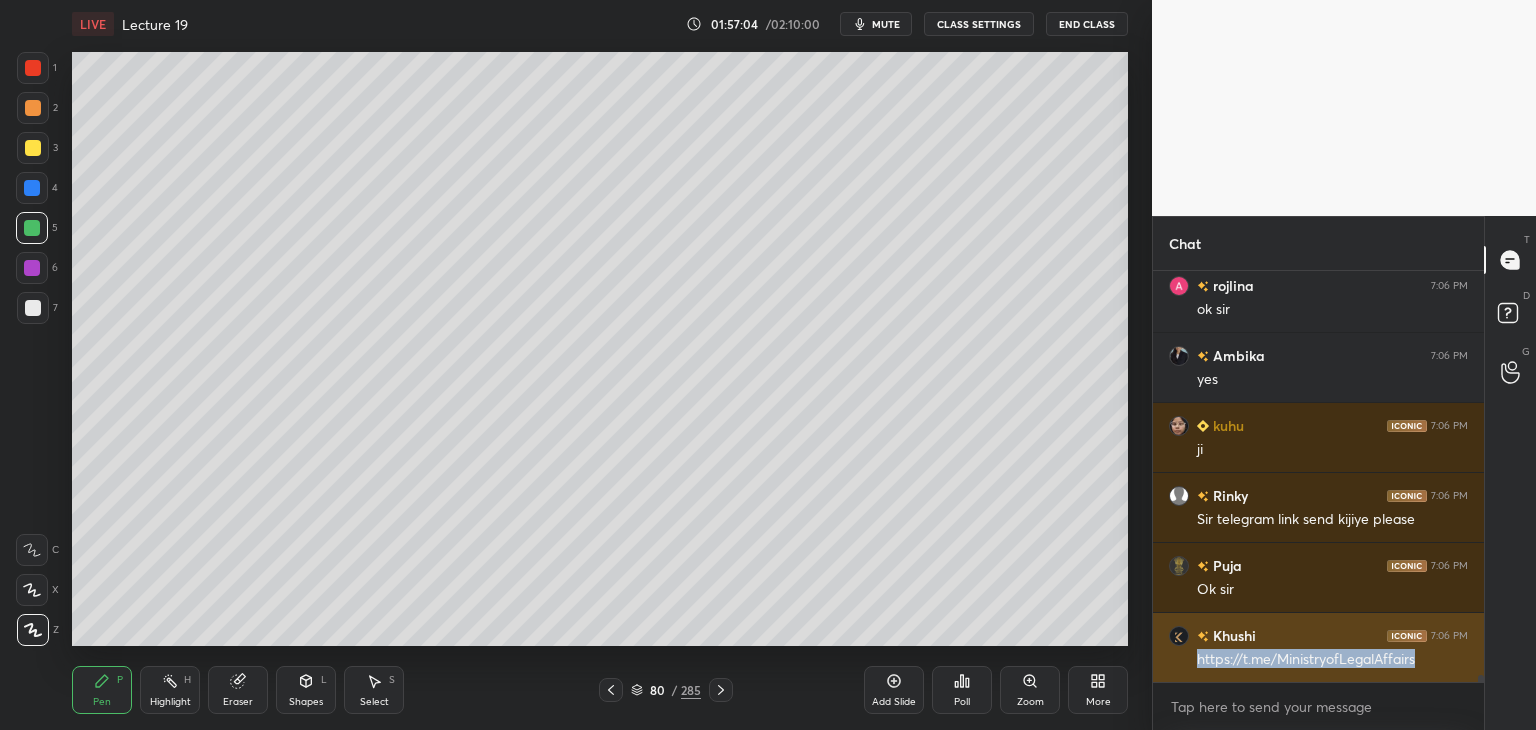 click on "[NAME] 7:06 PM https://t.me/MinistryofLegalAffairs" at bounding box center (1318, 647) 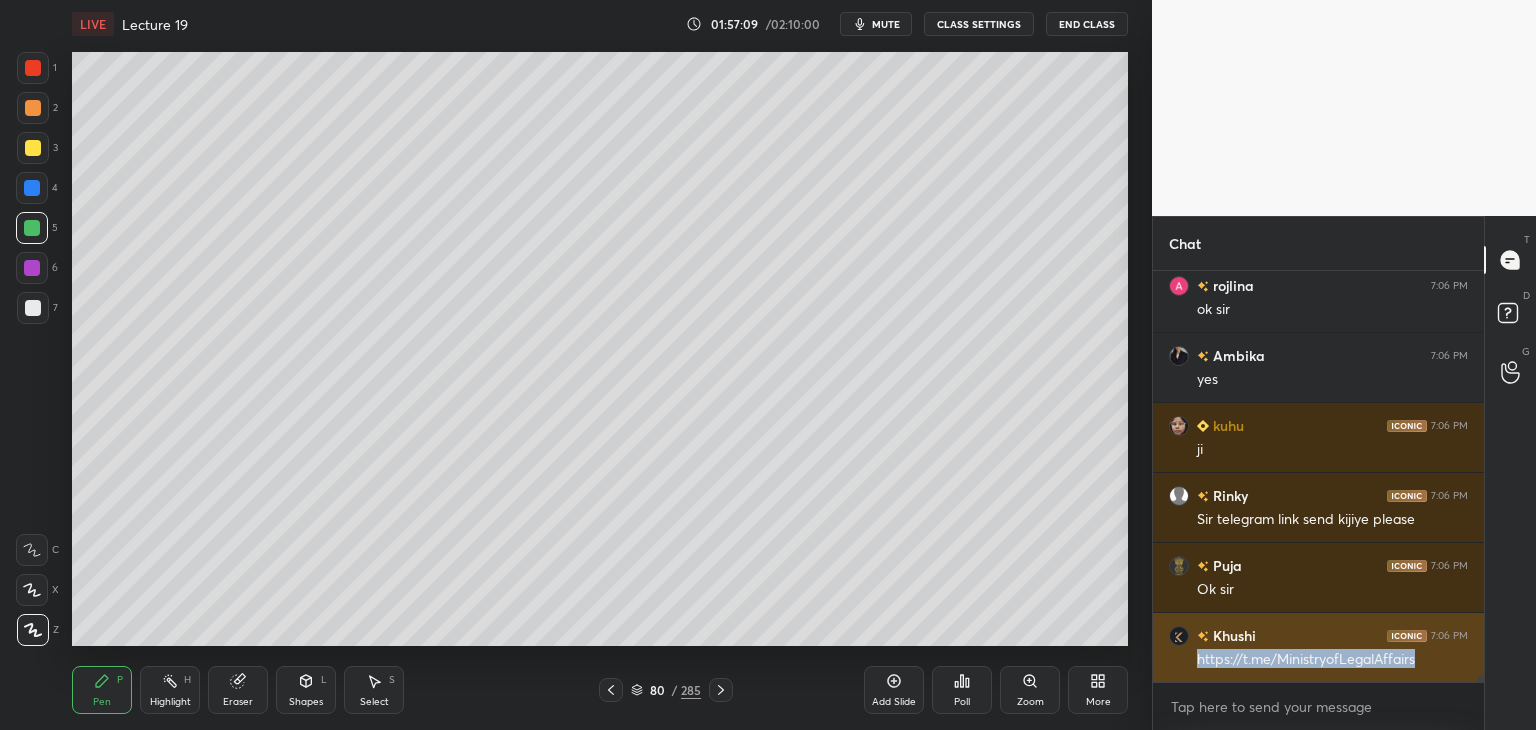 copy on "https://t.me/MinistryofLegalAffairs" 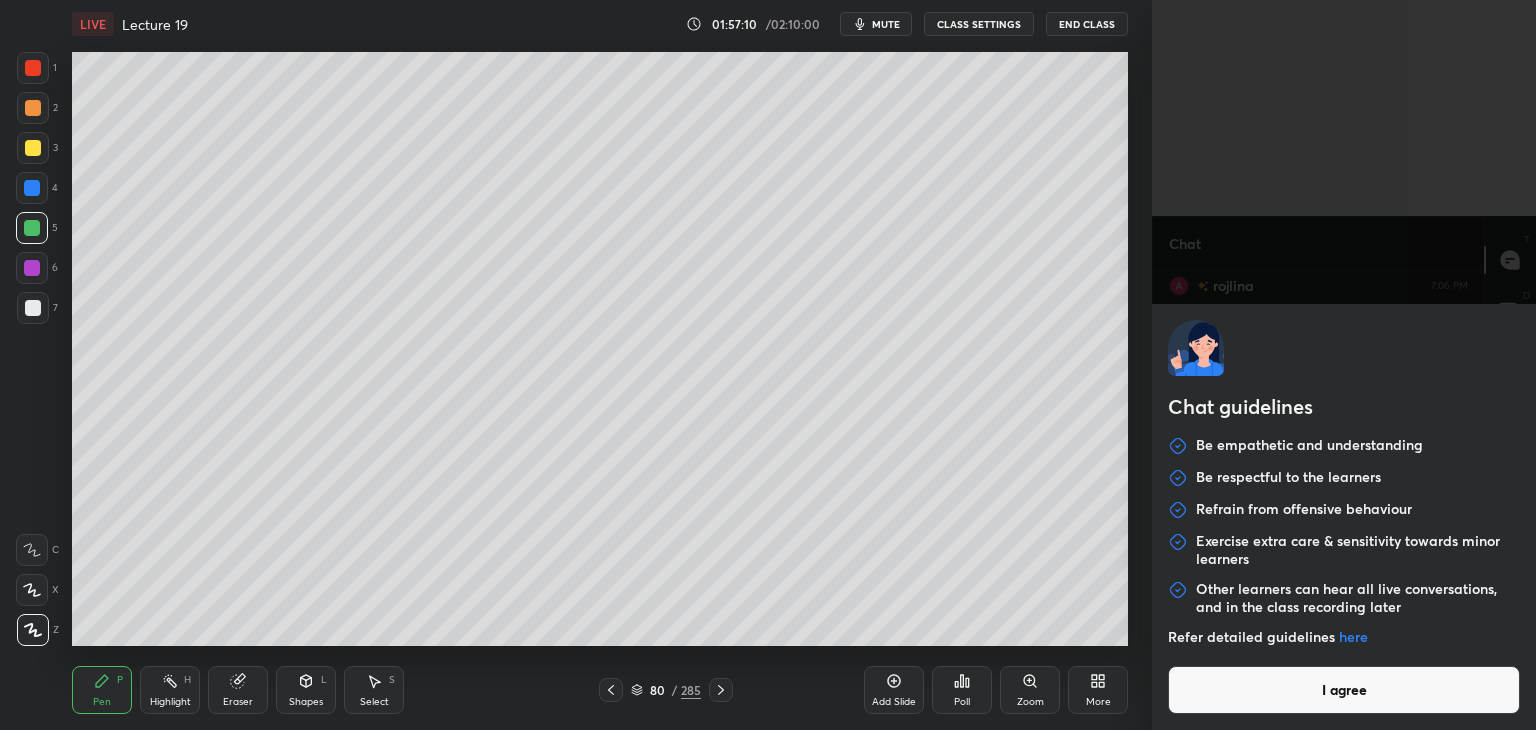 click on "1 2 3 4 5 6 7 C X Z C X Z E E Erase all H H LIVE Lecture 19 01:57:10 / 02:10:00 mute CLASS SETTINGS End Class Setting up your live class Poll for secs No correct answer Start poll Back Lecture 19 • L22 of Bharatiya Nagarik Suraksha Sanhita, 2023 Vasu Dev Monga Pen P Highlight H Eraser Shapes L Select S 80 / 285 Add Slide Poll Zoom More Chat [NAME] 7:06 PM Yes sir [NAME] 7:06 PM ok sir [NAME] 7:06 PM yes [NAME] 7:06 PM ji [NAME] 7:06 PM Sir telegram link send kijiye please [NAME] 7:06 PM Ok sir [NAME] 7:06 PM https://t.me/MinistryofLegalAffairs JUMP TO LATEST Enable hand raising Enable raise hand to speak to learners. Once enabled, chat will be turned off temporarily. Enable x Doubts asked by learners will show up here NEW DOUBTS ASKED No one has raised a hand yet Can't raise hand Looks like educator just invited you to speak. Please wait before you can raise your hand again. Got it T Messages (T) D Doubts (D) G Raise Hand (G) Report an issue Reason for reporting Buffering Chat not working" at bounding box center [768, 365] 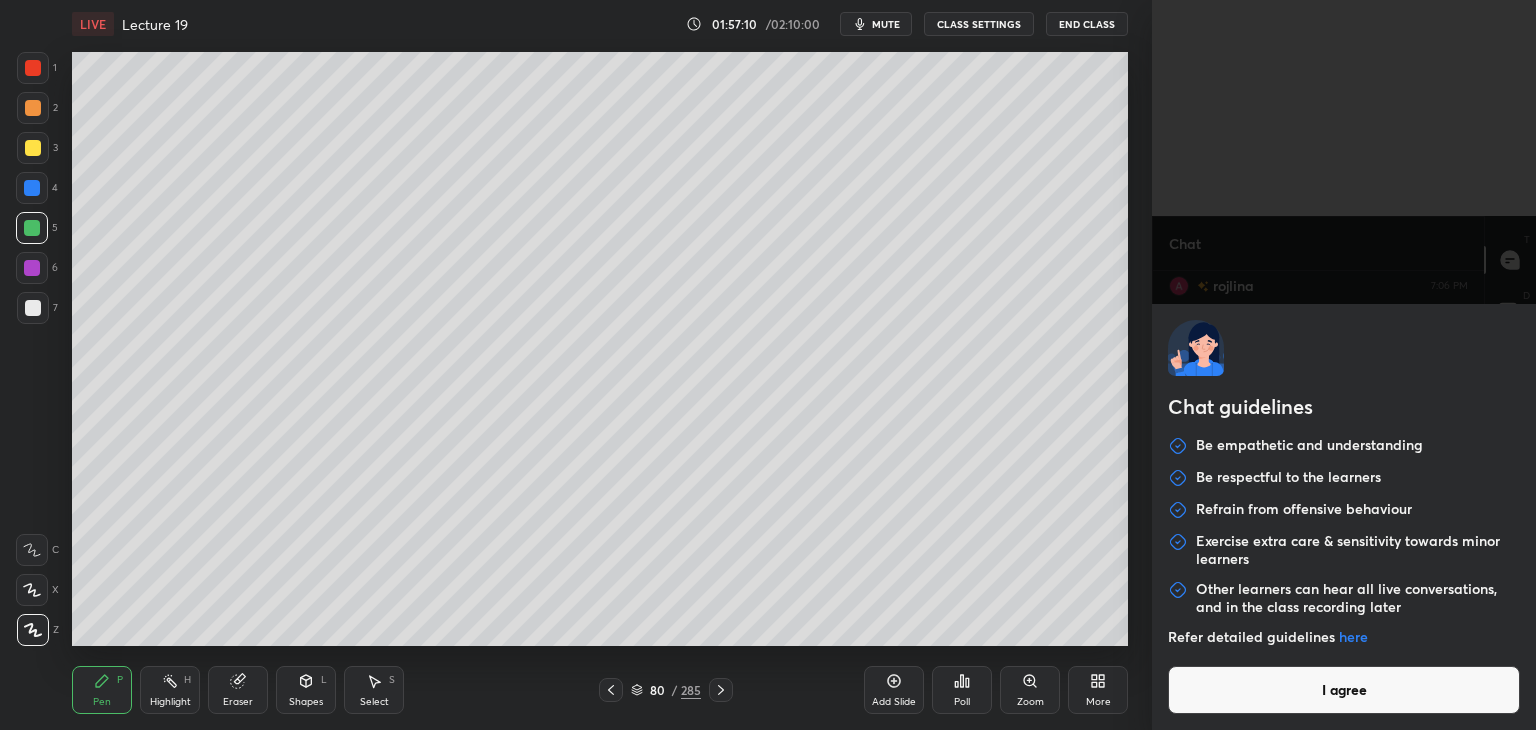 click on "I agree" at bounding box center [1344, 690] 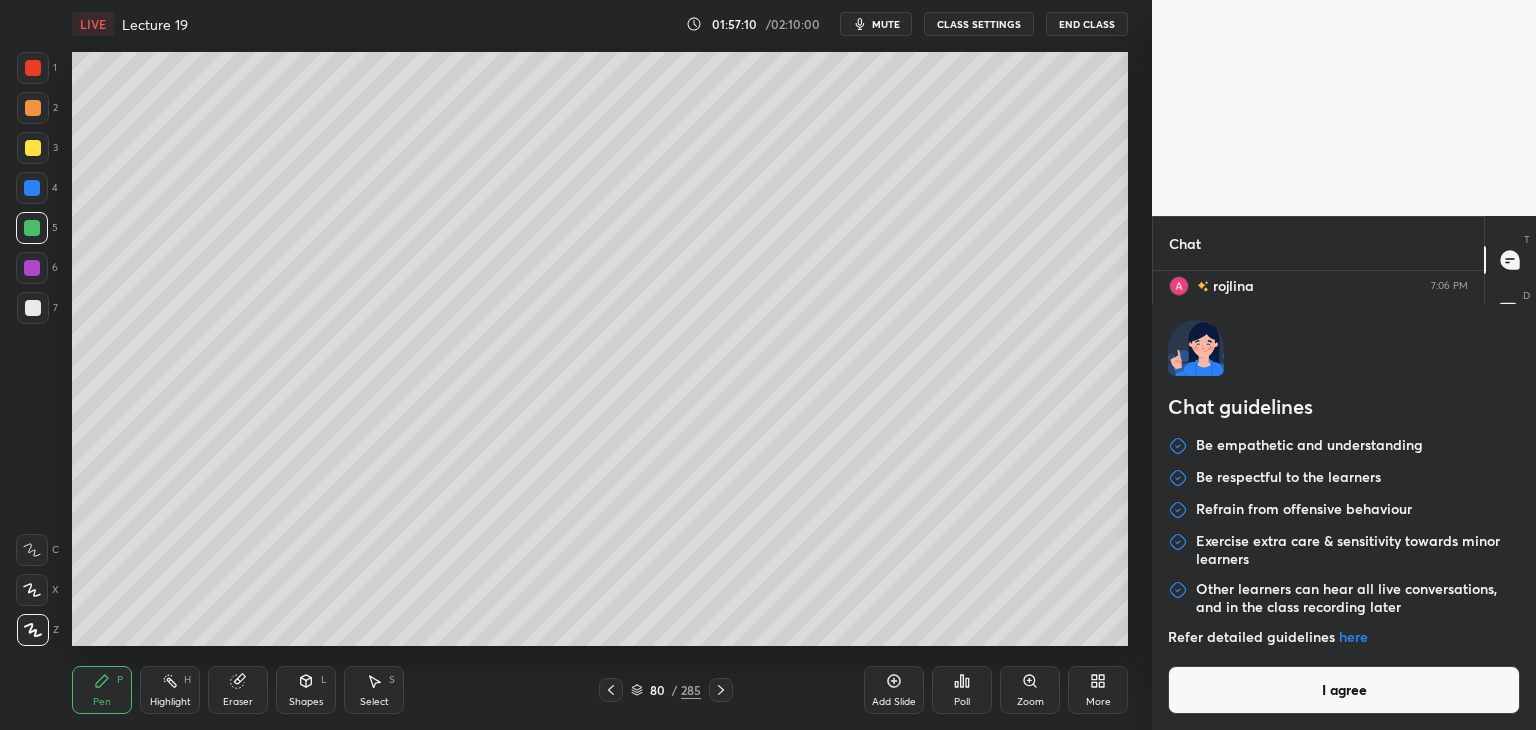 type on "x" 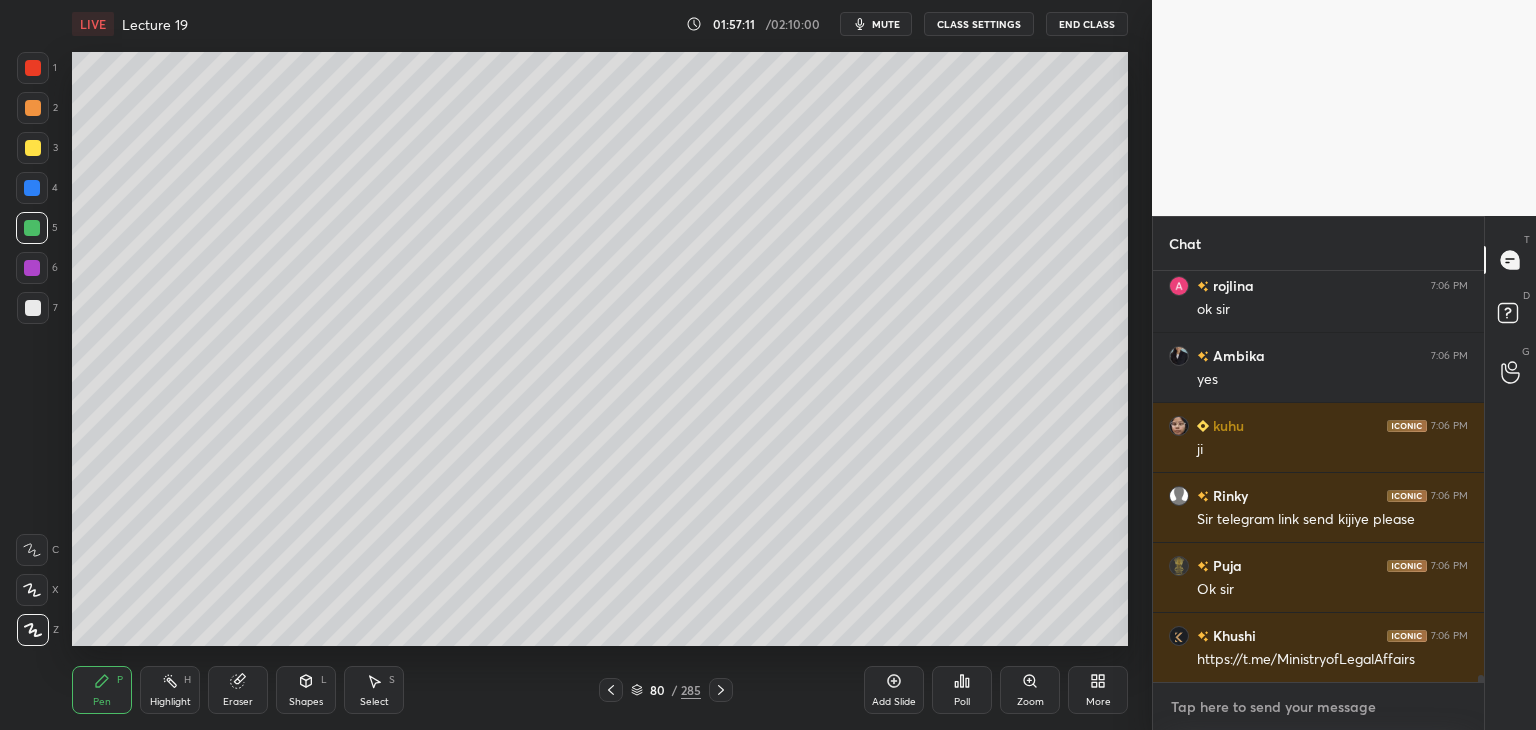 click at bounding box center [1318, 707] 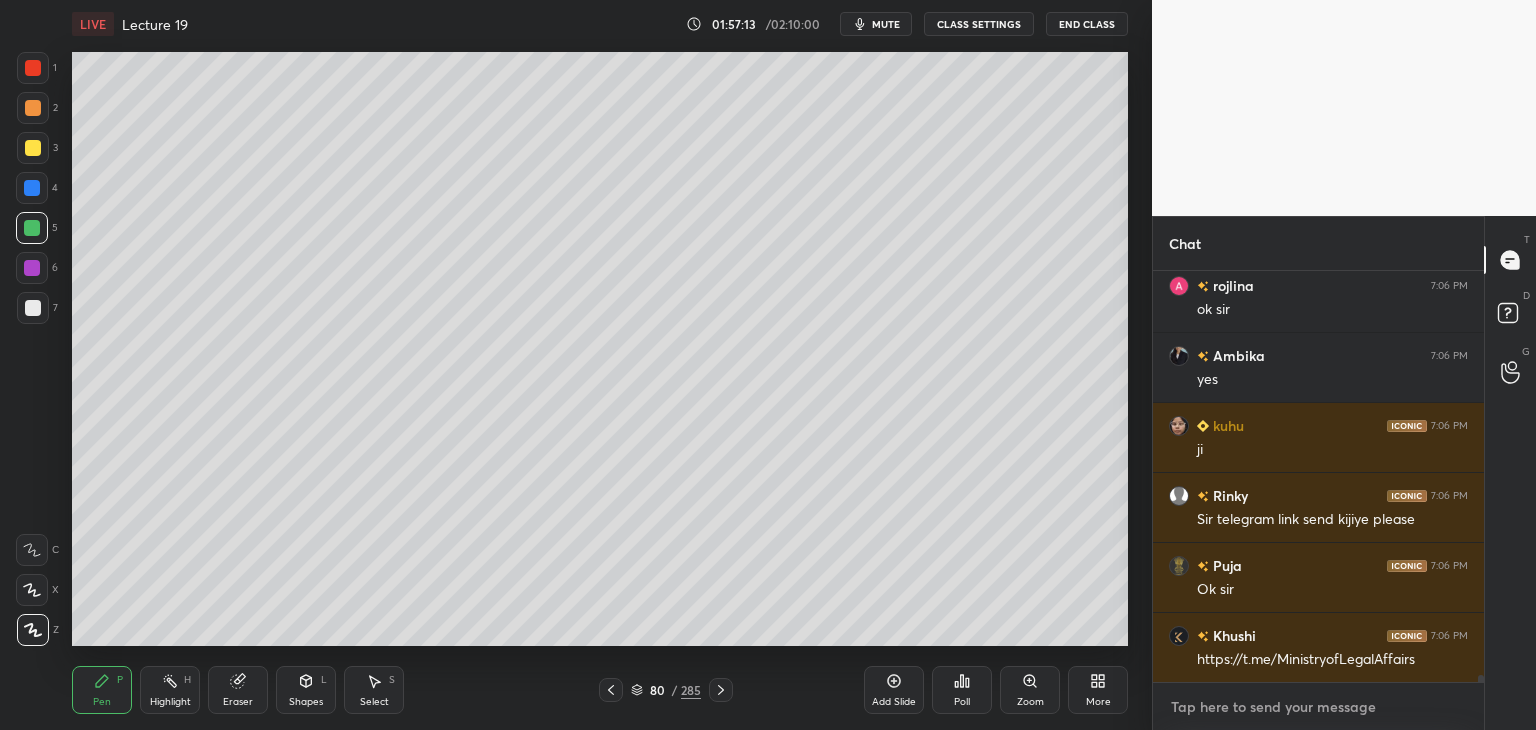 paste on "https://t.me/MinistryofLegalAffairs" 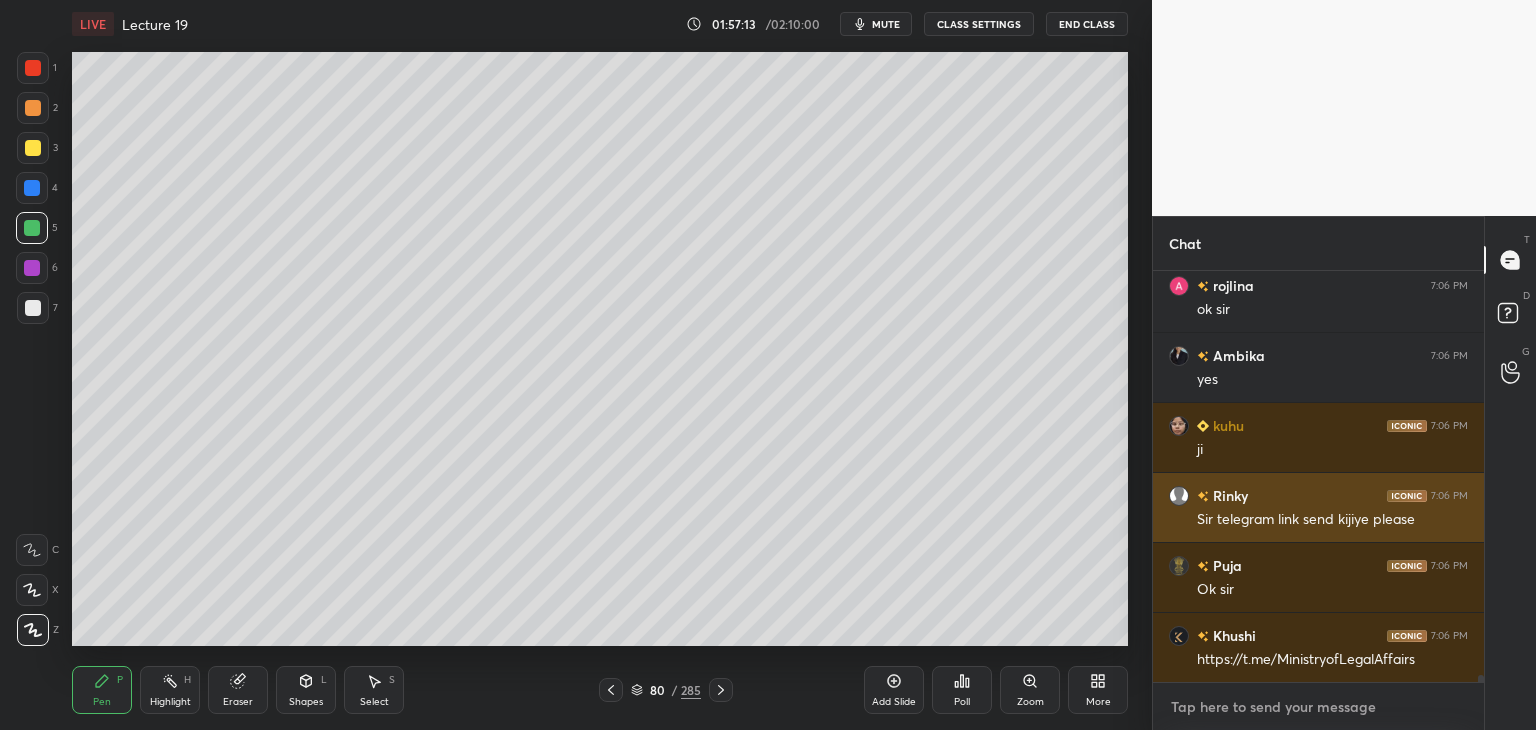 type on "https://t.me/MinistryofLegalAffairs" 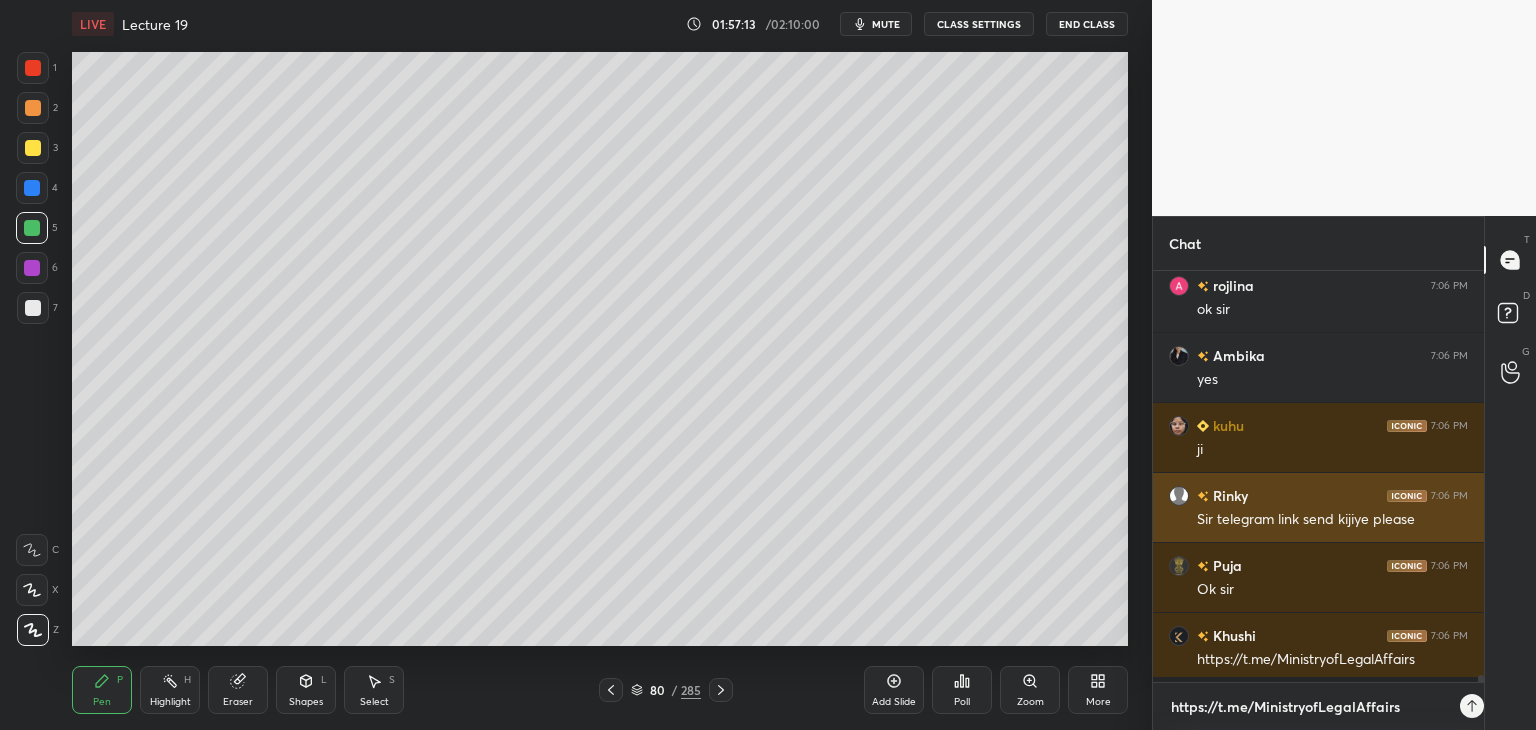 scroll, scrollTop: 400, scrollLeft: 325, axis: both 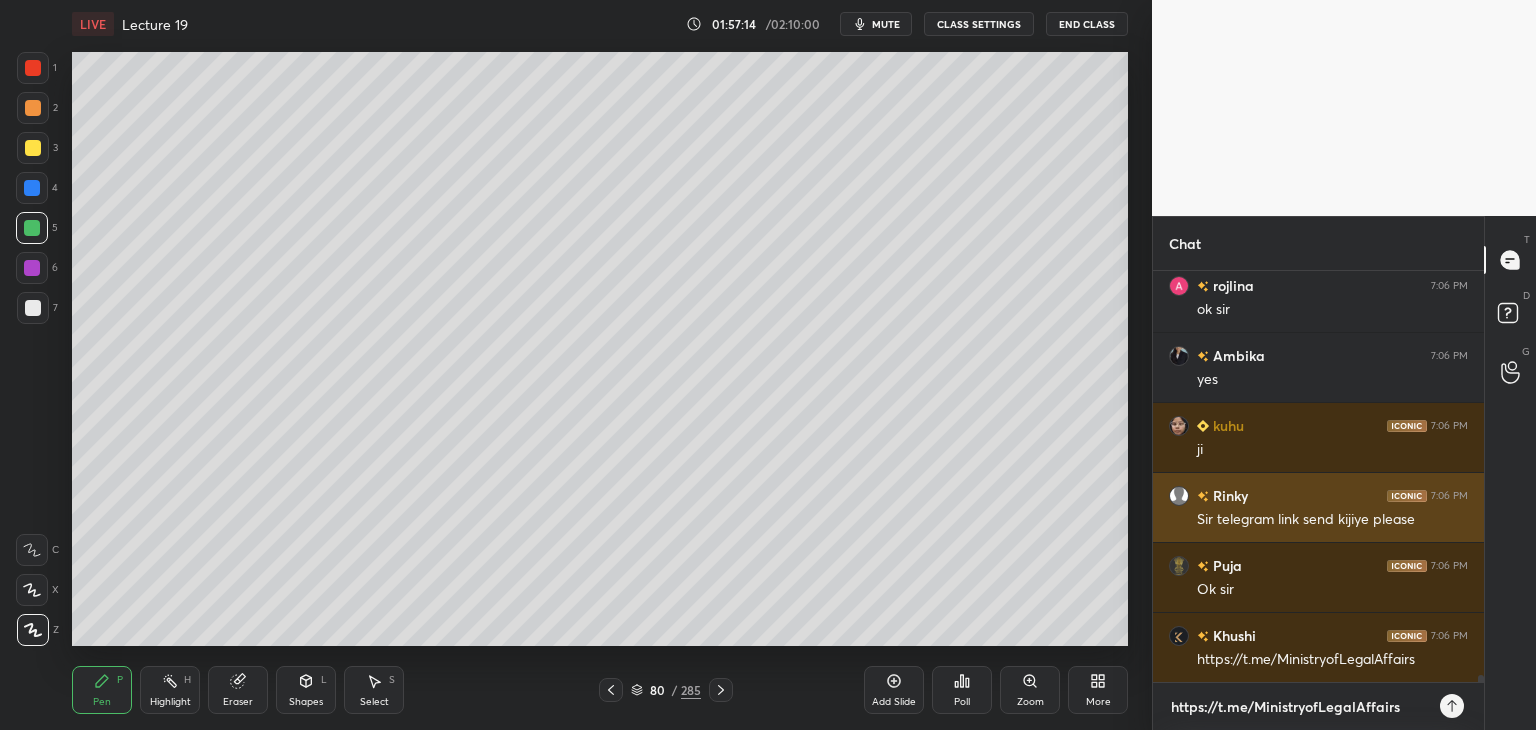 type 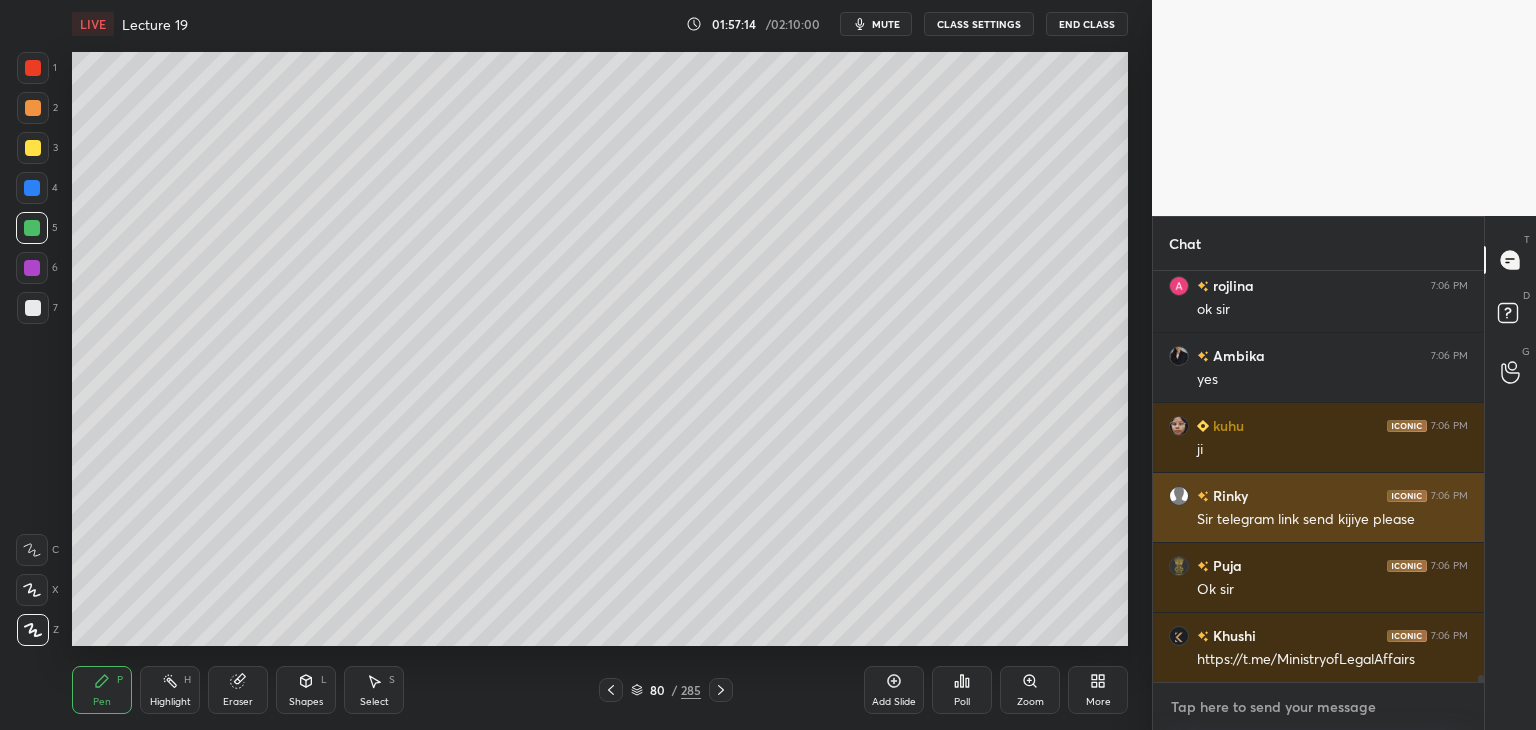 scroll, scrollTop: 25038, scrollLeft: 0, axis: vertical 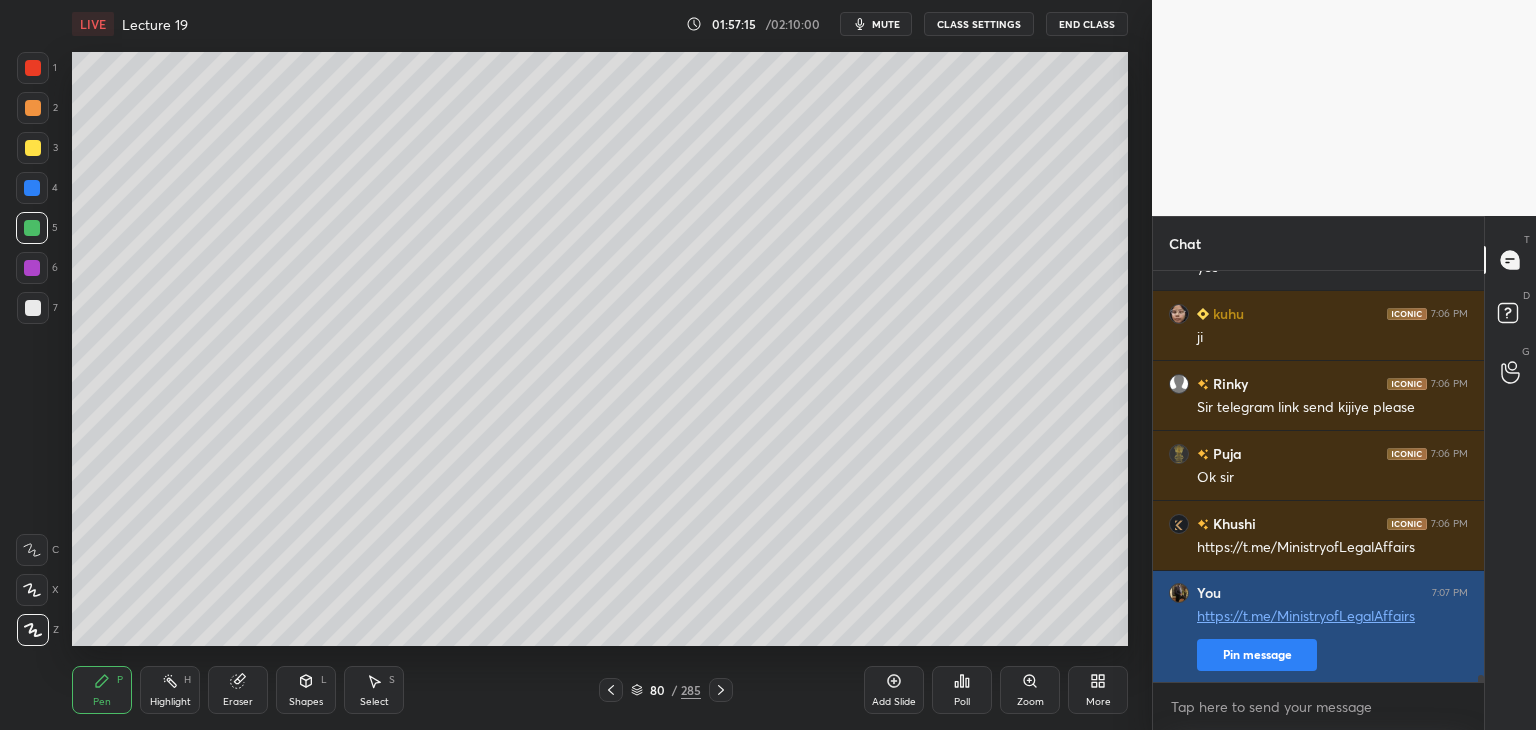 click on "Pin message" at bounding box center [1257, 655] 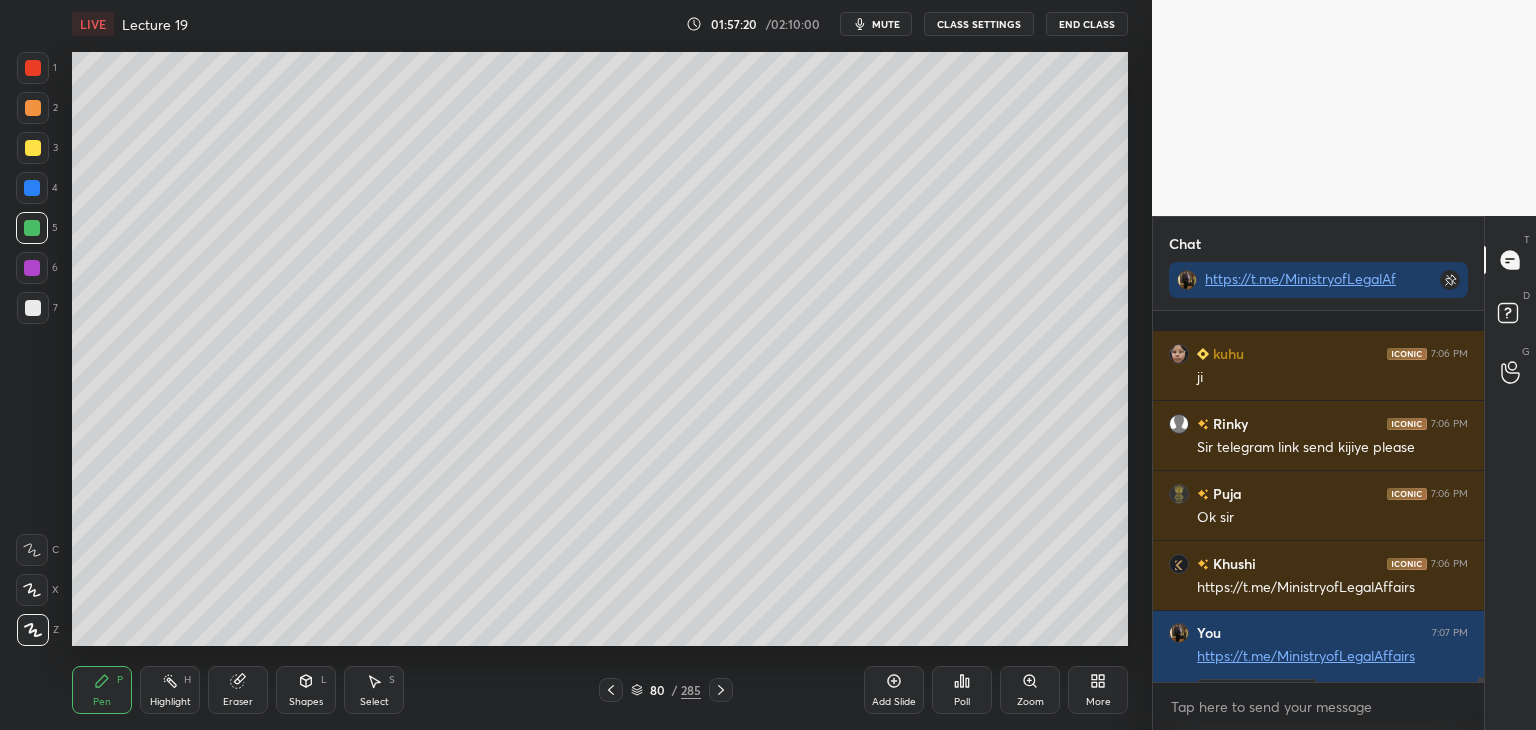 scroll, scrollTop: 25148, scrollLeft: 0, axis: vertical 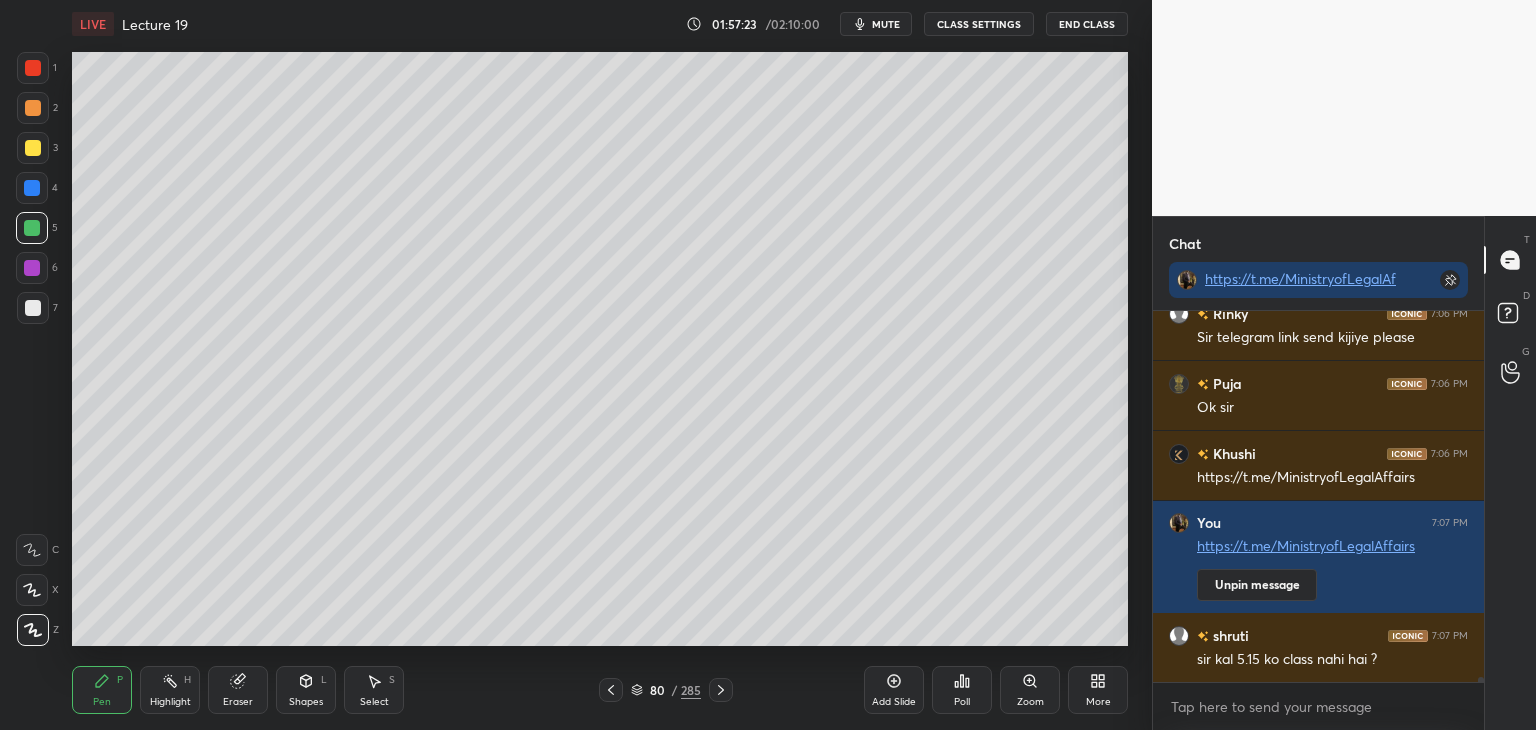click on "Add Slide" at bounding box center (894, 702) 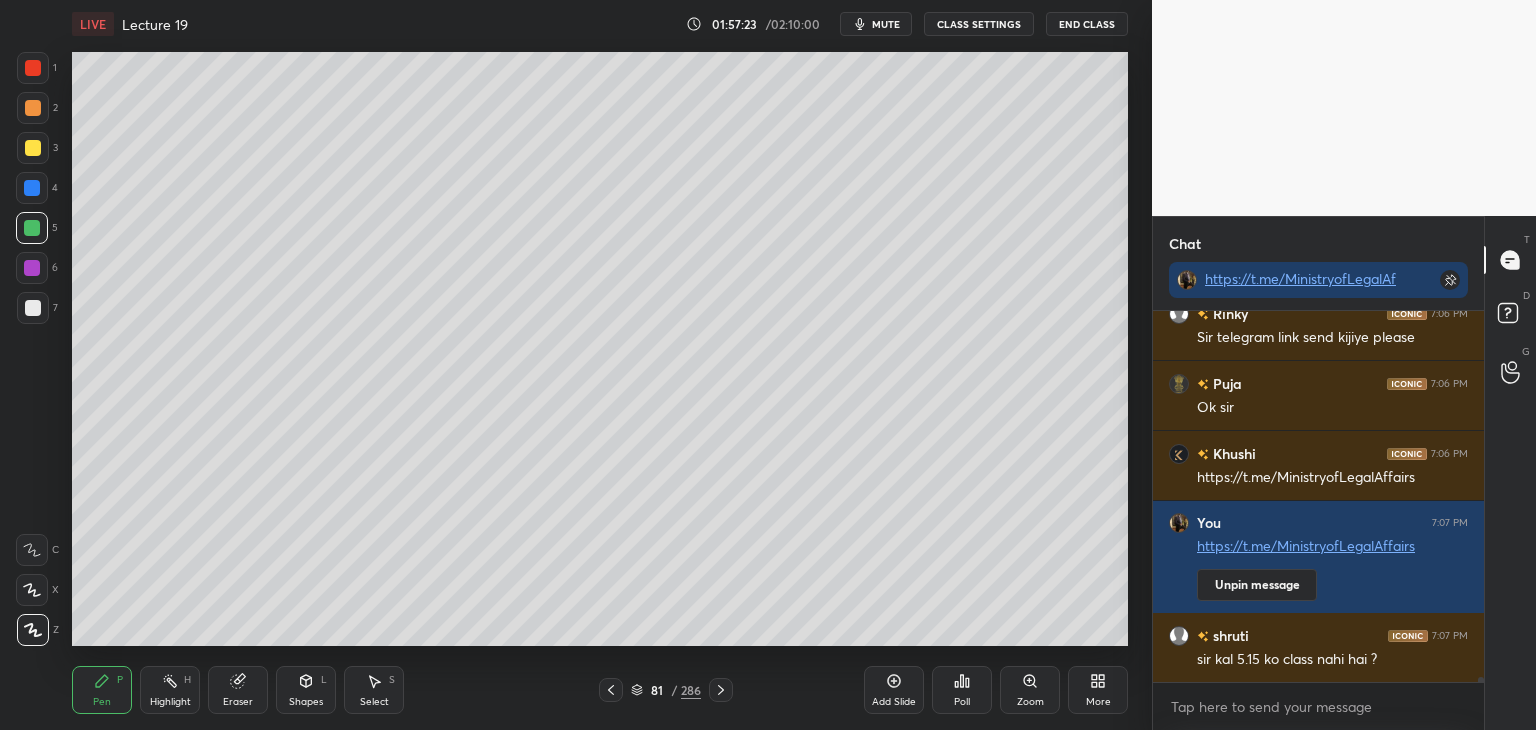 scroll, scrollTop: 25218, scrollLeft: 0, axis: vertical 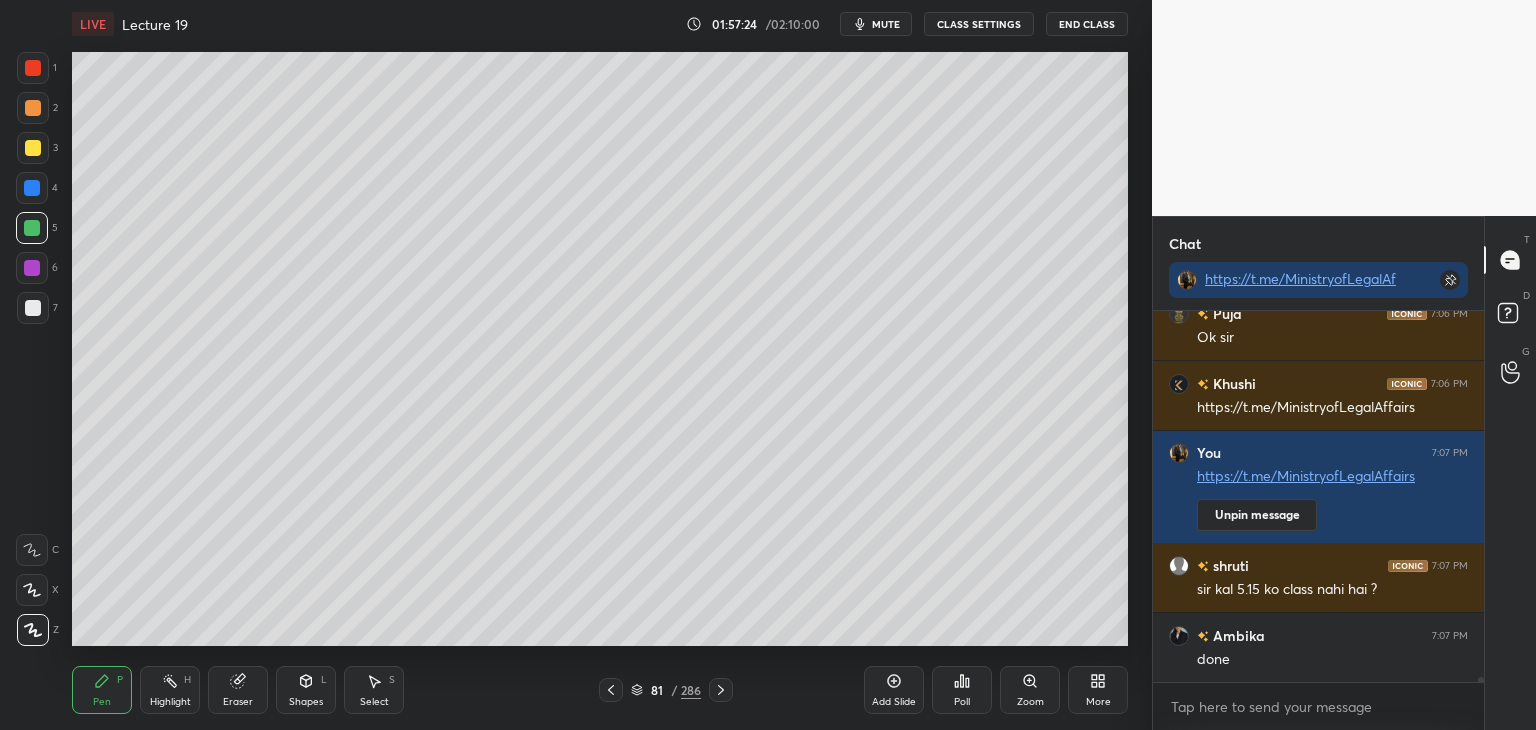 click at bounding box center (33, 148) 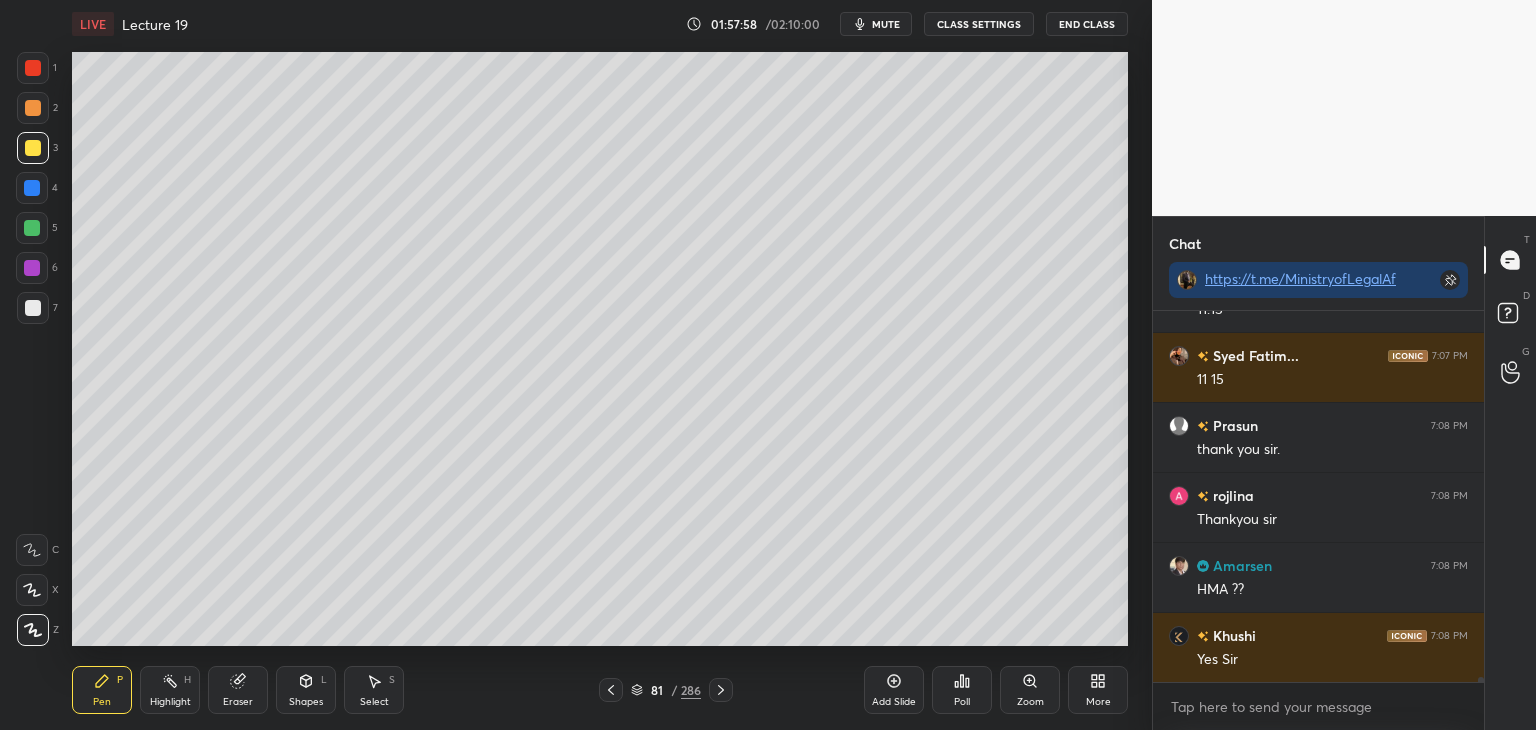 scroll, scrollTop: 26268, scrollLeft: 0, axis: vertical 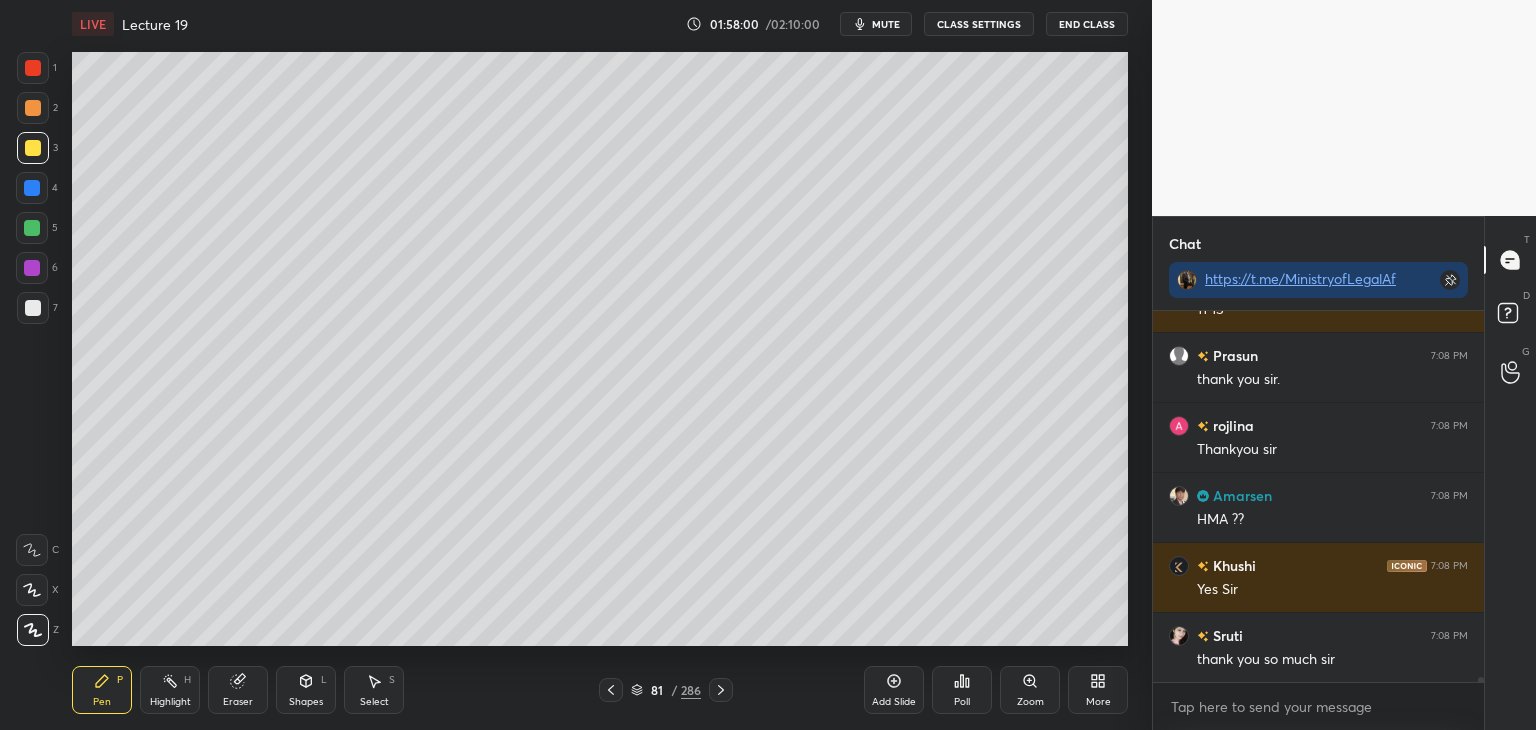 click at bounding box center (33, 308) 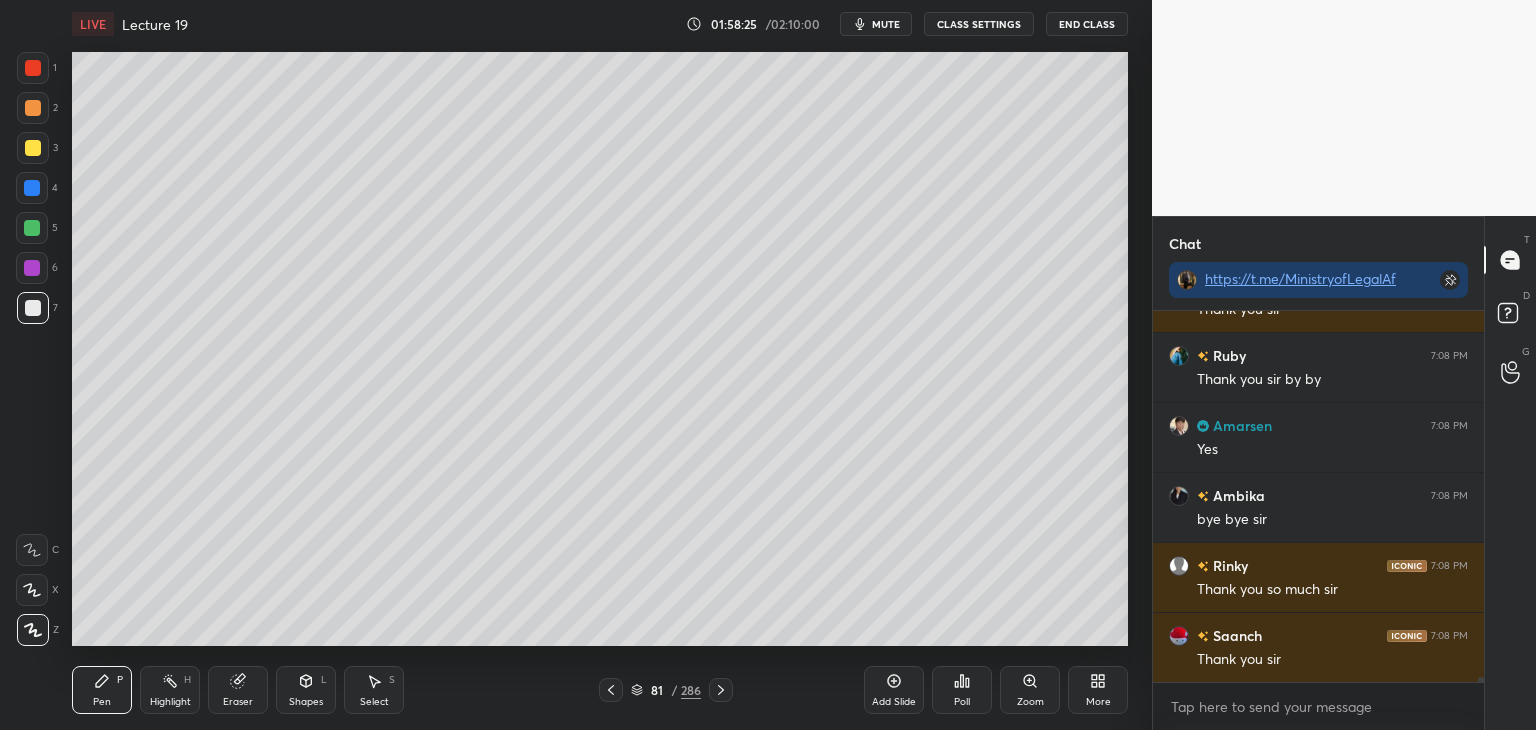 scroll, scrollTop: 27038, scrollLeft: 0, axis: vertical 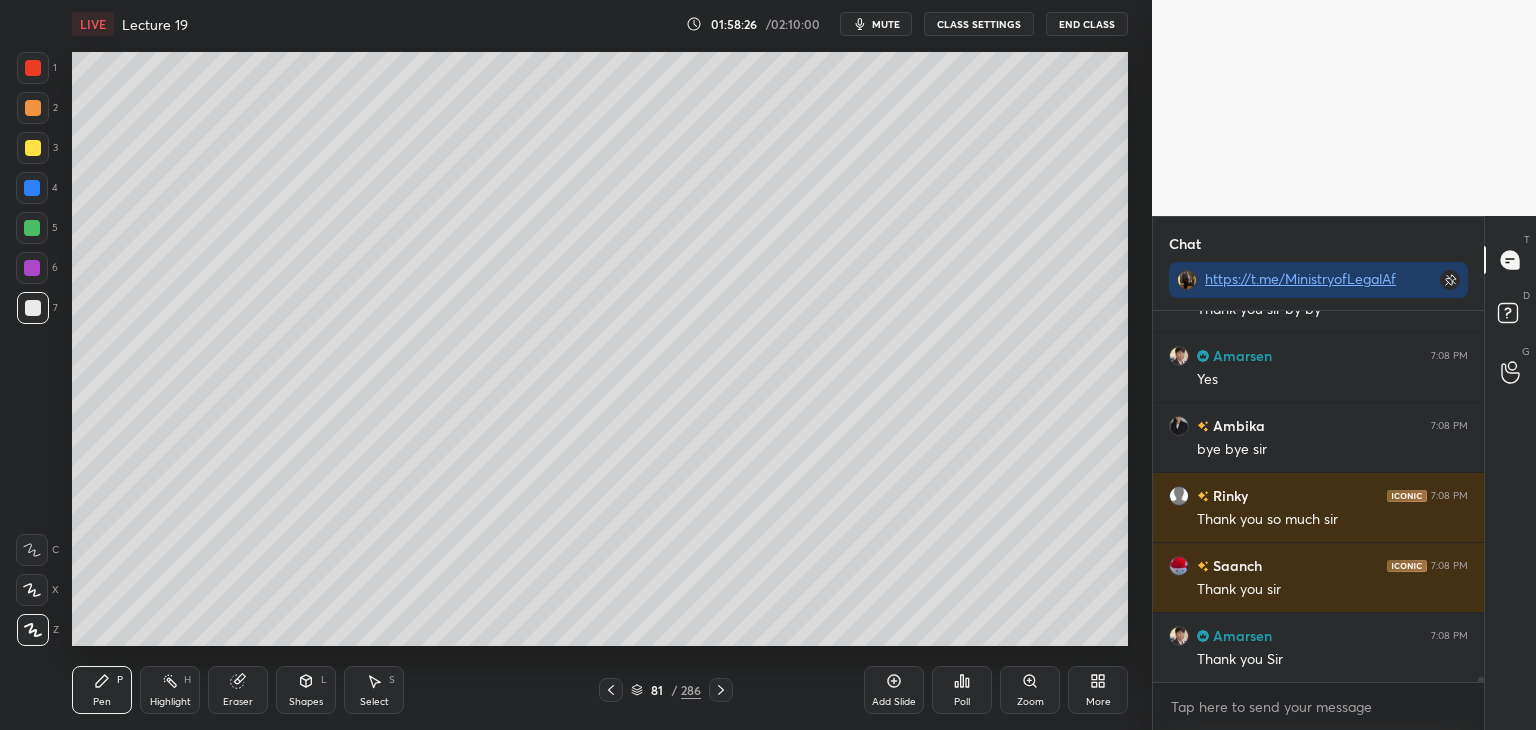 click at bounding box center (32, 228) 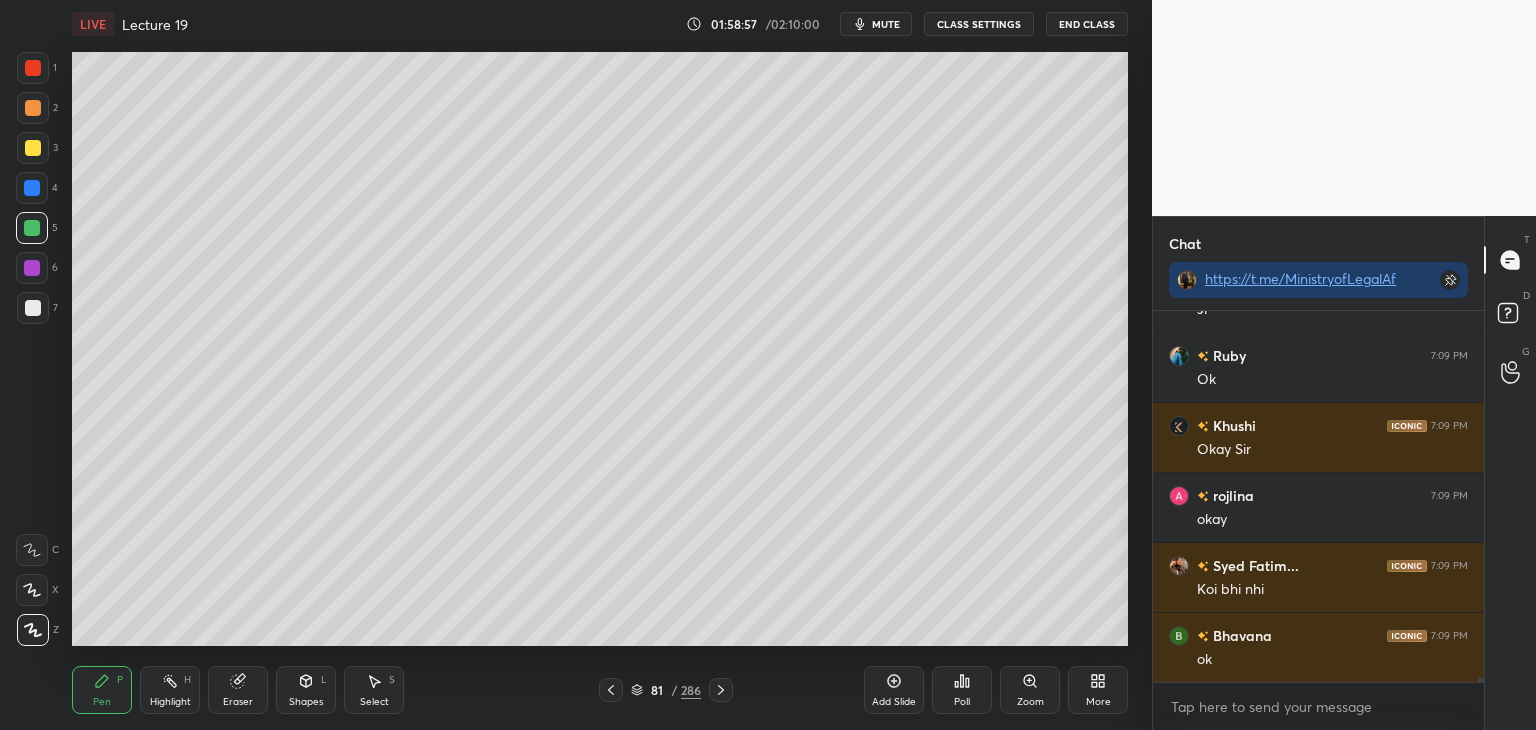scroll, scrollTop: 28018, scrollLeft: 0, axis: vertical 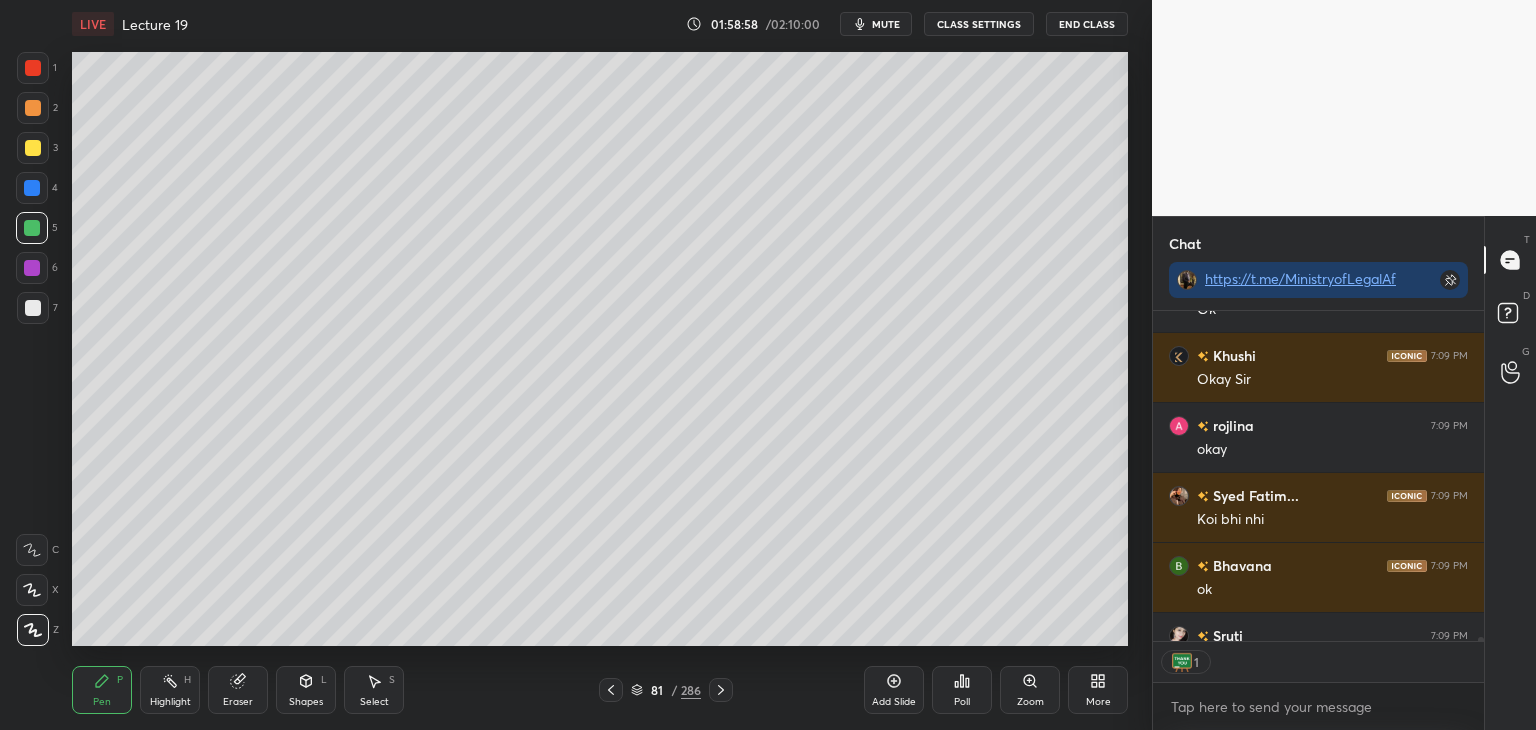 click on "End Class" at bounding box center [1087, 24] 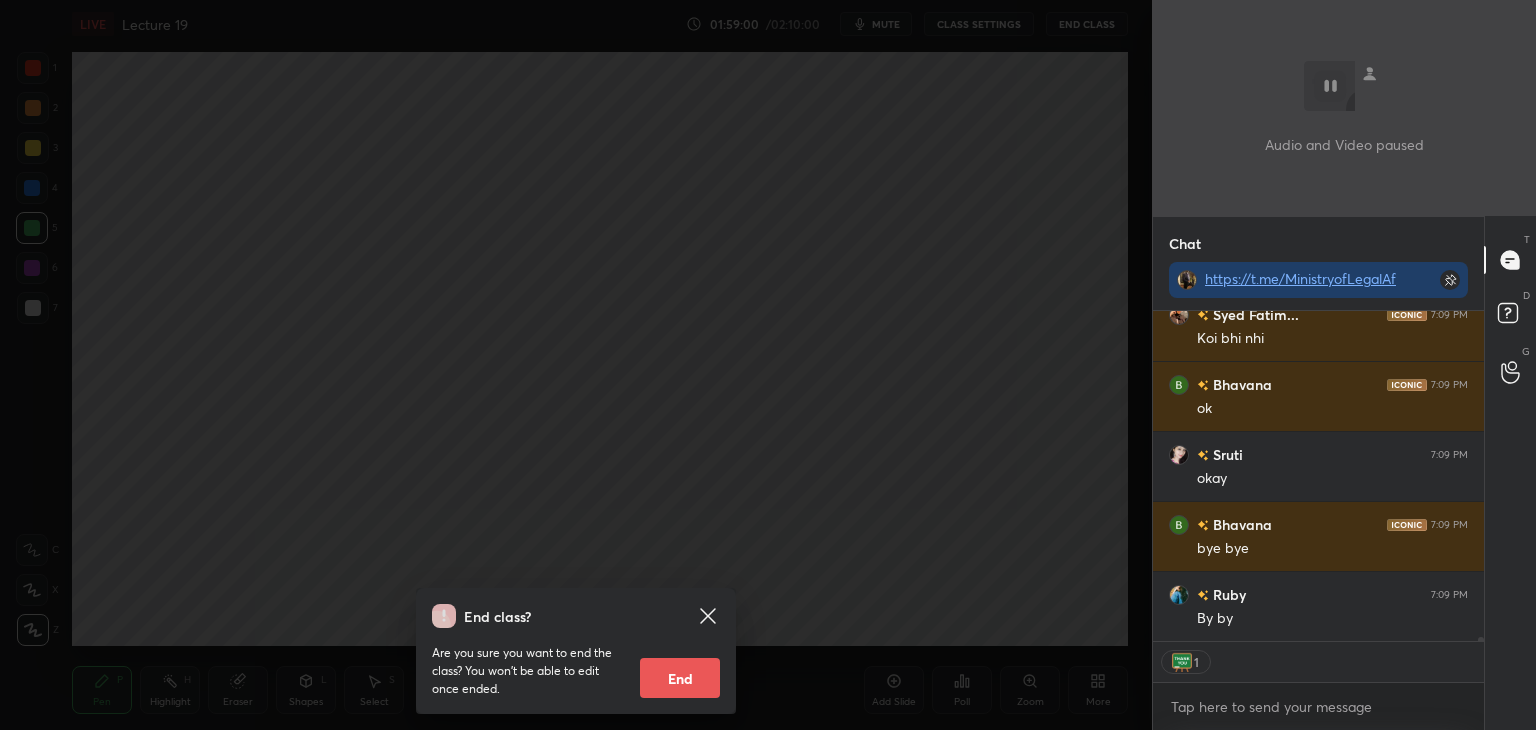 scroll, scrollTop: 28268, scrollLeft: 0, axis: vertical 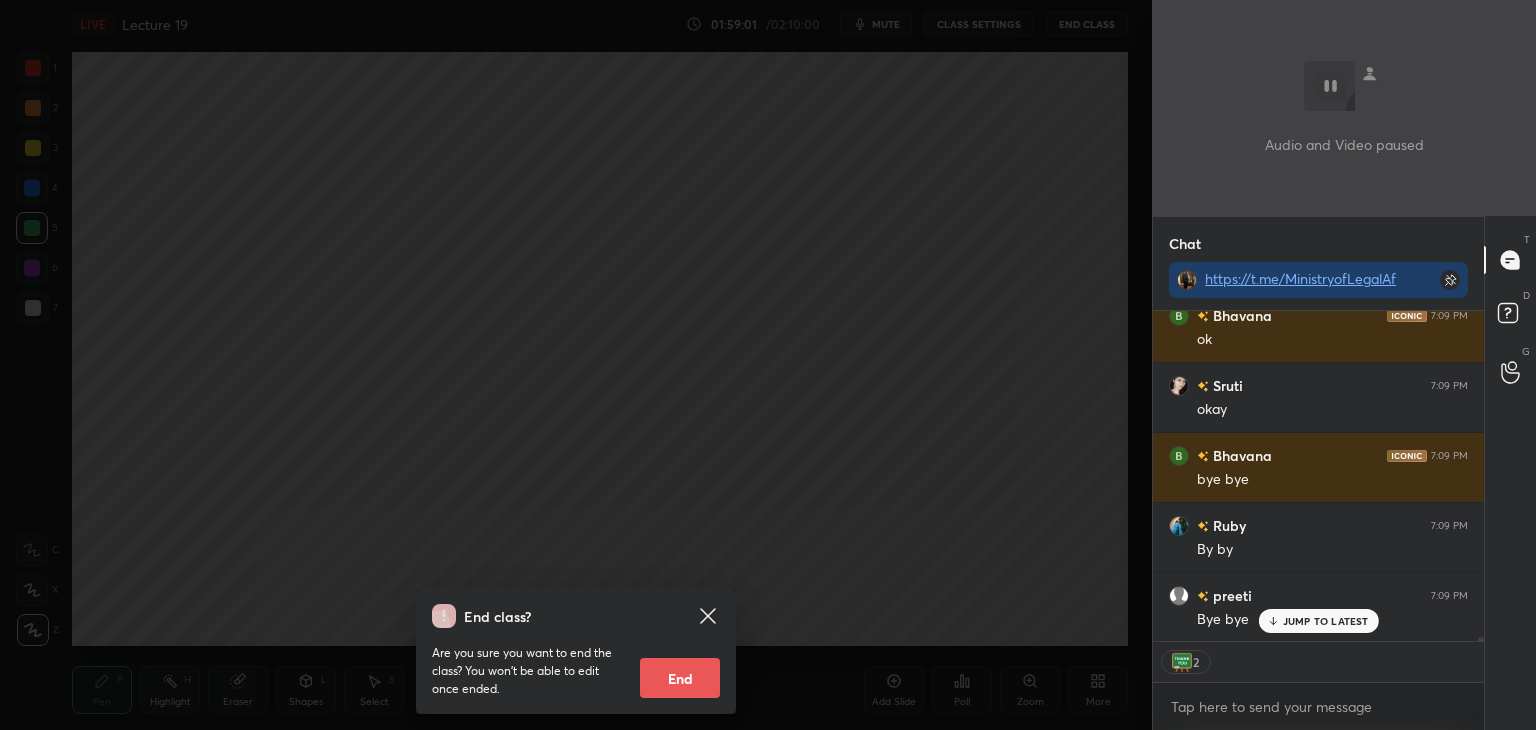 click on "End" at bounding box center (680, 678) 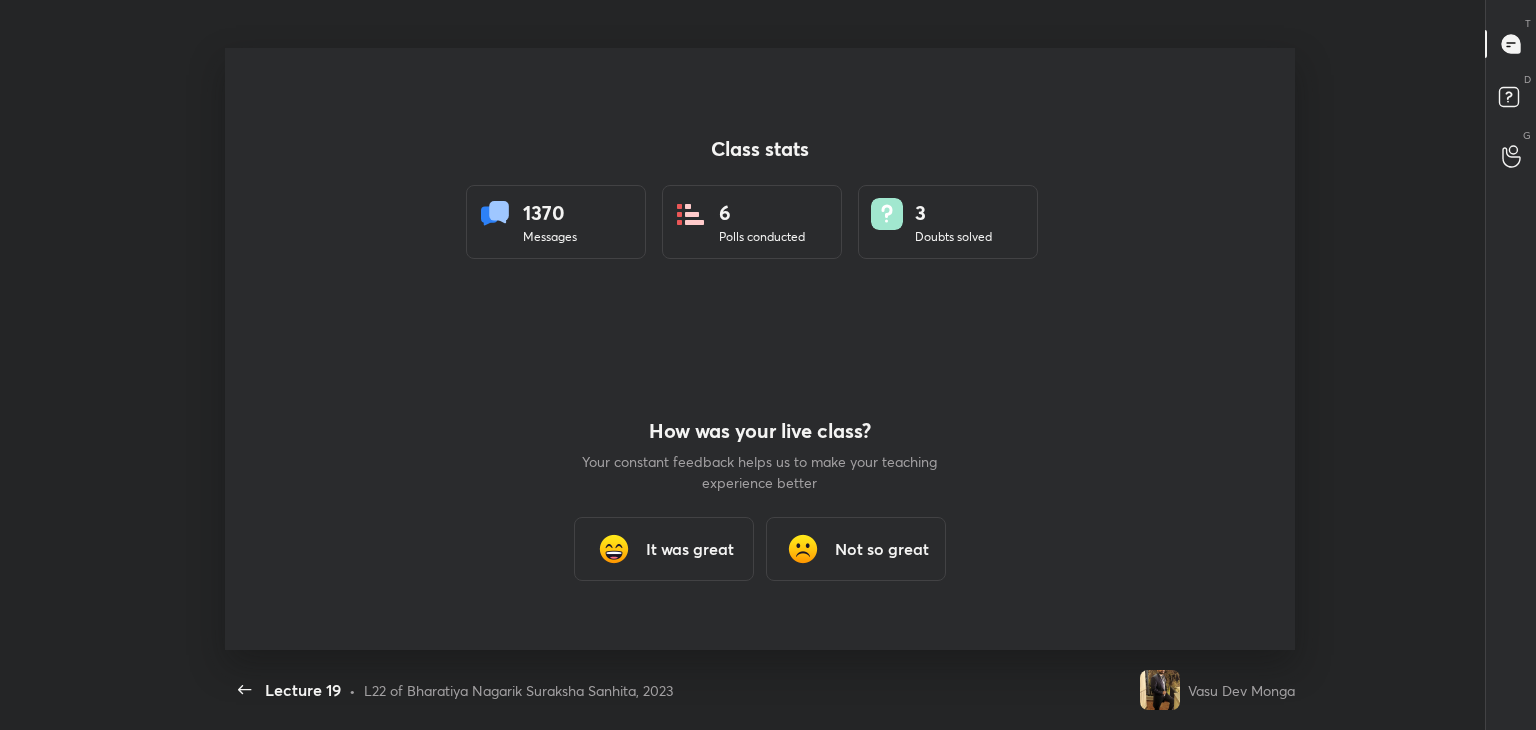 scroll, scrollTop: 99397, scrollLeft: 98792, axis: both 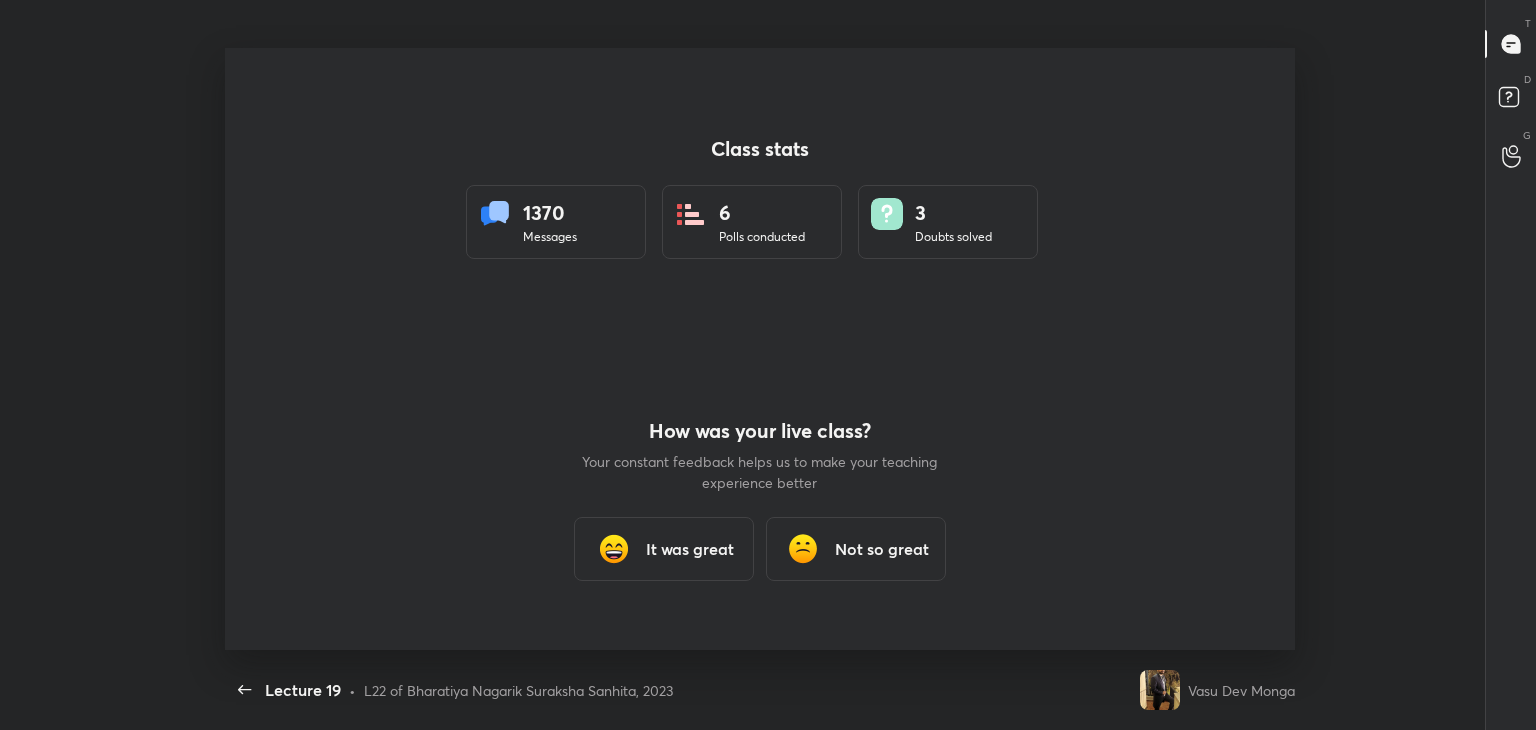 click on "It was great" at bounding box center (690, 549) 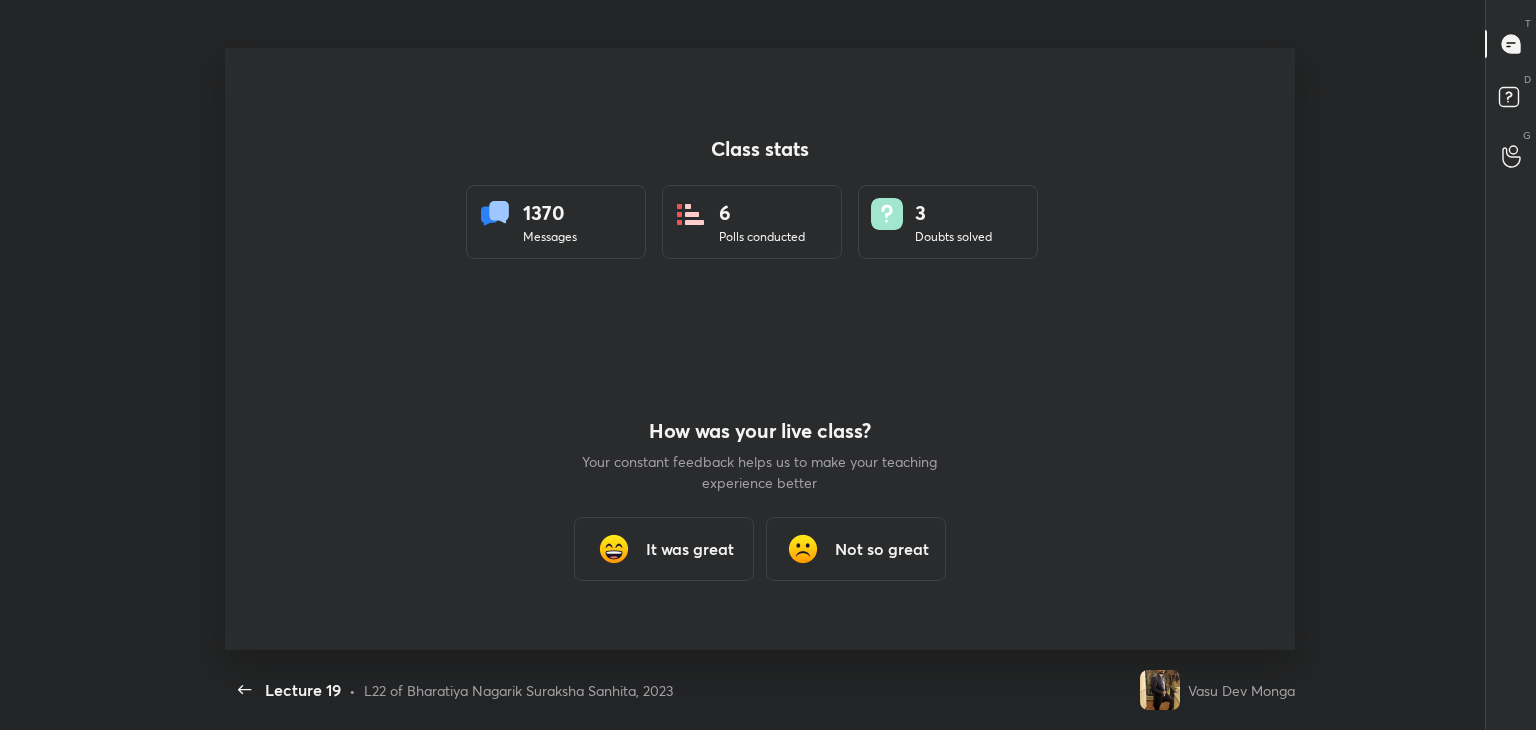 type on "x" 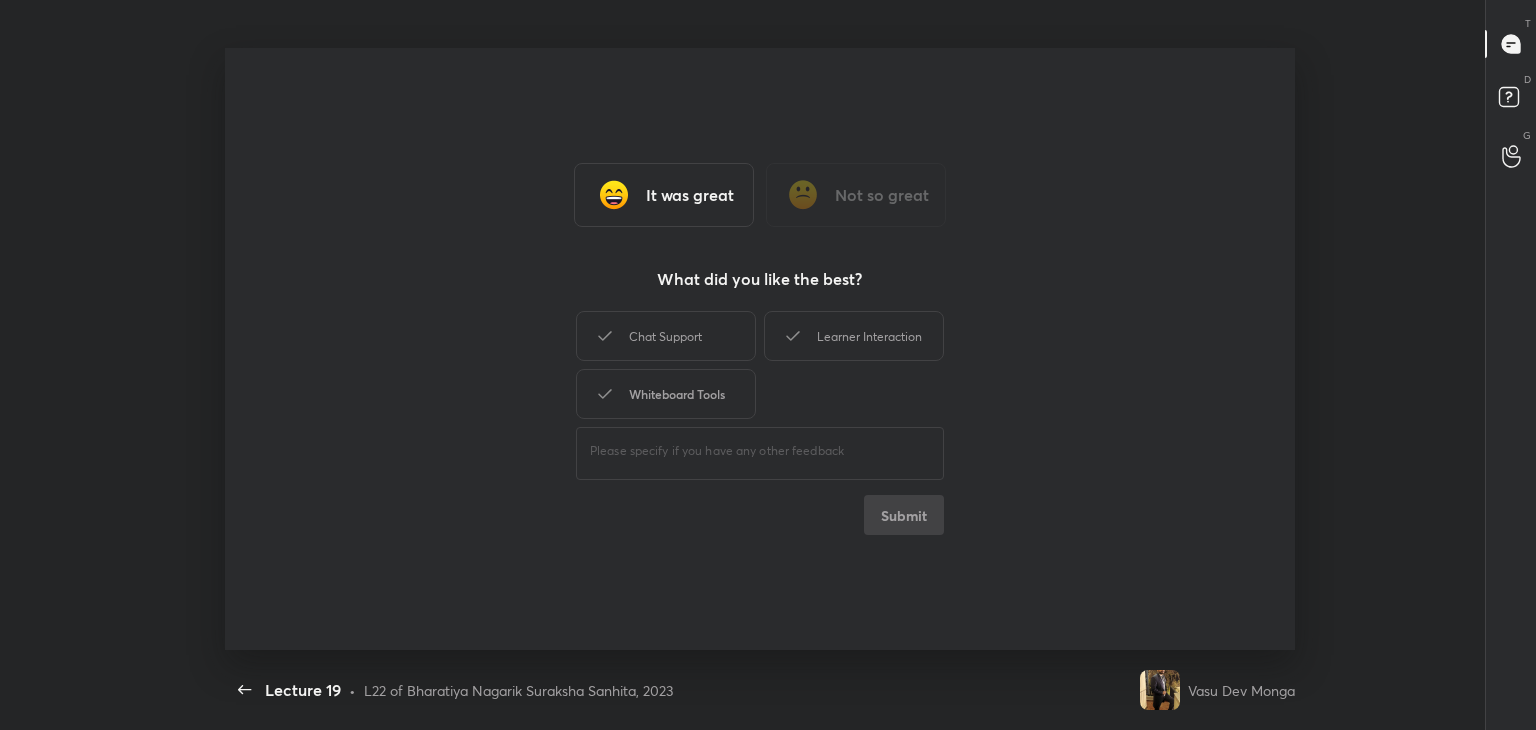 click on "Whiteboard Tools" at bounding box center (666, 394) 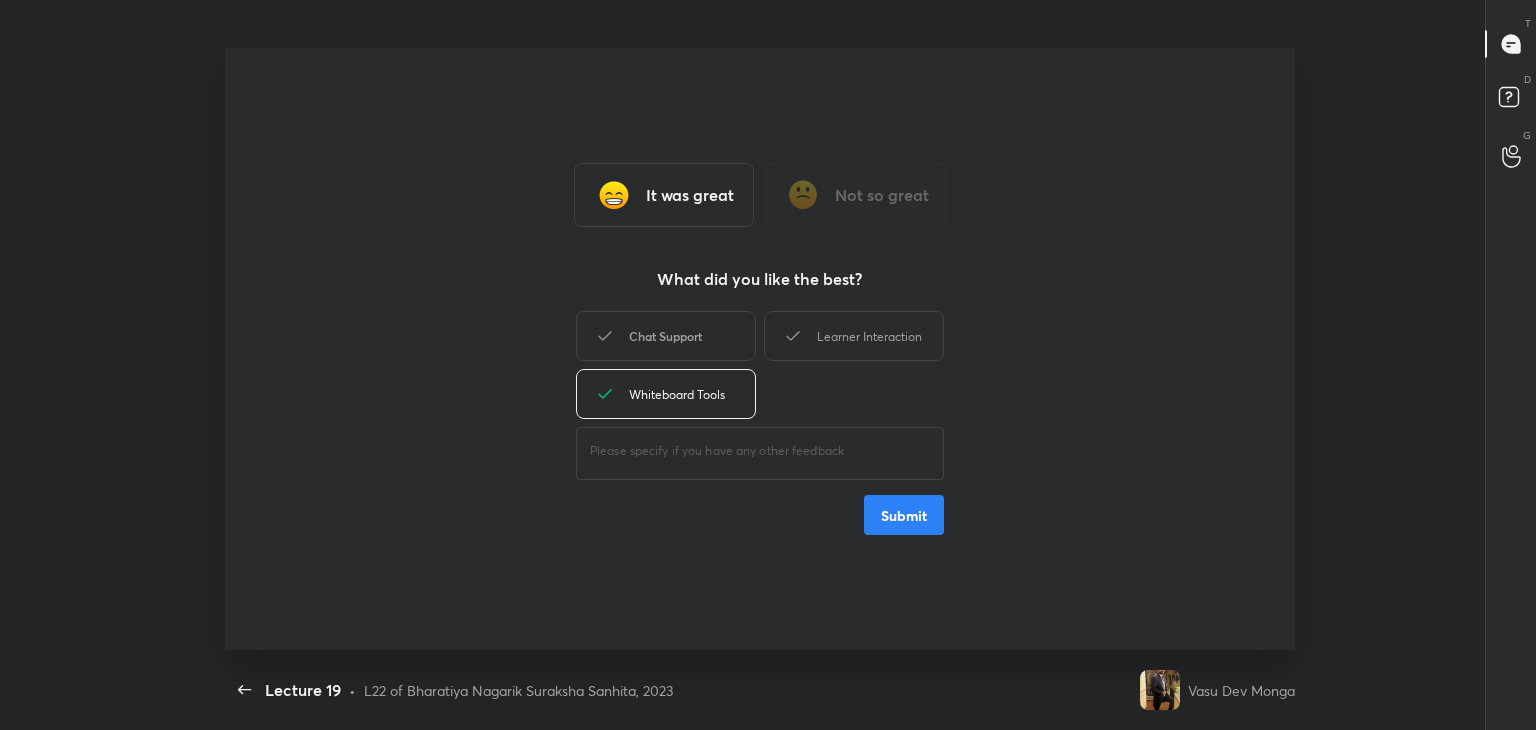 click on "Chat Support" at bounding box center (666, 336) 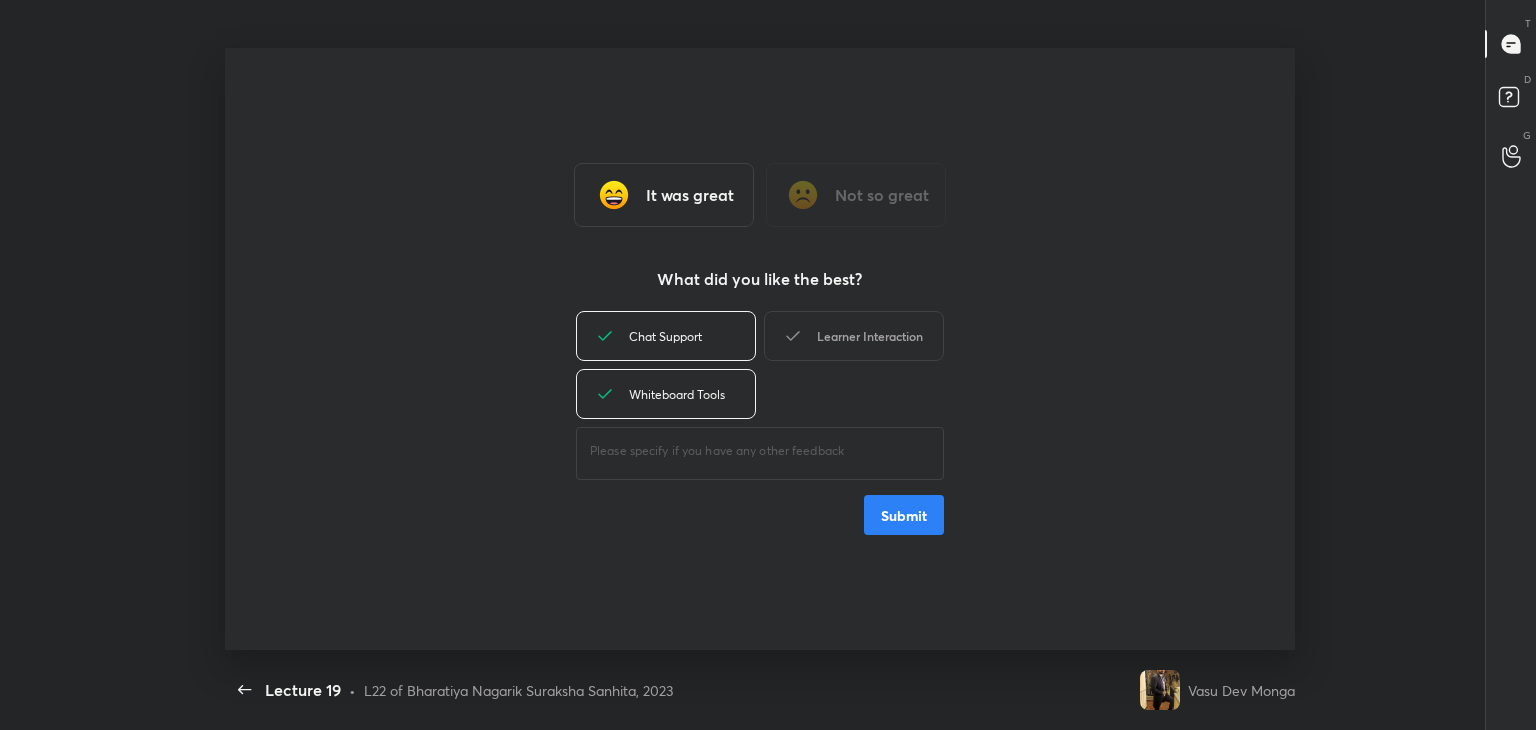 click on "Learner Interaction" at bounding box center (854, 336) 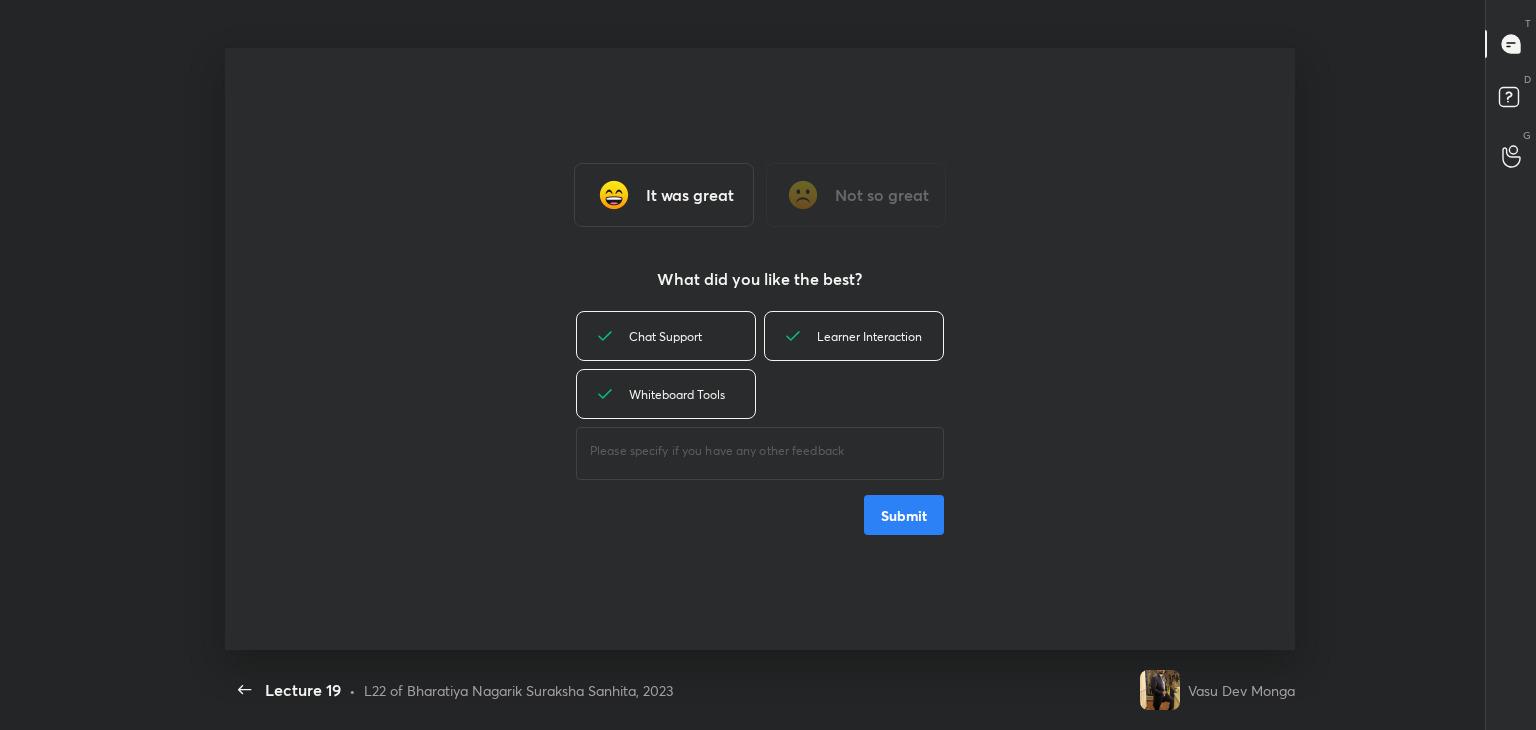 click on "Submit" at bounding box center [904, 515] 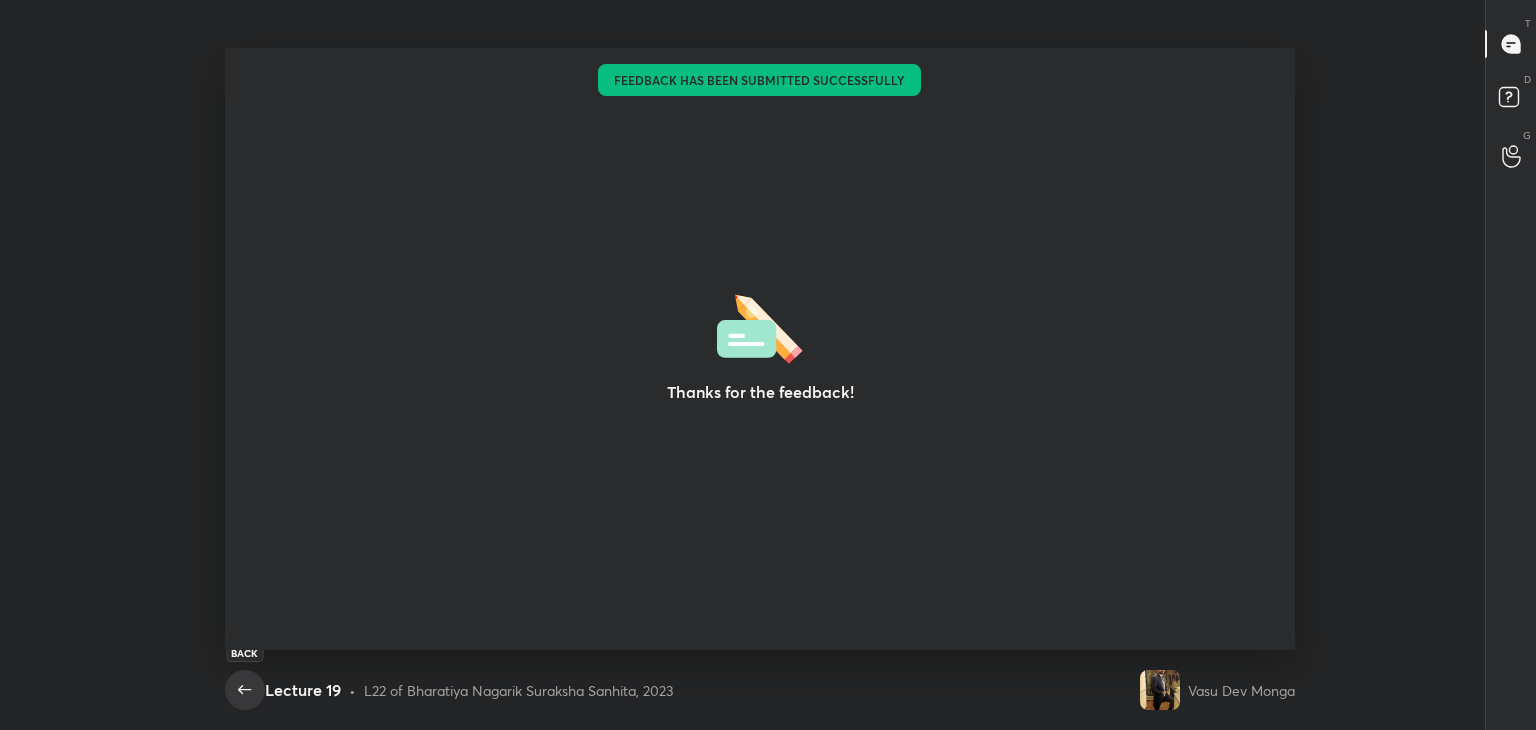 click 